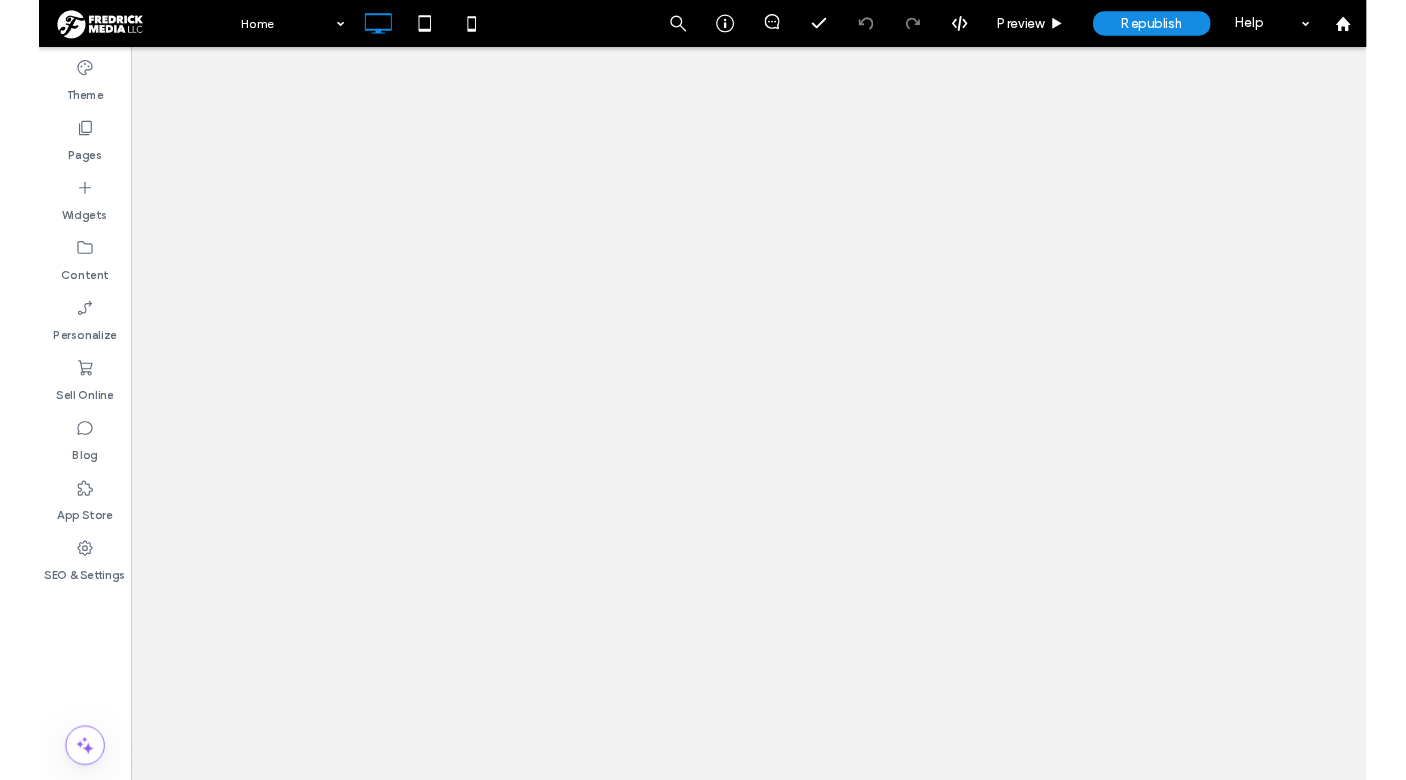 scroll, scrollTop: 0, scrollLeft: 0, axis: both 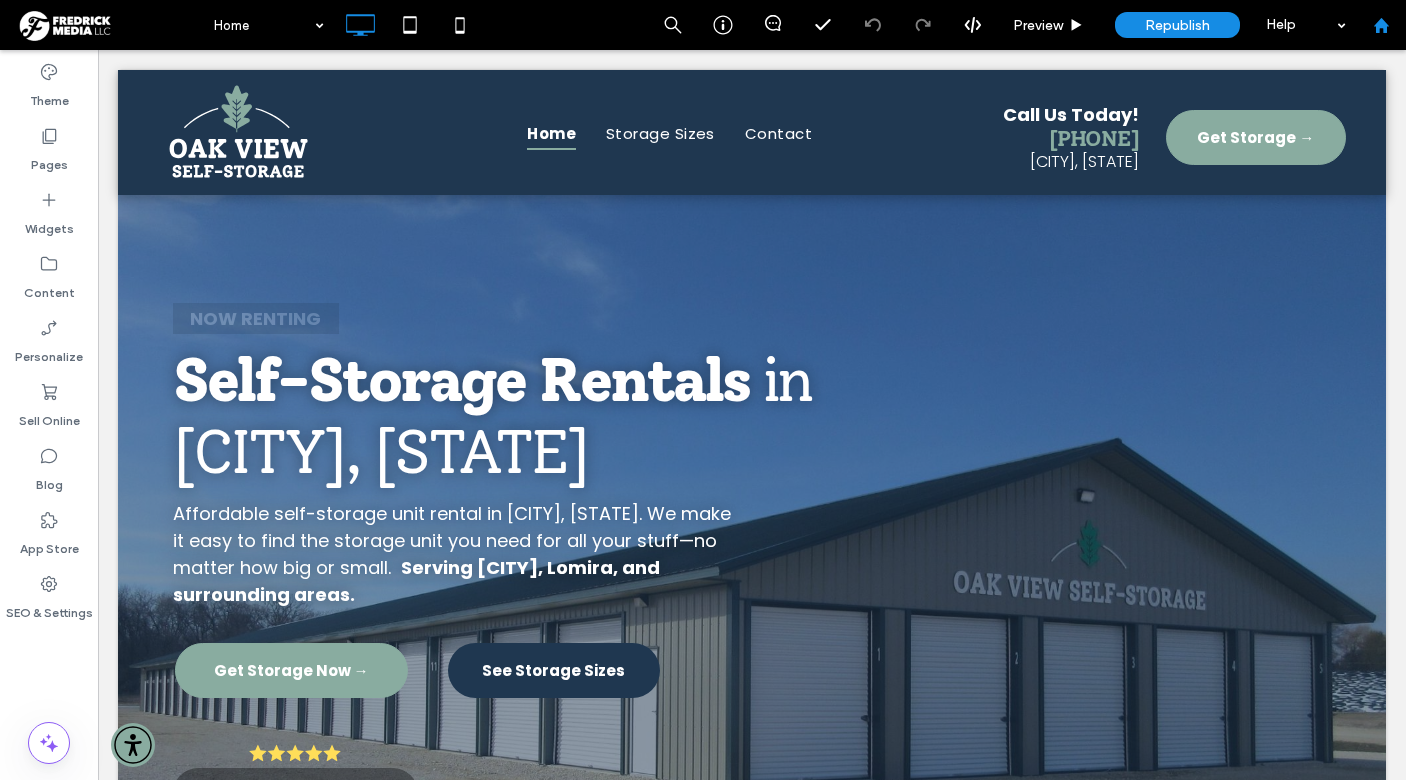 click at bounding box center [1381, 25] 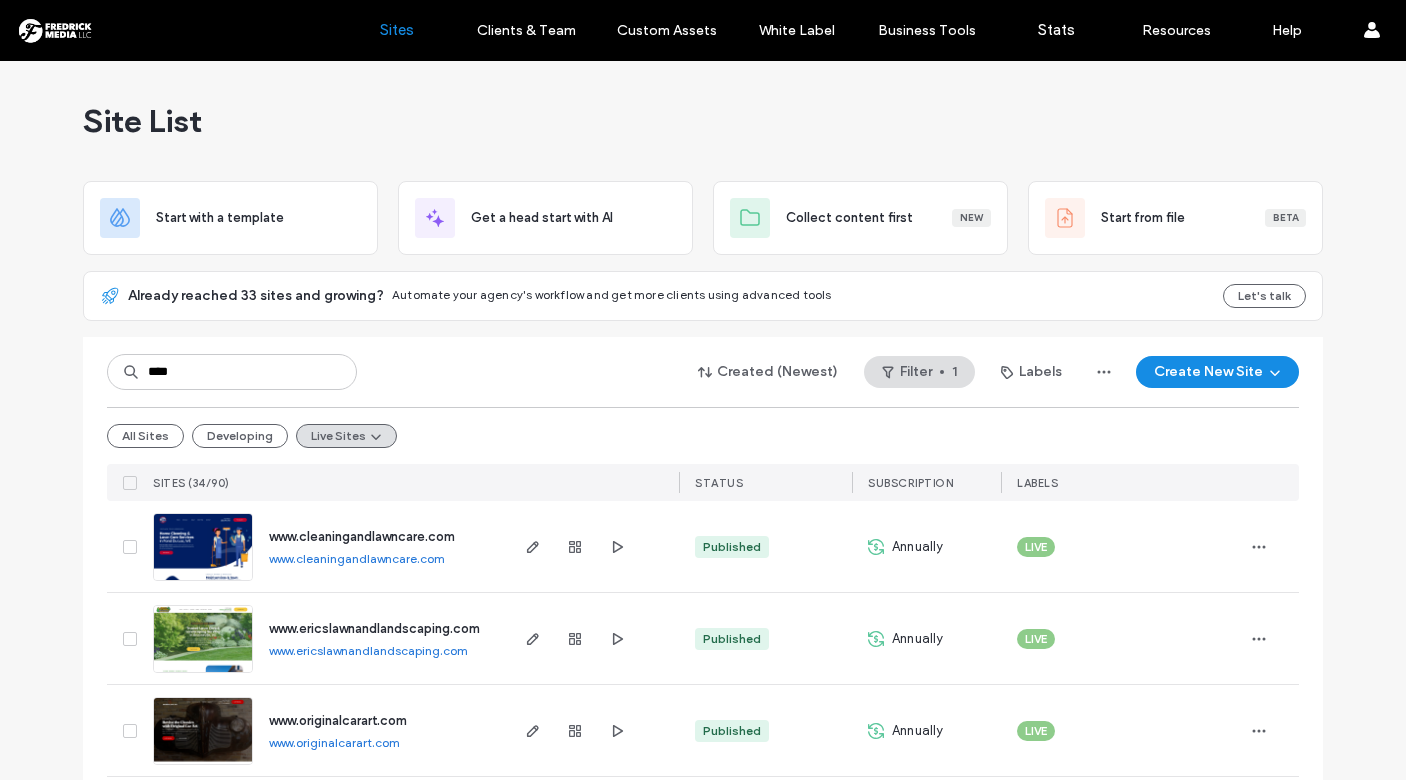 scroll, scrollTop: 0, scrollLeft: 0, axis: both 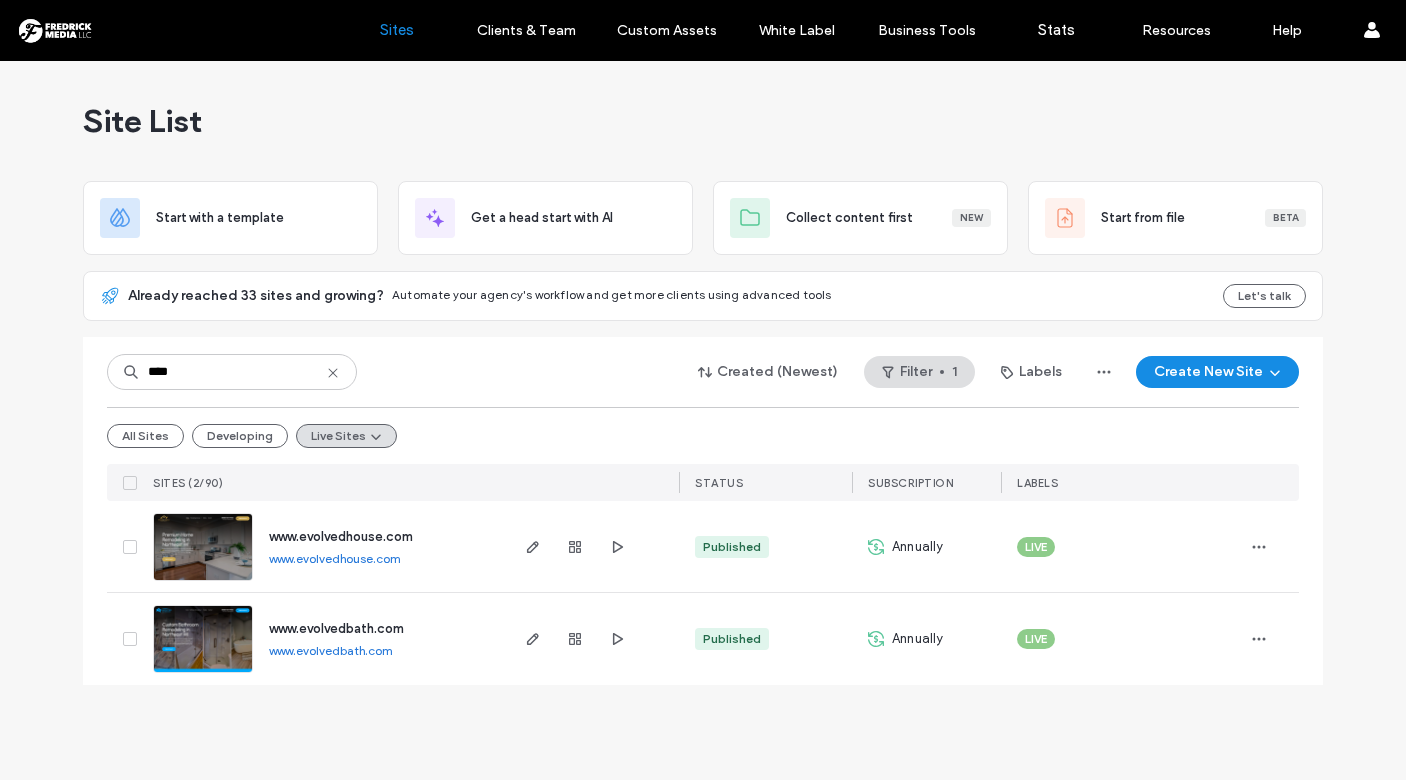click at bounding box center (203, 582) 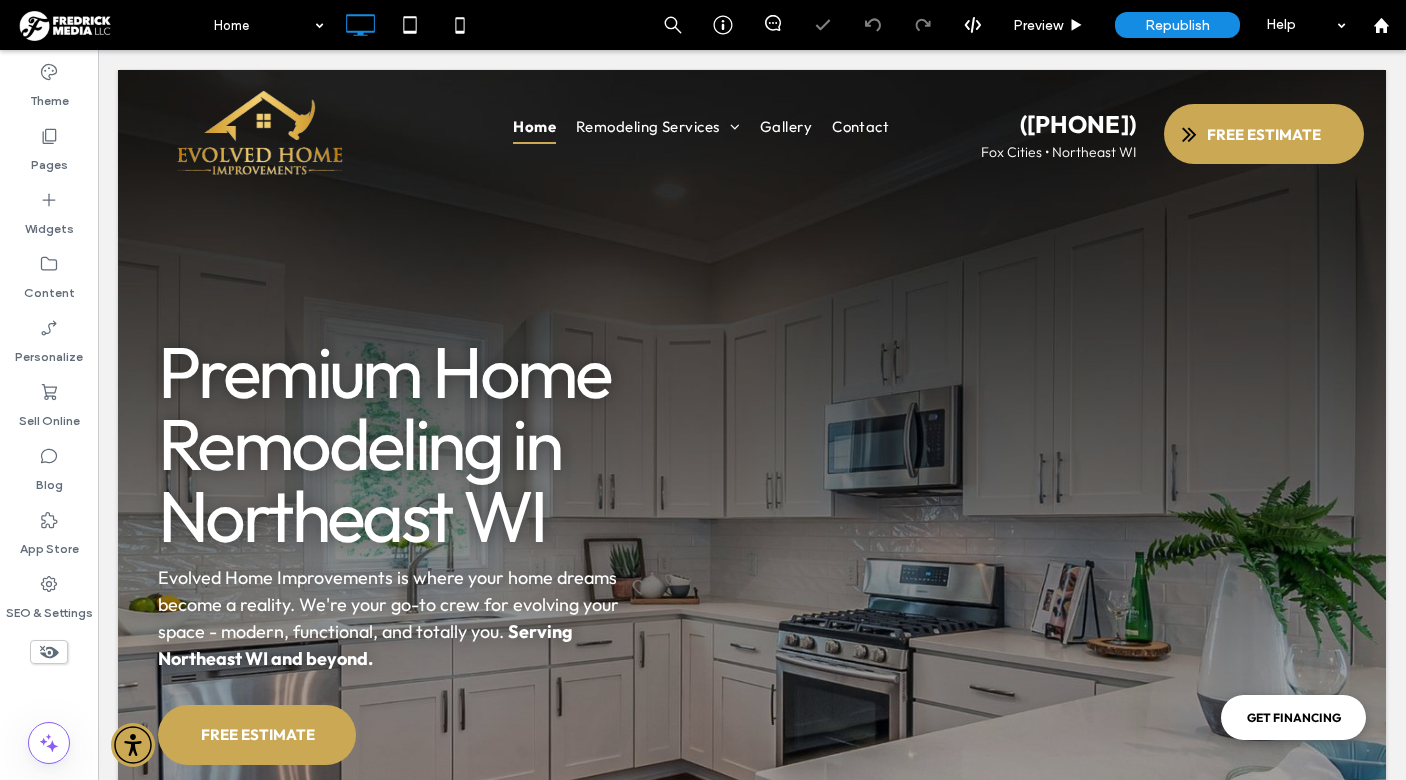 scroll, scrollTop: 0, scrollLeft: 0, axis: both 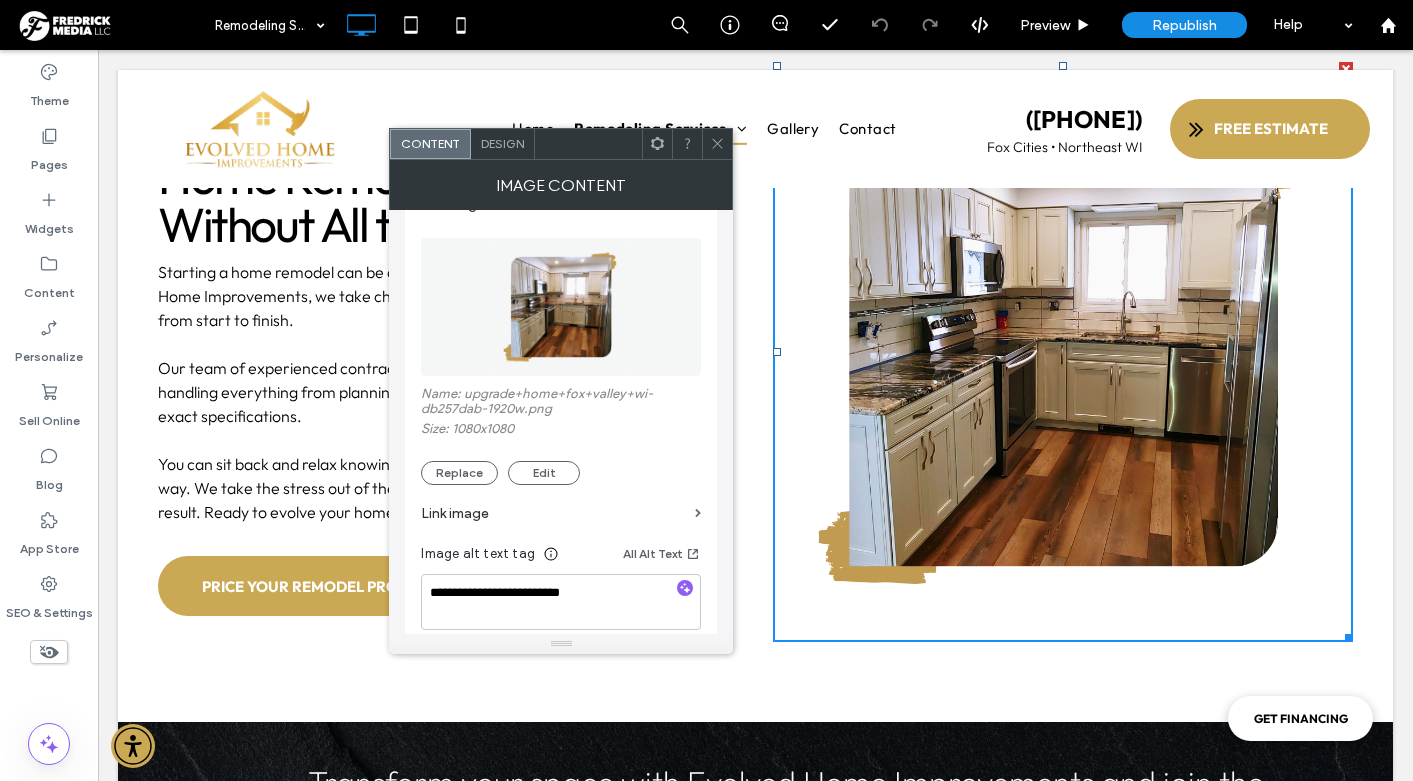 click 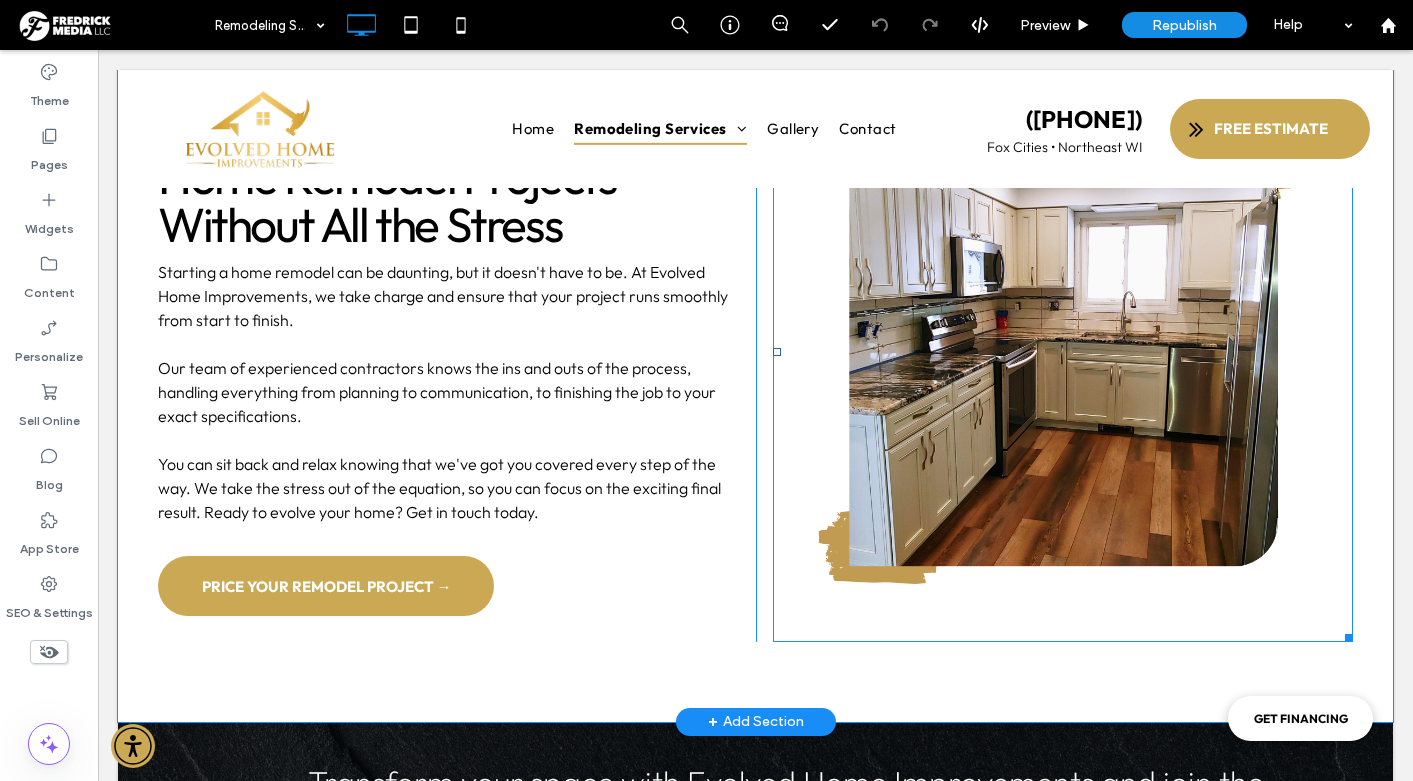 click at bounding box center (1063, 352) 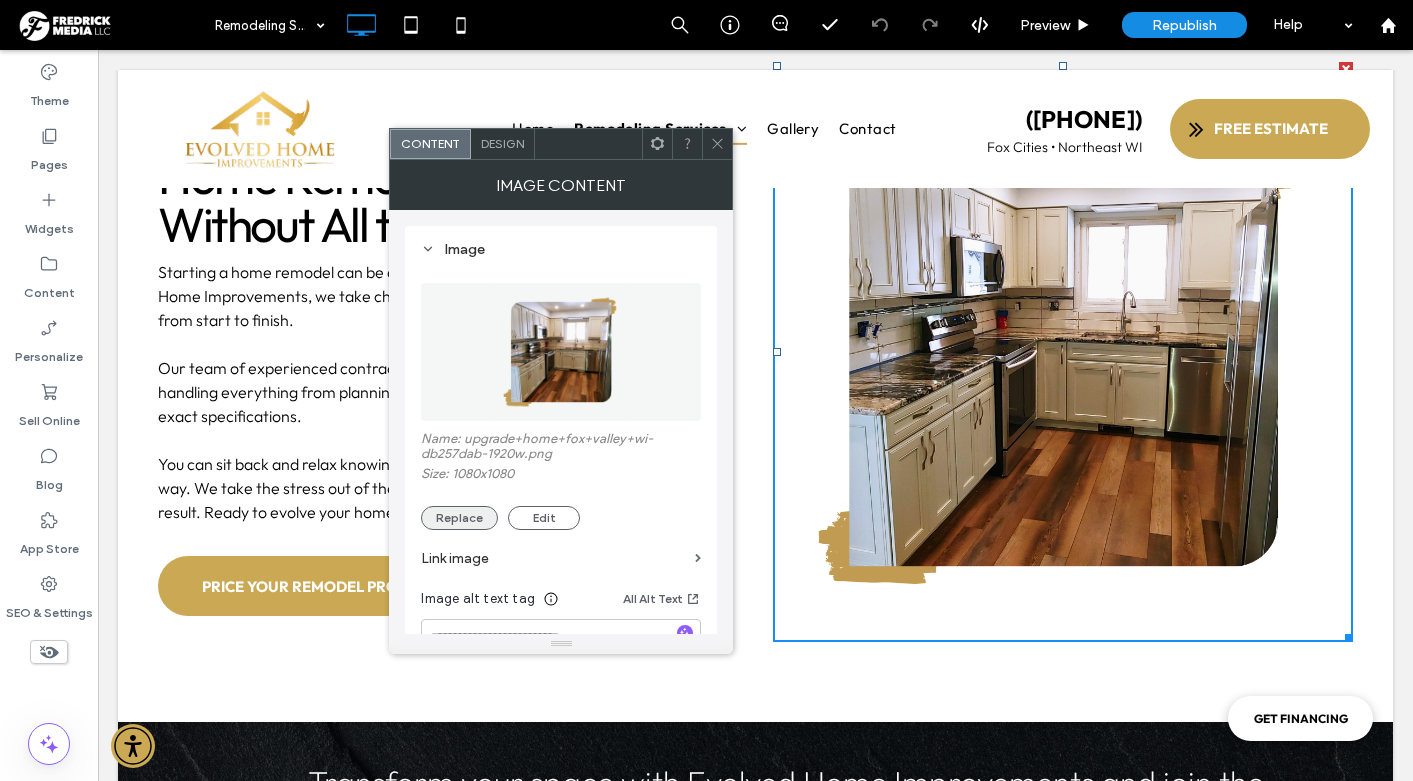 click on "Replace" at bounding box center [459, 518] 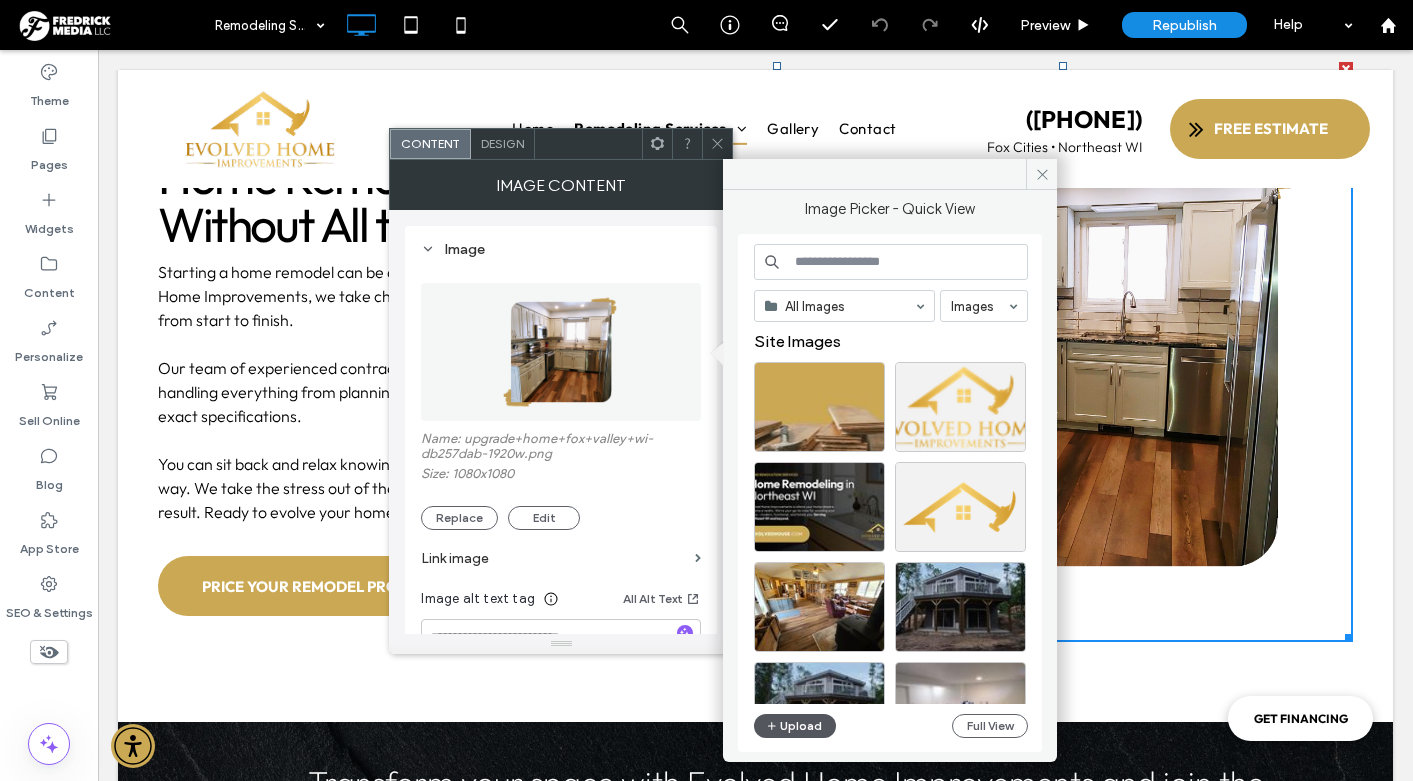 click on "Upload" at bounding box center [795, 726] 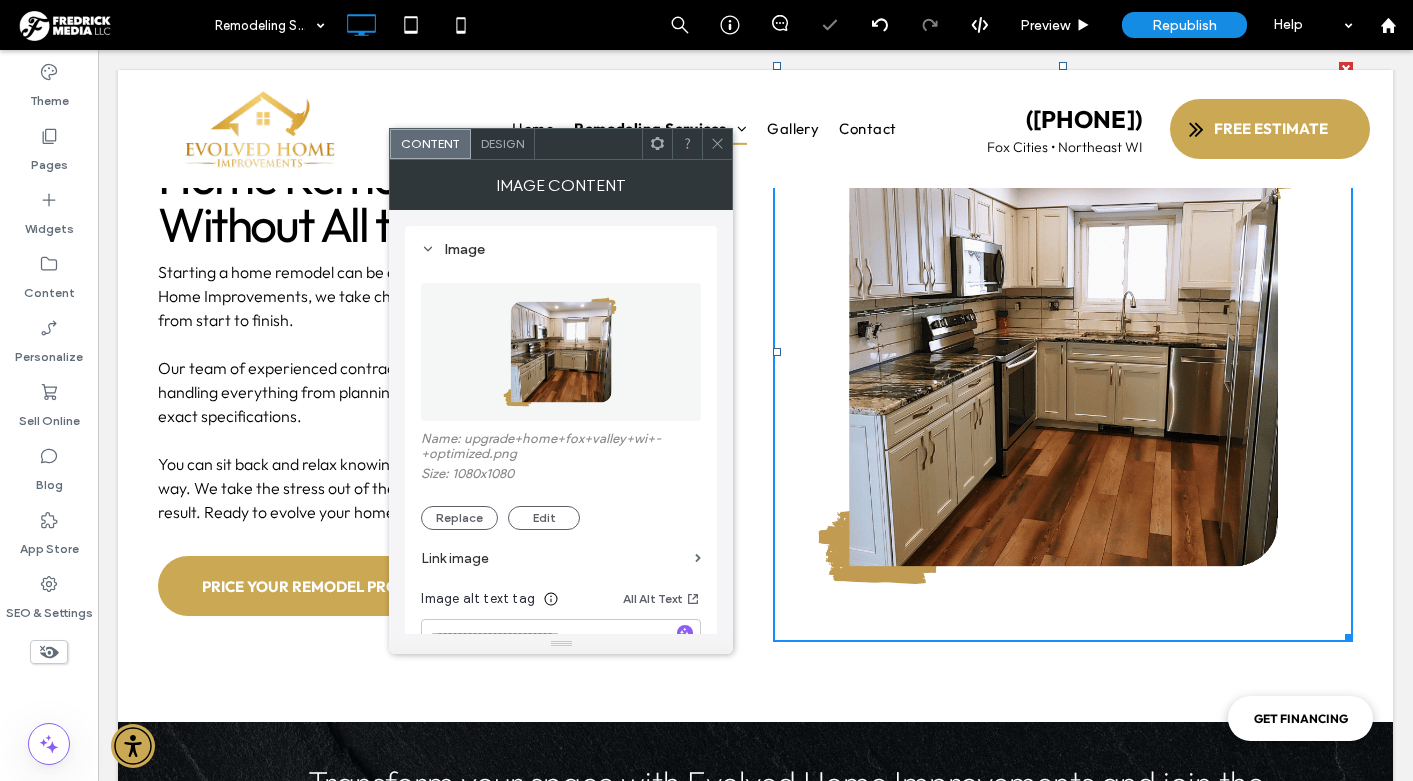 click on "Design" at bounding box center [502, 143] 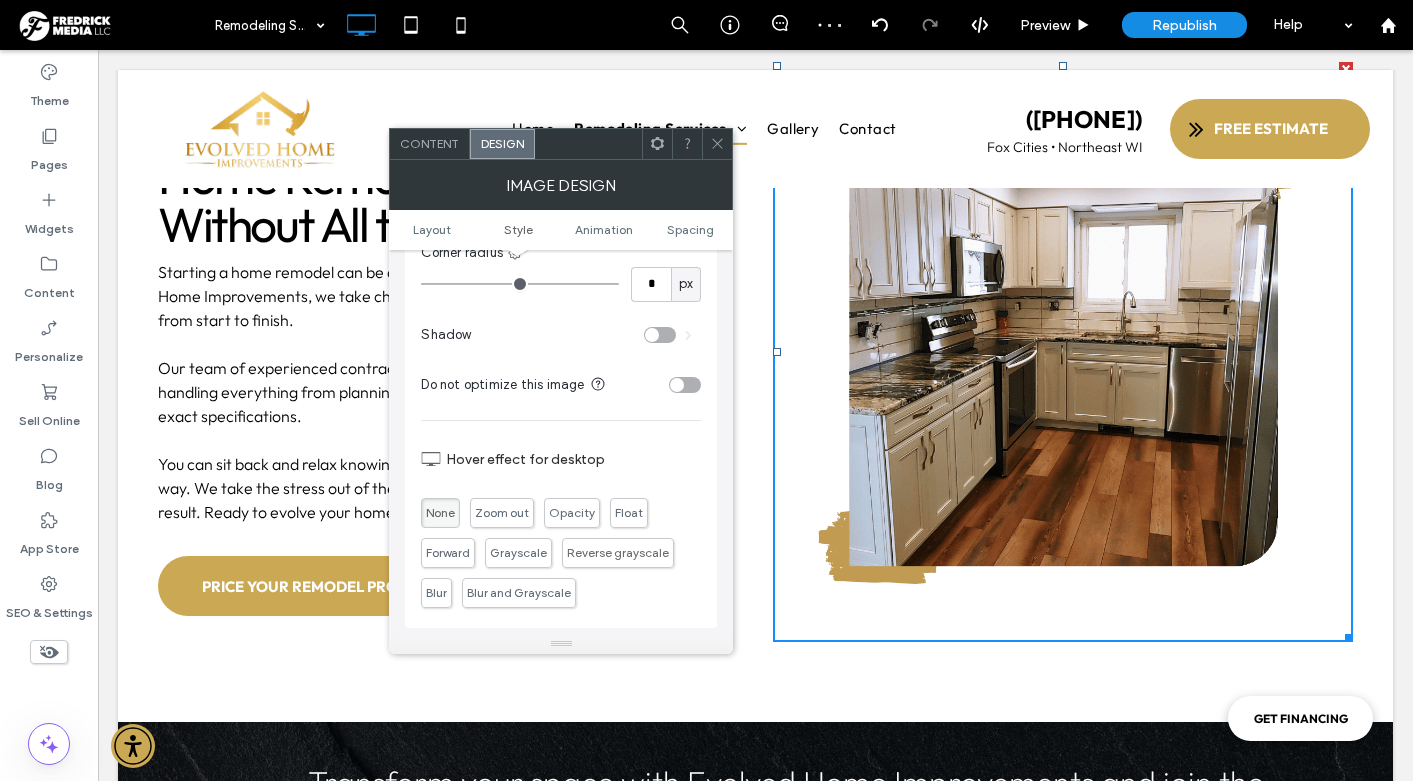 scroll, scrollTop: 567, scrollLeft: 0, axis: vertical 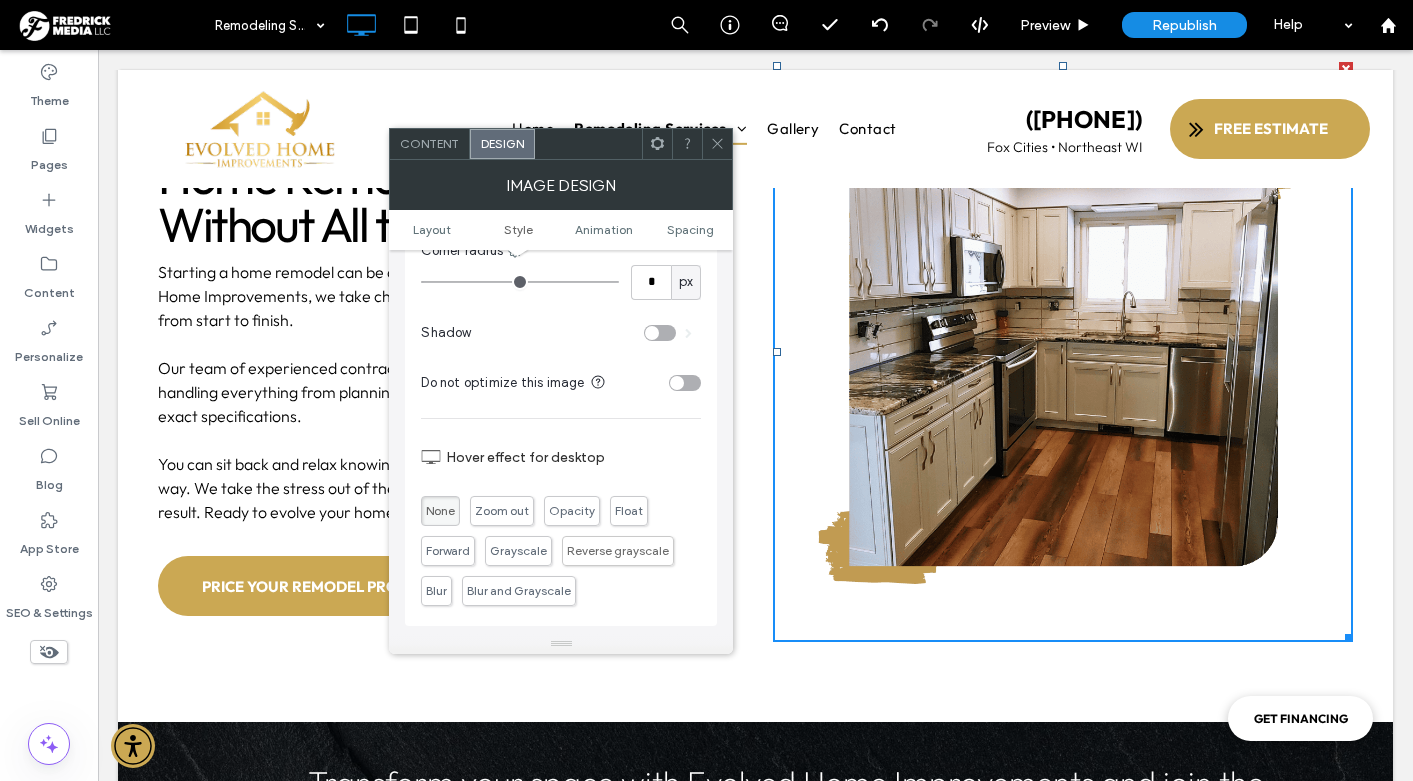 click at bounding box center [685, 383] 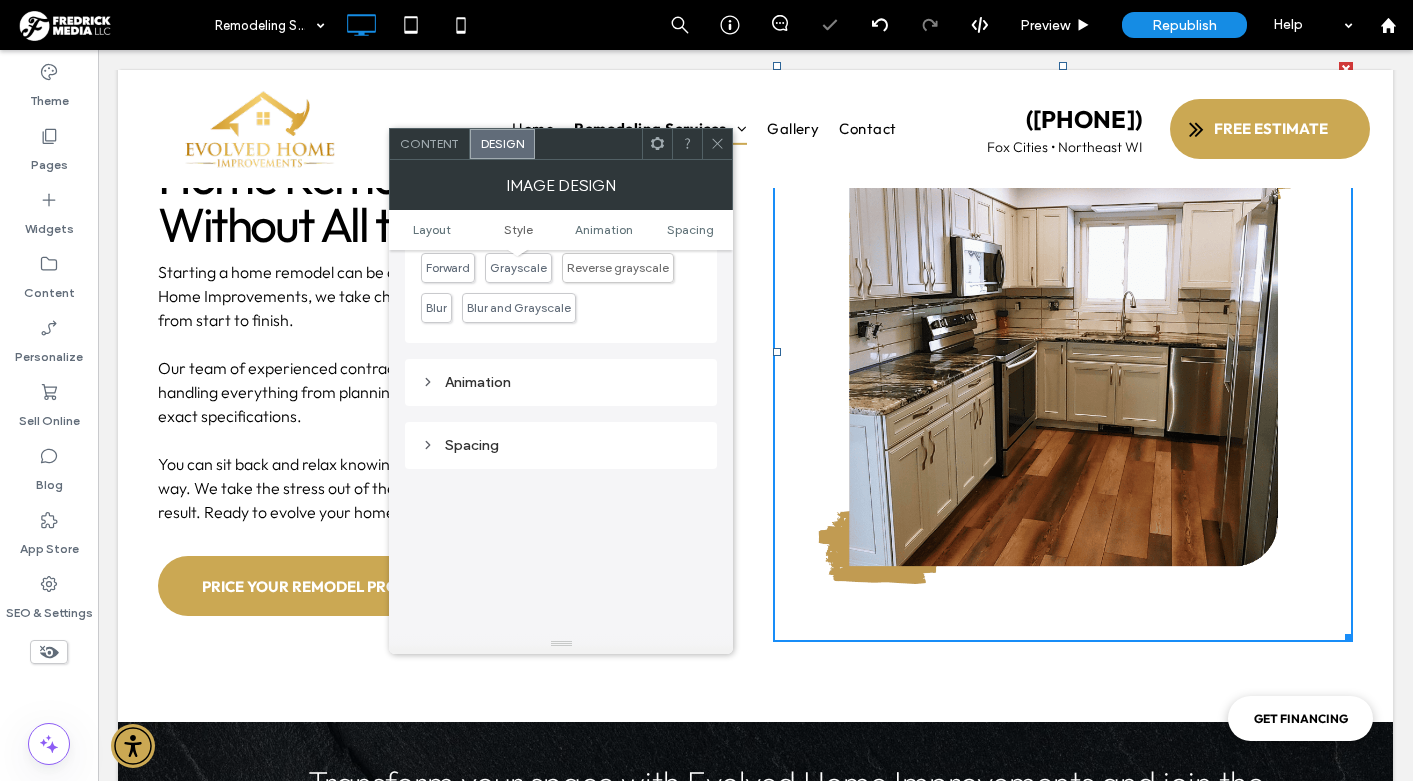 scroll, scrollTop: 0, scrollLeft: 0, axis: both 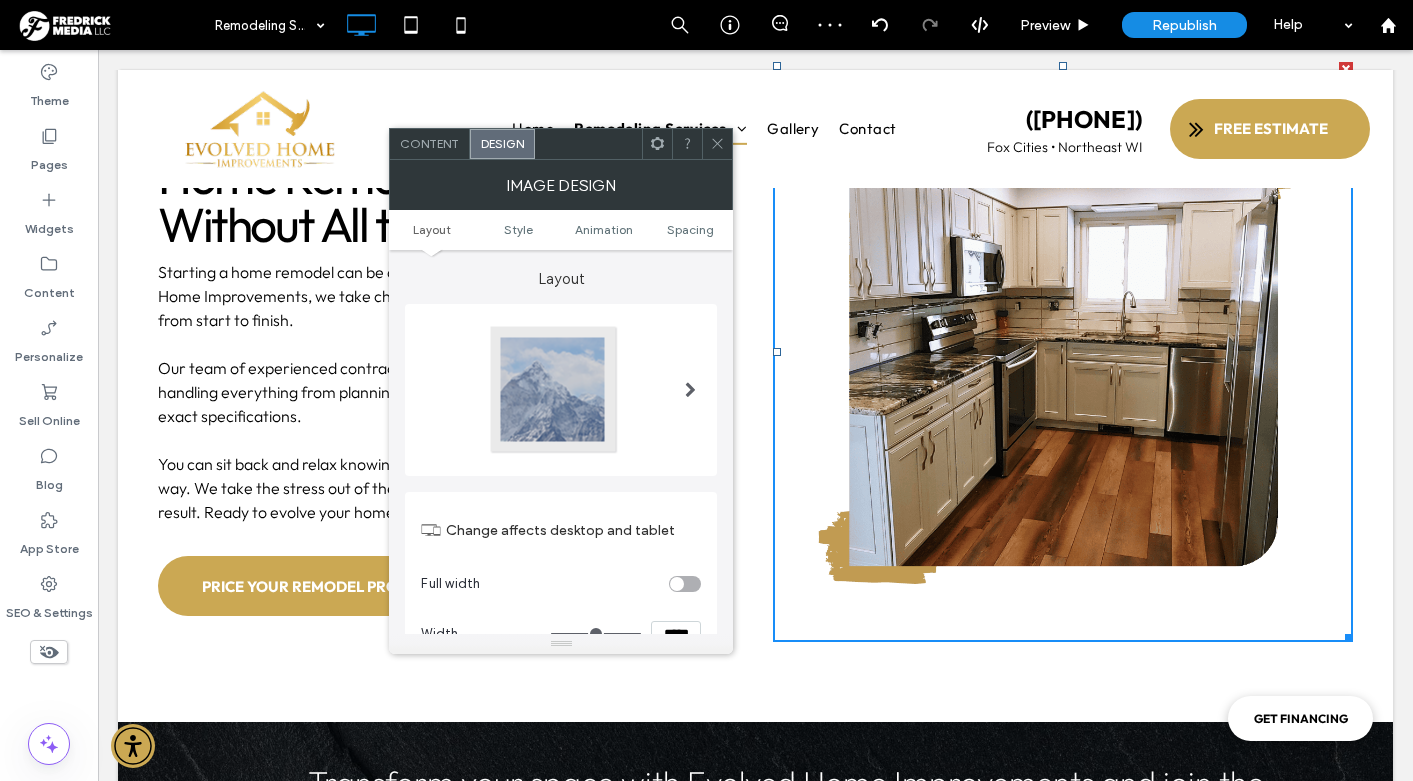 click 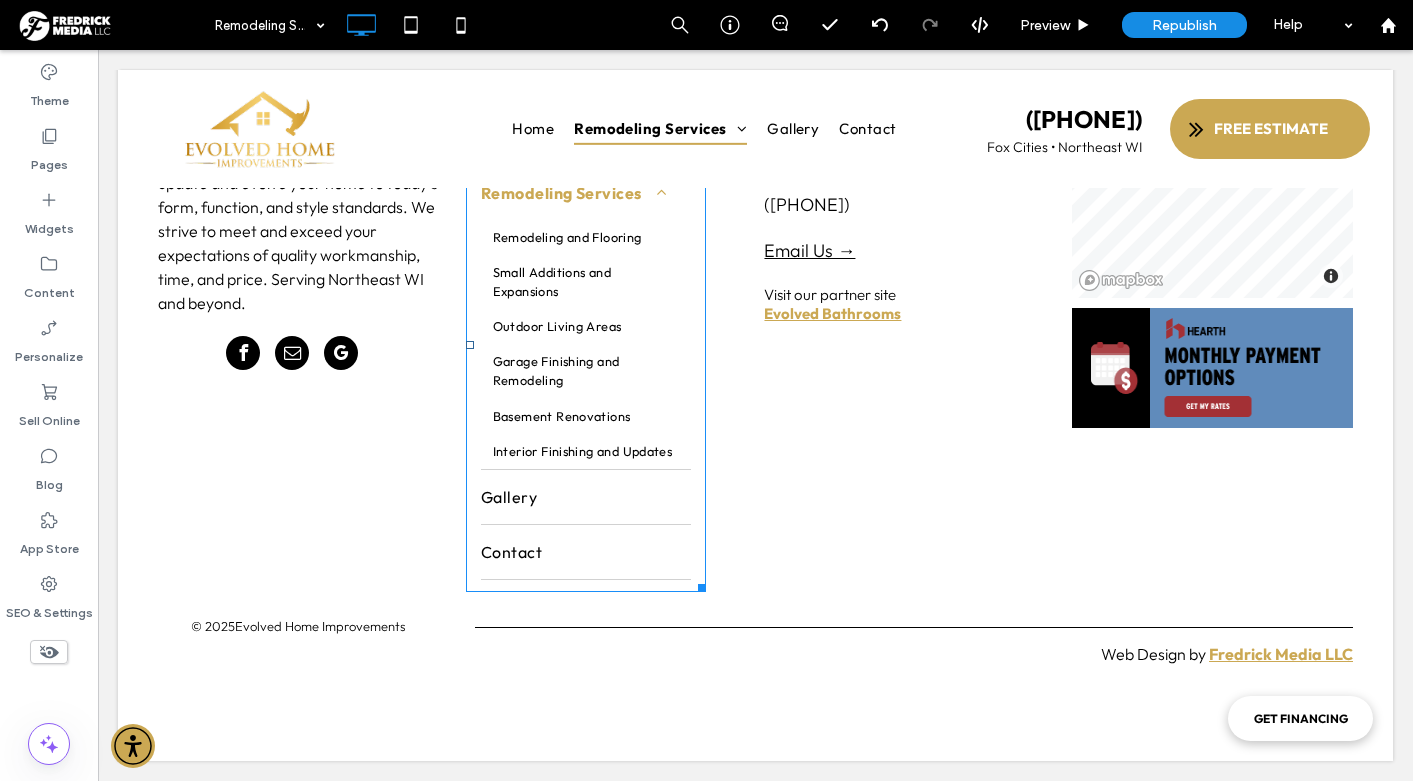 scroll, scrollTop: 6526, scrollLeft: 0, axis: vertical 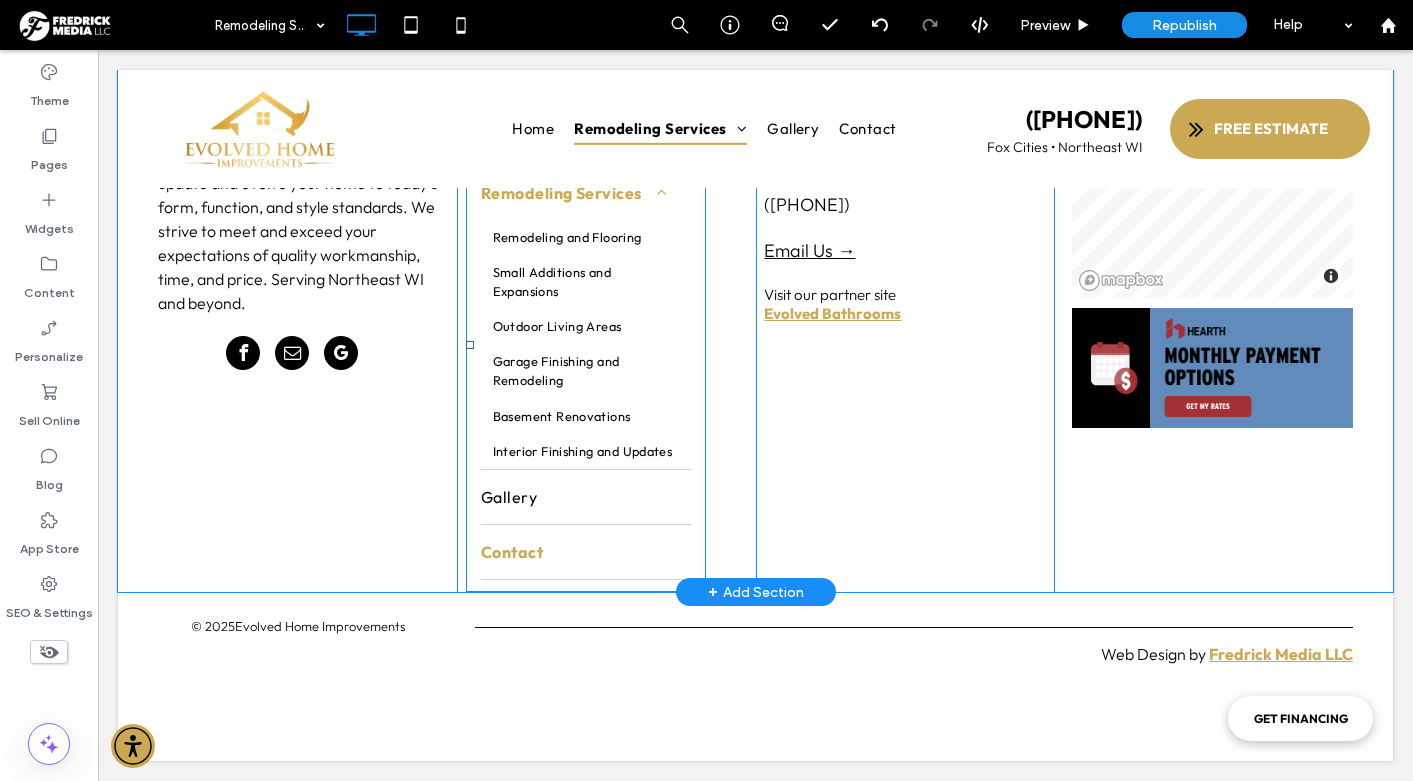 click on "Contact" at bounding box center (586, 552) 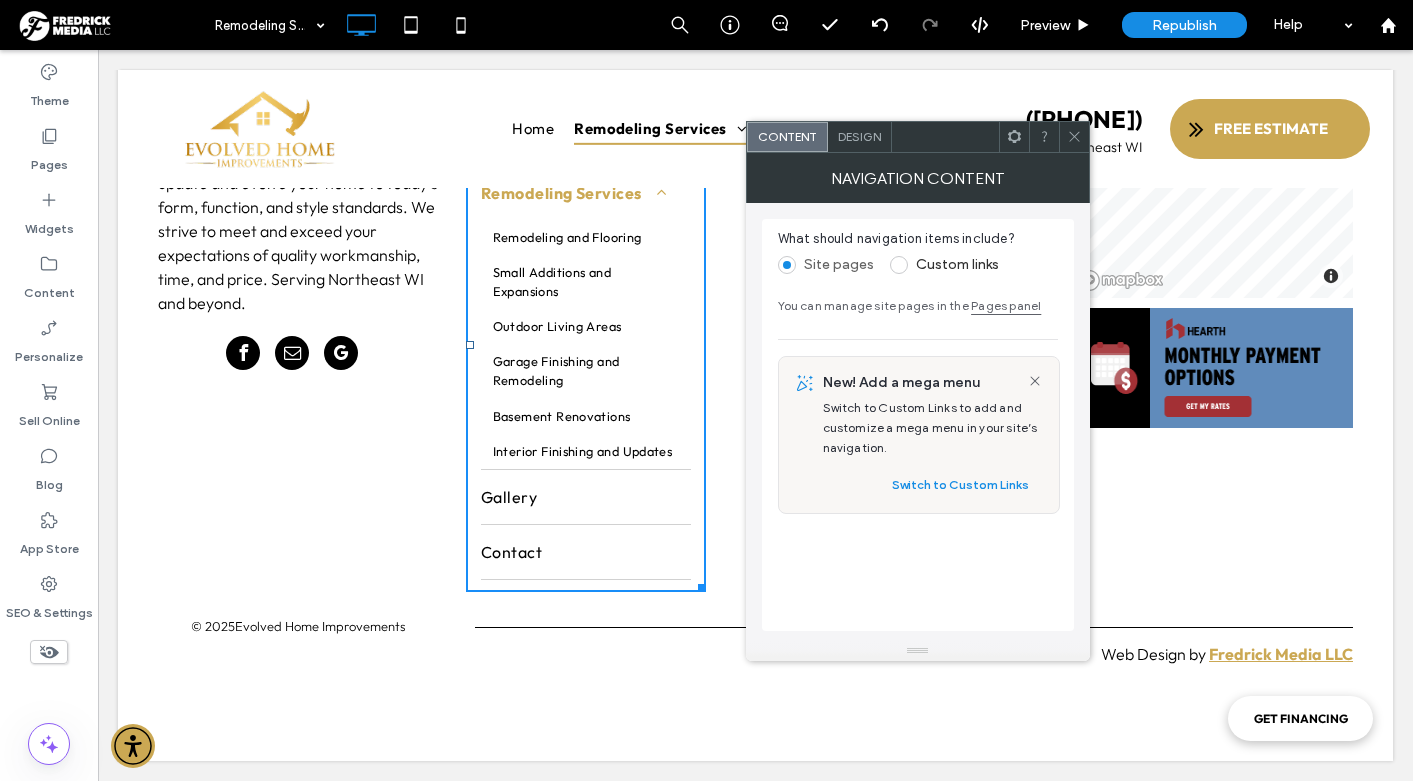 click 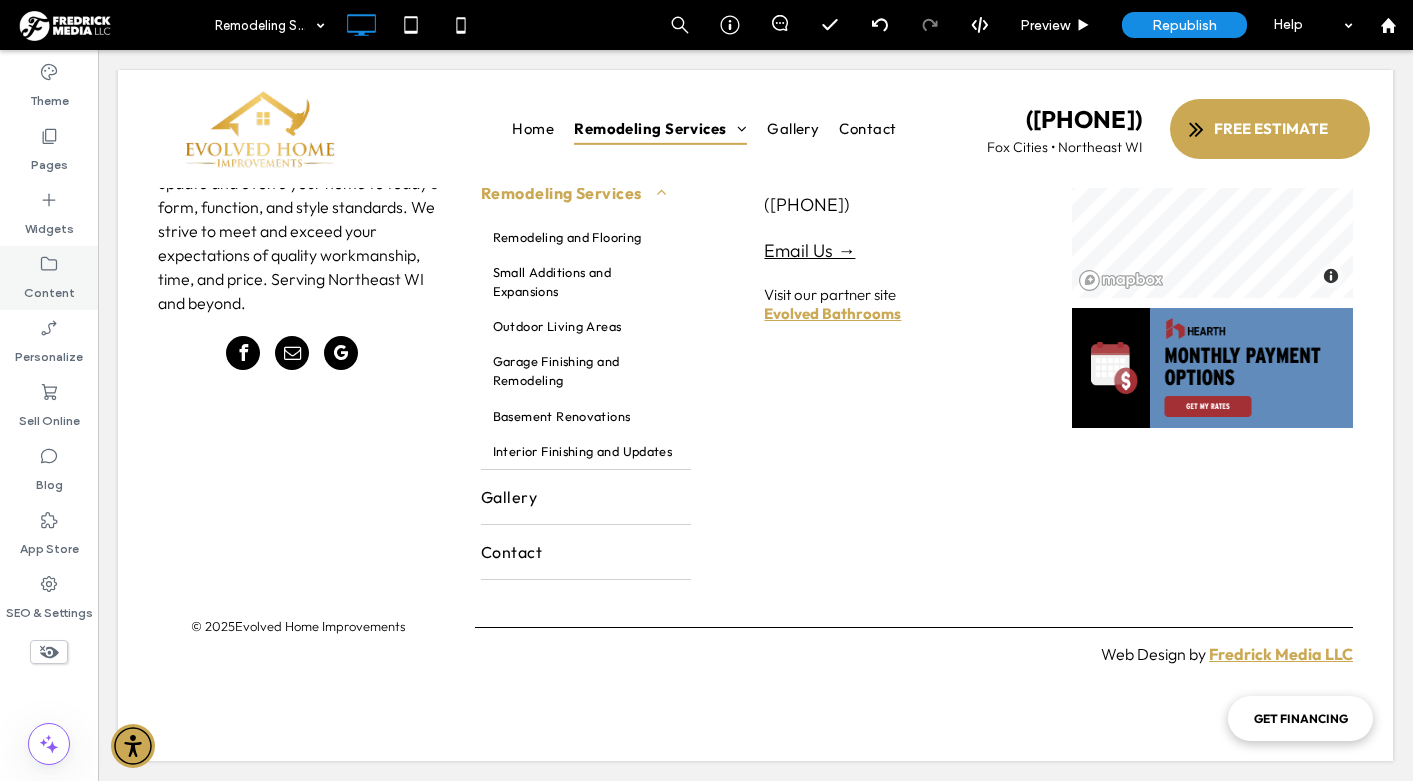 click on "Content" at bounding box center [49, 288] 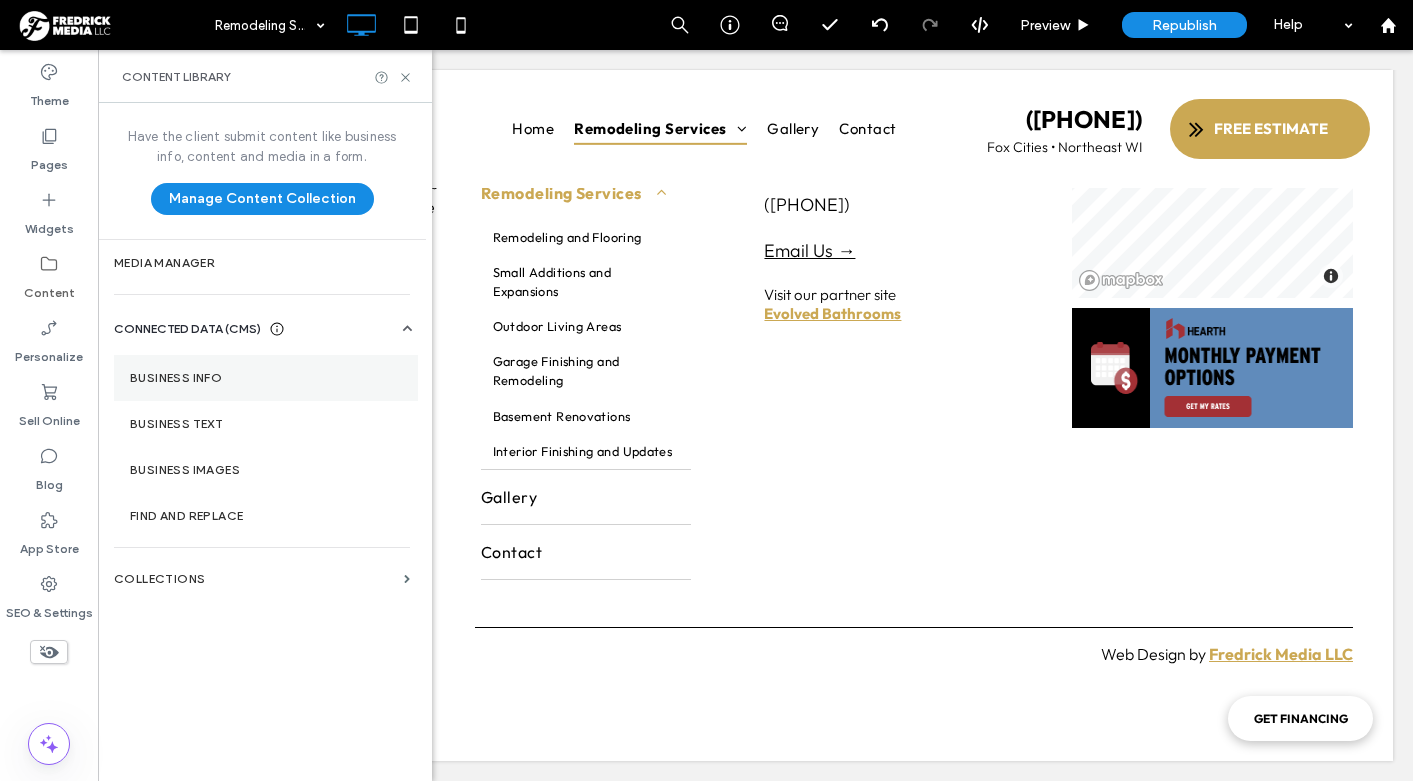click on "Business Info" at bounding box center (266, 378) 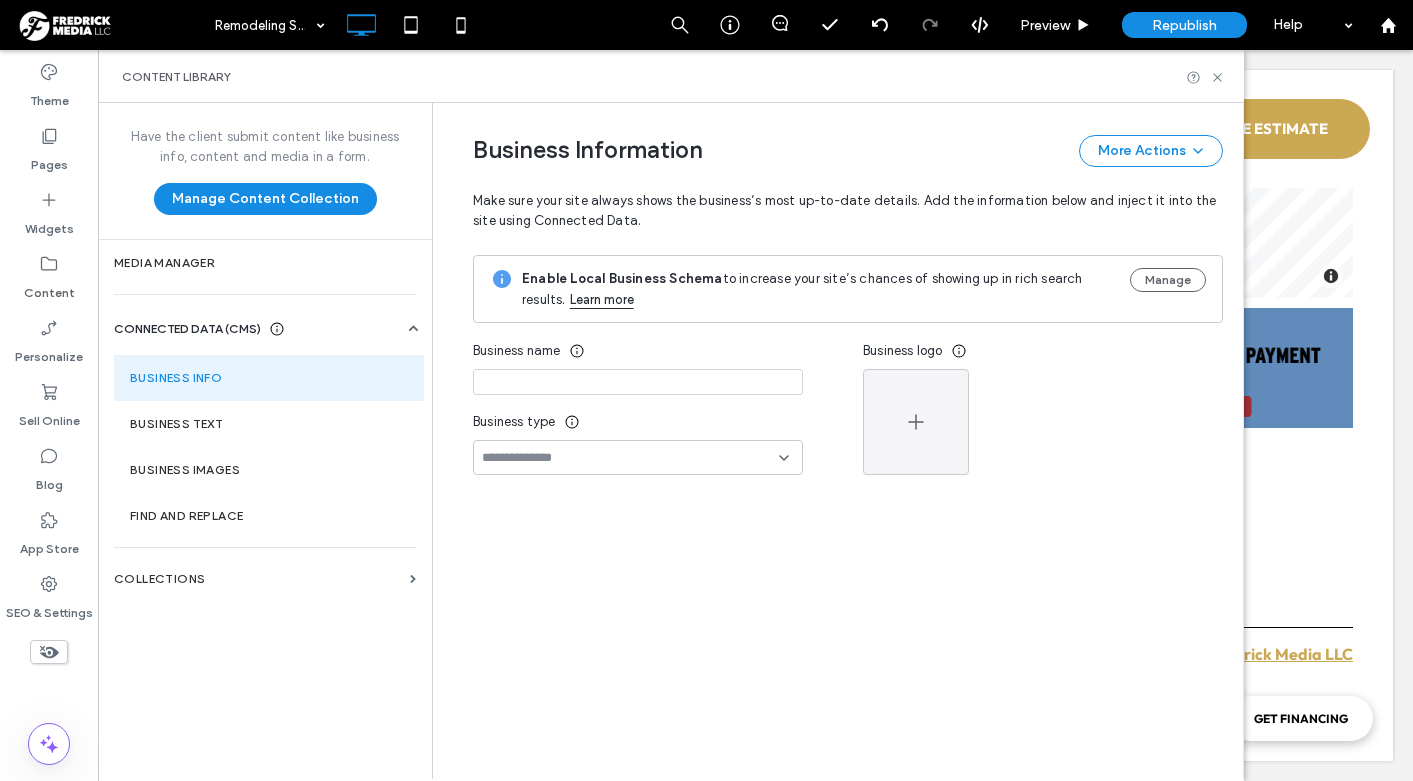 type on "**********" 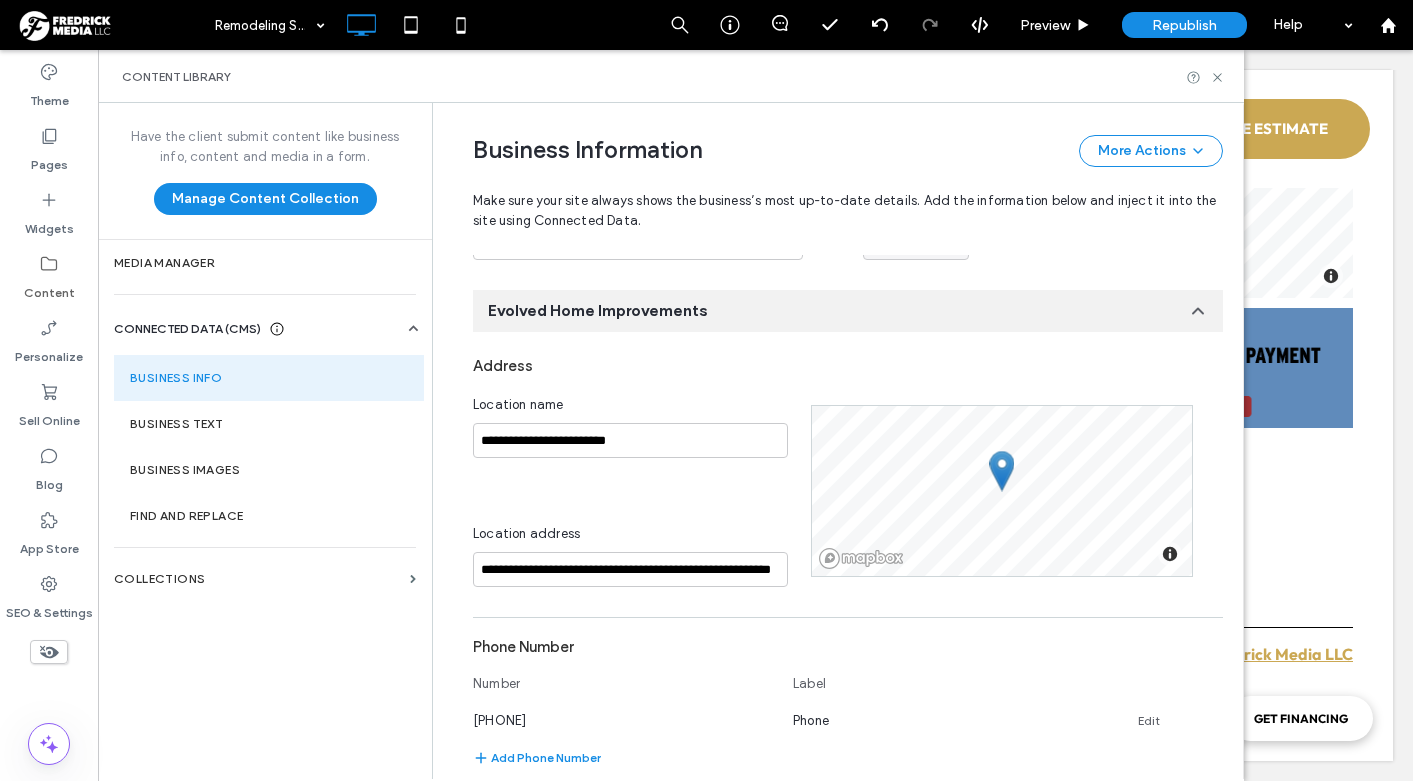 scroll, scrollTop: 778, scrollLeft: 0, axis: vertical 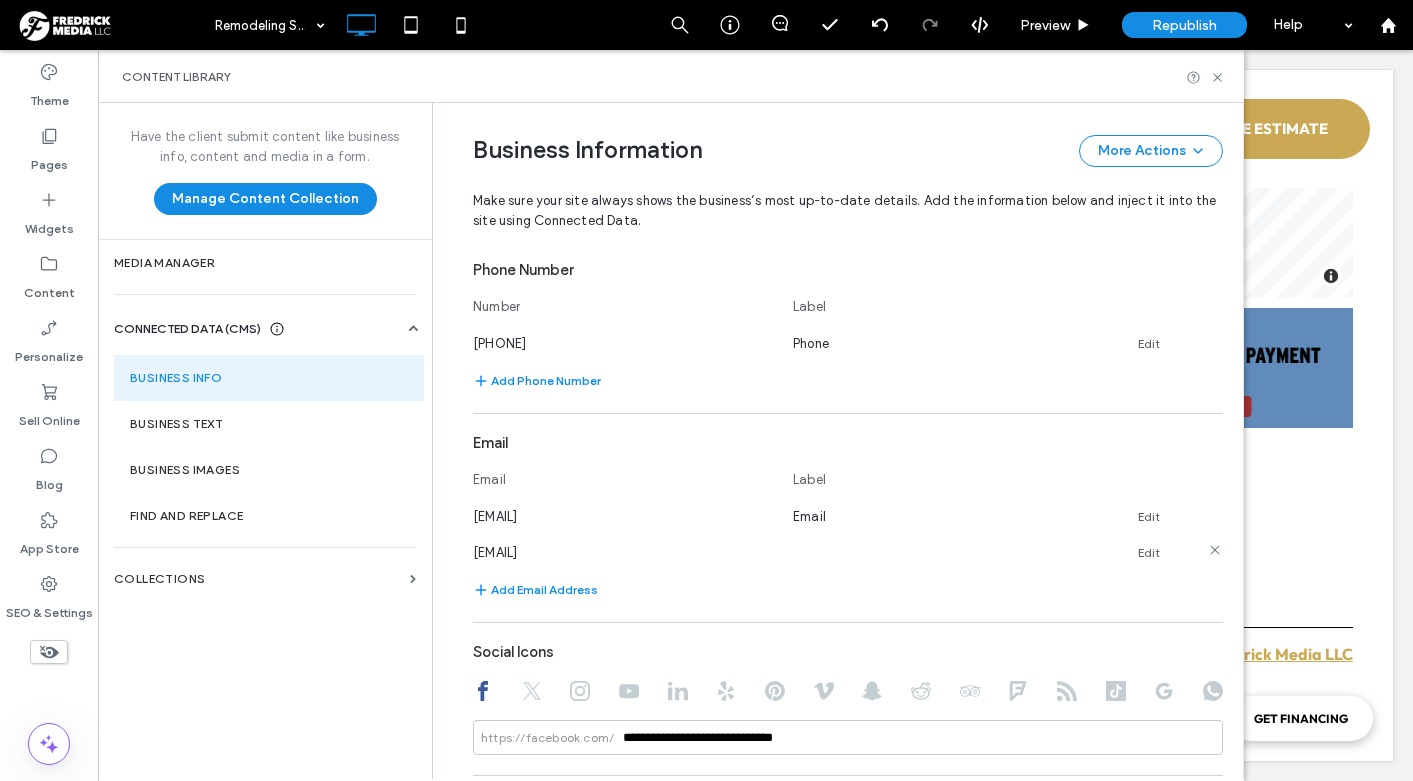 click 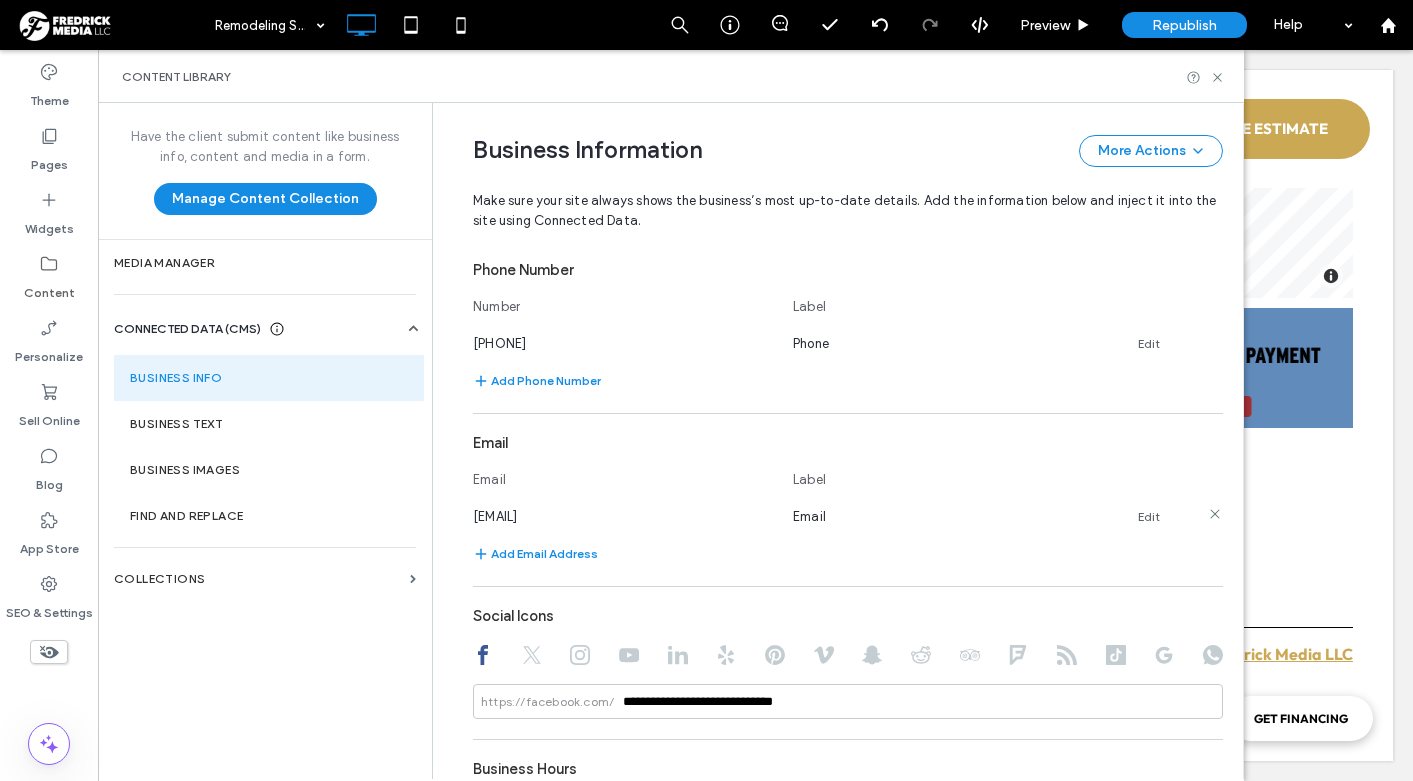 scroll, scrollTop: 1024, scrollLeft: 0, axis: vertical 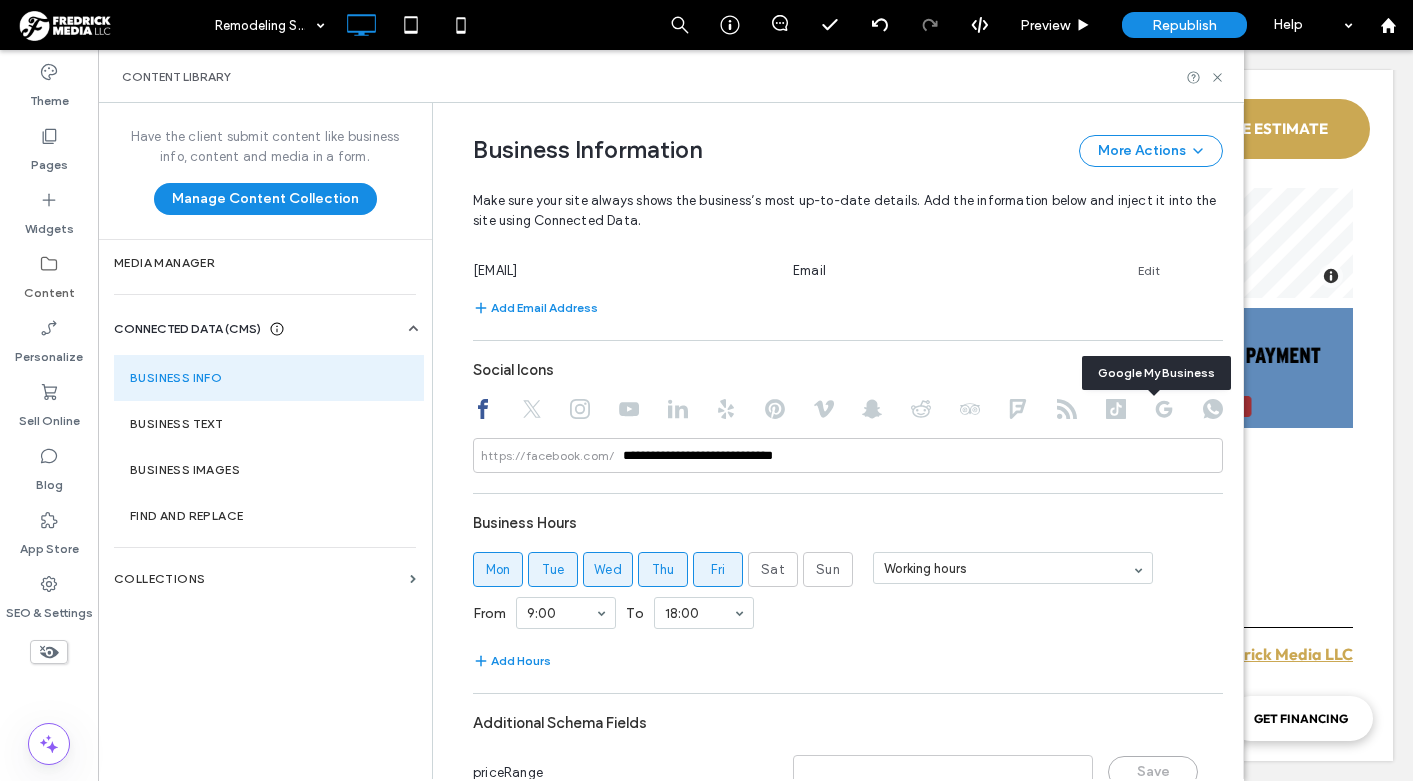 click 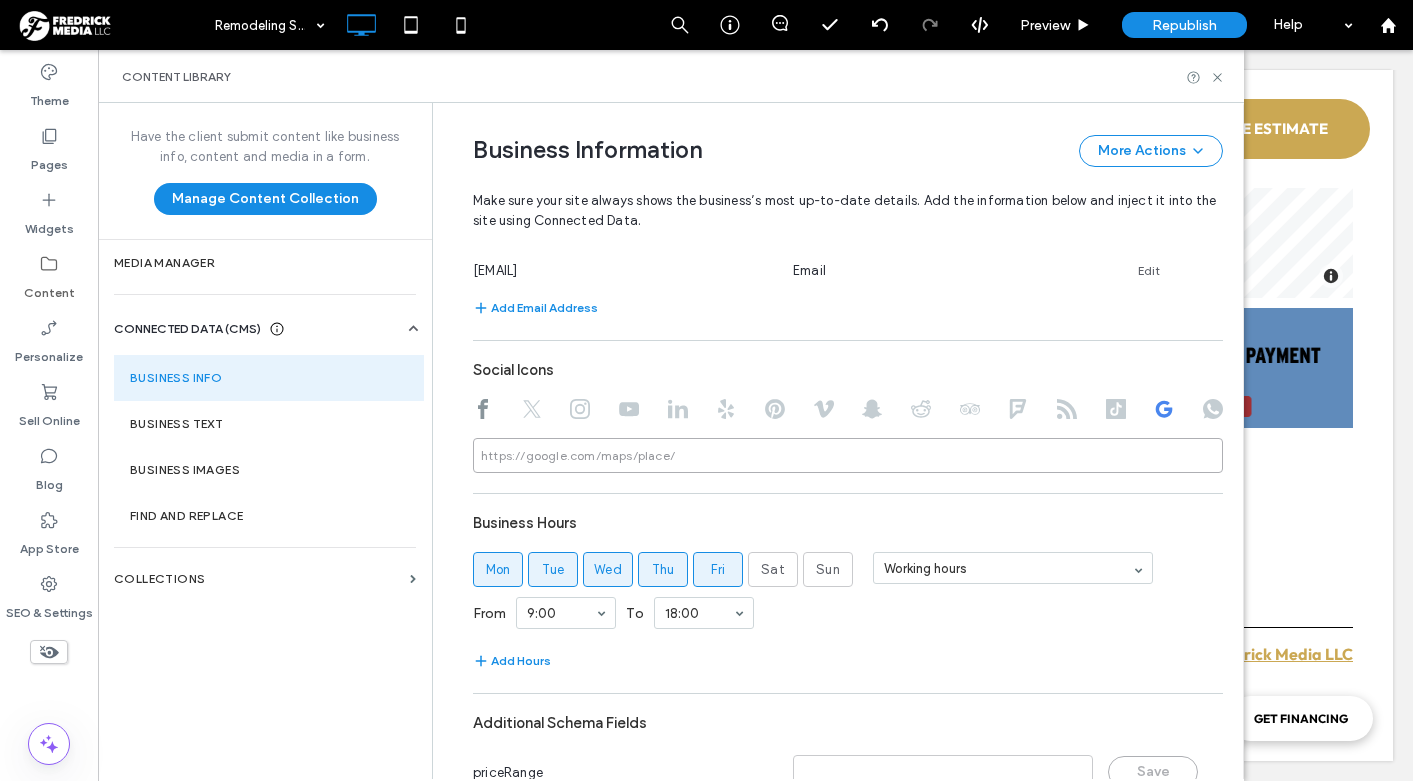 click at bounding box center [848, 455] 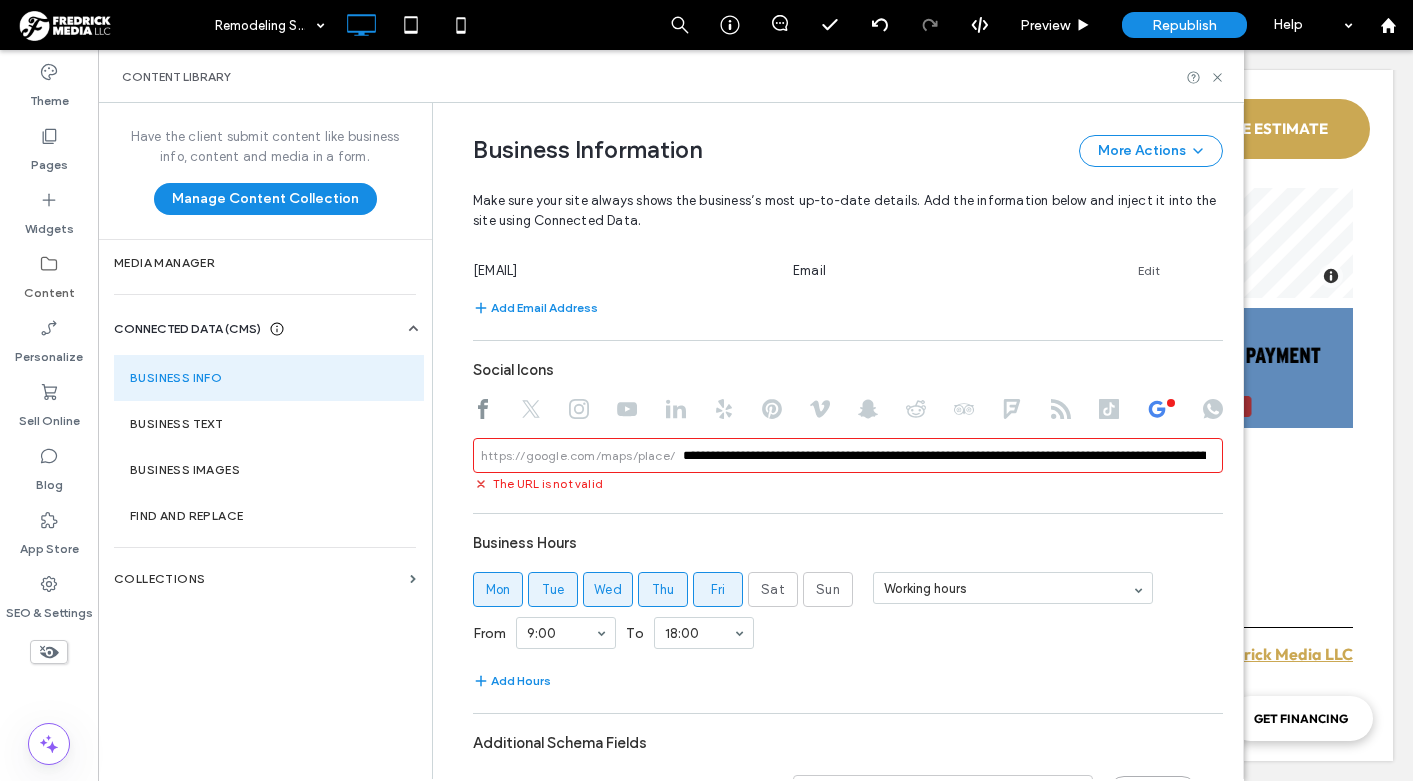 scroll, scrollTop: 0, scrollLeft: 358, axis: horizontal 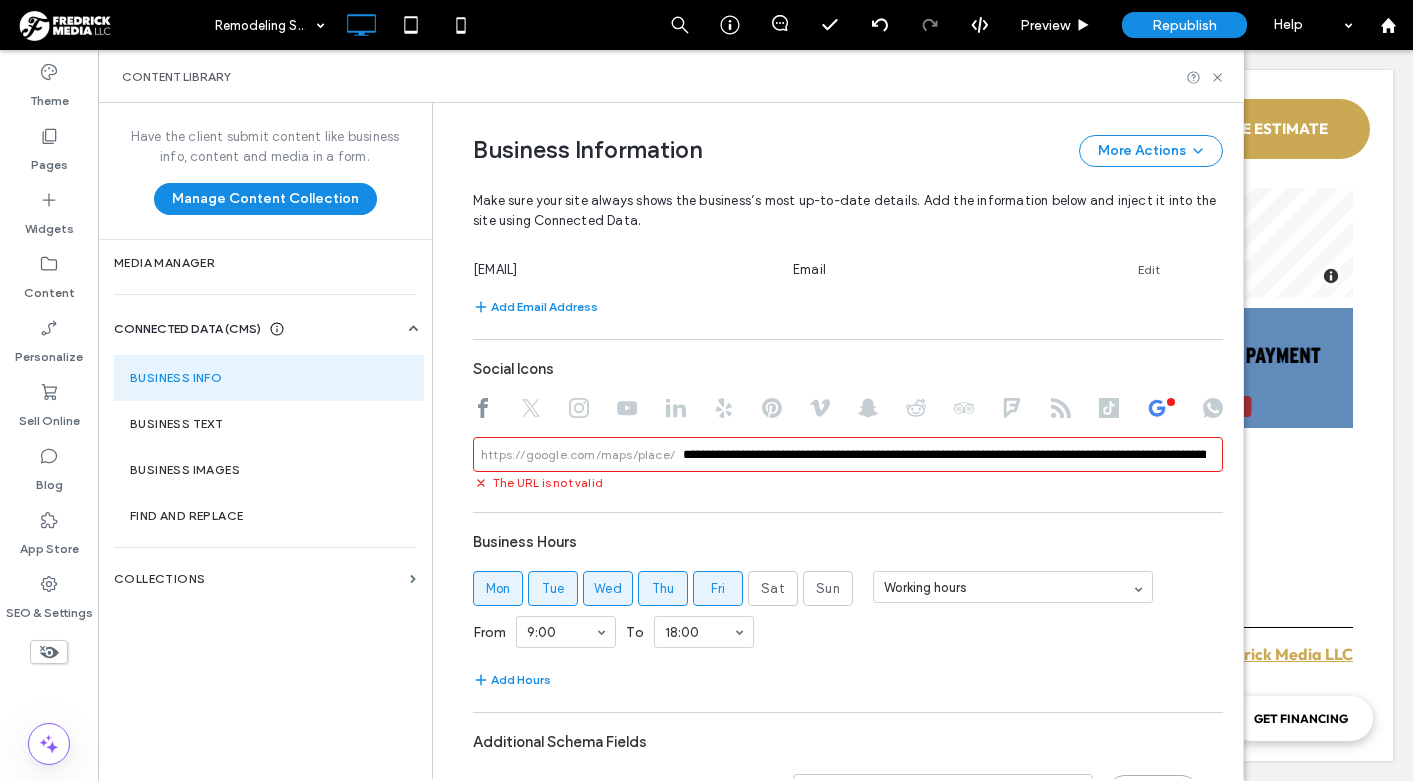 drag, startPoint x: 685, startPoint y: 452, endPoint x: 502, endPoint y: 453, distance: 183.00273 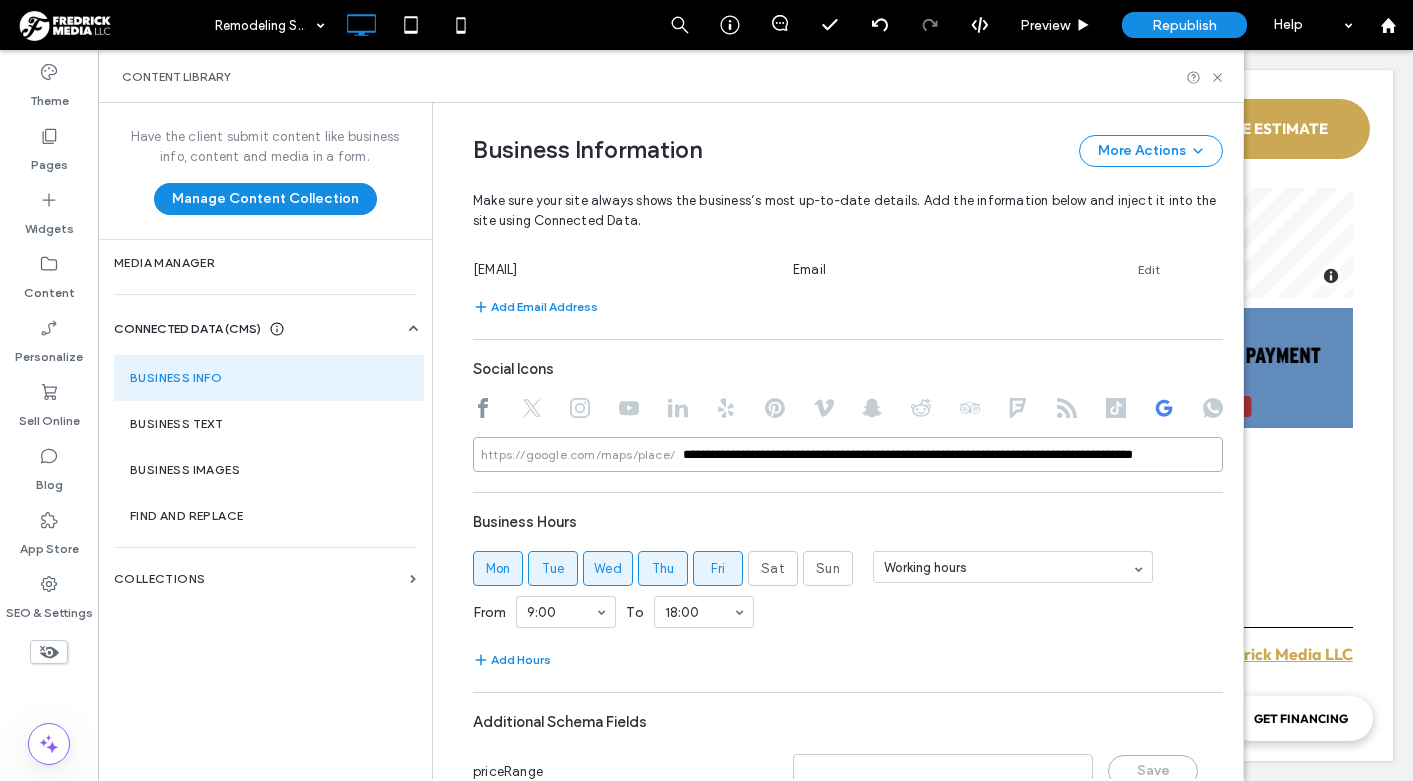 type on "**********" 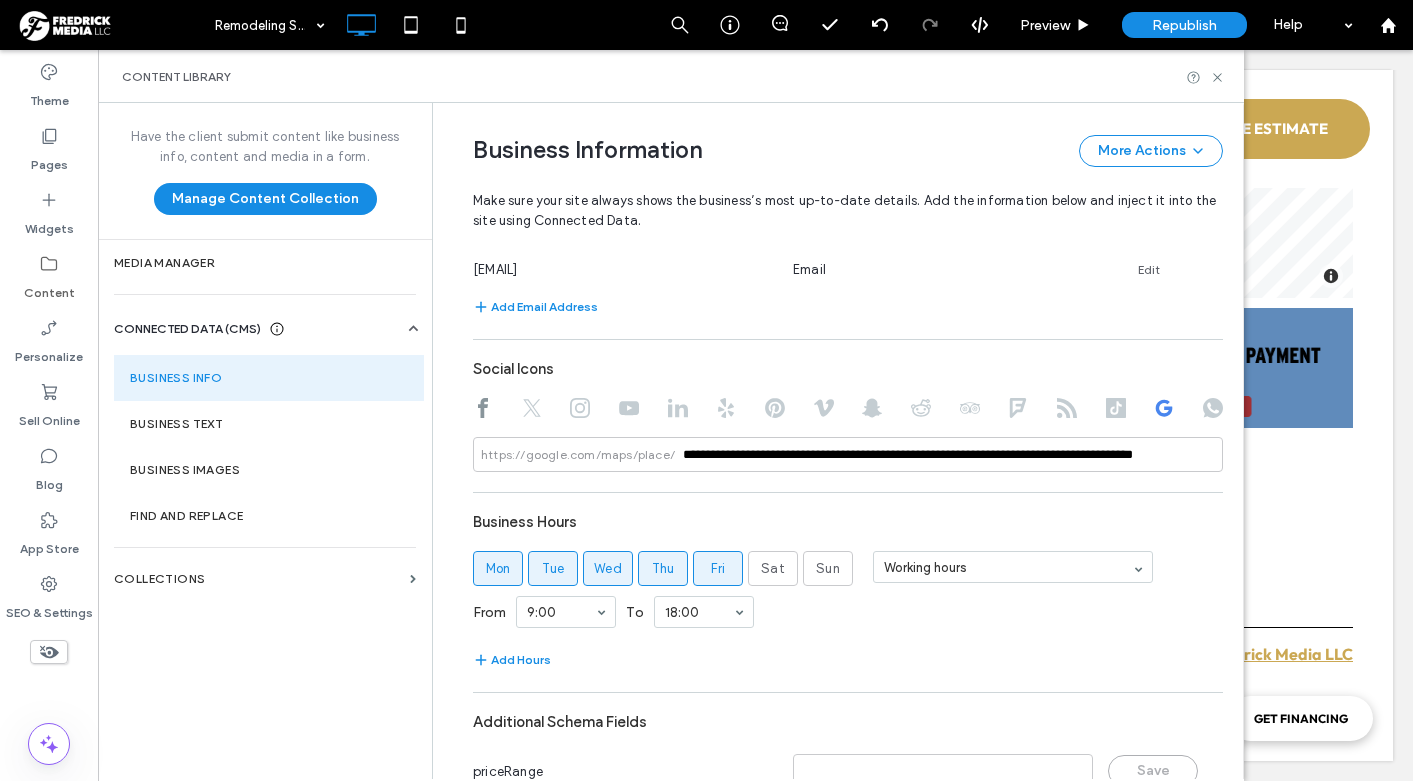click on "**********" at bounding box center (848, 284) 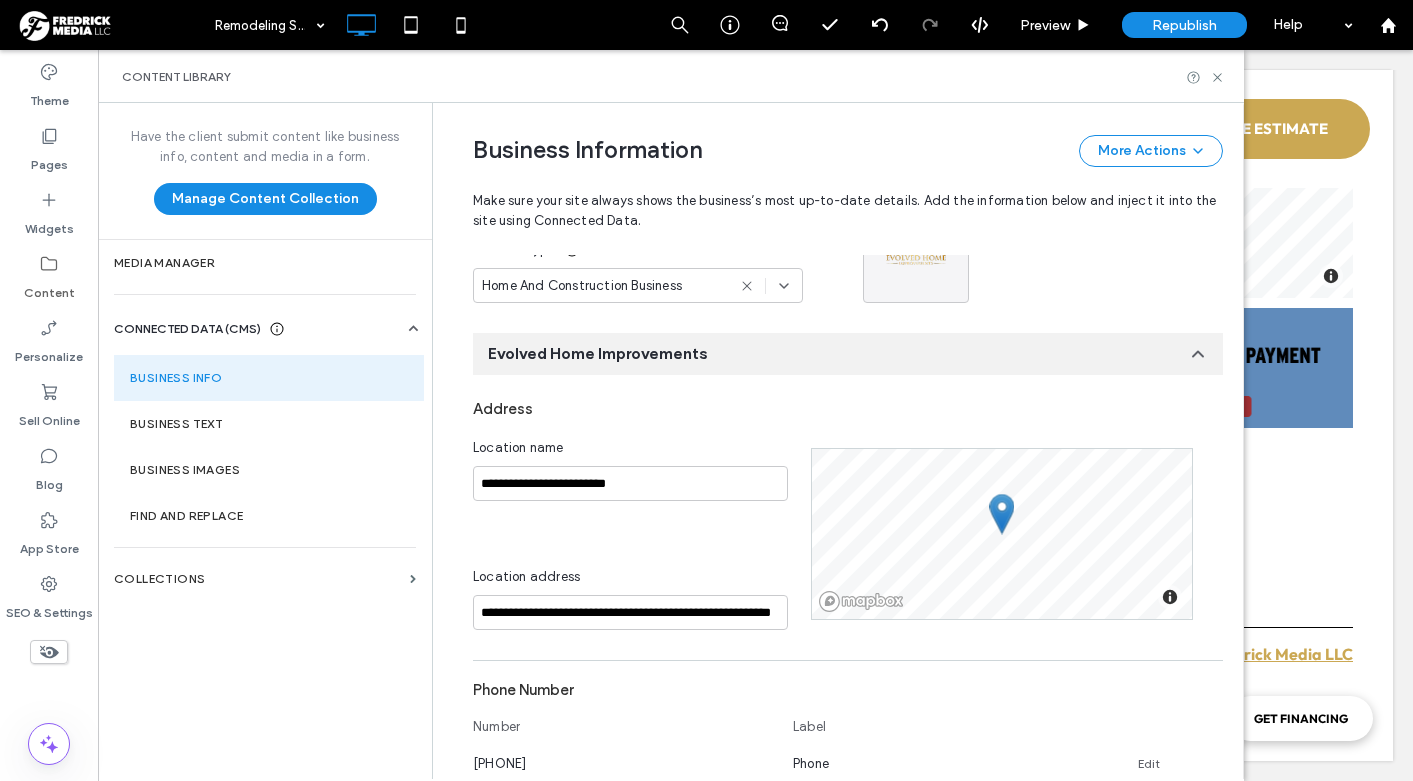 scroll, scrollTop: 0, scrollLeft: 0, axis: both 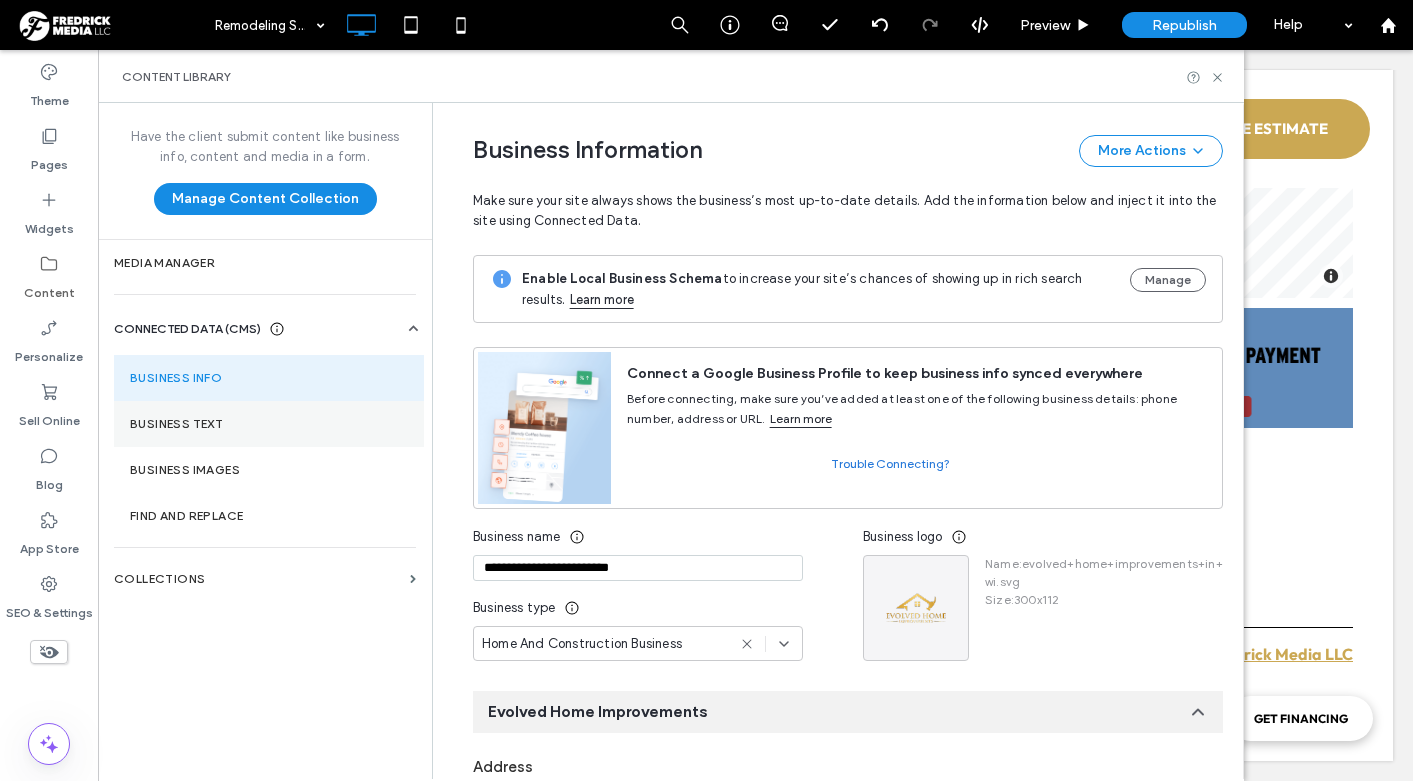 click on "Business Text" at bounding box center [269, 424] 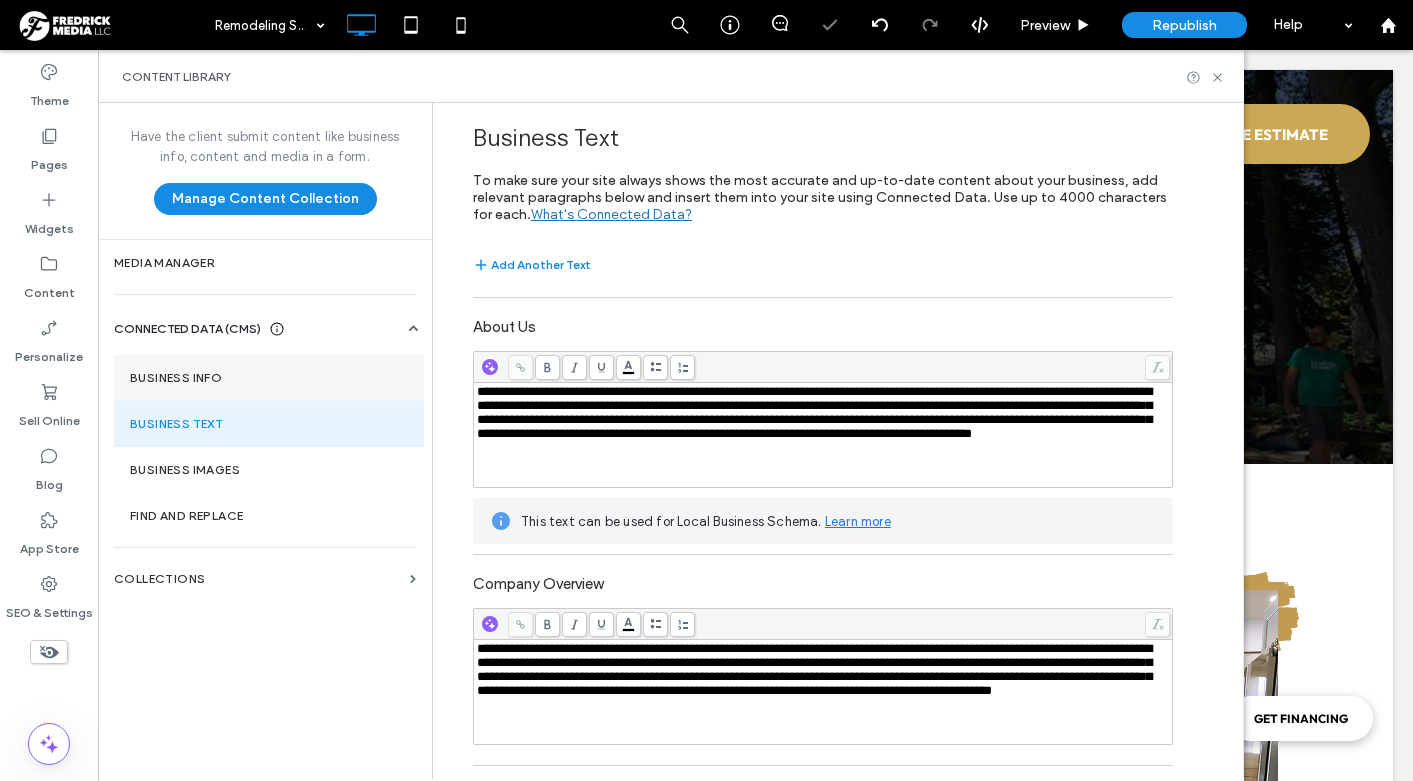 scroll, scrollTop: 0, scrollLeft: 0, axis: both 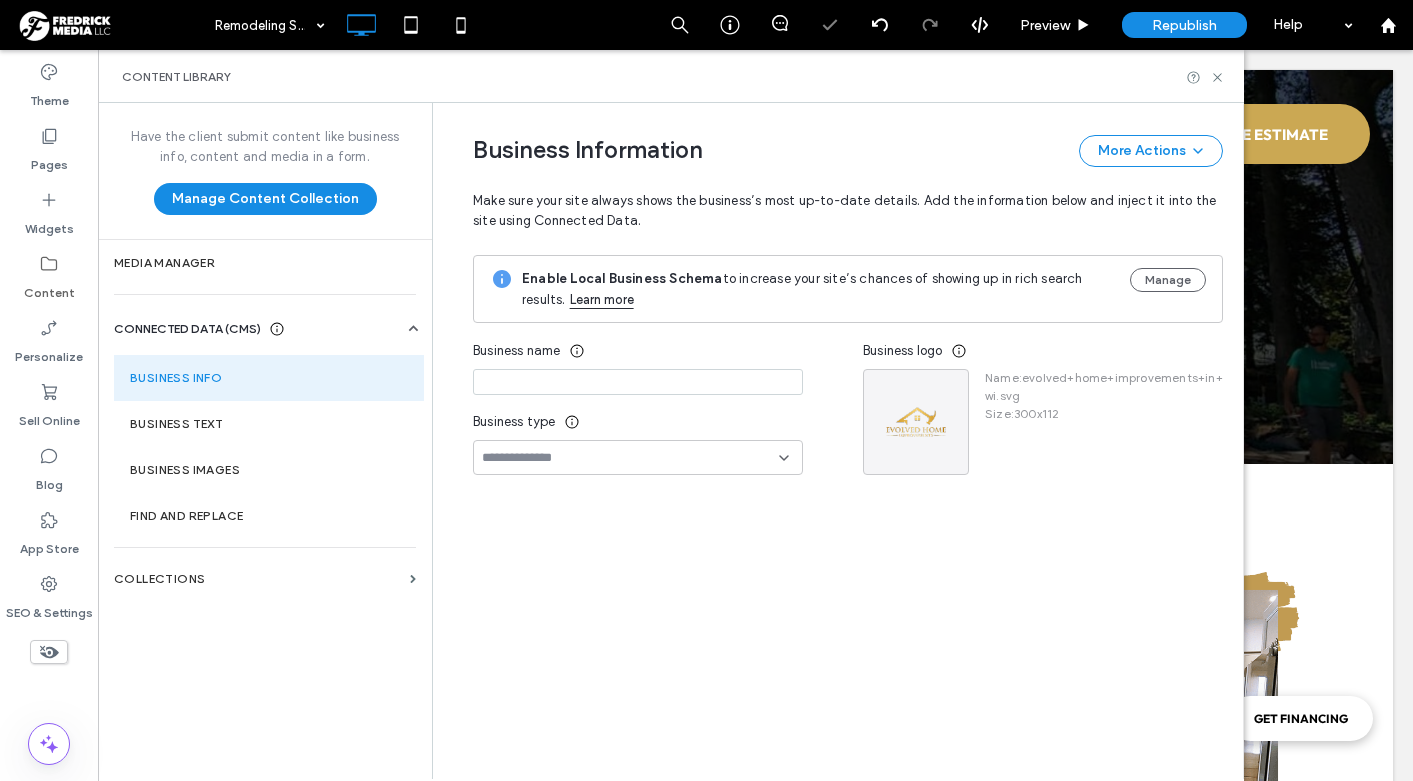 type on "**********" 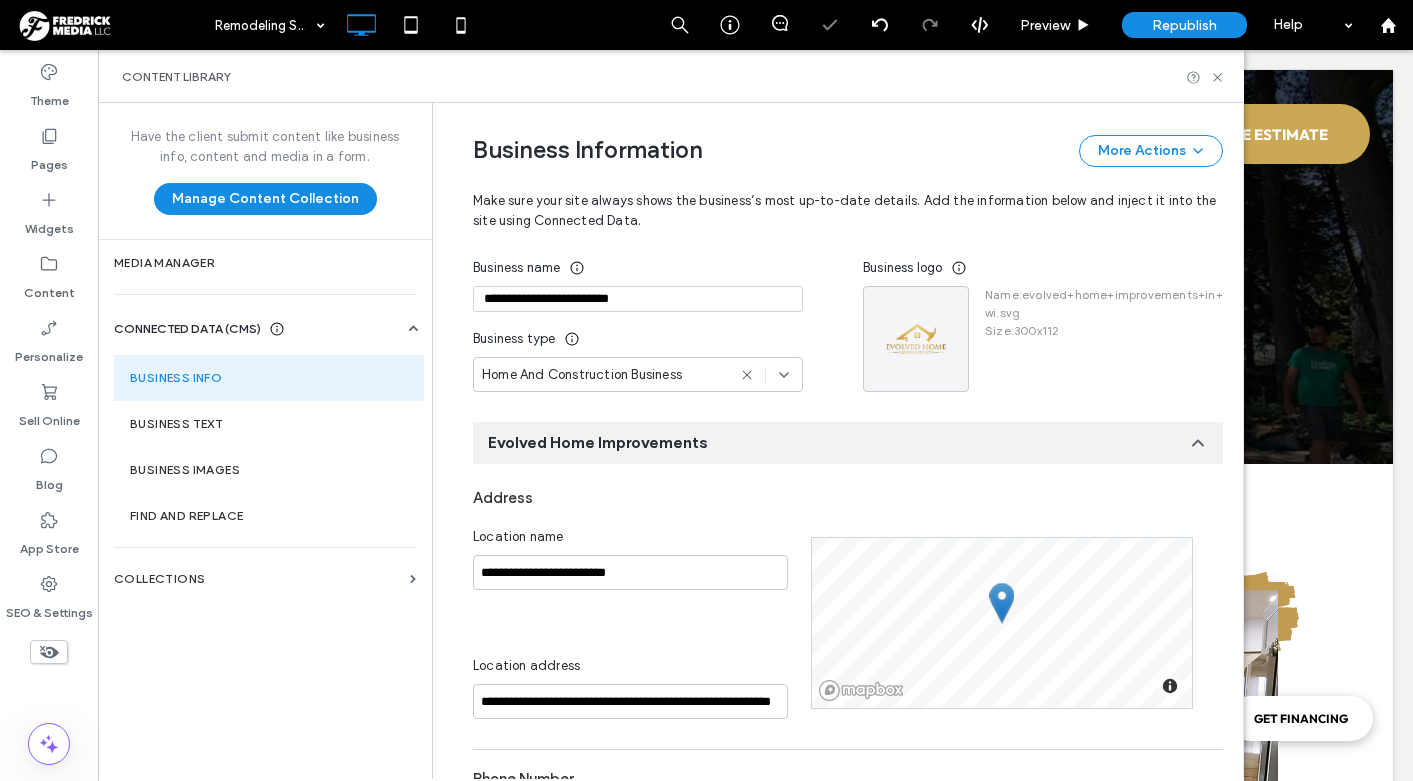 scroll, scrollTop: 0, scrollLeft: 0, axis: both 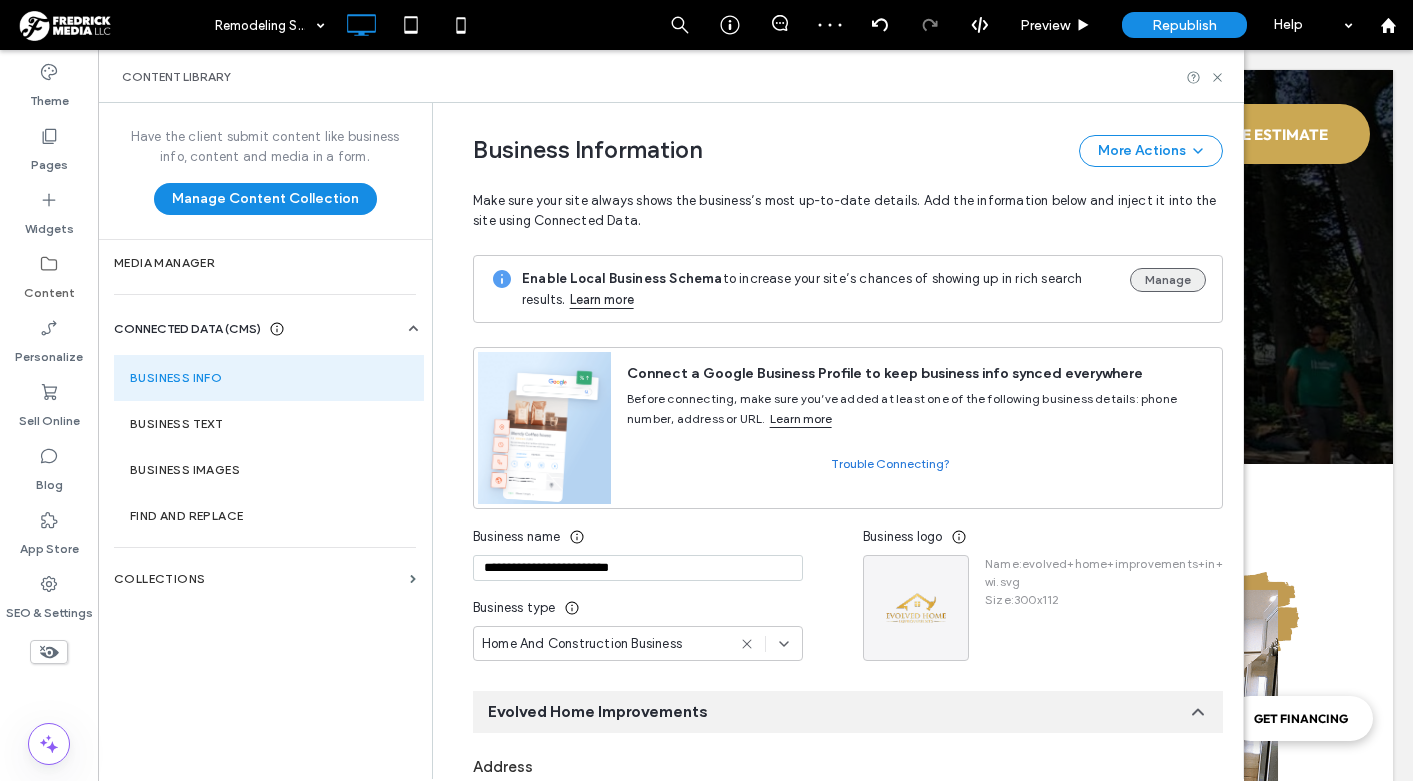 click on "Manage" at bounding box center [1168, 280] 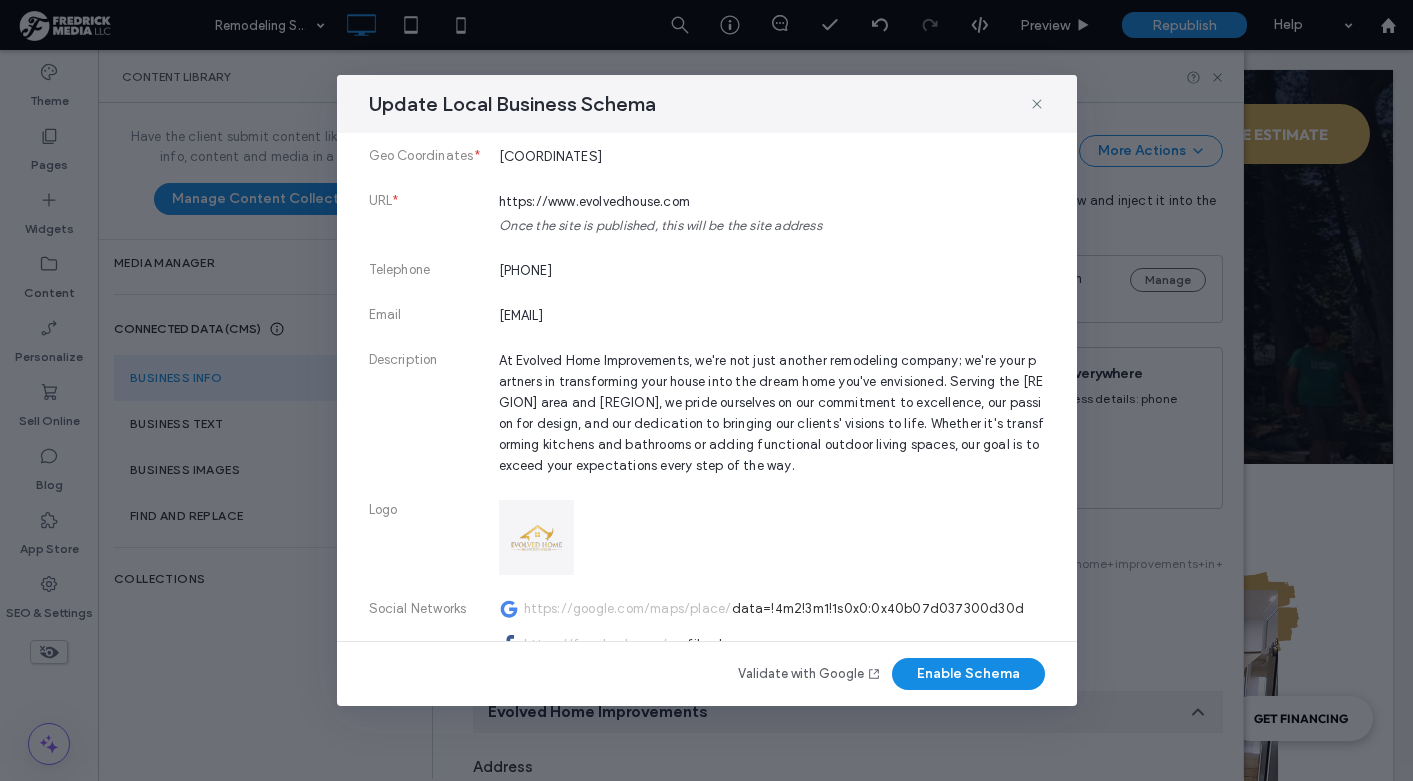scroll, scrollTop: 0, scrollLeft: 0, axis: both 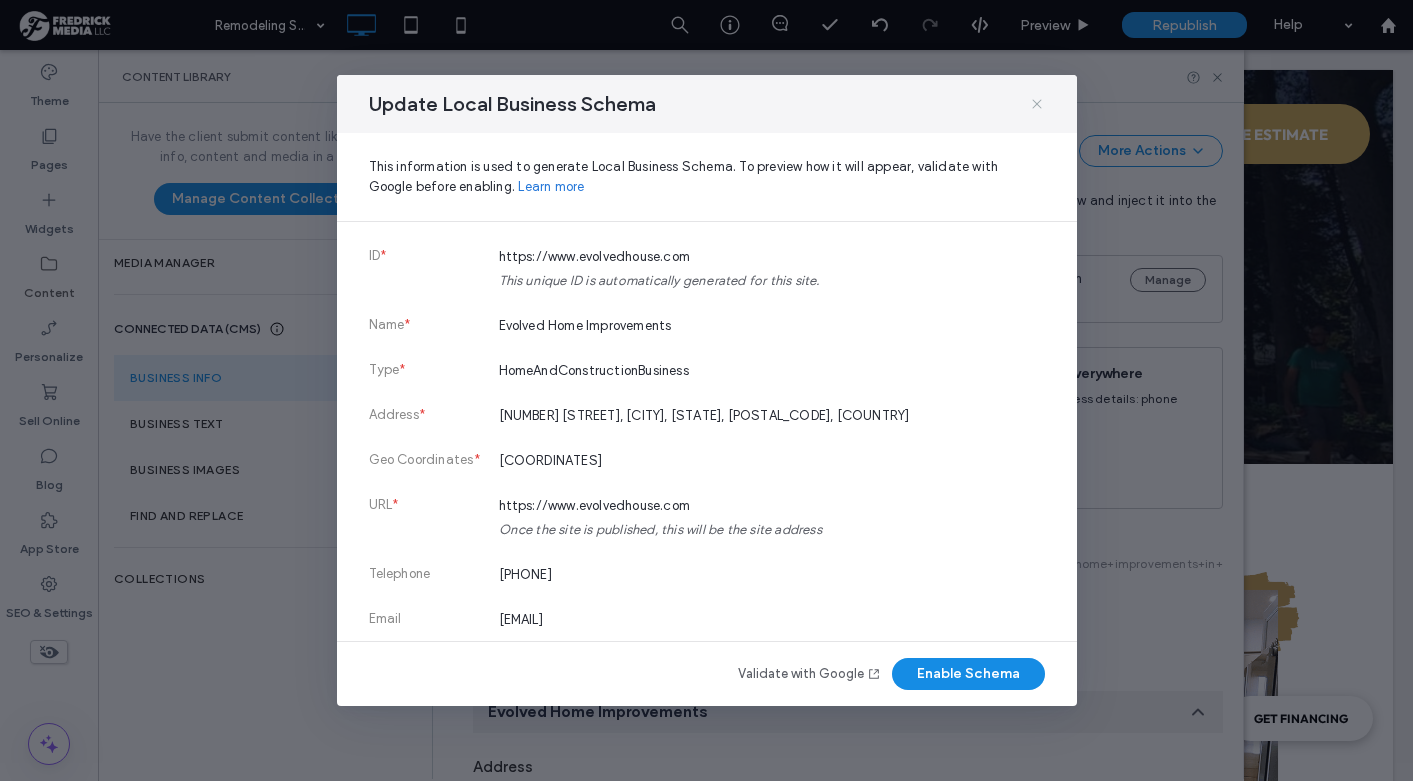 click 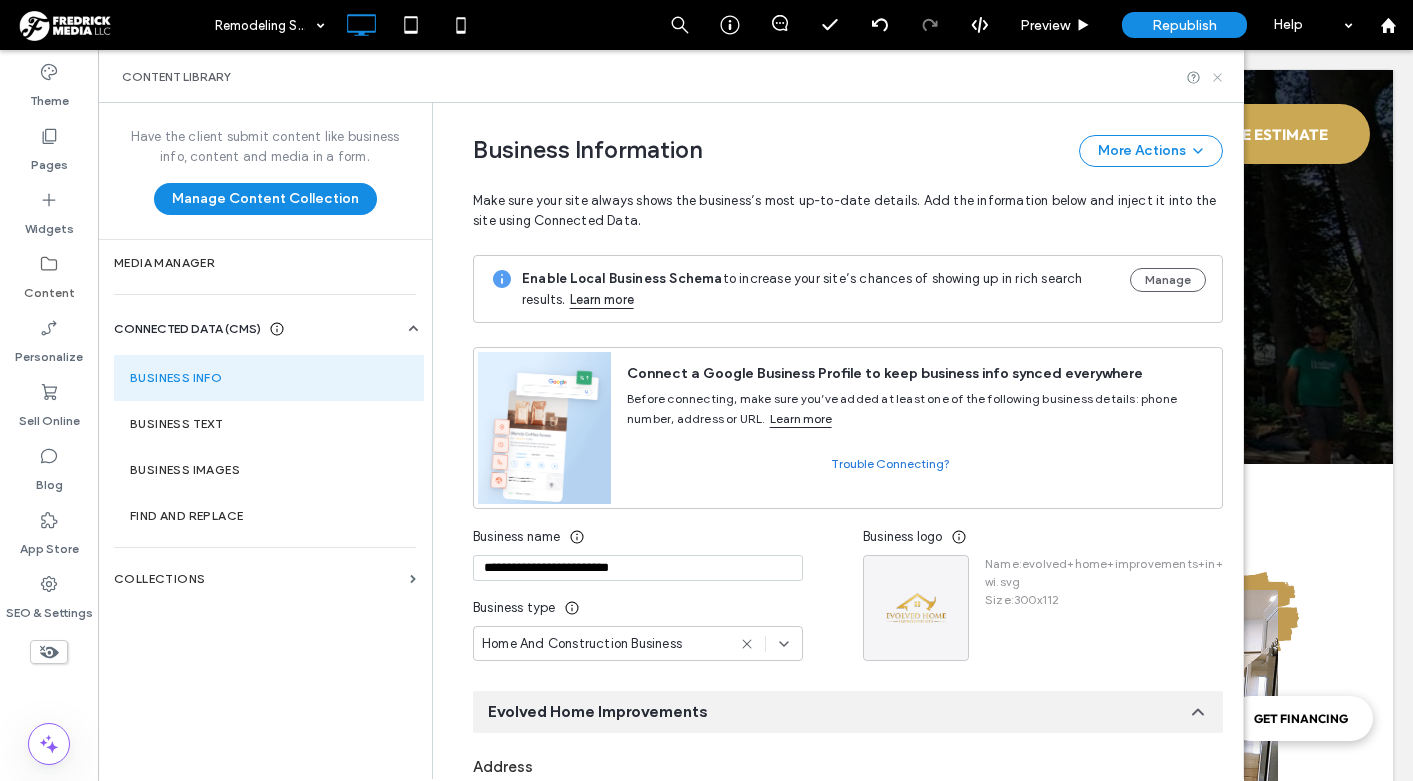 click 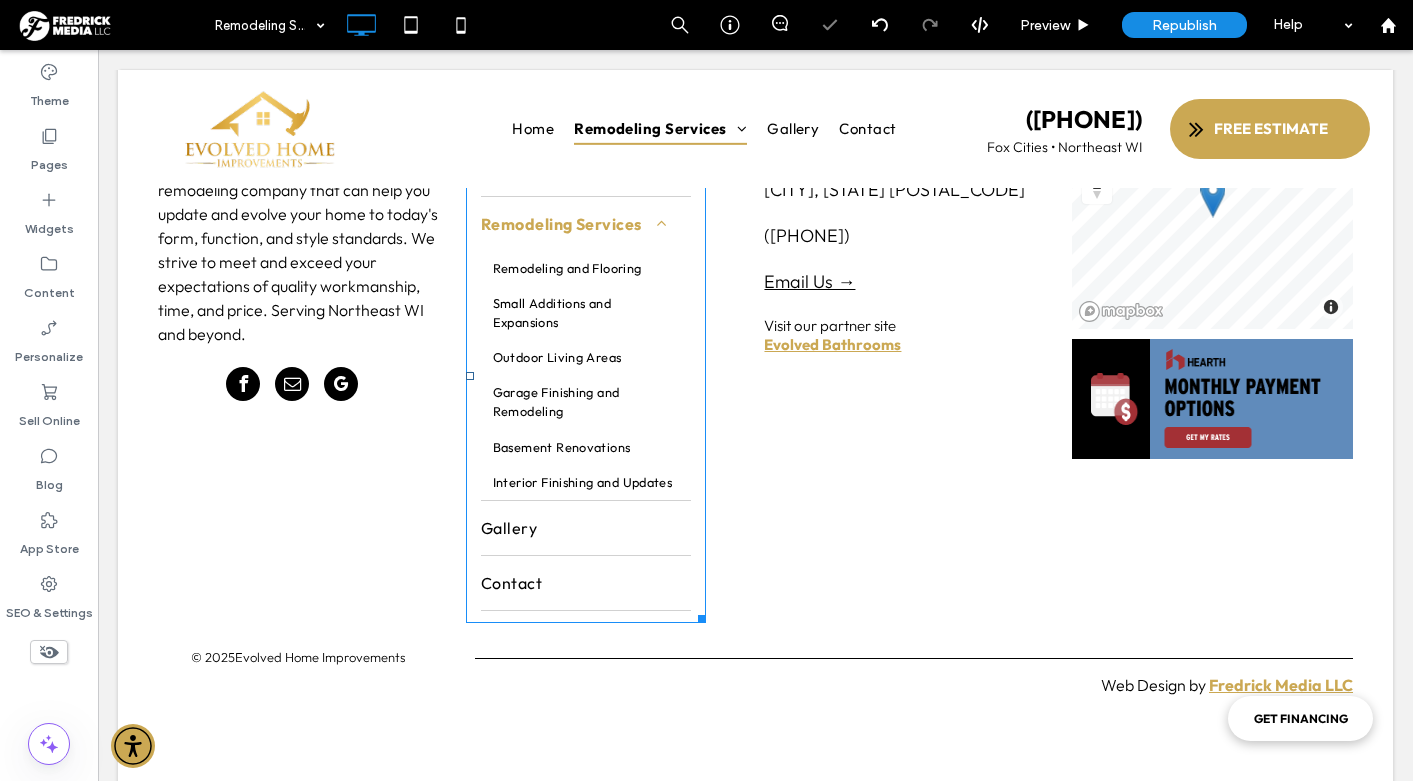 scroll, scrollTop: 6526, scrollLeft: 0, axis: vertical 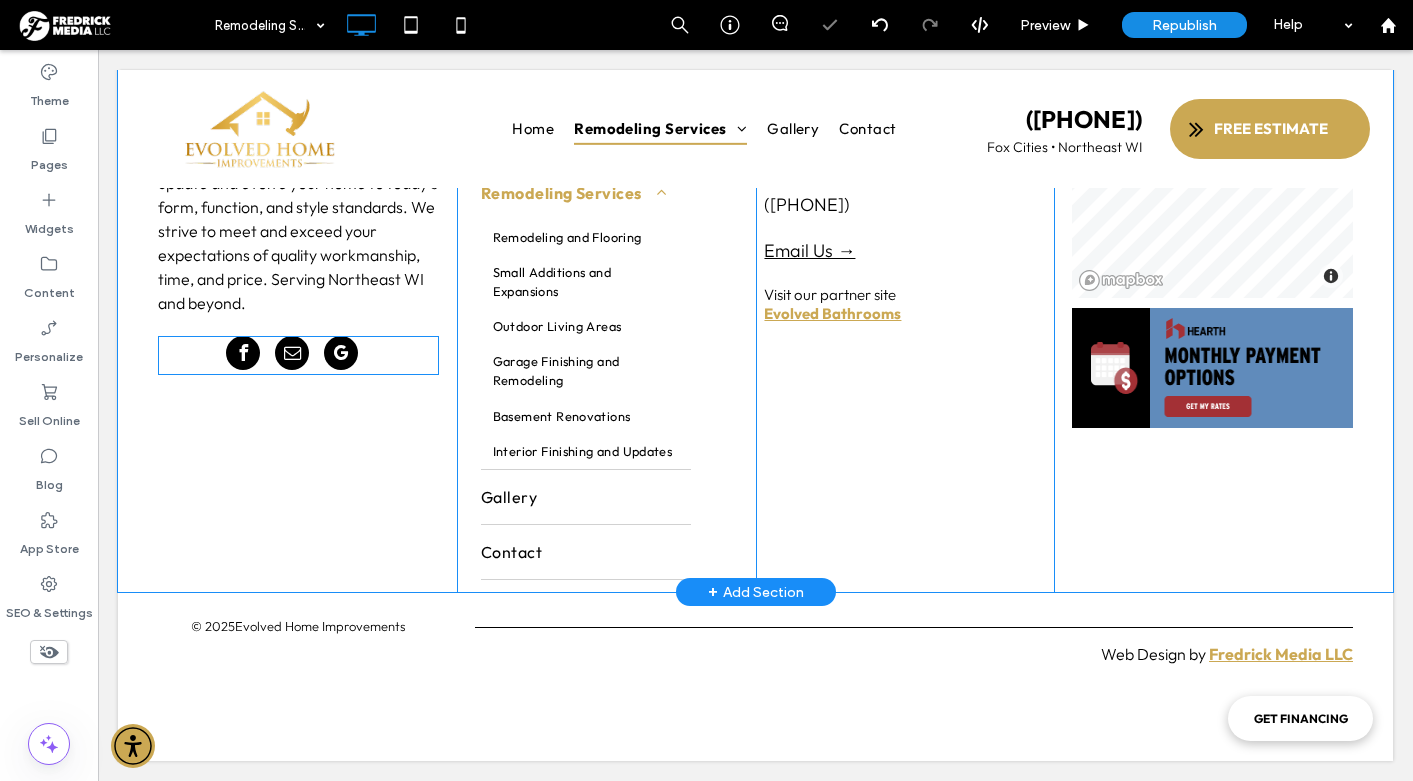 click at bounding box center (341, 353) 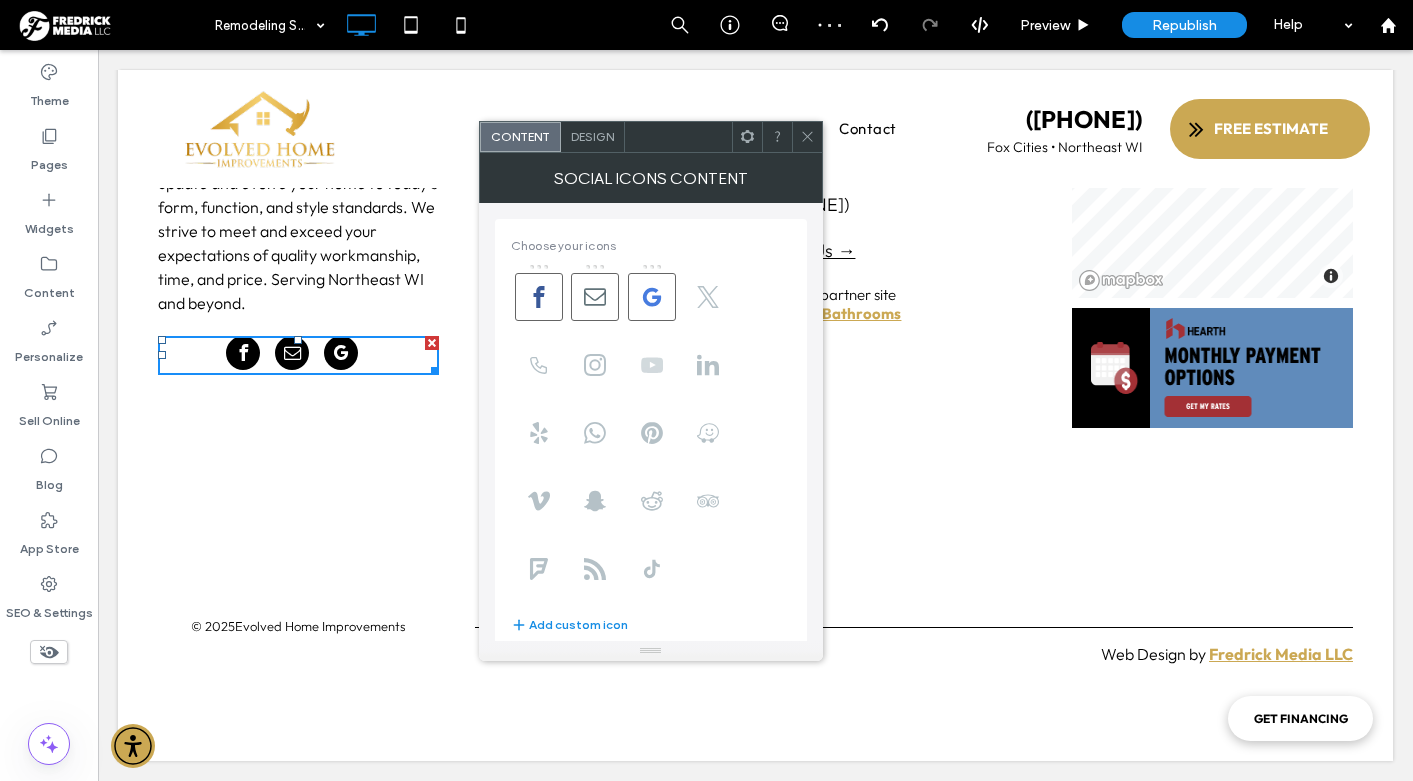 scroll, scrollTop: 356, scrollLeft: 0, axis: vertical 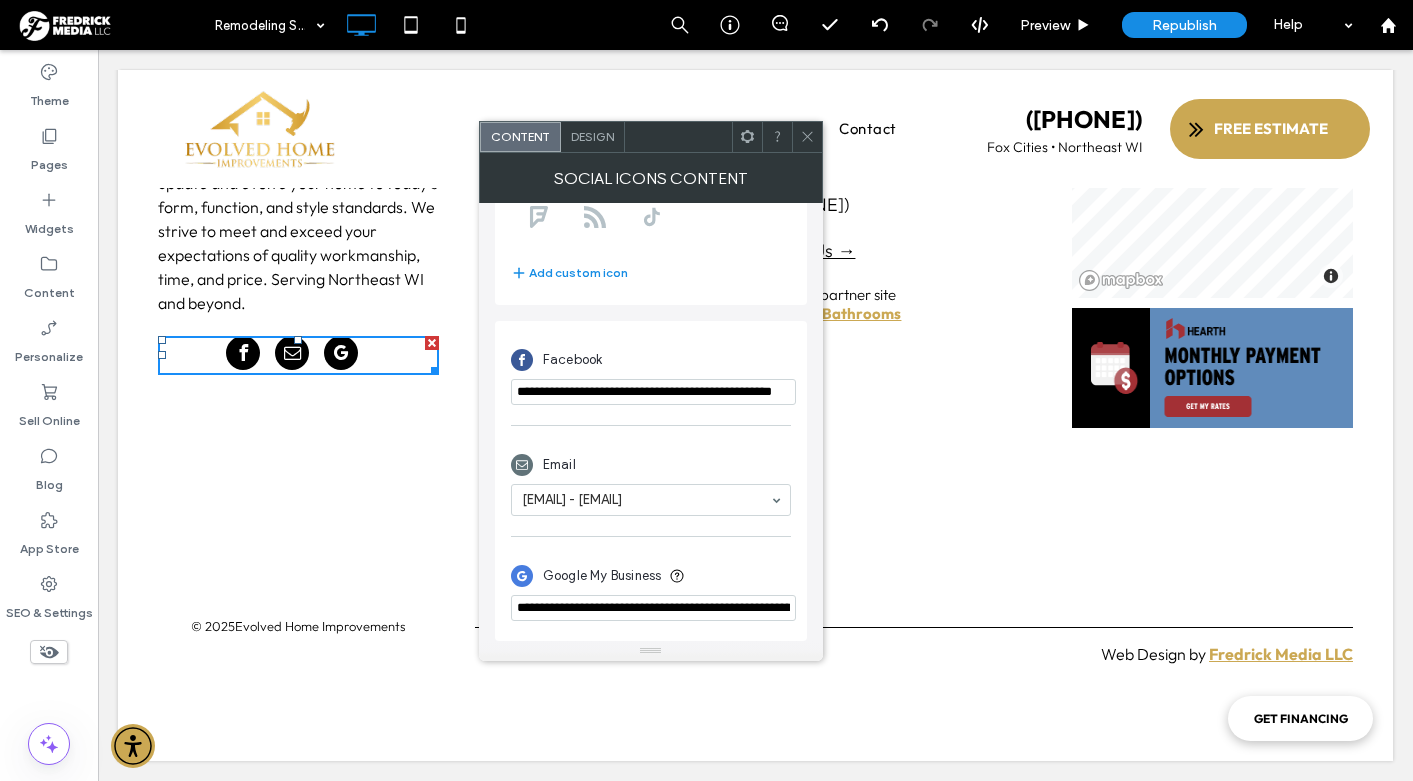 click 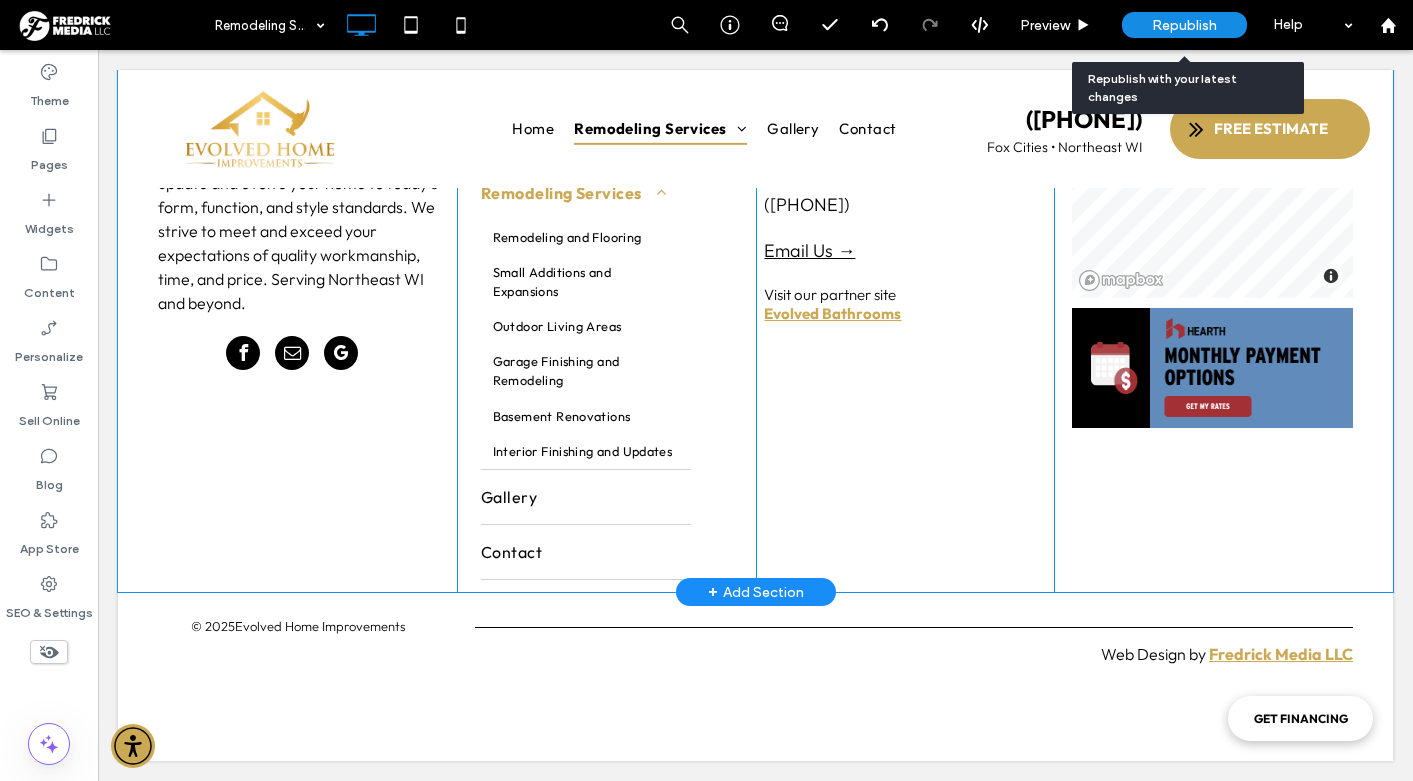 click on "Republish" at bounding box center (1184, 25) 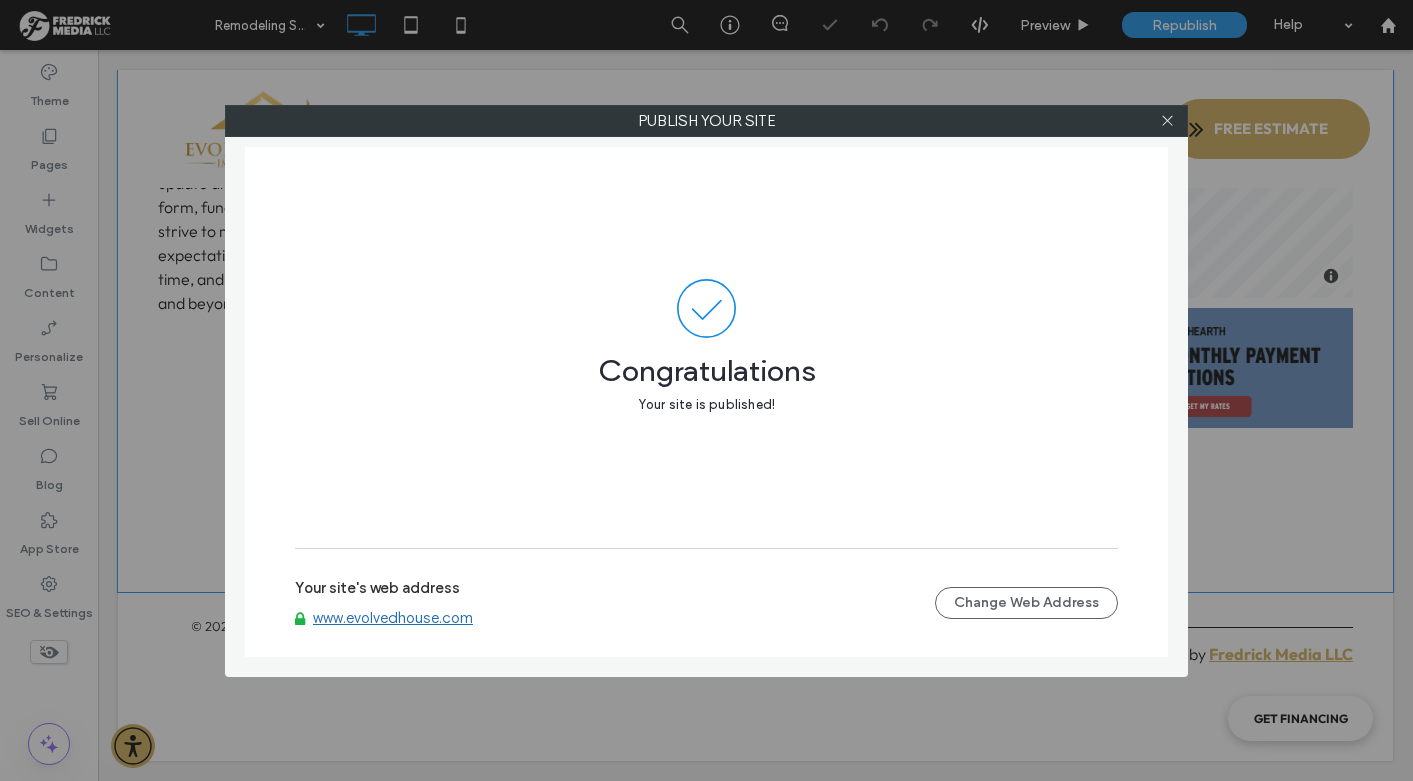 click on "www.evolvedhouse.com" at bounding box center [393, 618] 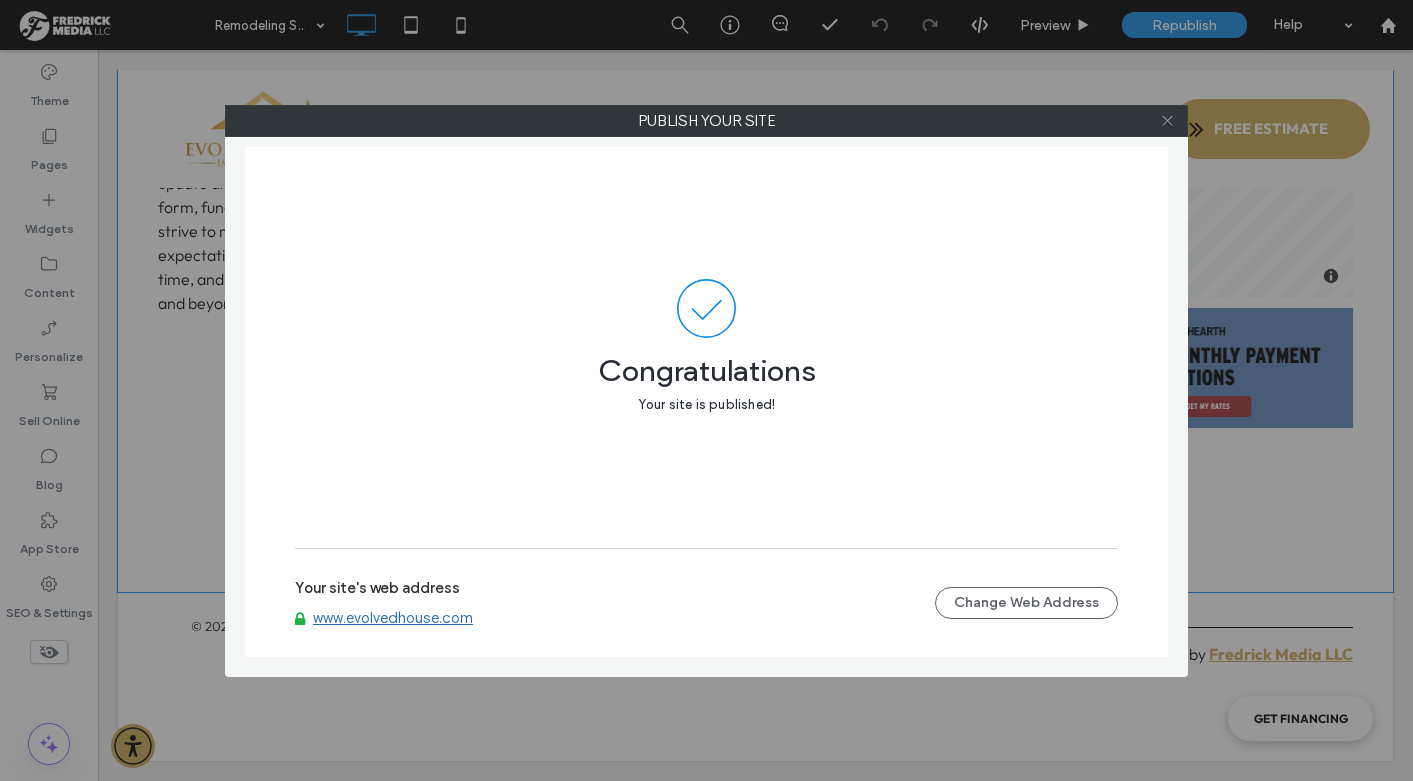 click 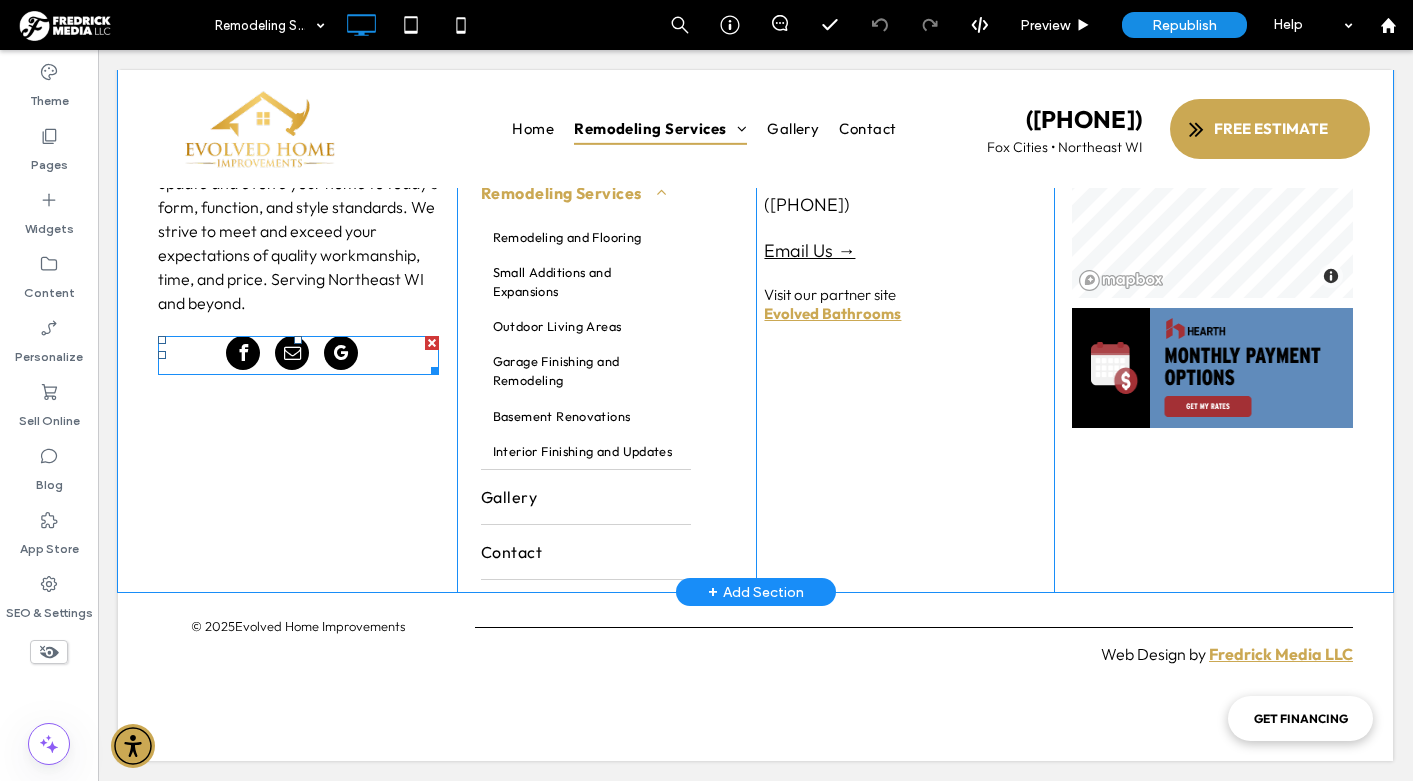 click at bounding box center (341, 353) 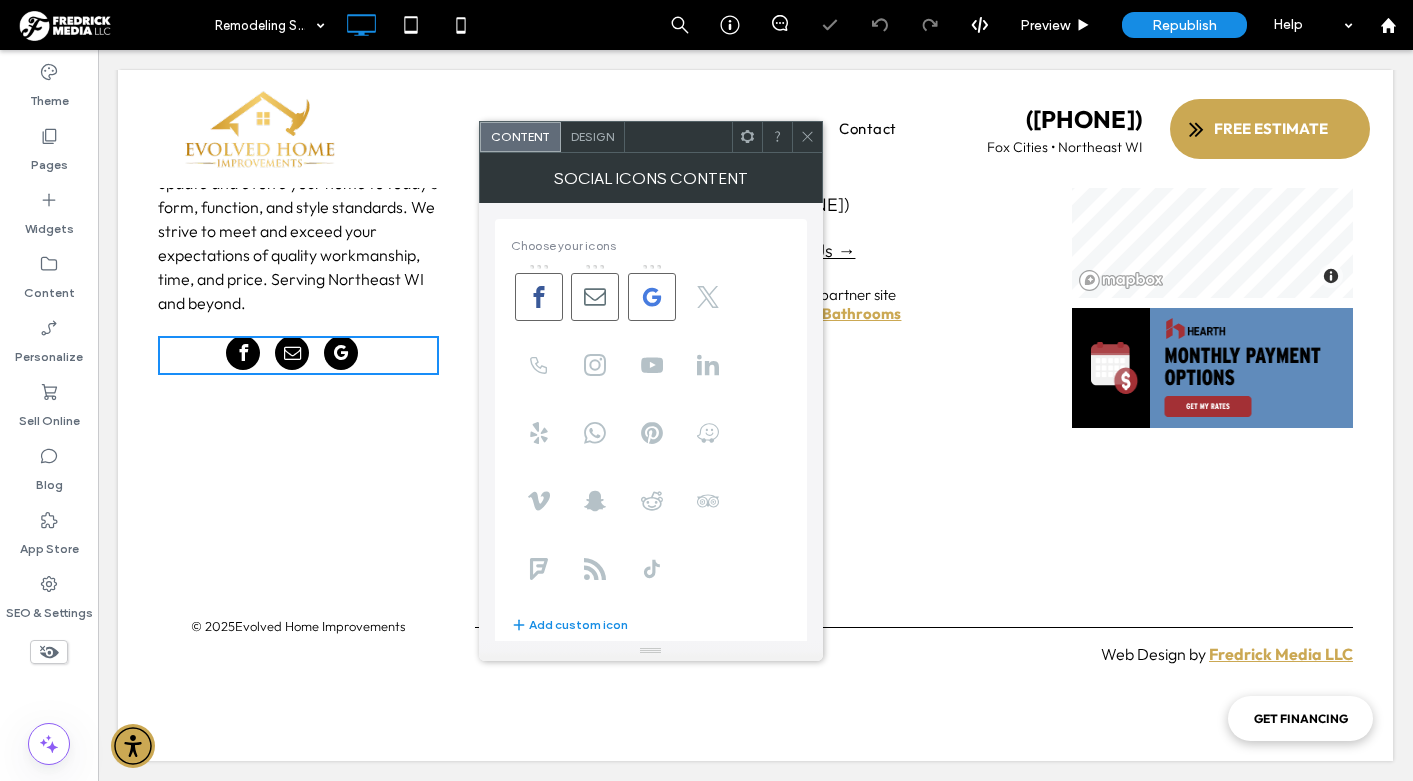 scroll, scrollTop: 356, scrollLeft: 0, axis: vertical 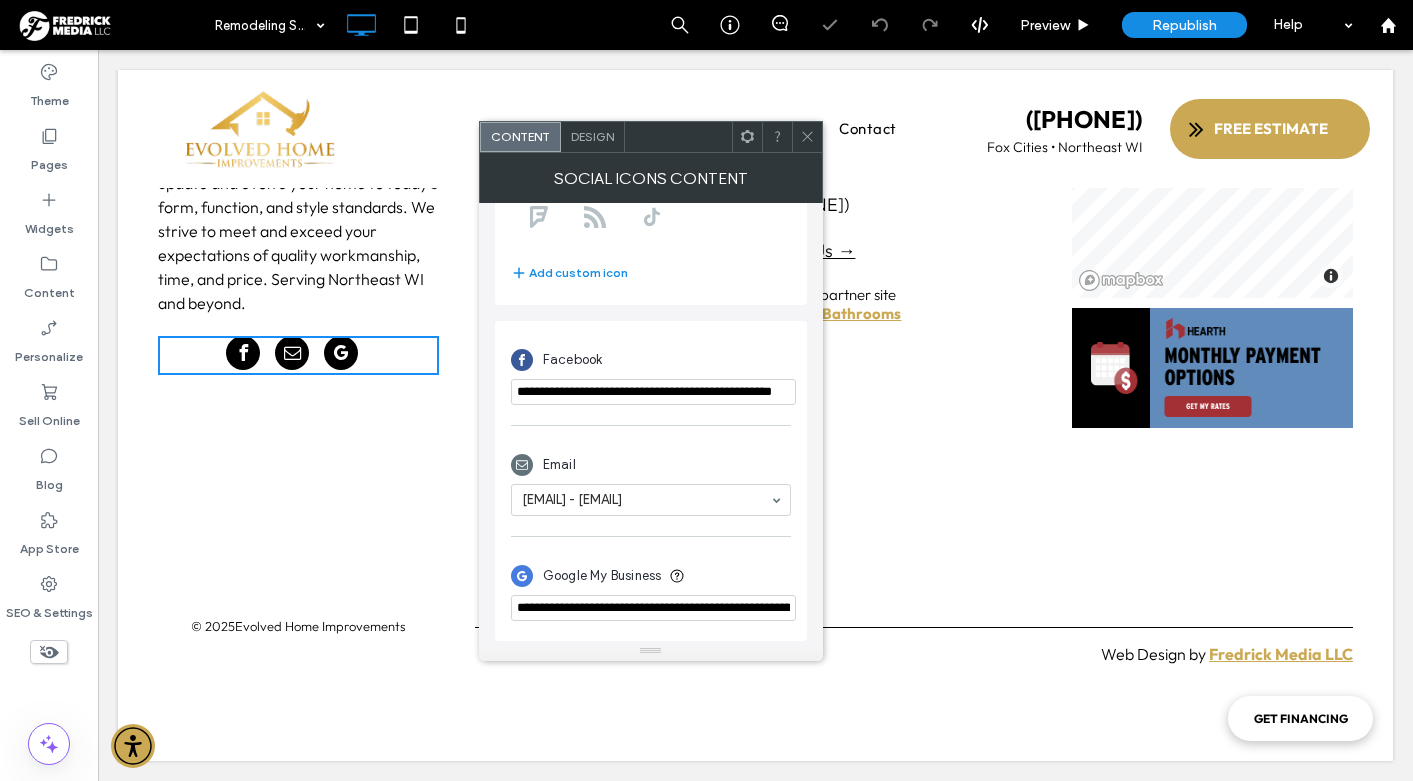 click on "**********" at bounding box center [653, 608] 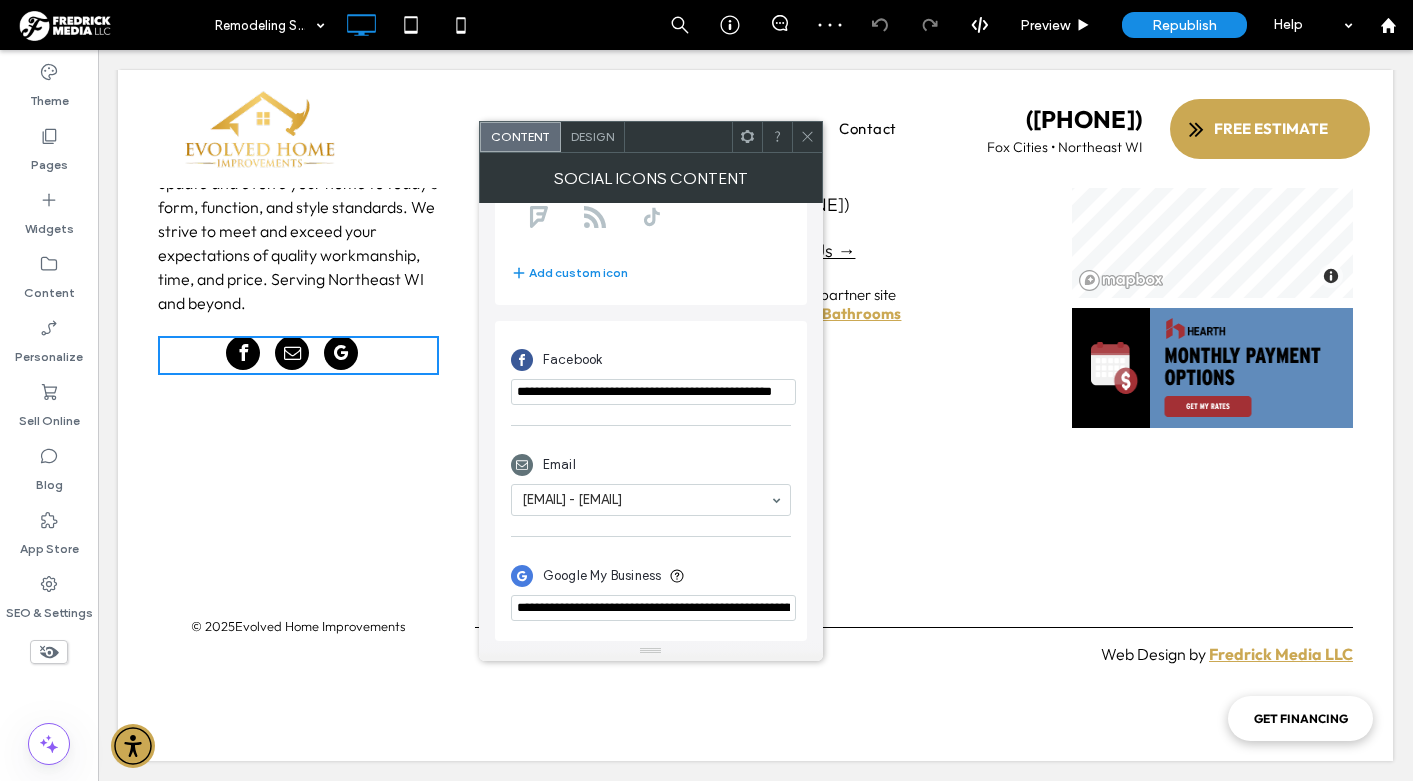 click on "**********" at bounding box center [653, 608] 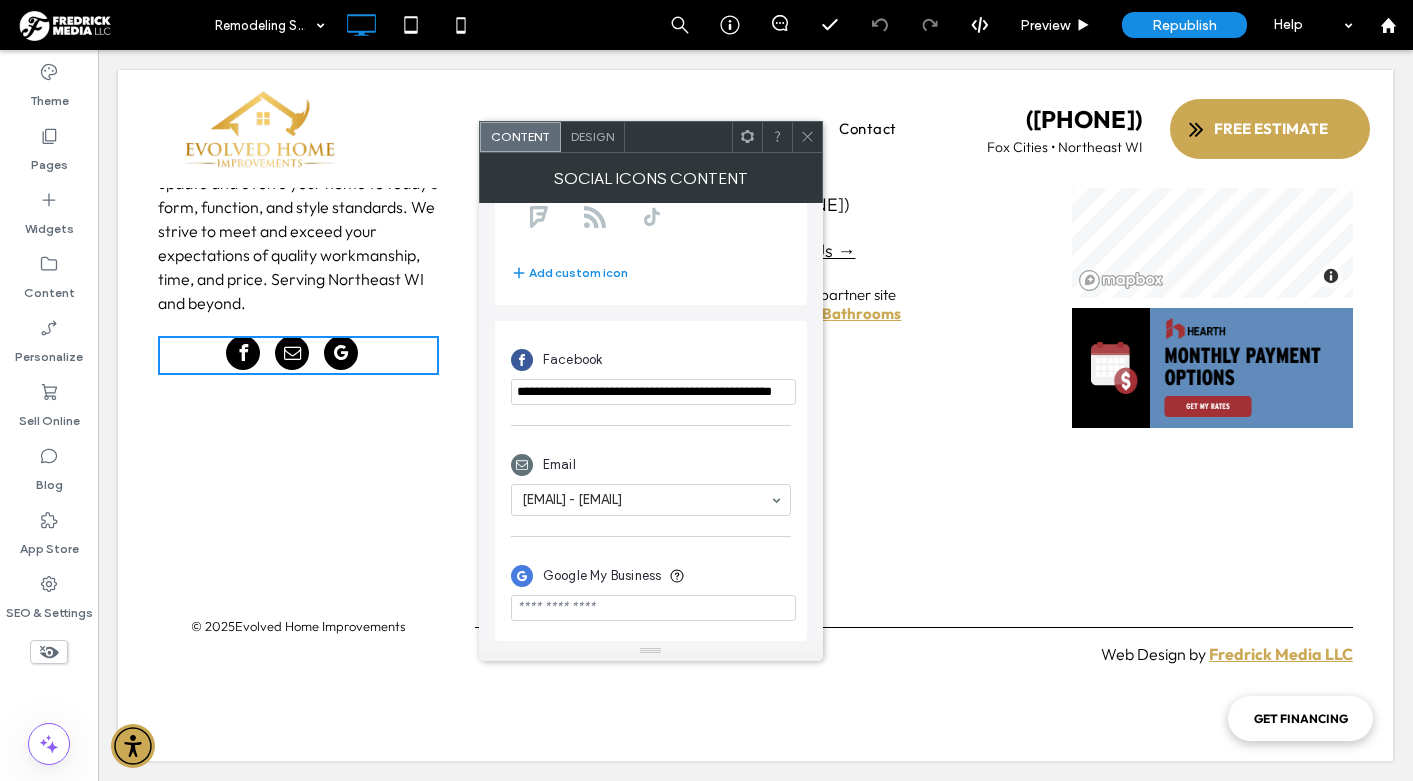 paste on "**********" 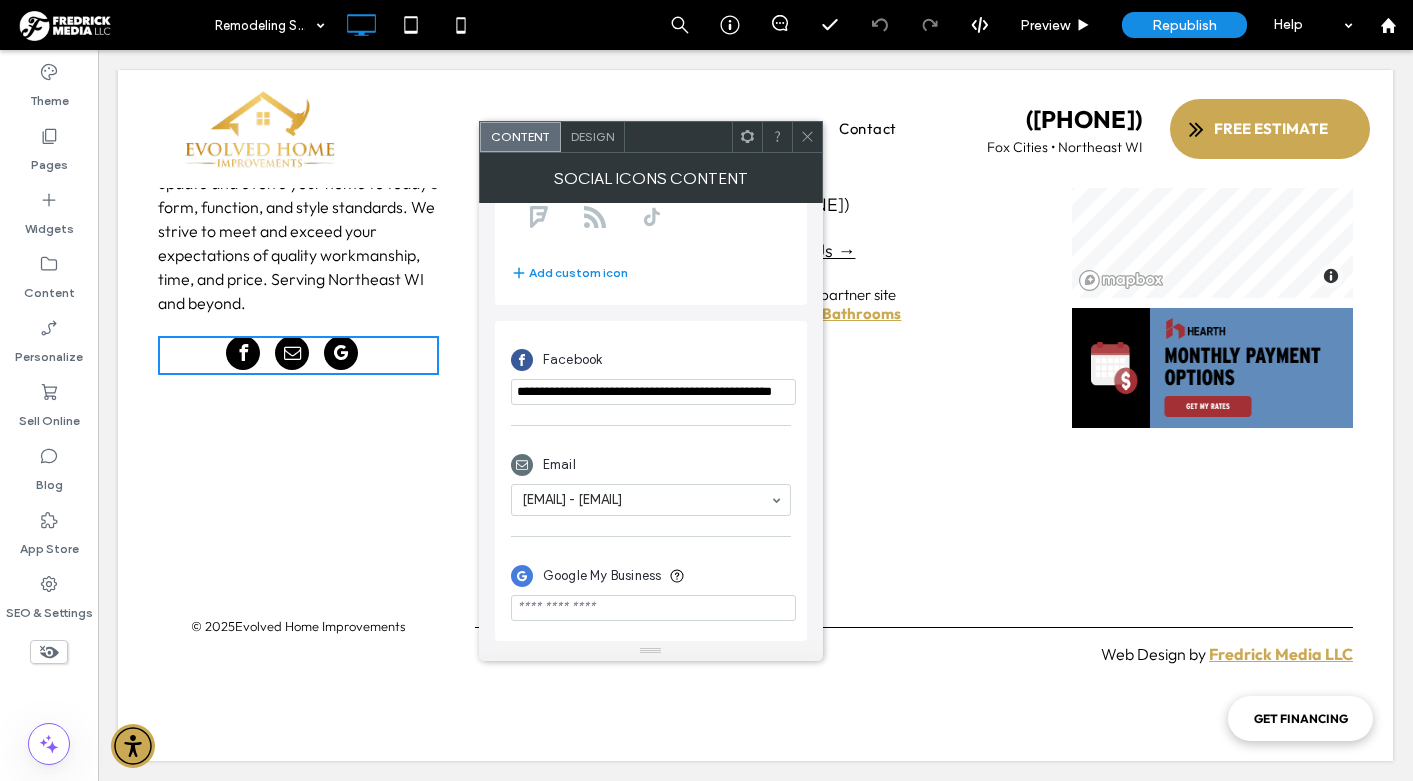 type on "**********" 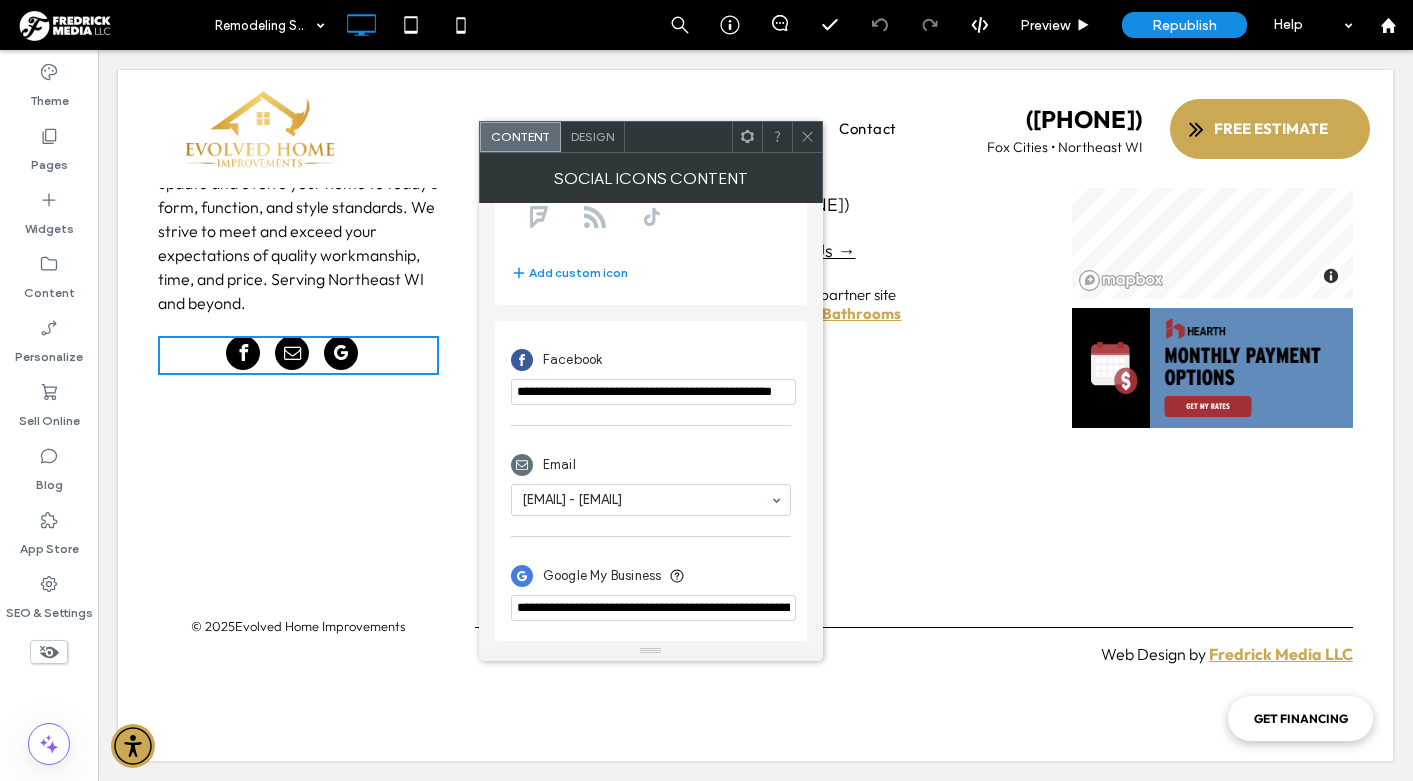 scroll, scrollTop: 0, scrollLeft: 608, axis: horizontal 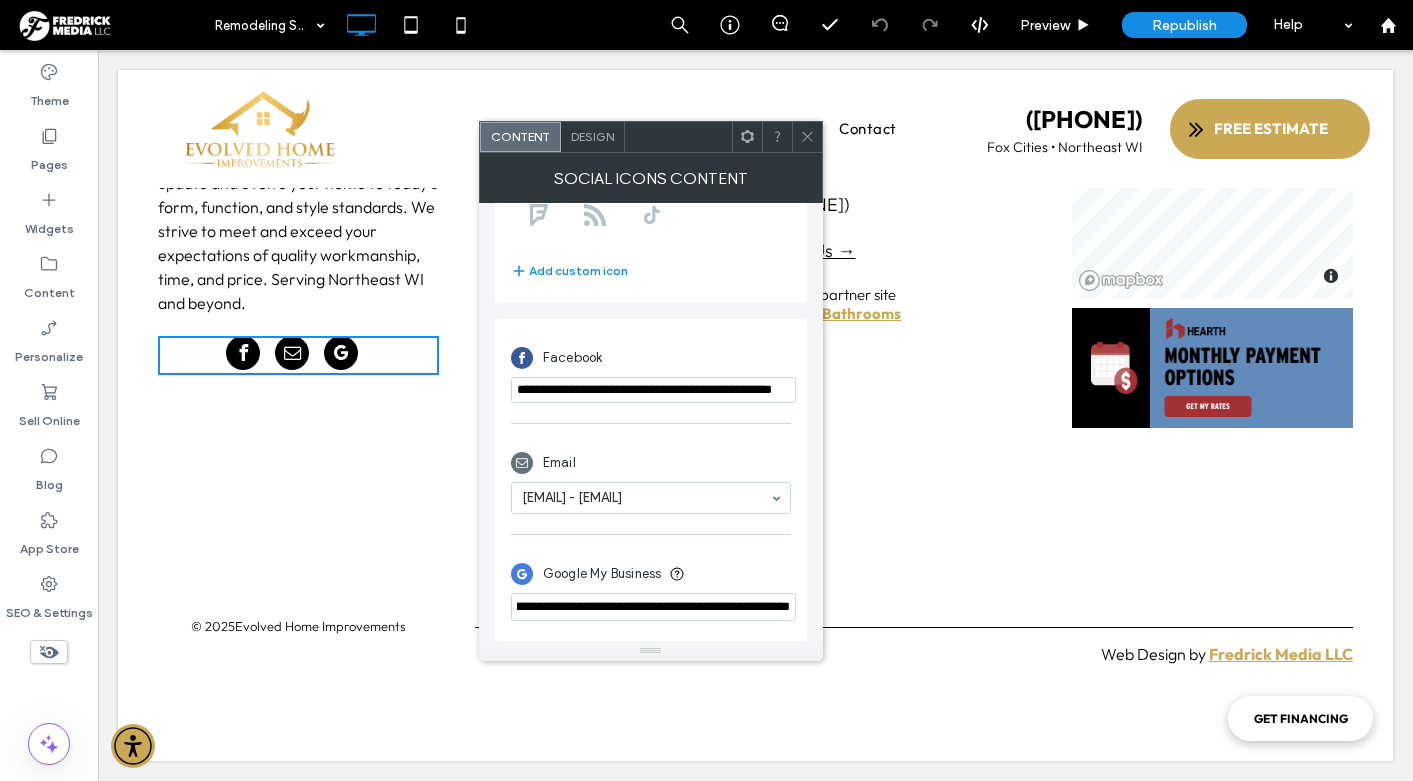 click on "Google My Business" at bounding box center [651, 574] 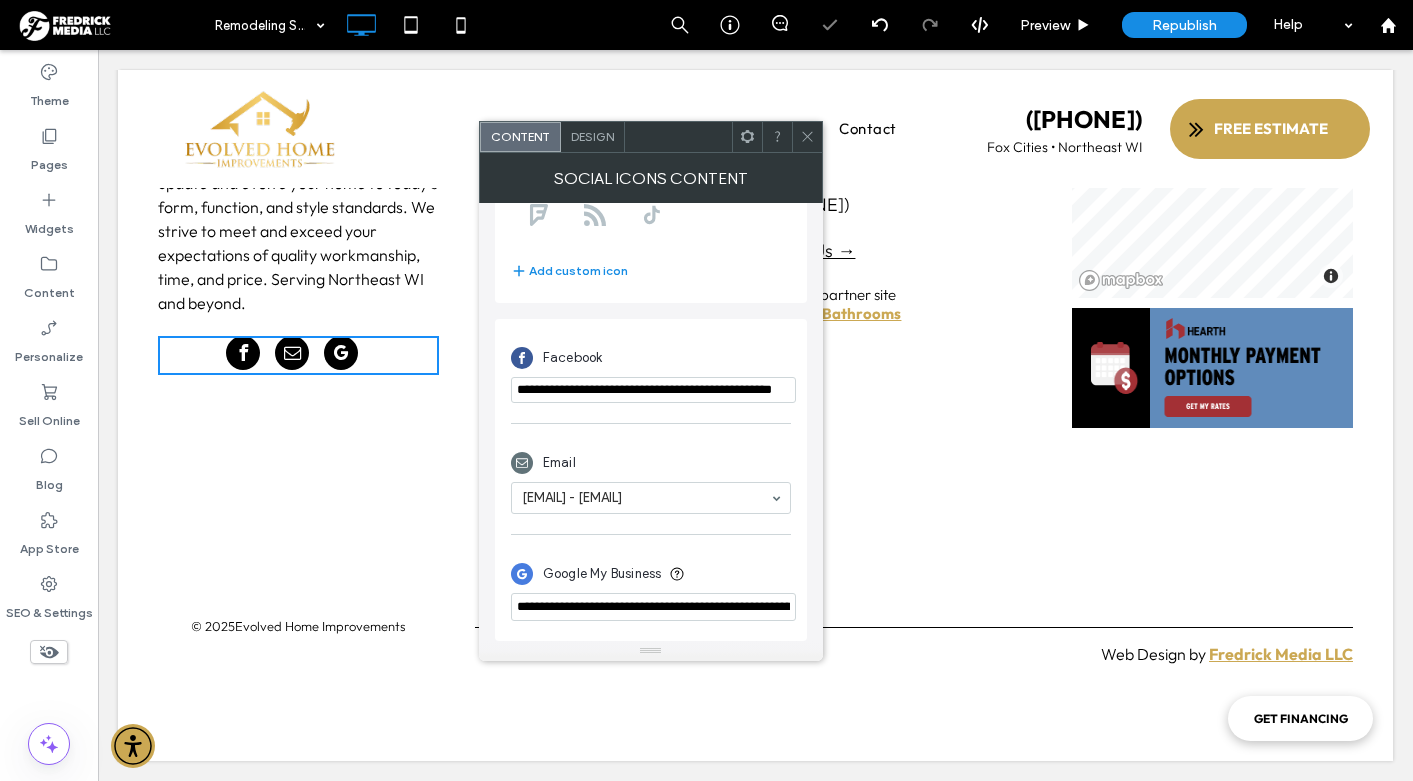 click at bounding box center (807, 137) 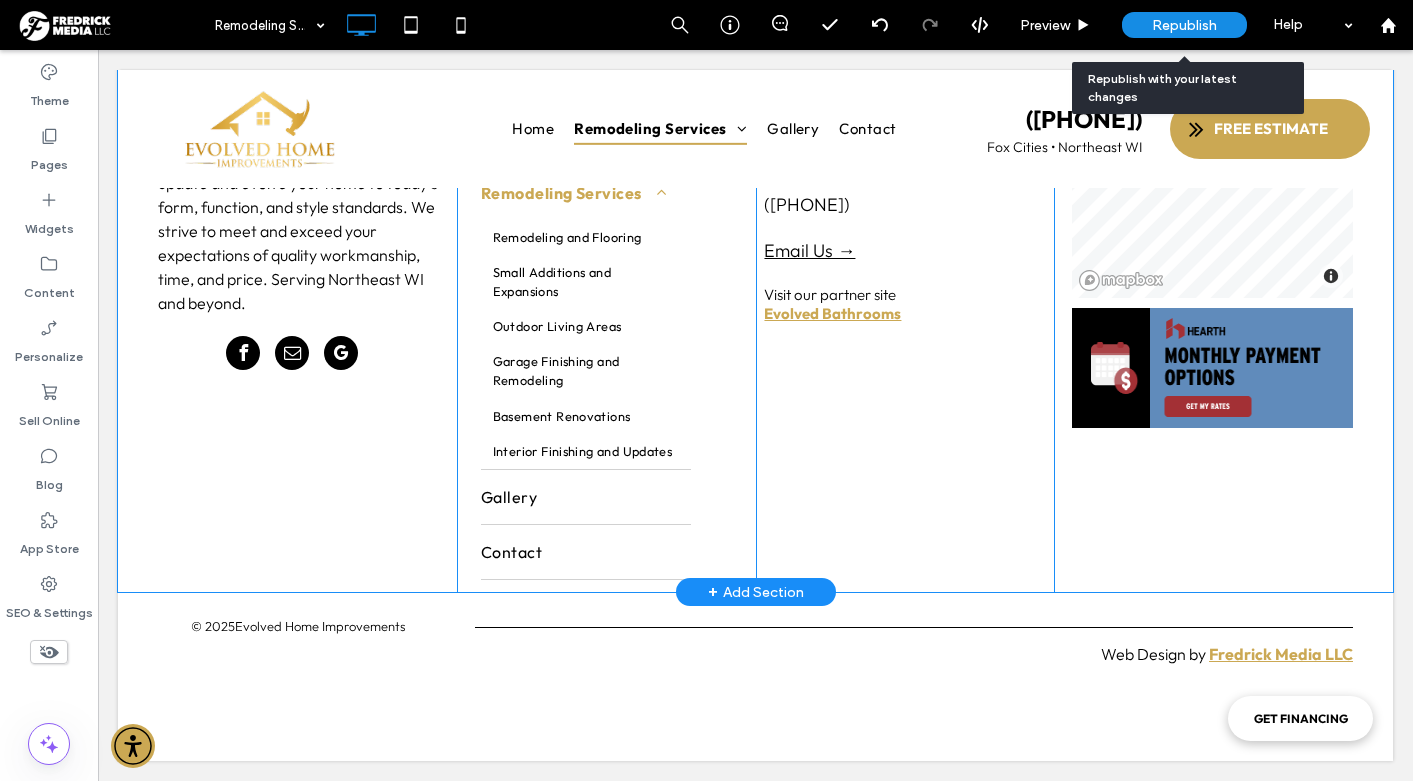 click on "Republish" at bounding box center (1184, 25) 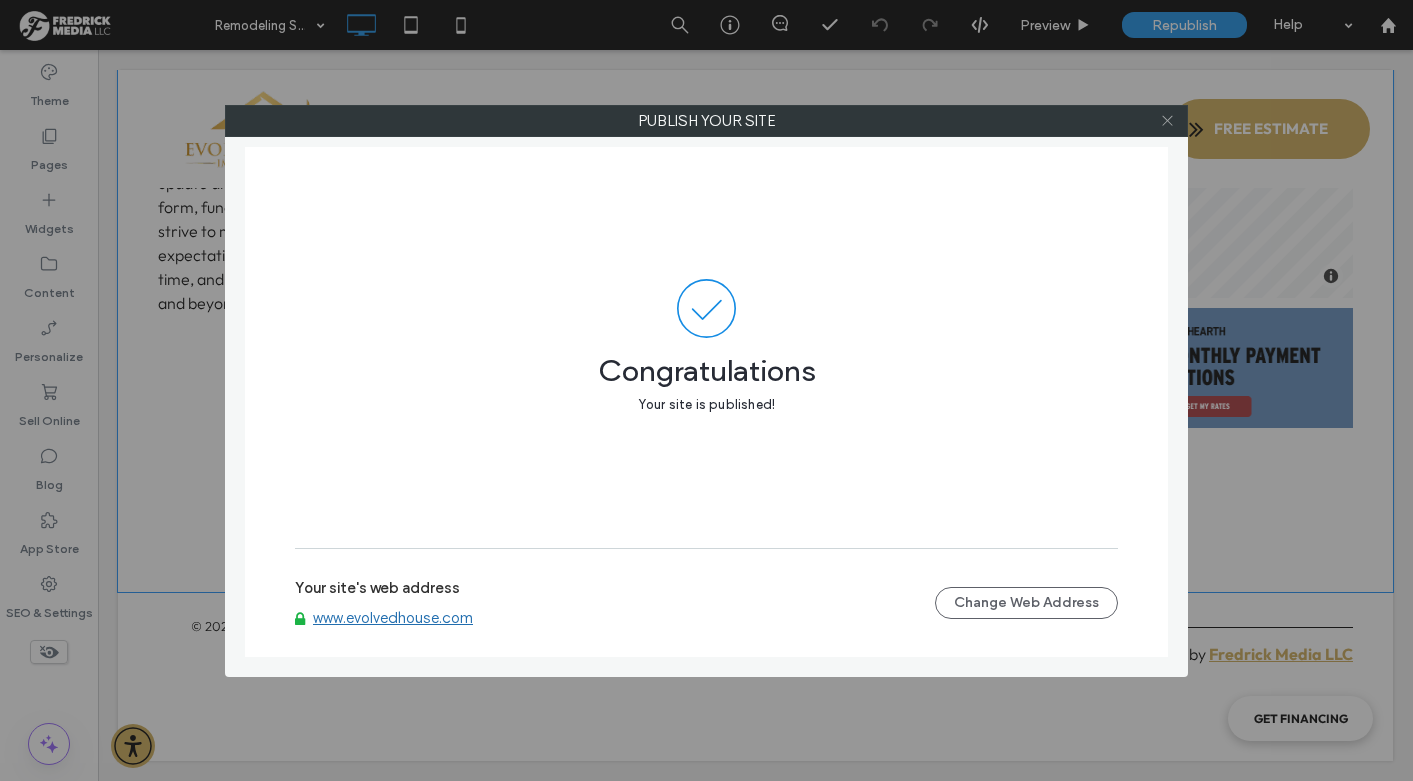 click 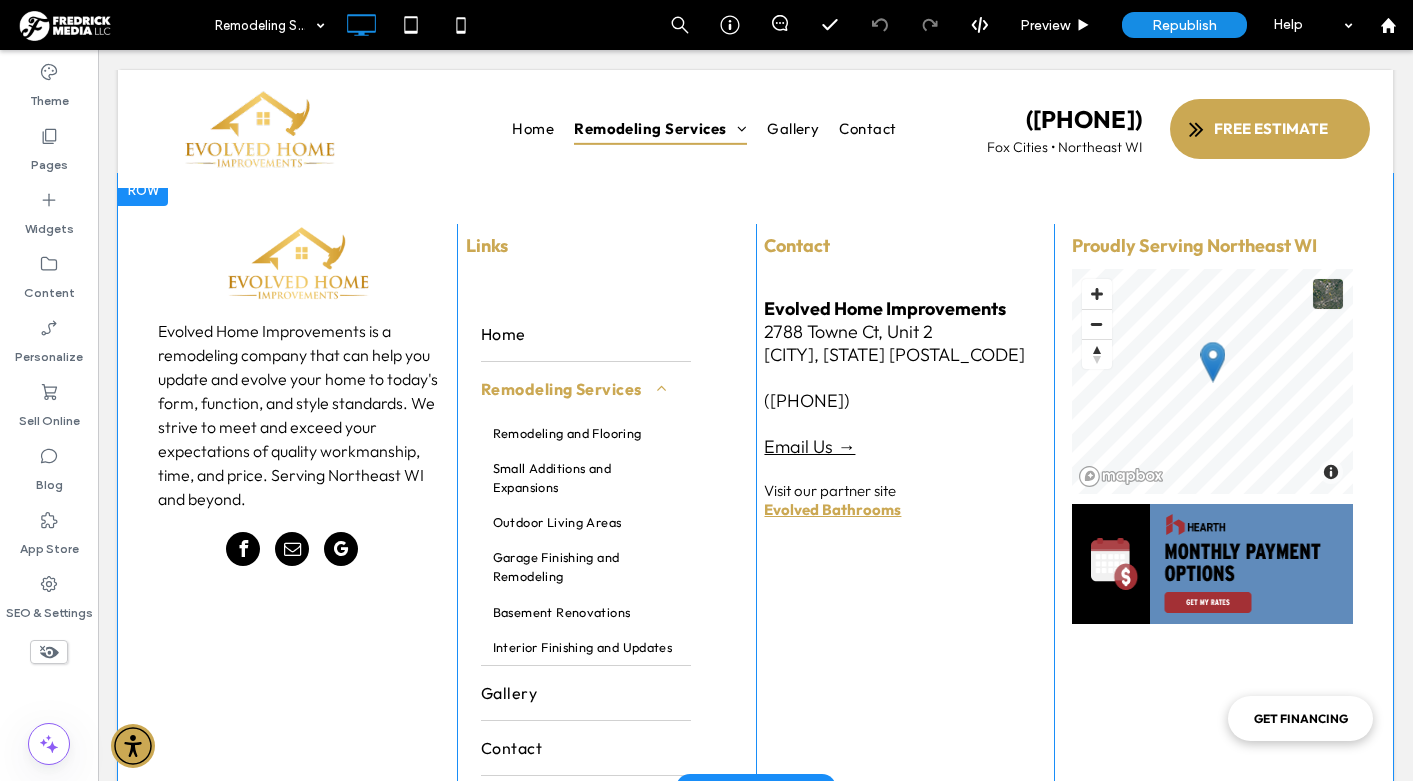 scroll, scrollTop: 6264, scrollLeft: 0, axis: vertical 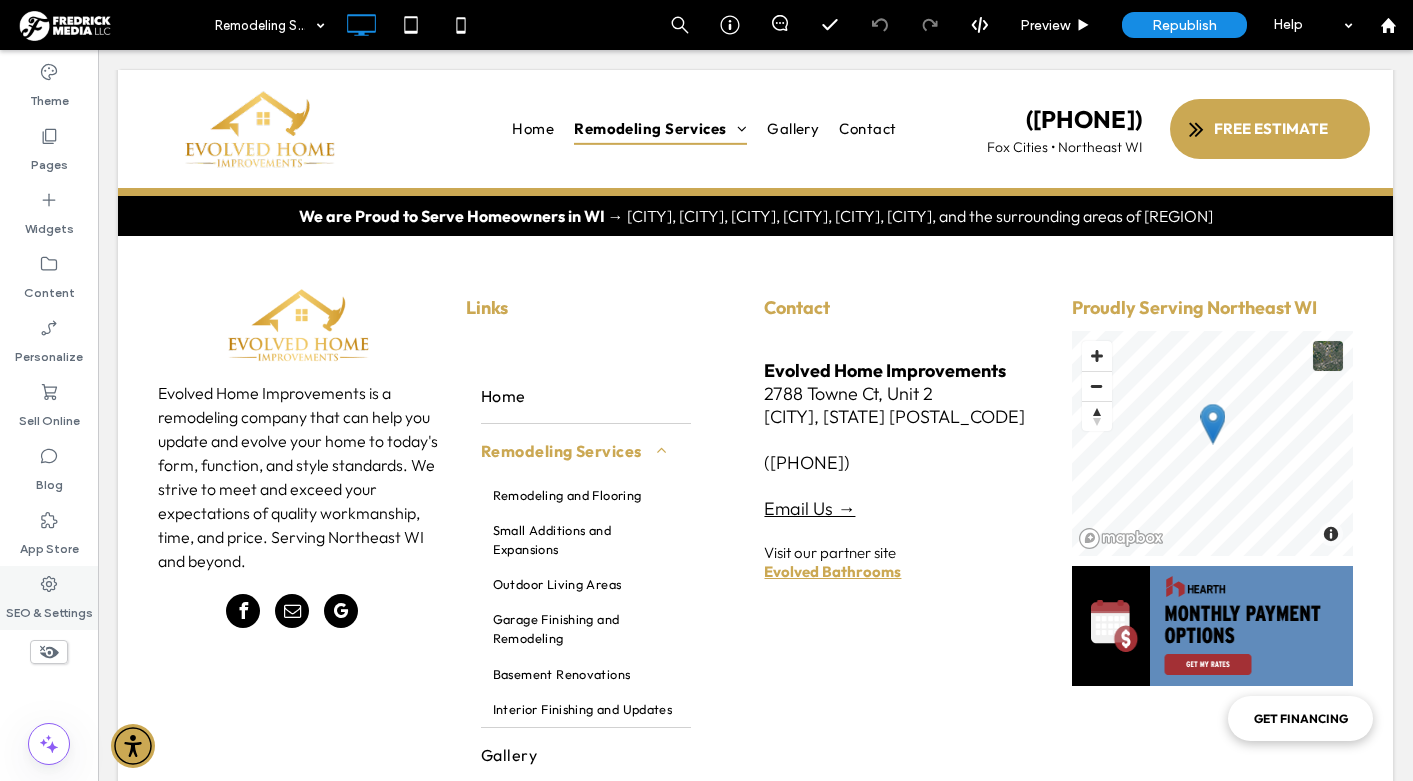 click on "SEO & Settings" at bounding box center [49, 598] 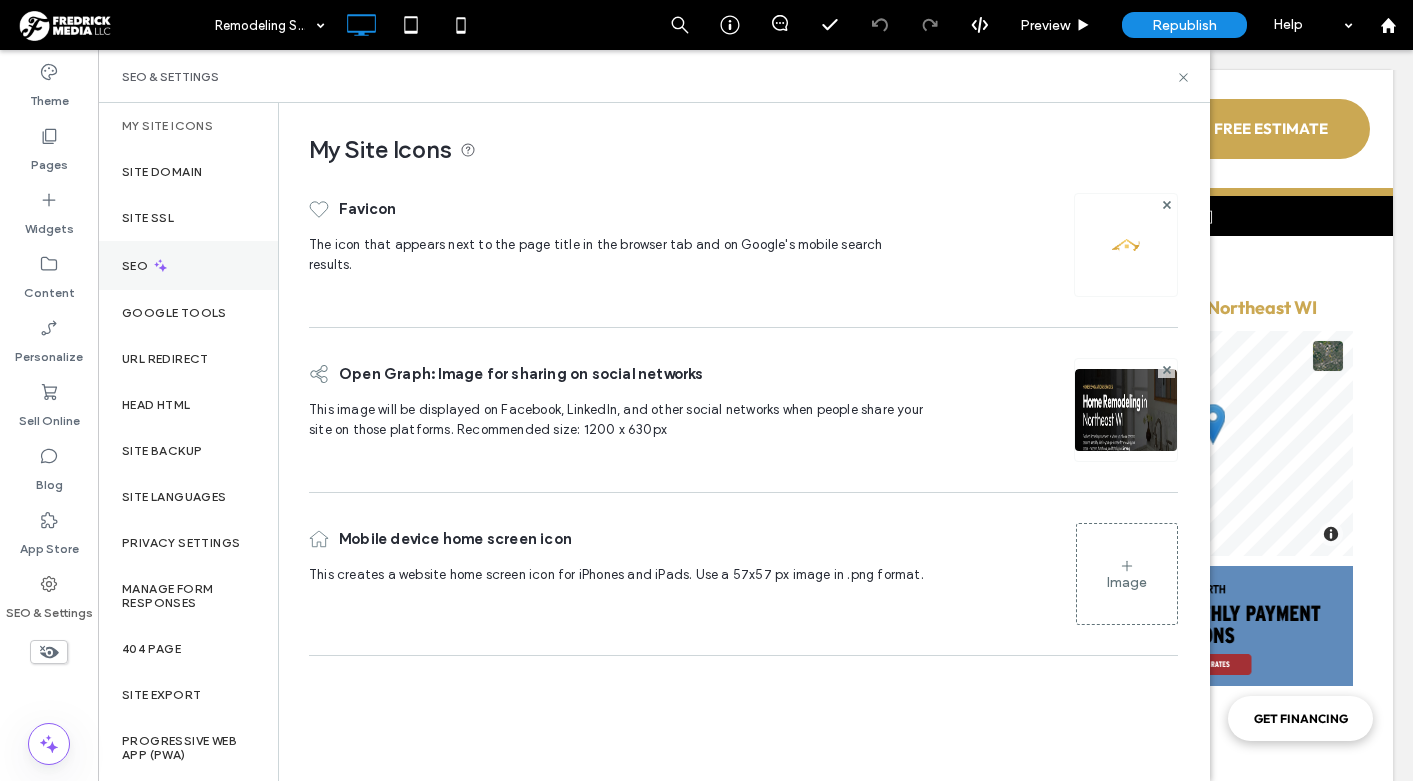 click 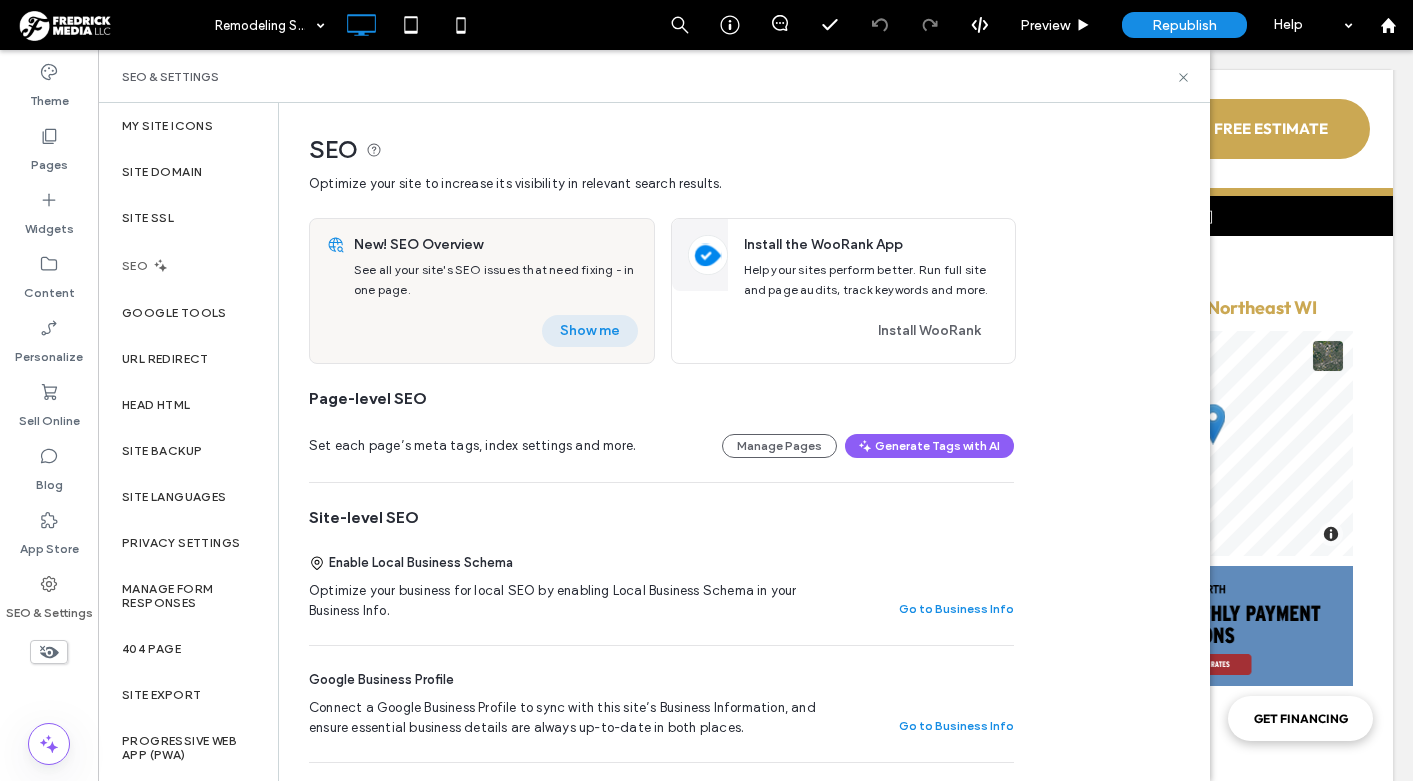 click on "Show me" at bounding box center [590, 331] 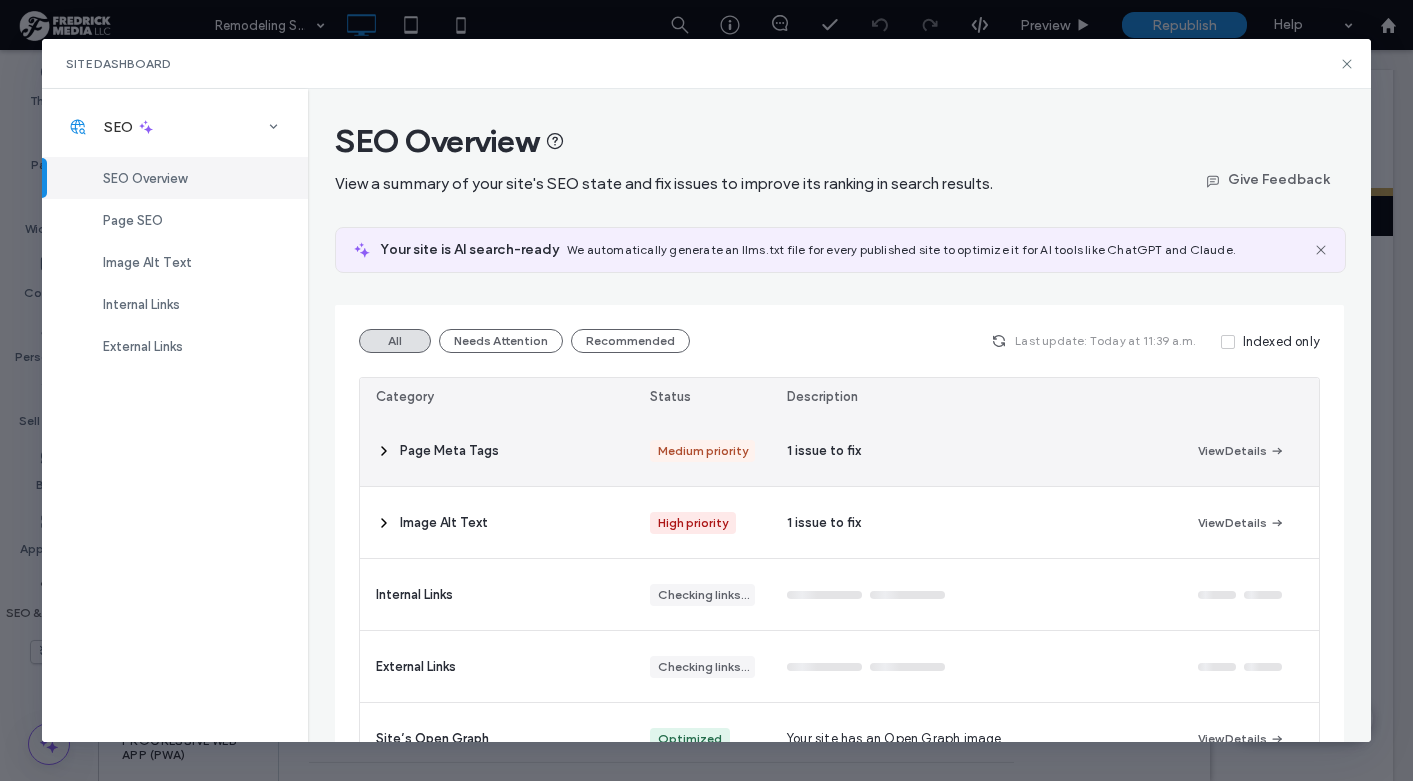 click on "Page Meta Tags" at bounding box center (497, 450) 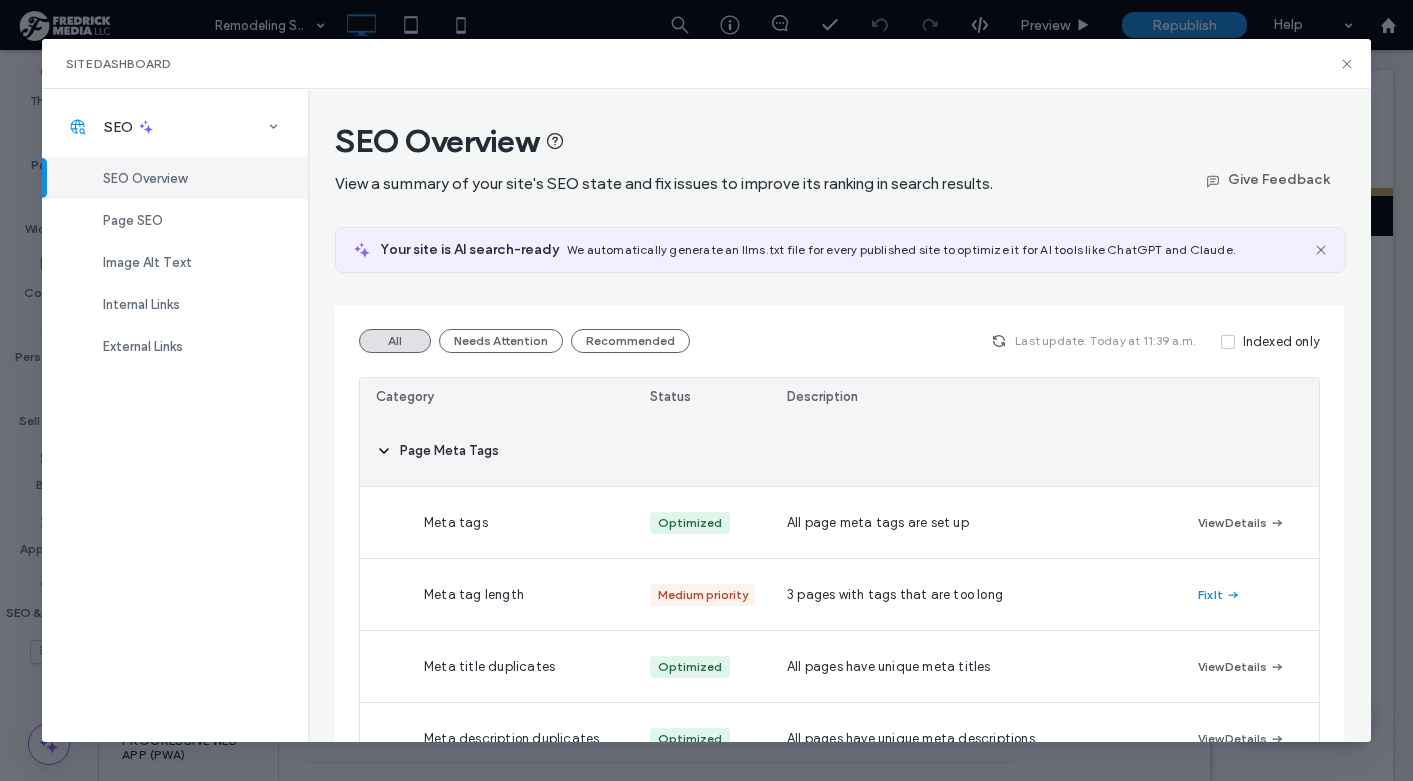 click at bounding box center [384, 450] 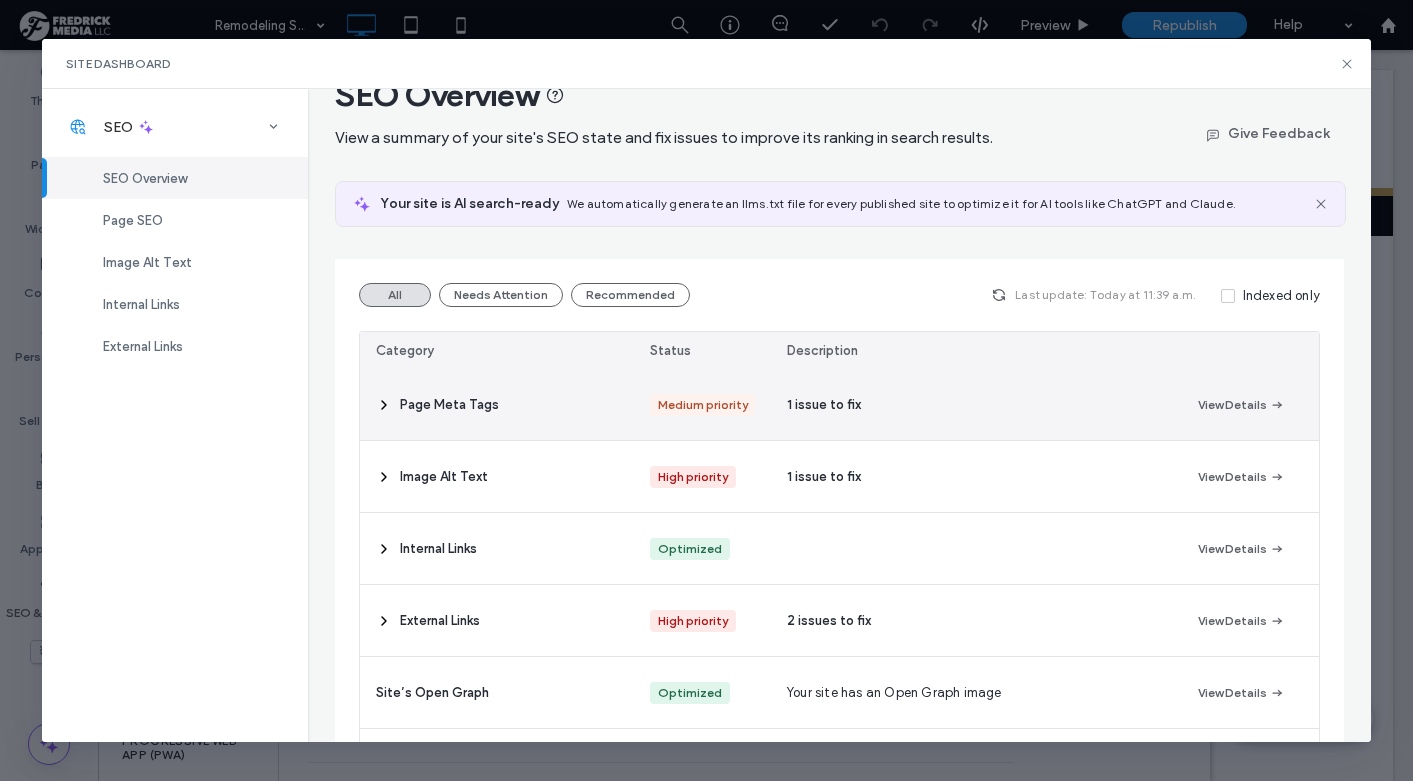 scroll, scrollTop: 48, scrollLeft: 0, axis: vertical 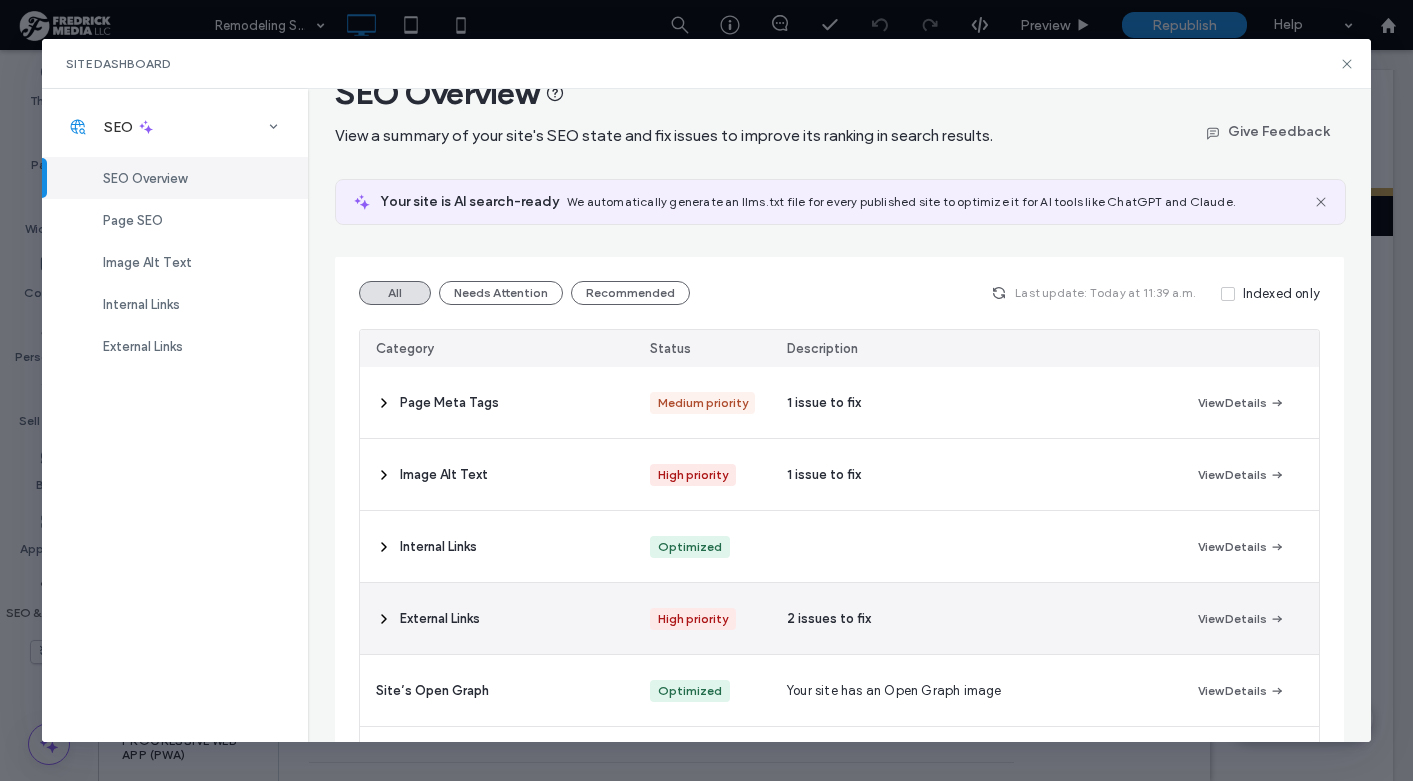click 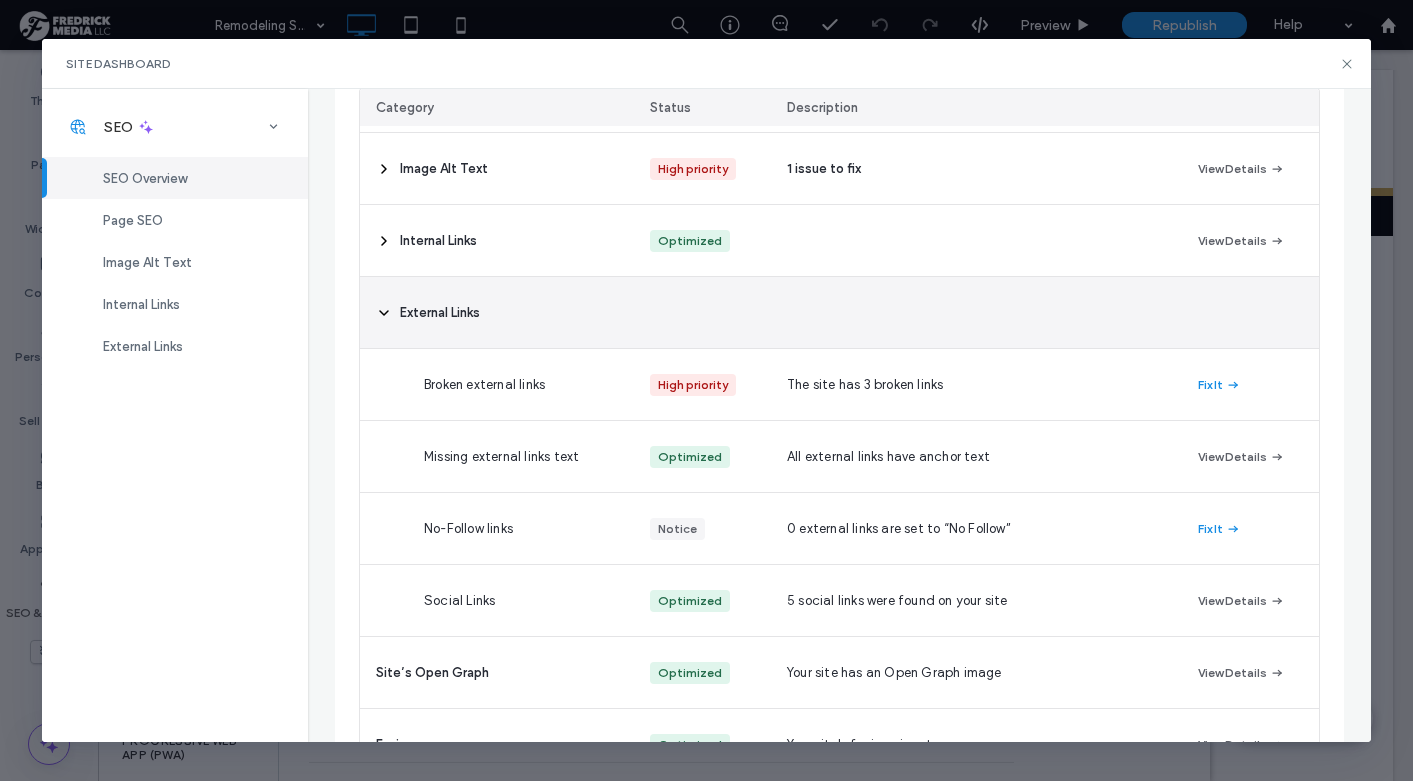 scroll, scrollTop: 355, scrollLeft: 0, axis: vertical 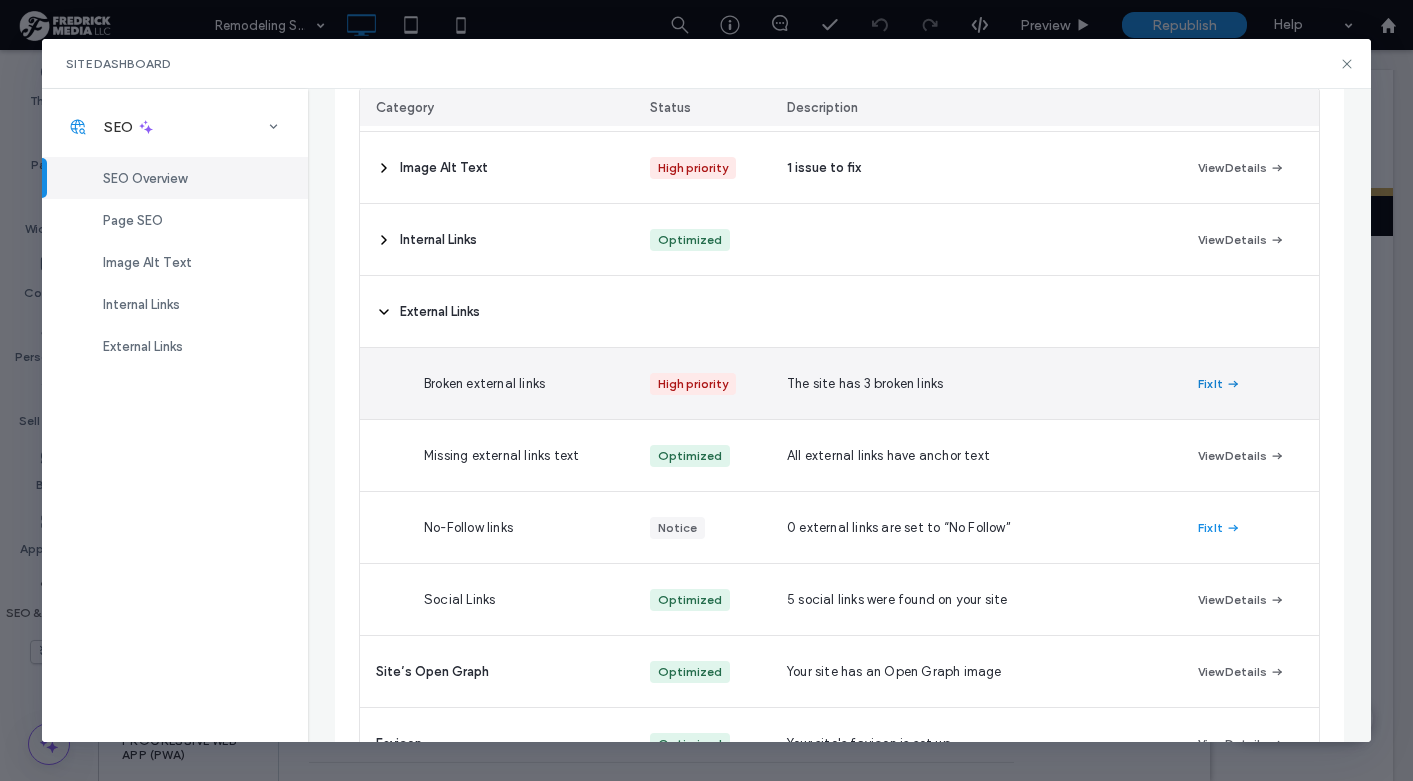 click on "Fix It" at bounding box center [1219, 384] 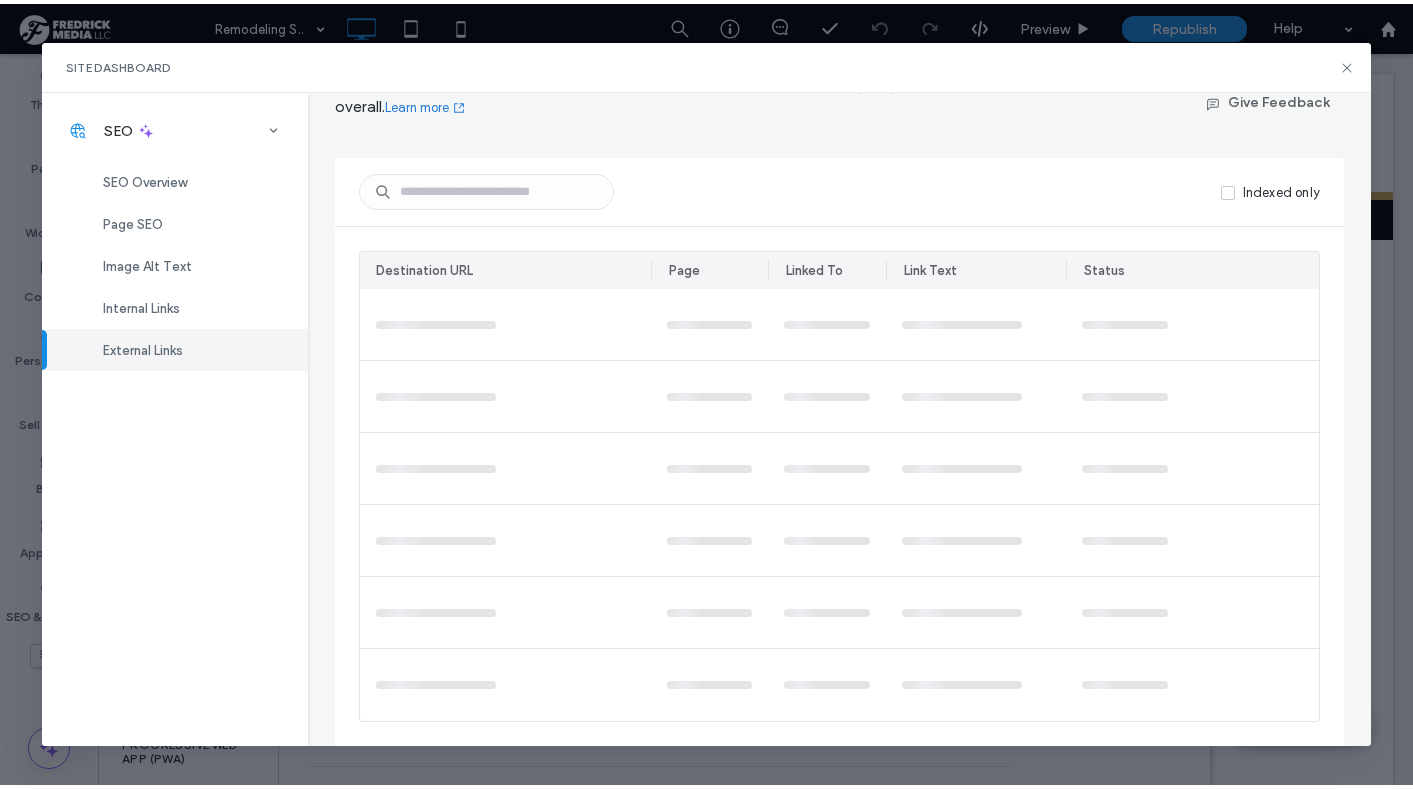 scroll, scrollTop: 0, scrollLeft: 0, axis: both 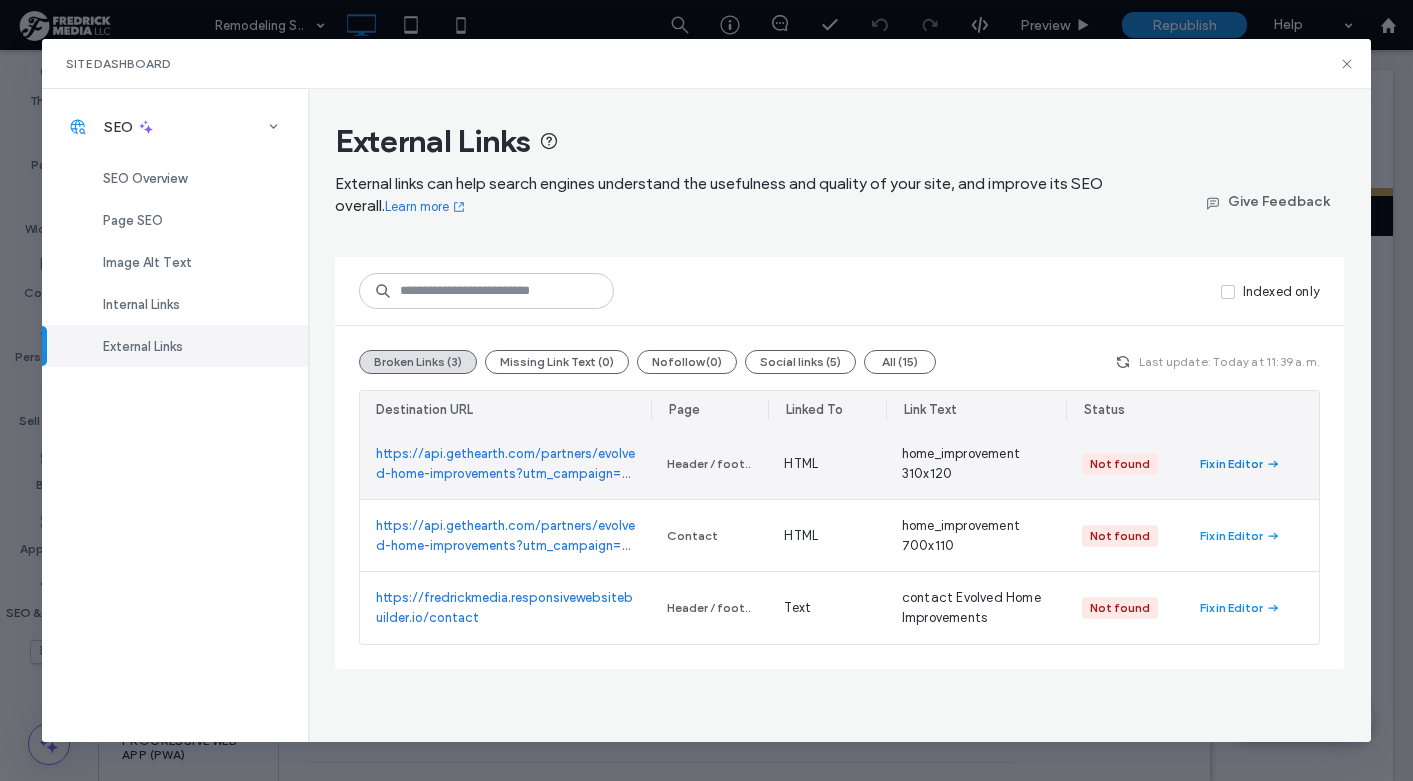 click on "Fix in Editor" at bounding box center [1231, 464] 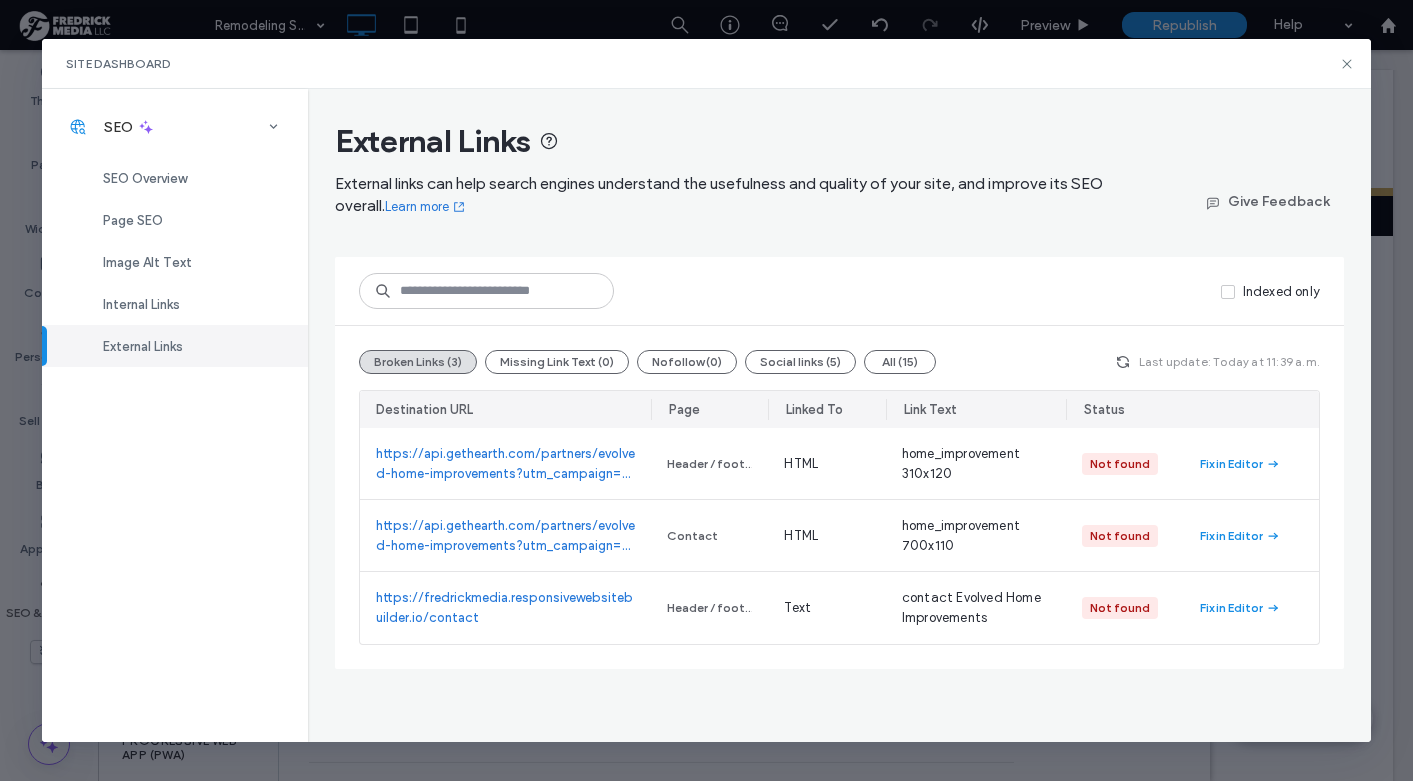 click on "Indexed only" at bounding box center [839, 291] 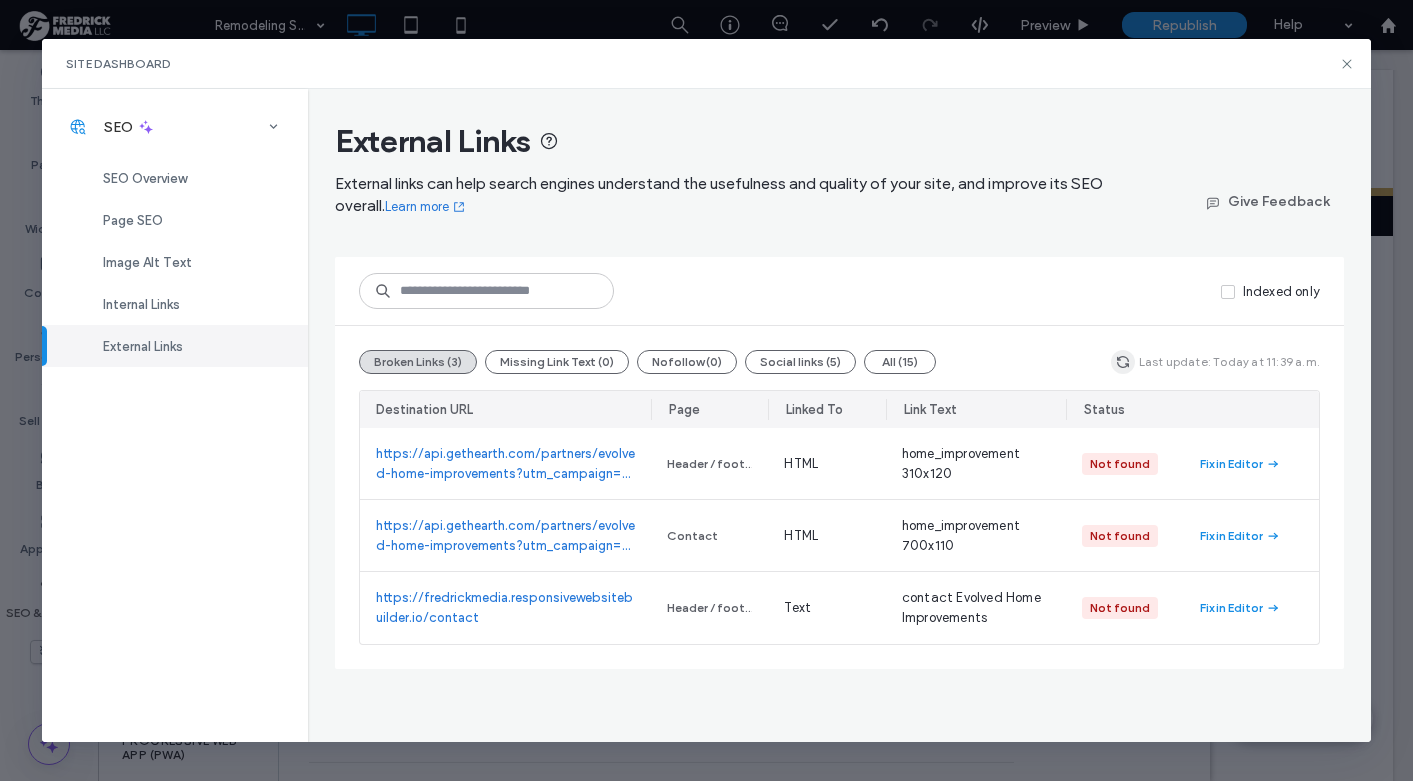 click 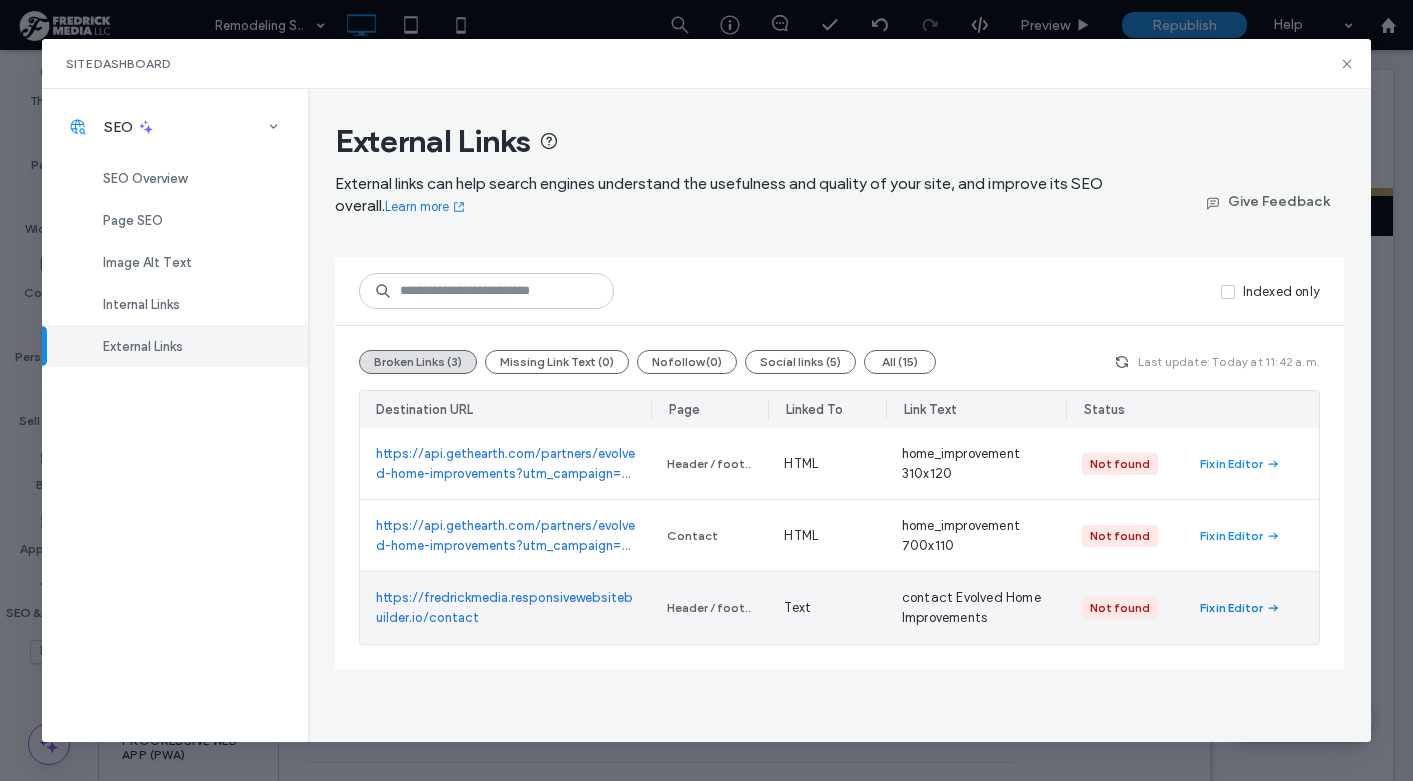 click on "Fix in Editor" at bounding box center (1231, 608) 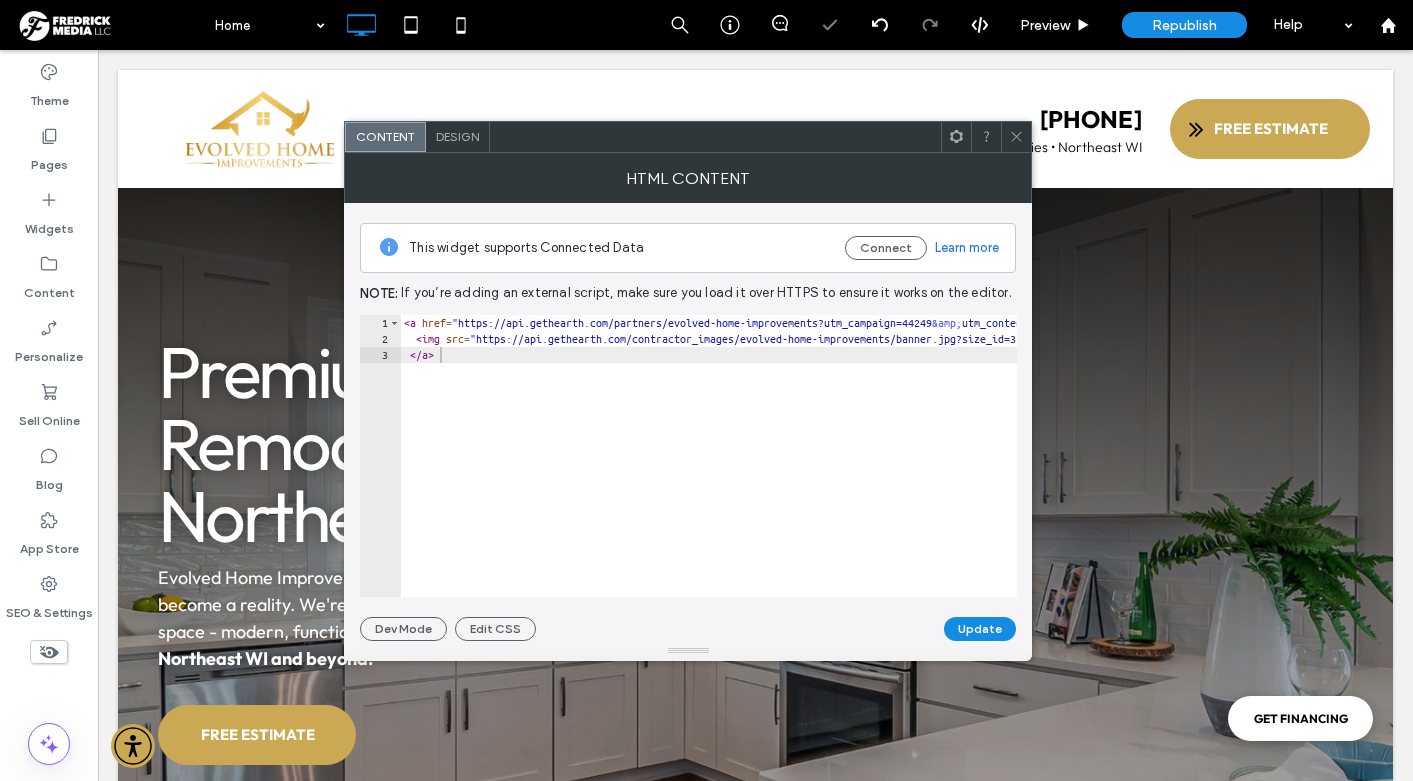 scroll, scrollTop: 6984, scrollLeft: 0, axis: vertical 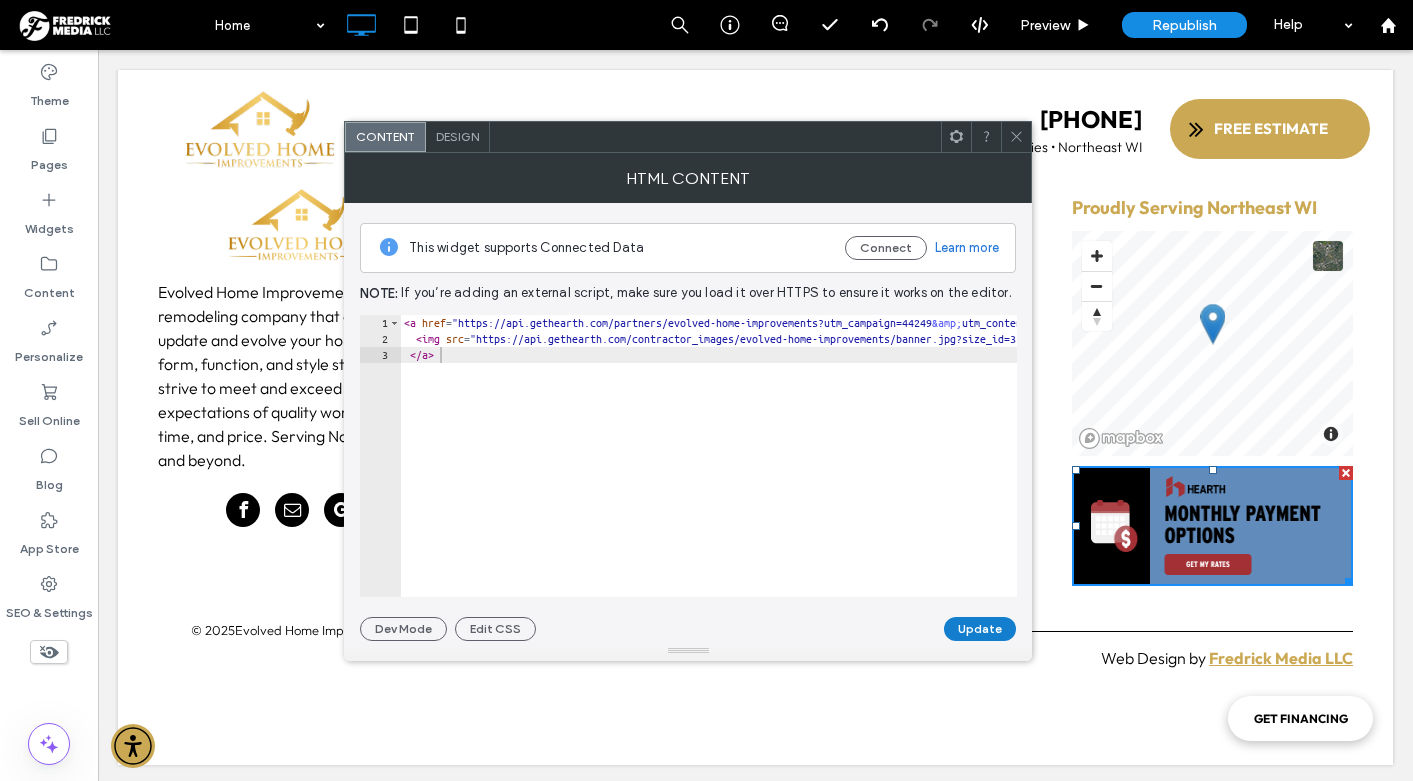 click on "Update" at bounding box center [980, 629] 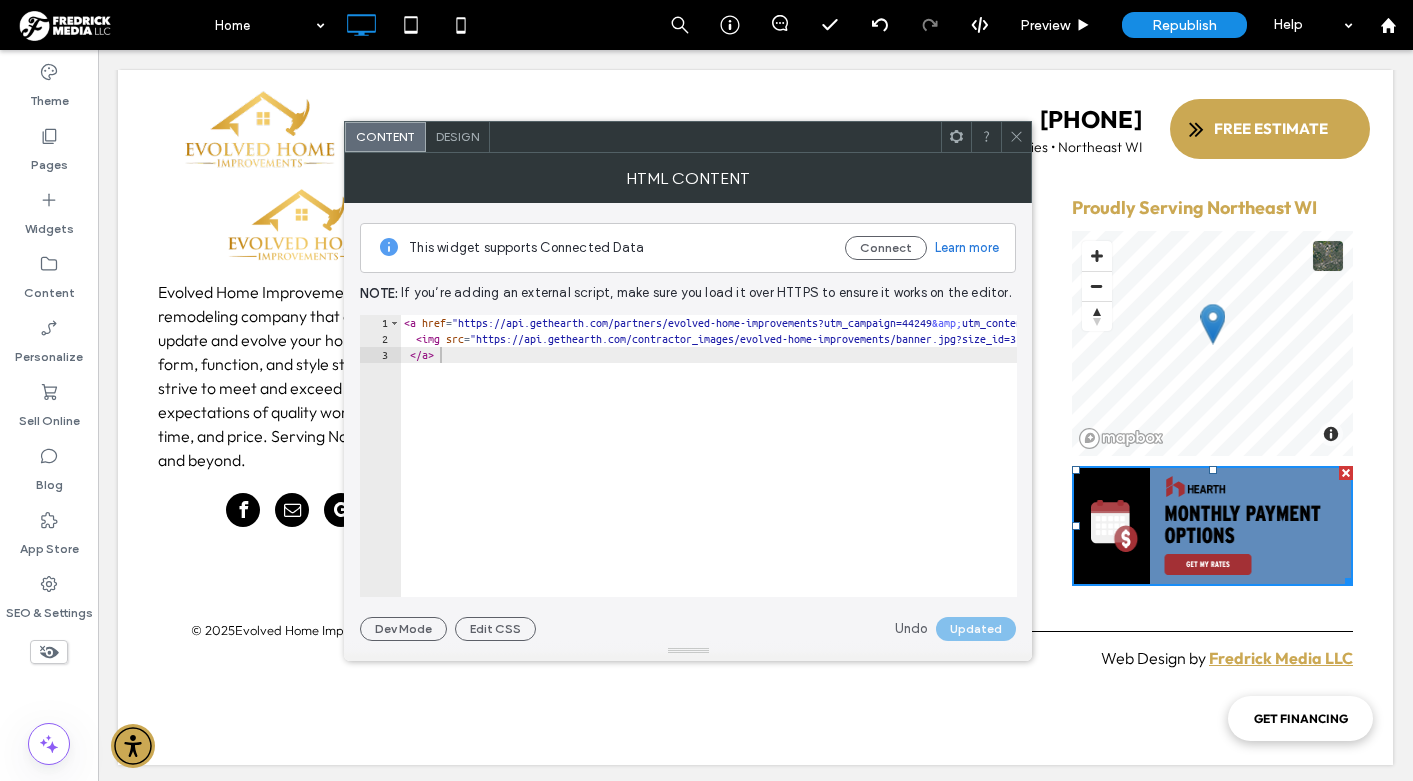 click 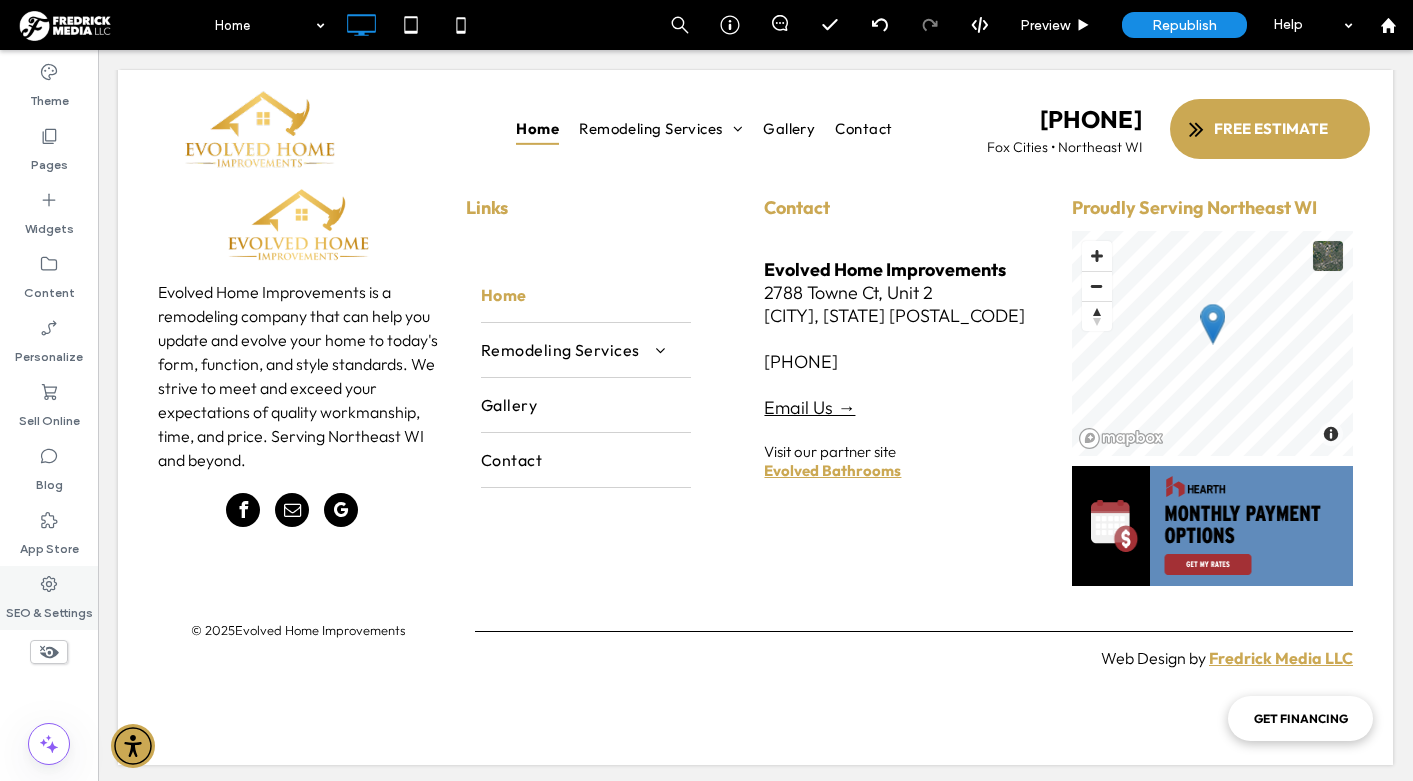 click on "SEO & Settings" at bounding box center [49, 598] 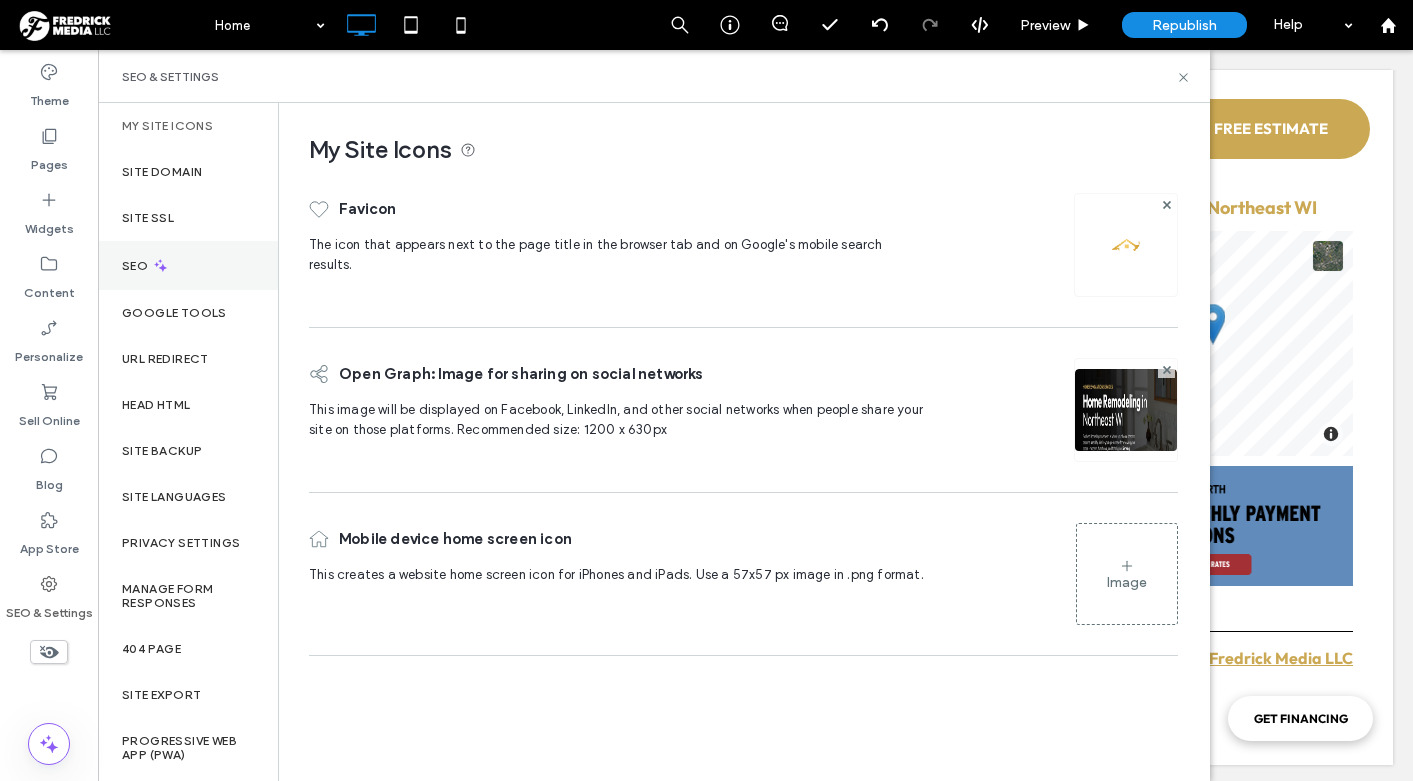 click on "SEO" at bounding box center (188, 265) 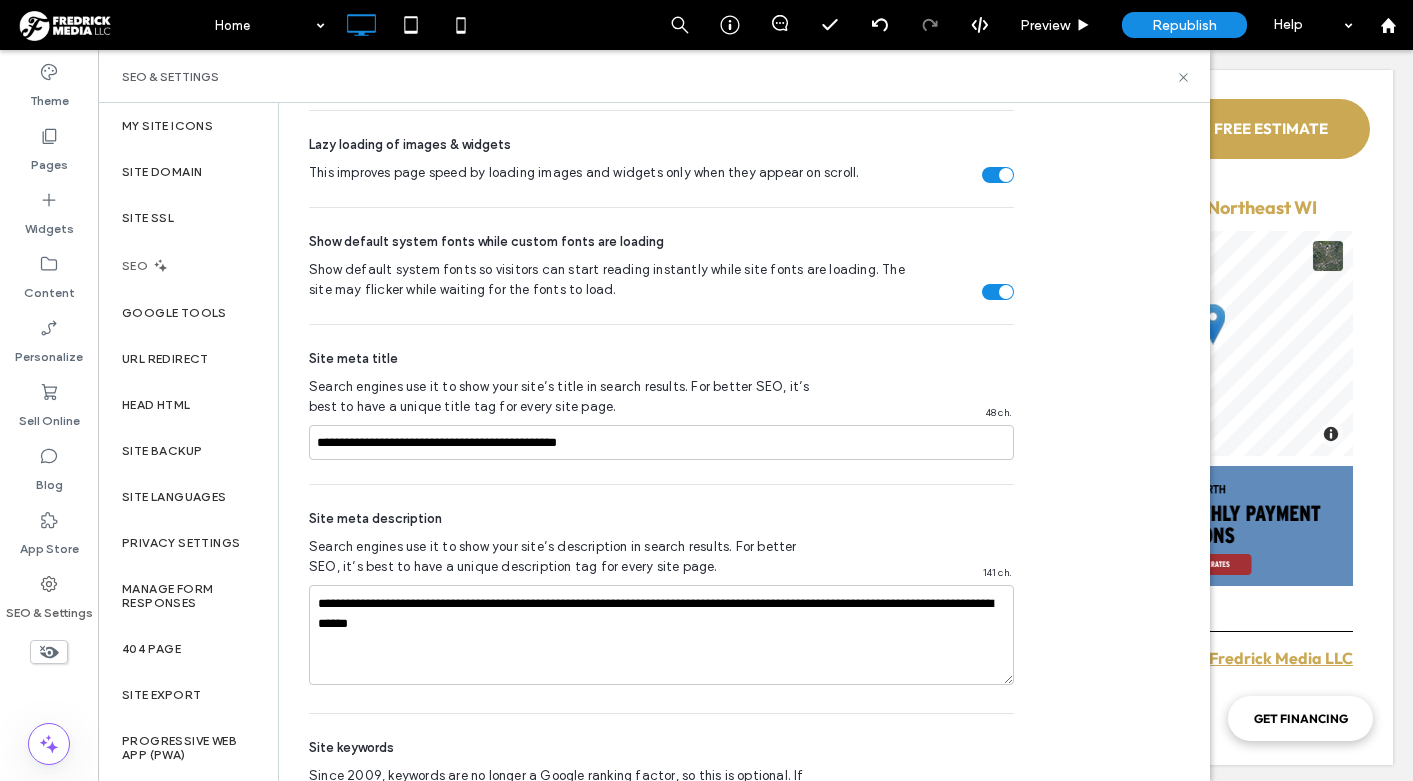 scroll, scrollTop: 1006, scrollLeft: 0, axis: vertical 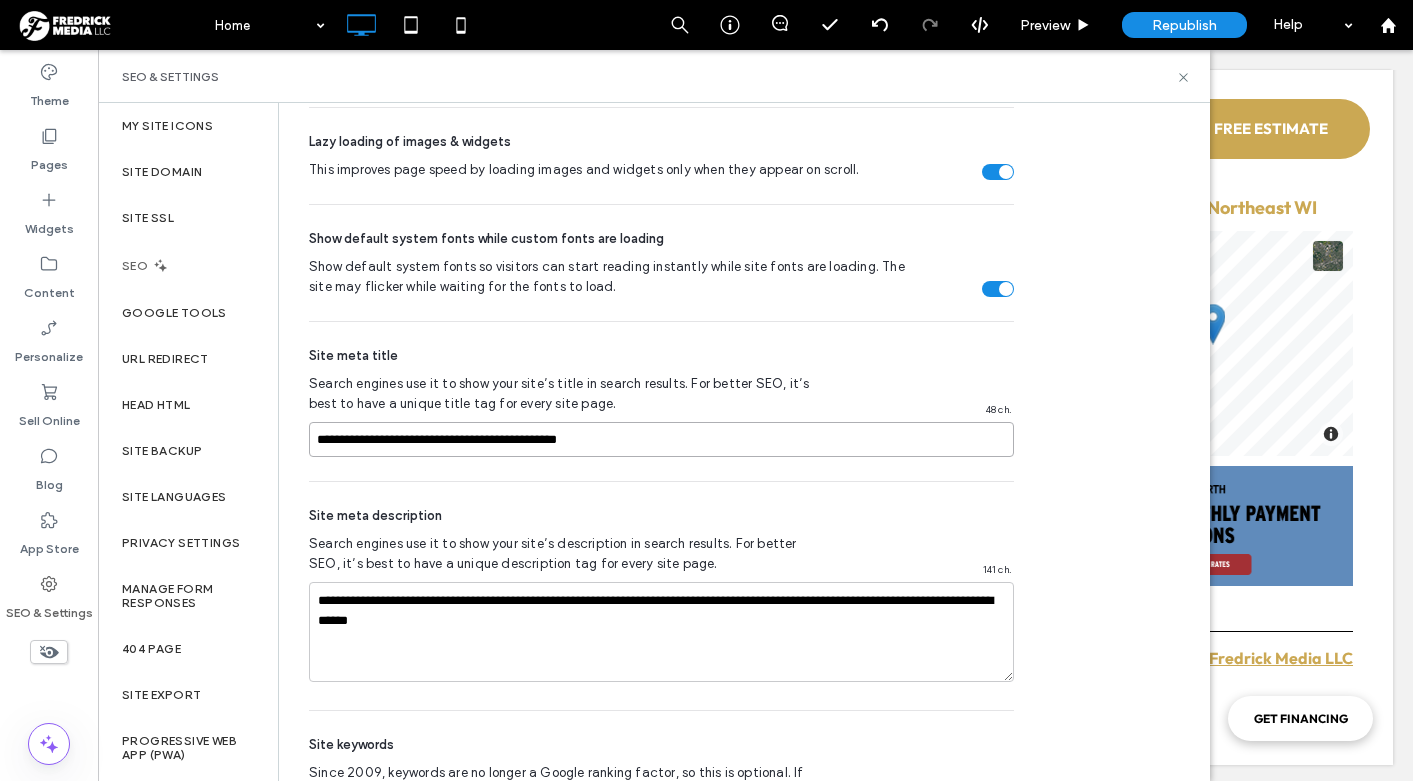 click on "**********" at bounding box center (661, 439) 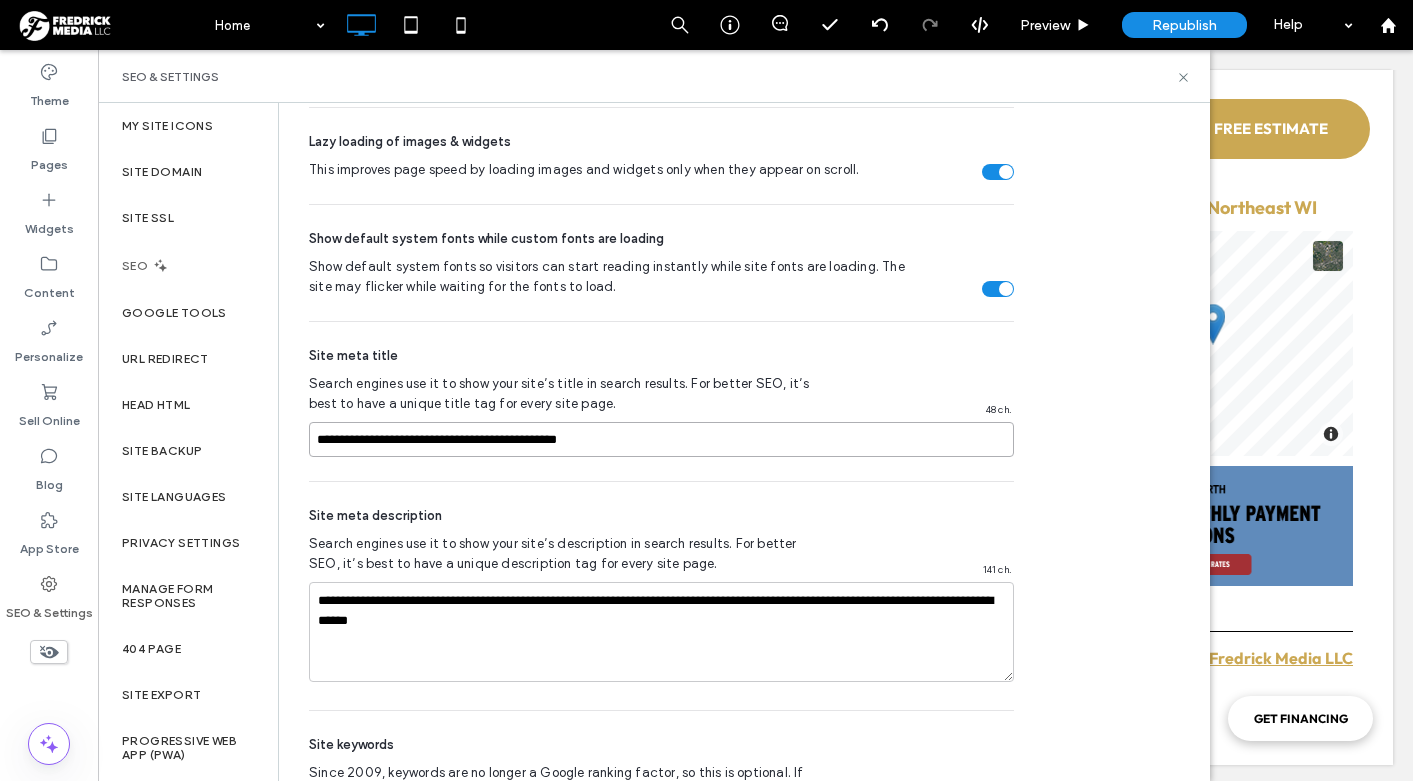 click on "**********" at bounding box center (661, 439) 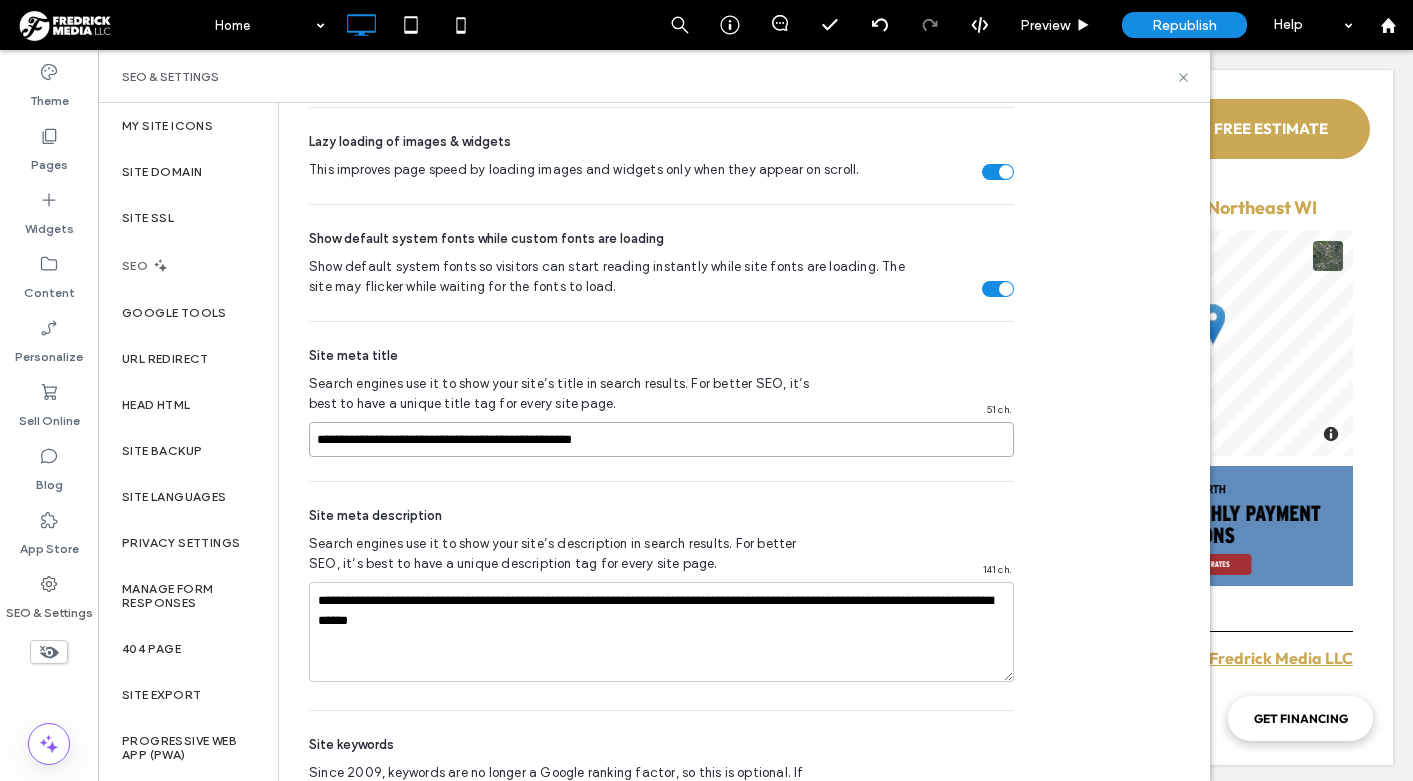 click on "**********" at bounding box center (661, 439) 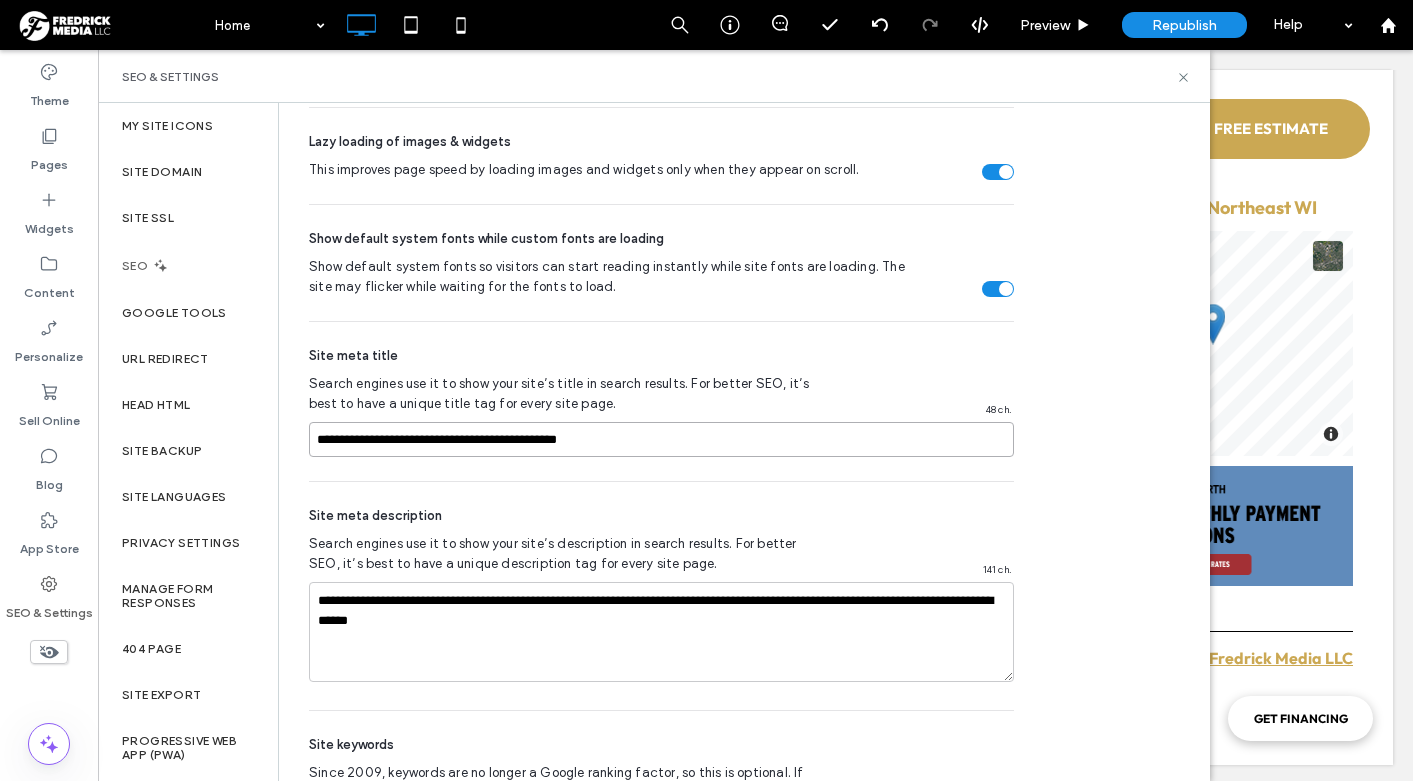 drag, startPoint x: 569, startPoint y: 442, endPoint x: 707, endPoint y: 442, distance: 138 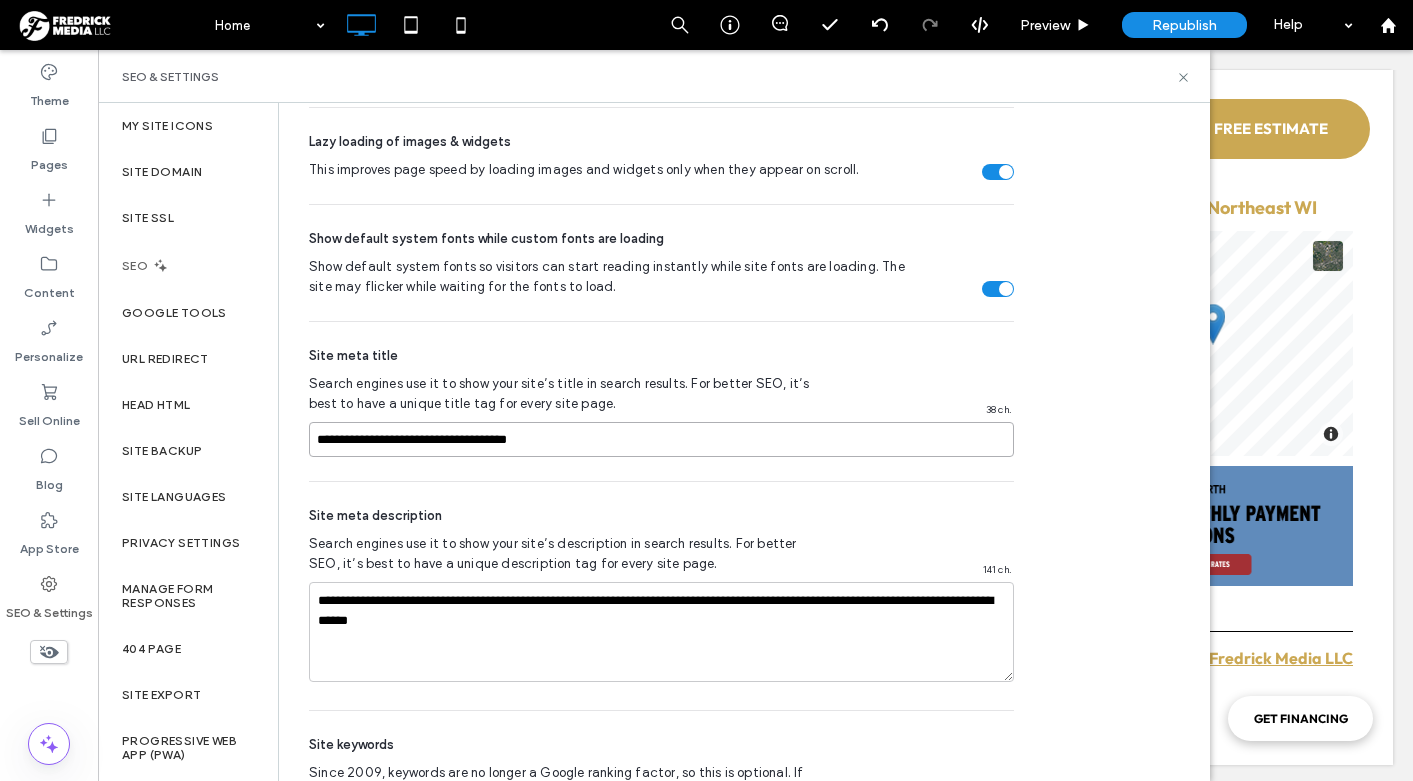 click on "**********" at bounding box center [661, 439] 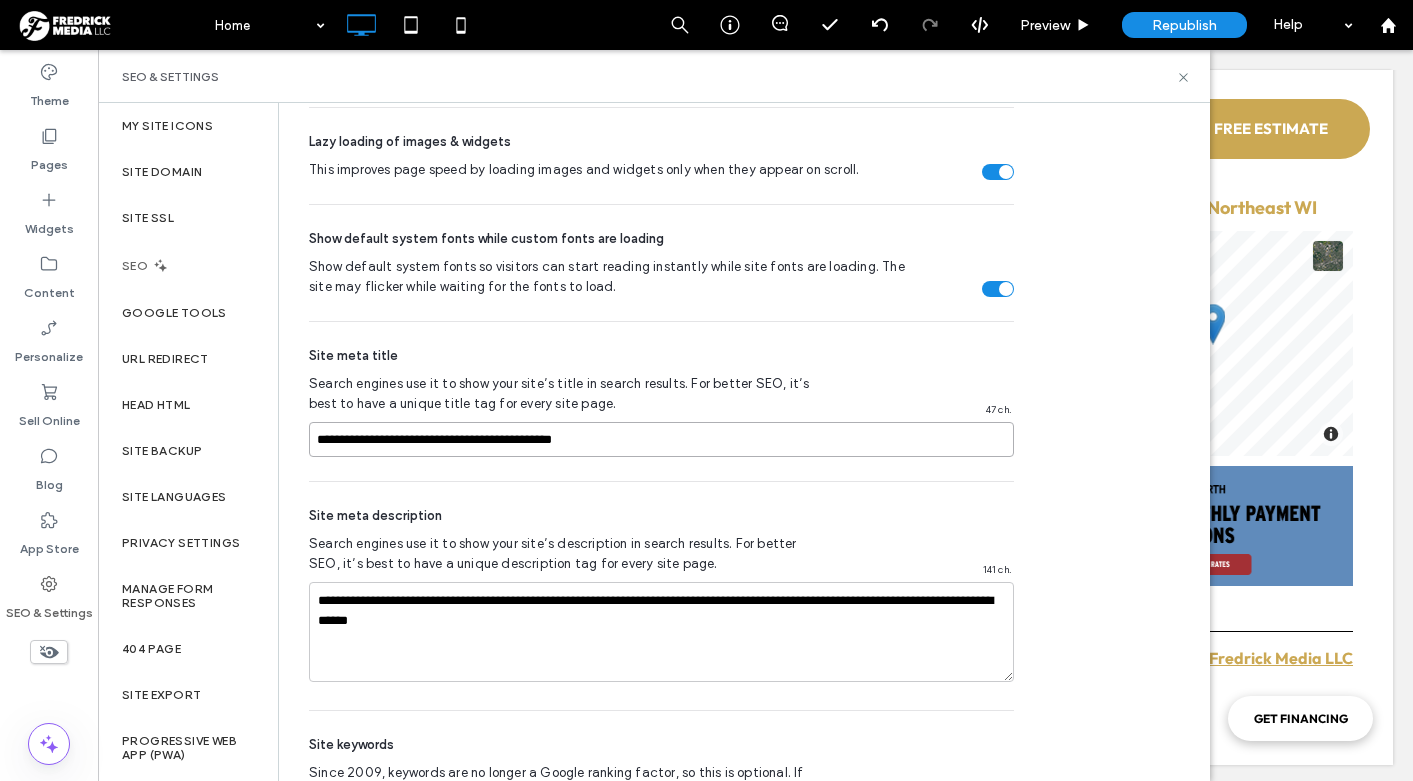 type on "**********" 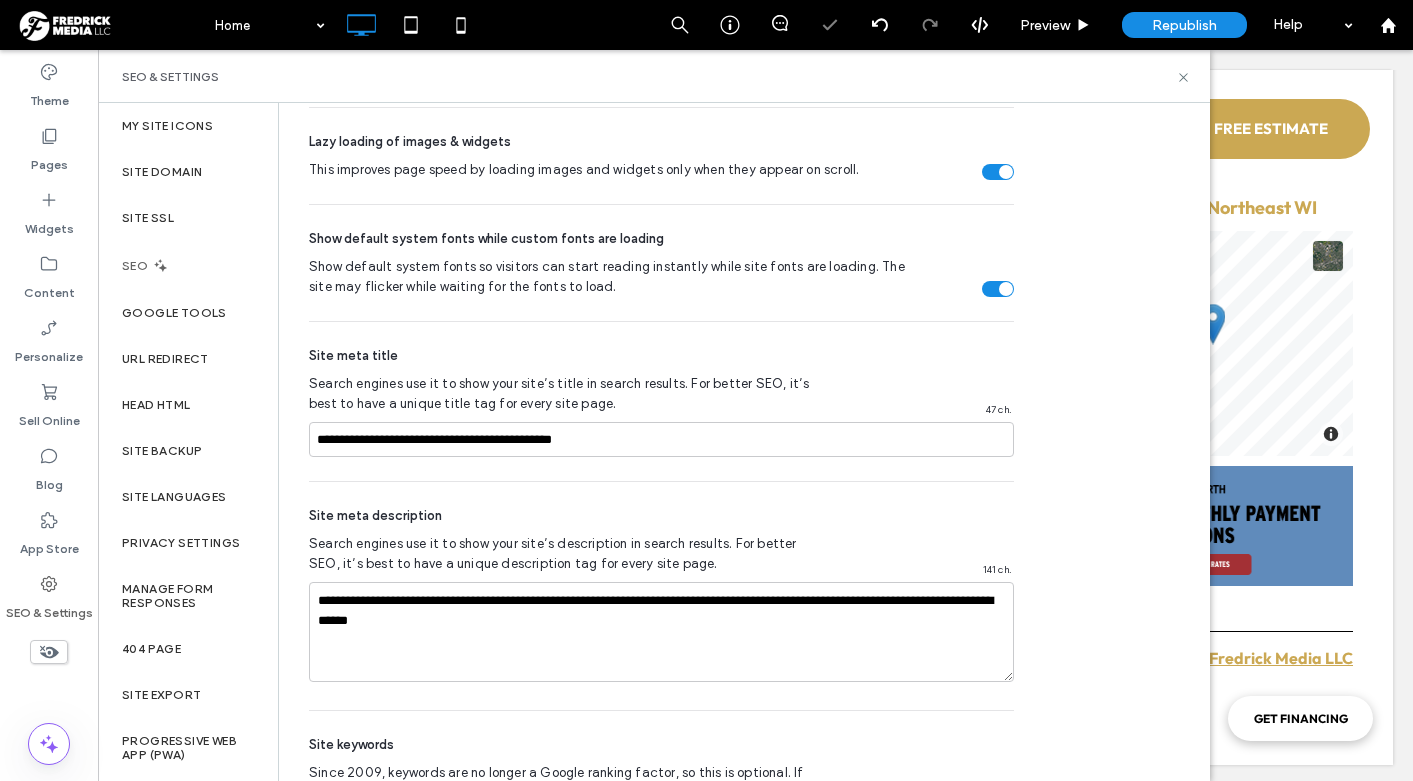 click on "**********" at bounding box center [661, 401] 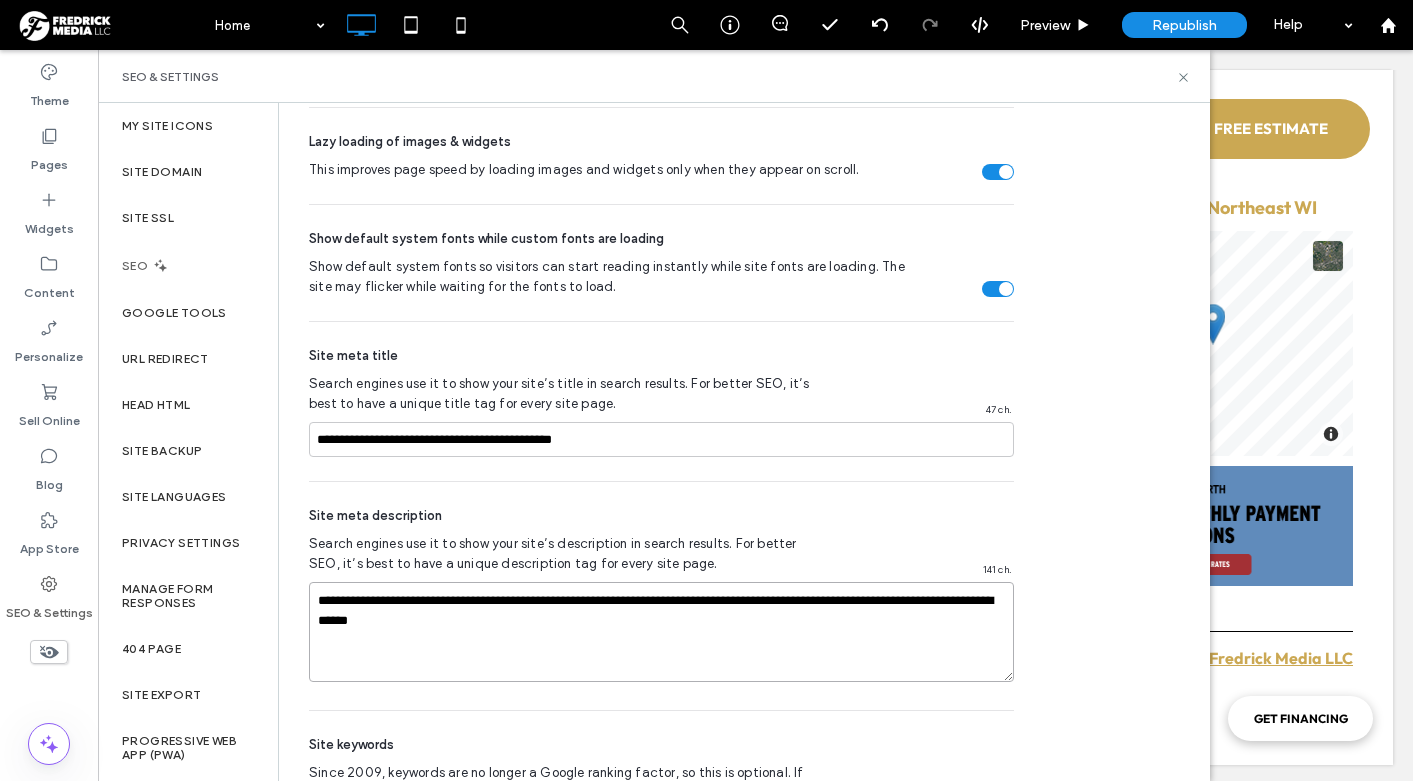 click on "**********" at bounding box center [661, 632] 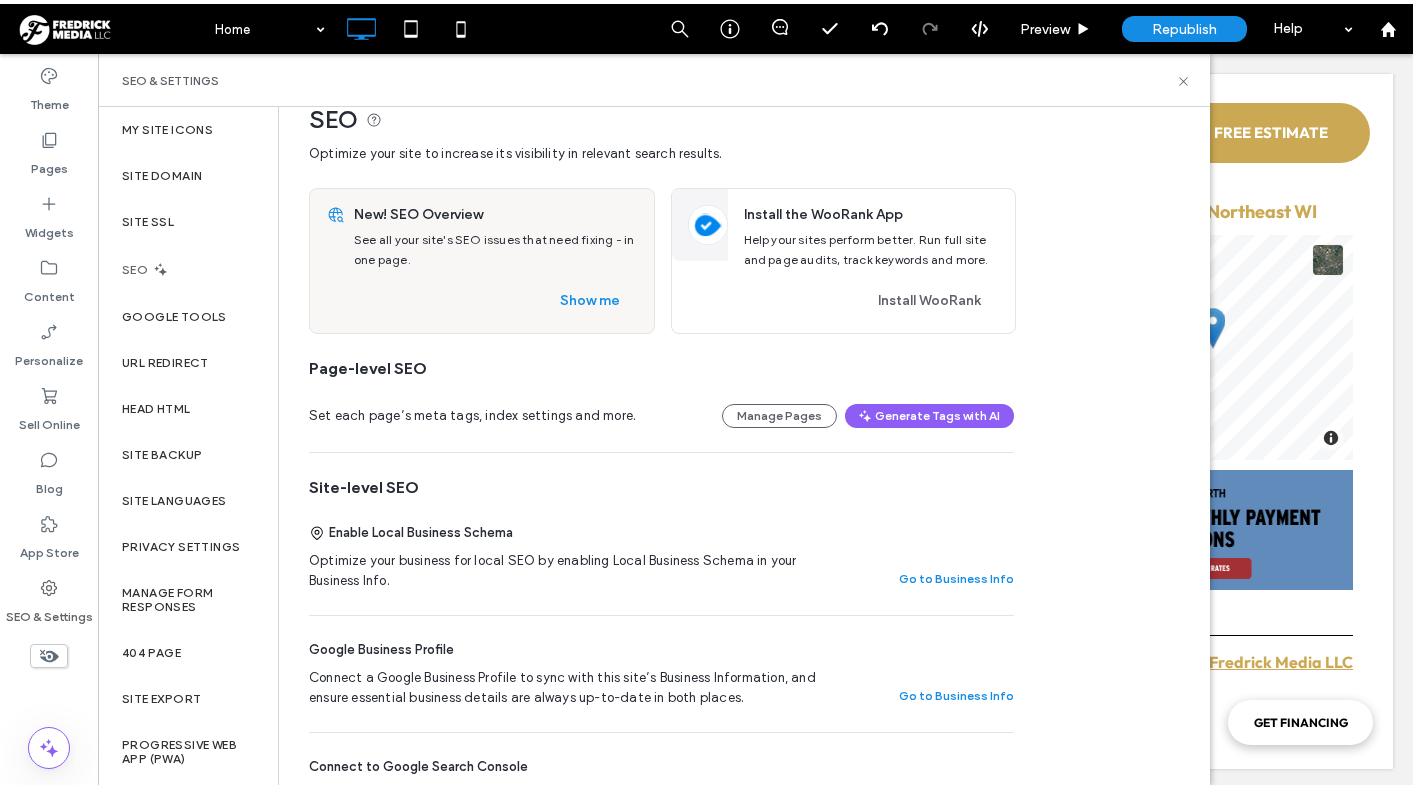 scroll, scrollTop: 0, scrollLeft: 0, axis: both 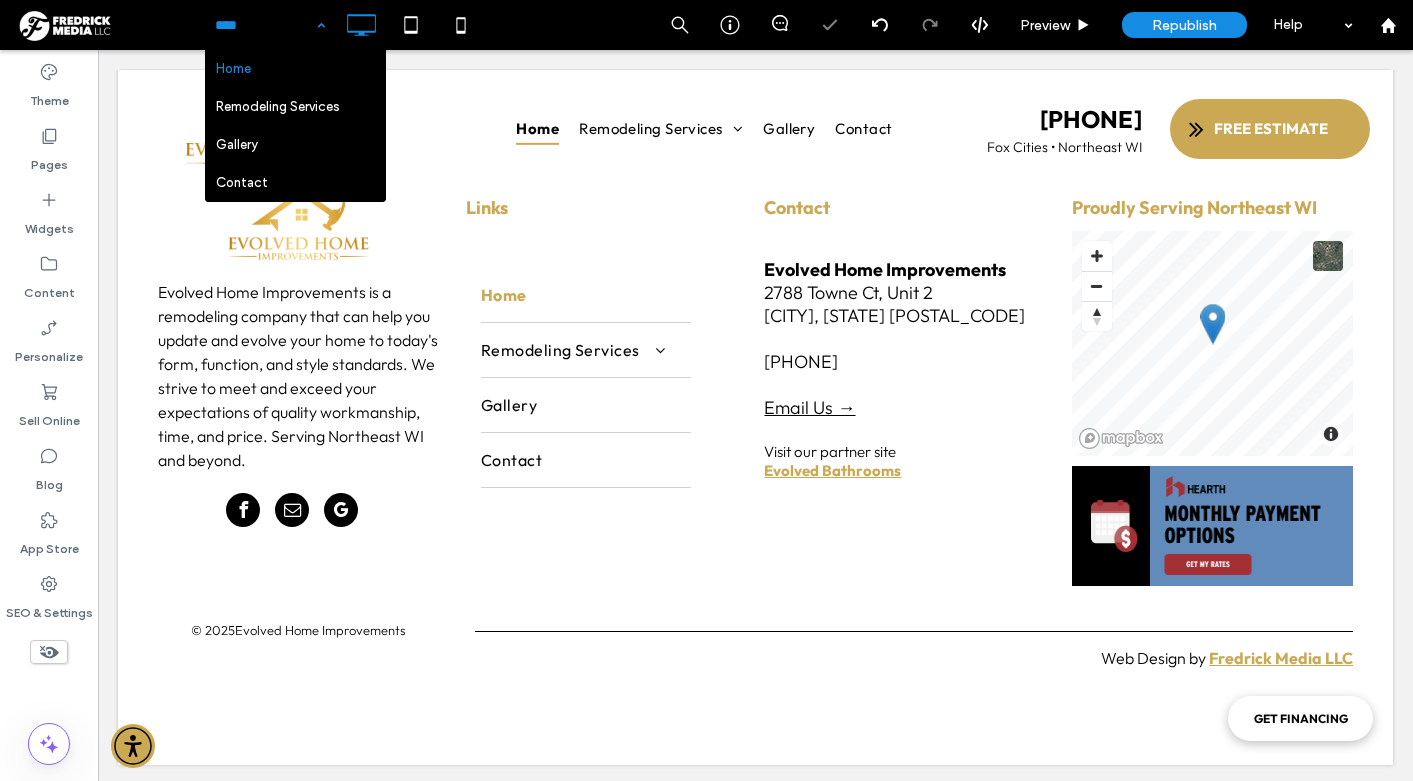 click at bounding box center [265, 25] 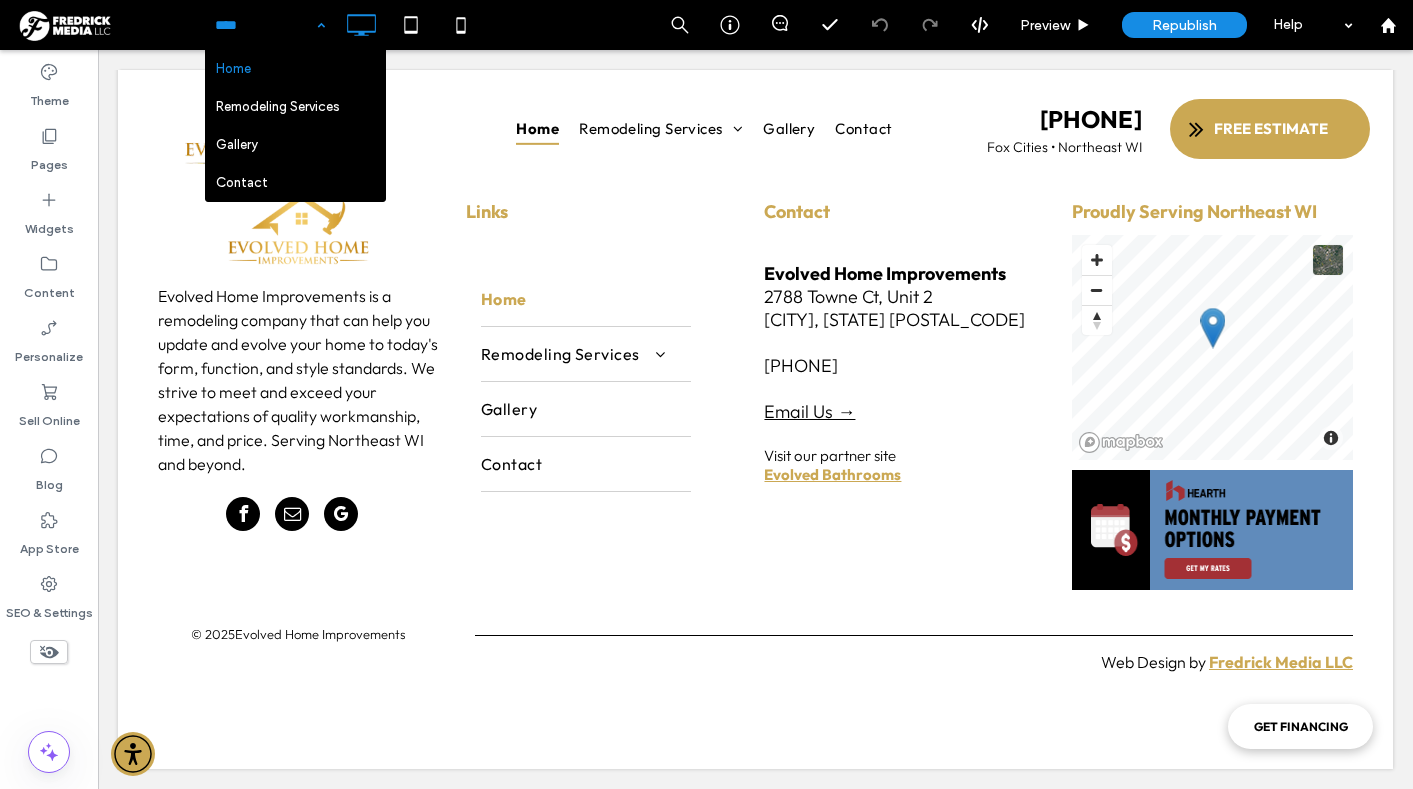 scroll, scrollTop: 6976, scrollLeft: 0, axis: vertical 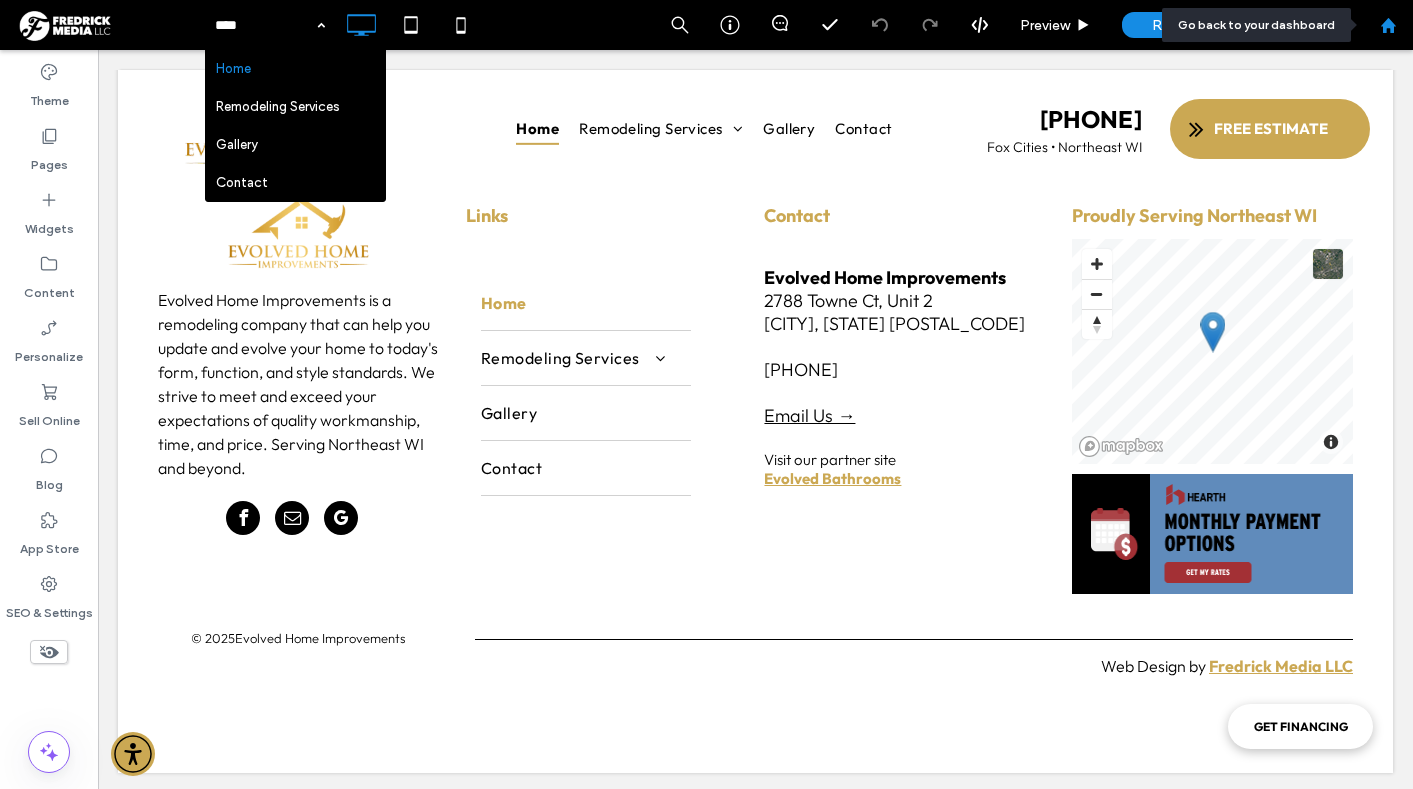 click 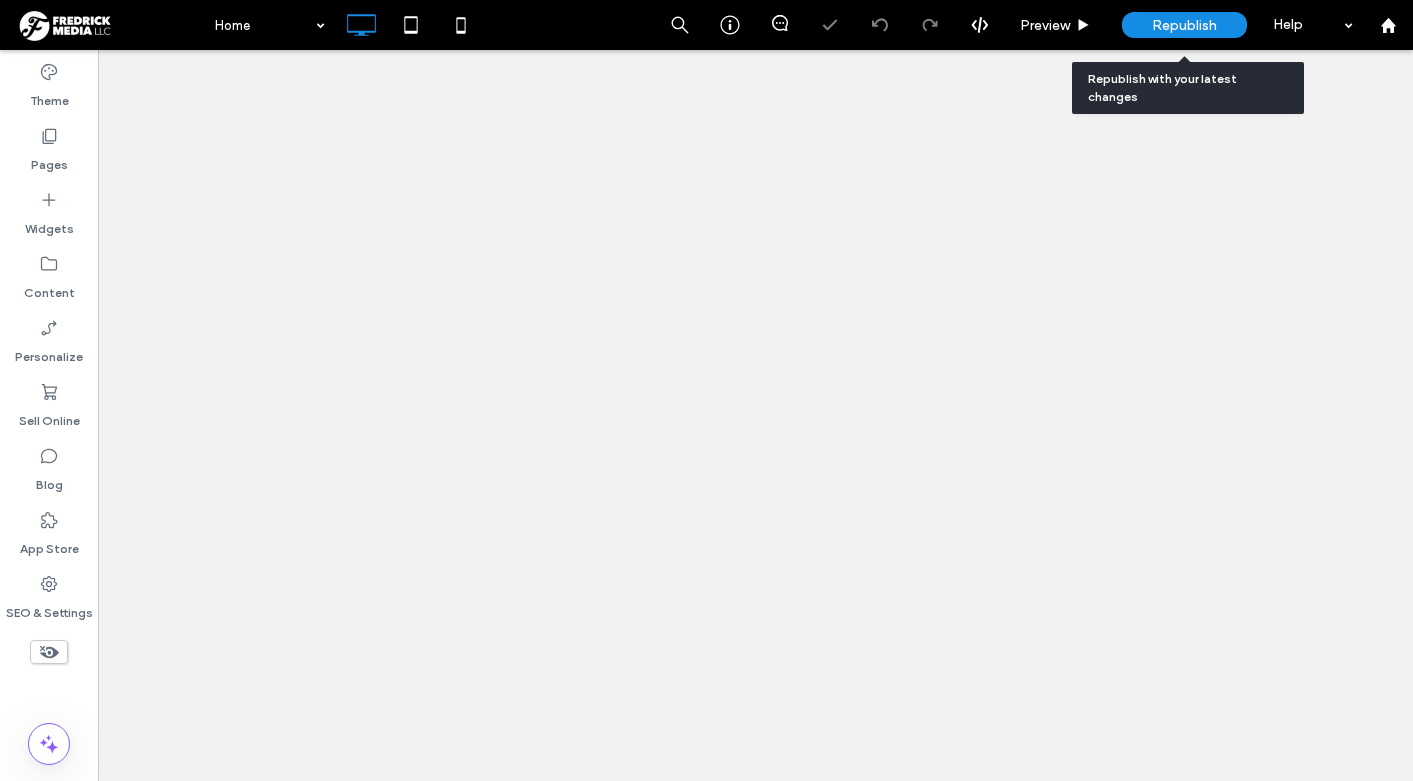 click on "Republish" at bounding box center (1184, 25) 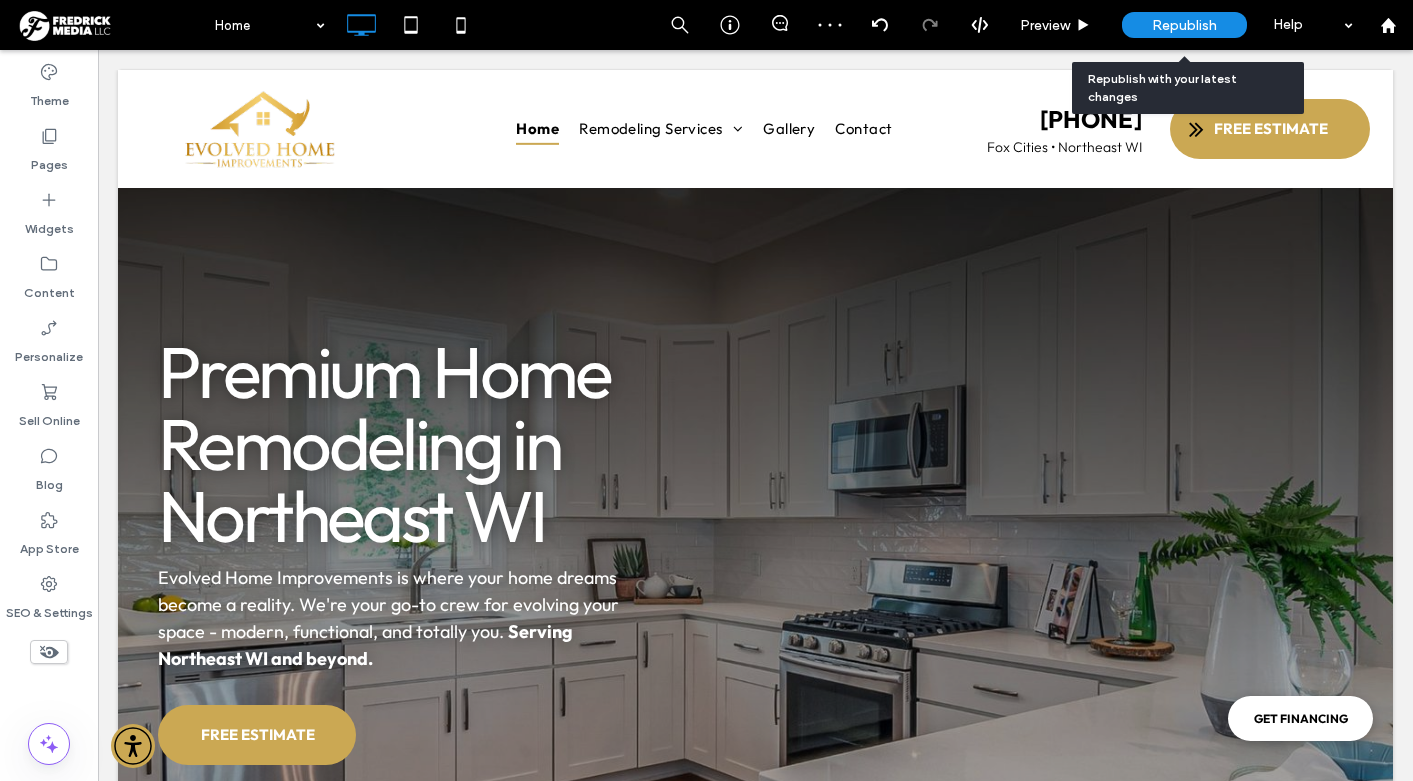 scroll, scrollTop: 6437, scrollLeft: 0, axis: vertical 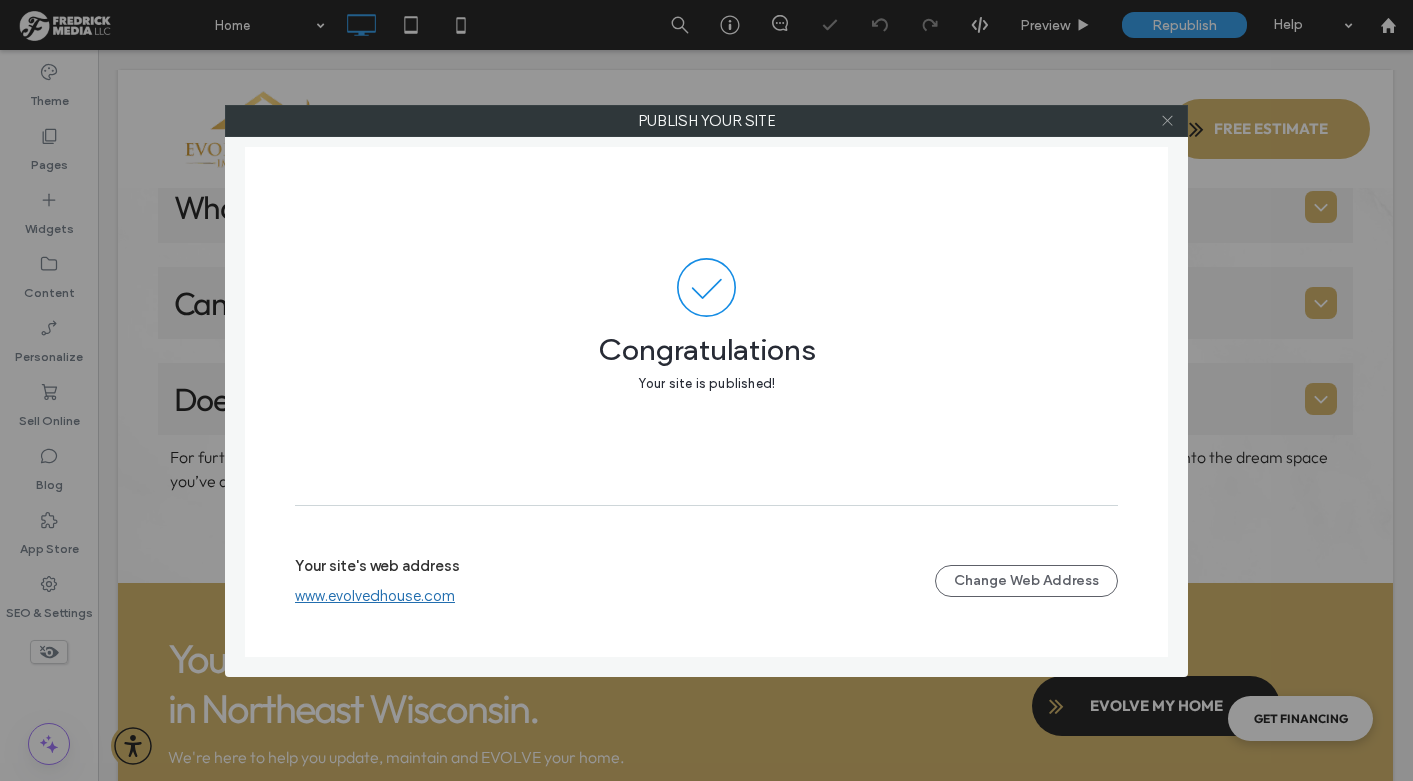 click 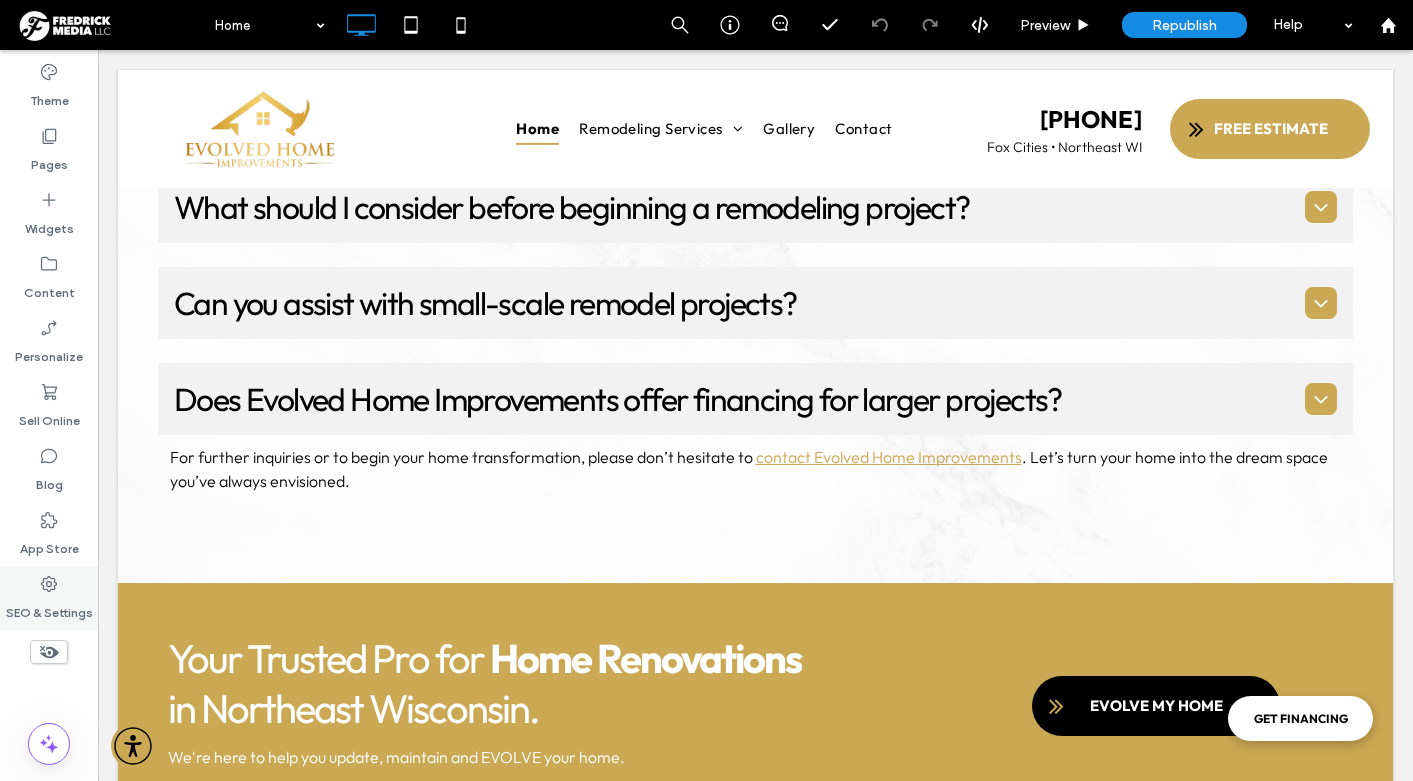 click 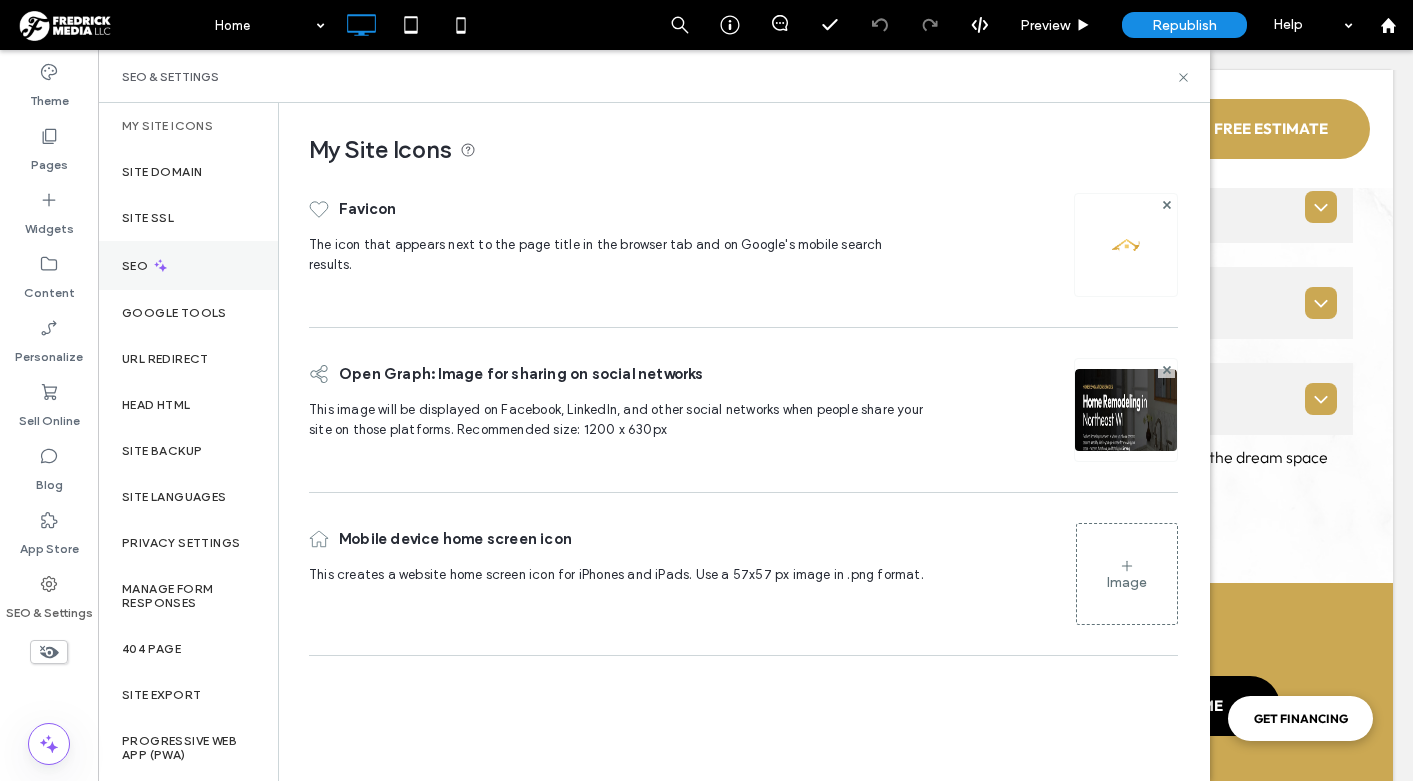 click on "SEO" at bounding box center [137, 266] 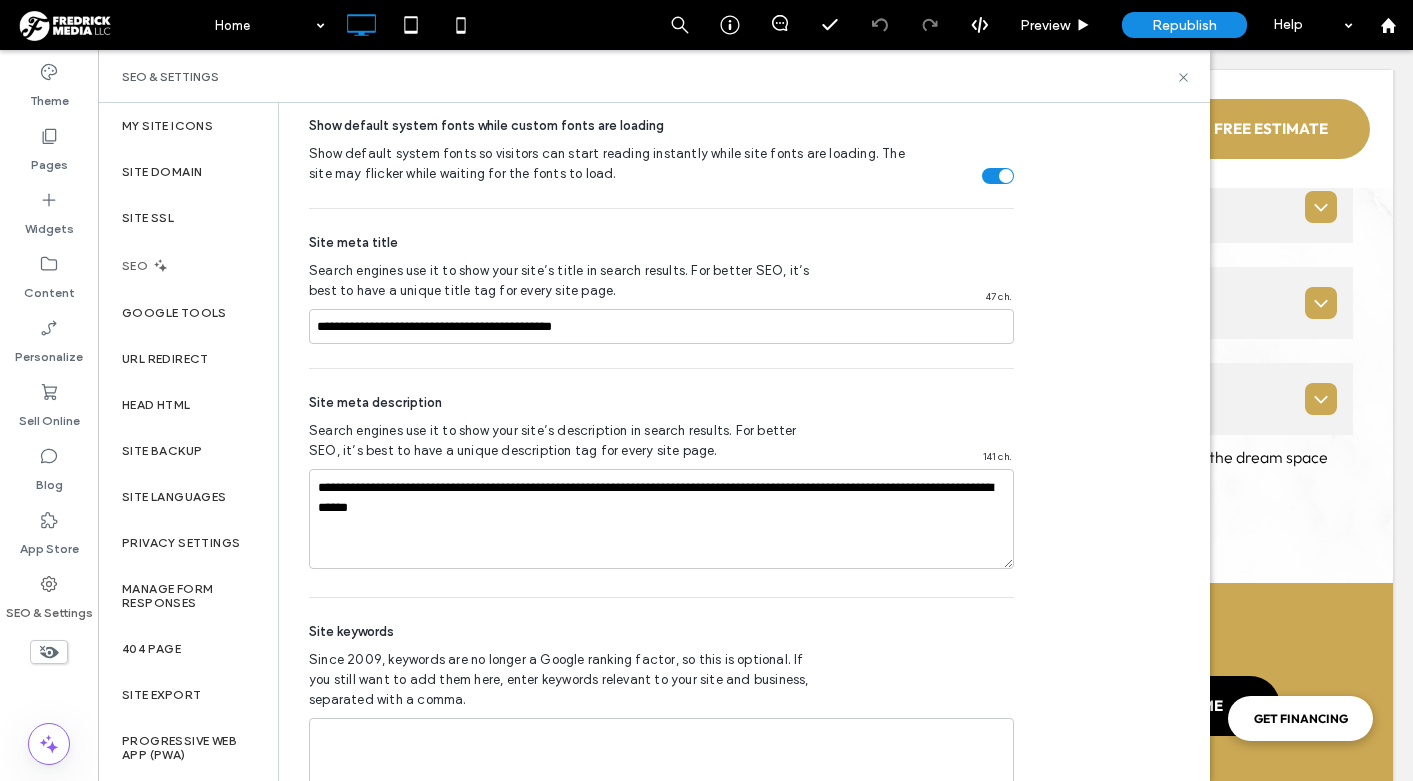 scroll, scrollTop: 1199, scrollLeft: 0, axis: vertical 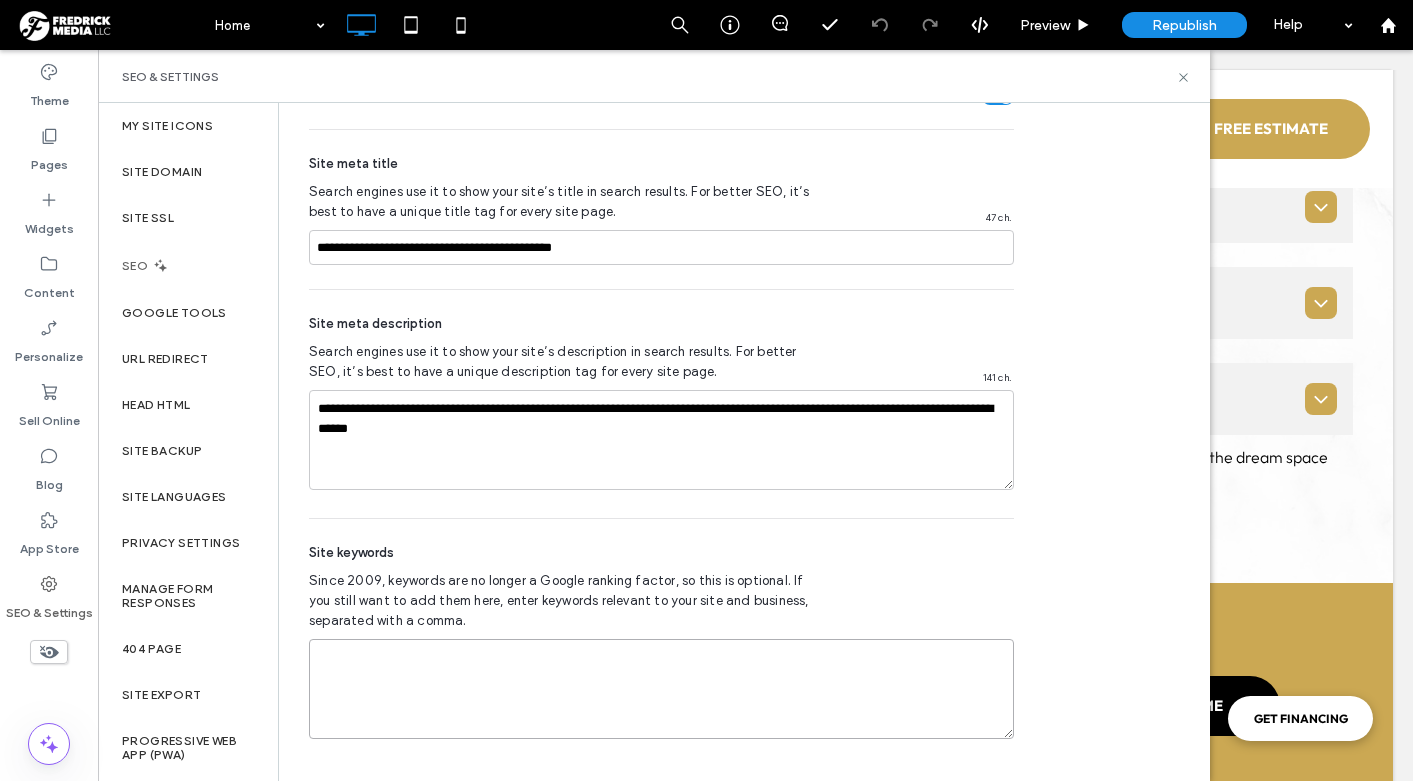 click at bounding box center [661, 689] 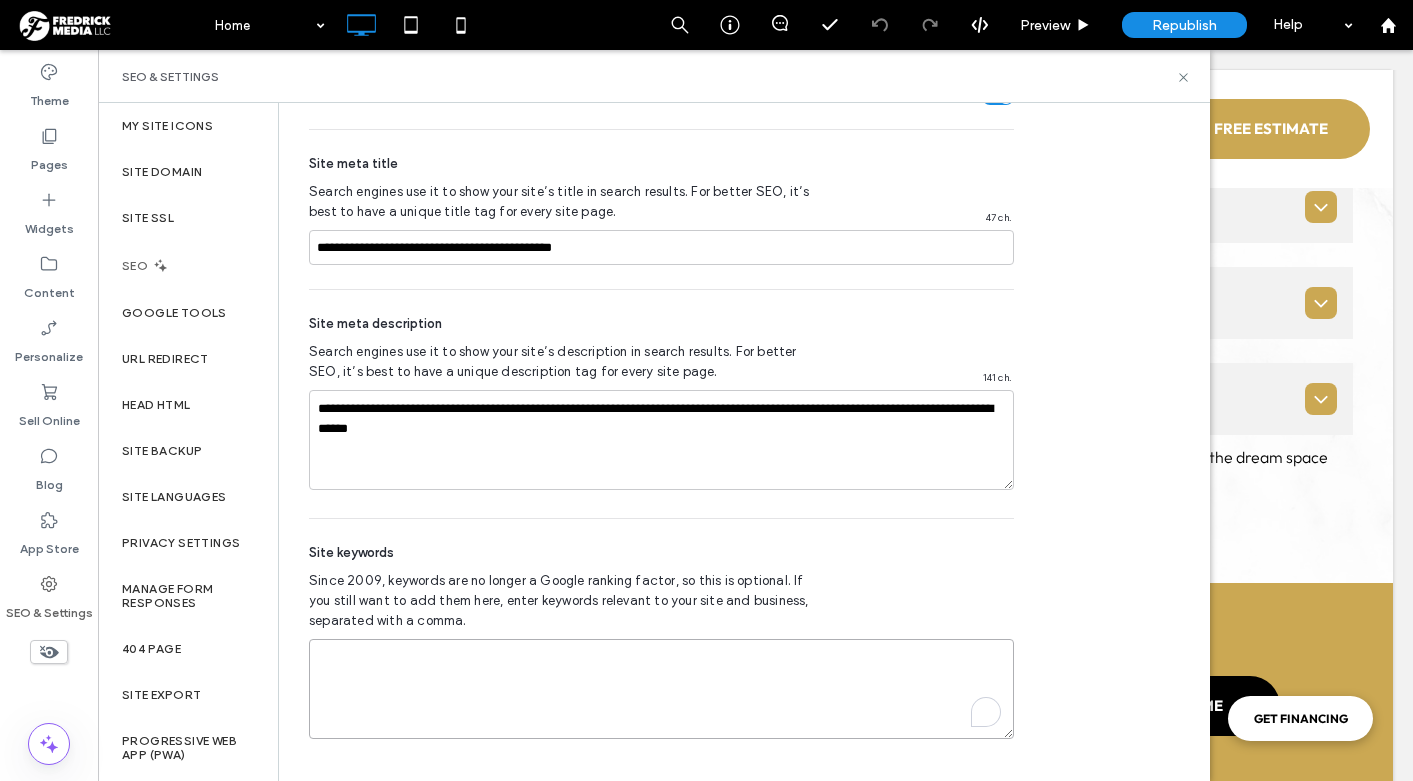 paste on "**********" 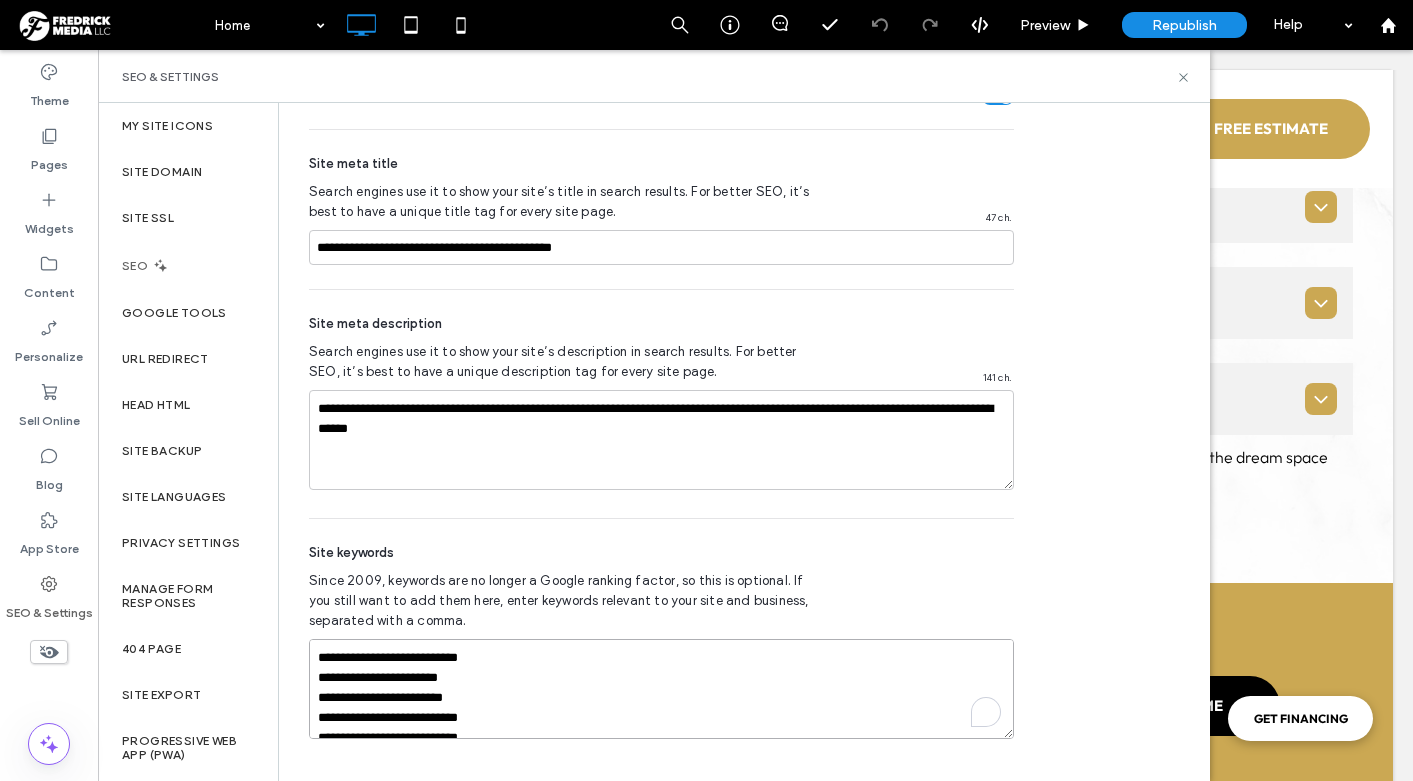 scroll, scrollTop: 88, scrollLeft: 0, axis: vertical 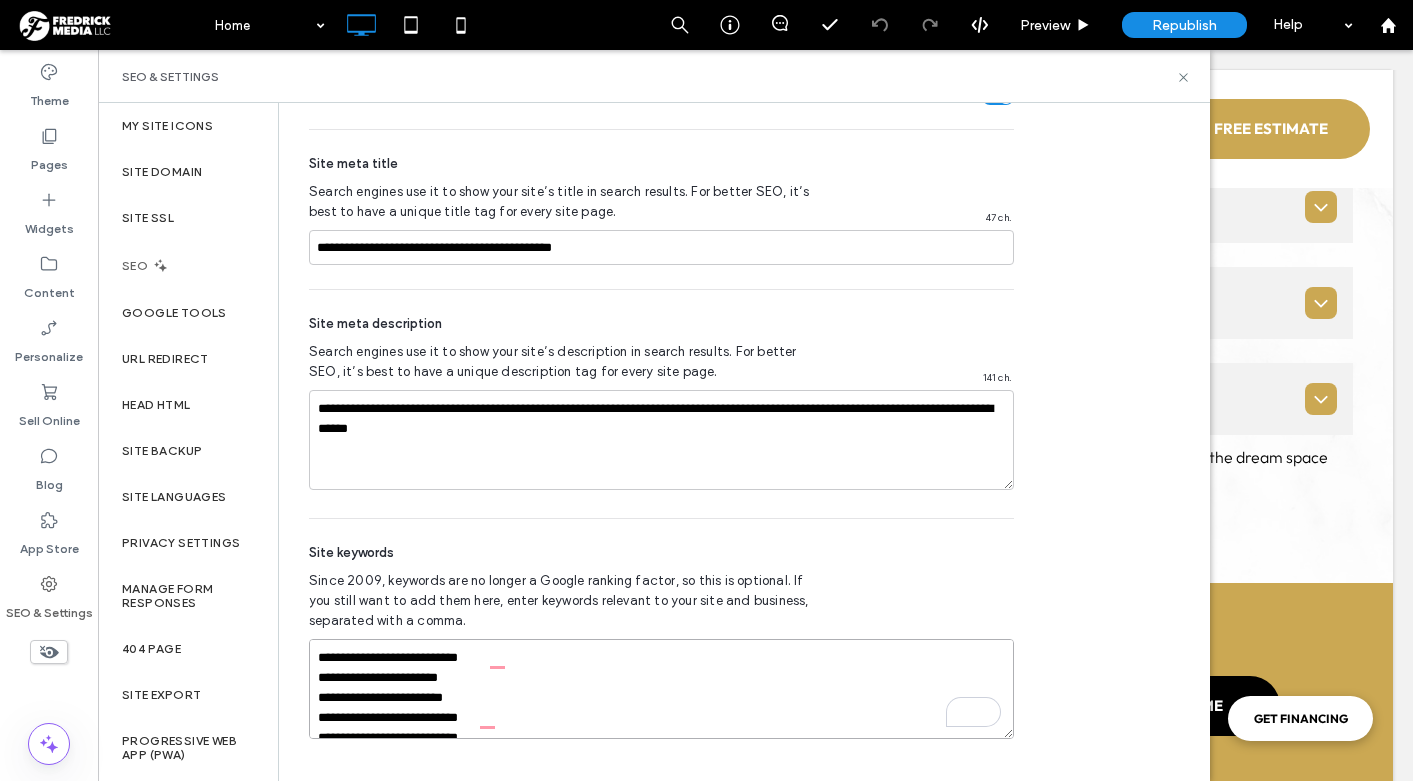 click on "**********" at bounding box center [661, 689] 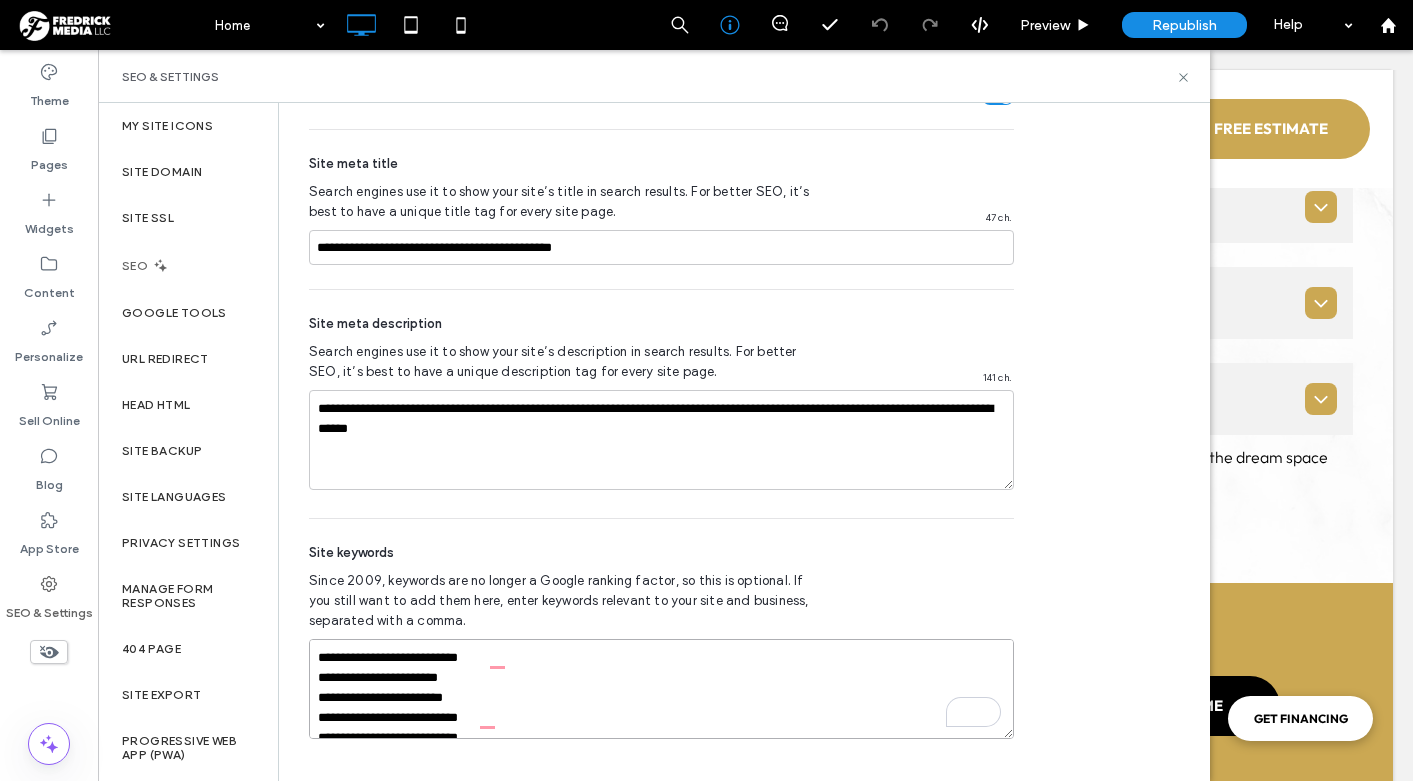 type on "**********" 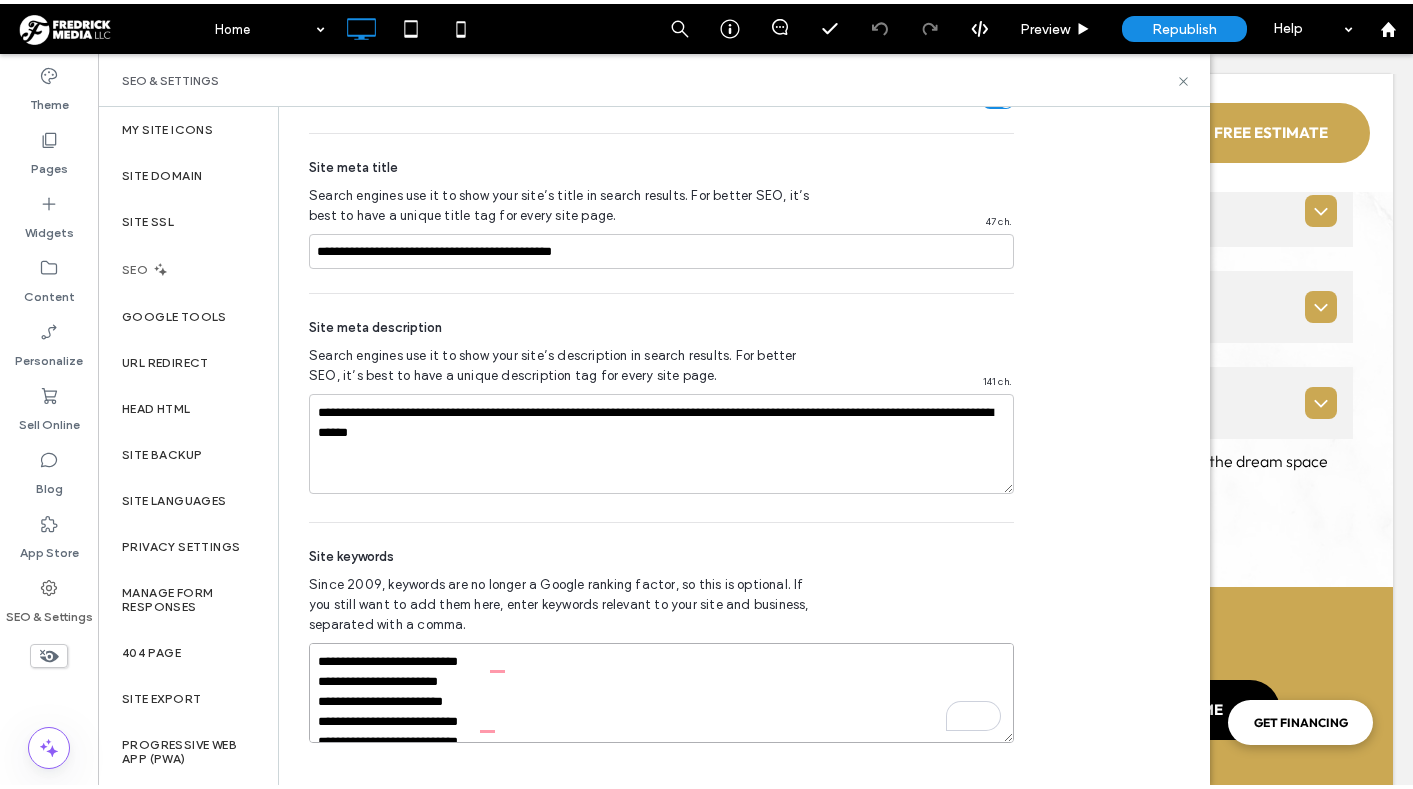 scroll, scrollTop: 1191, scrollLeft: 0, axis: vertical 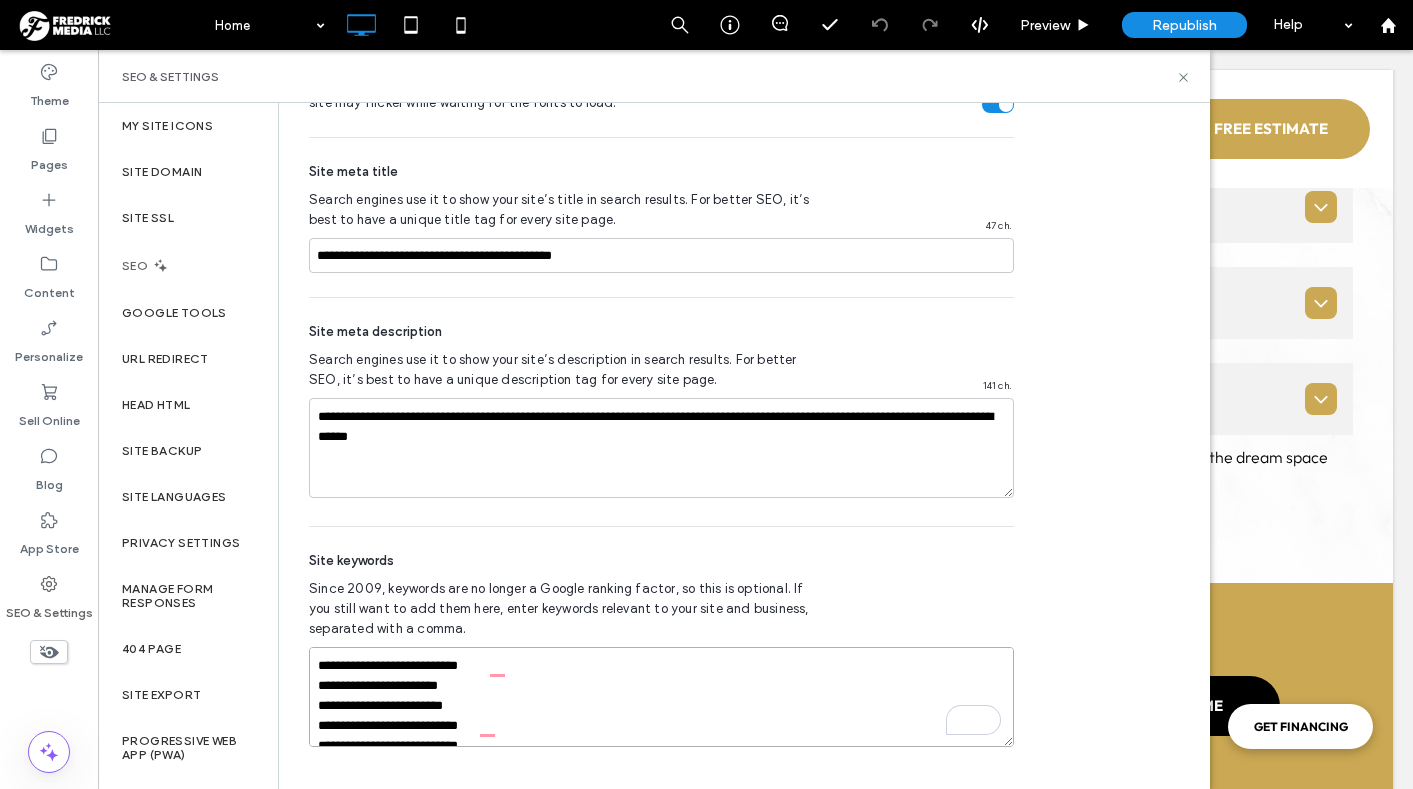 click on "**********" at bounding box center [661, 697] 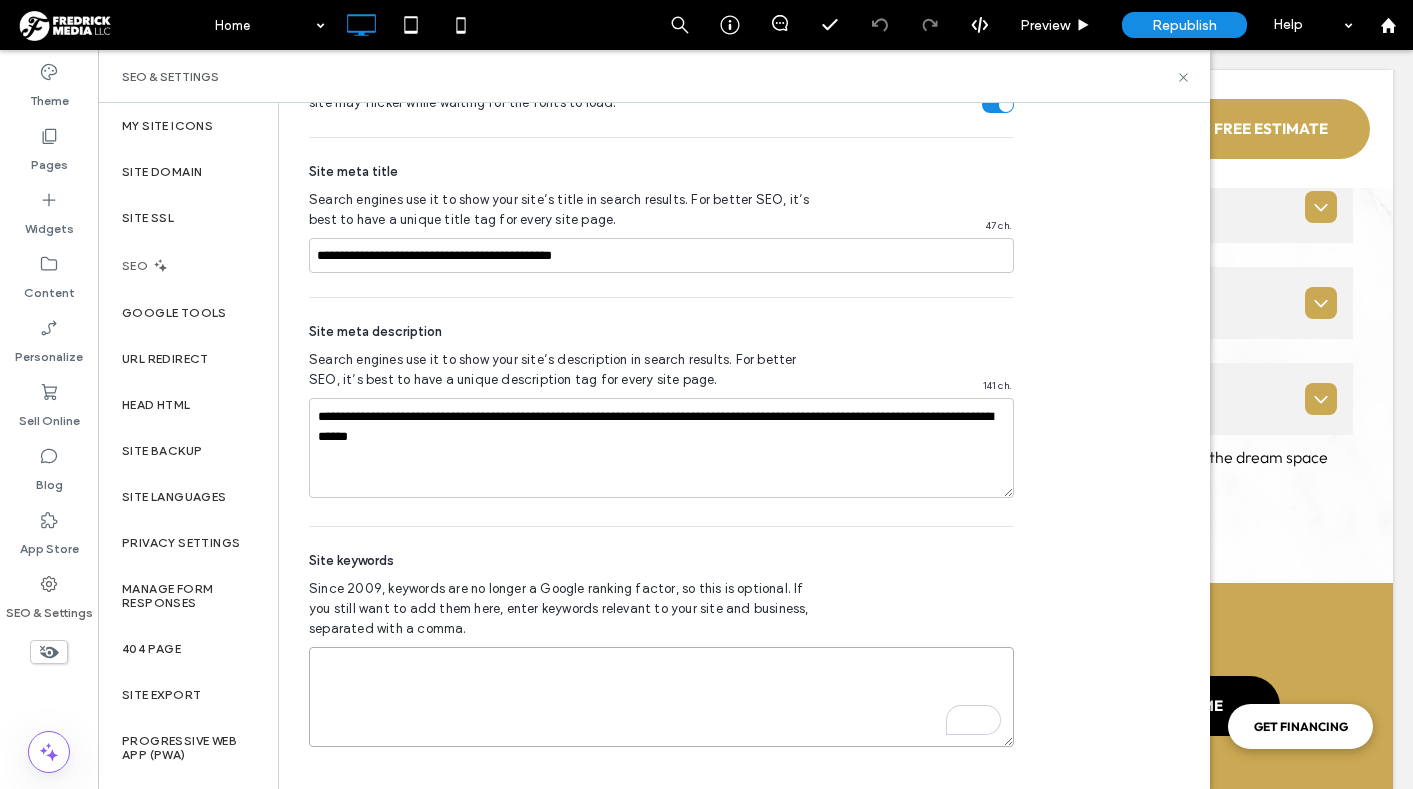 paste on "**********" 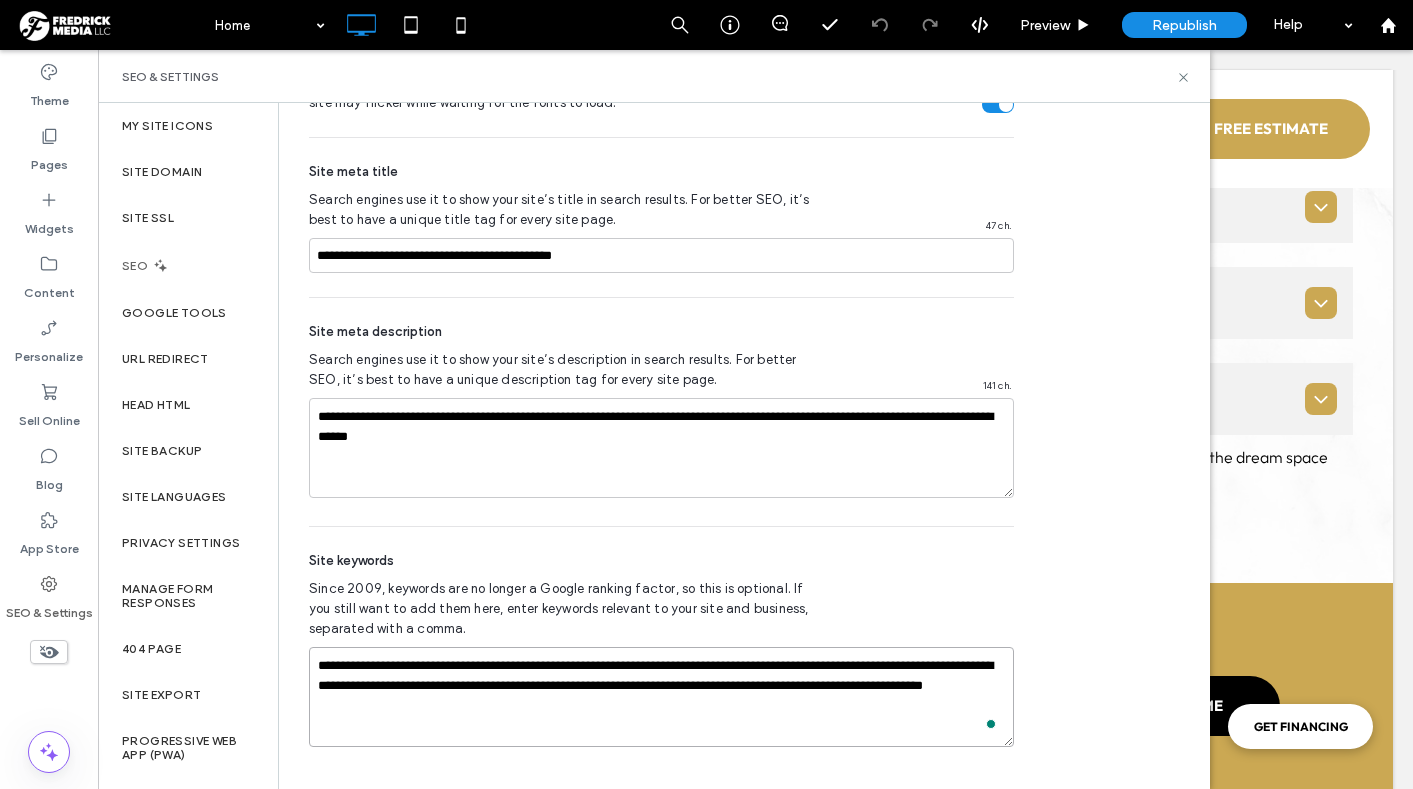 type on "**********" 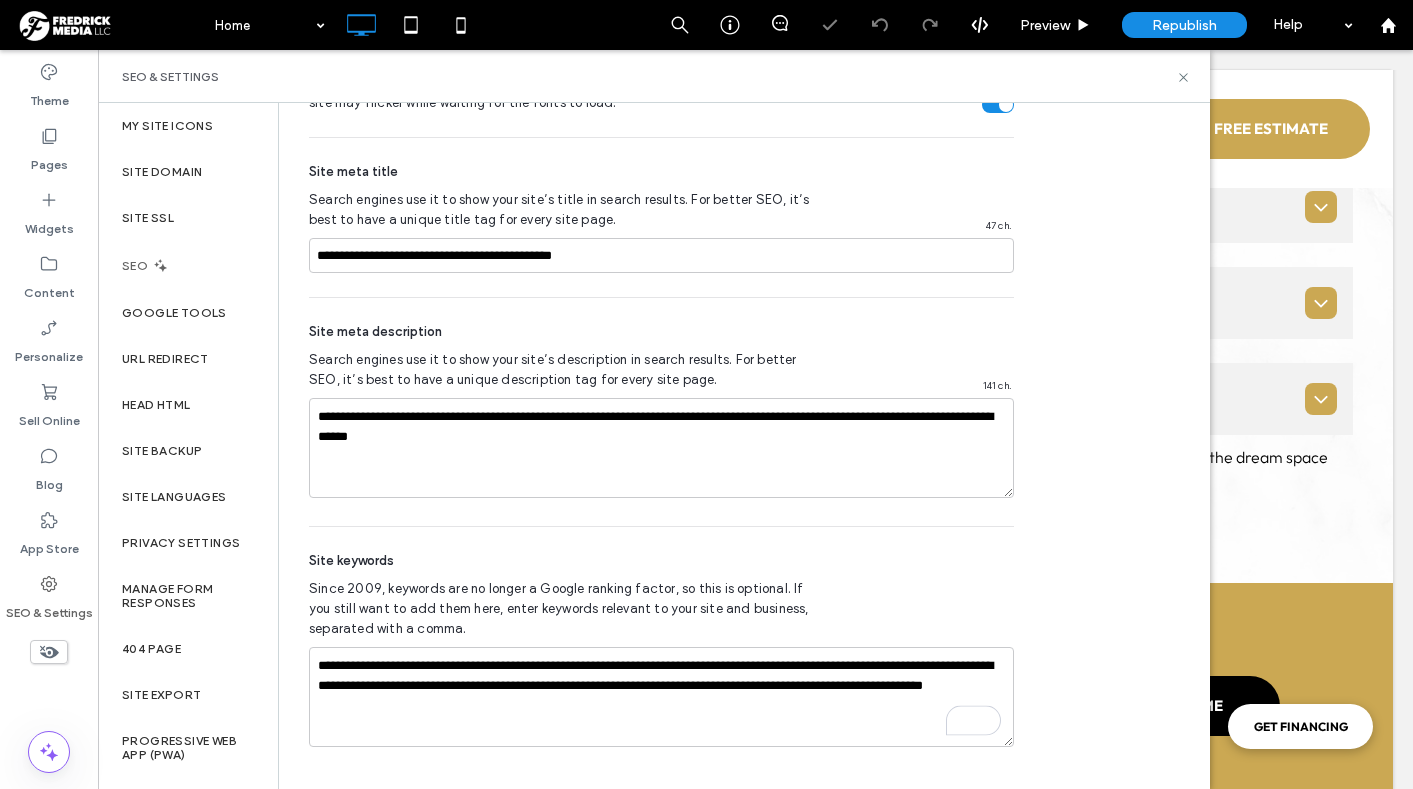 click on "Since 2009, keywords are no longer a Google ranking factor, so this is optional. If you still want to add them here, enter keywords relevant to your site and business, separated with a comma." at bounding box center [566, 609] 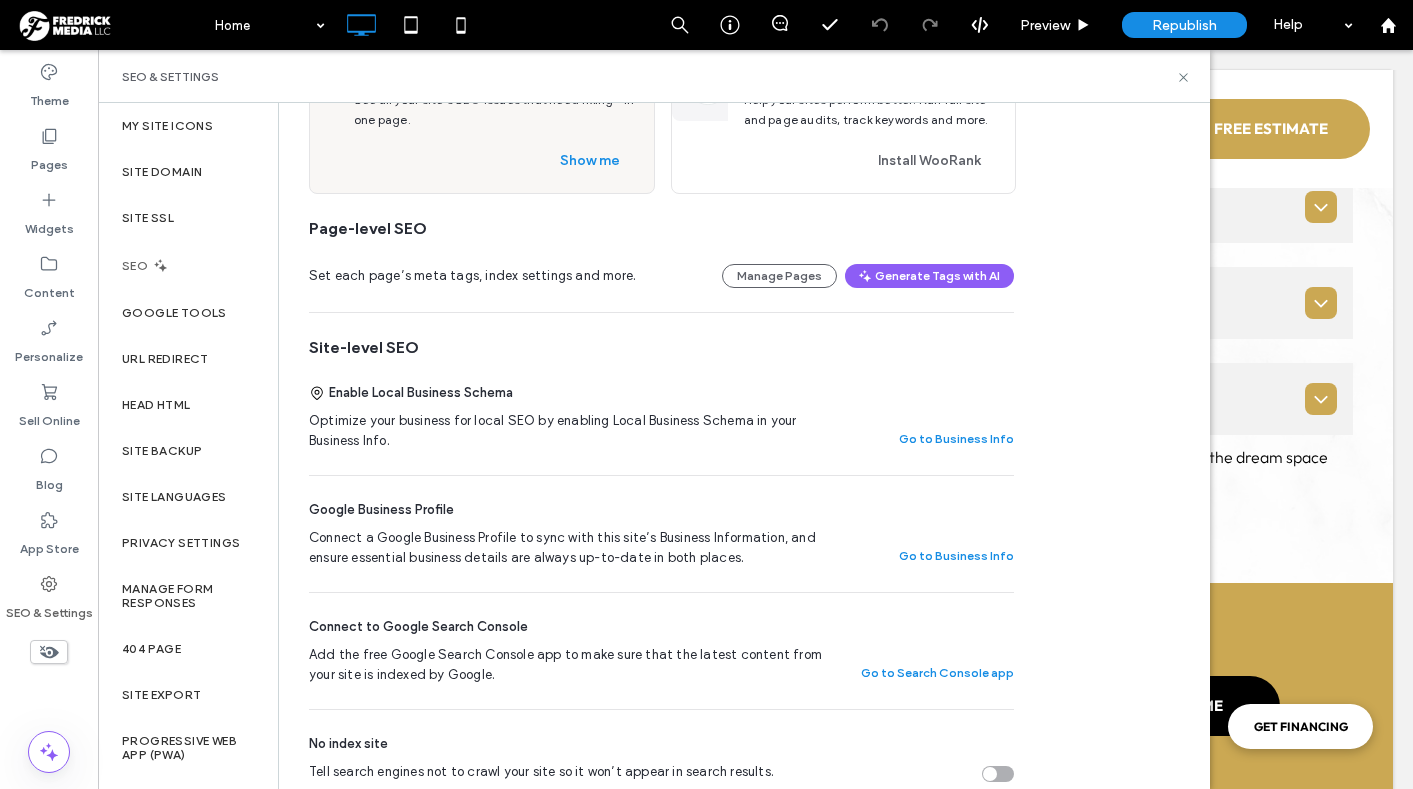 scroll, scrollTop: 0, scrollLeft: 0, axis: both 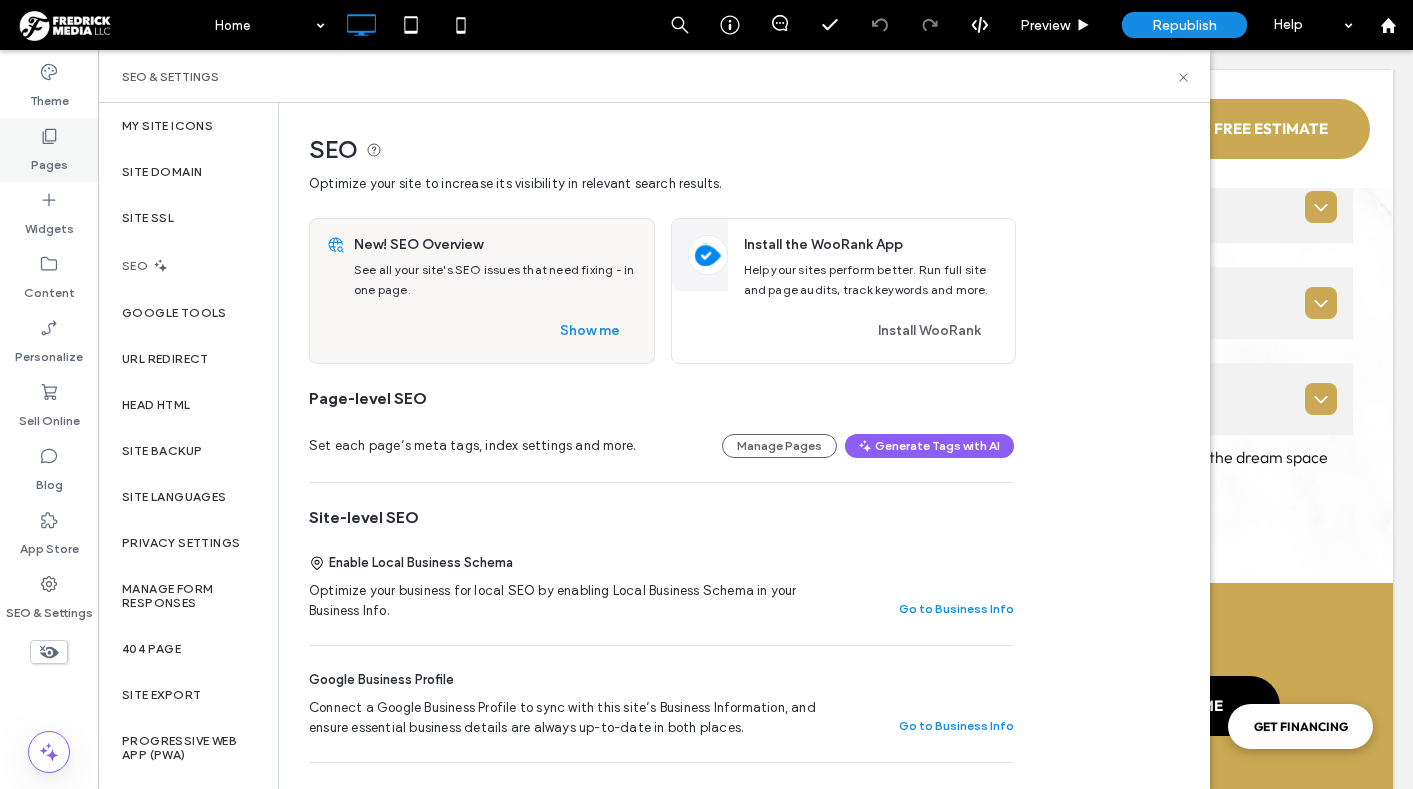 click on "Pages" at bounding box center [49, 160] 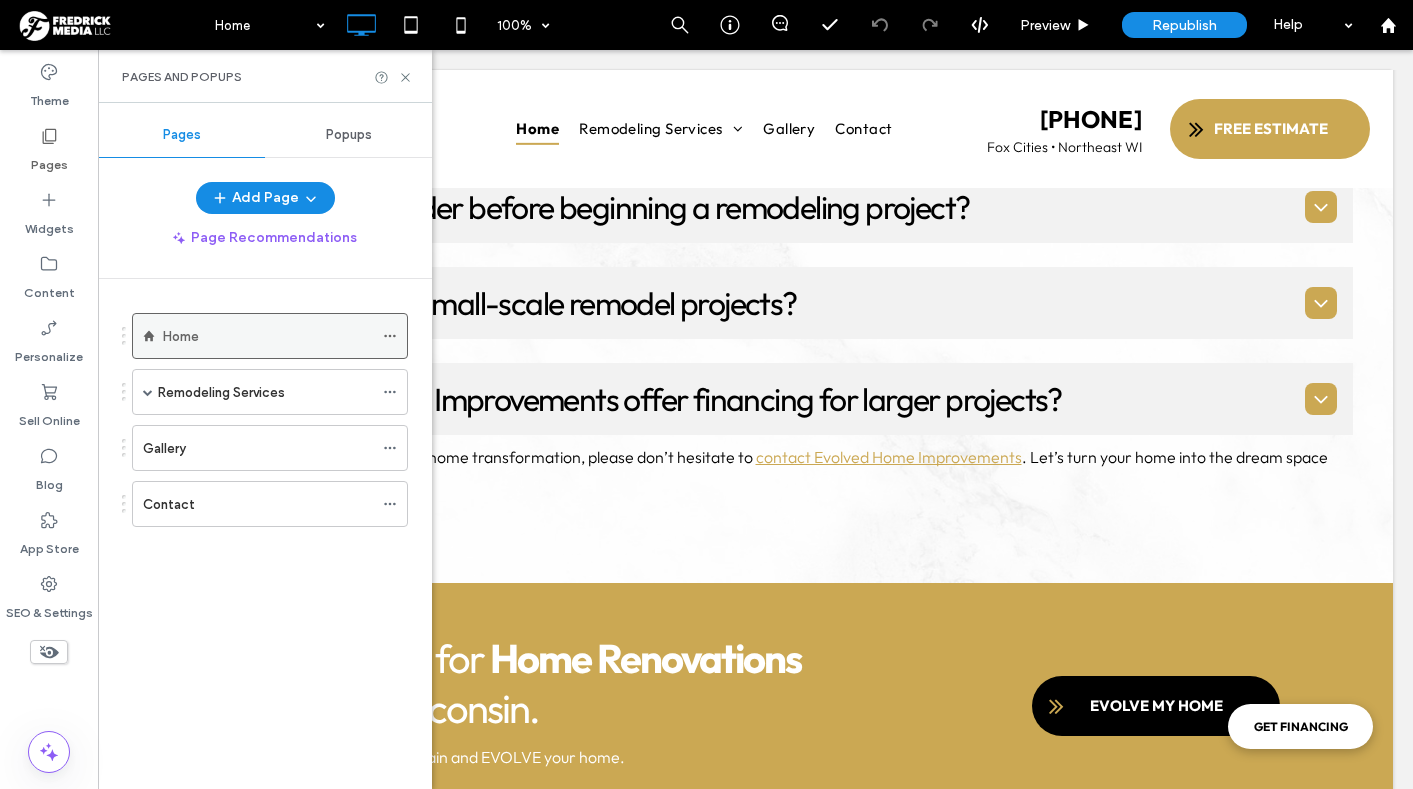 click 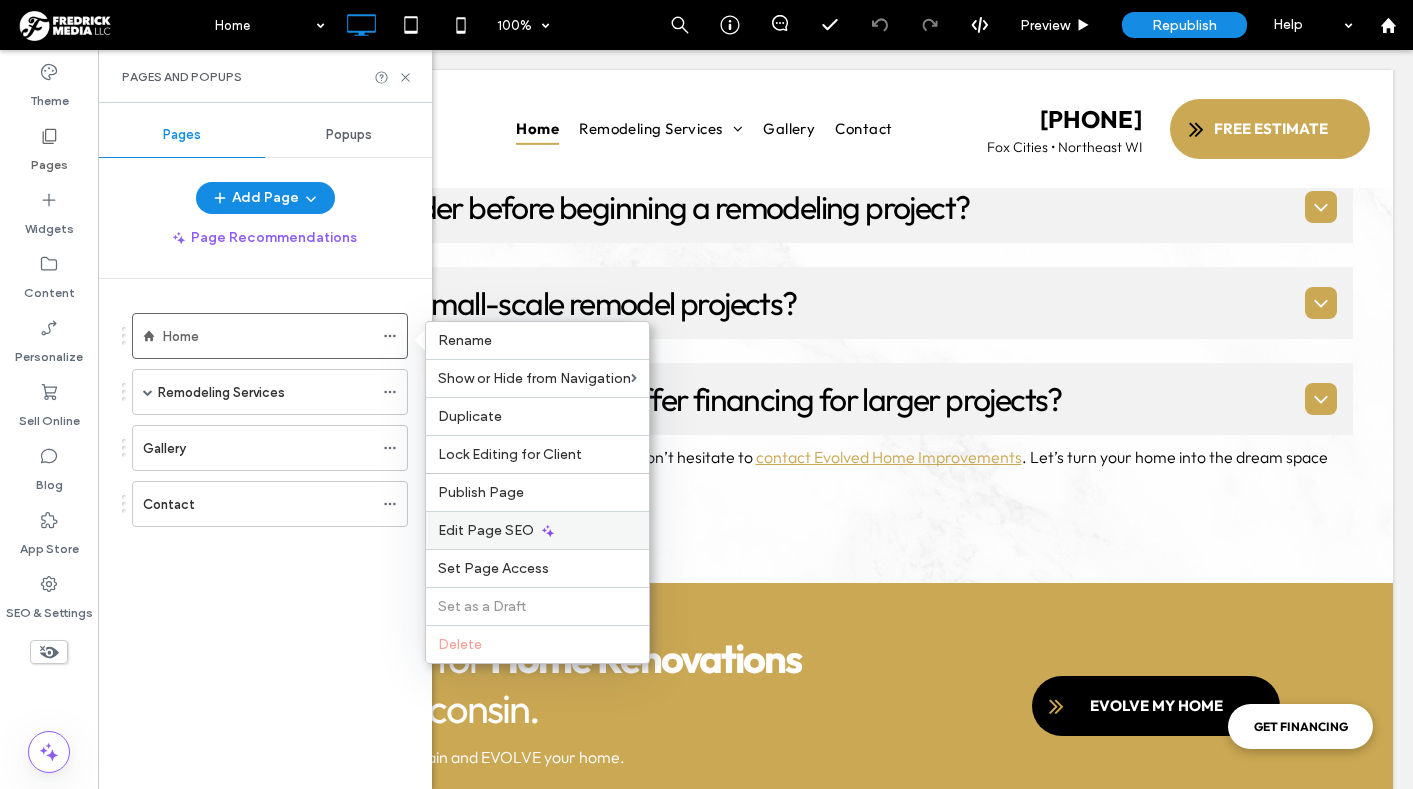 click on "Edit Page SEO" at bounding box center (486, 530) 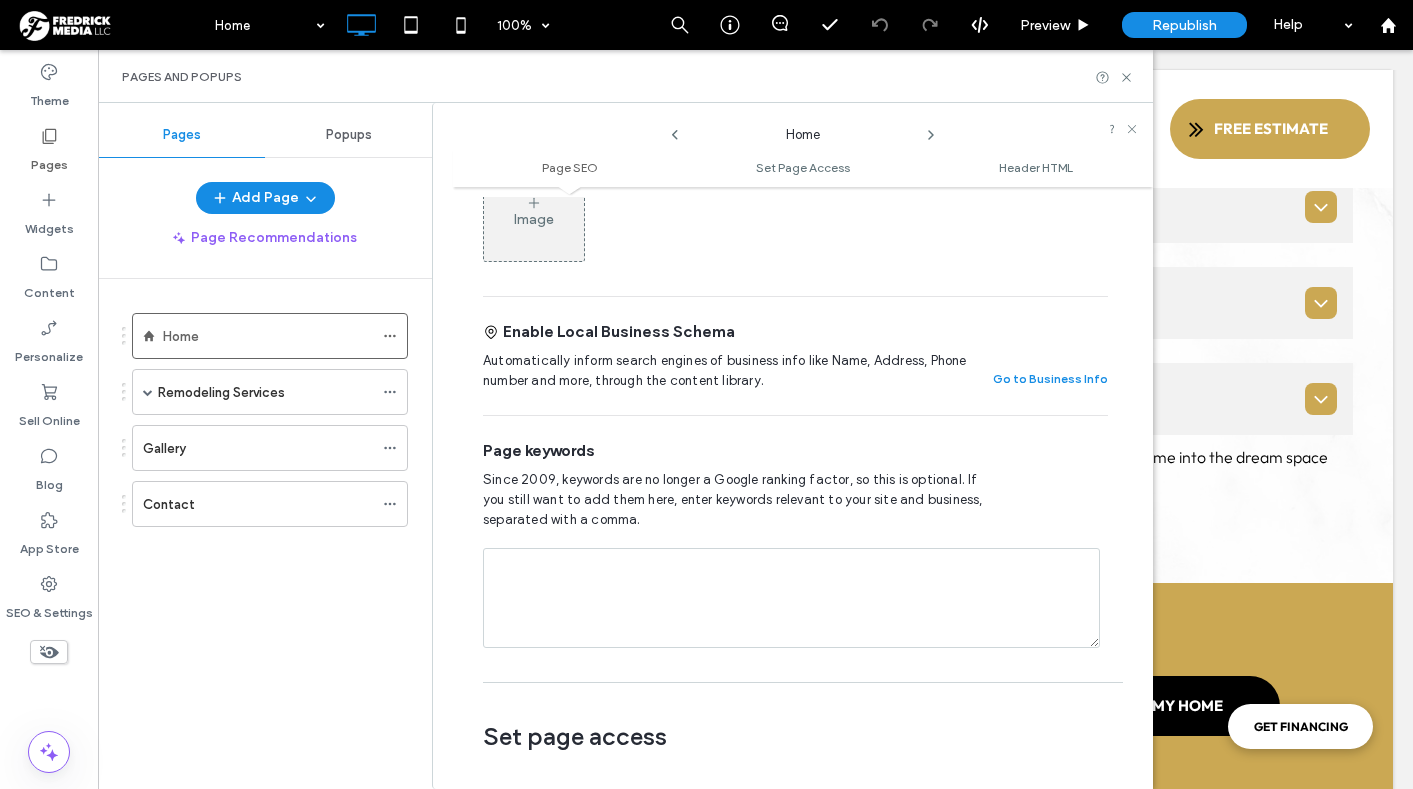 scroll, scrollTop: 893, scrollLeft: 0, axis: vertical 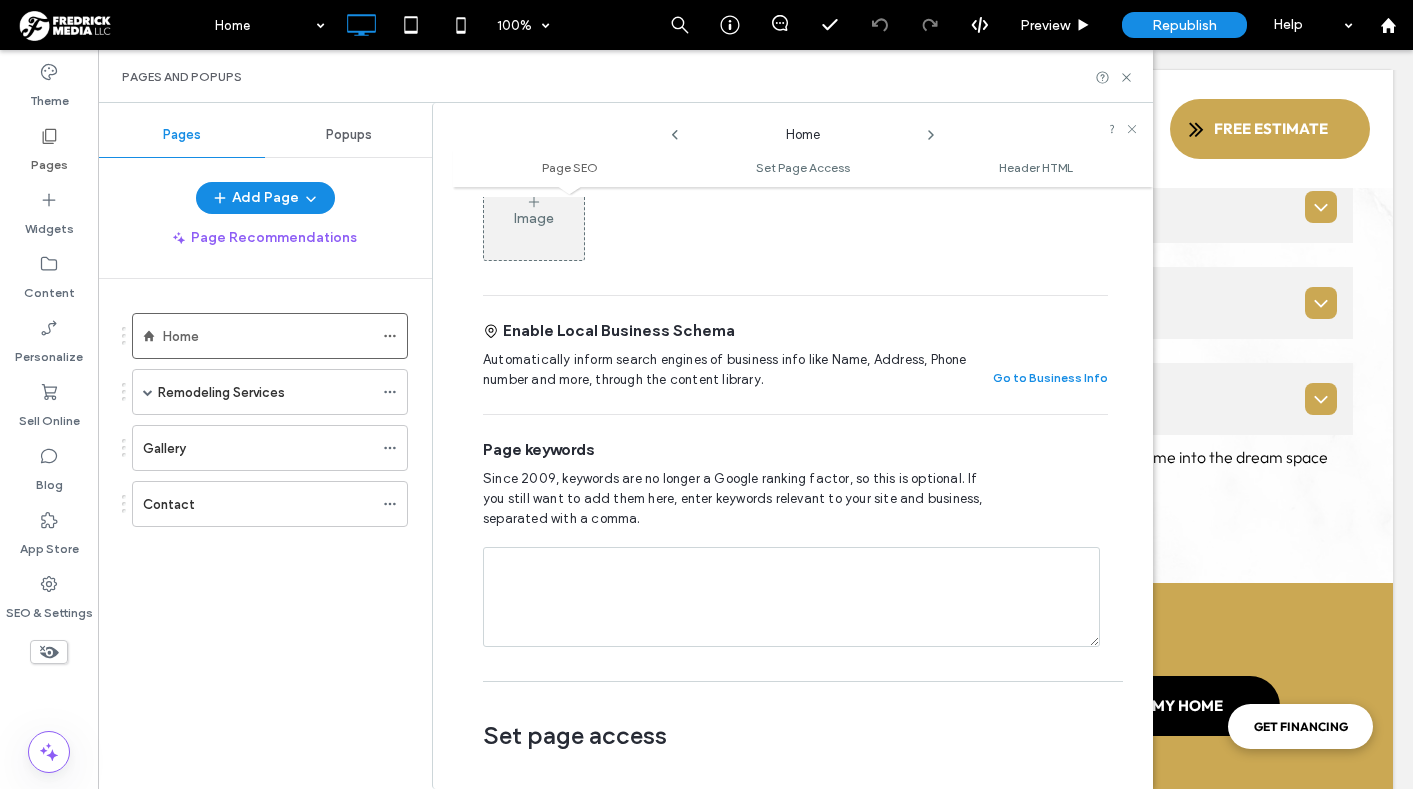 click at bounding box center (791, 597) 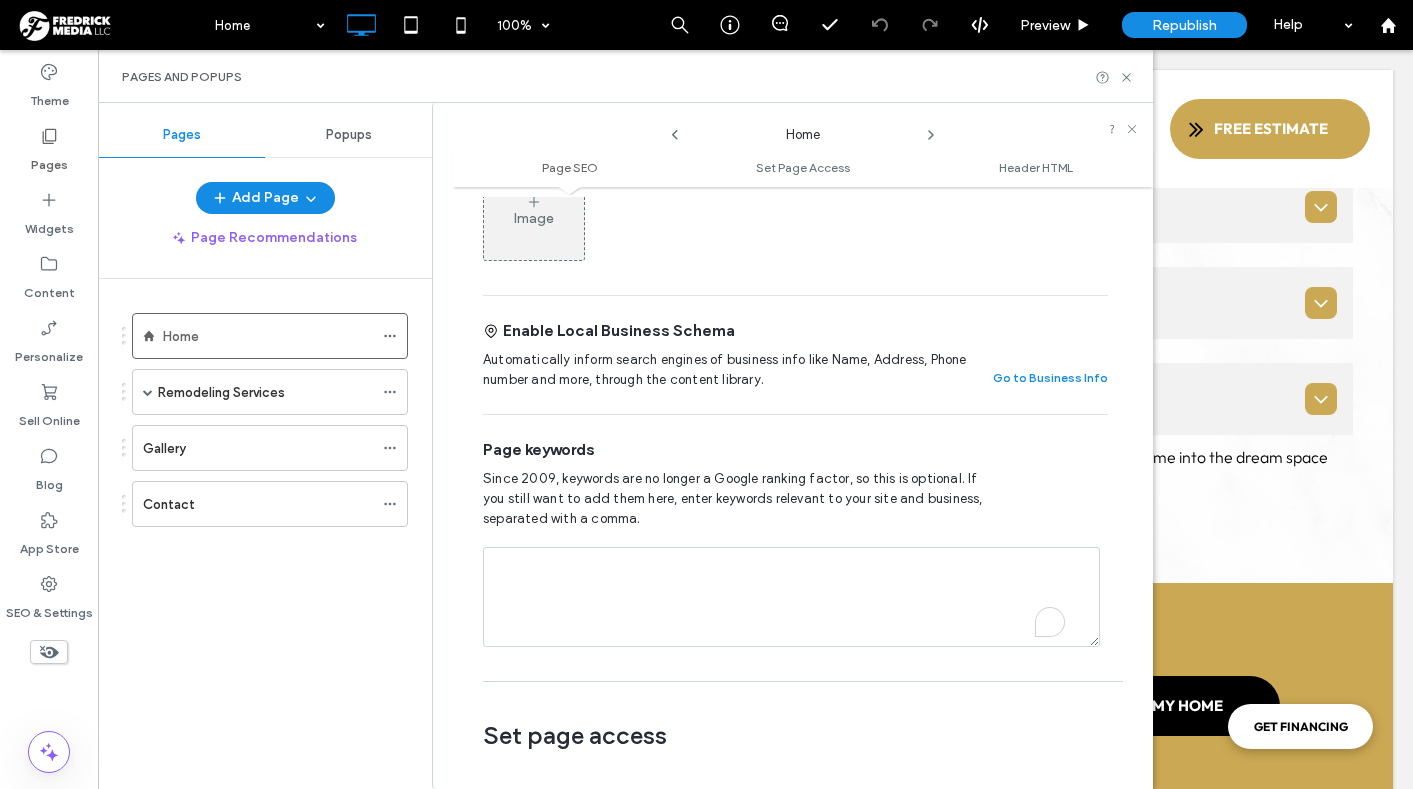 paste on "**********" 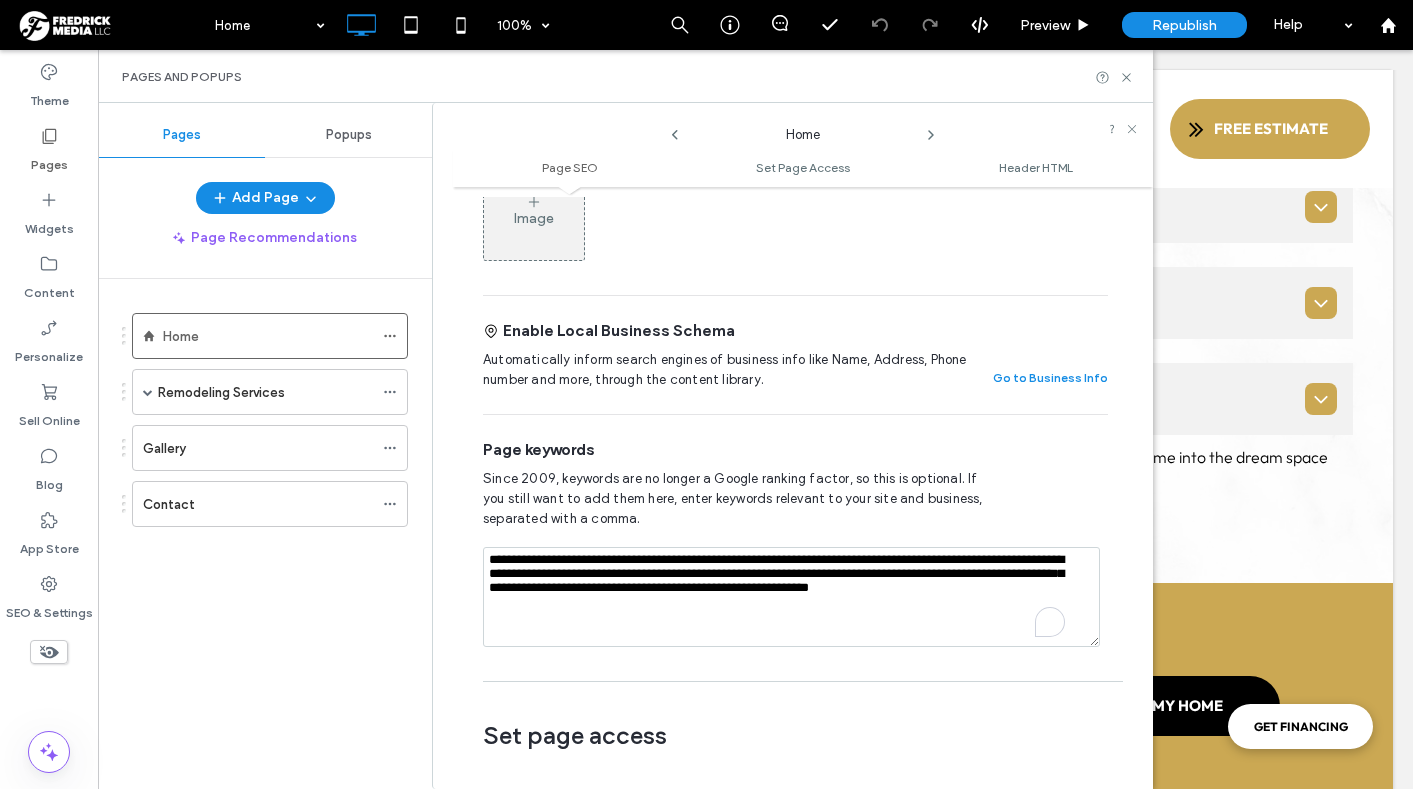 click on "**********" at bounding box center (803, 488) 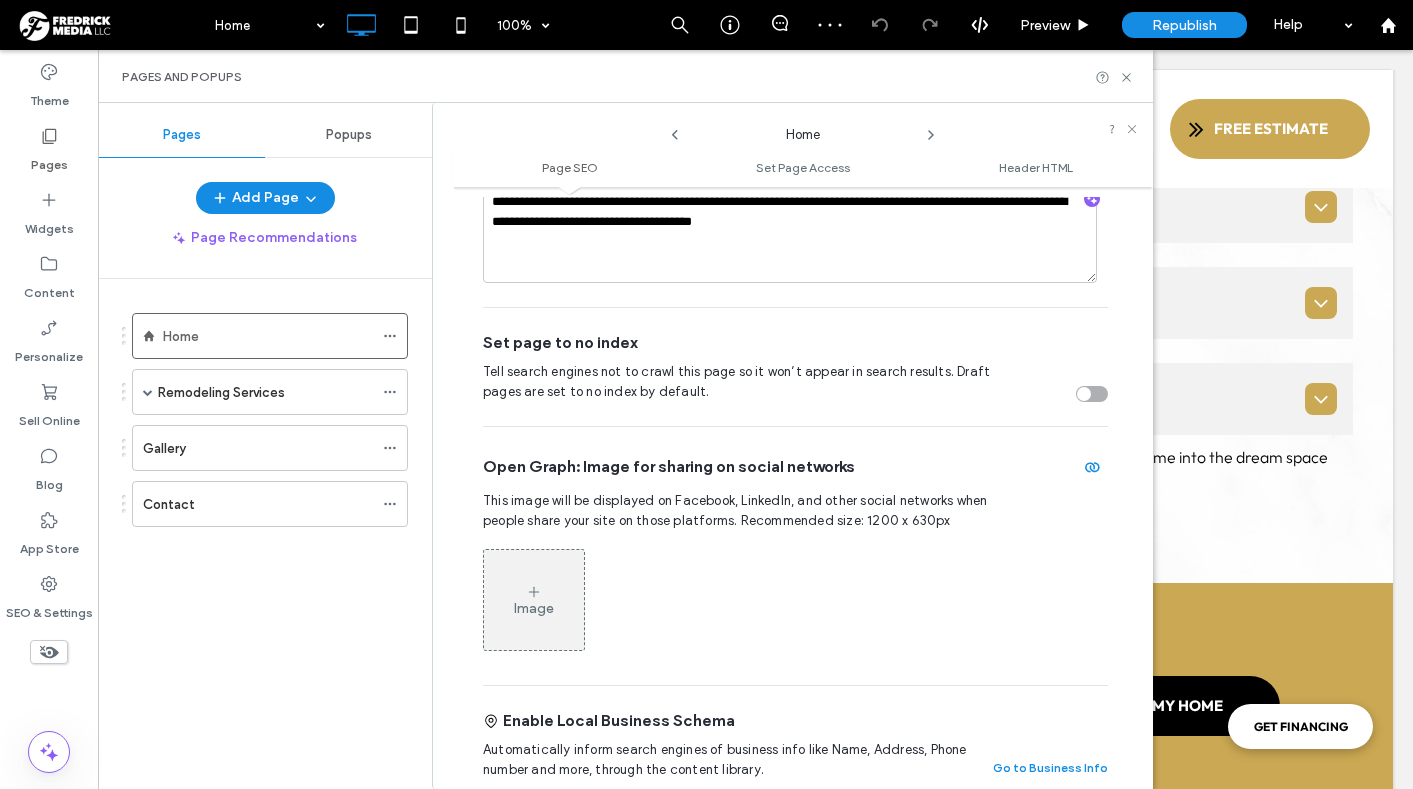 scroll, scrollTop: 0, scrollLeft: 0, axis: both 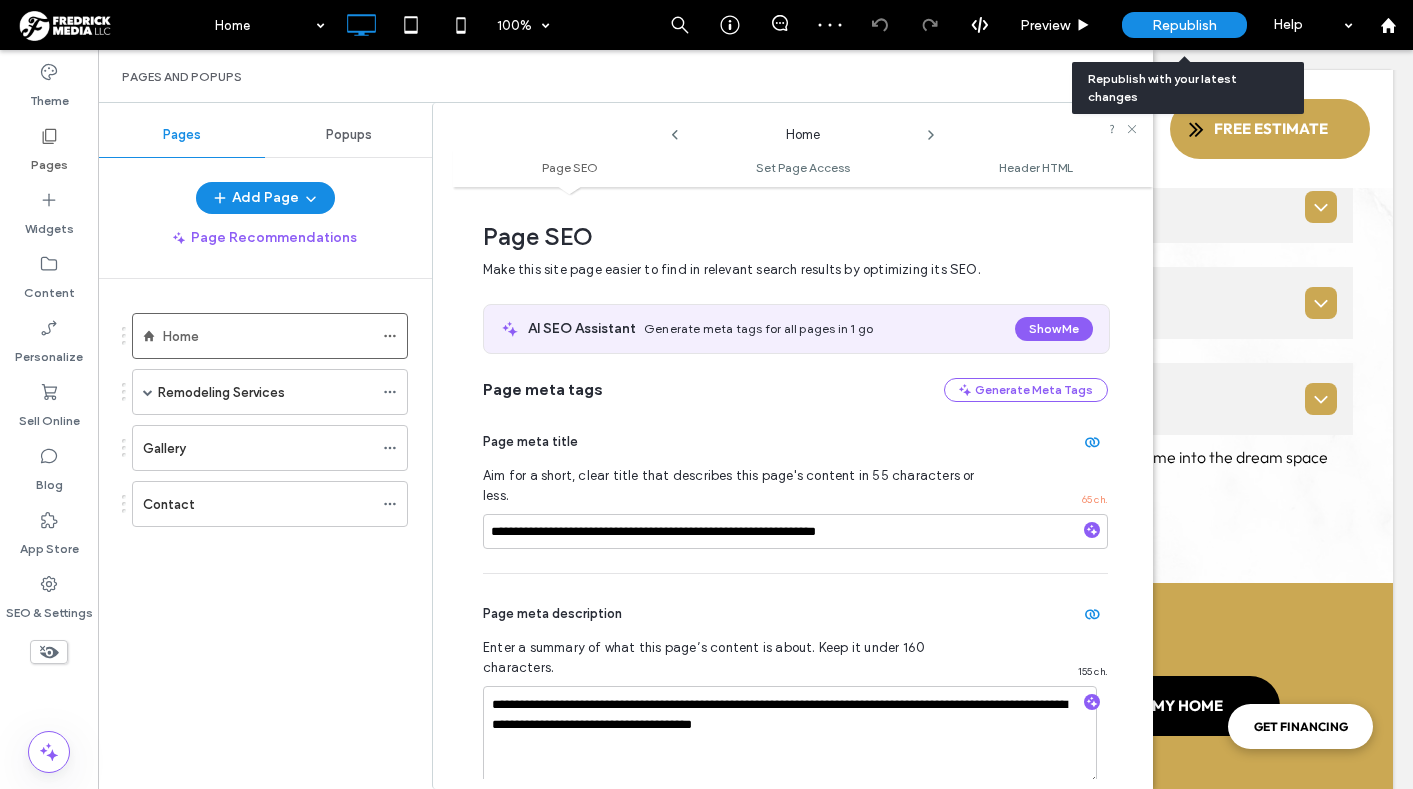 click on "Republish" at bounding box center (1184, 25) 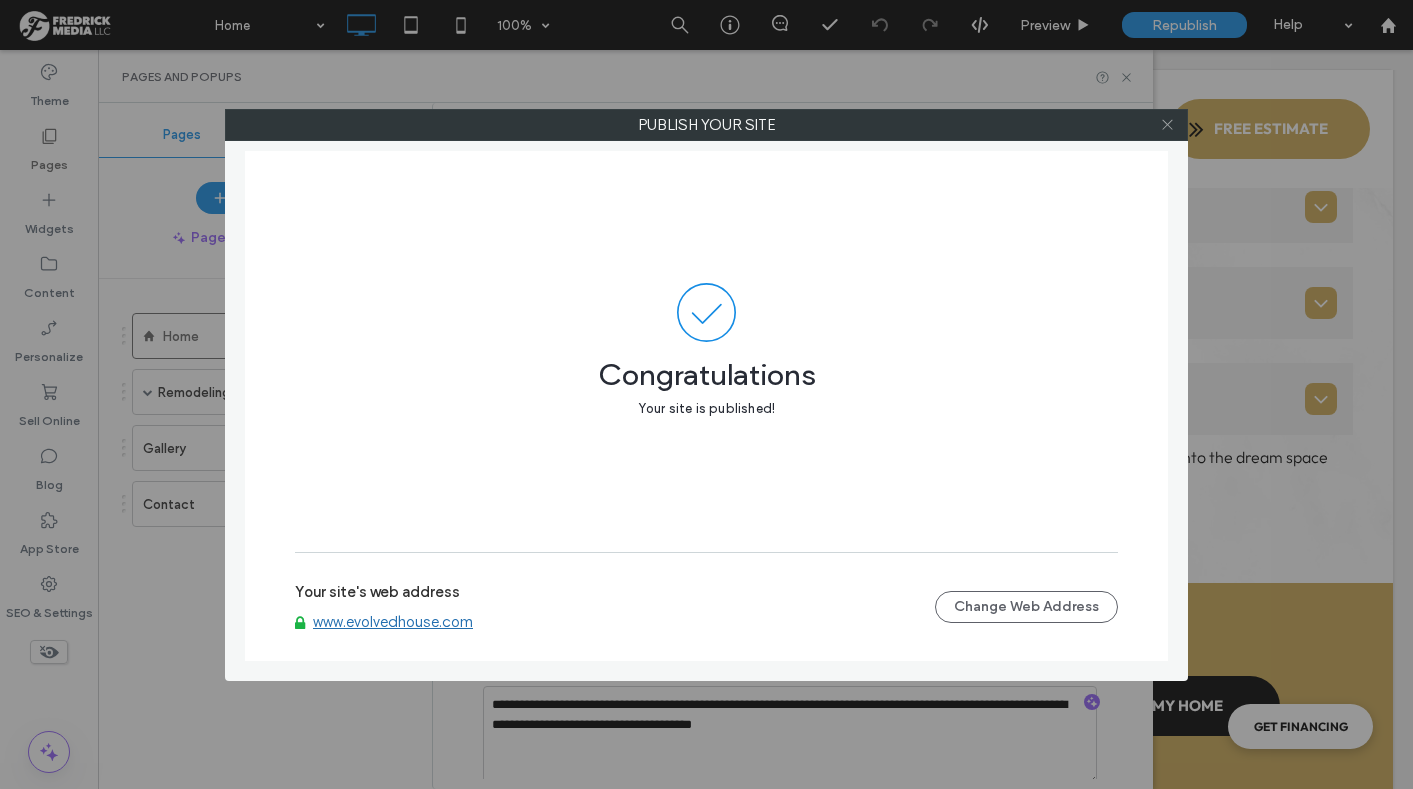 click 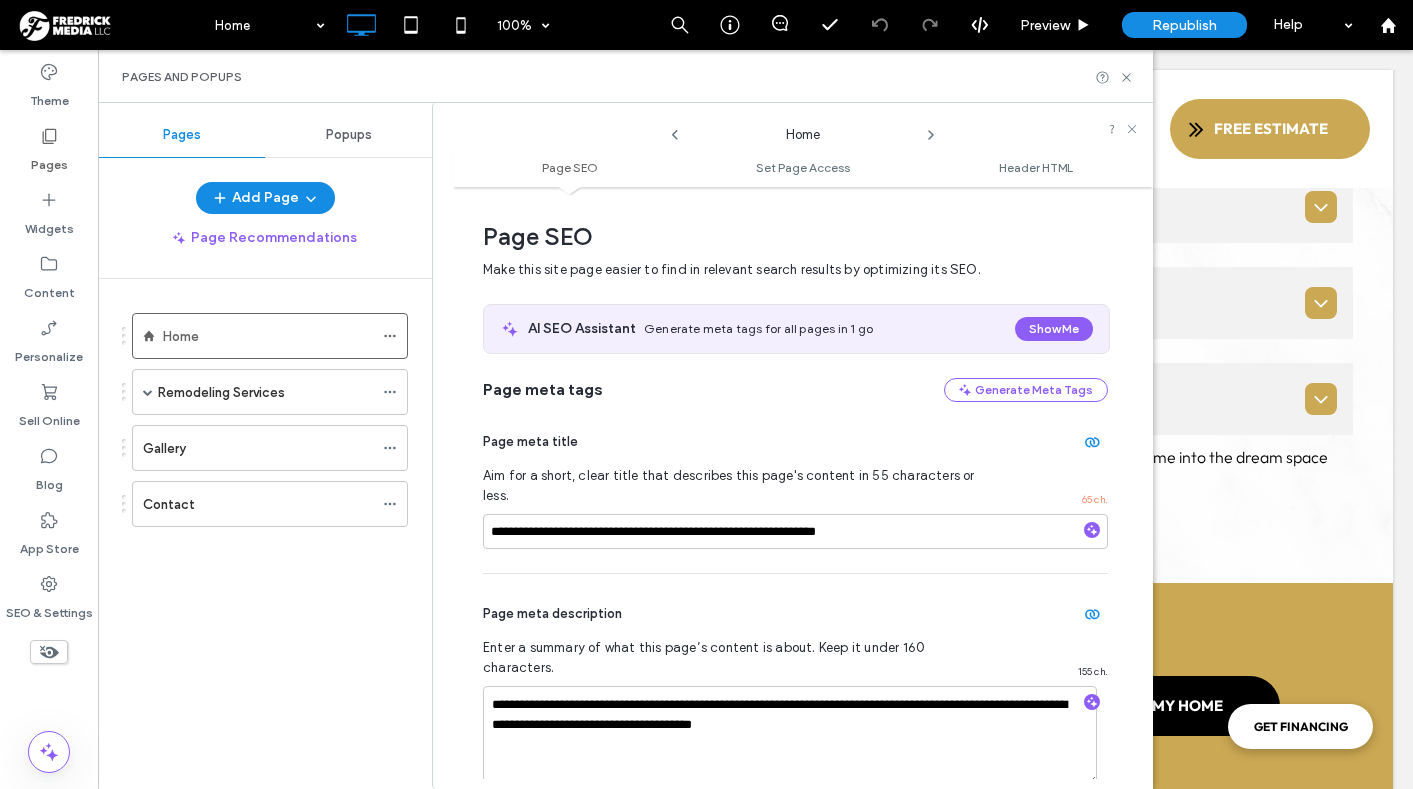 drag, startPoint x: 42, startPoint y: 599, endPoint x: 191, endPoint y: 297, distance: 336.7566 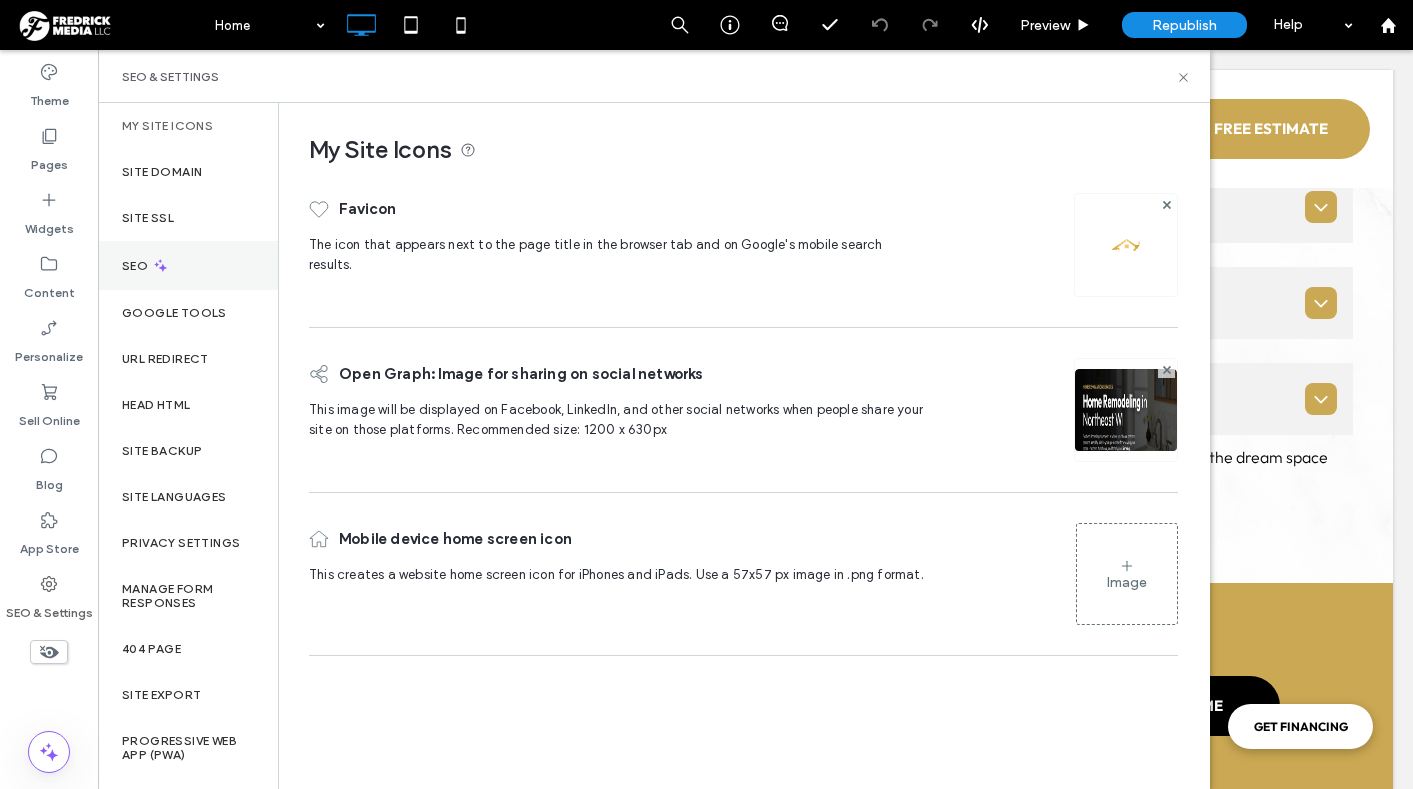 click on "SEO" at bounding box center (188, 265) 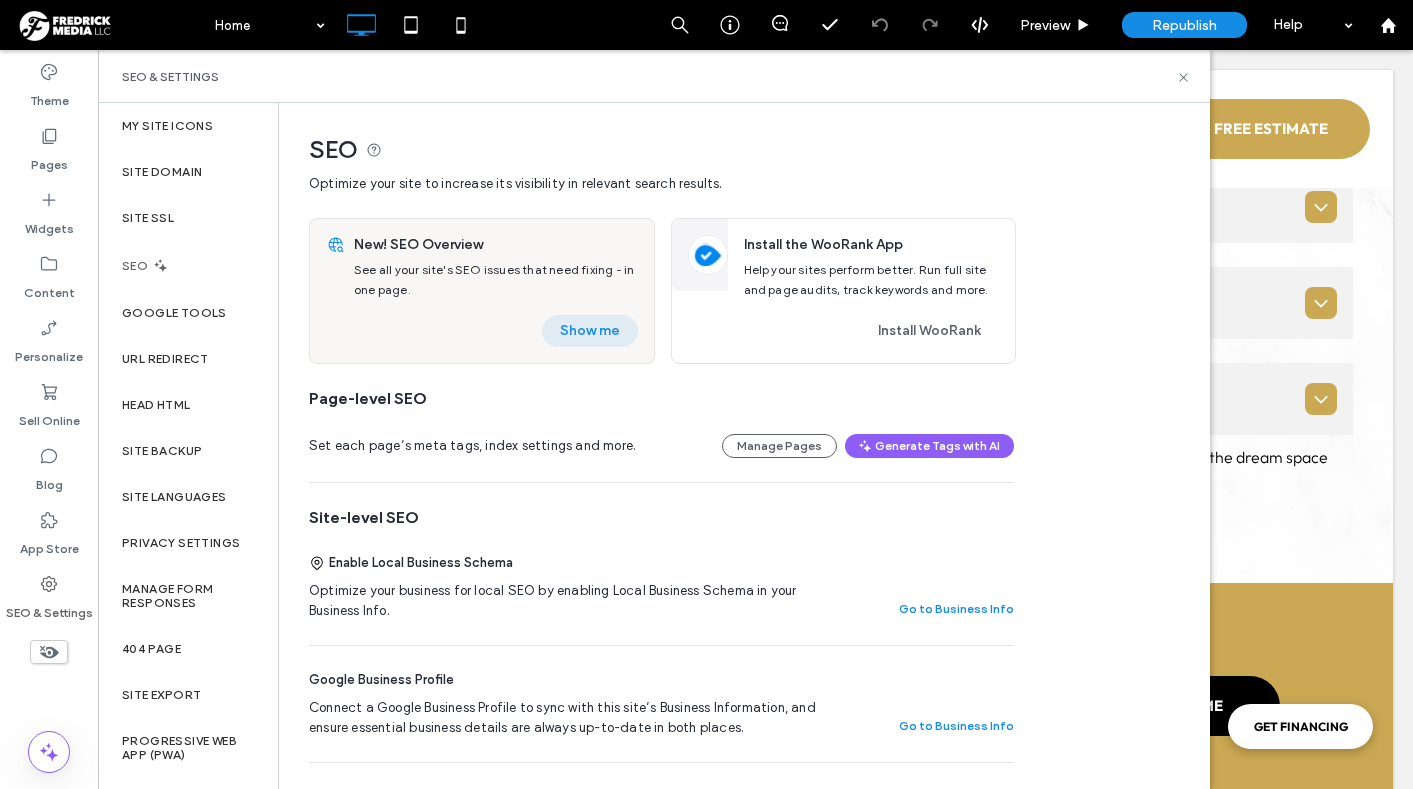 click on "Show me" at bounding box center (590, 331) 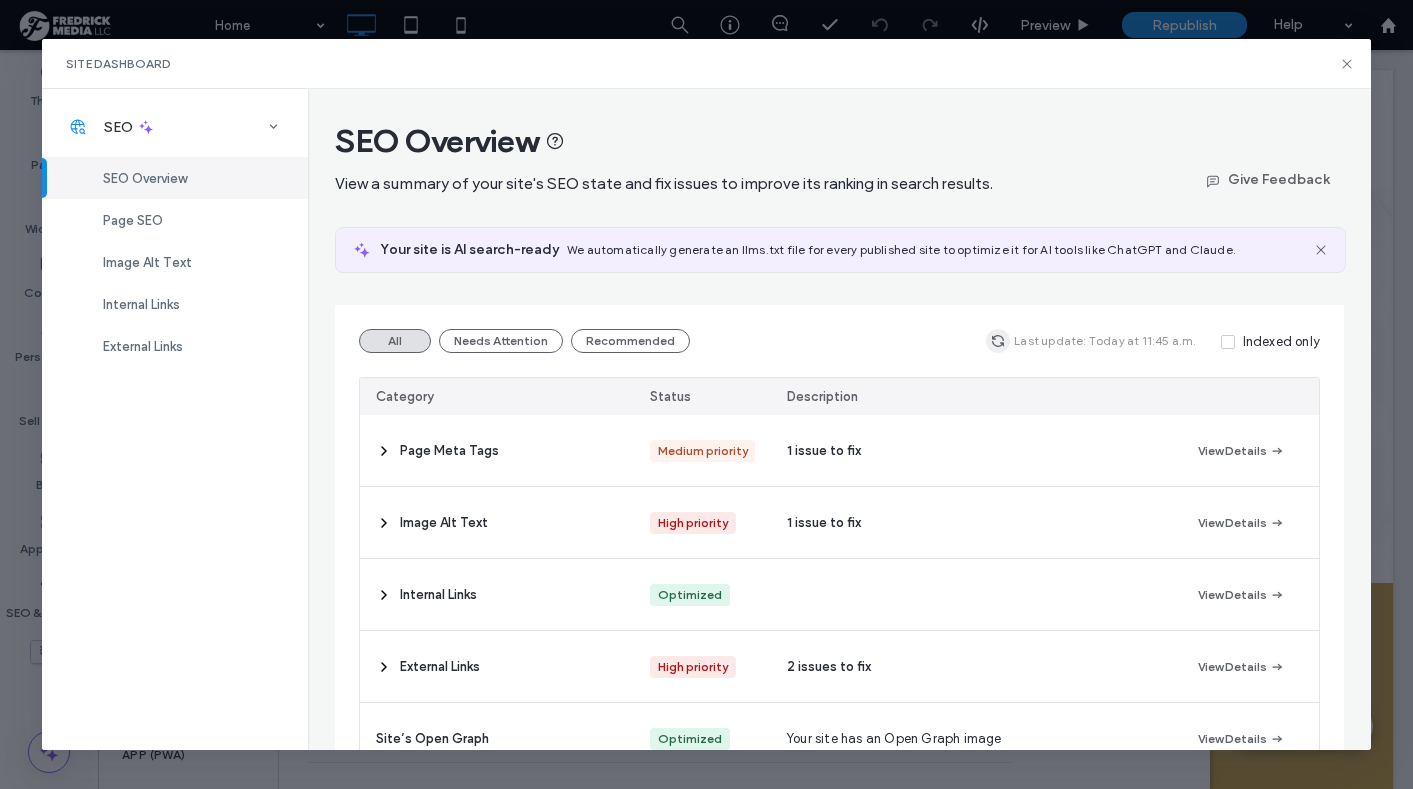 click 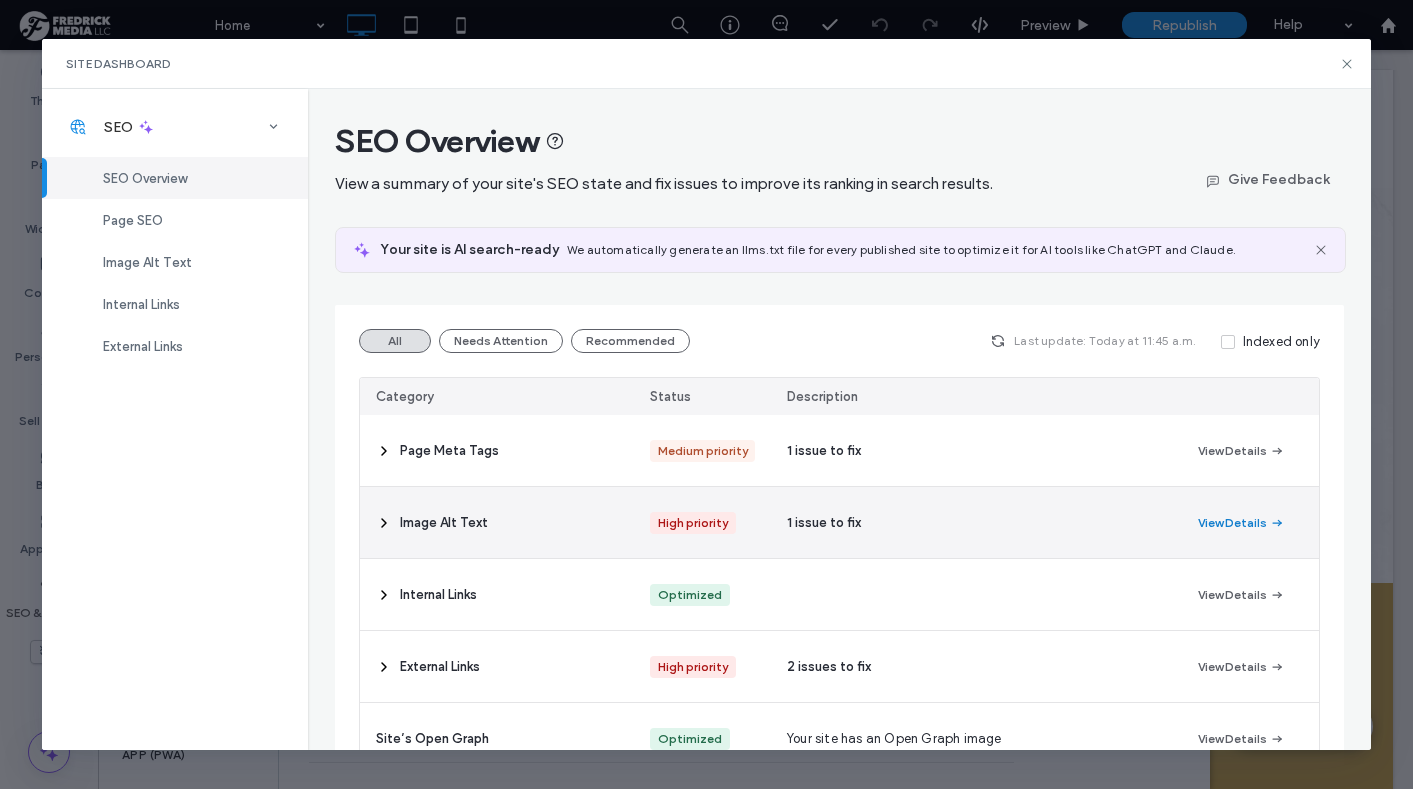 click on "View Details" at bounding box center (1241, 523) 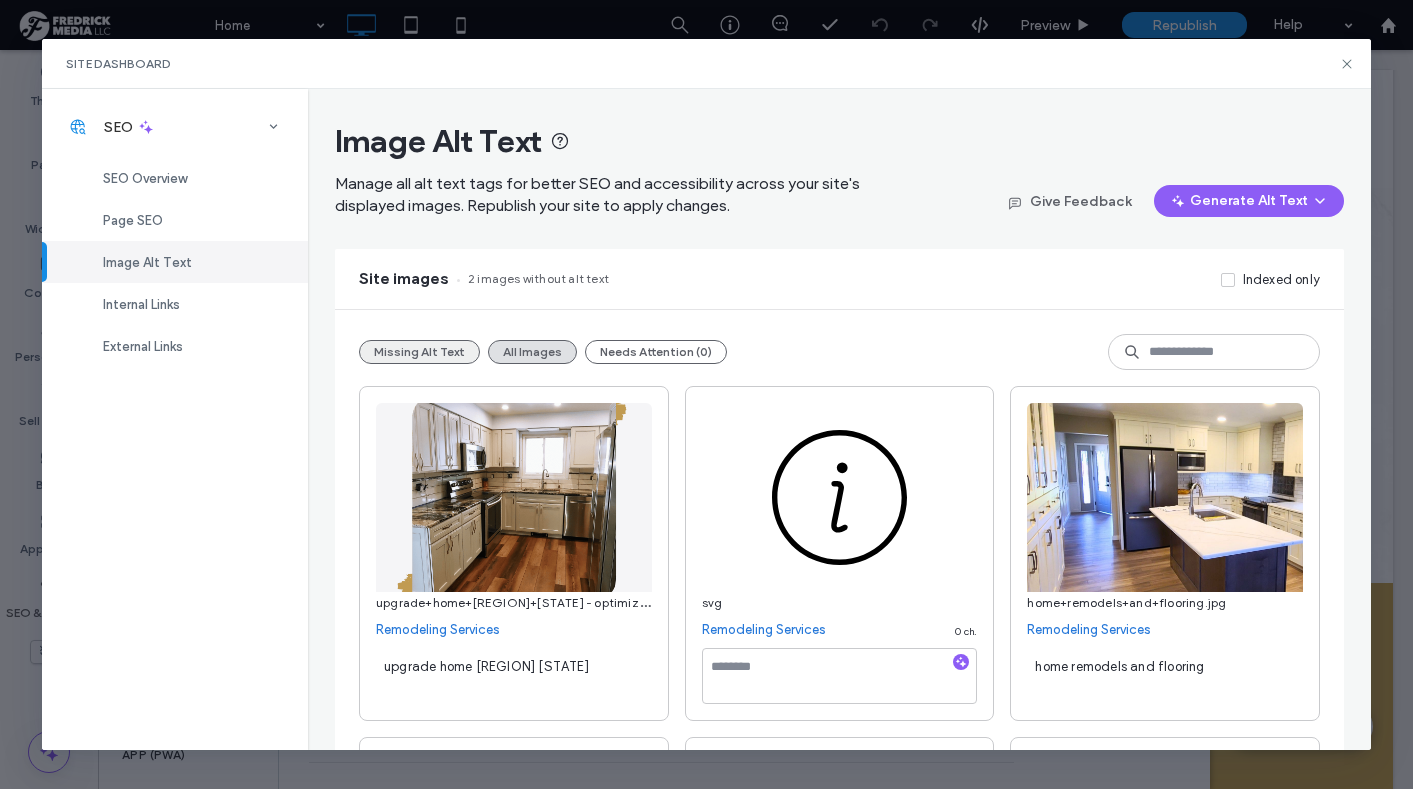 click on "Missing Alt Text" at bounding box center (419, 352) 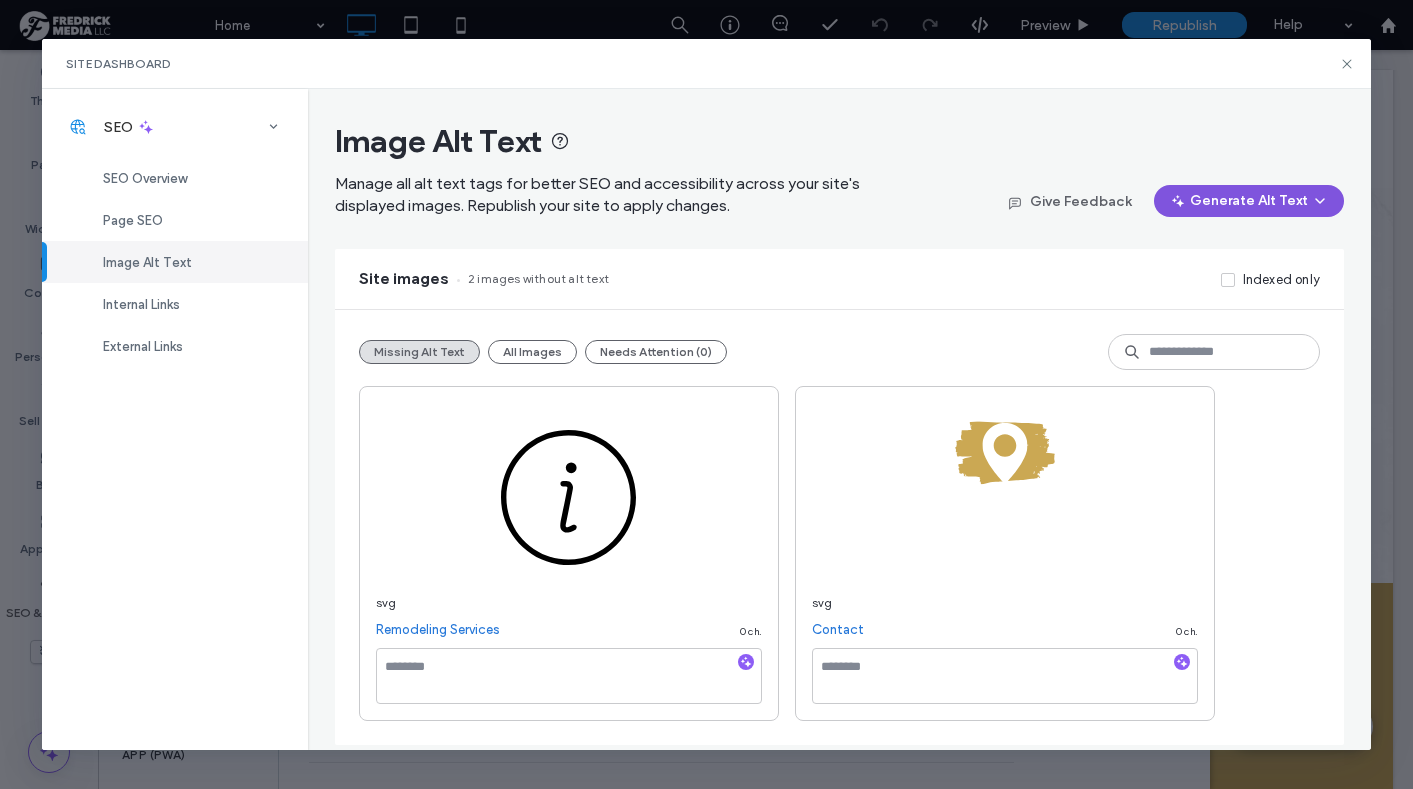 click on "Generate Alt Text" at bounding box center [1249, 201] 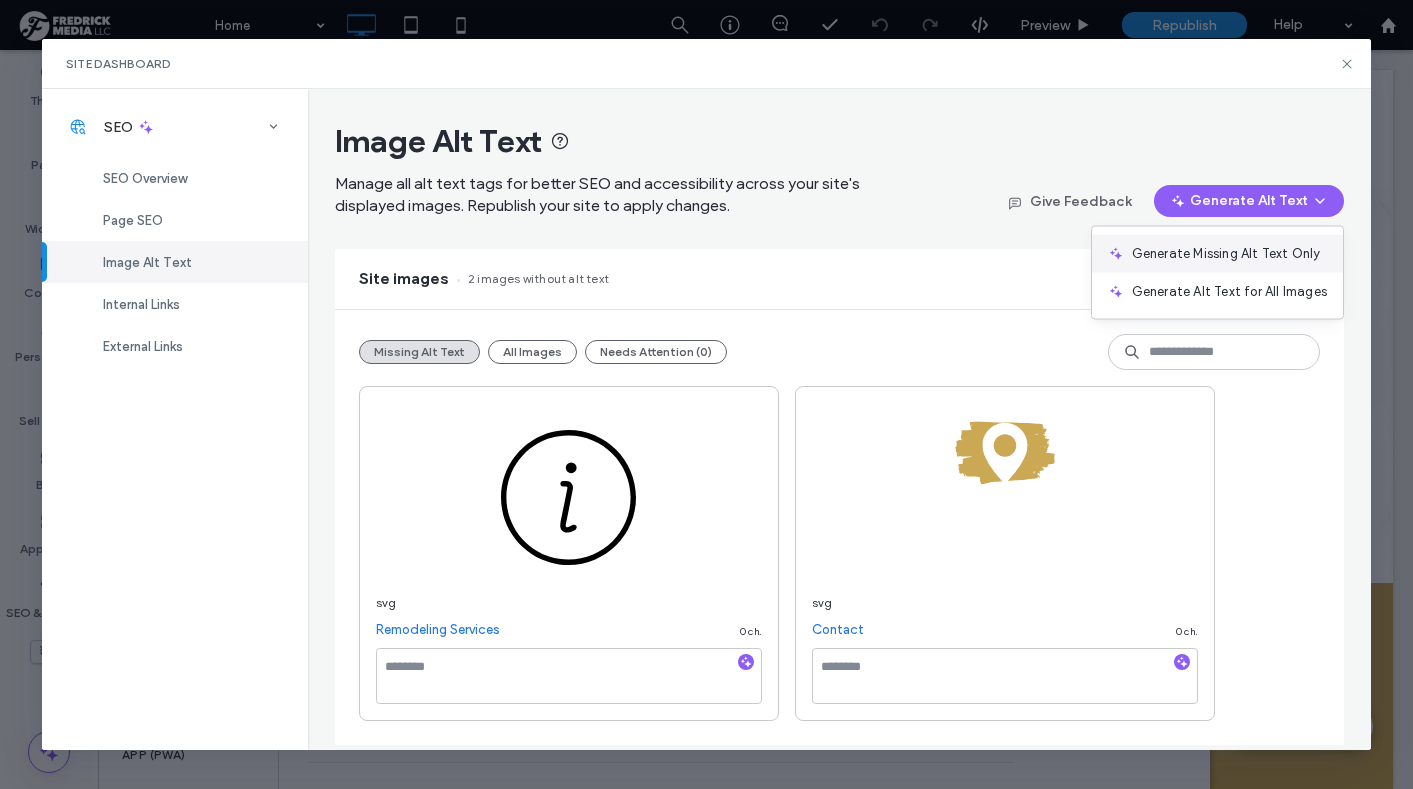 click on "Generate Missing Alt Text Only" at bounding box center [1217, 254] 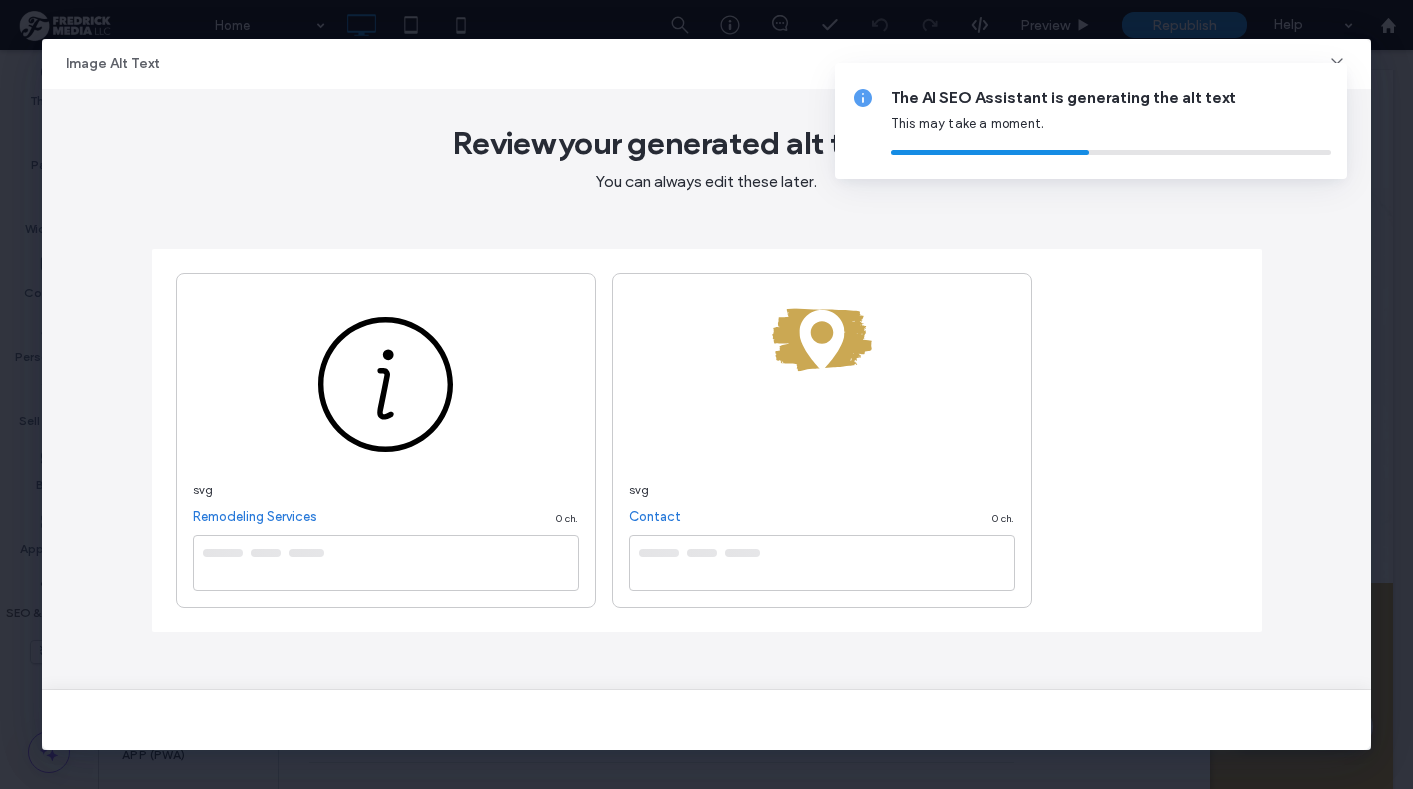 type on "**********" 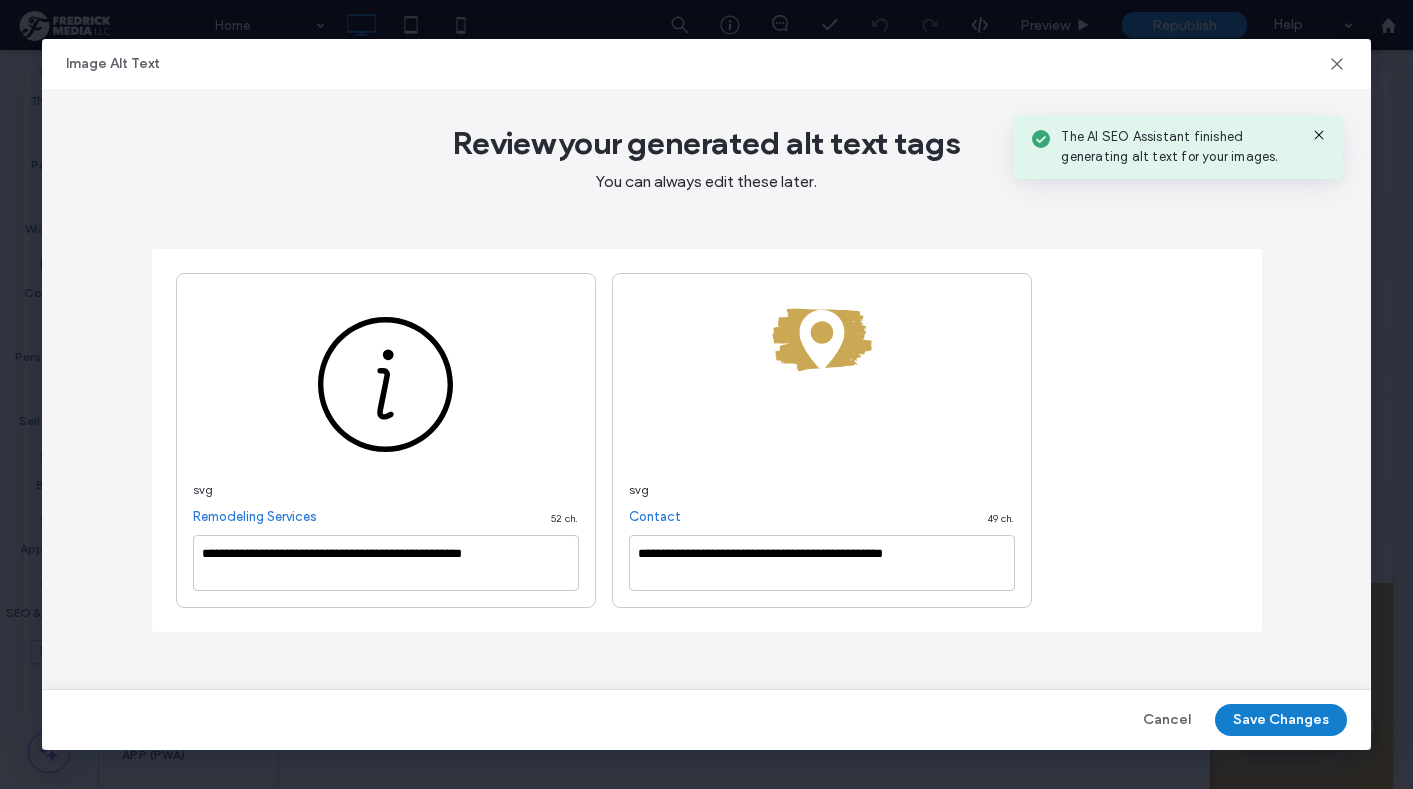 click on "Save Changes" at bounding box center (1281, 720) 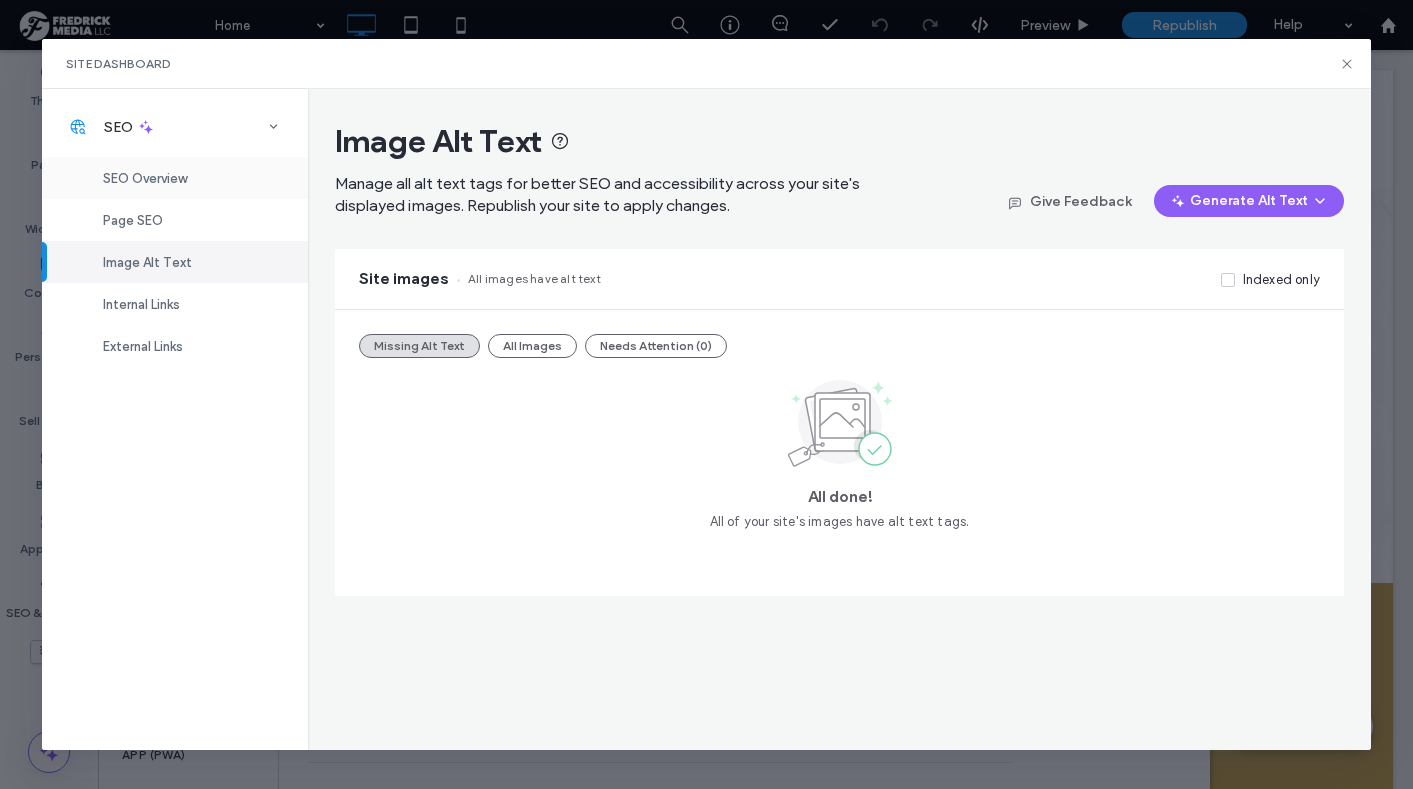 click on "SEO Overview" at bounding box center (145, 178) 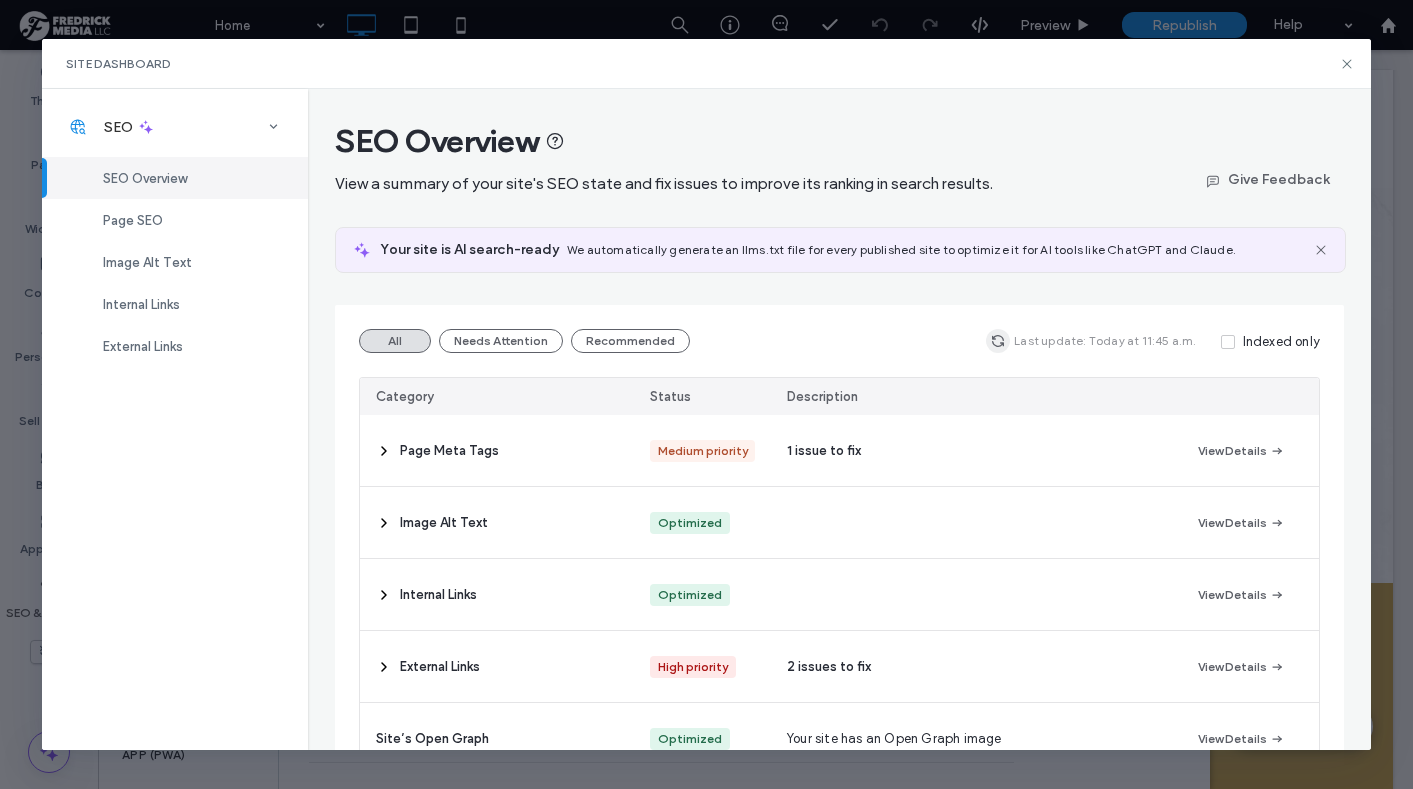 click 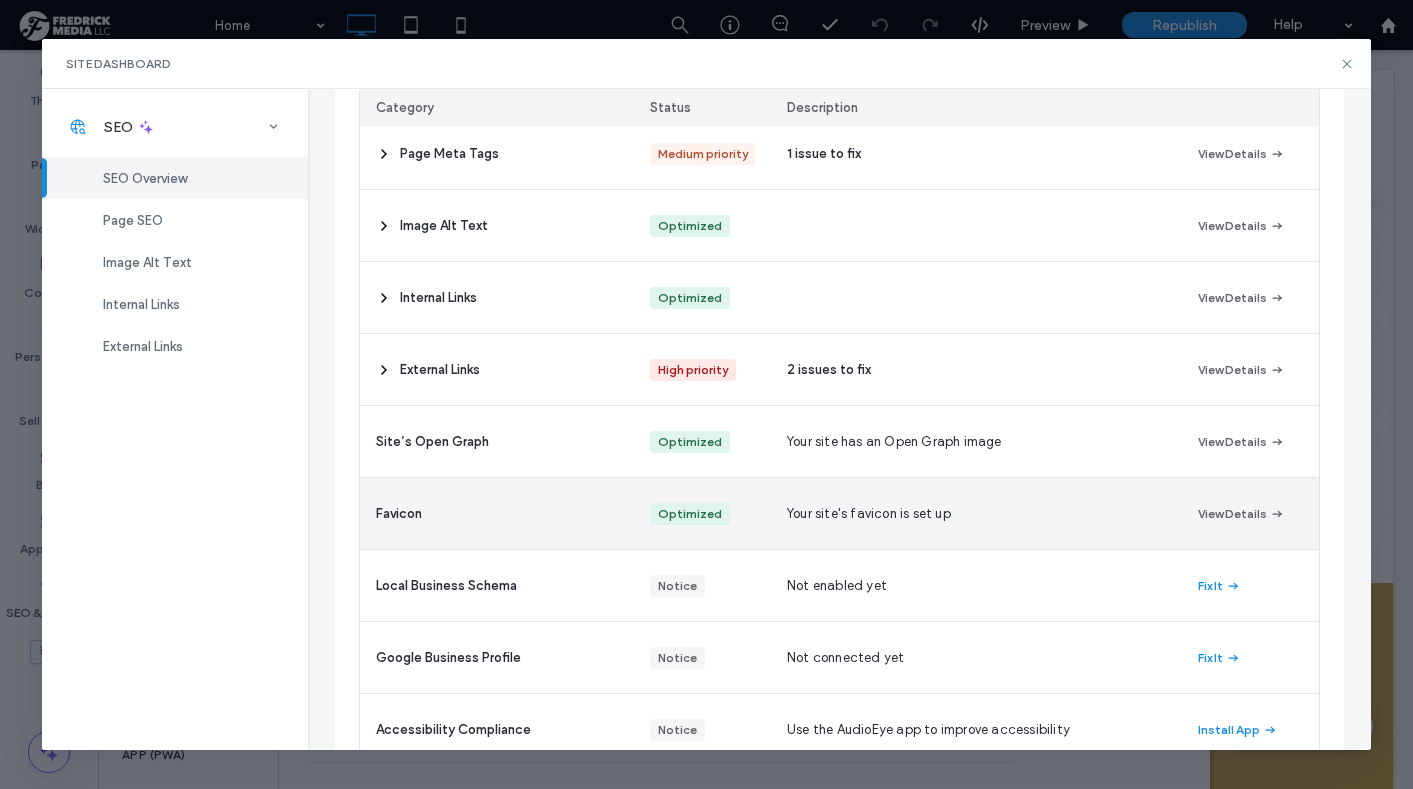 scroll, scrollTop: 299, scrollLeft: 0, axis: vertical 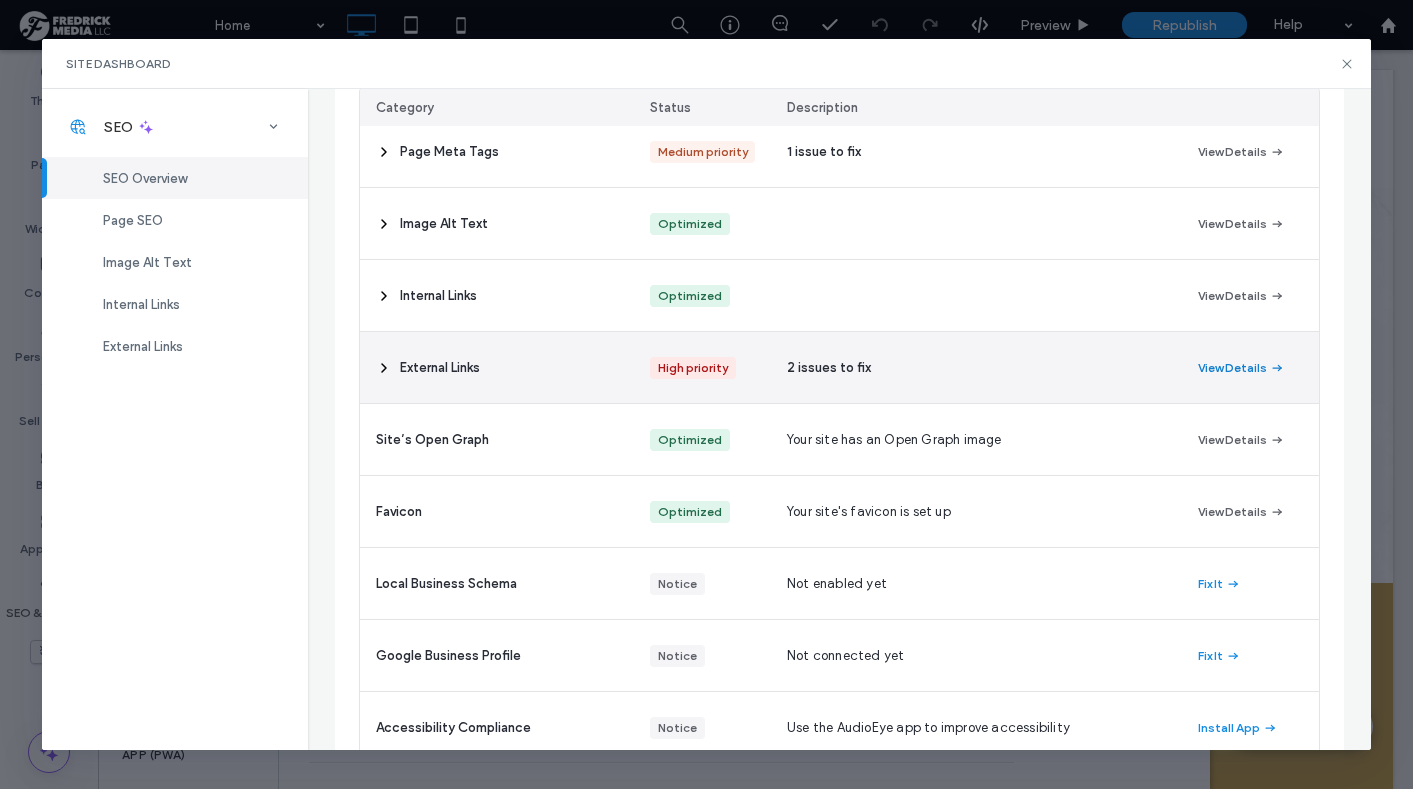 click on "View Details" at bounding box center (1241, 368) 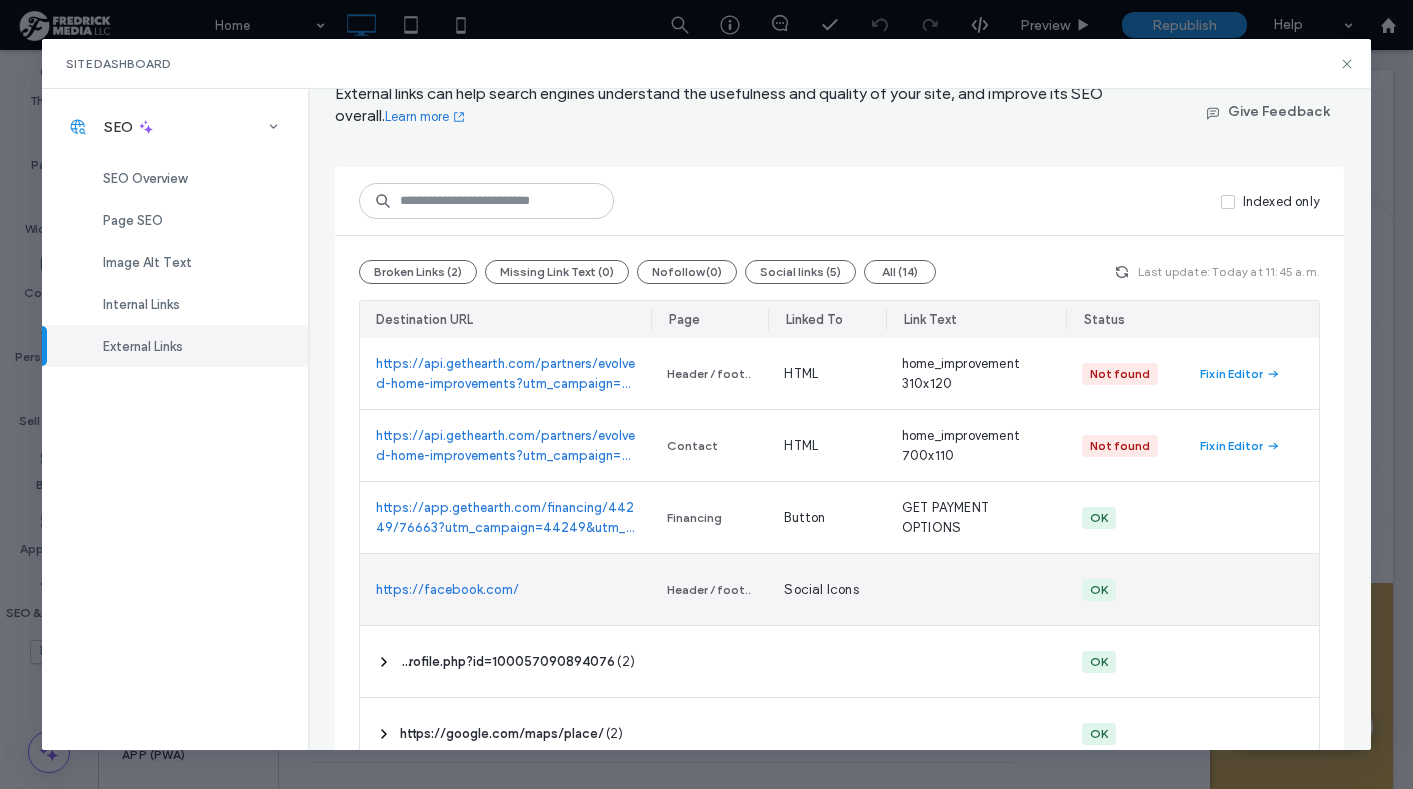 scroll, scrollTop: 66, scrollLeft: 0, axis: vertical 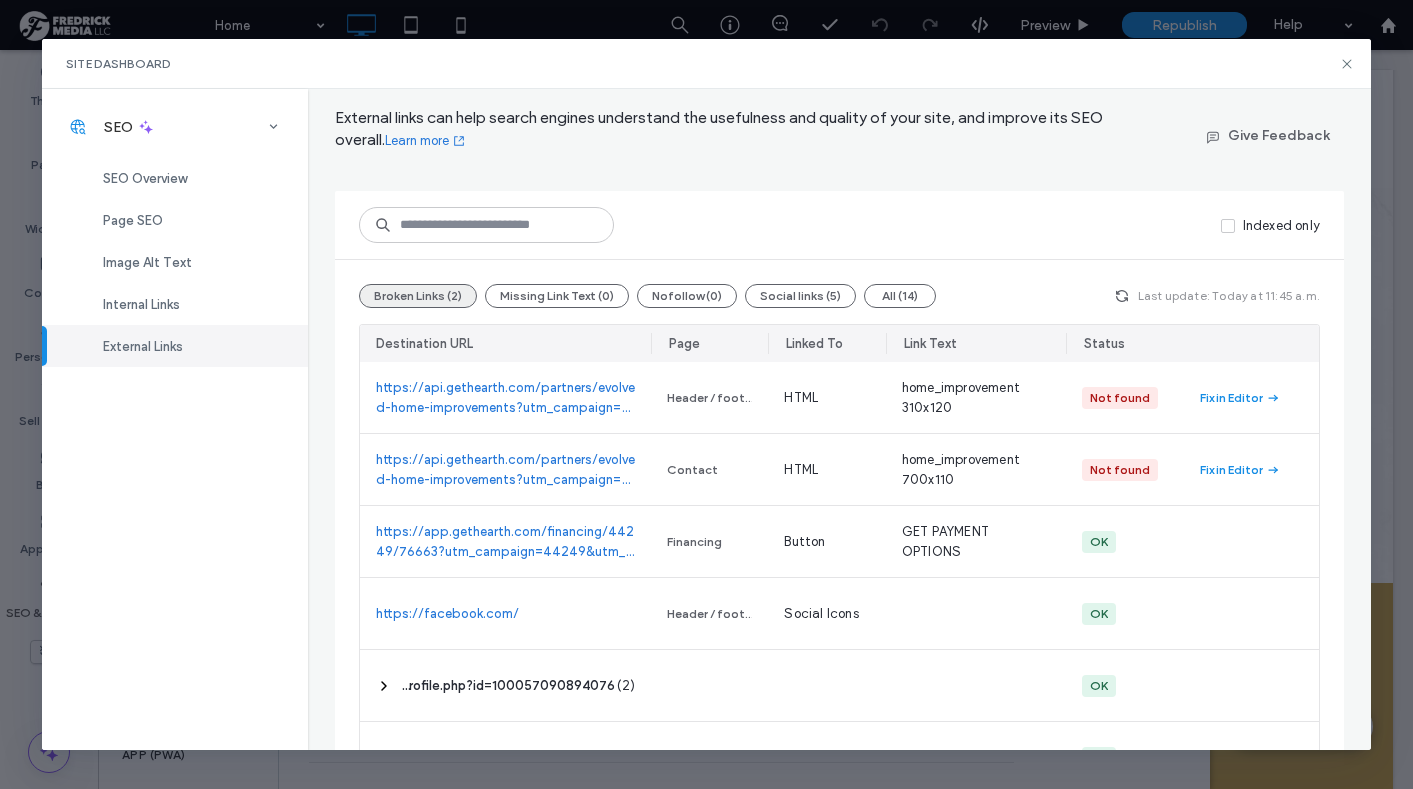 click on "Broken Links (2)" at bounding box center (418, 296) 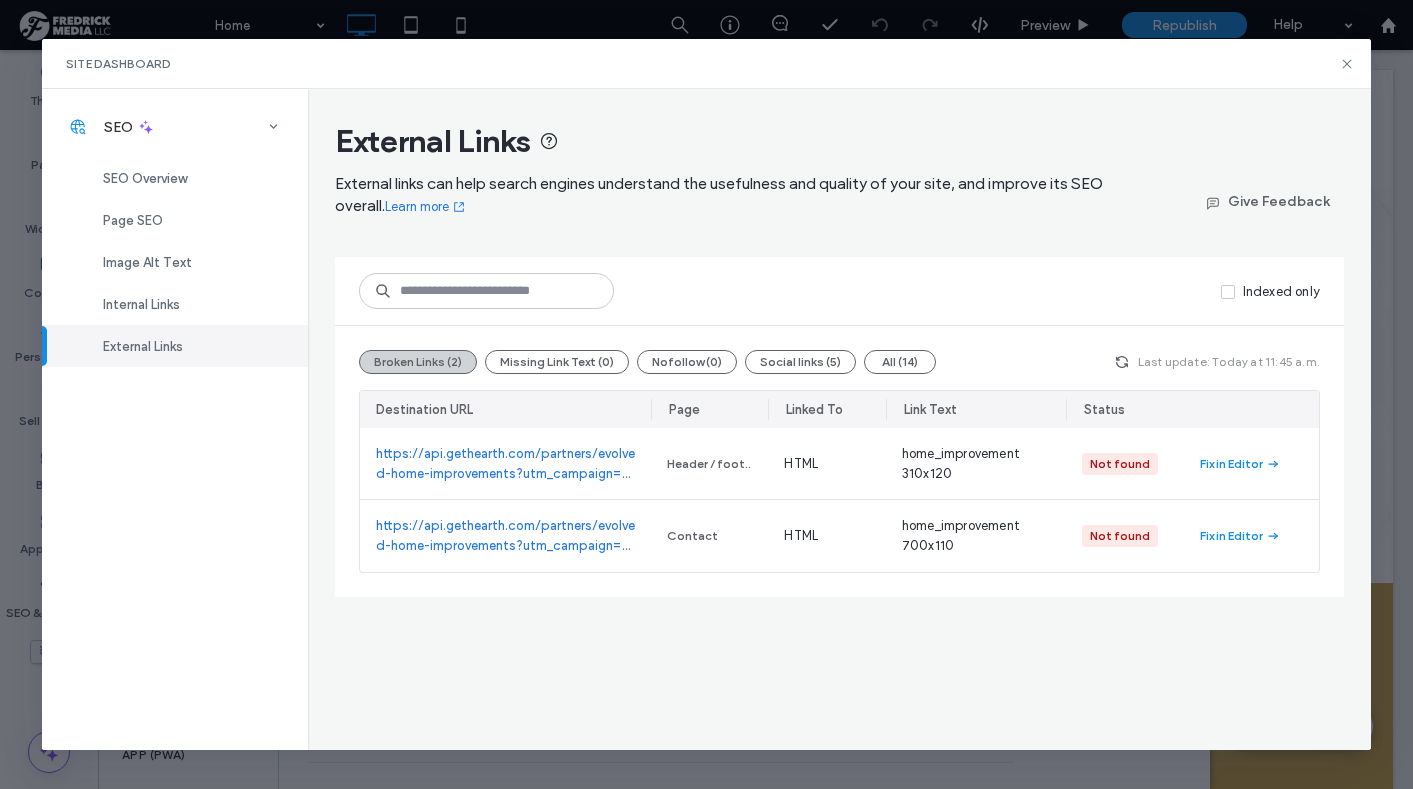 scroll, scrollTop: 0, scrollLeft: 0, axis: both 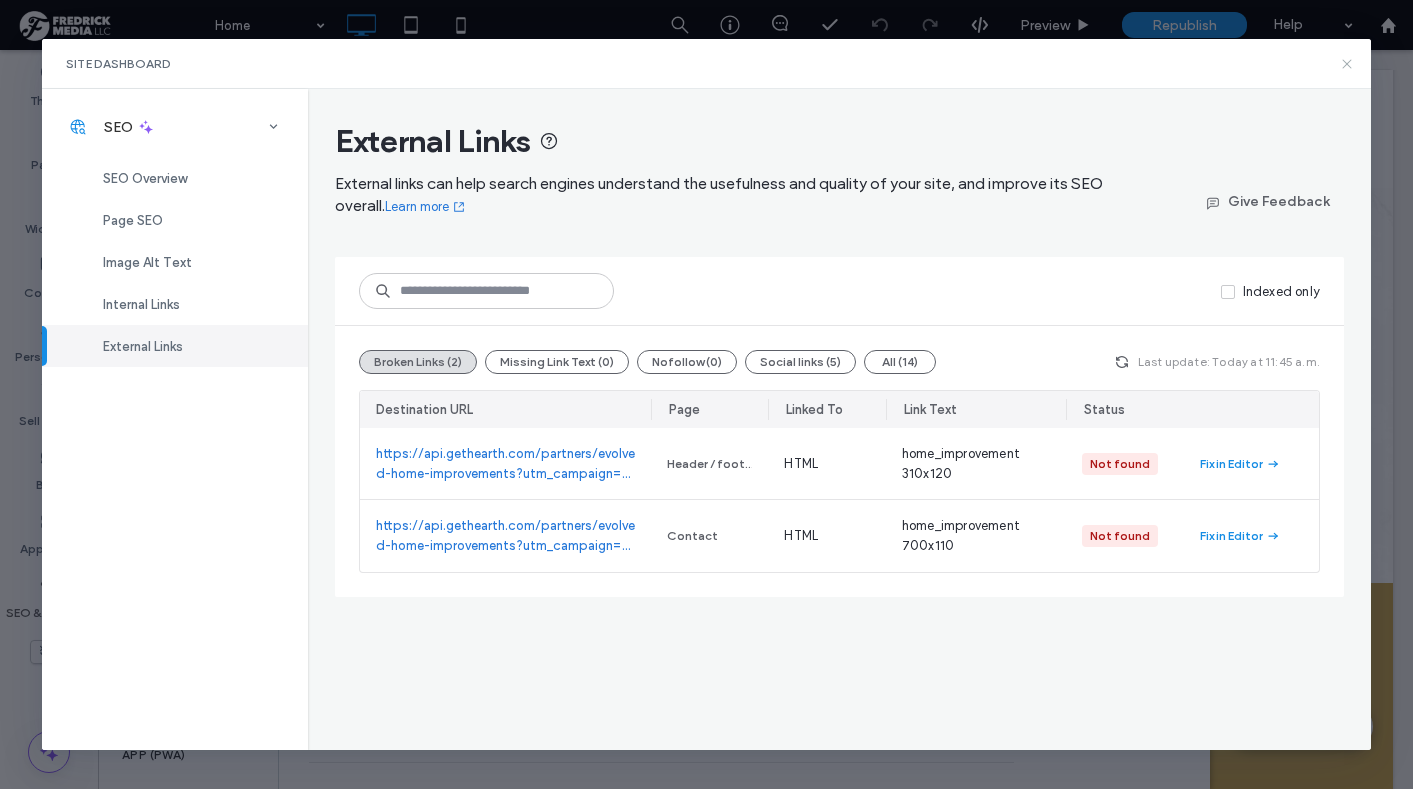 click 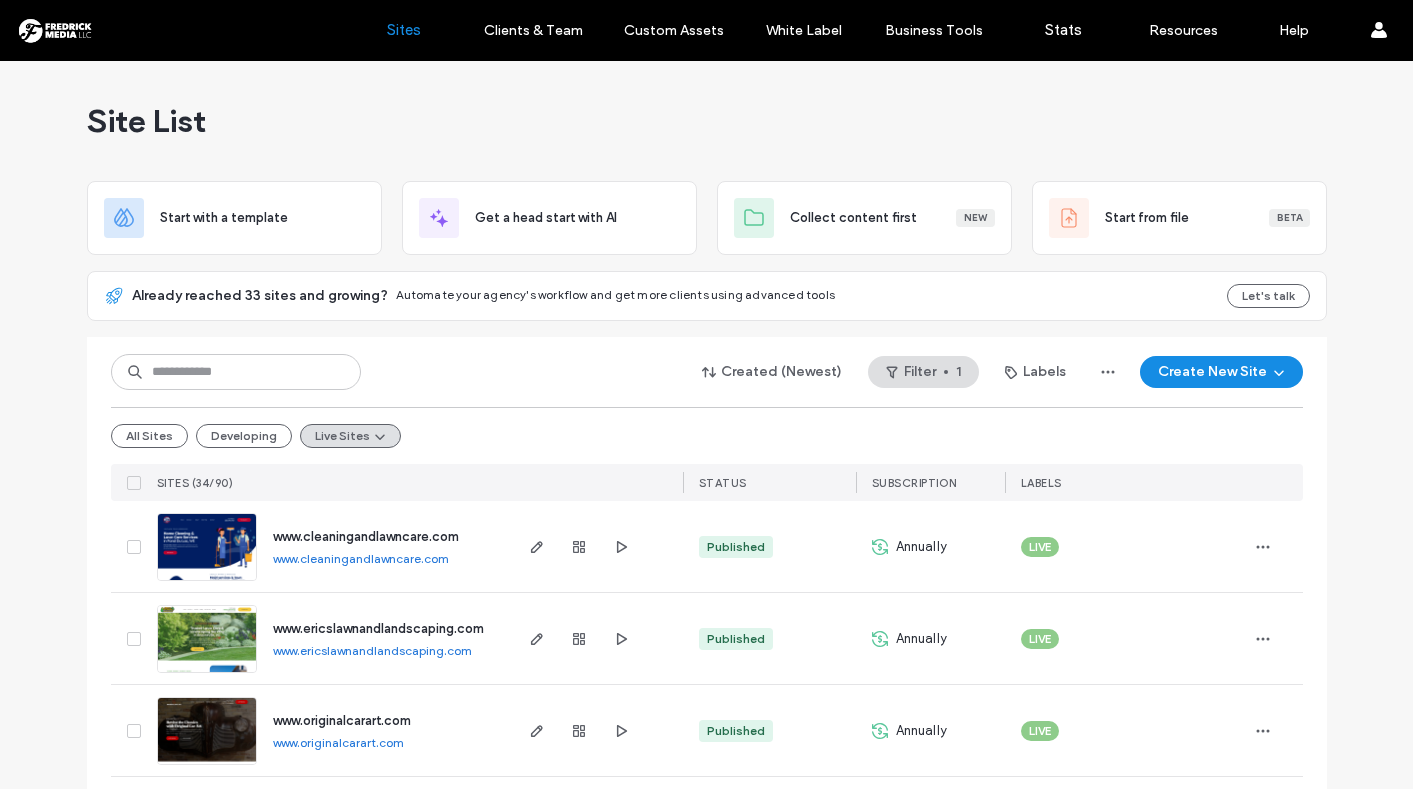 scroll, scrollTop: 0, scrollLeft: 0, axis: both 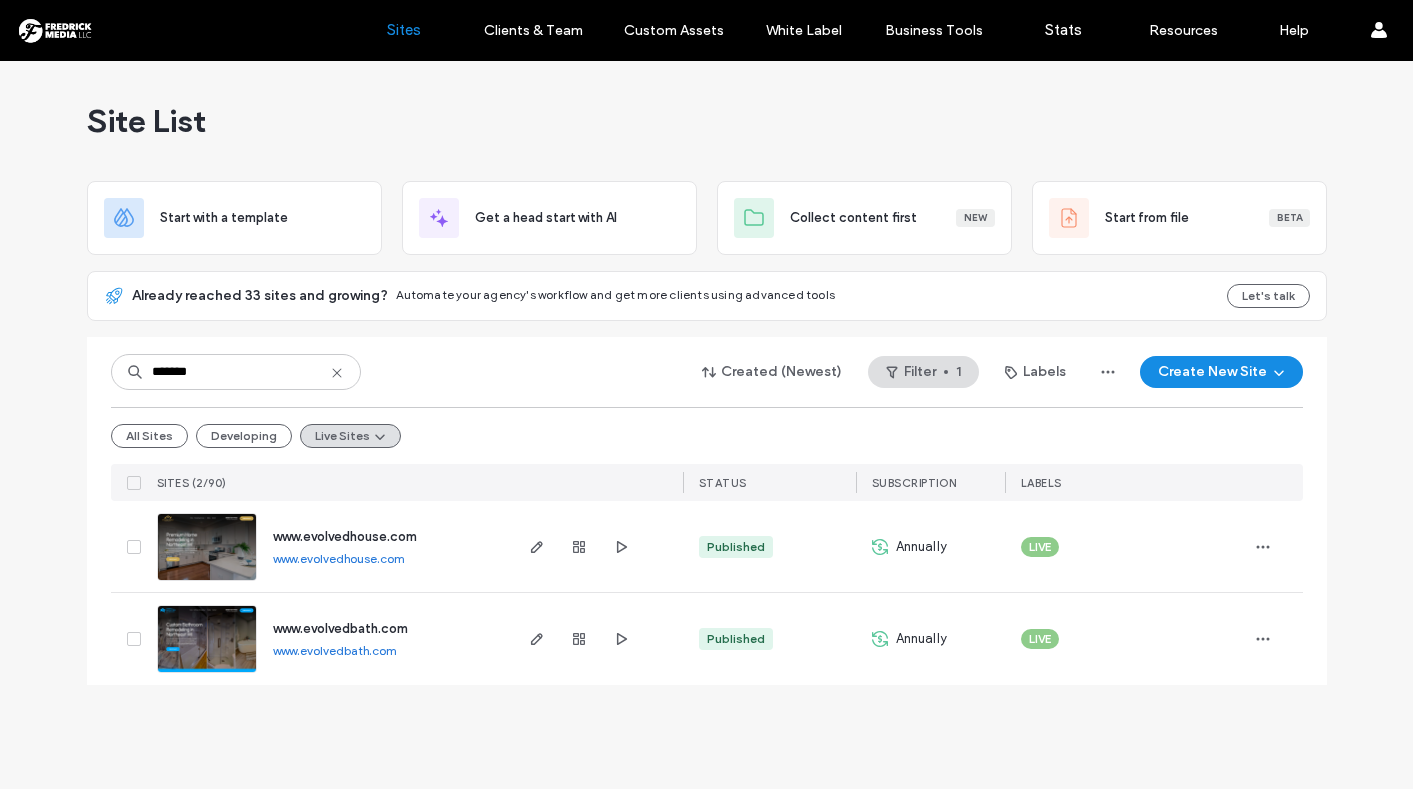 type on "*******" 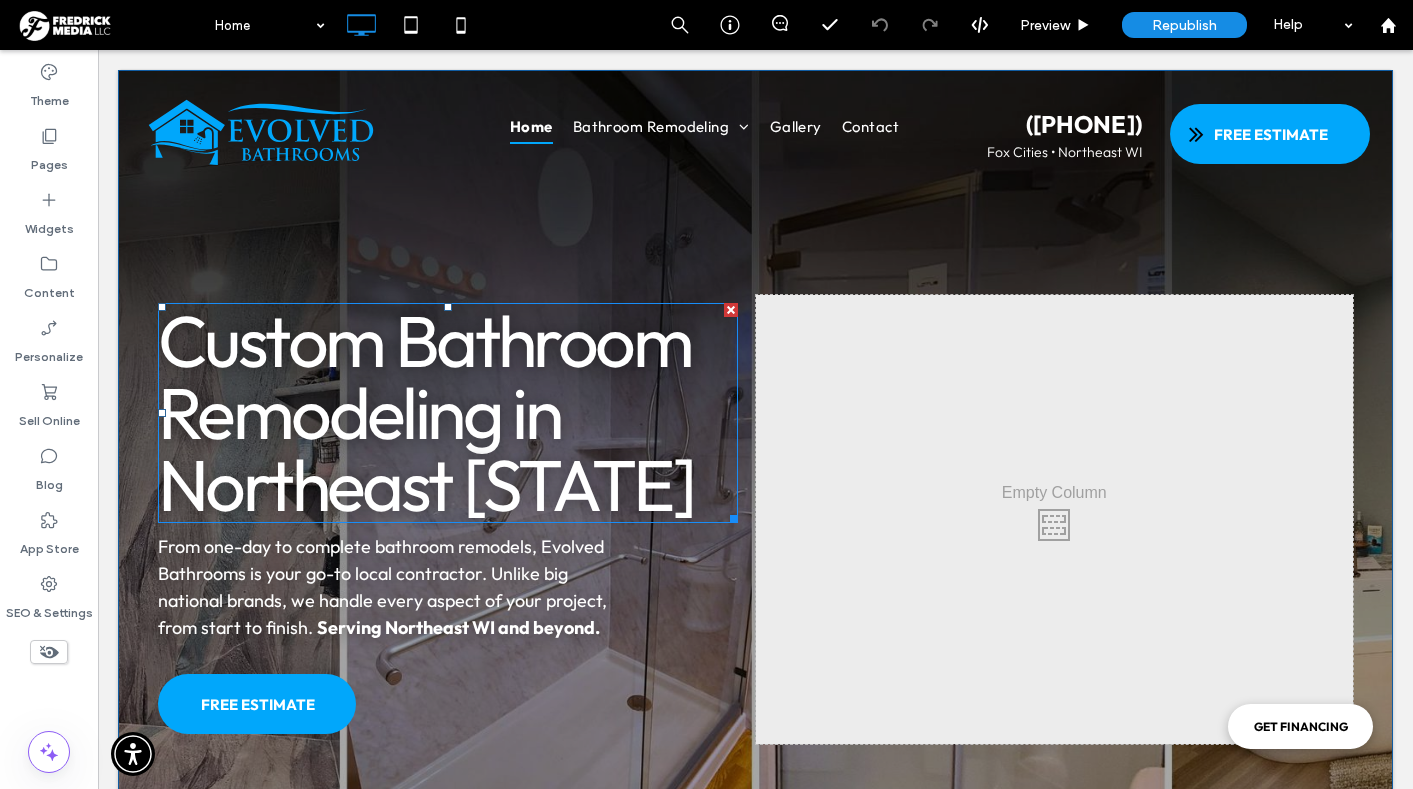 scroll, scrollTop: 0, scrollLeft: 0, axis: both 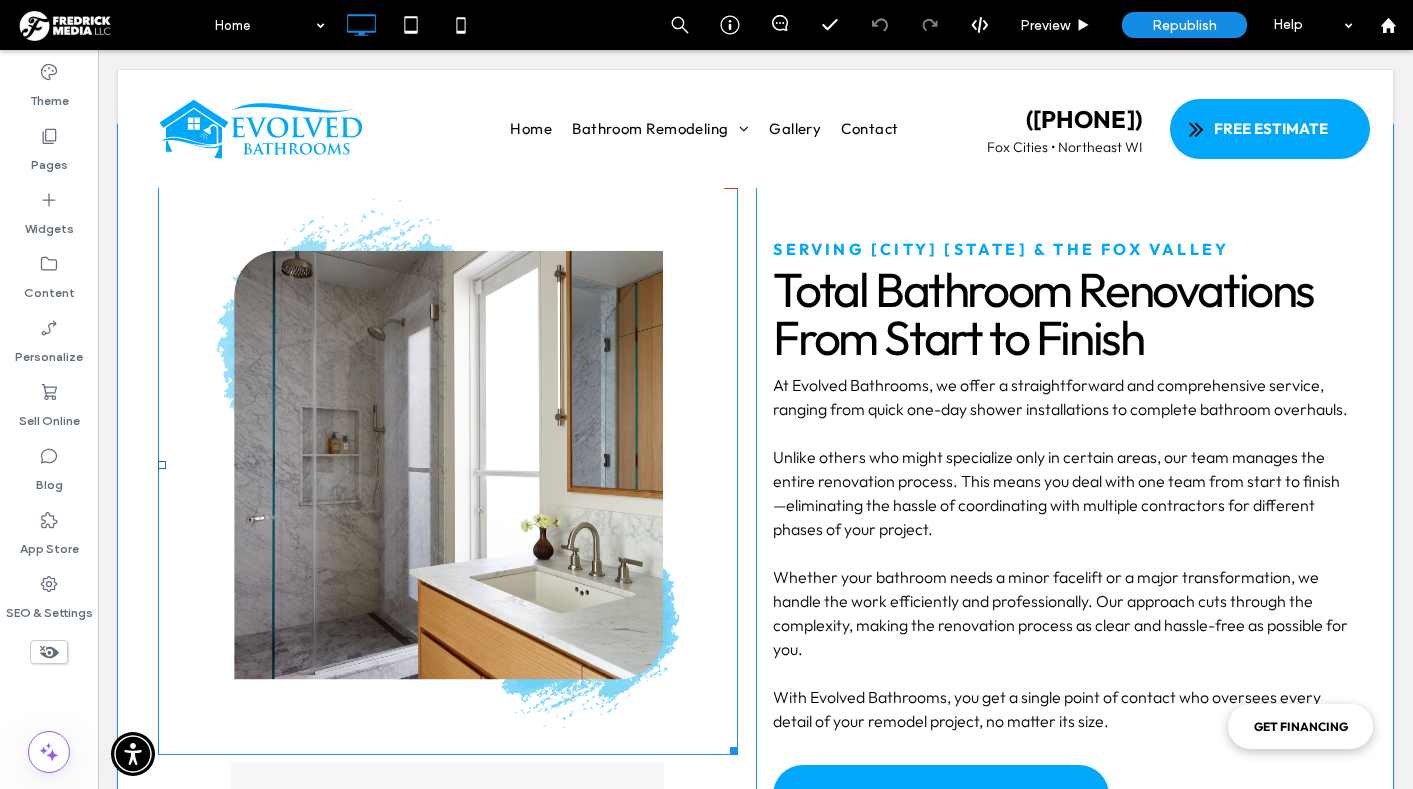 click at bounding box center [448, 465] 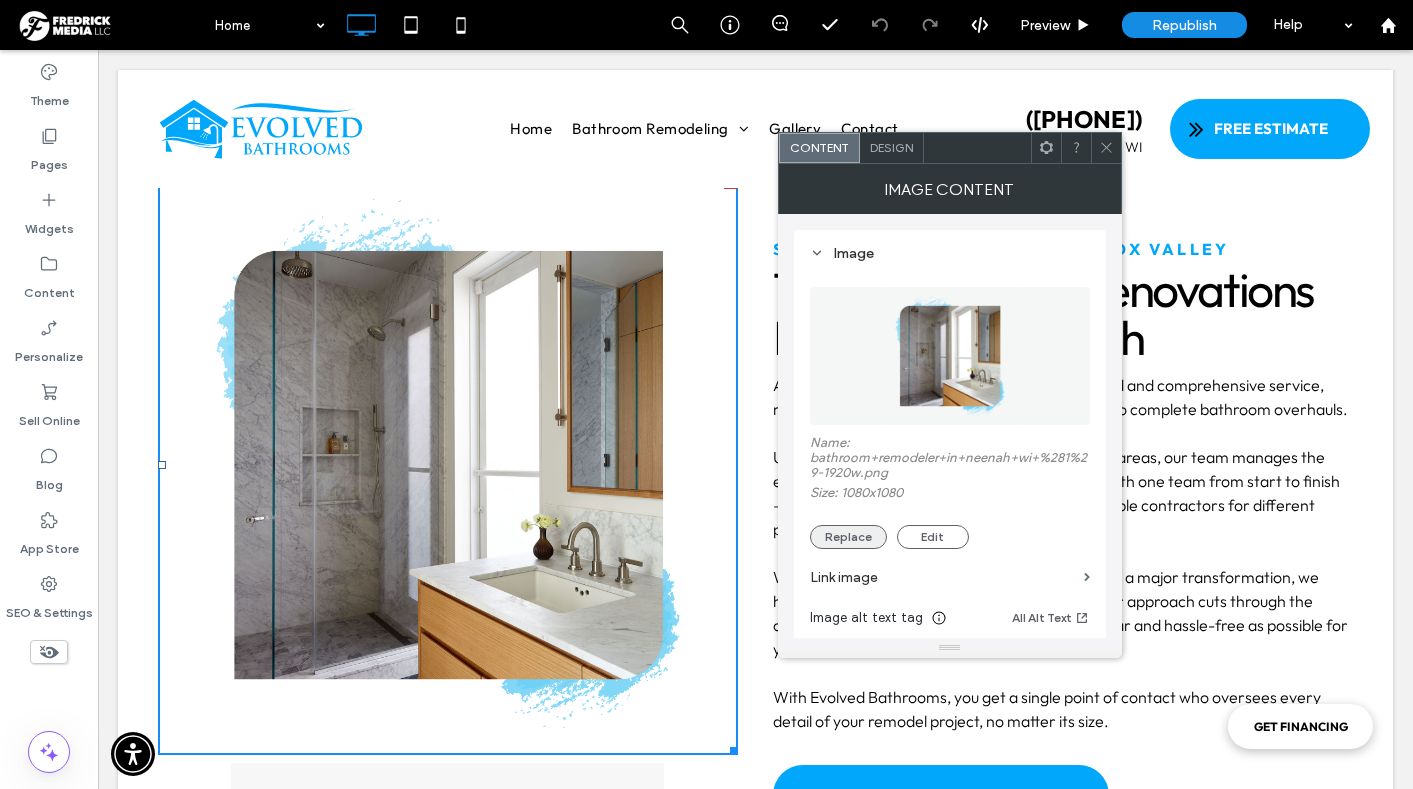 click on "Replace" at bounding box center (848, 537) 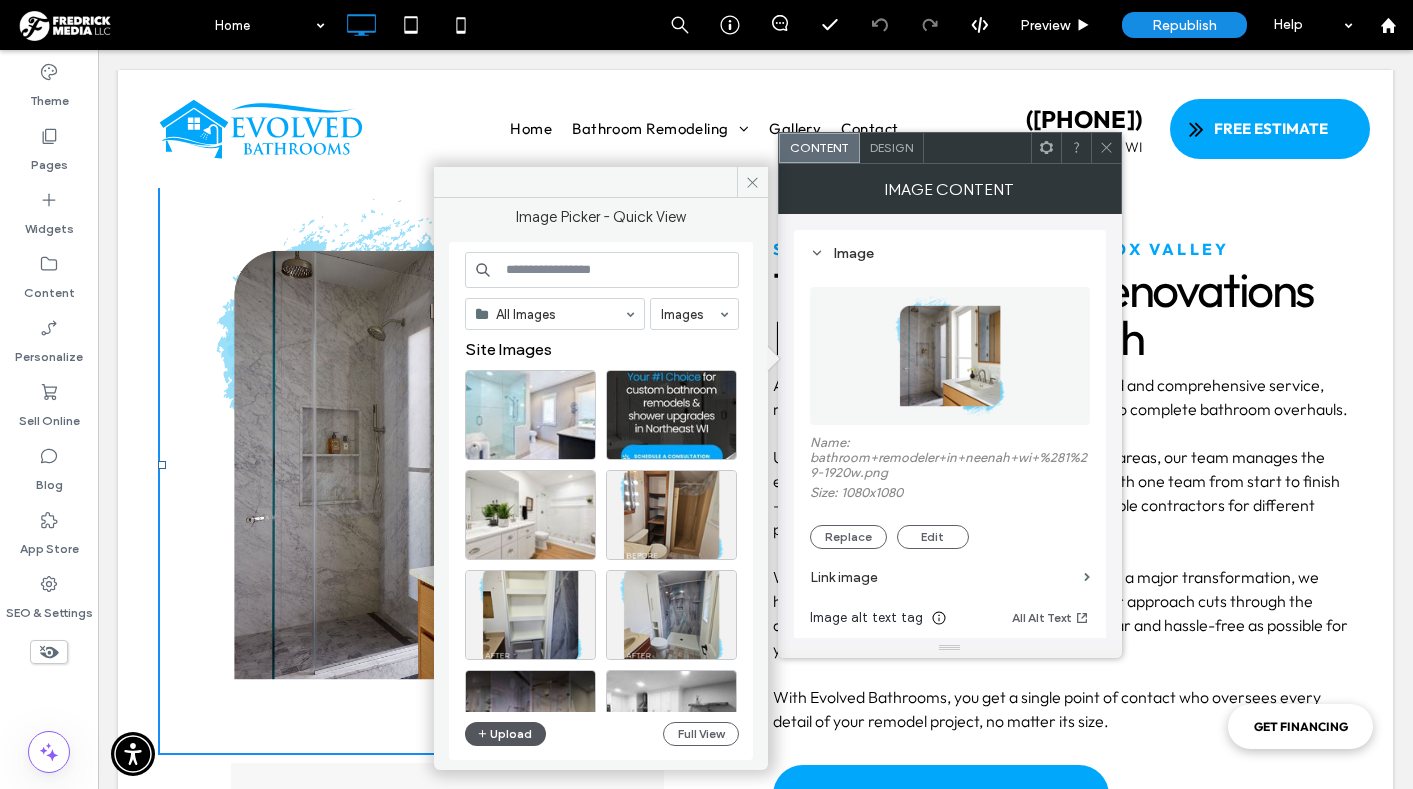 click on "Upload" at bounding box center (506, 734) 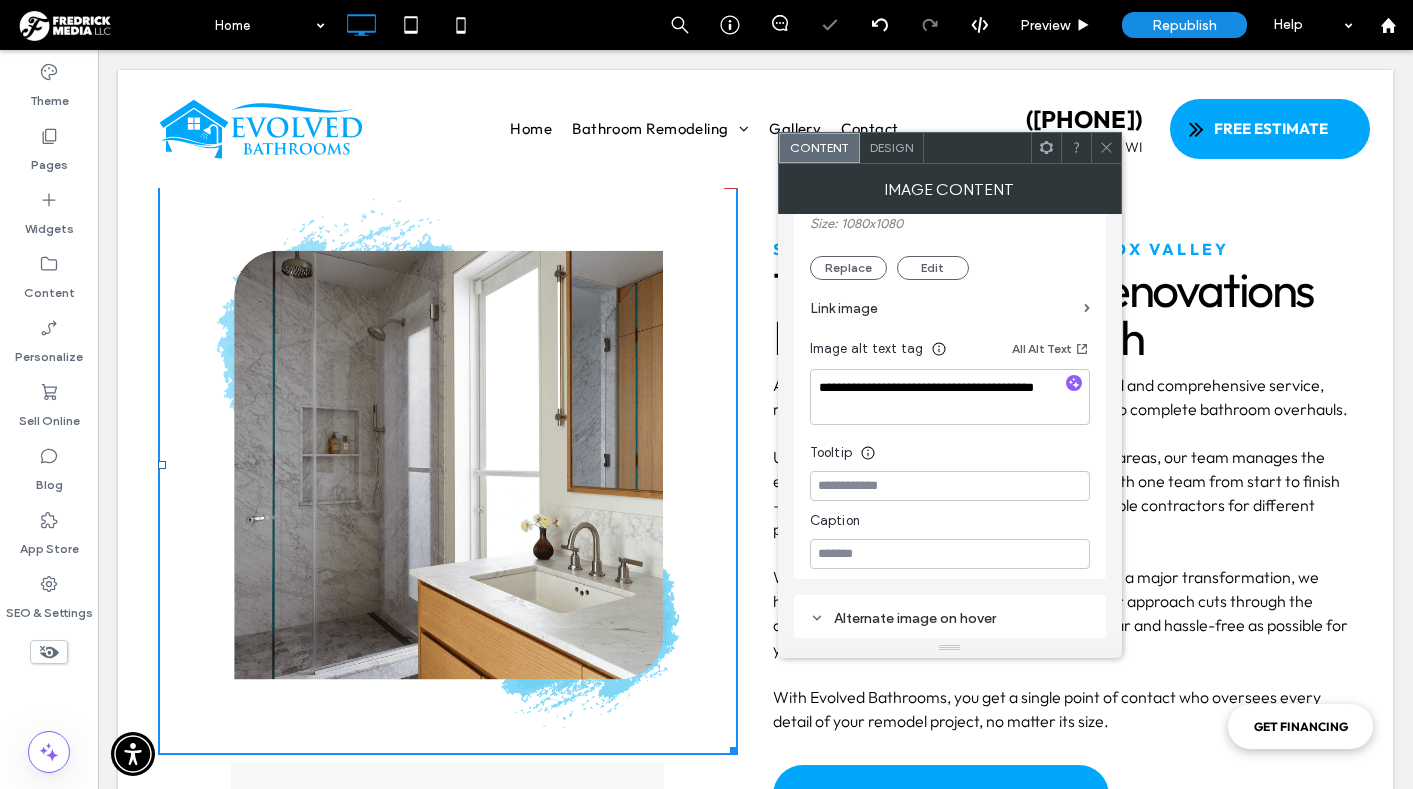 scroll, scrollTop: 255, scrollLeft: 0, axis: vertical 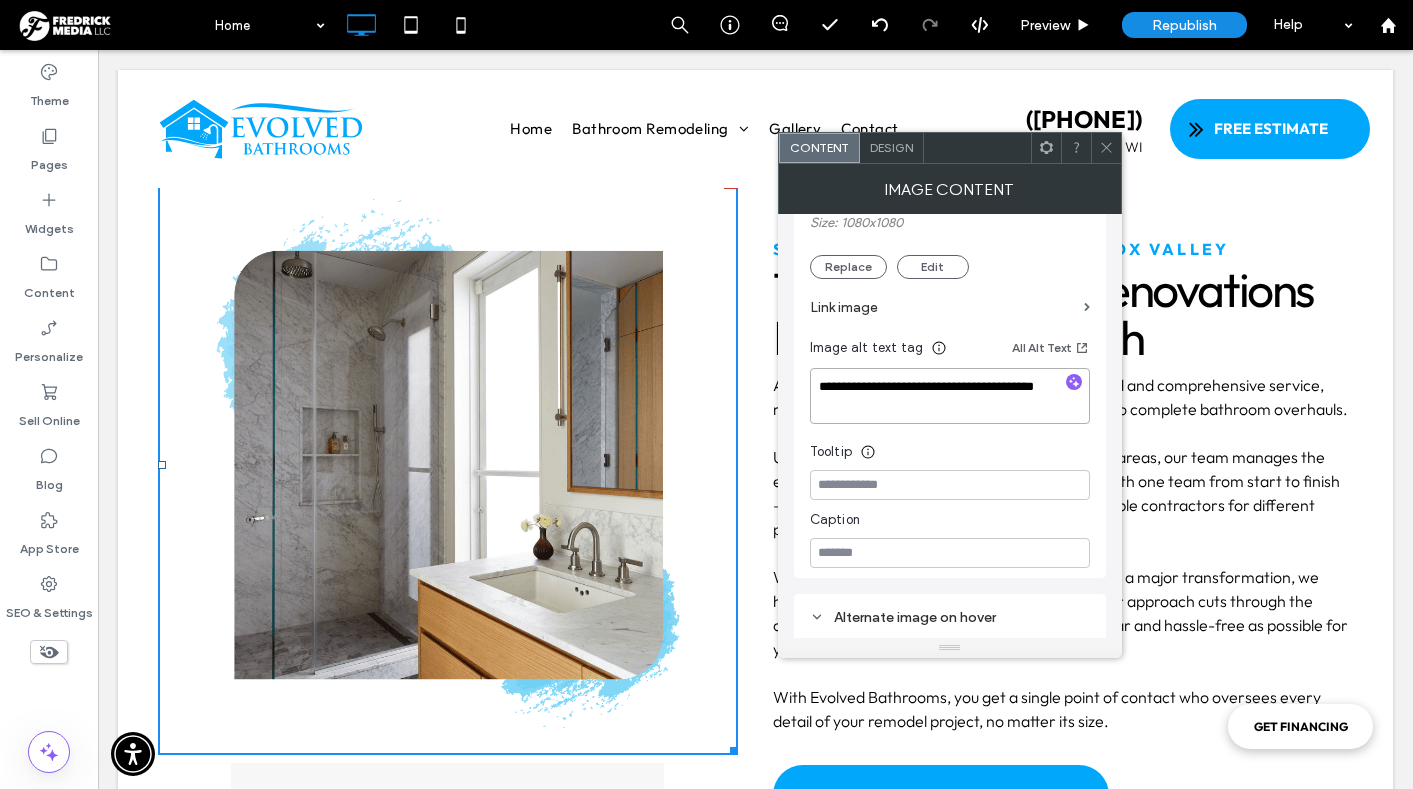 drag, startPoint x: 1018, startPoint y: 391, endPoint x: 1028, endPoint y: 389, distance: 10.198039 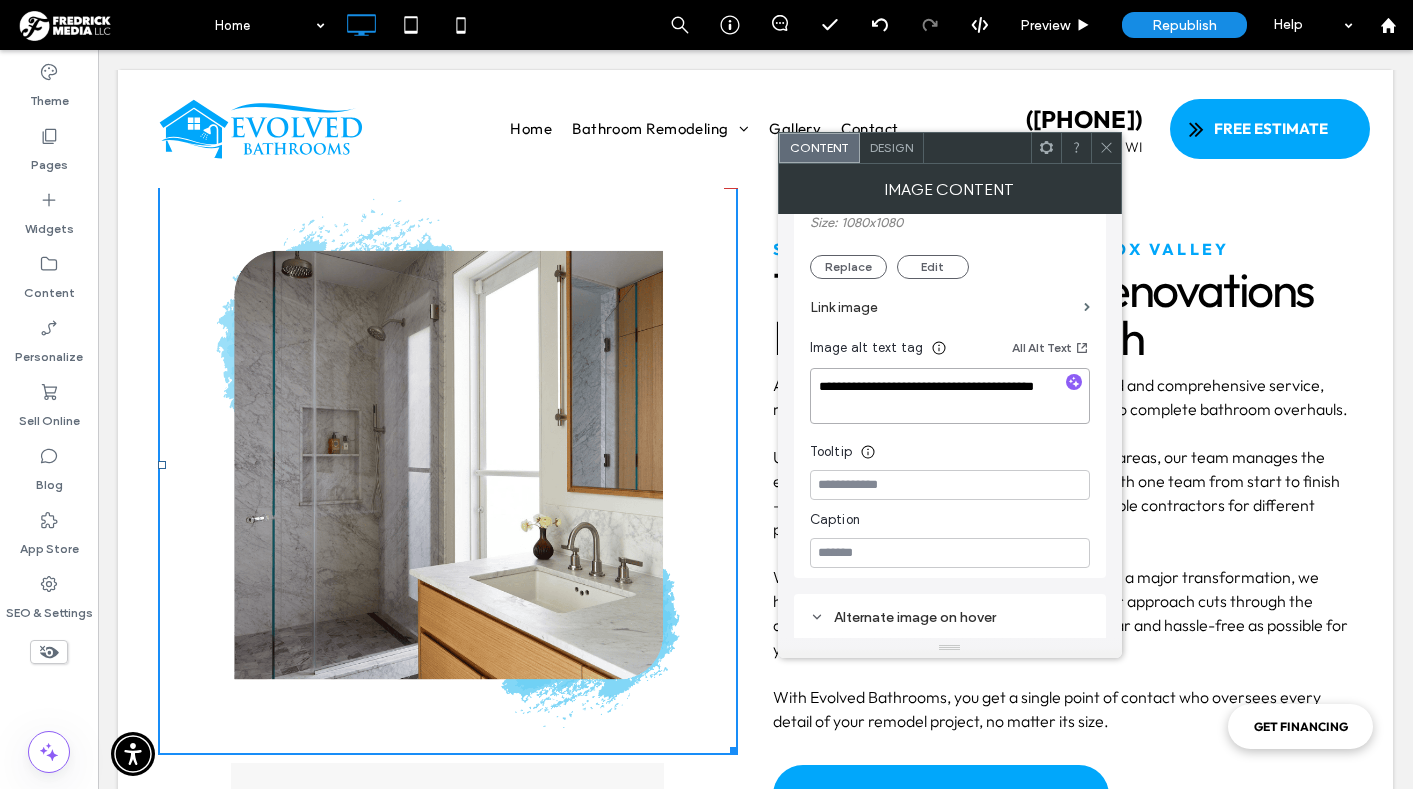 click on "**********" at bounding box center (950, 396) 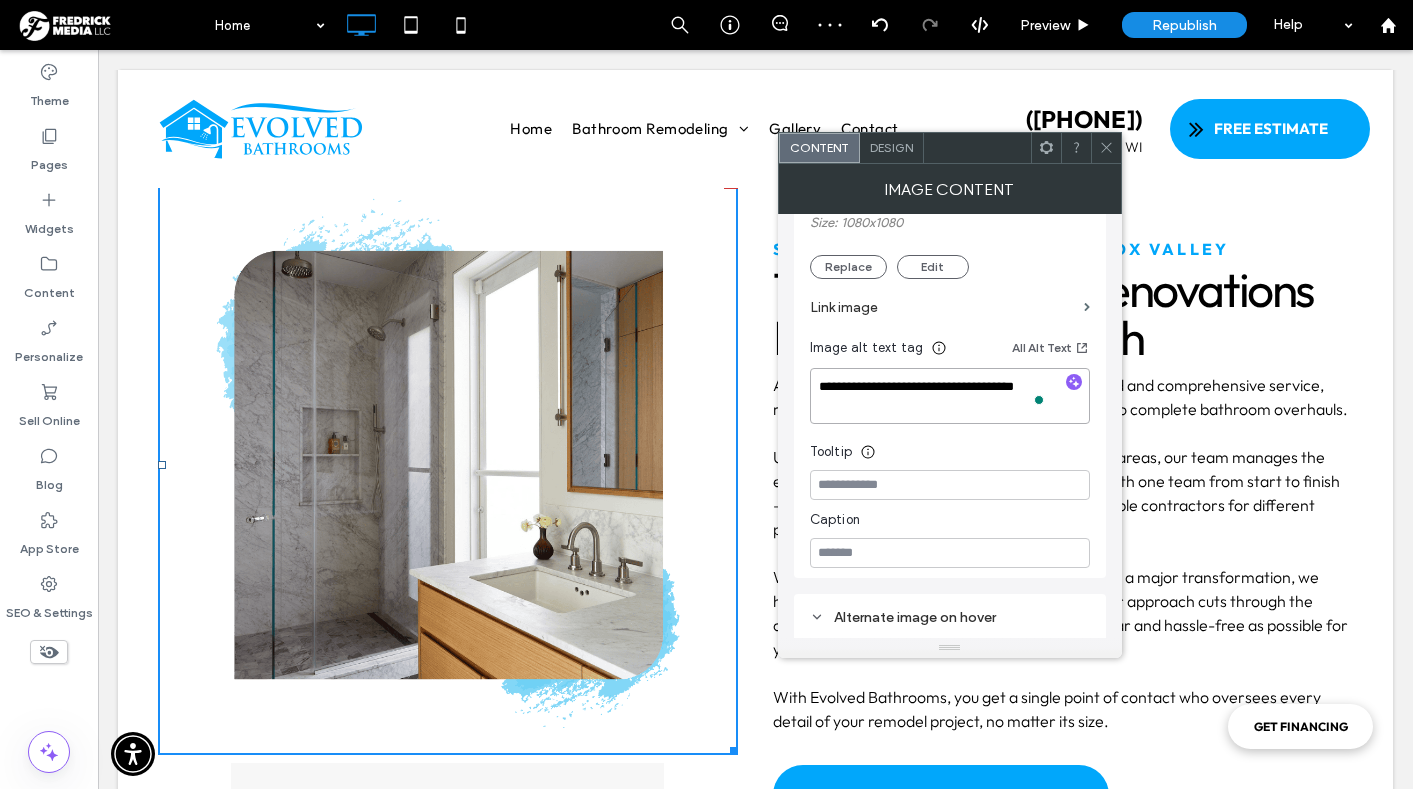 type on "**********" 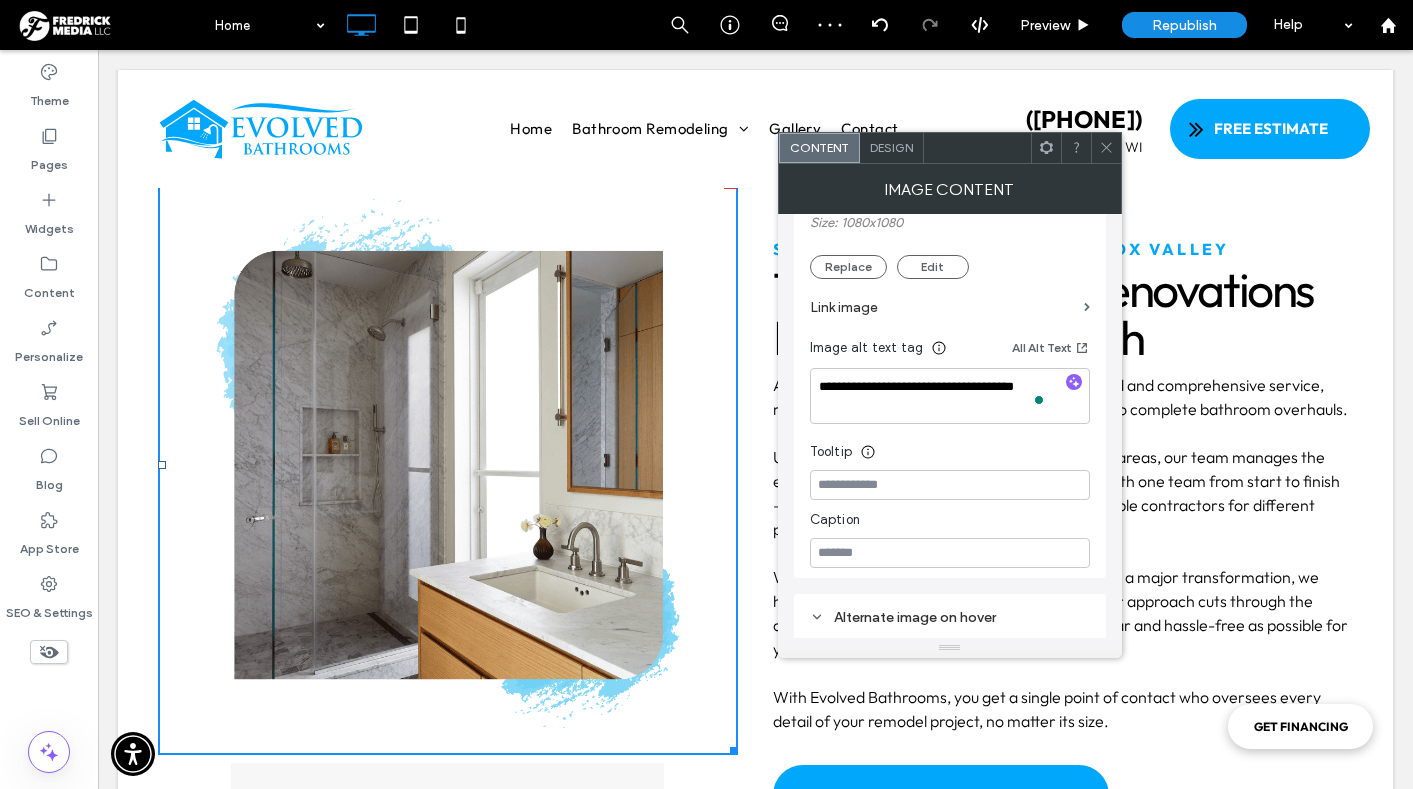 click on "Link image" at bounding box center [950, 307] 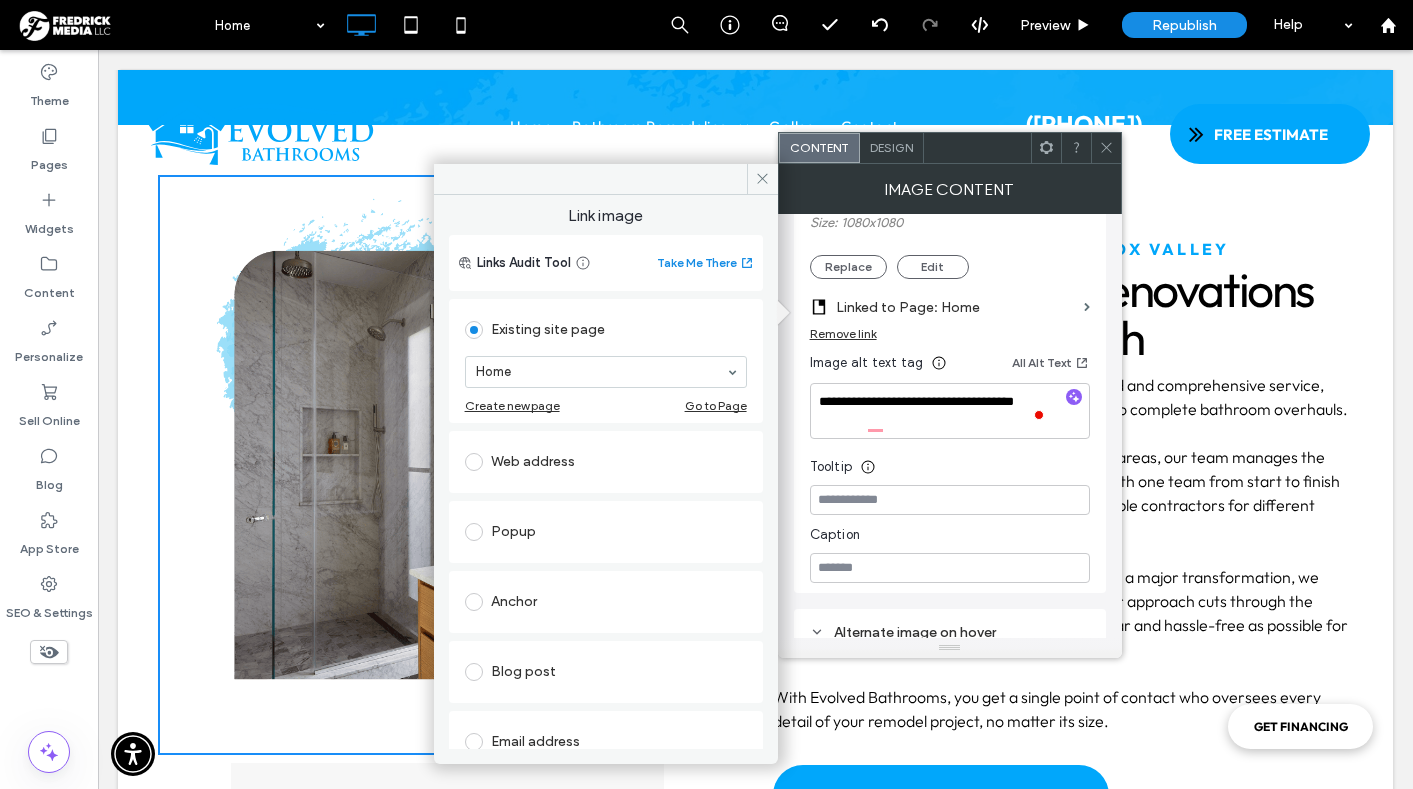 click on "Remove link" at bounding box center [843, 333] 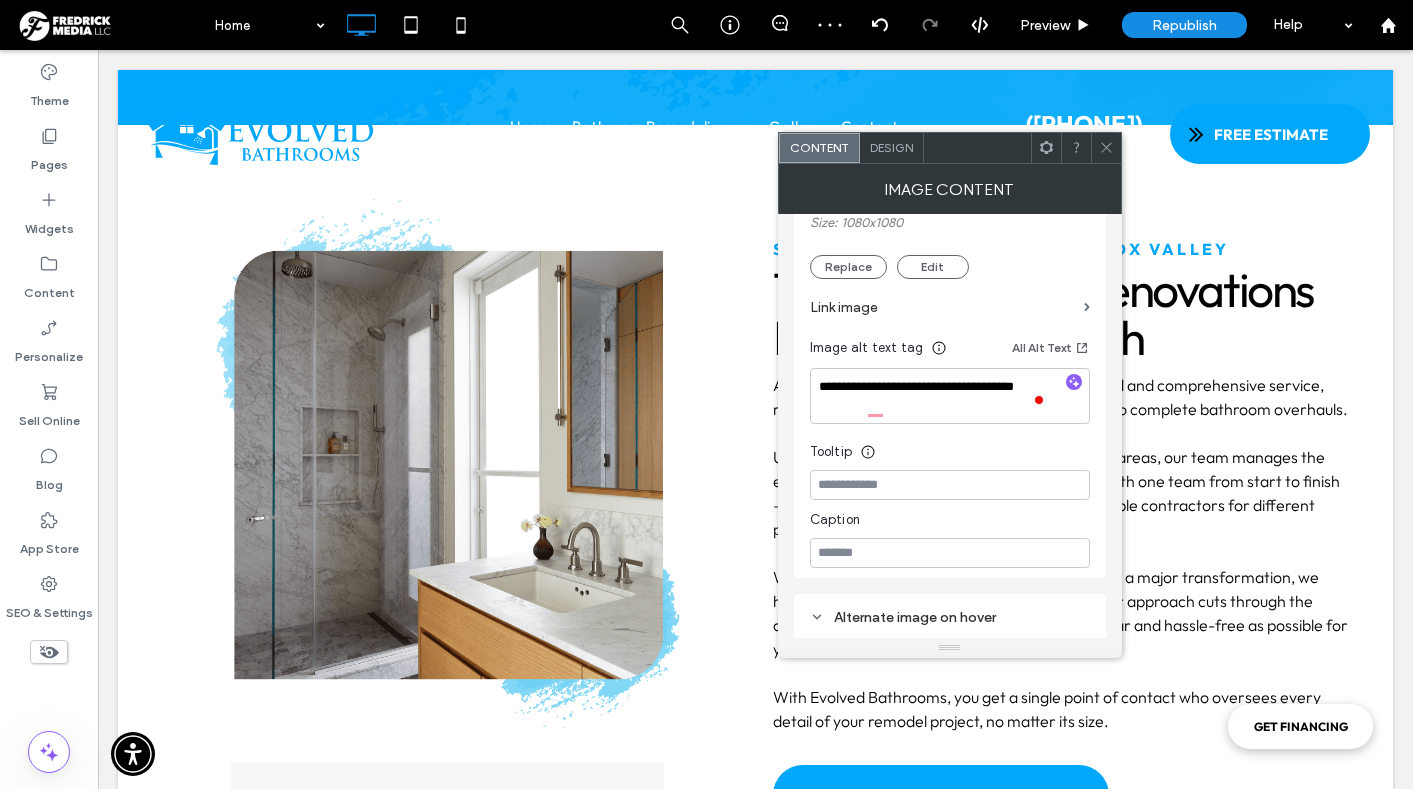 click 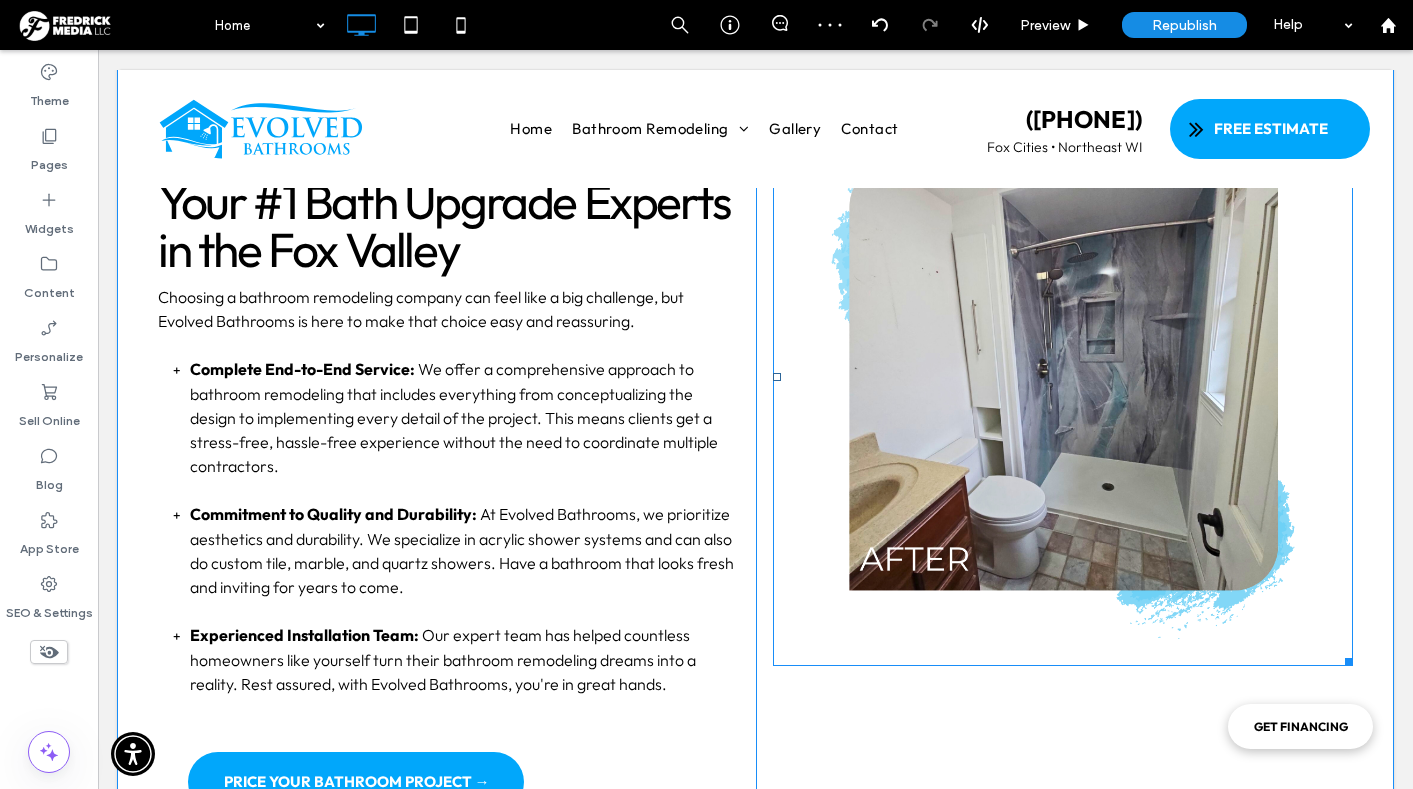 scroll, scrollTop: 2384, scrollLeft: 0, axis: vertical 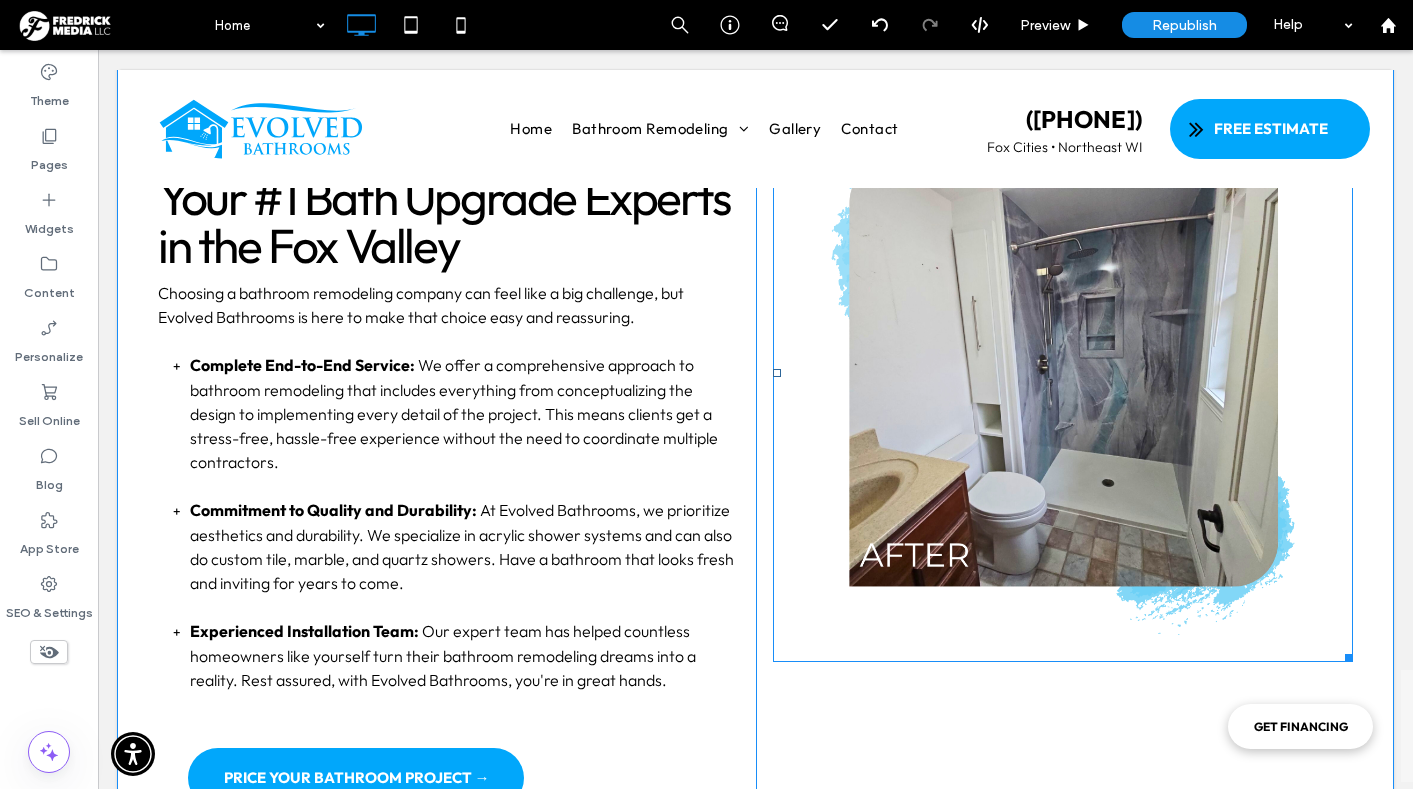 click at bounding box center [1063, 373] 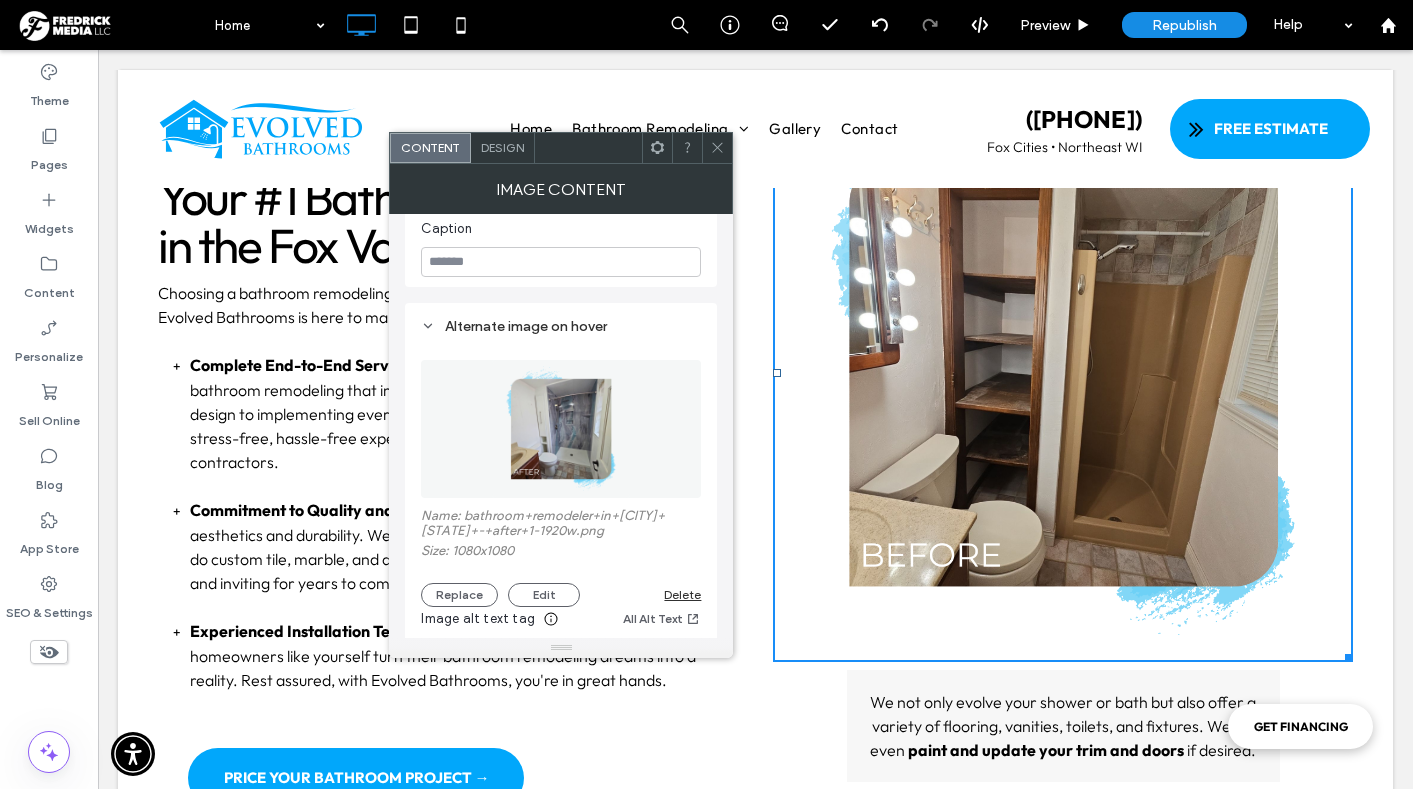 scroll, scrollTop: 551, scrollLeft: 0, axis: vertical 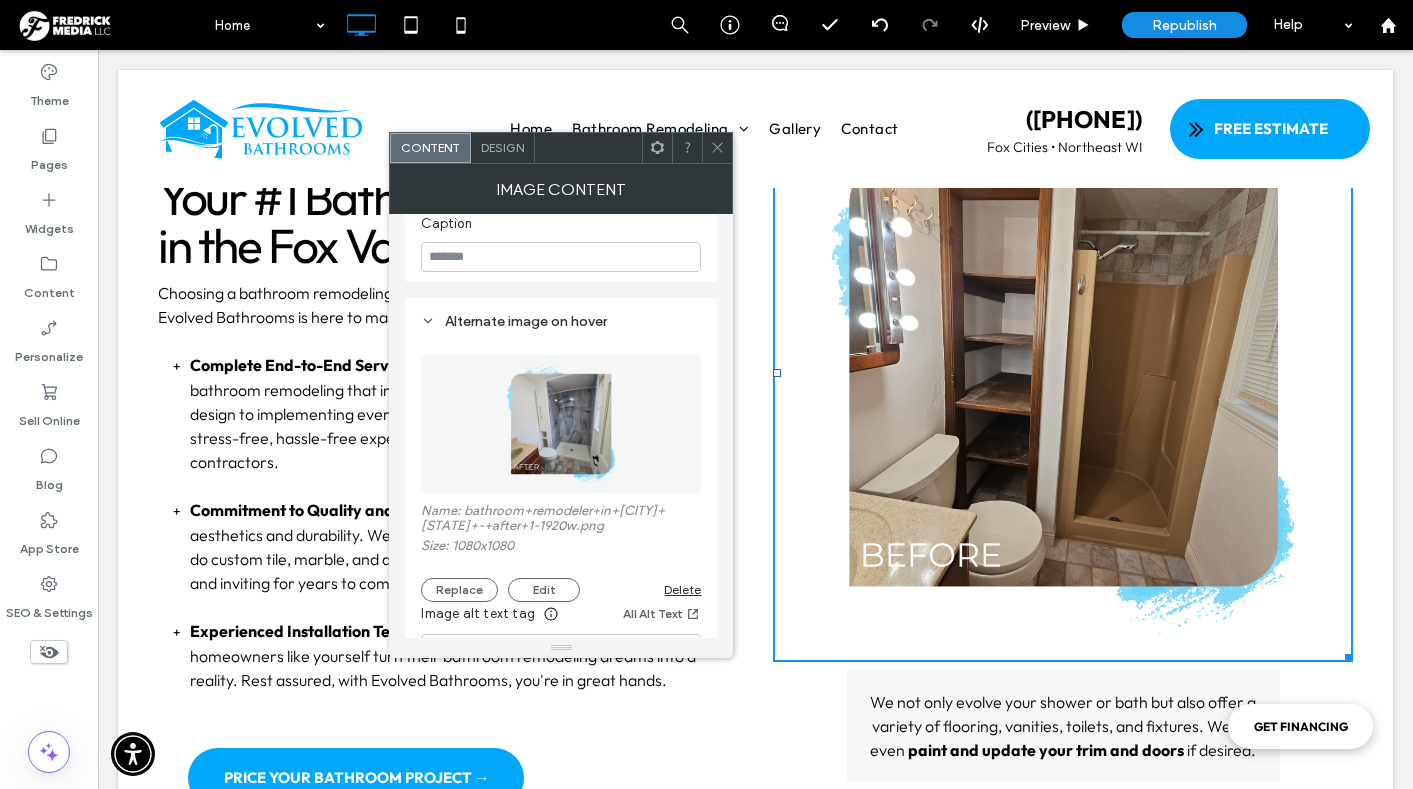 click at bounding box center (561, 424) 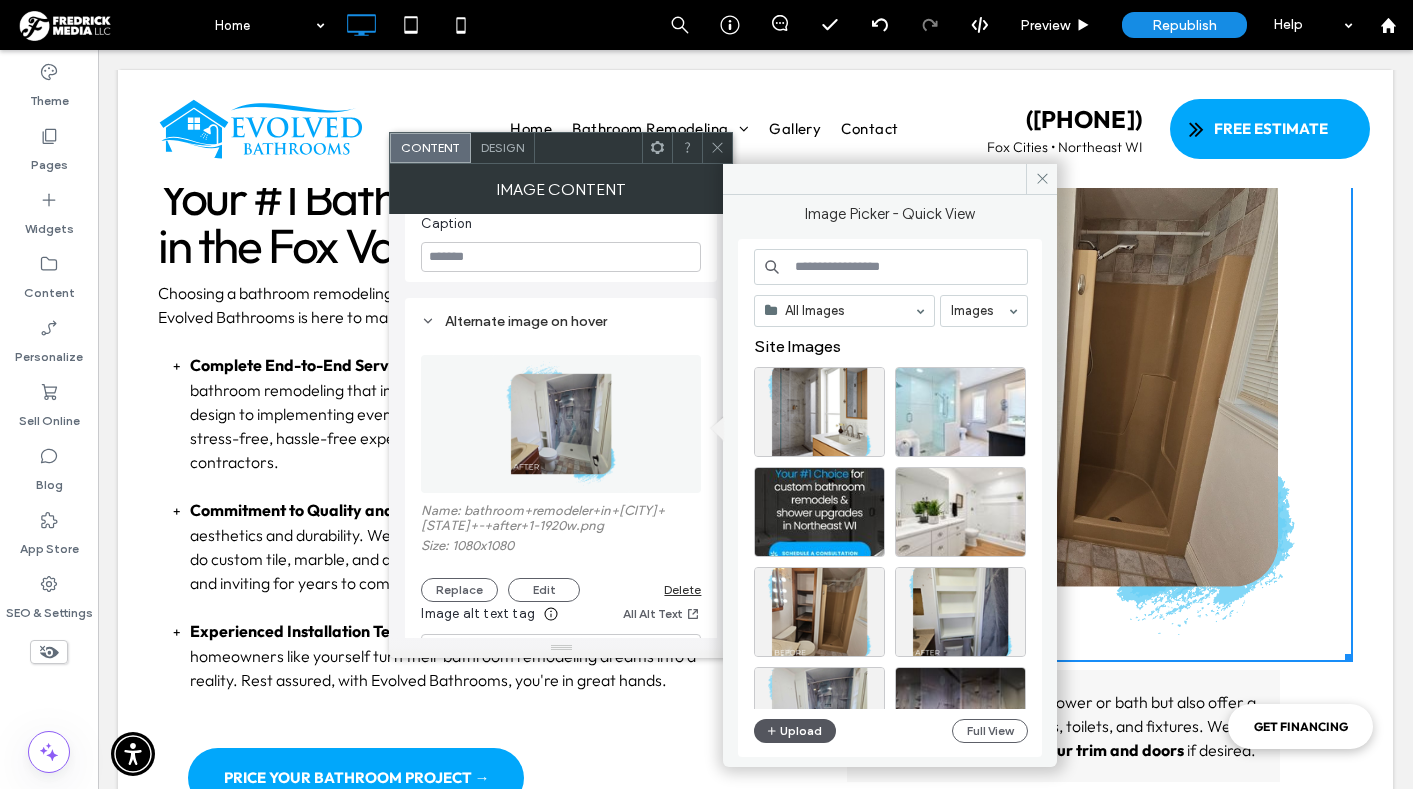 click on "Upload" at bounding box center [795, 731] 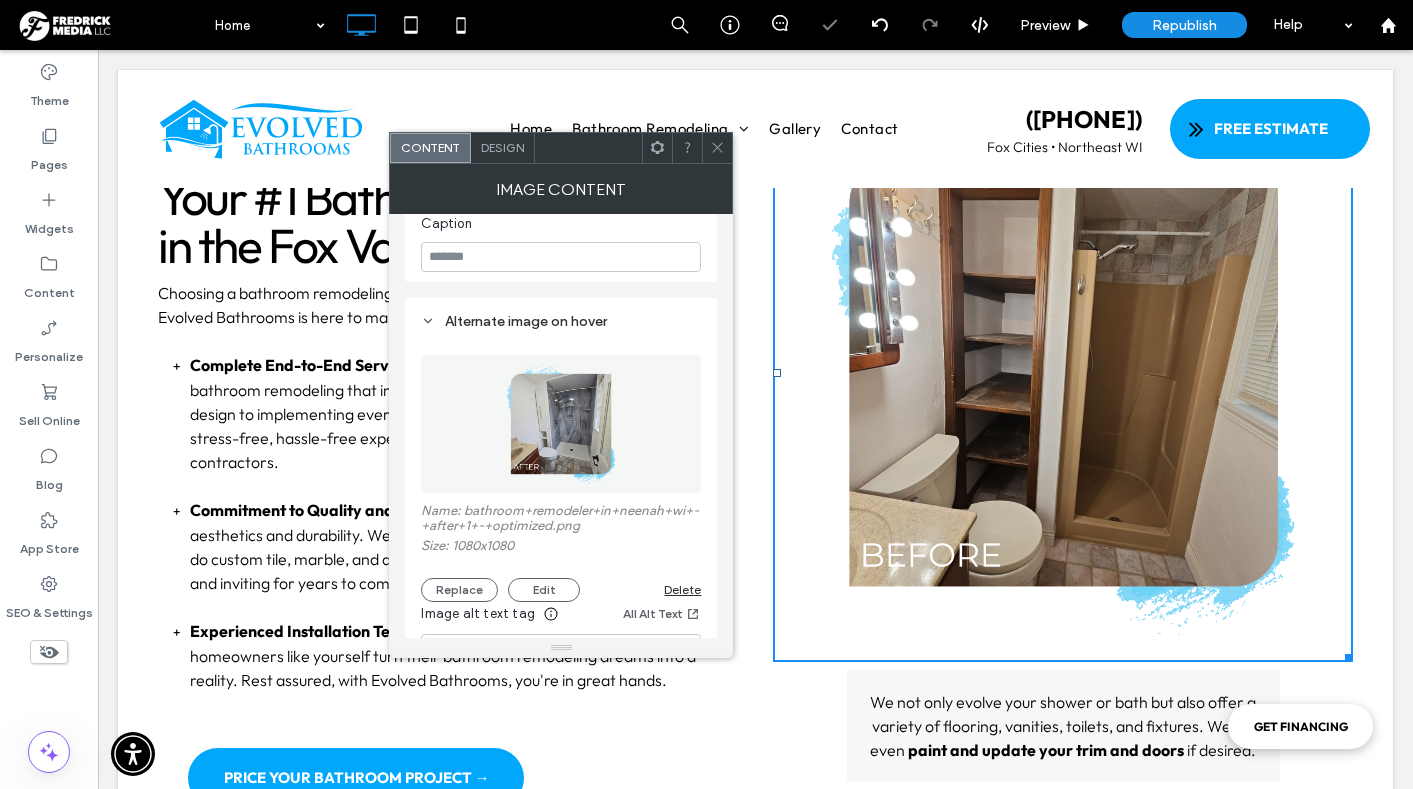 click 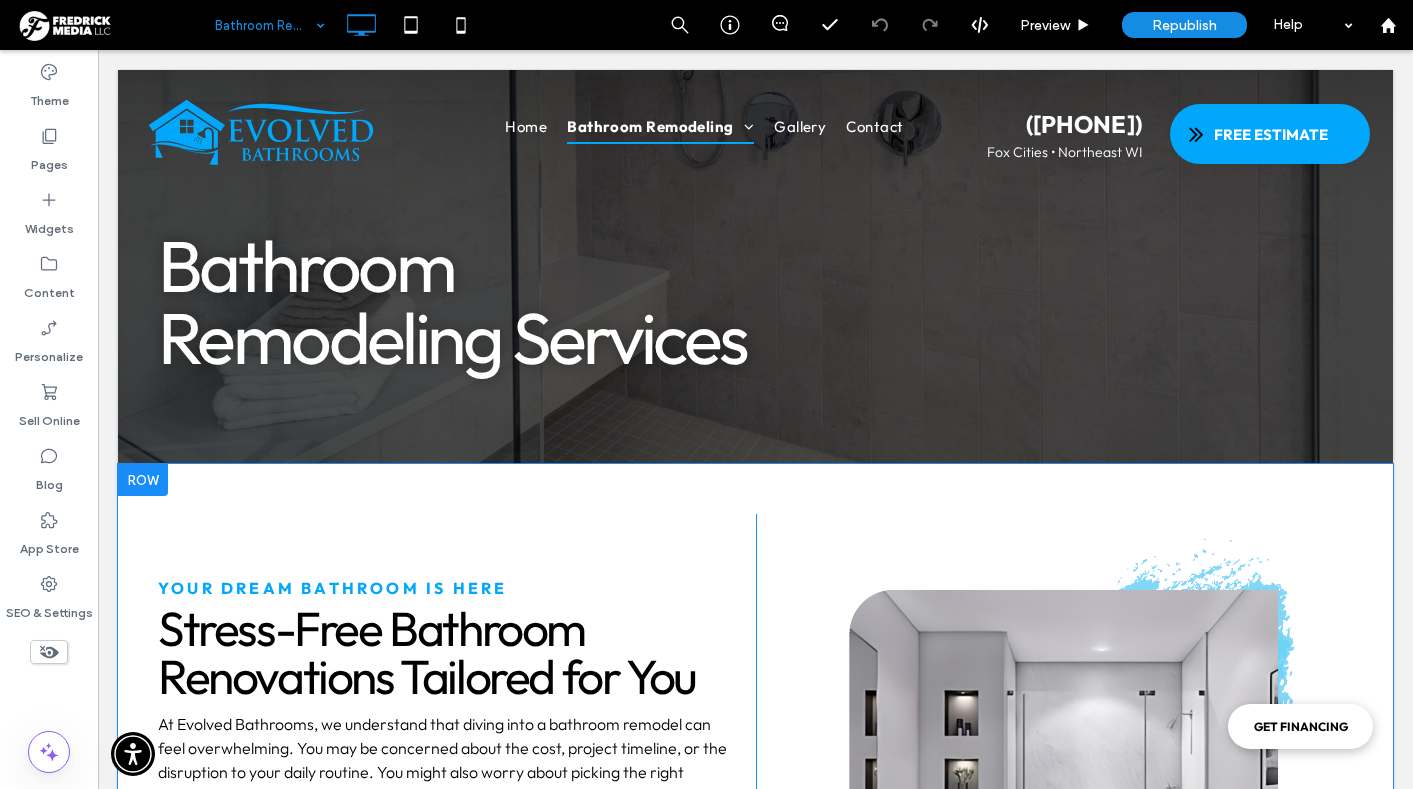 scroll, scrollTop: 8, scrollLeft: 0, axis: vertical 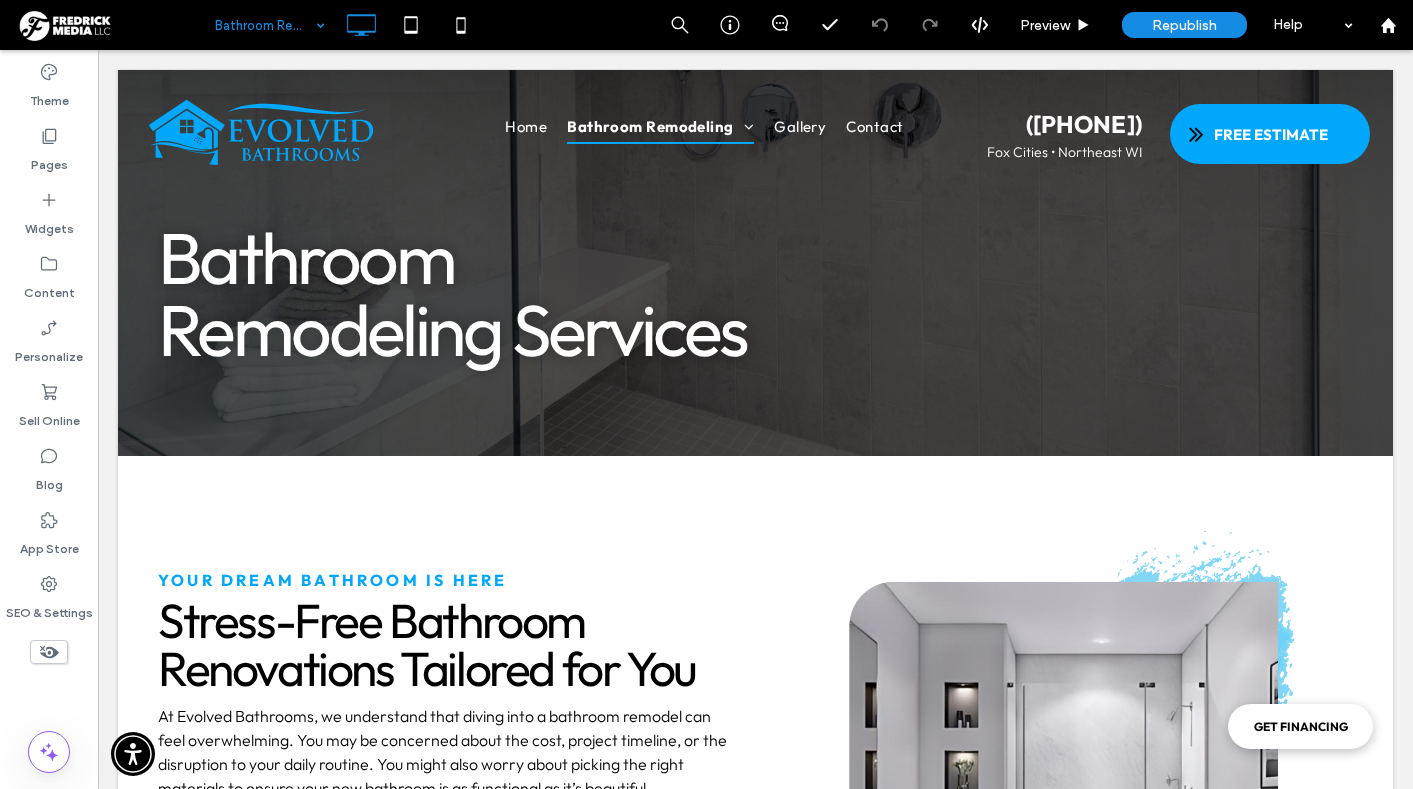 click at bounding box center (265, 25) 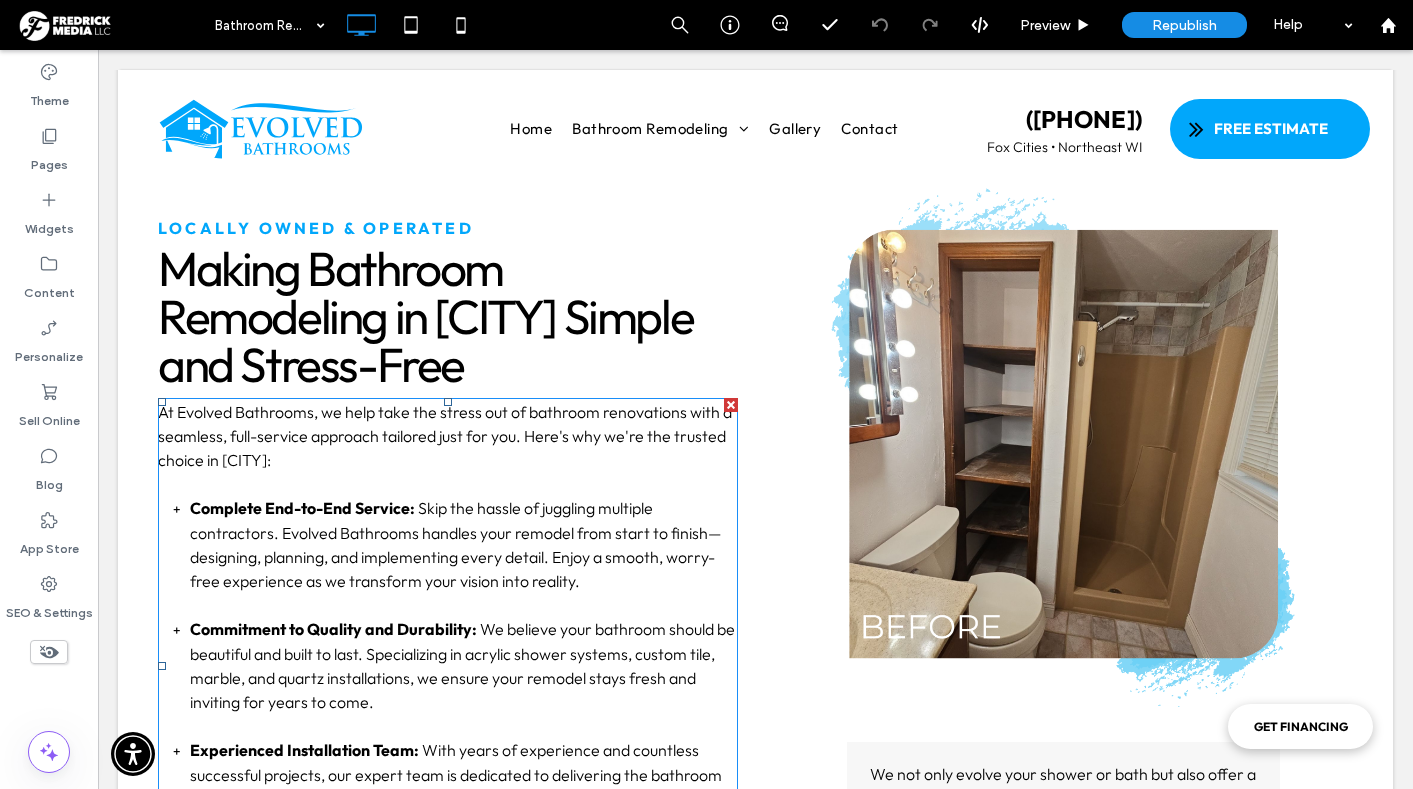 scroll, scrollTop: 2344, scrollLeft: 0, axis: vertical 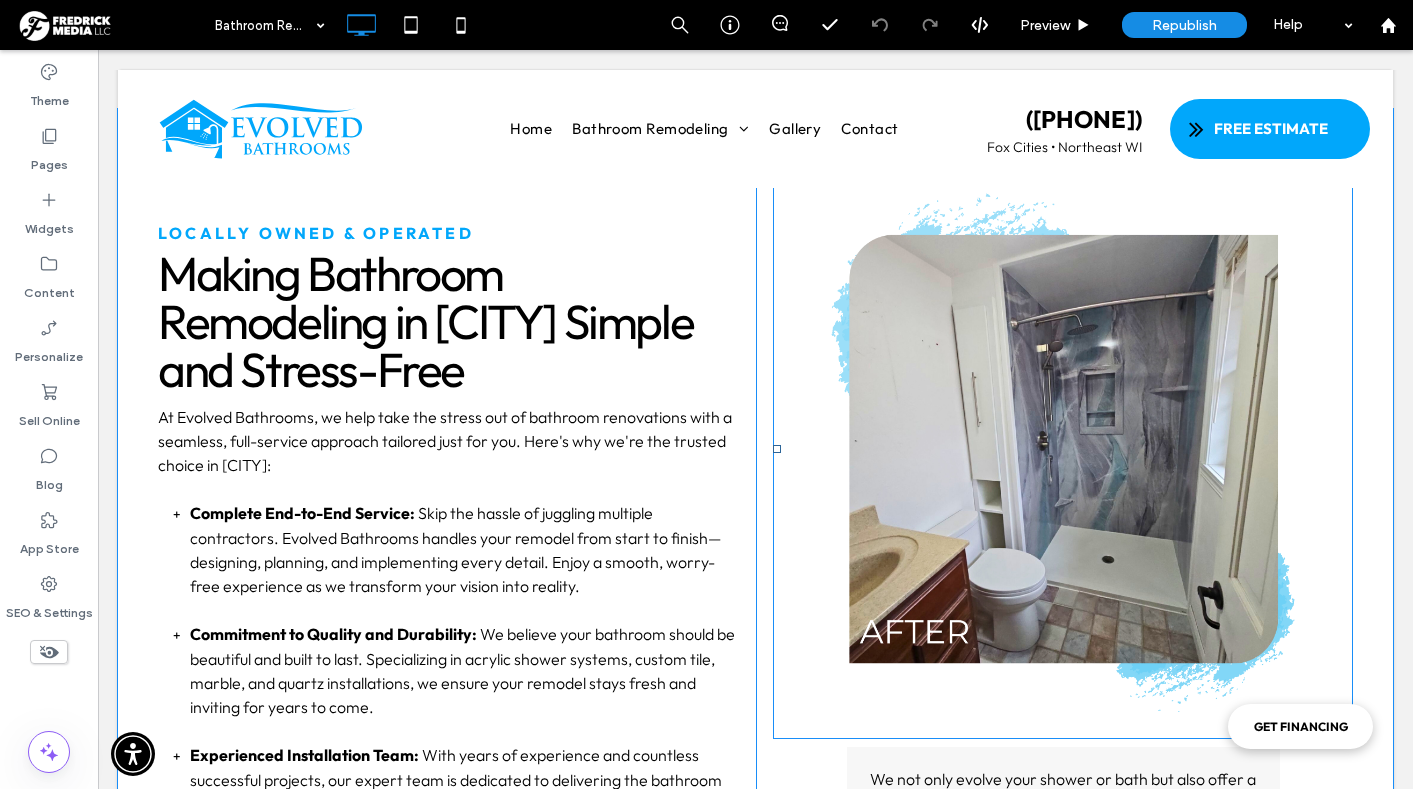 click at bounding box center (1063, 449) 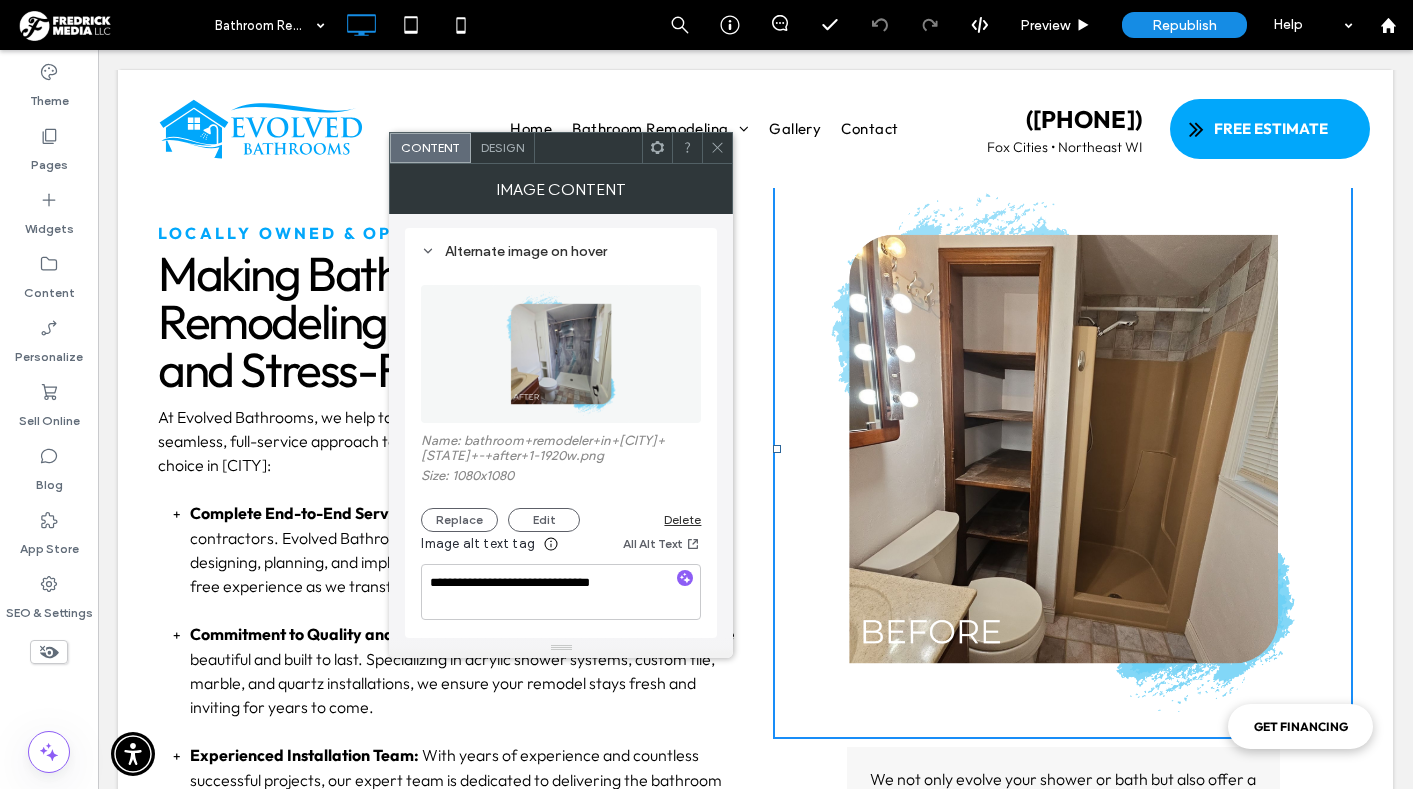 scroll, scrollTop: 623, scrollLeft: 0, axis: vertical 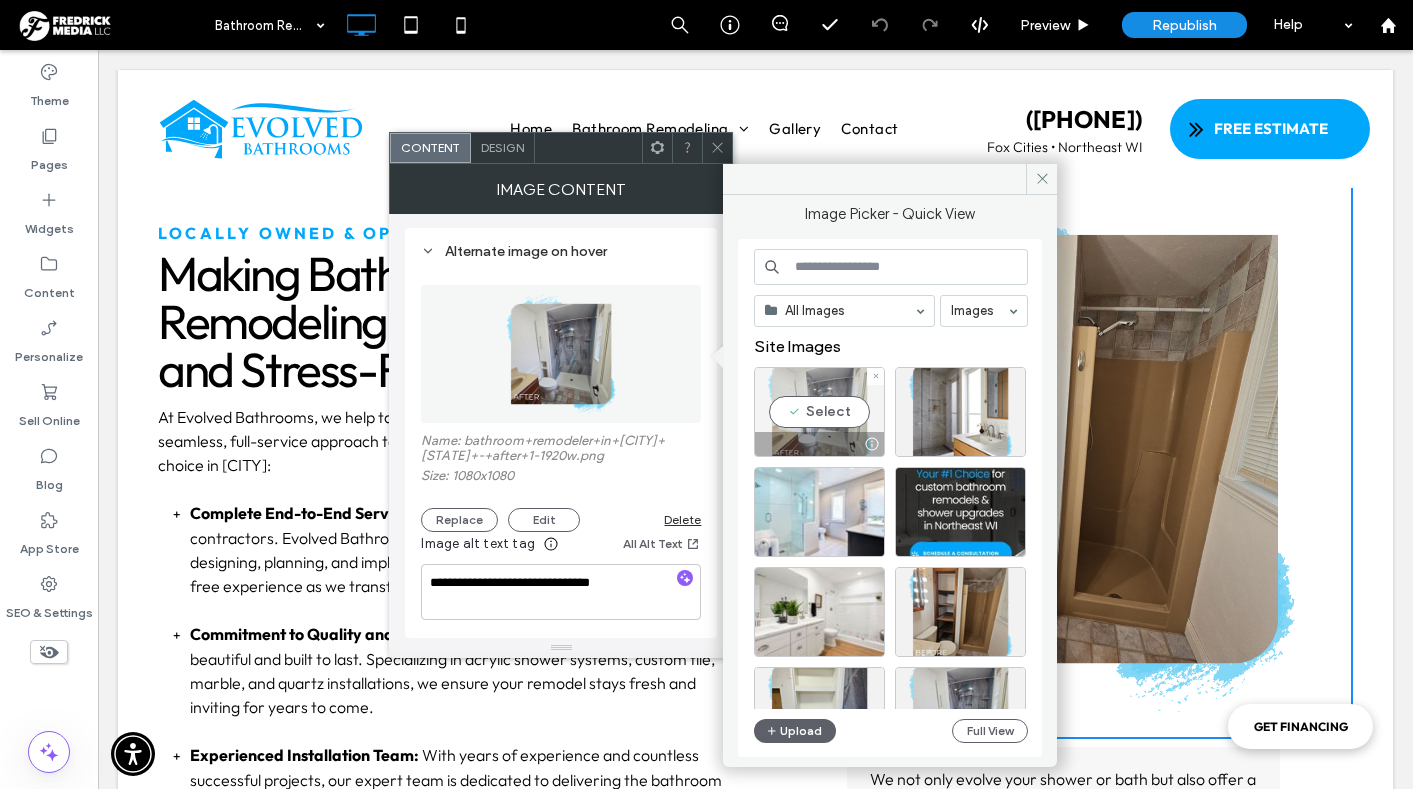 click on "Select" at bounding box center [819, 412] 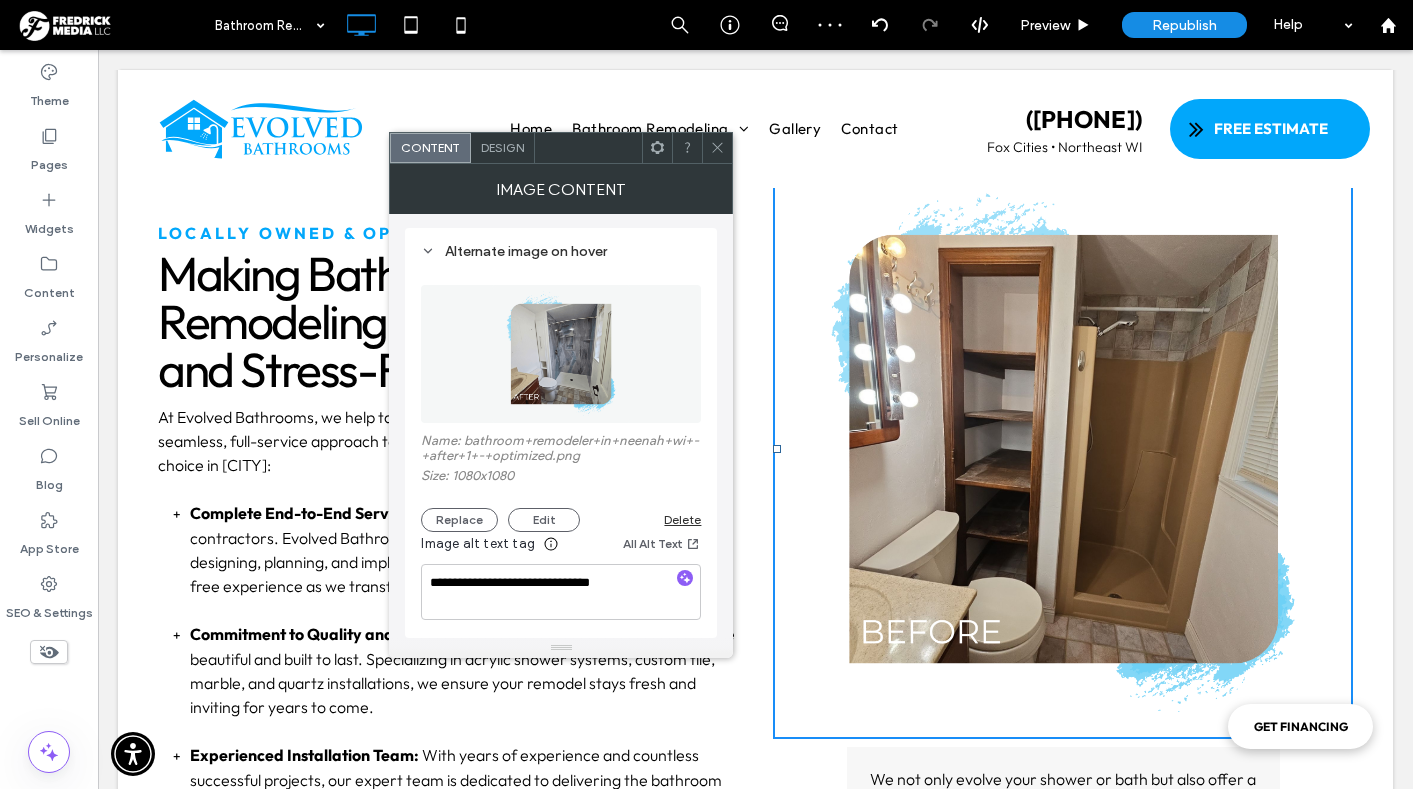 click 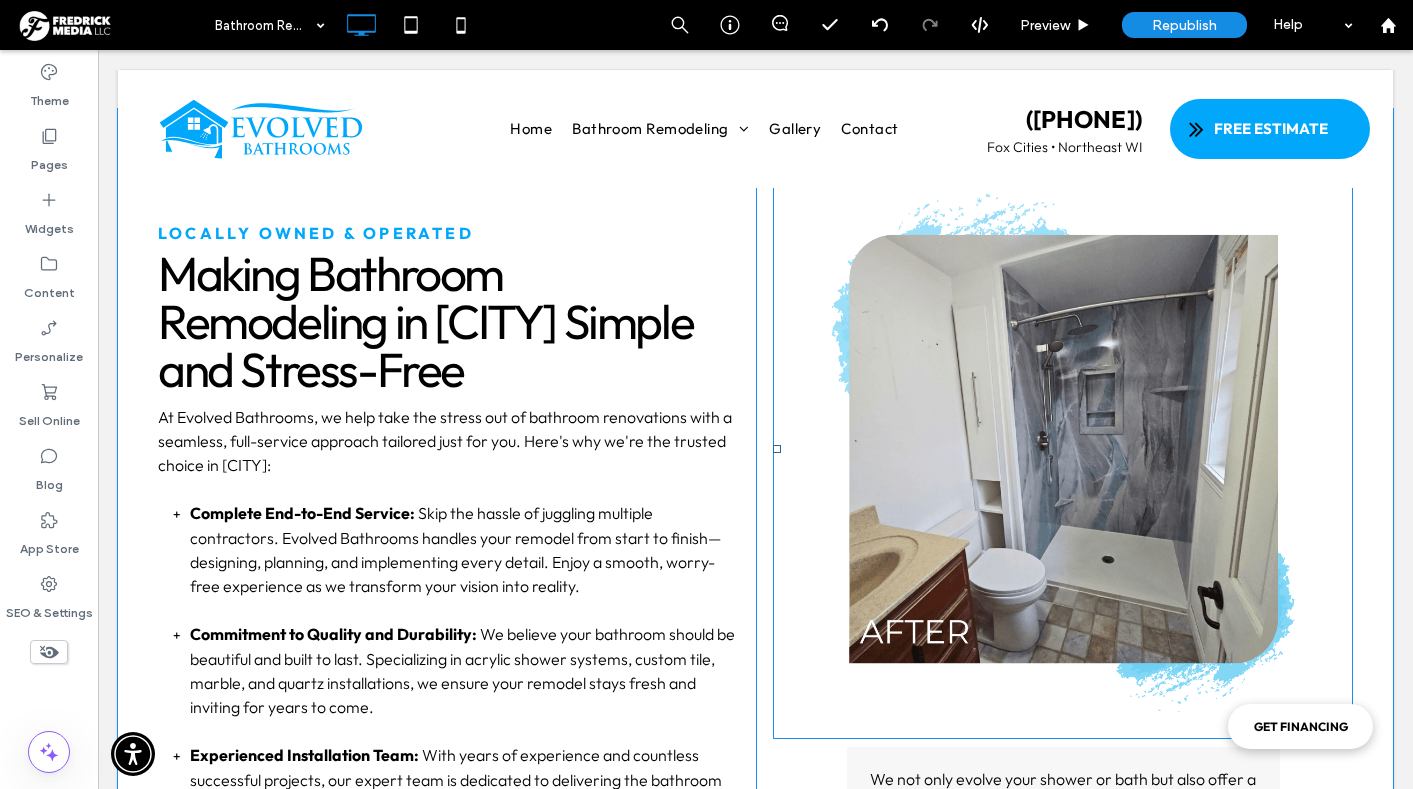 click at bounding box center (1063, 449) 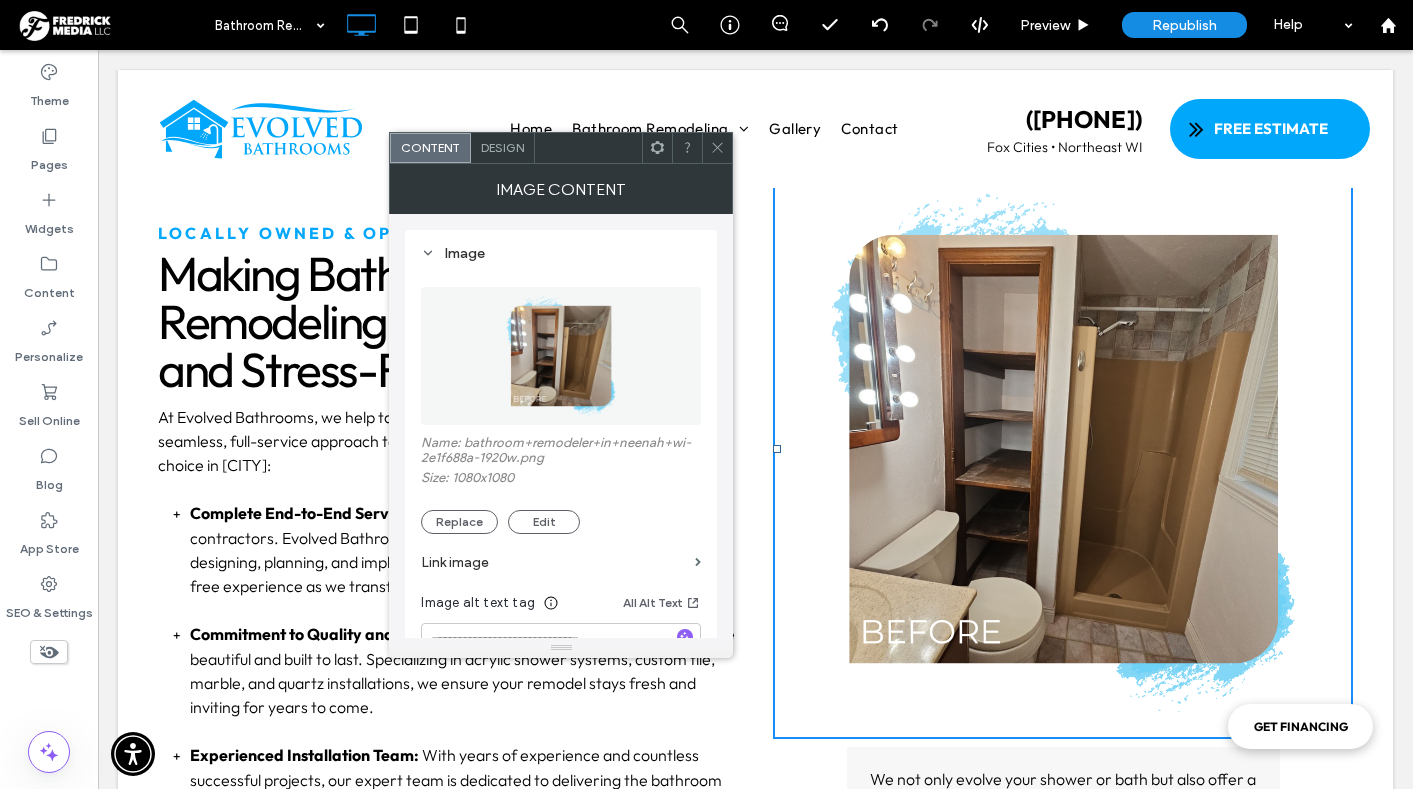 click at bounding box center (561, 356) 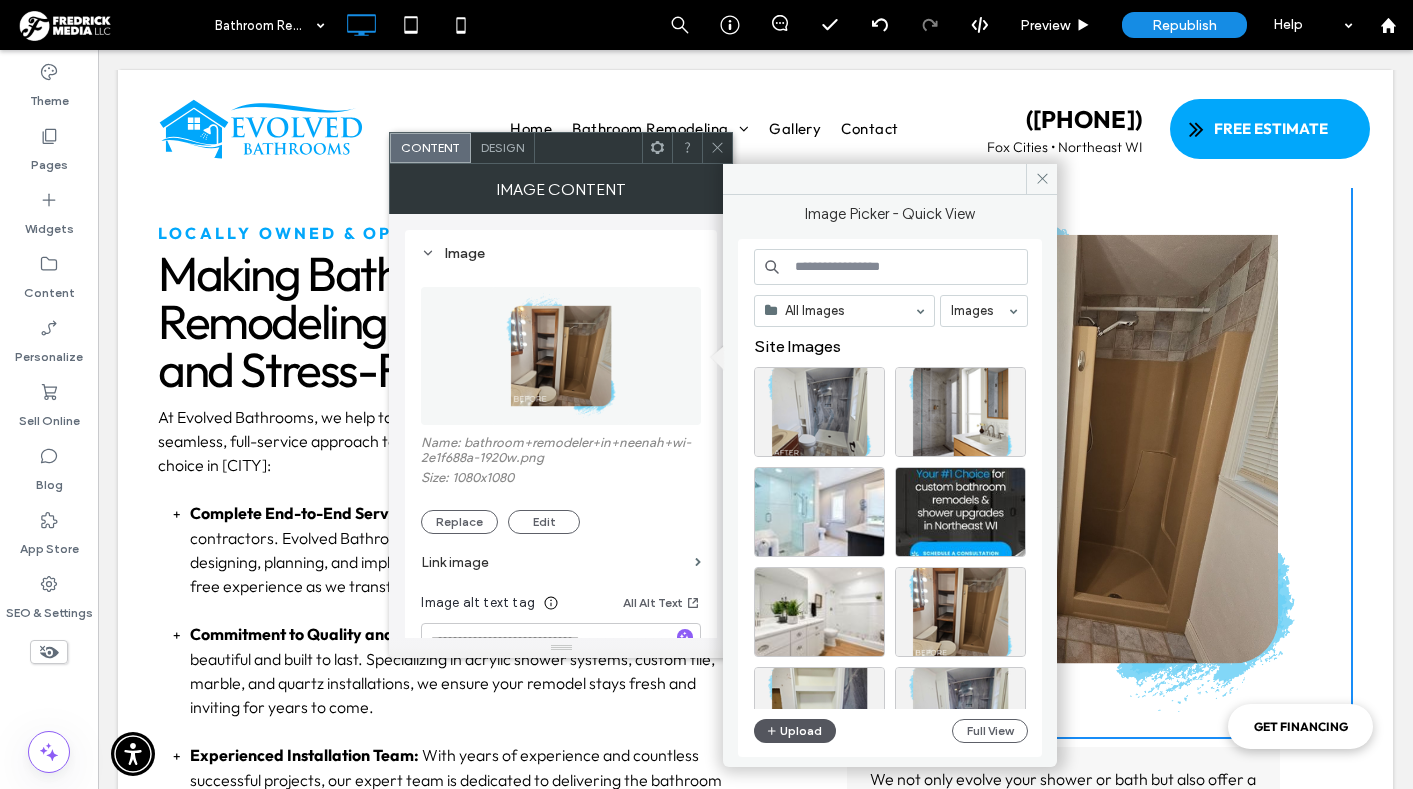 click on "Upload" at bounding box center [795, 731] 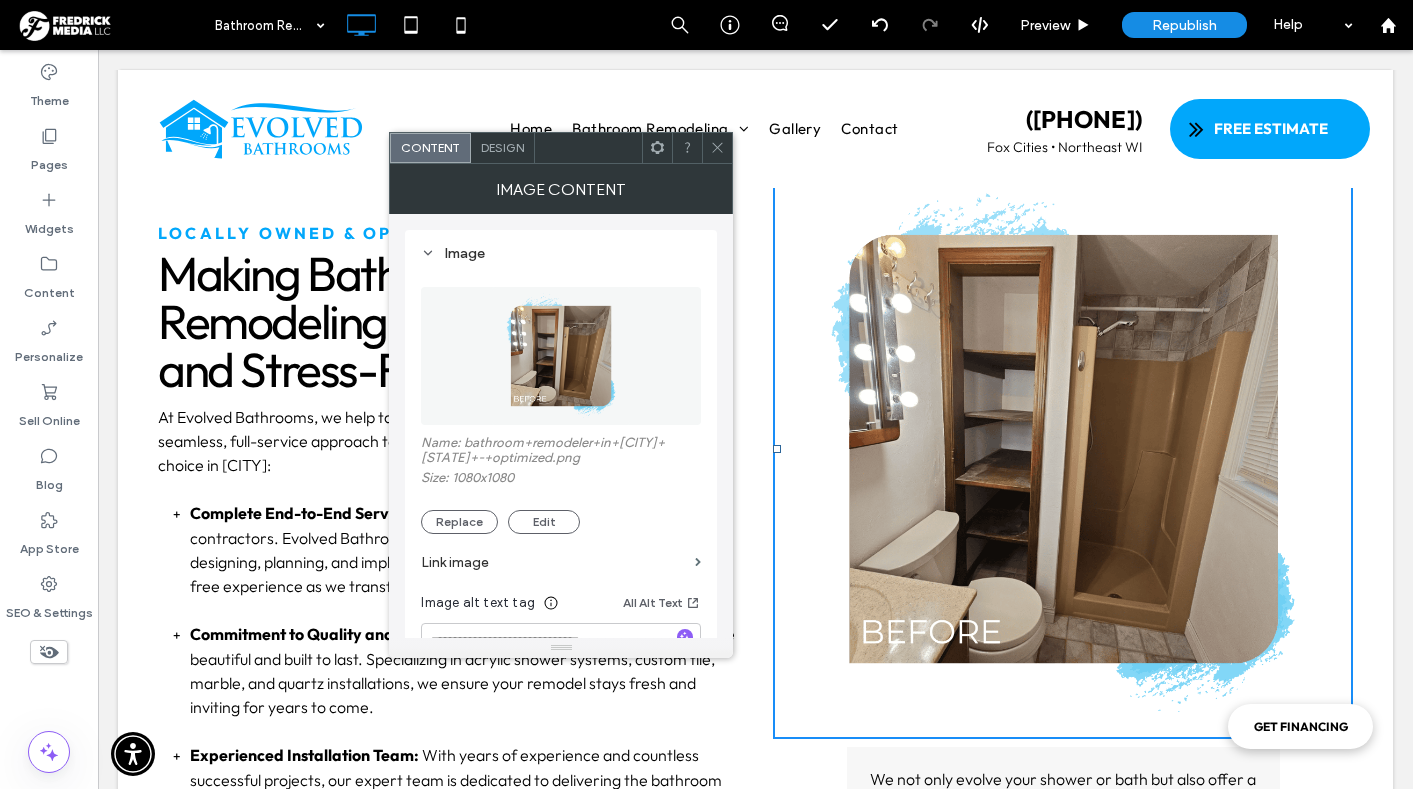 click 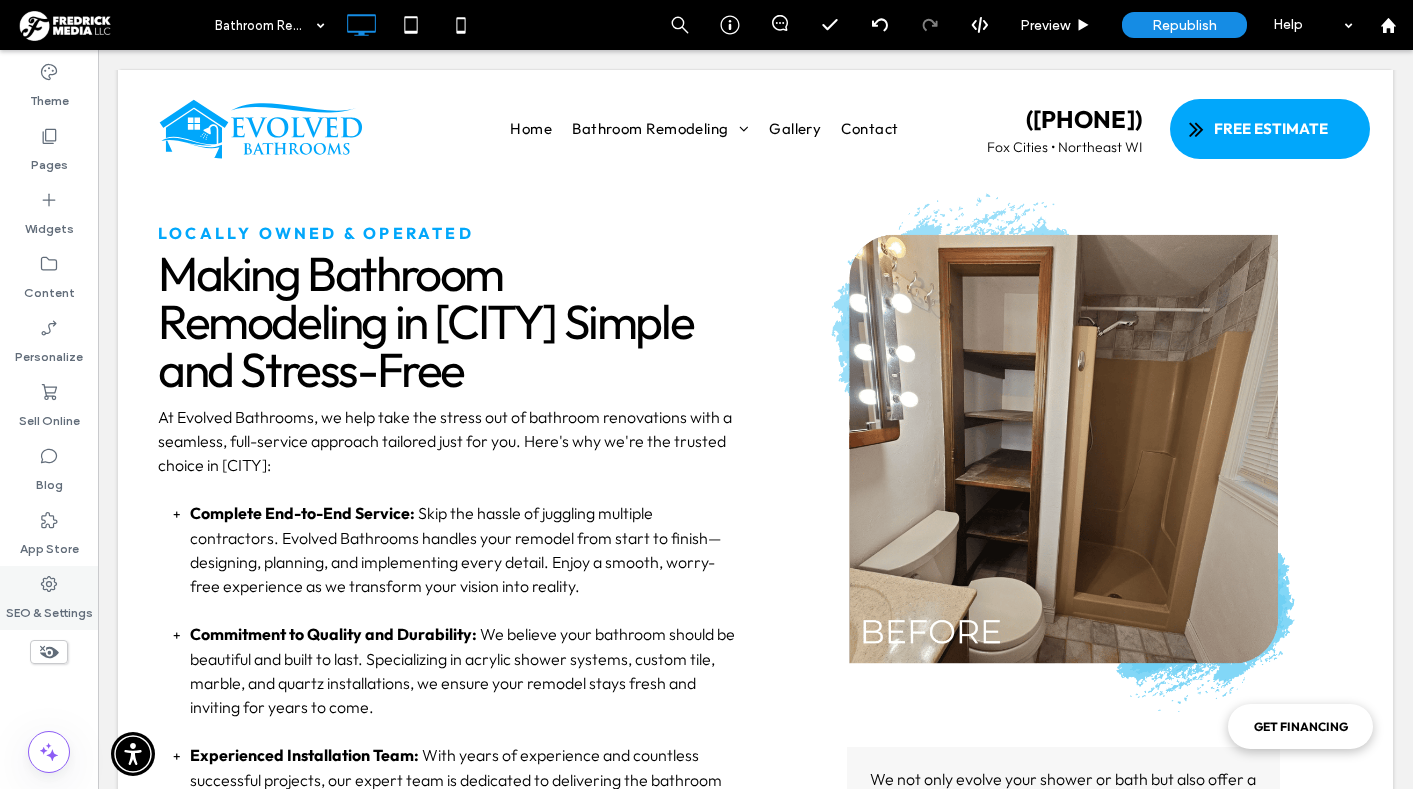 click on "SEO & Settings" at bounding box center (49, 598) 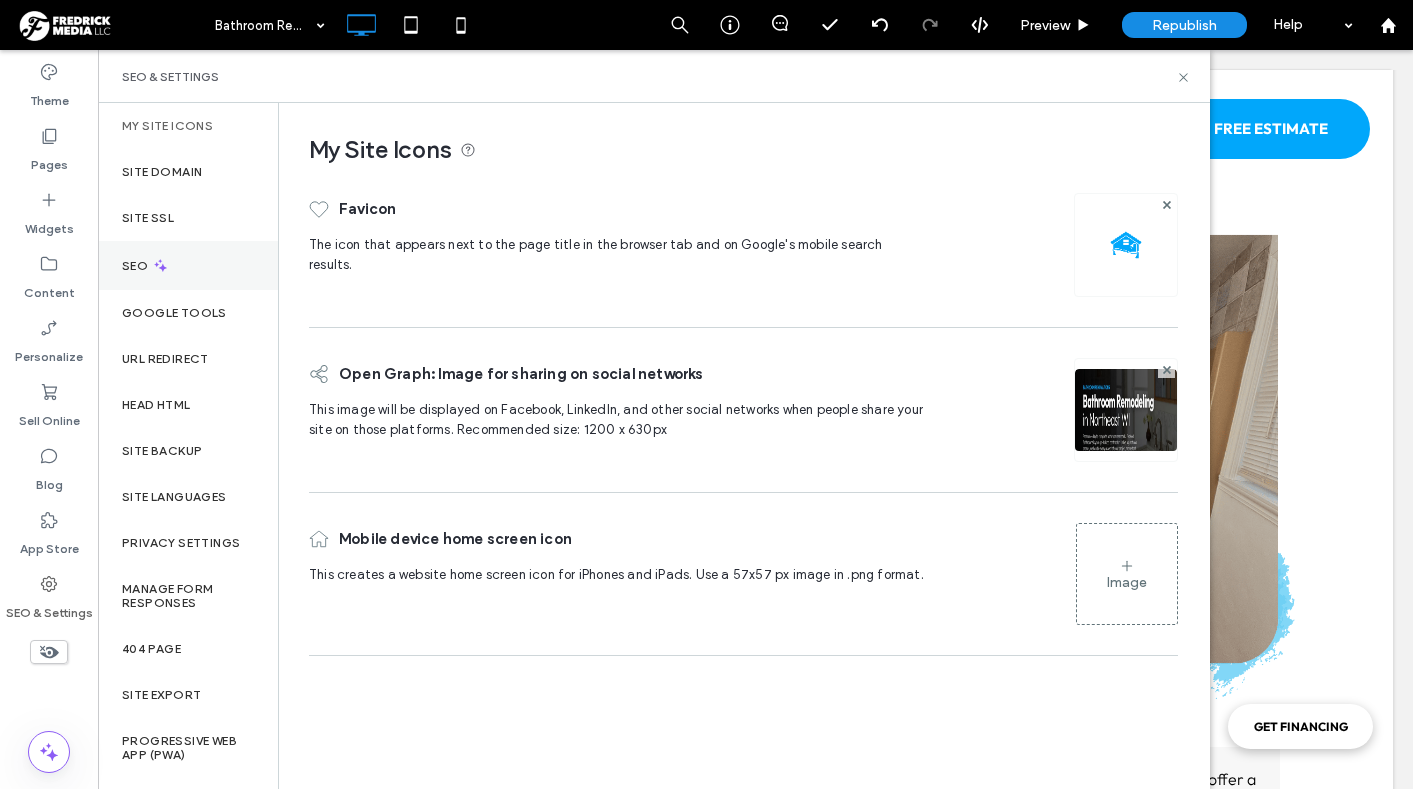 click on "SEO" at bounding box center [188, 265] 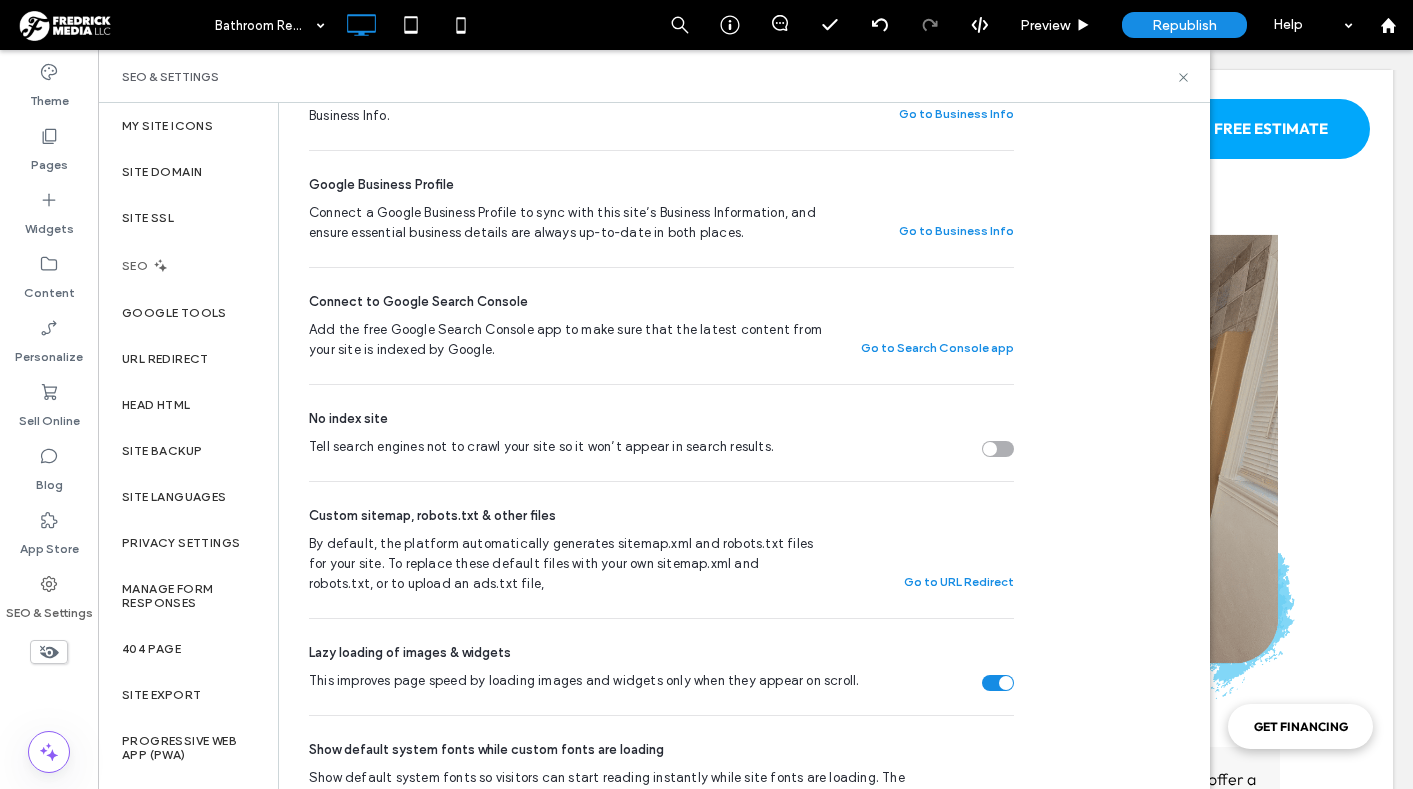 scroll, scrollTop: 0, scrollLeft: 0, axis: both 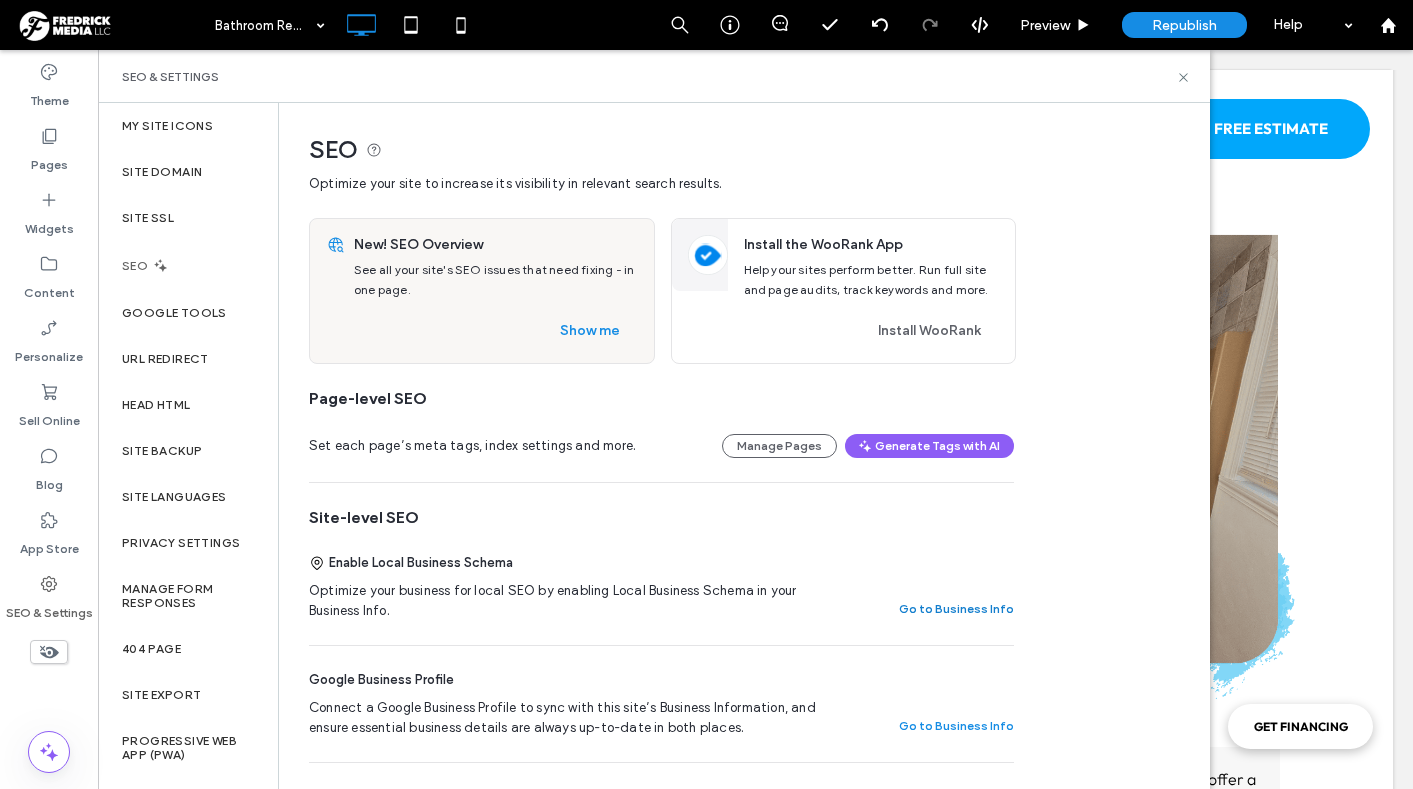 click on "Go to Business Info" at bounding box center [956, 609] 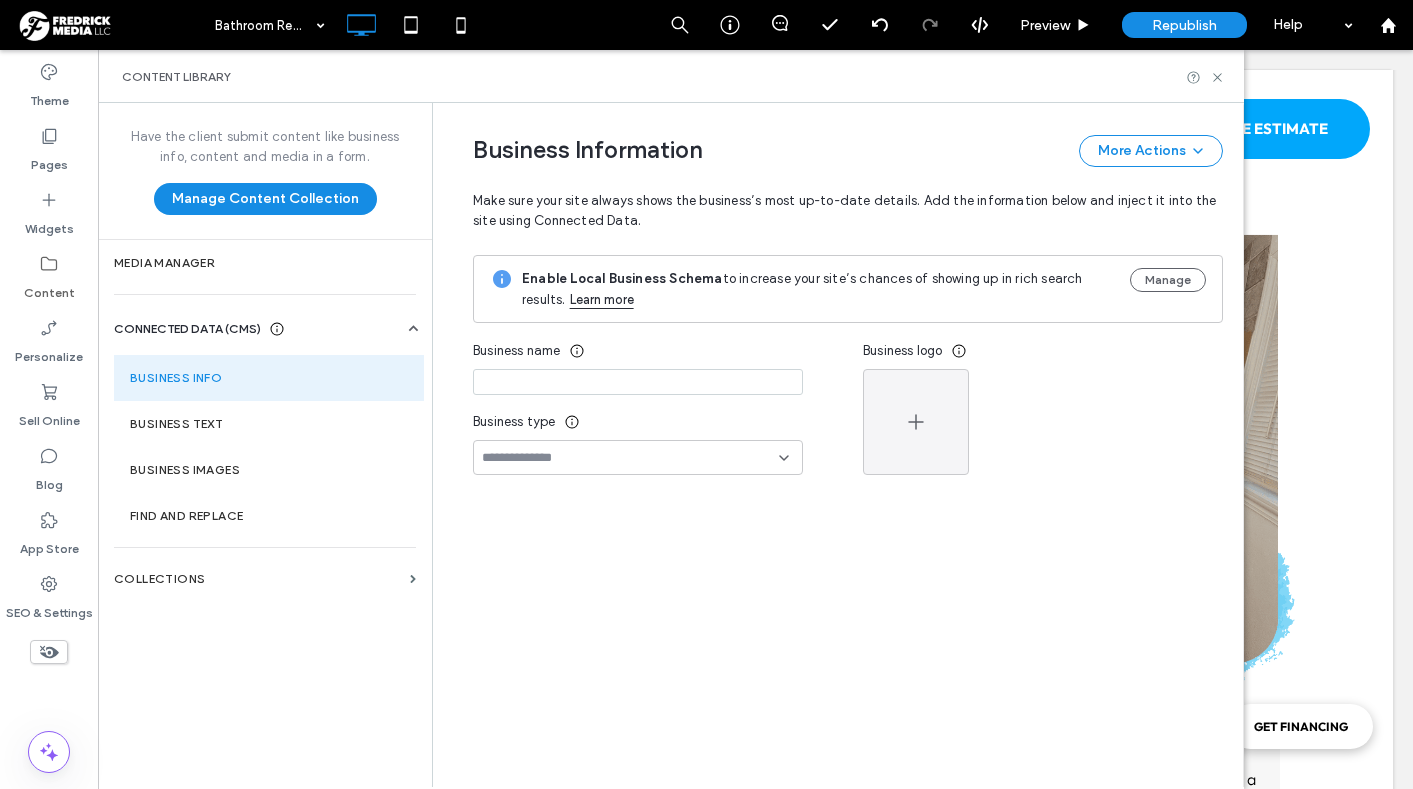 type on "**********" 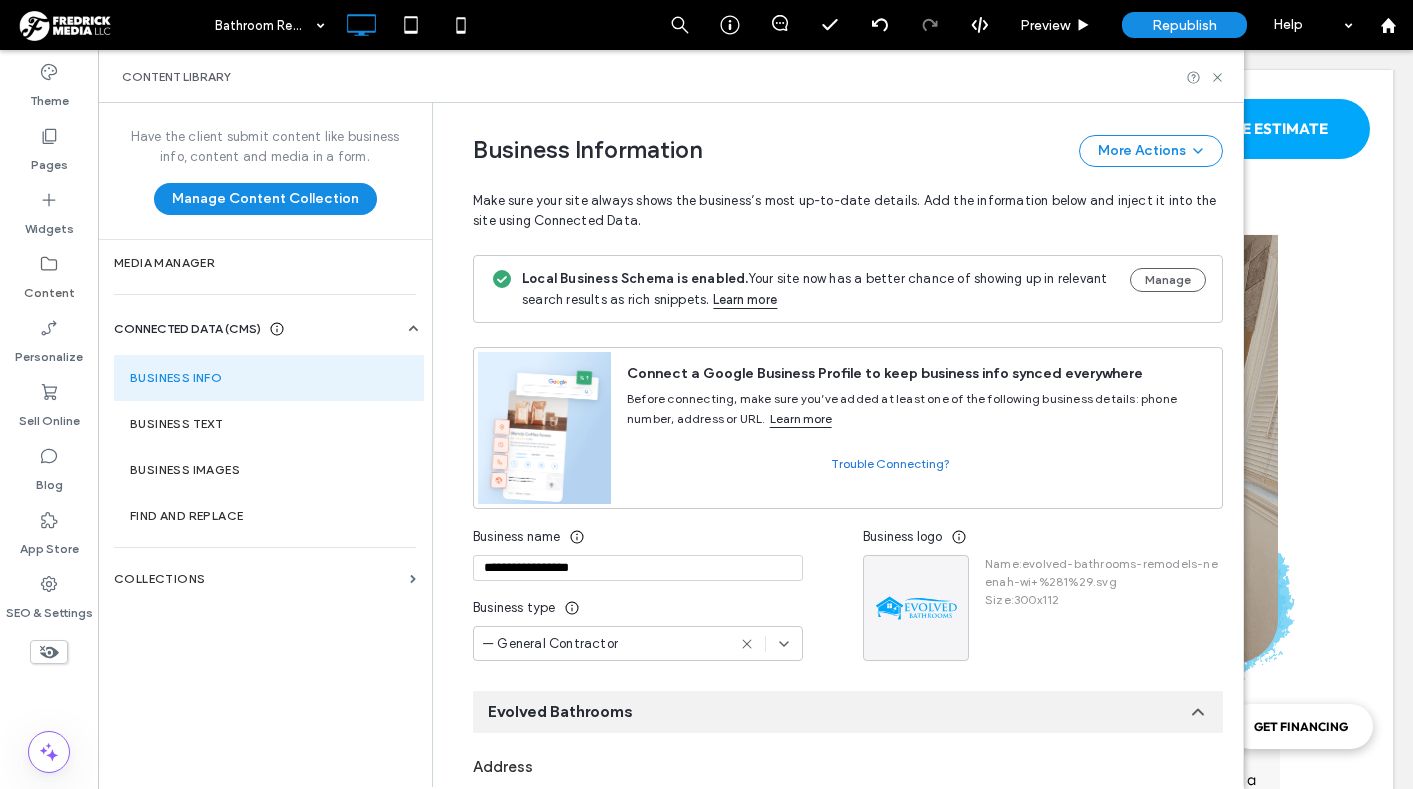 scroll, scrollTop: 142, scrollLeft: 0, axis: vertical 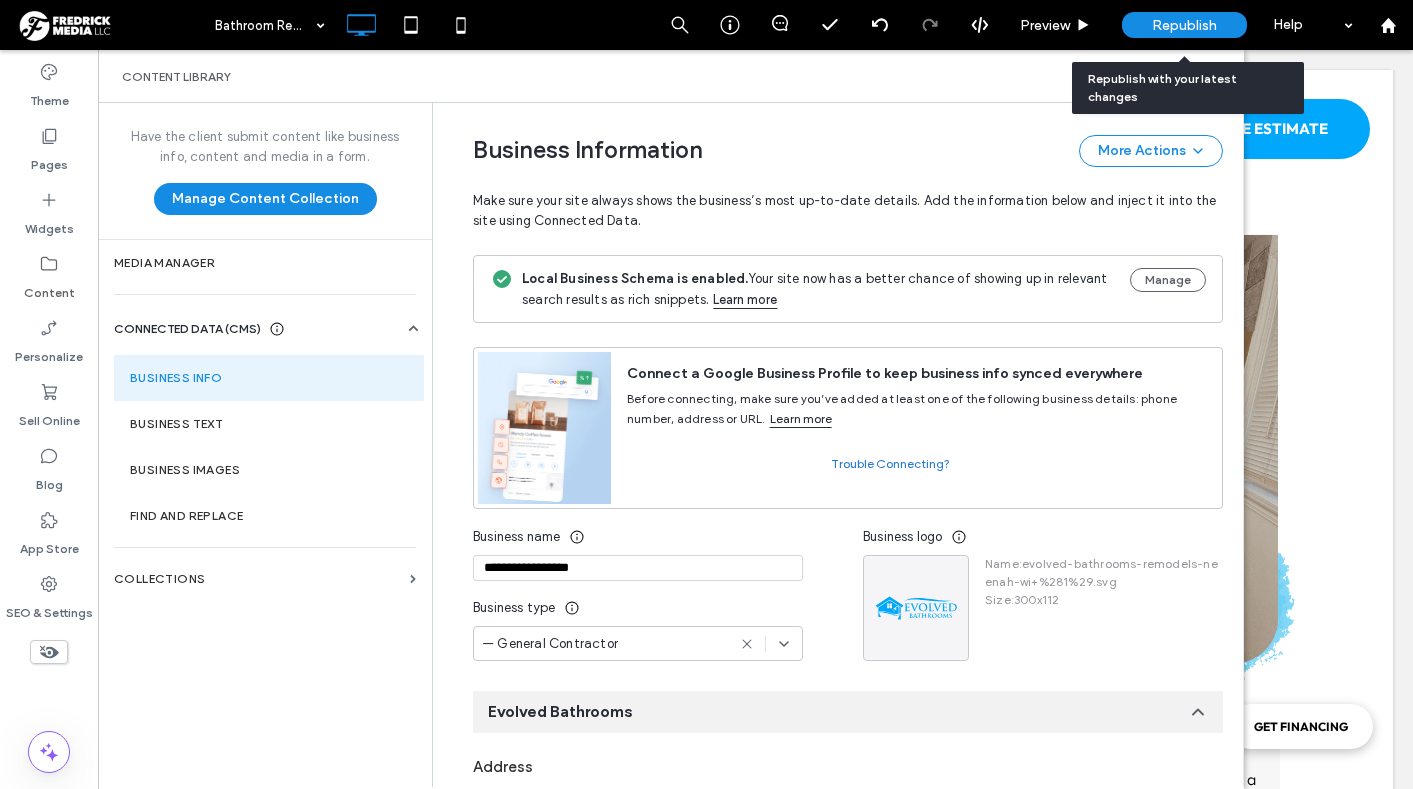 click on "Republish" at bounding box center [1184, 25] 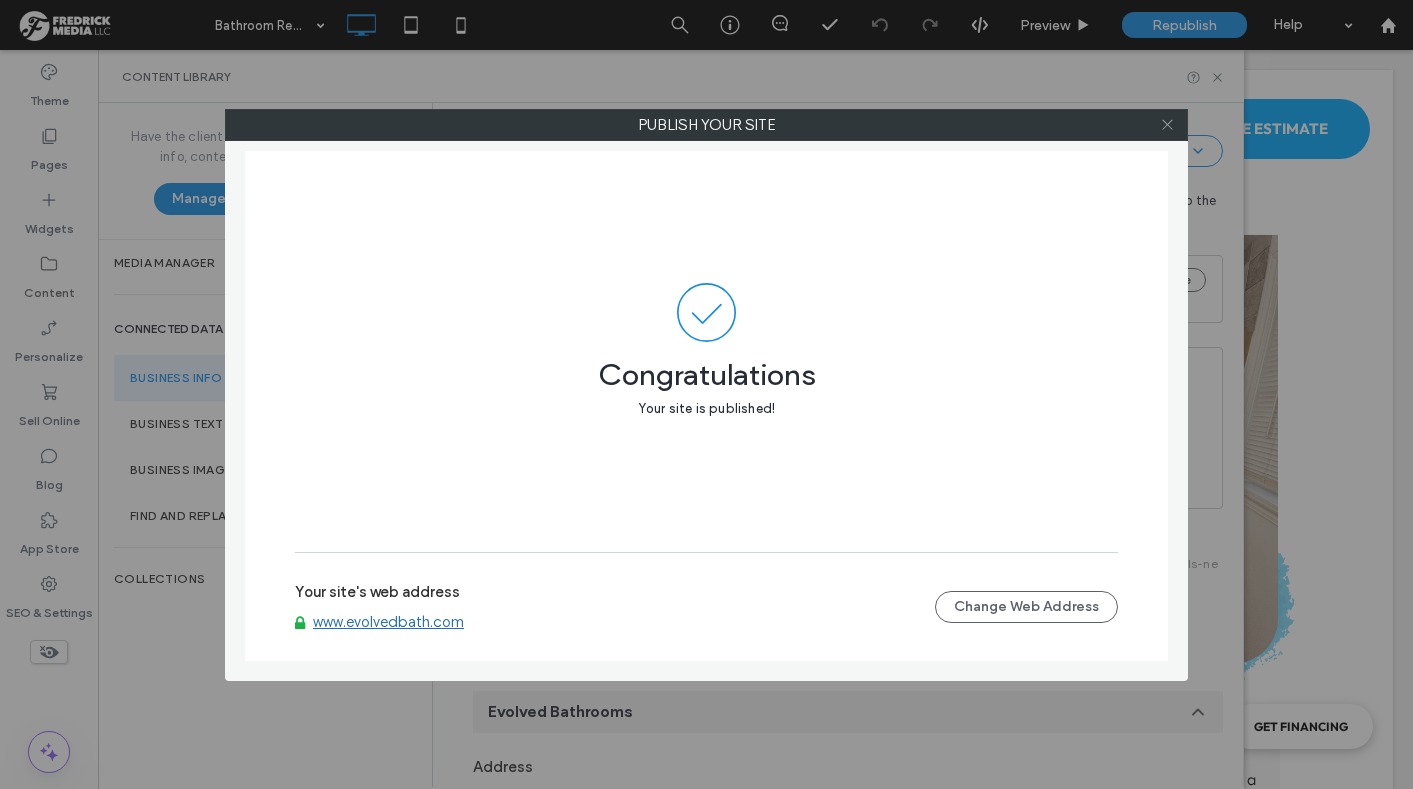 click 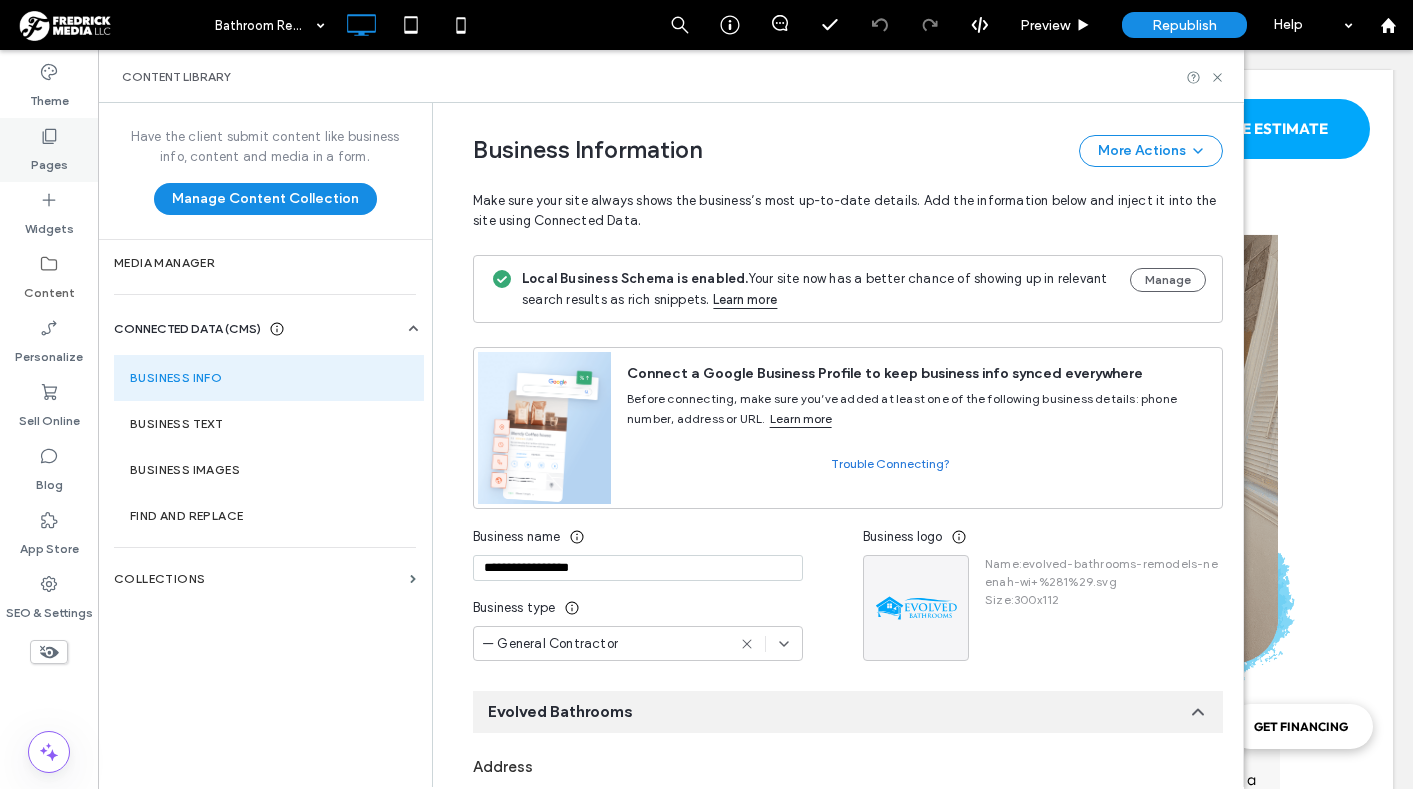 click on "Pages" at bounding box center [49, 150] 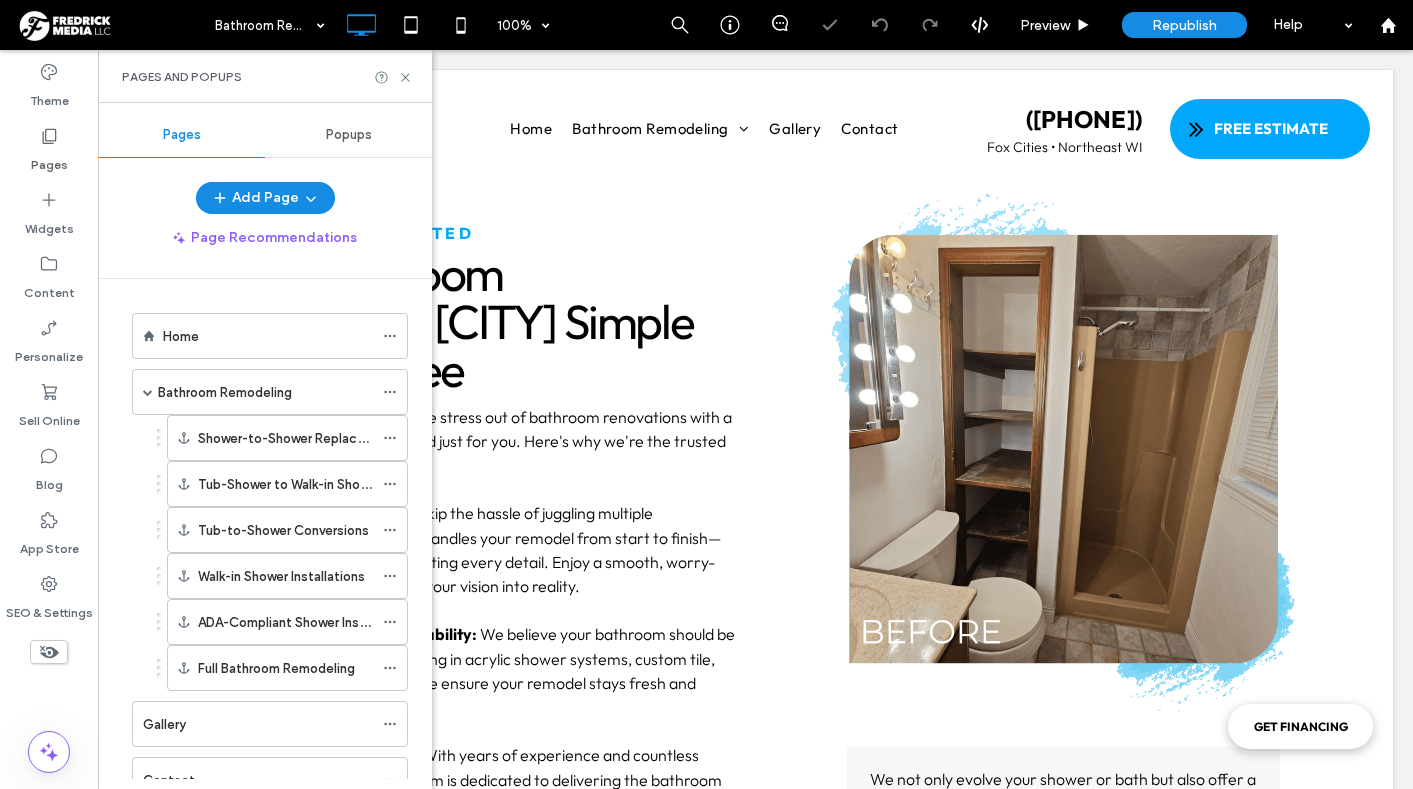 click on "Popups" at bounding box center (349, 135) 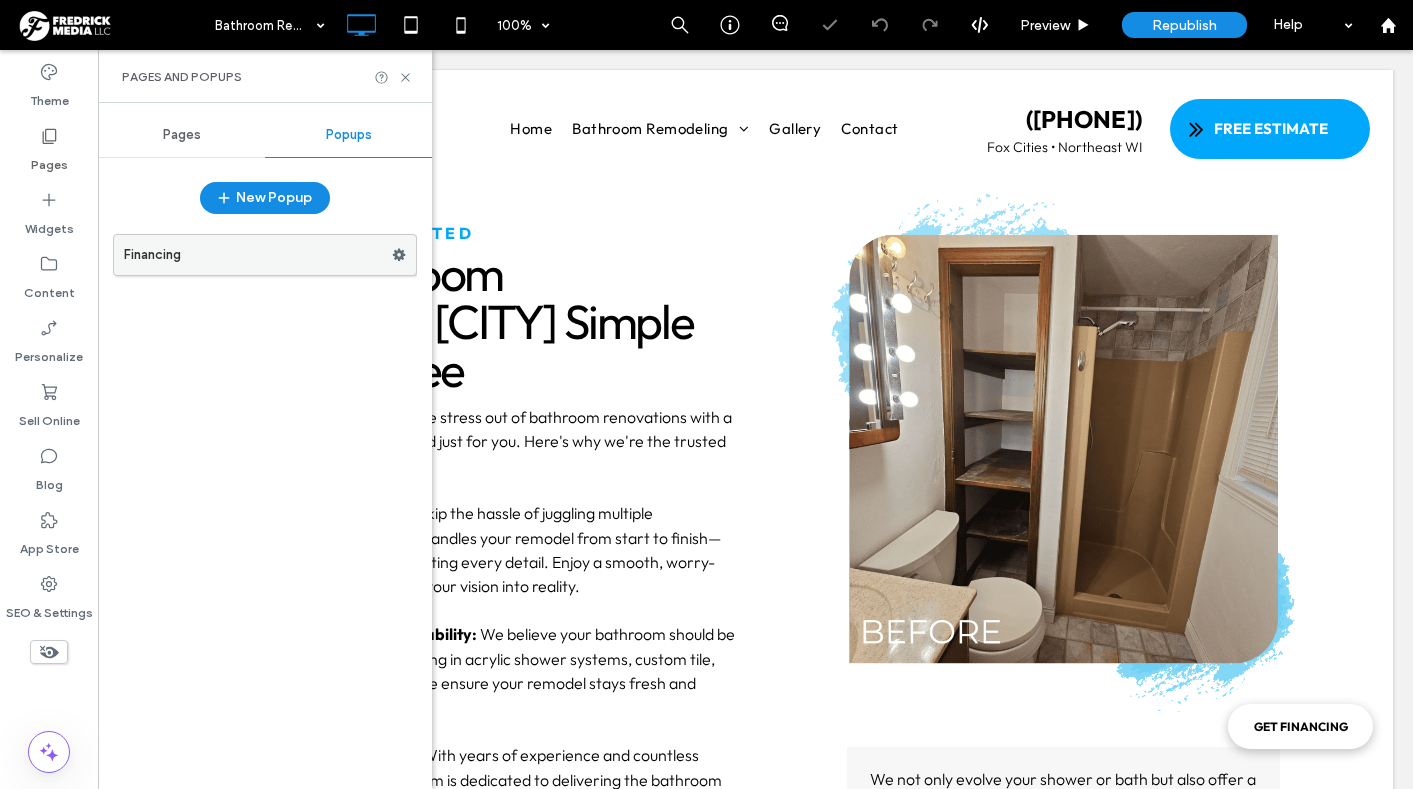 click 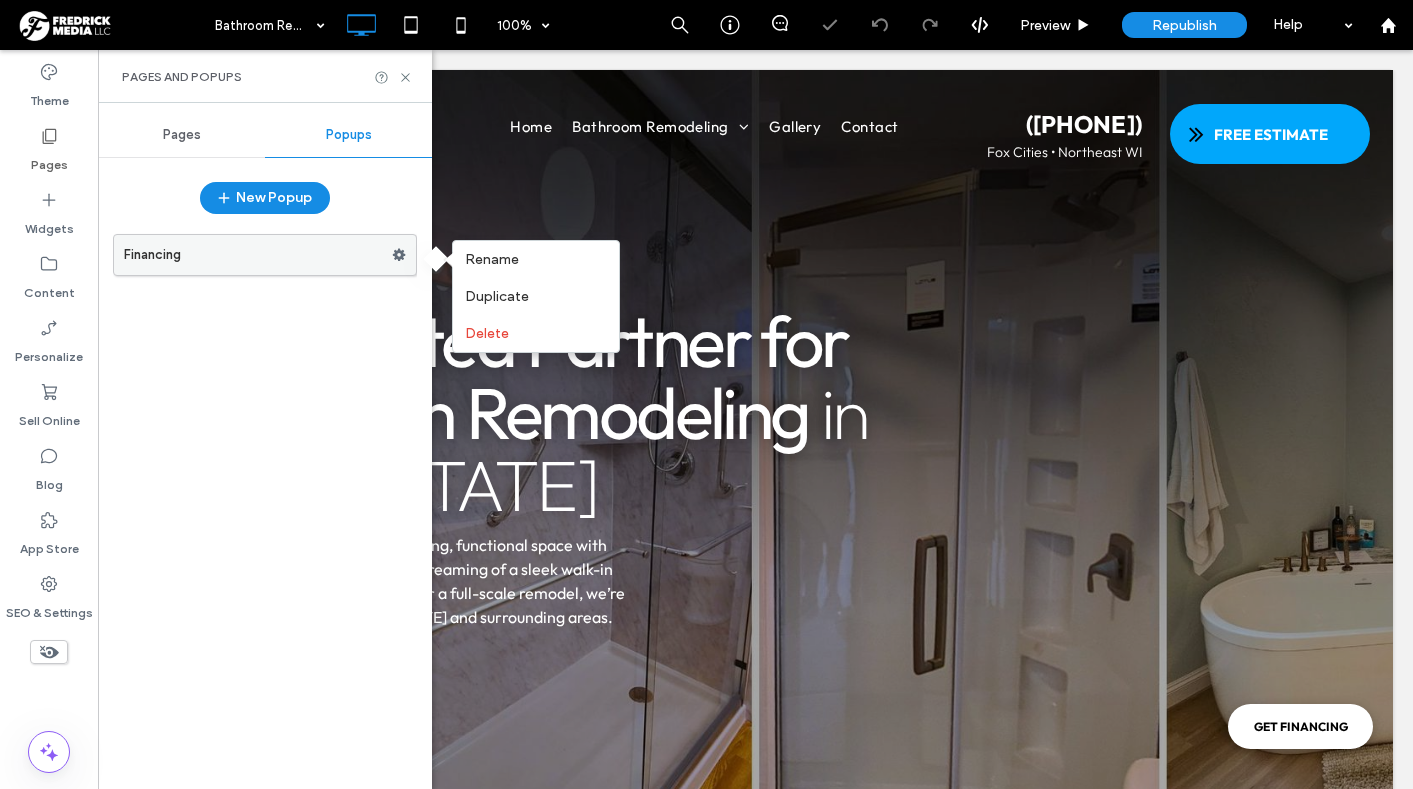 scroll, scrollTop: 0, scrollLeft: 0, axis: both 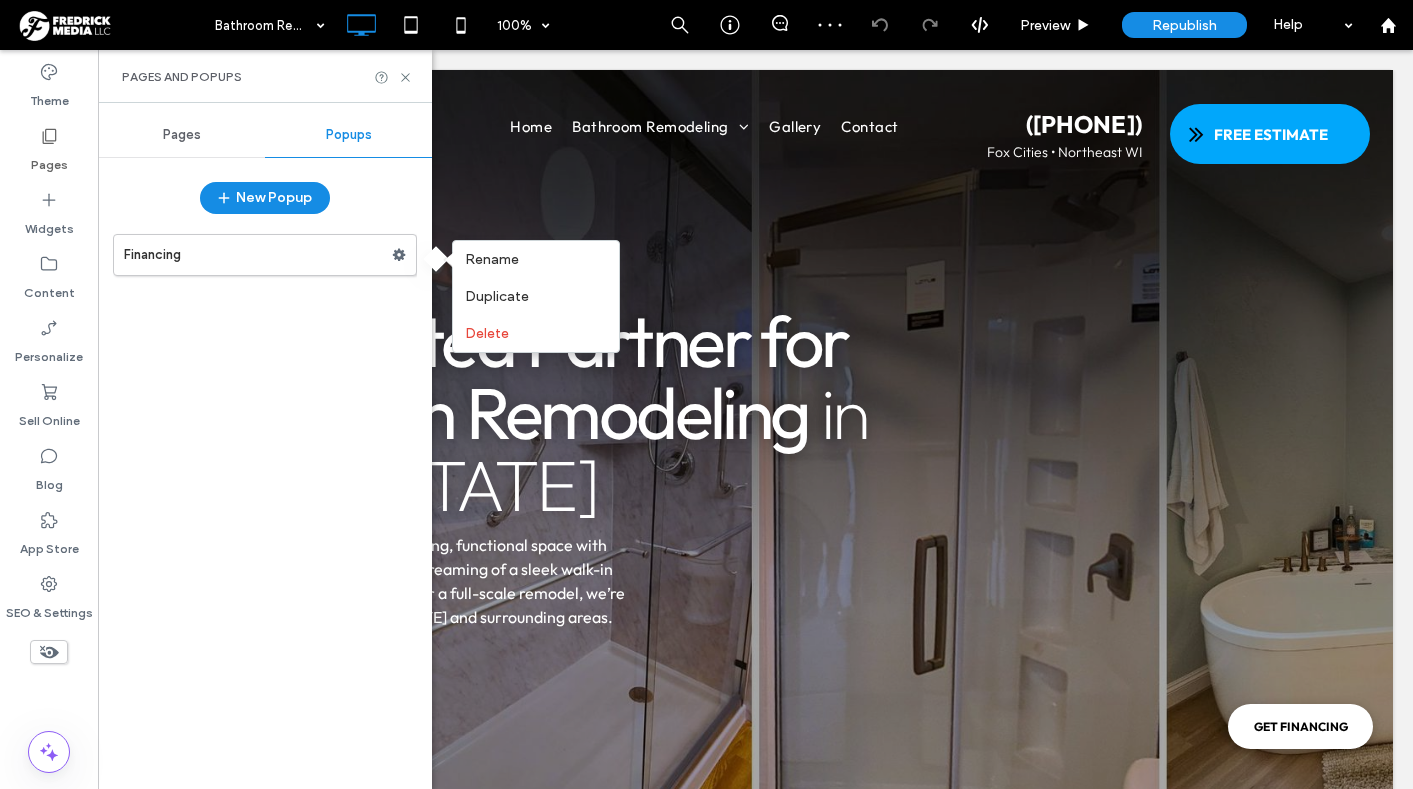 click on "Financing" at bounding box center [265, 501] 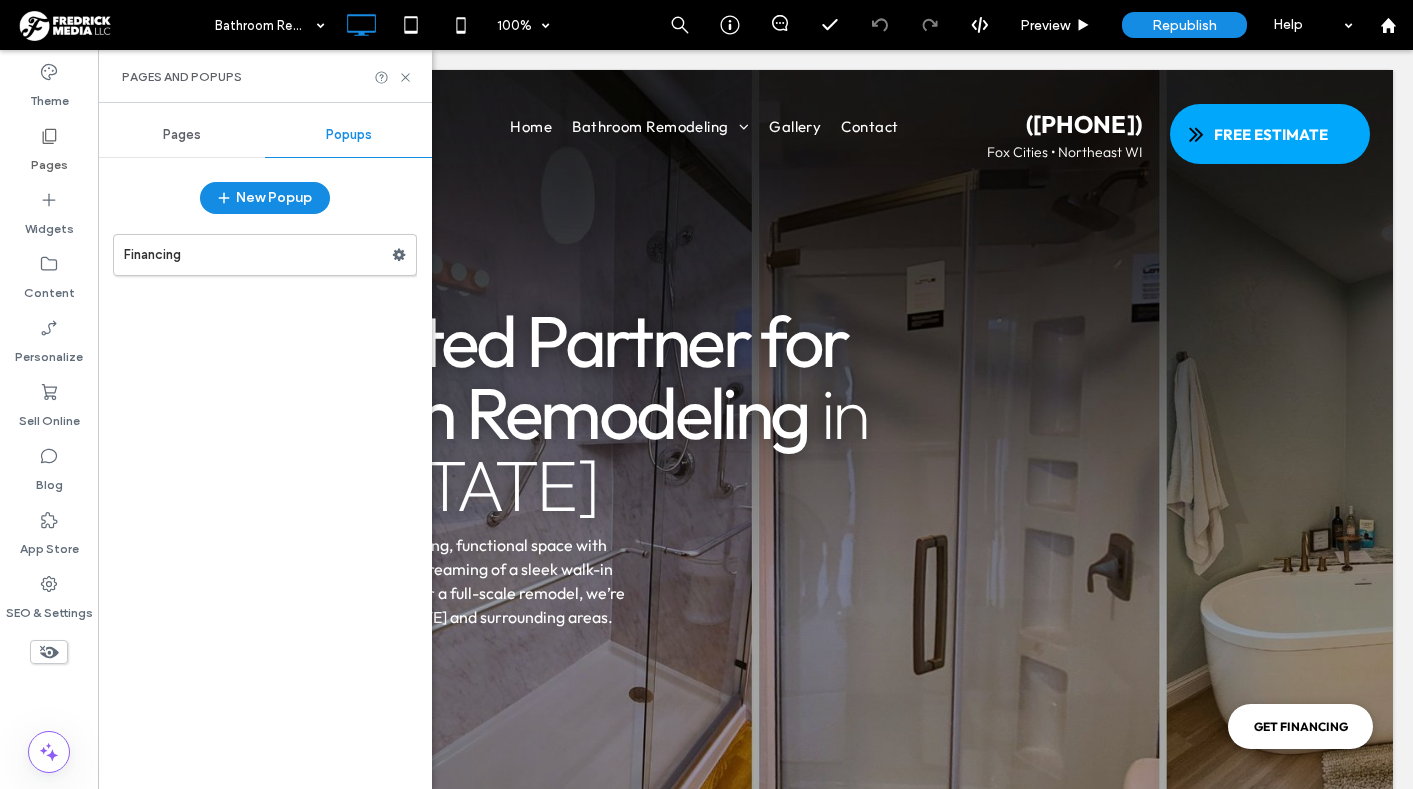 click on "Pages" at bounding box center (182, 135) 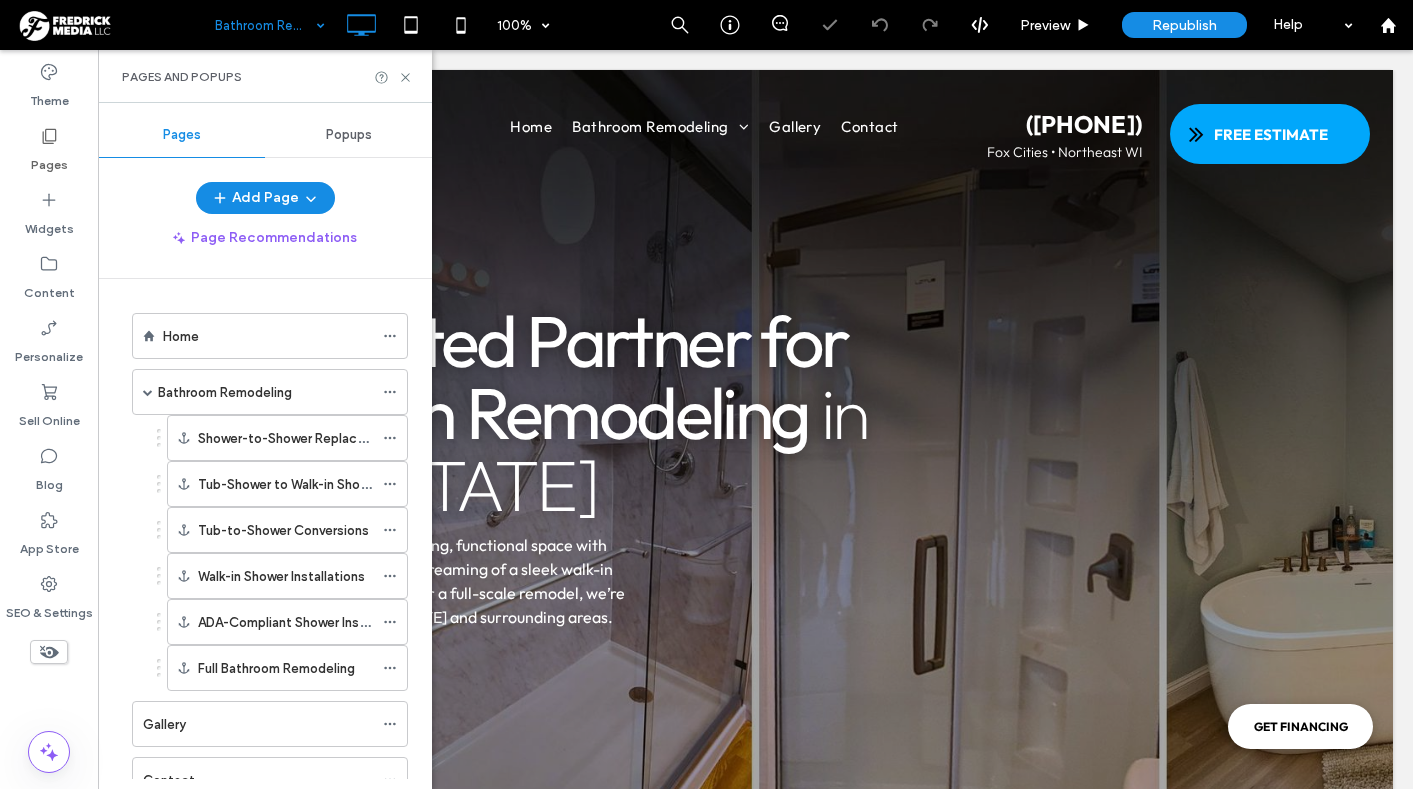 scroll, scrollTop: 0, scrollLeft: 0, axis: both 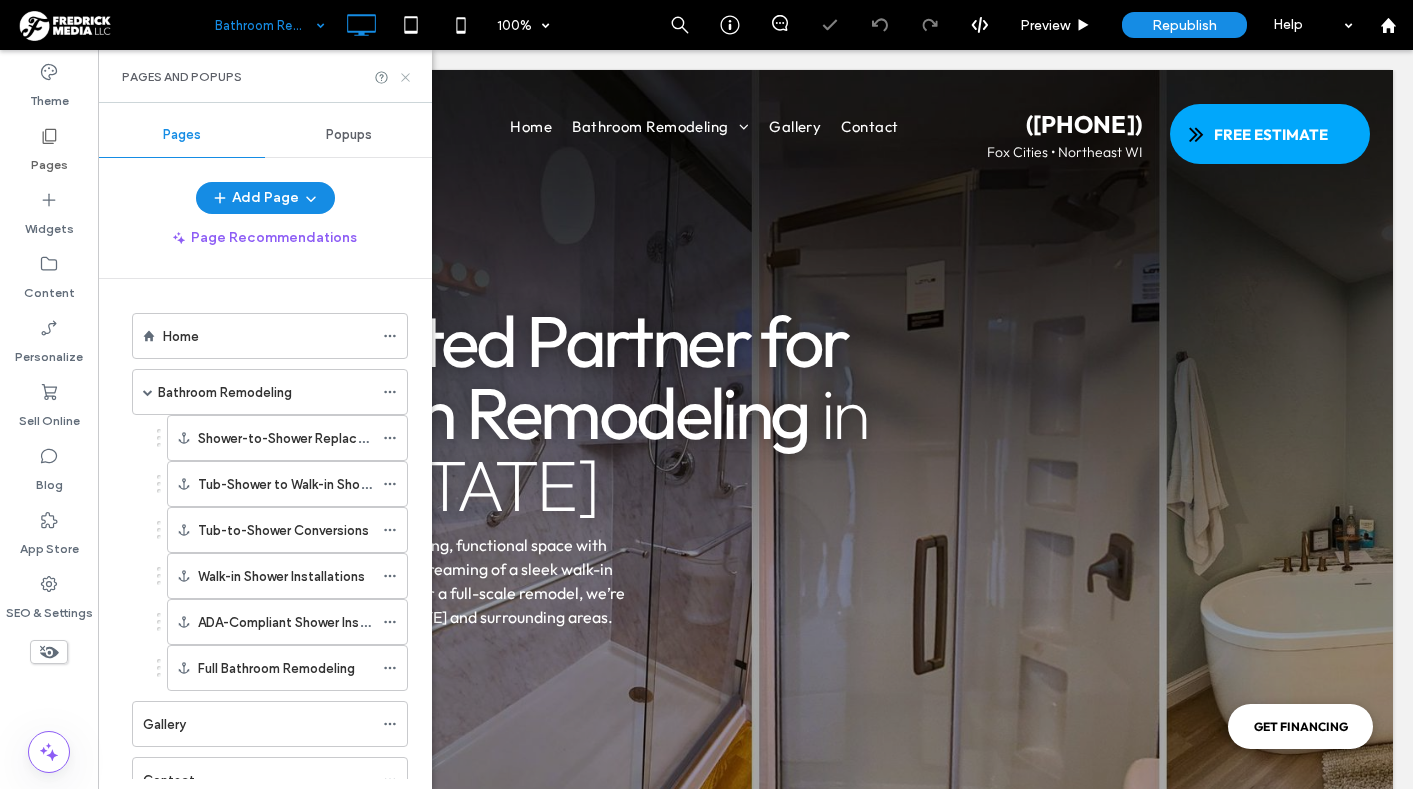 click 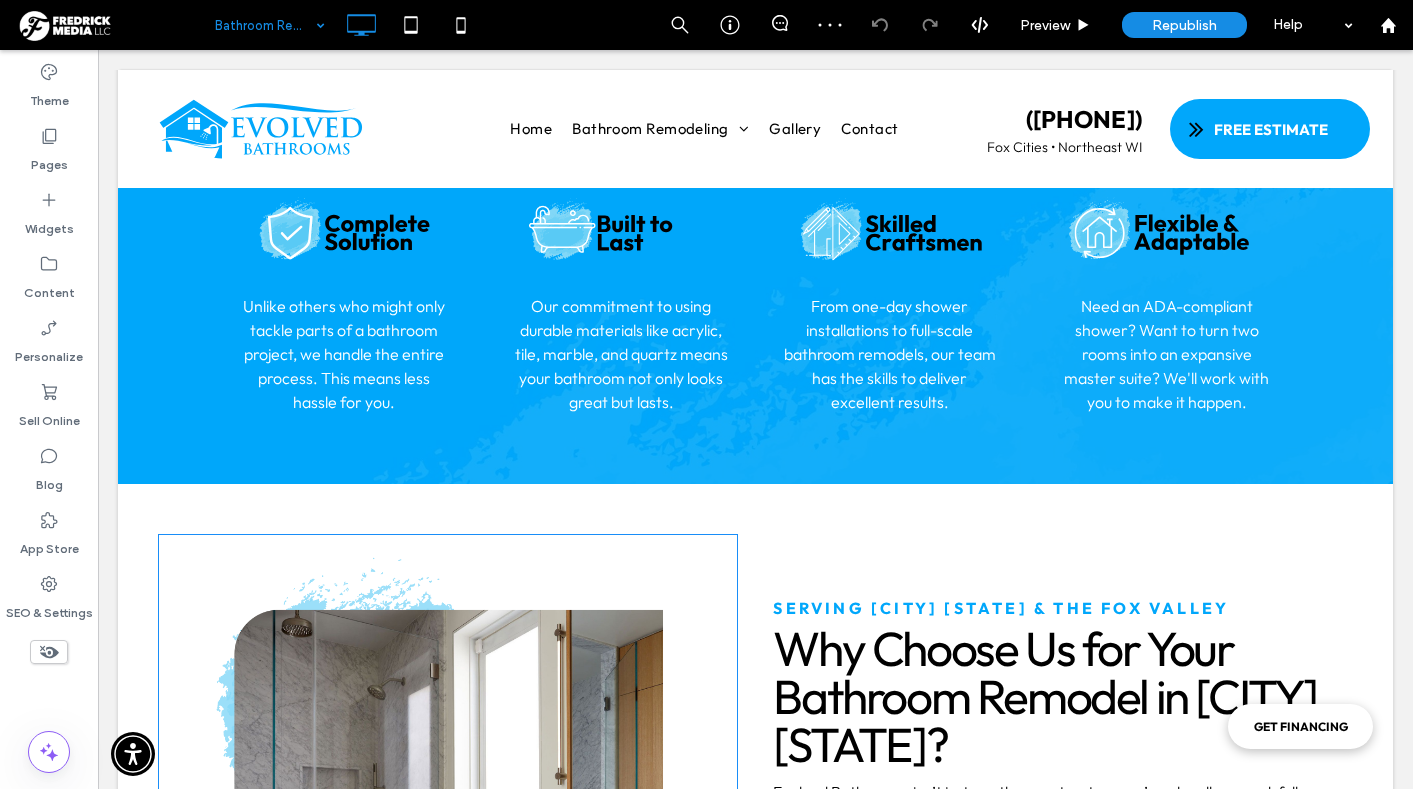 scroll, scrollTop: 1556, scrollLeft: 0, axis: vertical 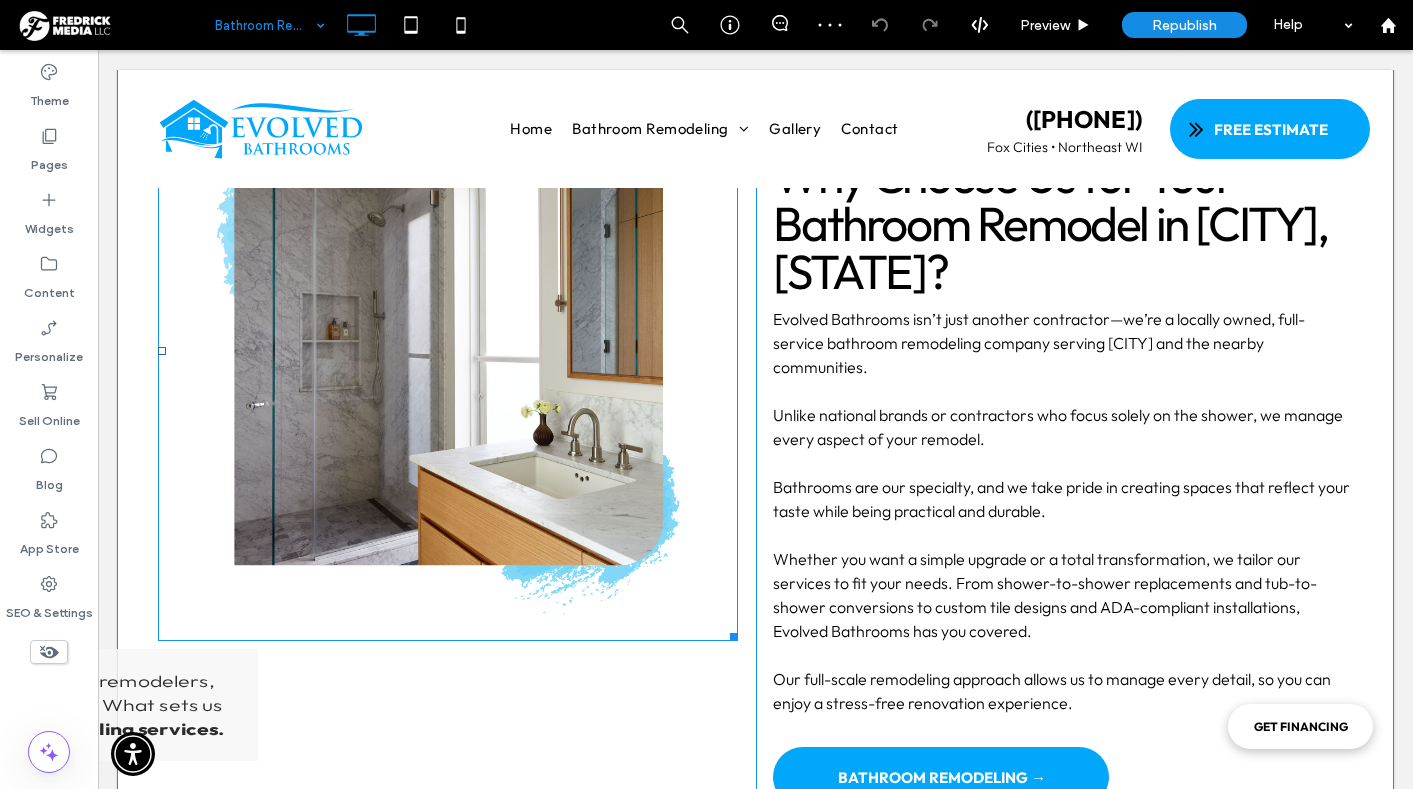 click at bounding box center [448, 351] 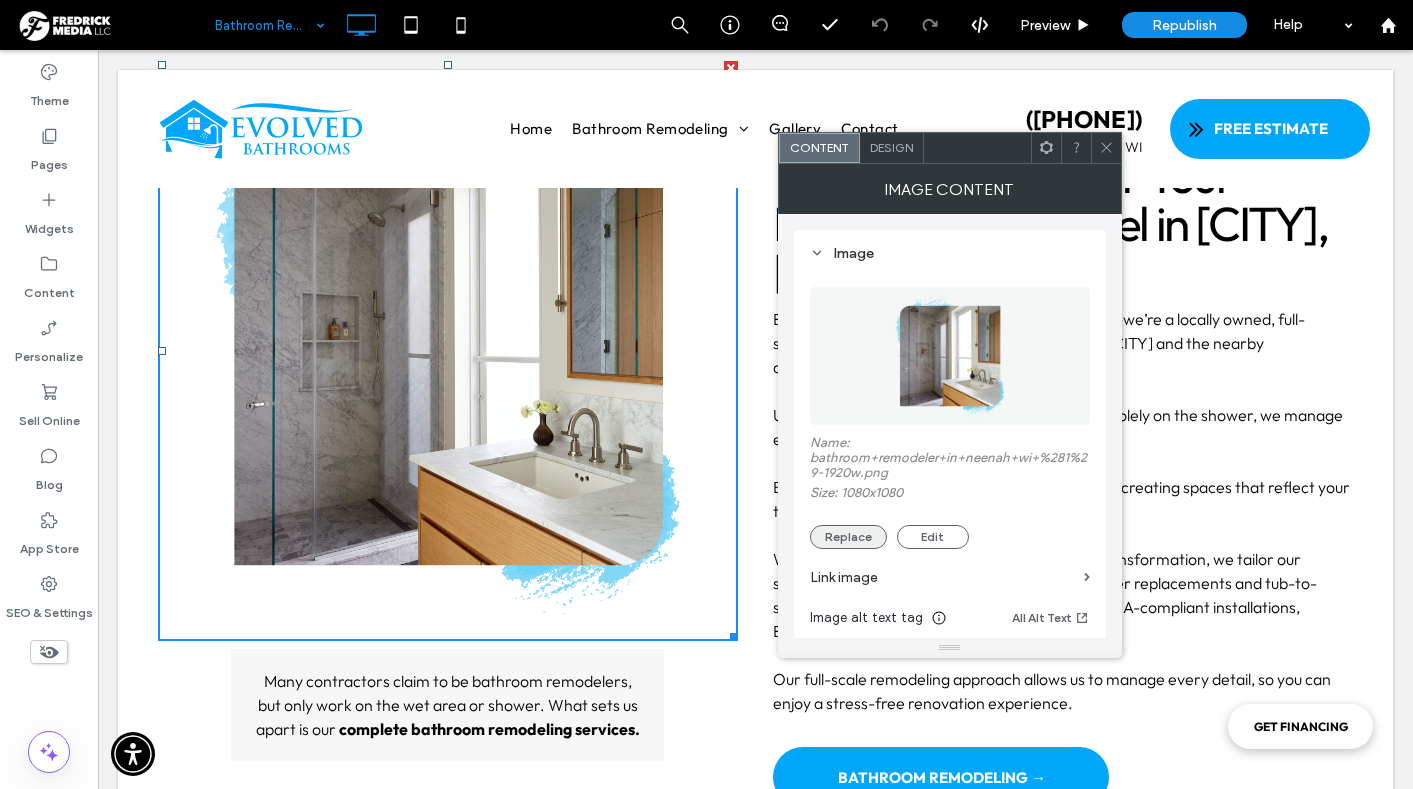 click on "Replace" at bounding box center (848, 537) 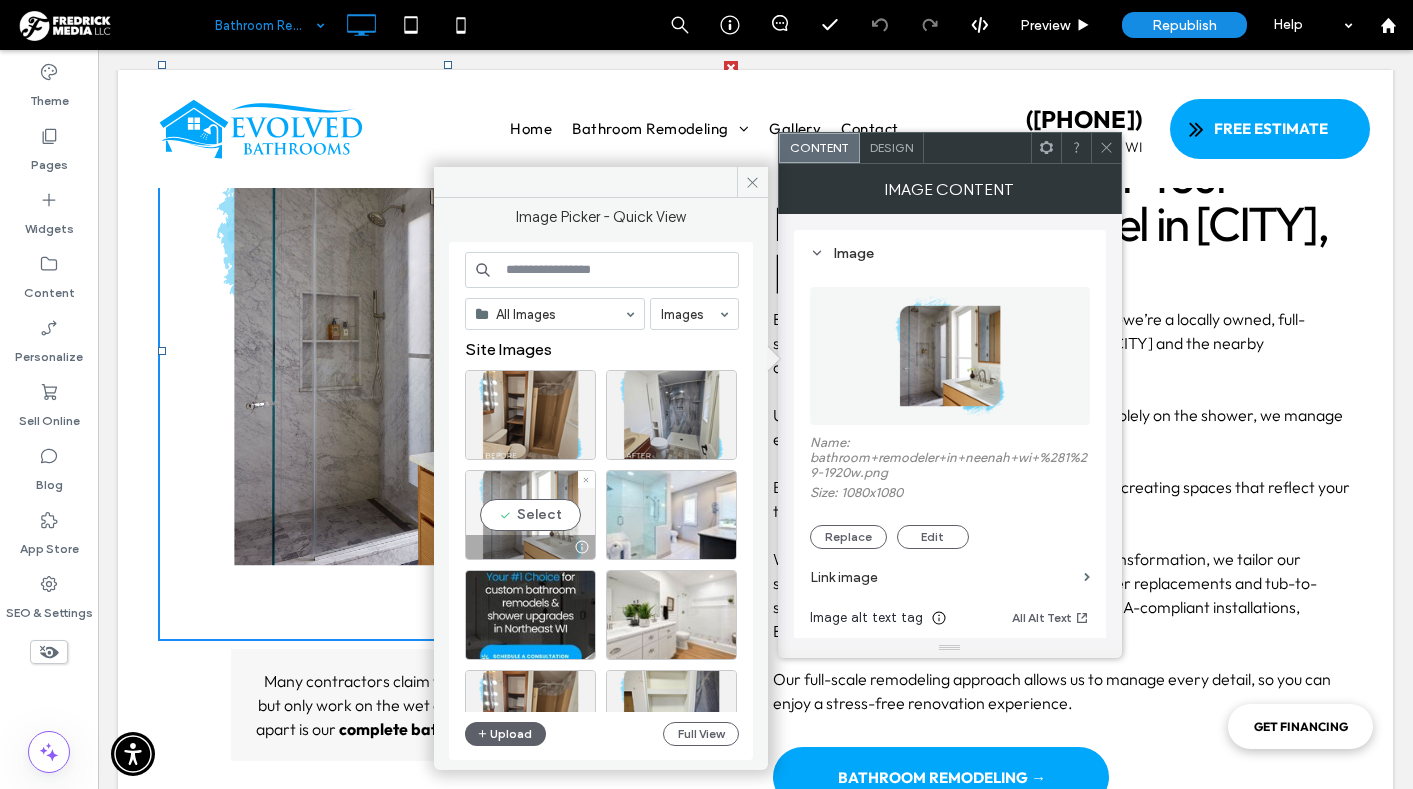 click on "Select" at bounding box center [530, 515] 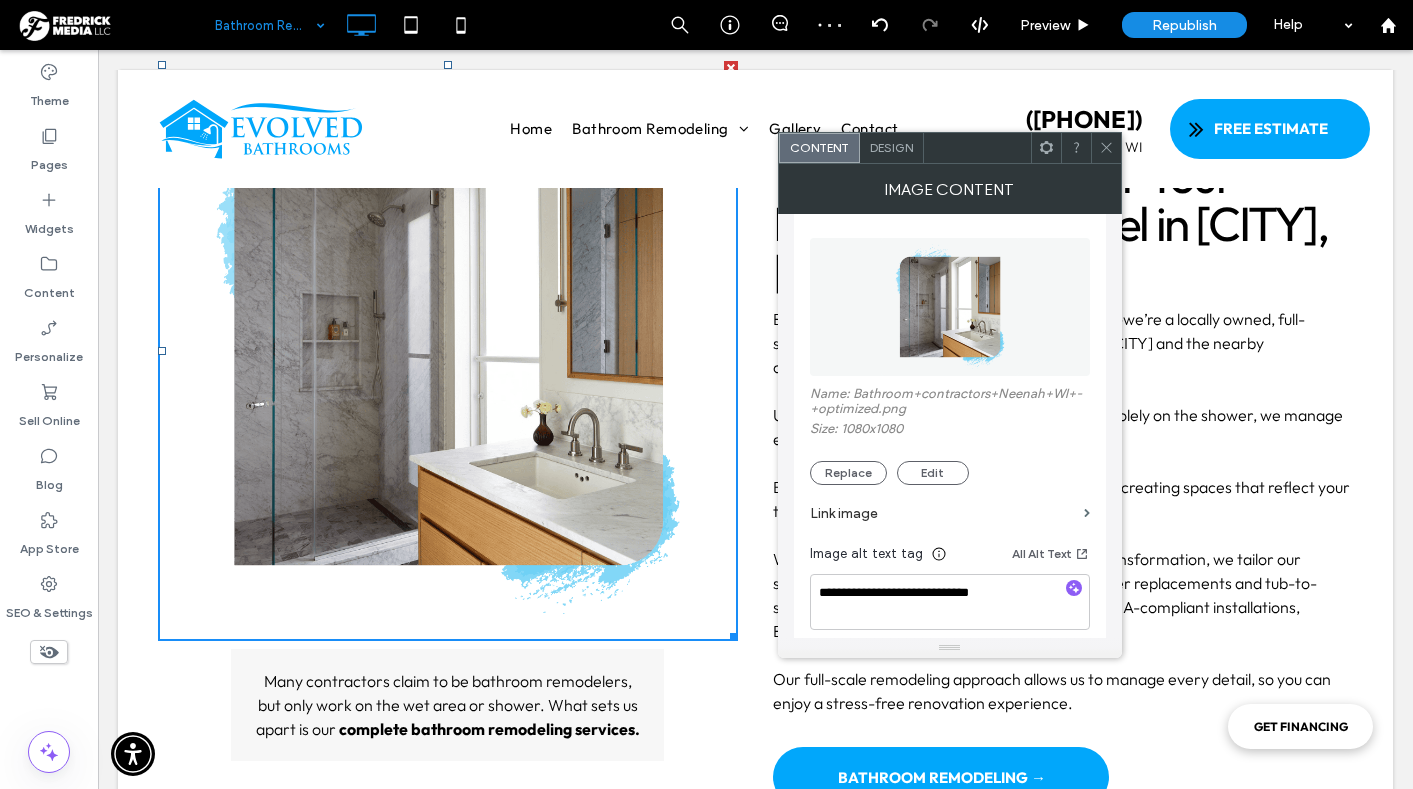scroll, scrollTop: 51, scrollLeft: 0, axis: vertical 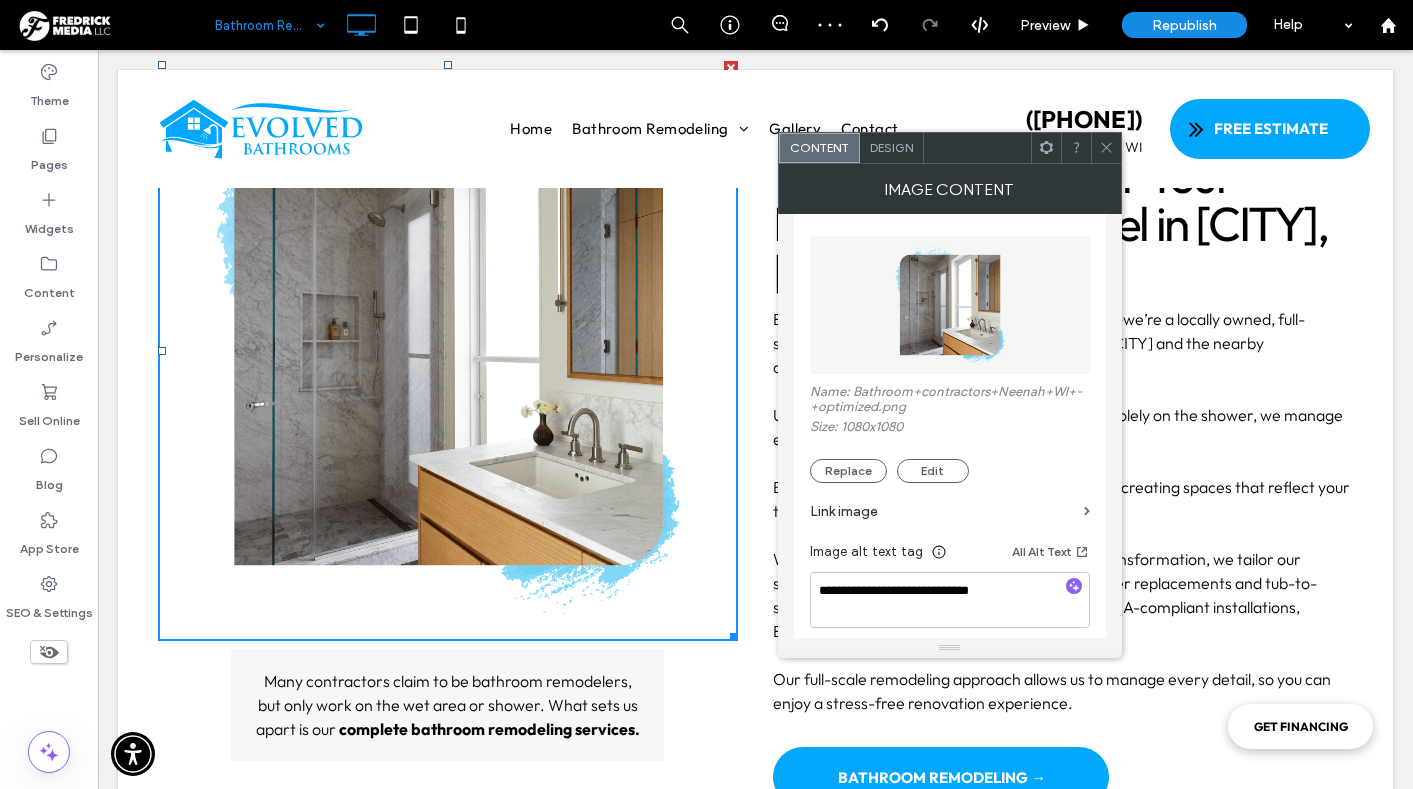 click 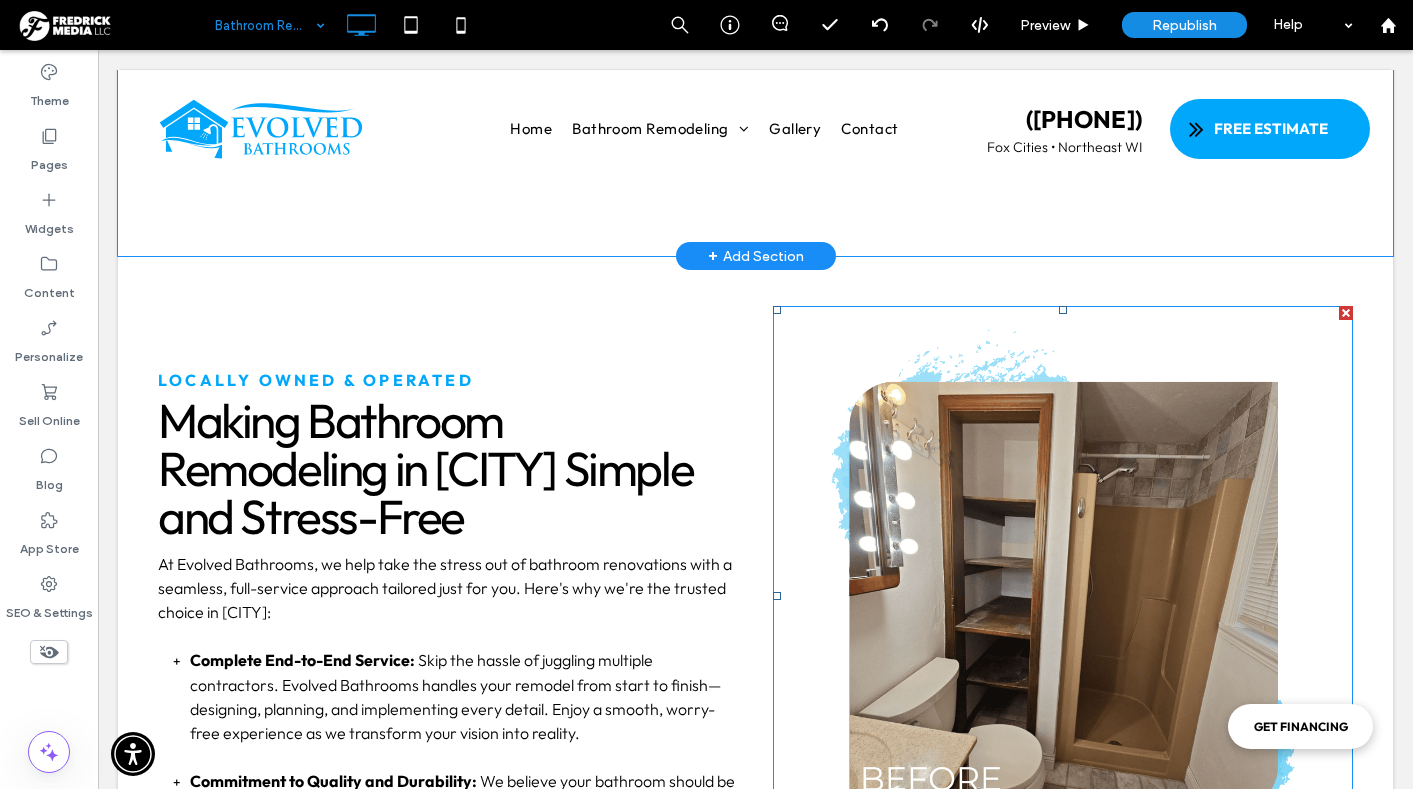 scroll, scrollTop: 2435, scrollLeft: 0, axis: vertical 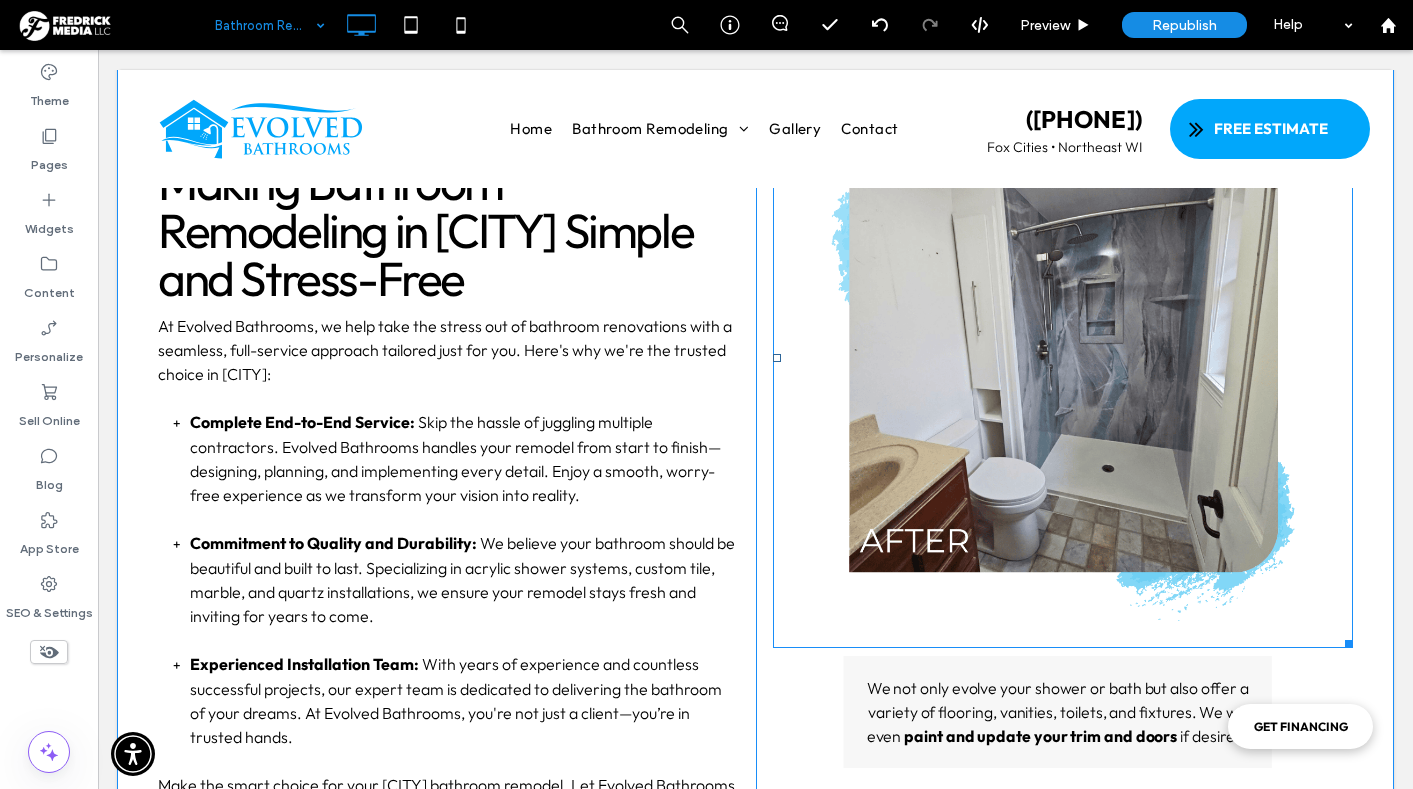 click at bounding box center [1063, 358] 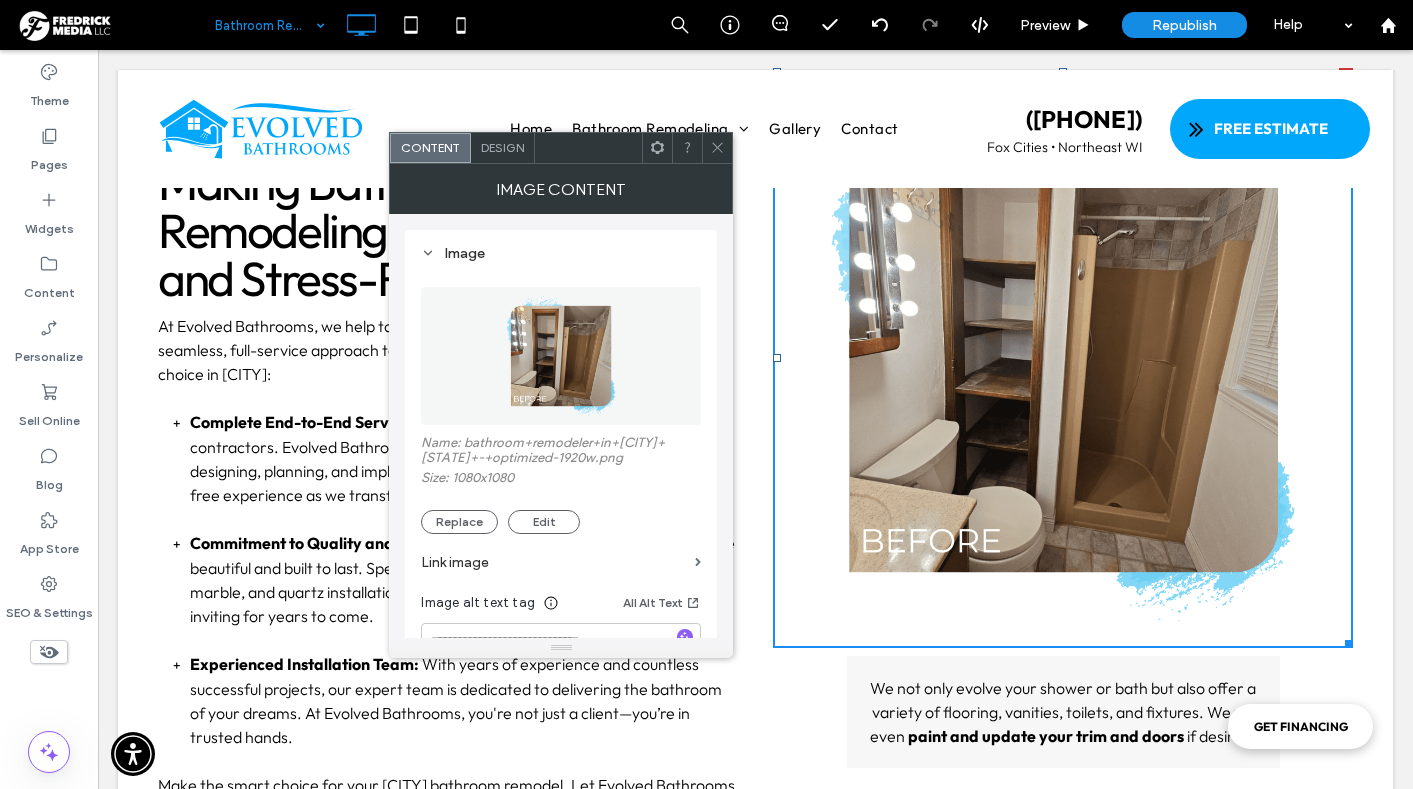 click at bounding box center (561, 356) 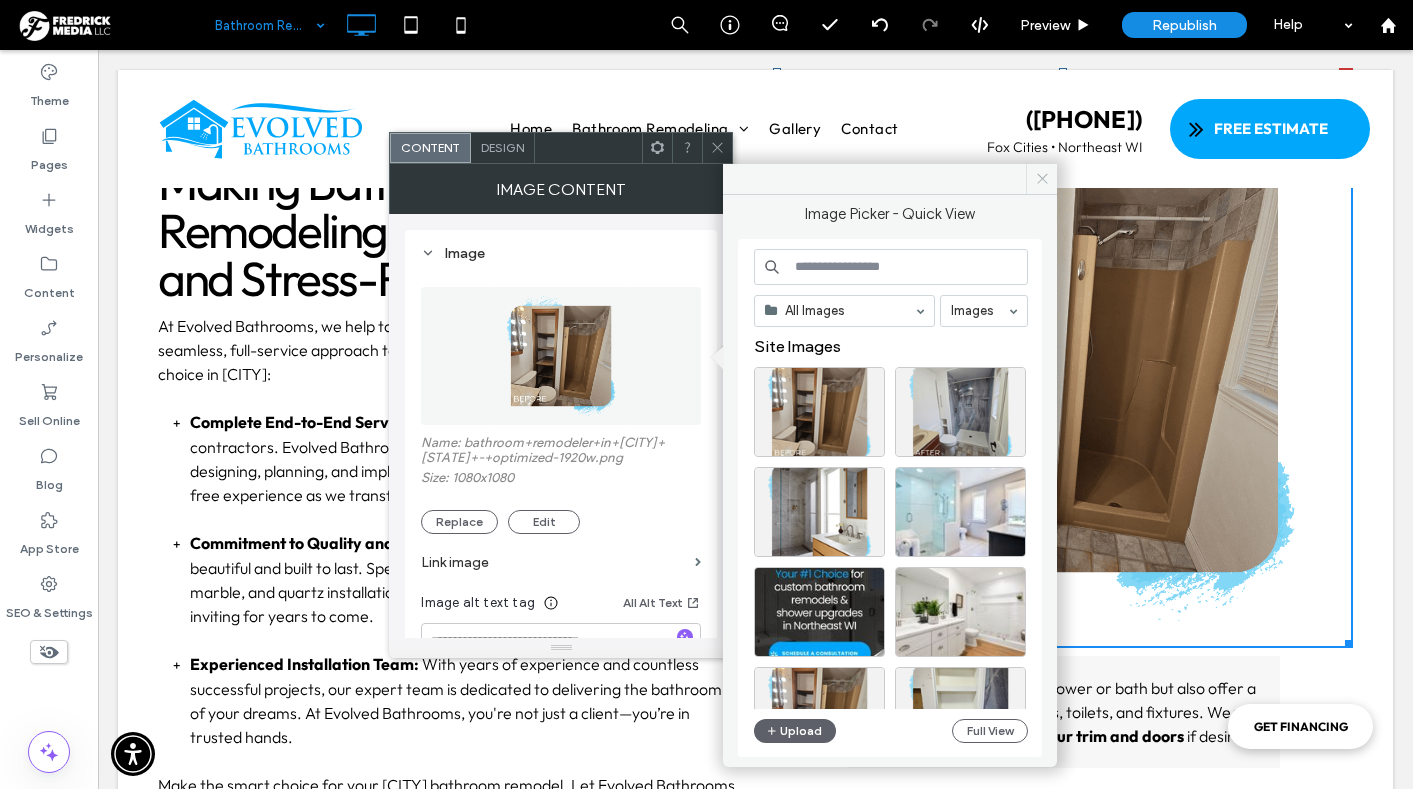 click 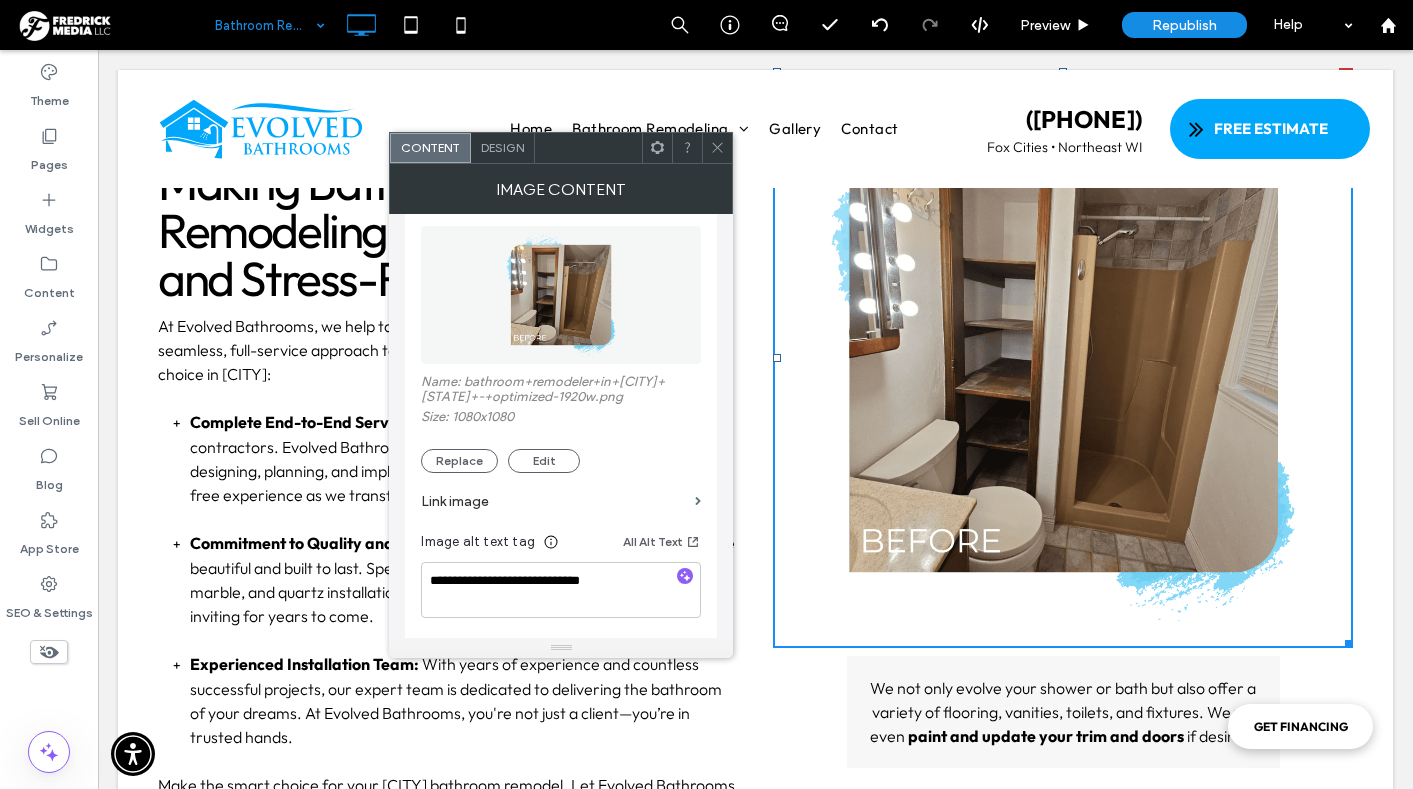 scroll, scrollTop: 0, scrollLeft: 0, axis: both 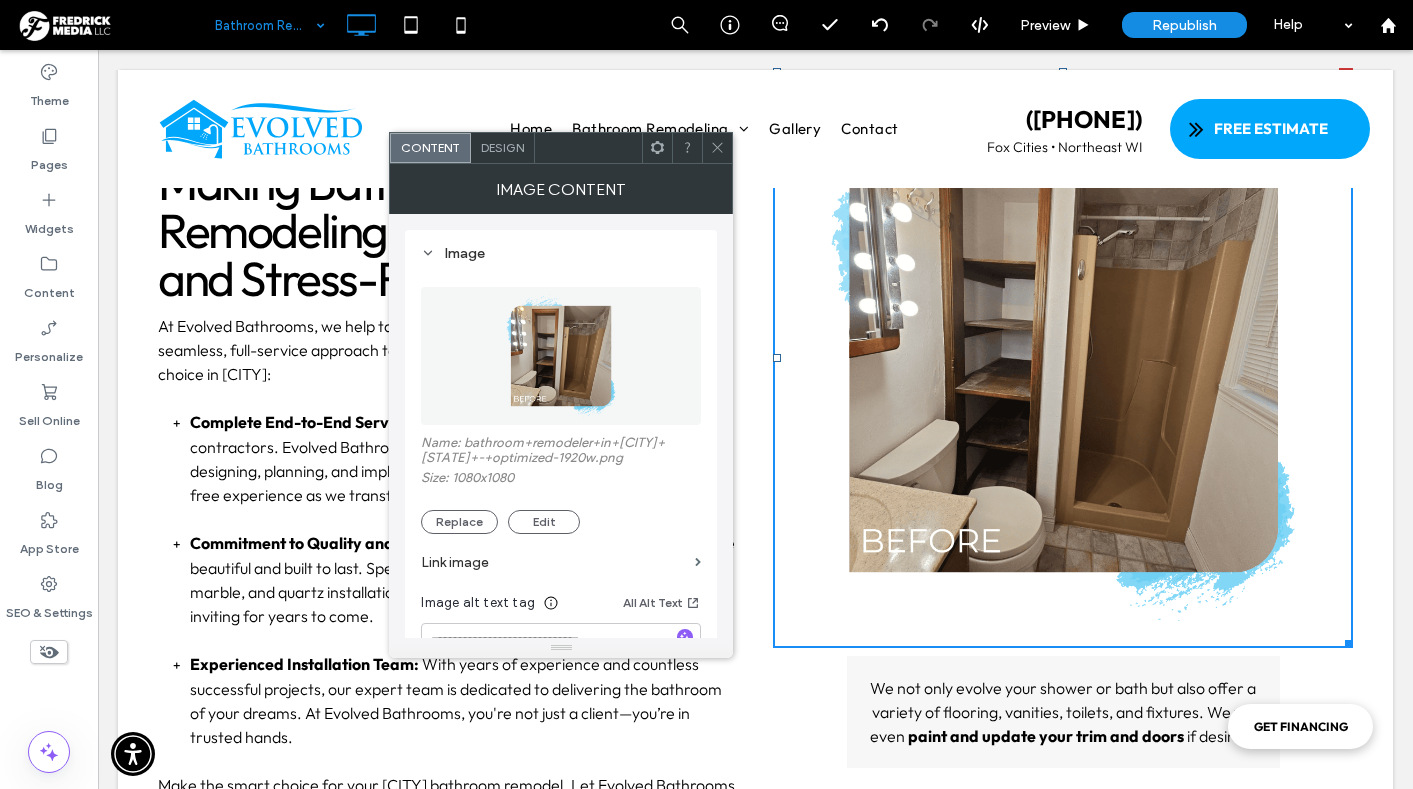 click 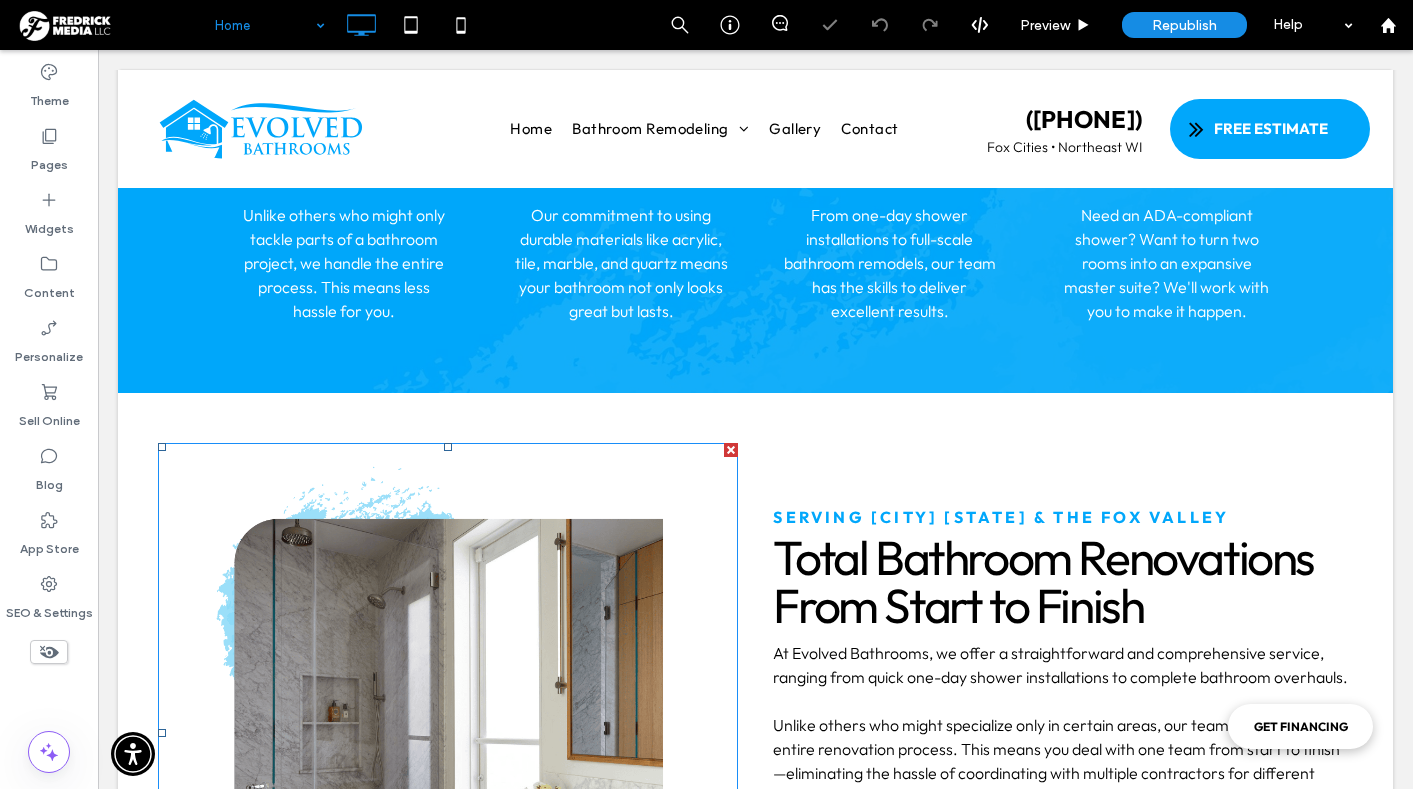 scroll, scrollTop: 1526, scrollLeft: 0, axis: vertical 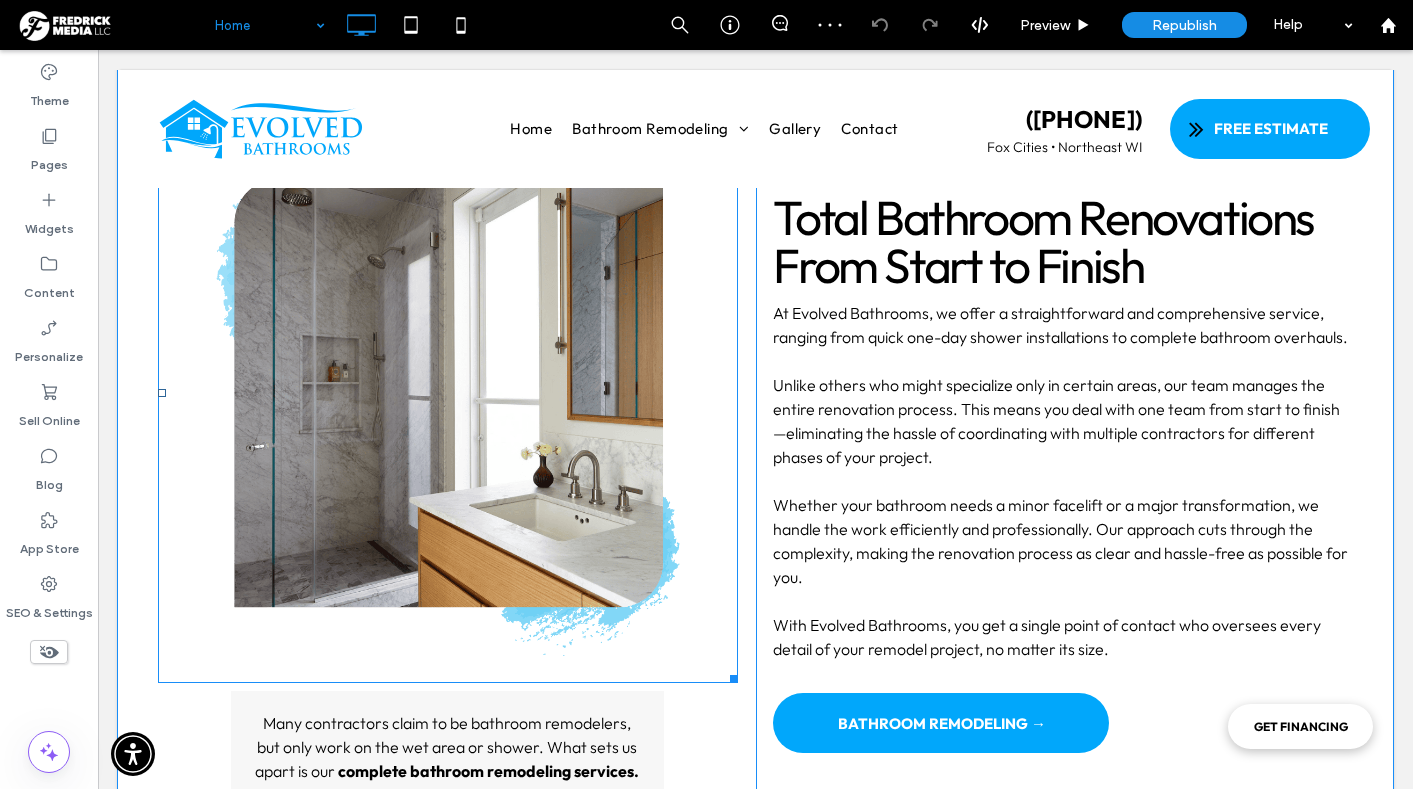 click at bounding box center (448, 393) 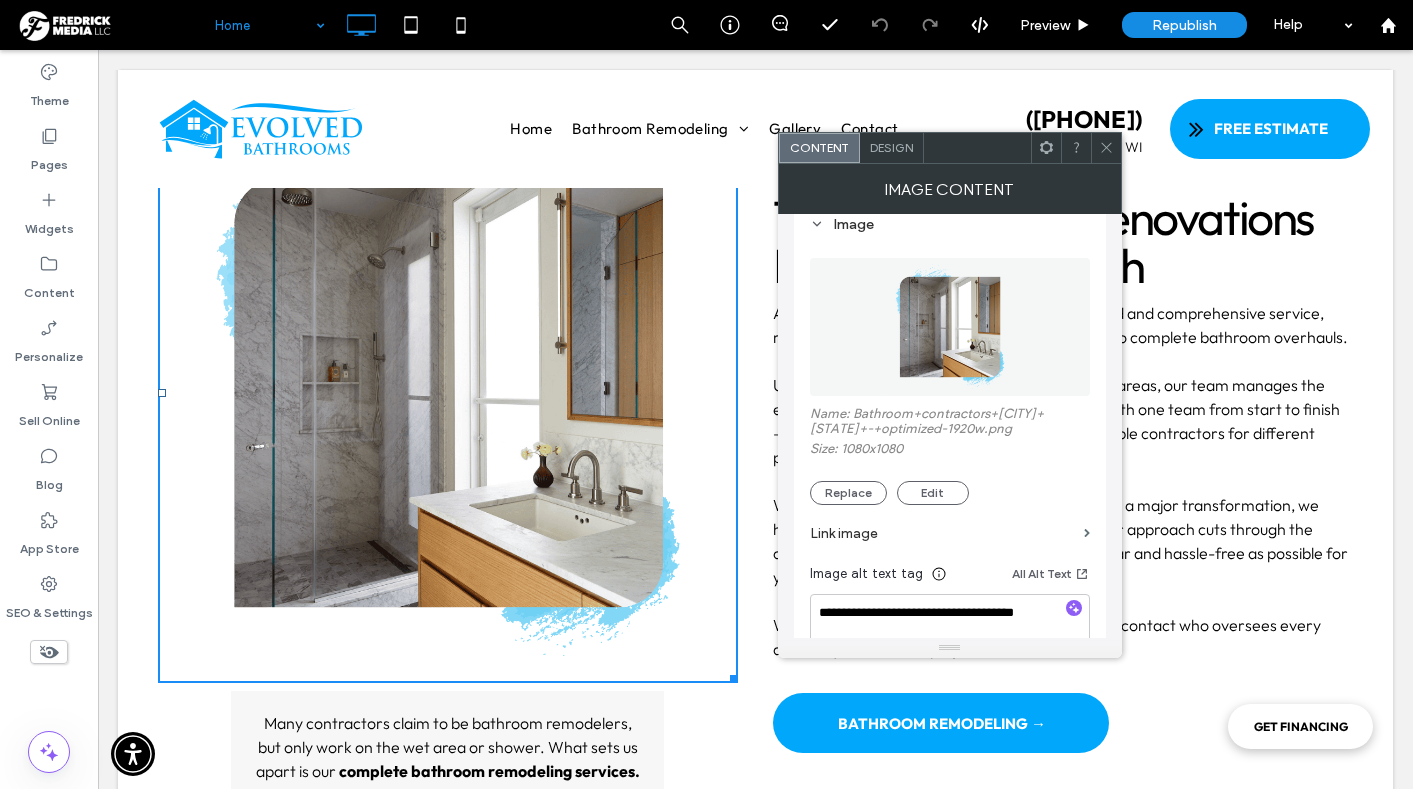 scroll, scrollTop: 26, scrollLeft: 0, axis: vertical 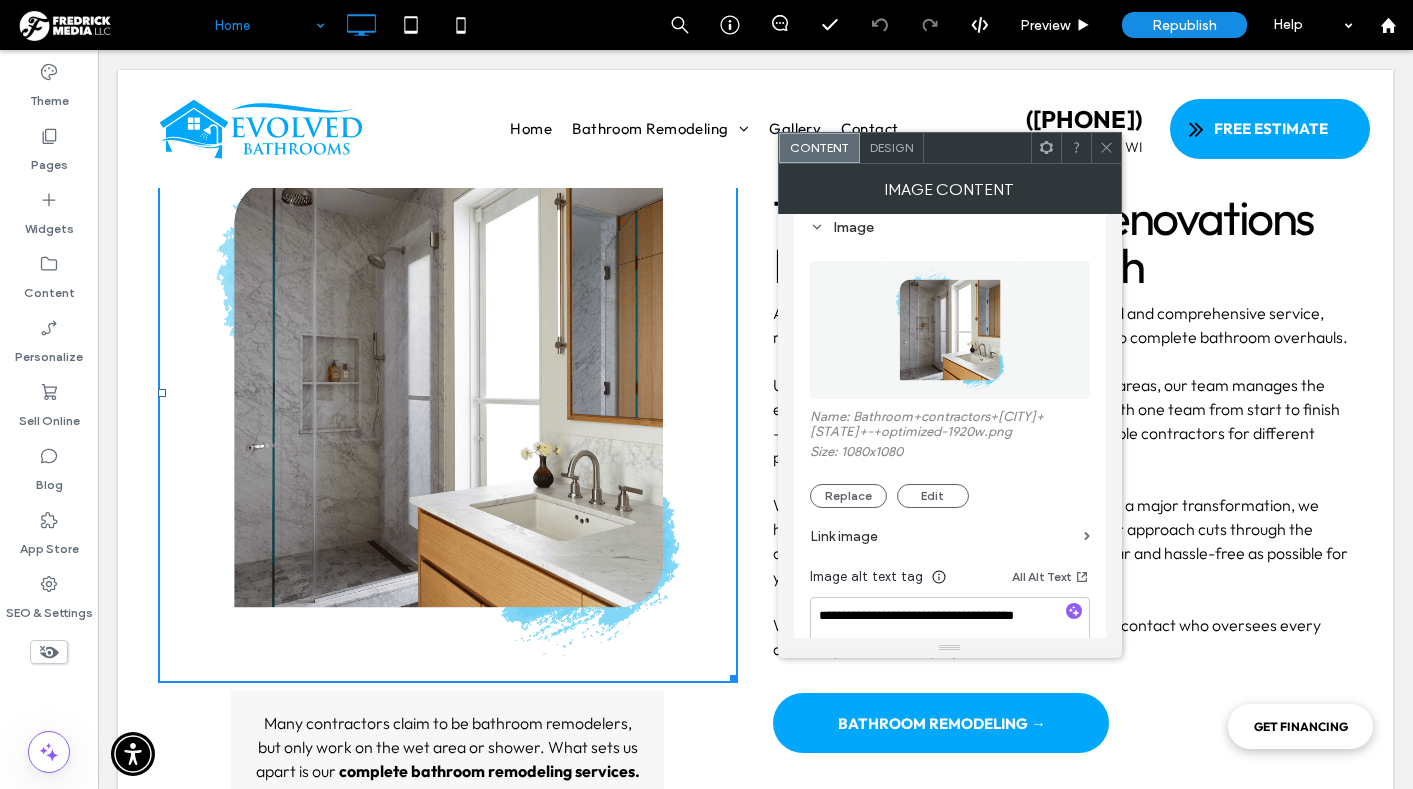 click at bounding box center (1106, 148) 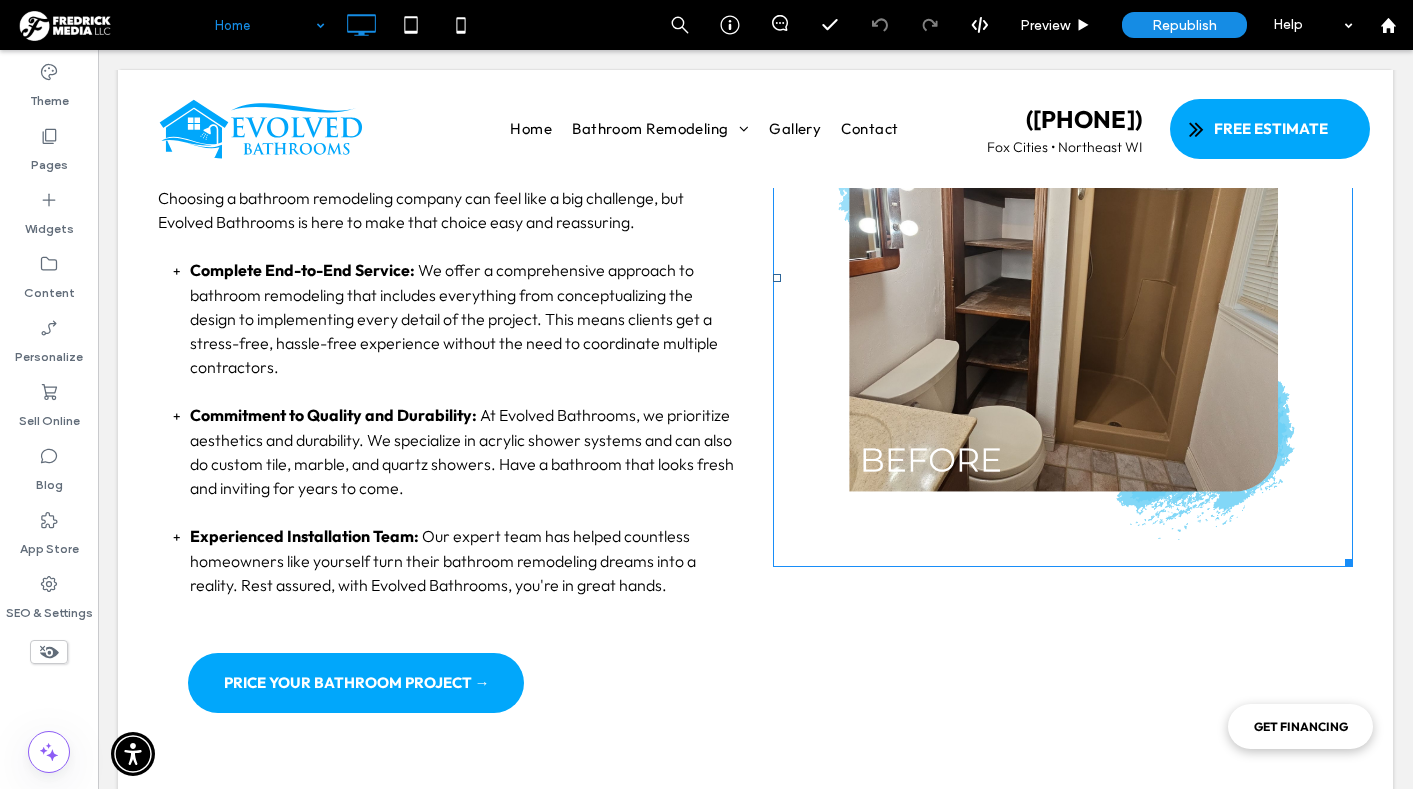scroll, scrollTop: 2480, scrollLeft: 0, axis: vertical 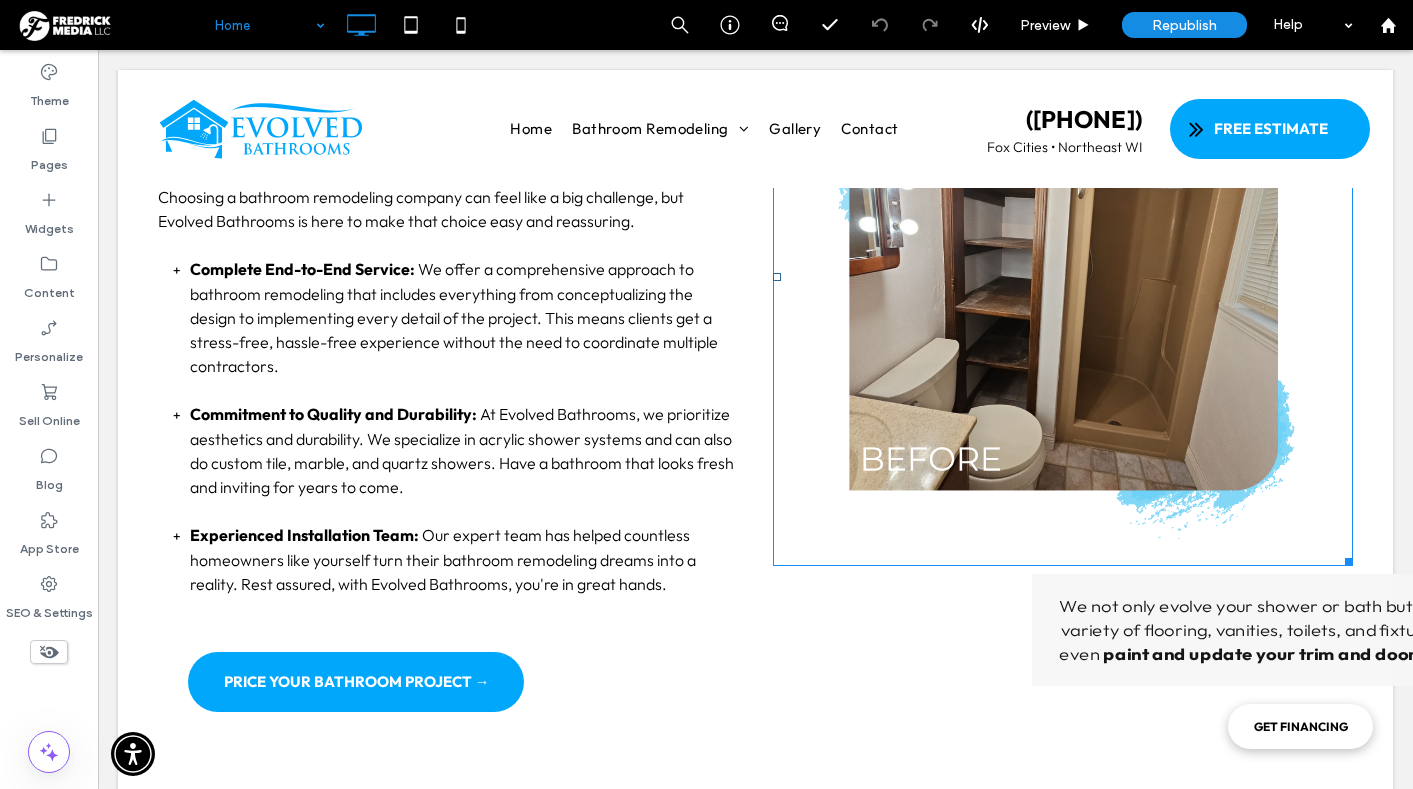 click at bounding box center (98, 50) 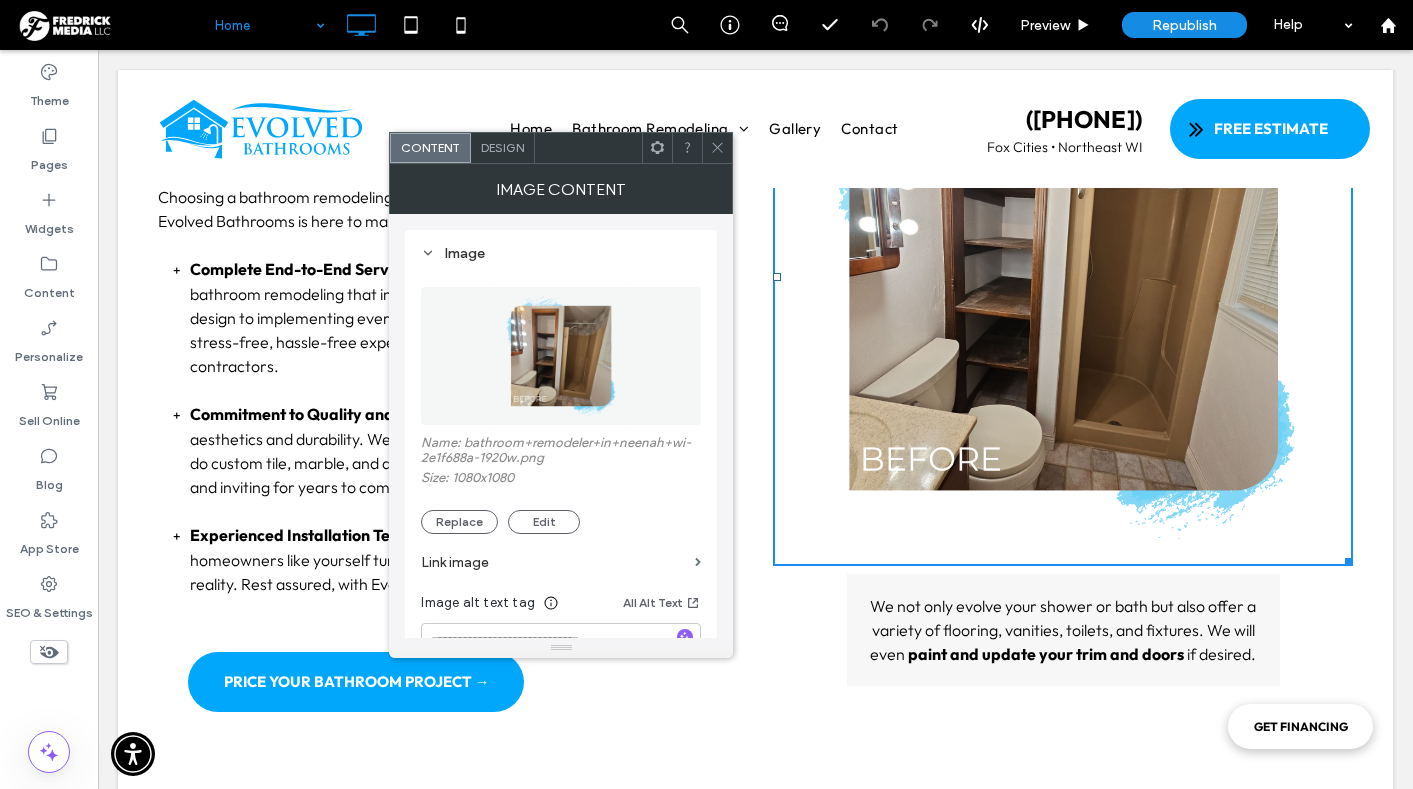 click at bounding box center [561, 356] 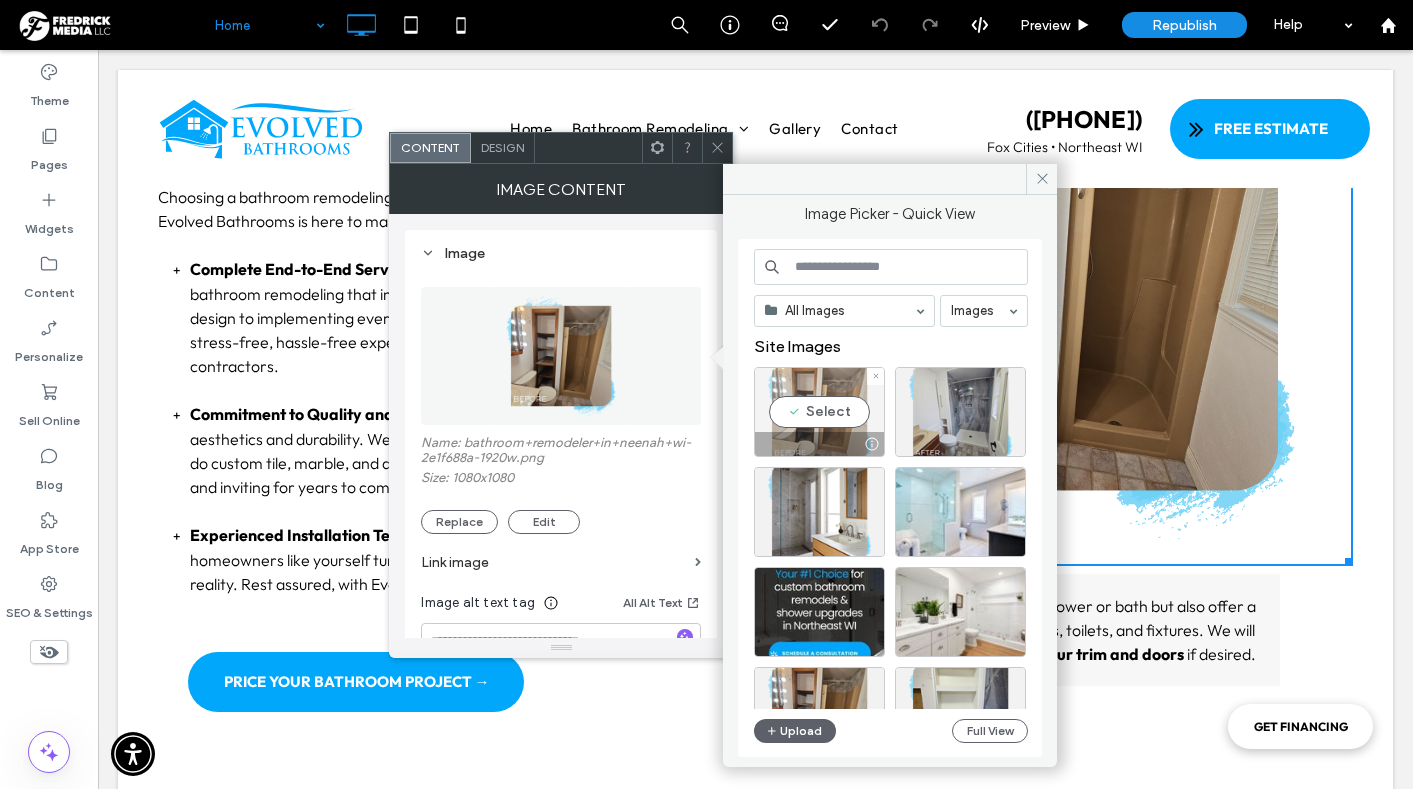 click on "Select" at bounding box center [819, 412] 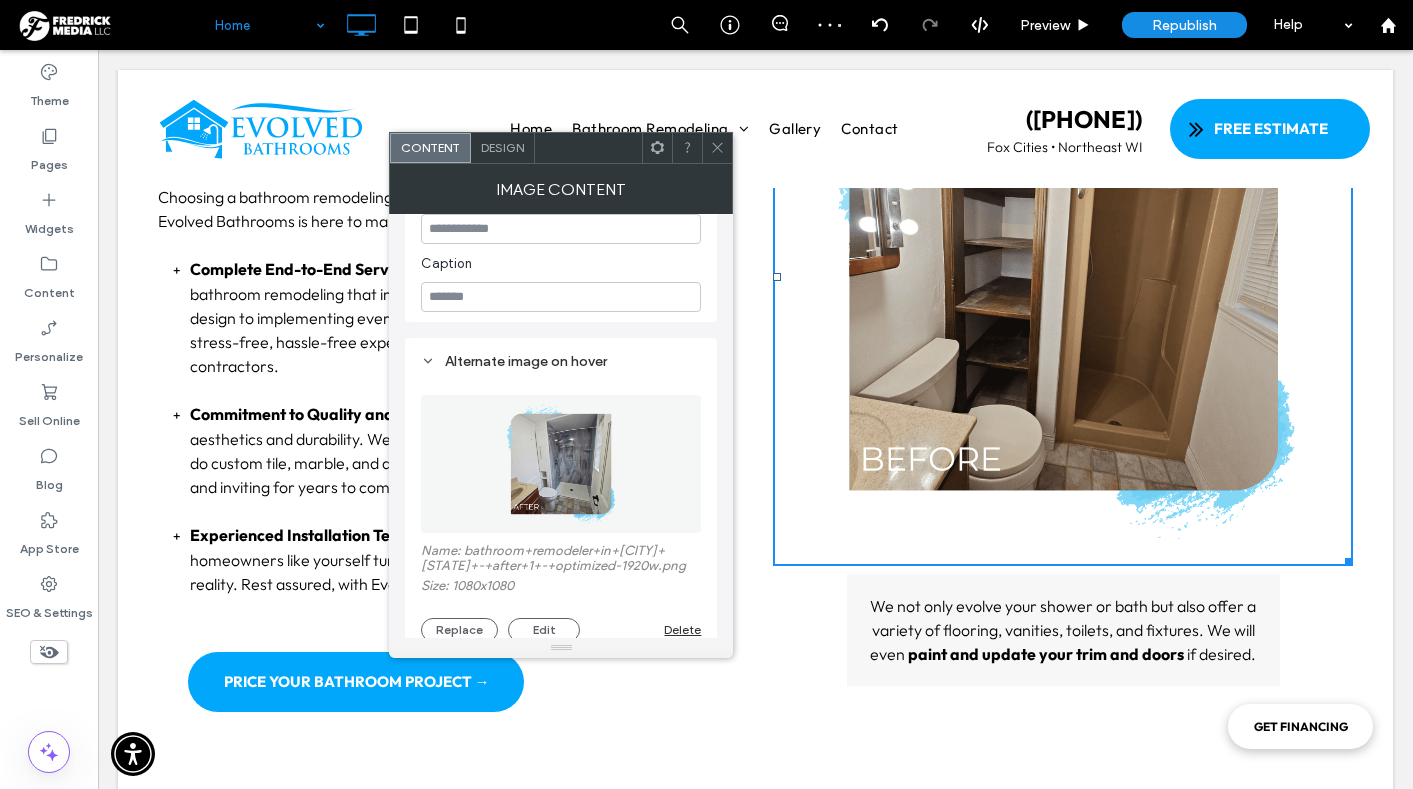 scroll, scrollTop: 550, scrollLeft: 0, axis: vertical 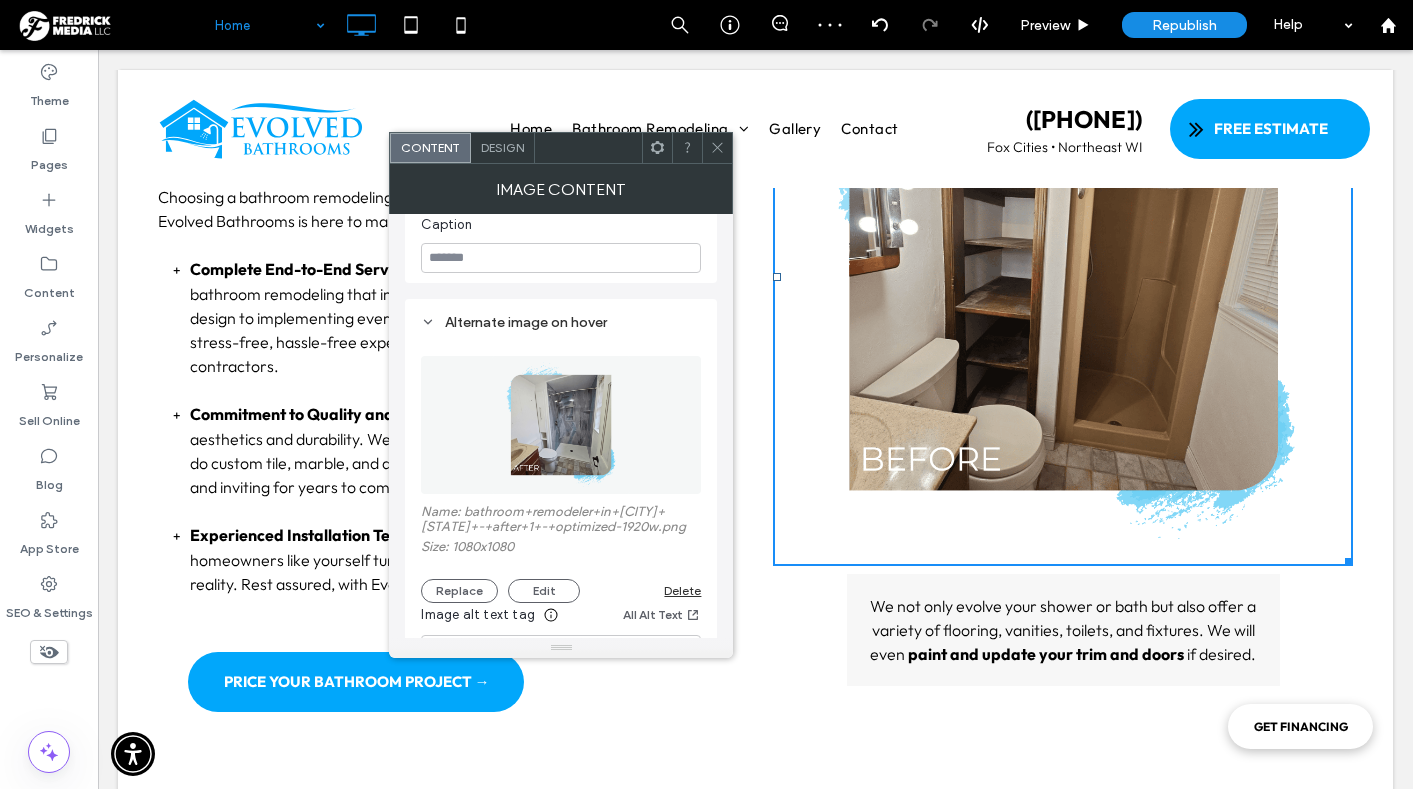 click 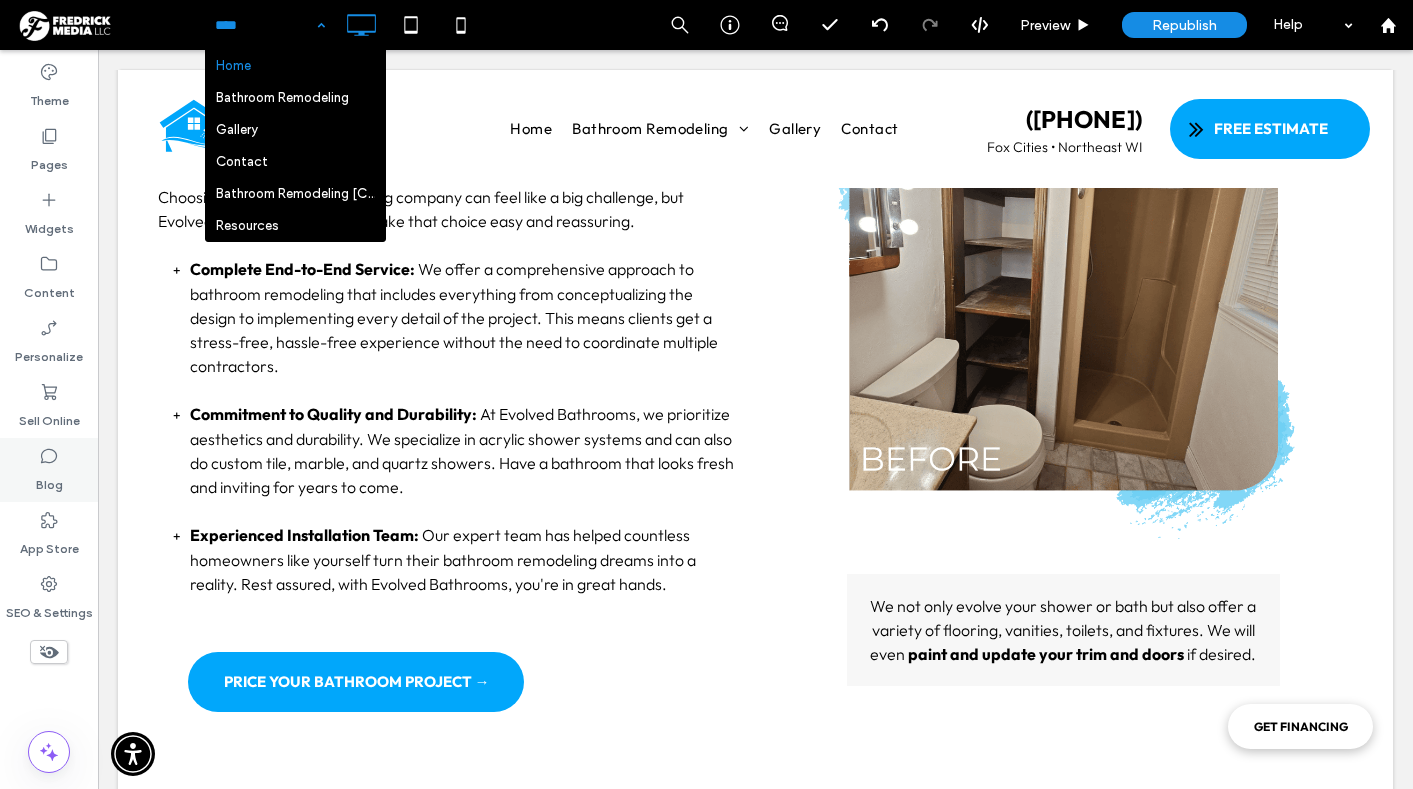 click on "Blog" at bounding box center [49, 470] 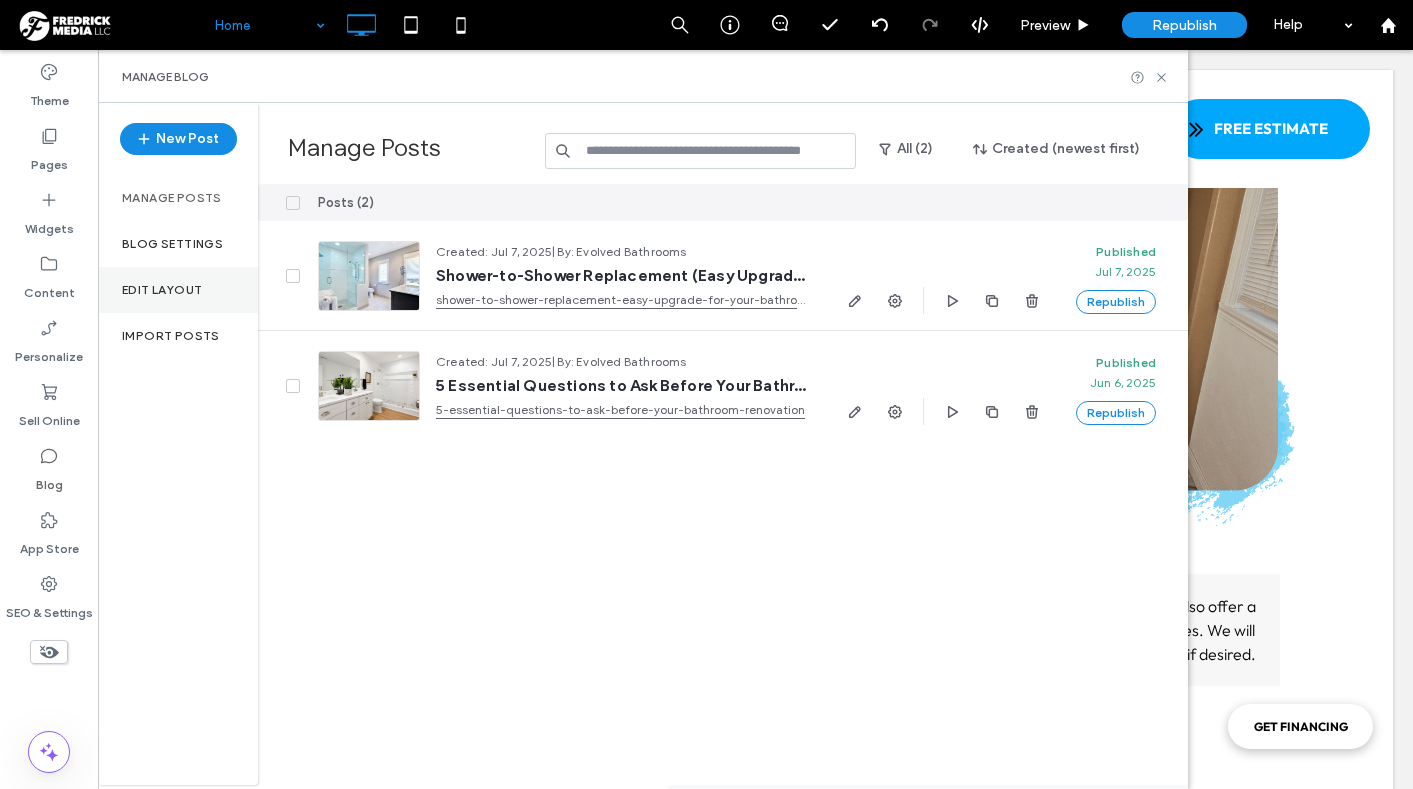 click on "Edit Layout" at bounding box center (162, 290) 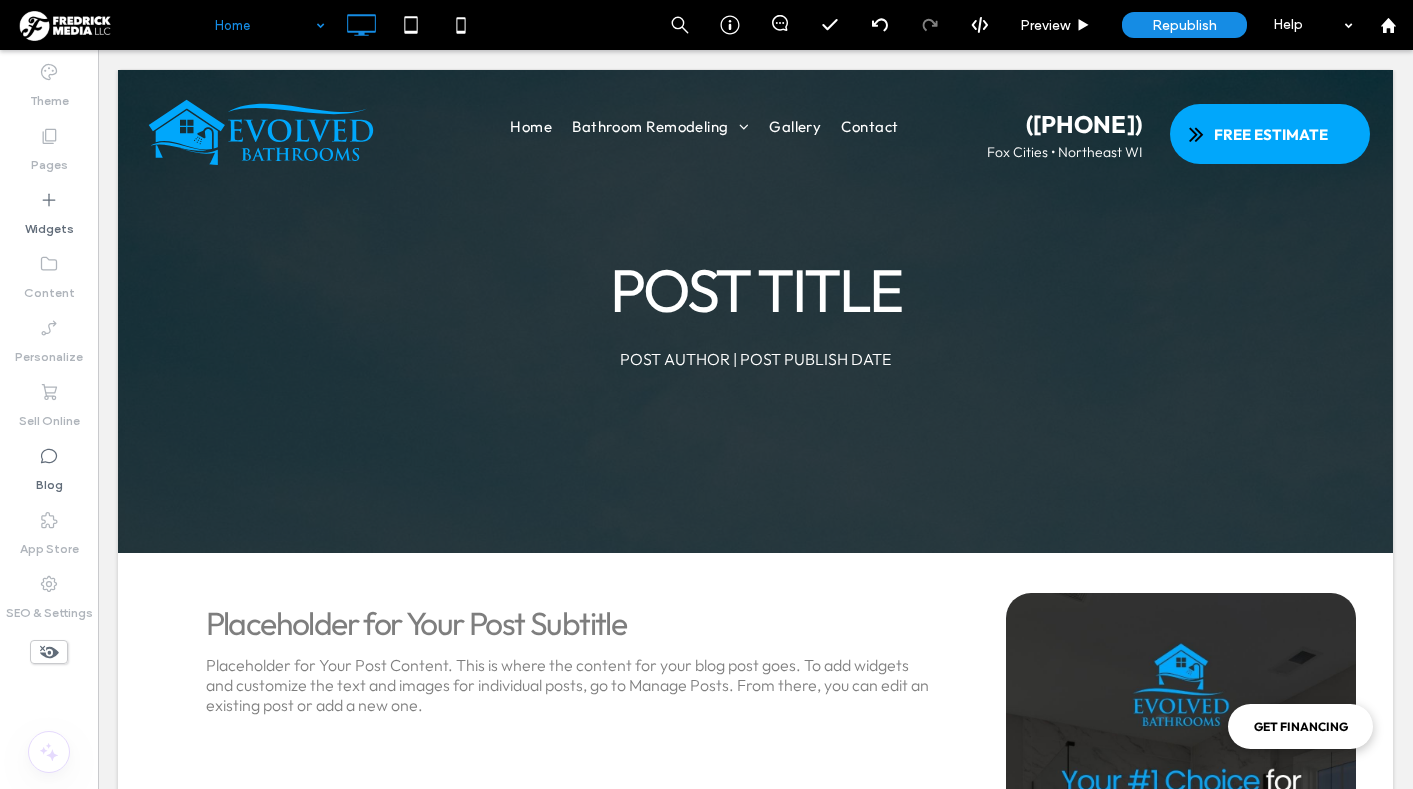 scroll, scrollTop: 0, scrollLeft: 0, axis: both 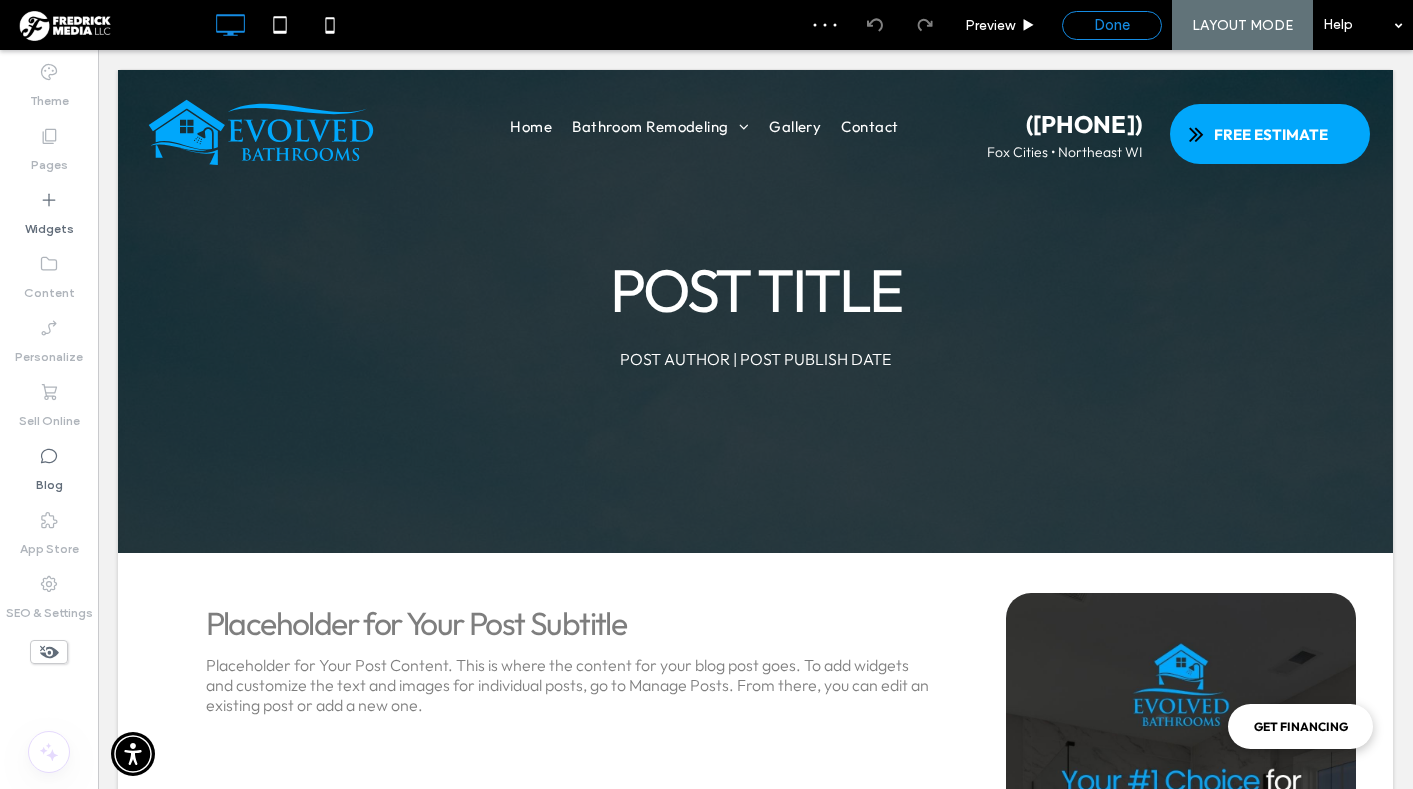 click on "Done" at bounding box center (1112, 25) 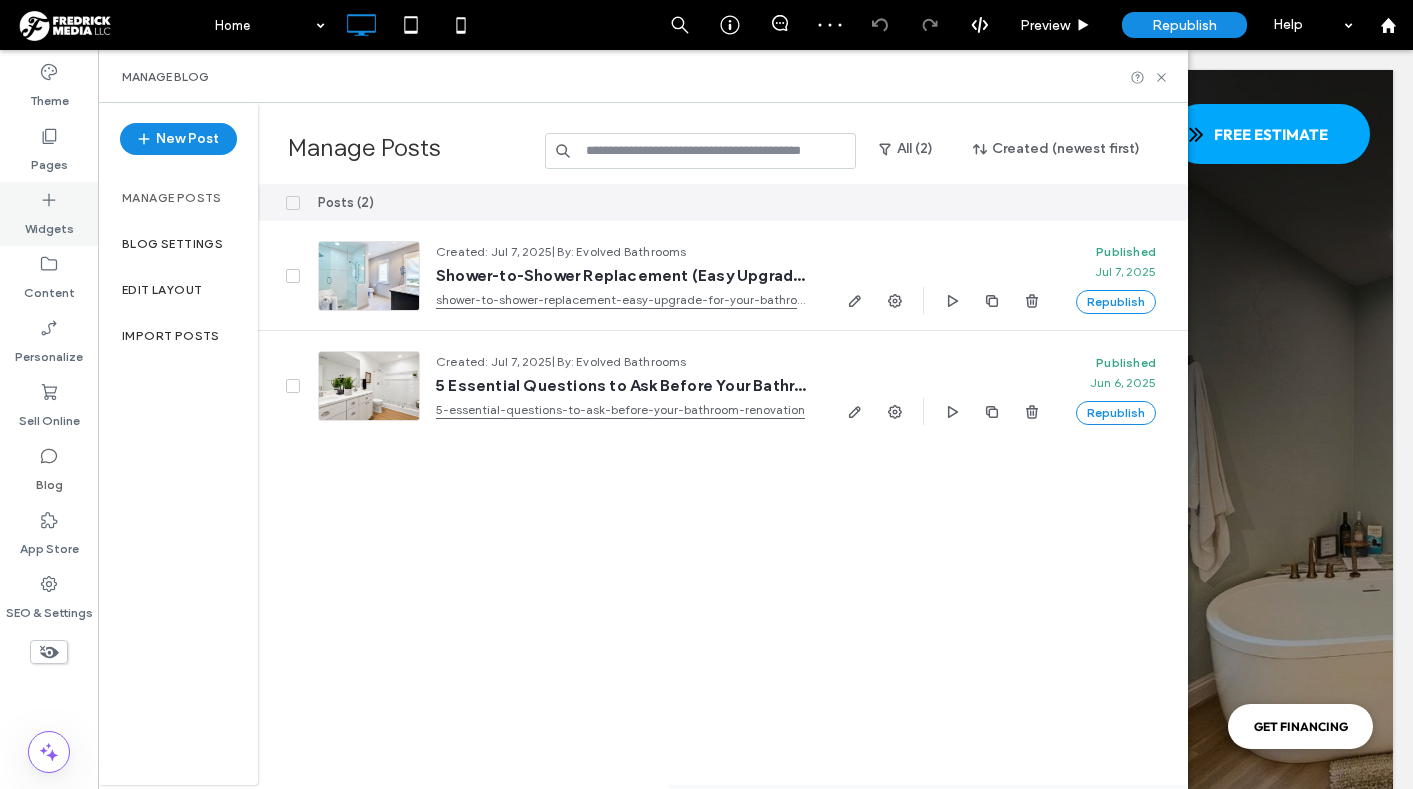 scroll, scrollTop: 0, scrollLeft: 0, axis: both 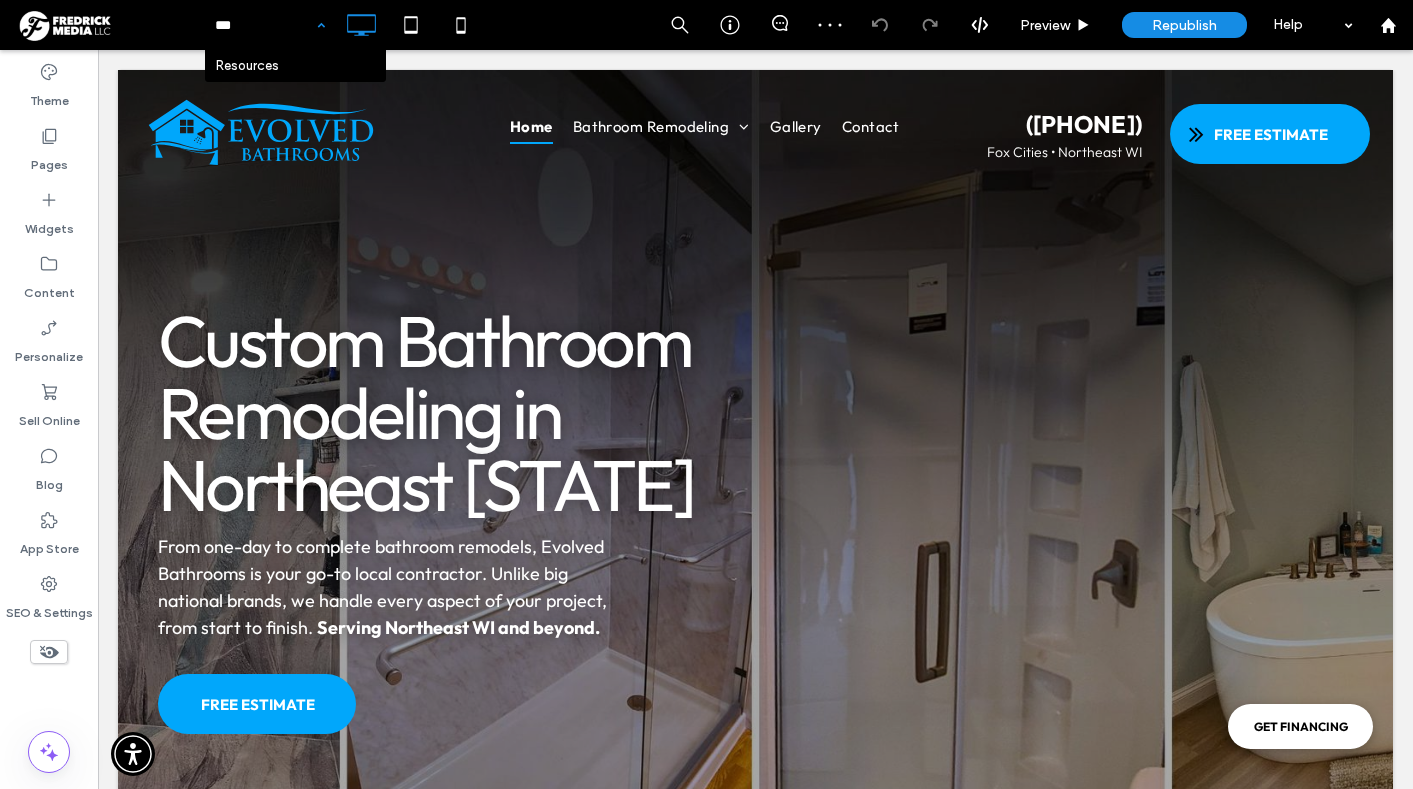 type on "****" 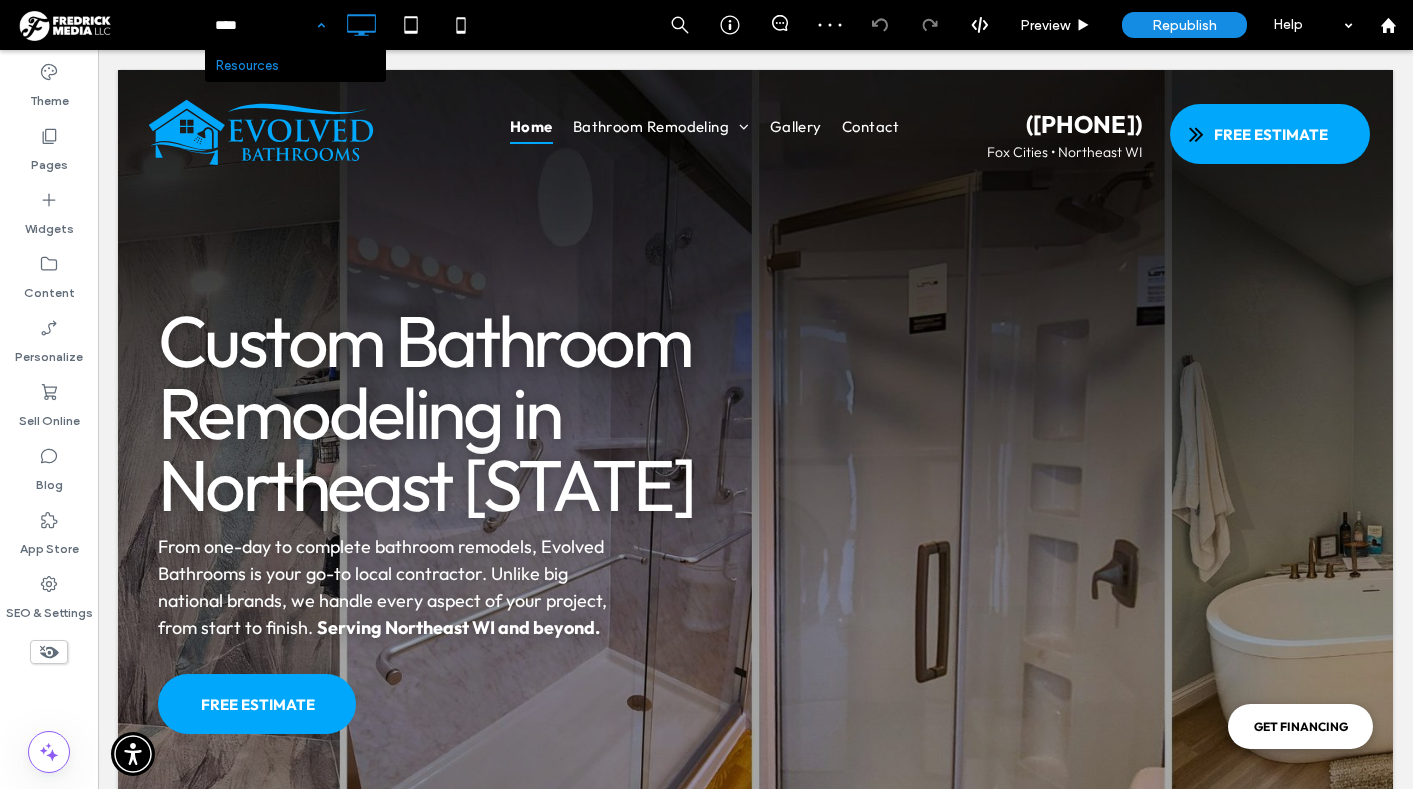 type 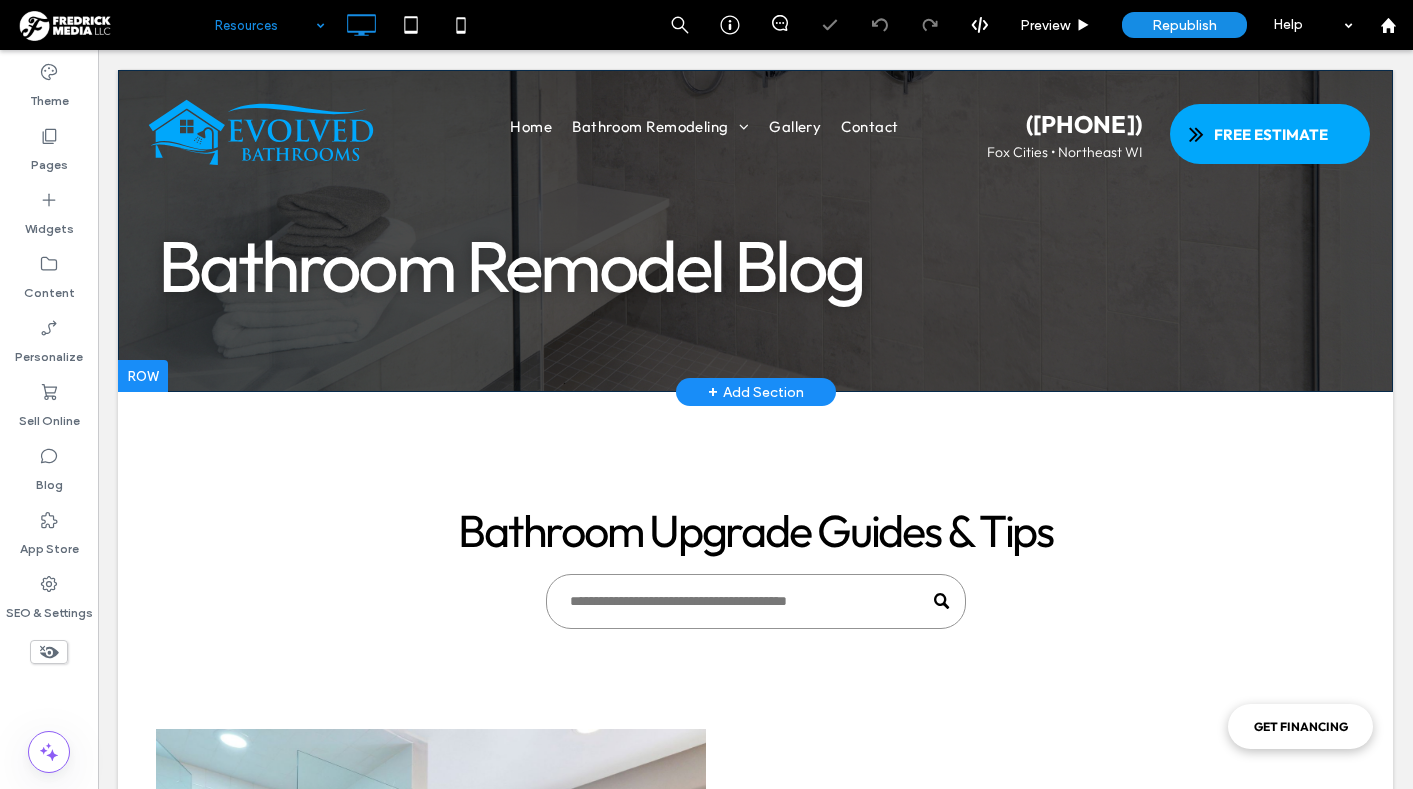 scroll, scrollTop: 0, scrollLeft: 0, axis: both 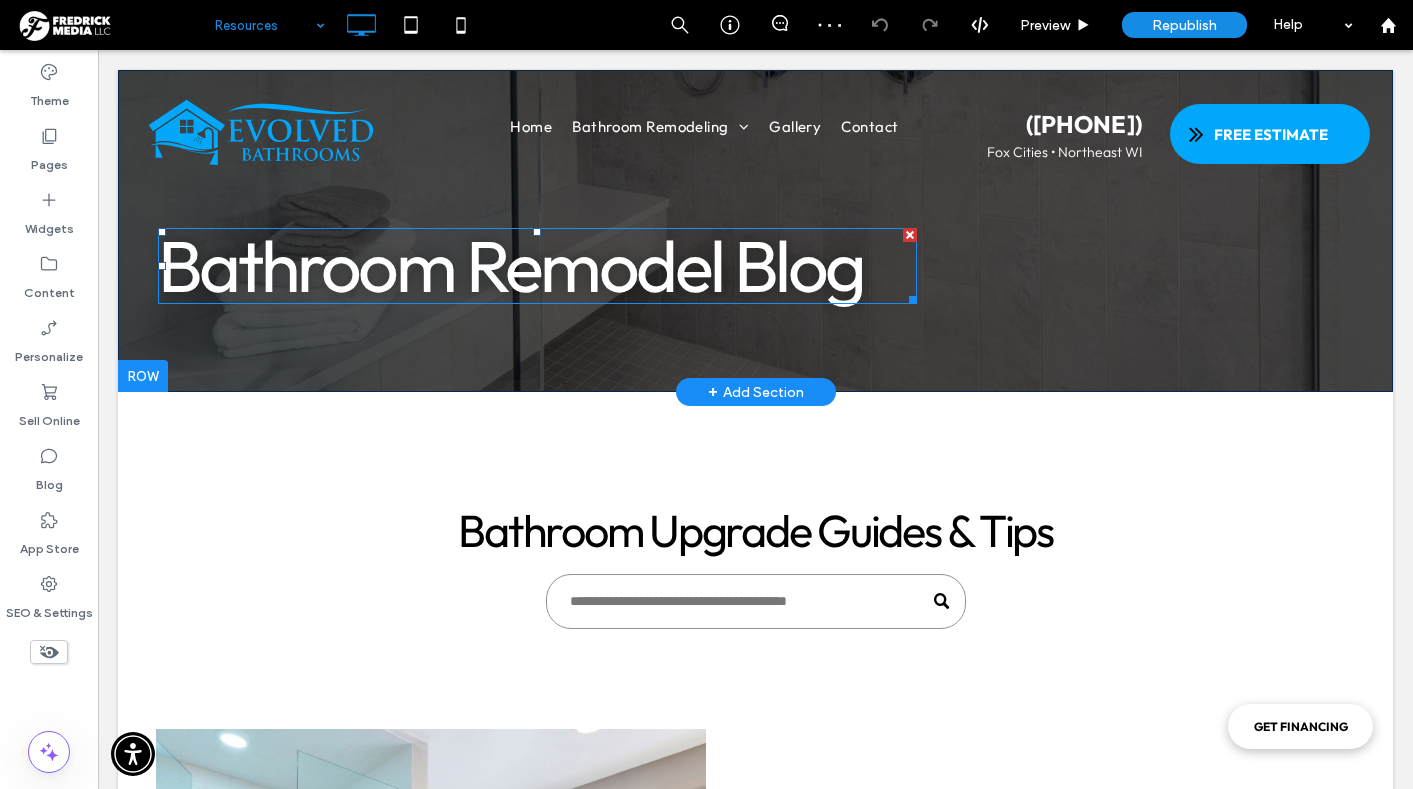 click on "Bathroom Remodel Blog" at bounding box center (510, 265) 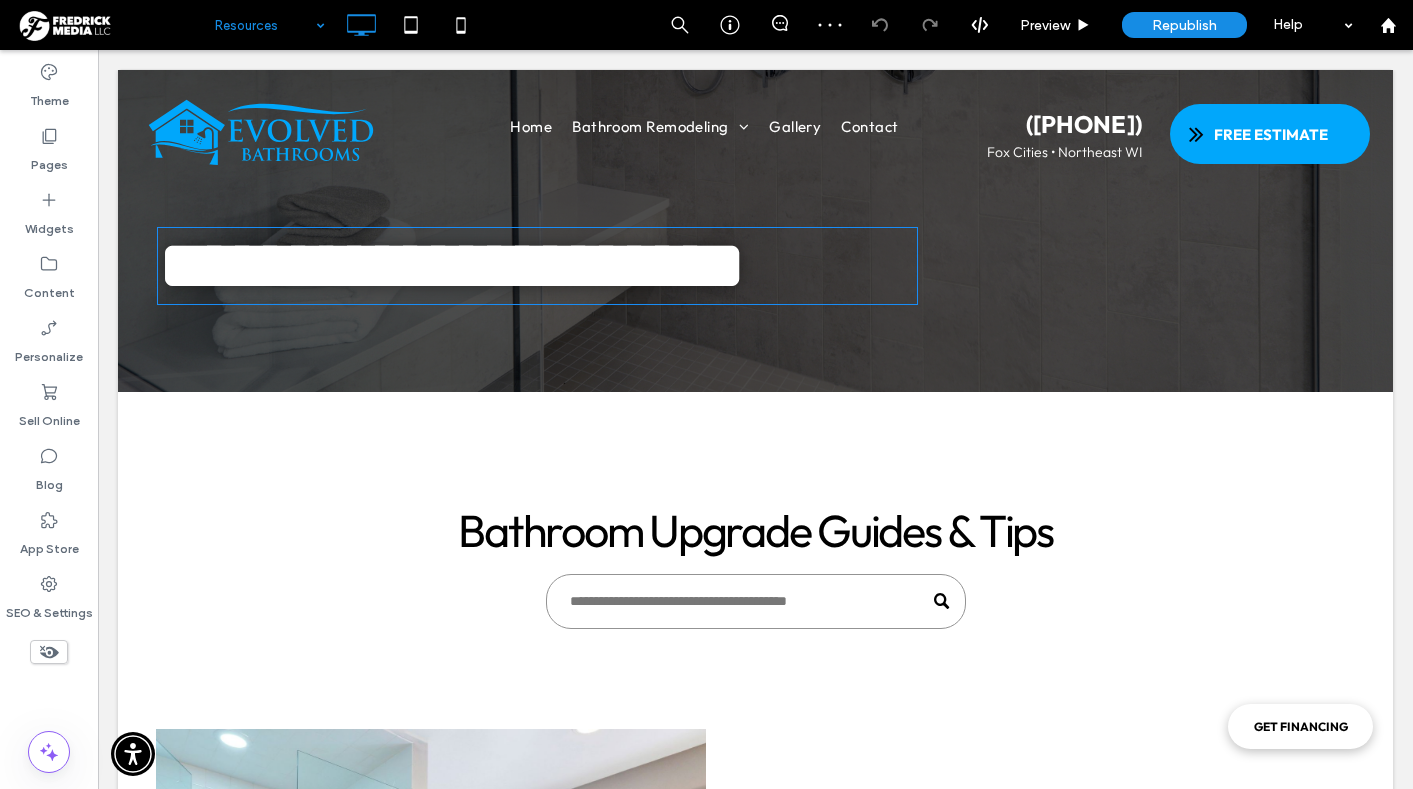 type on "******" 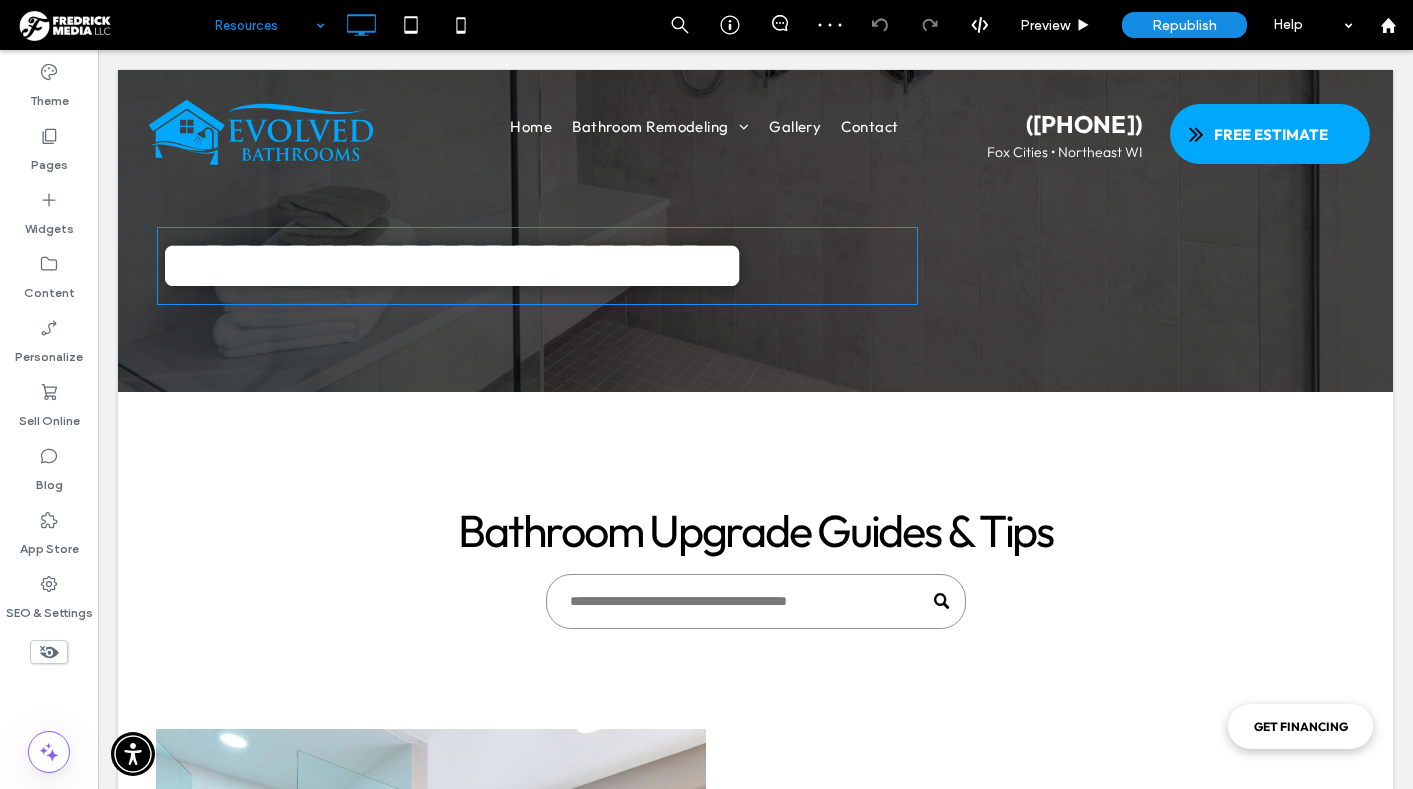scroll, scrollTop: 3, scrollLeft: 0, axis: vertical 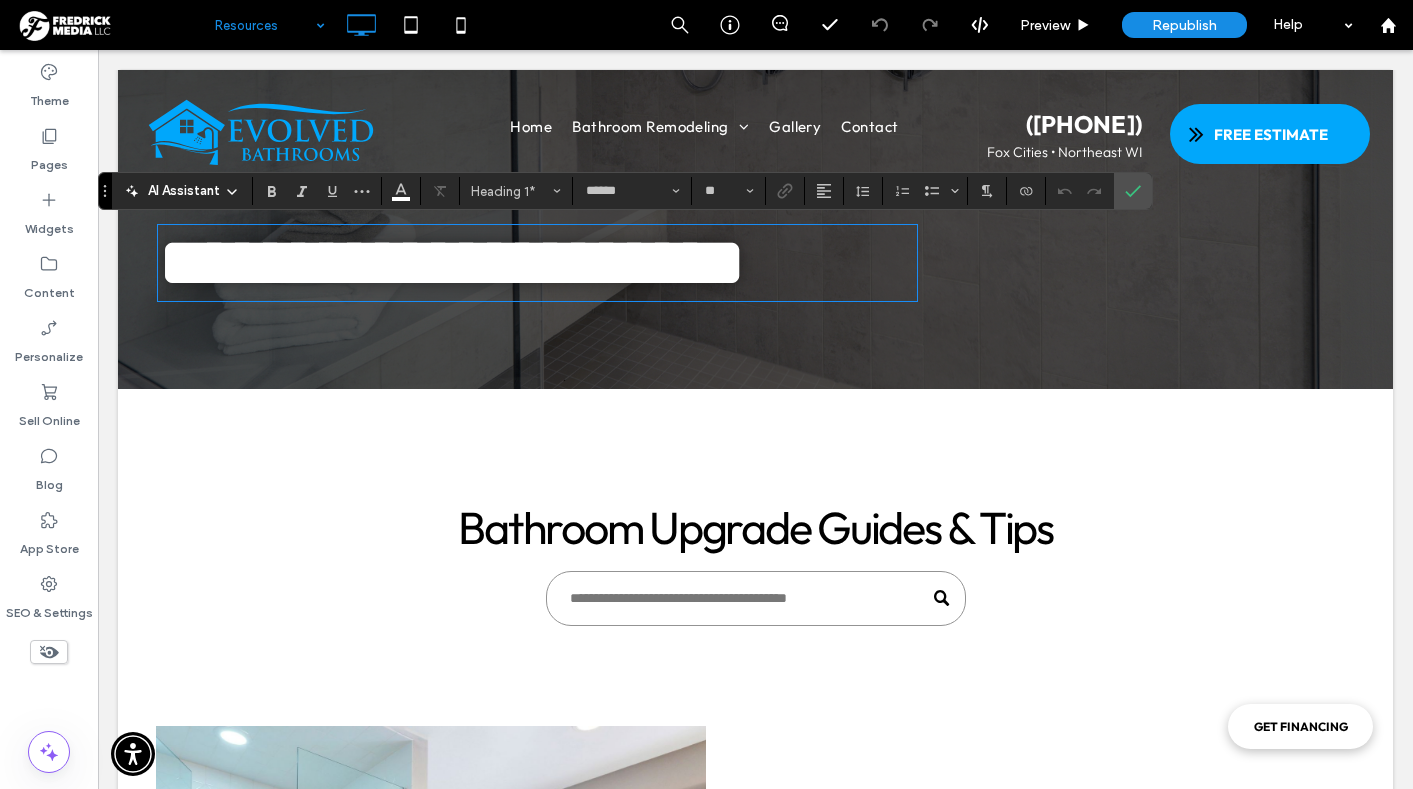 click on "**********" at bounding box center [452, 262] 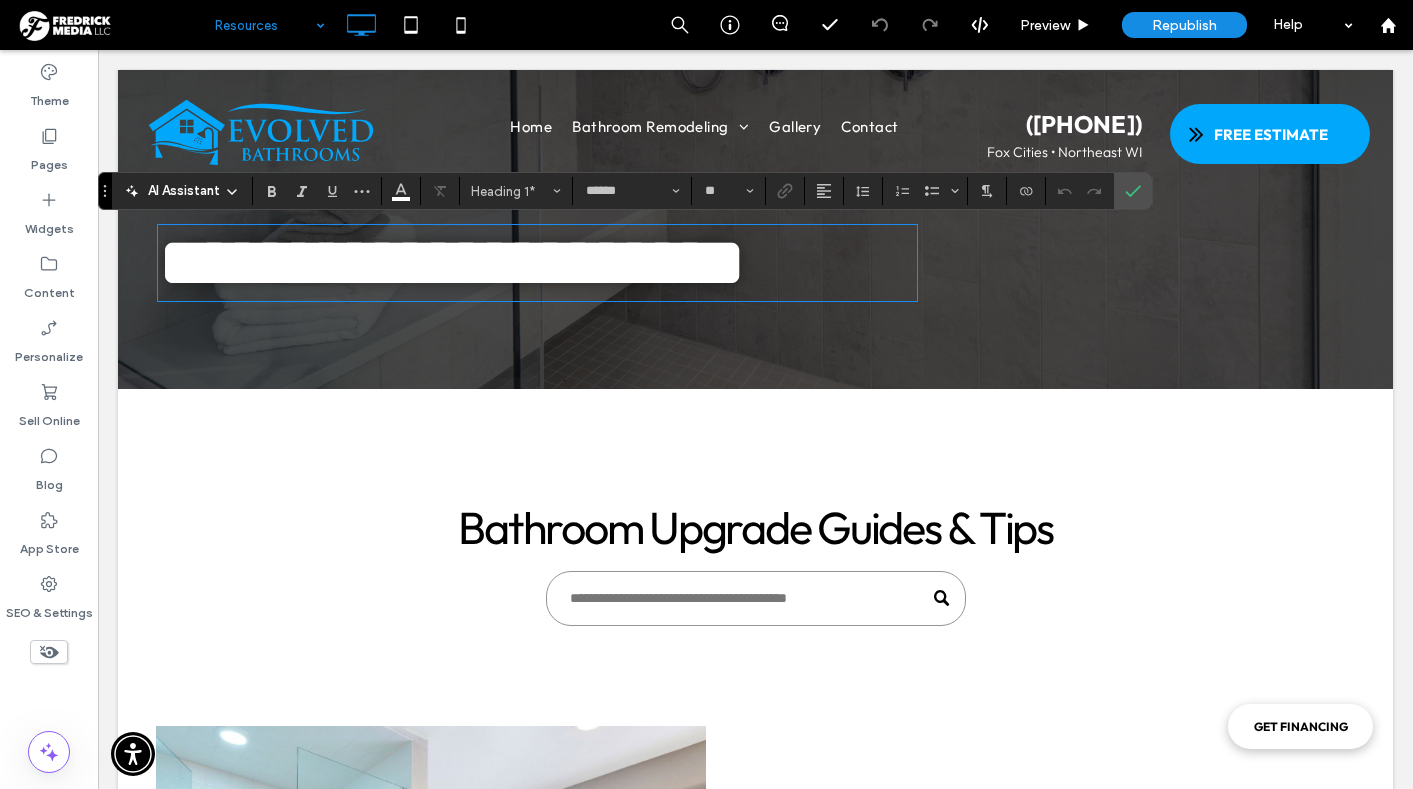 click on "**********" at bounding box center [452, 262] 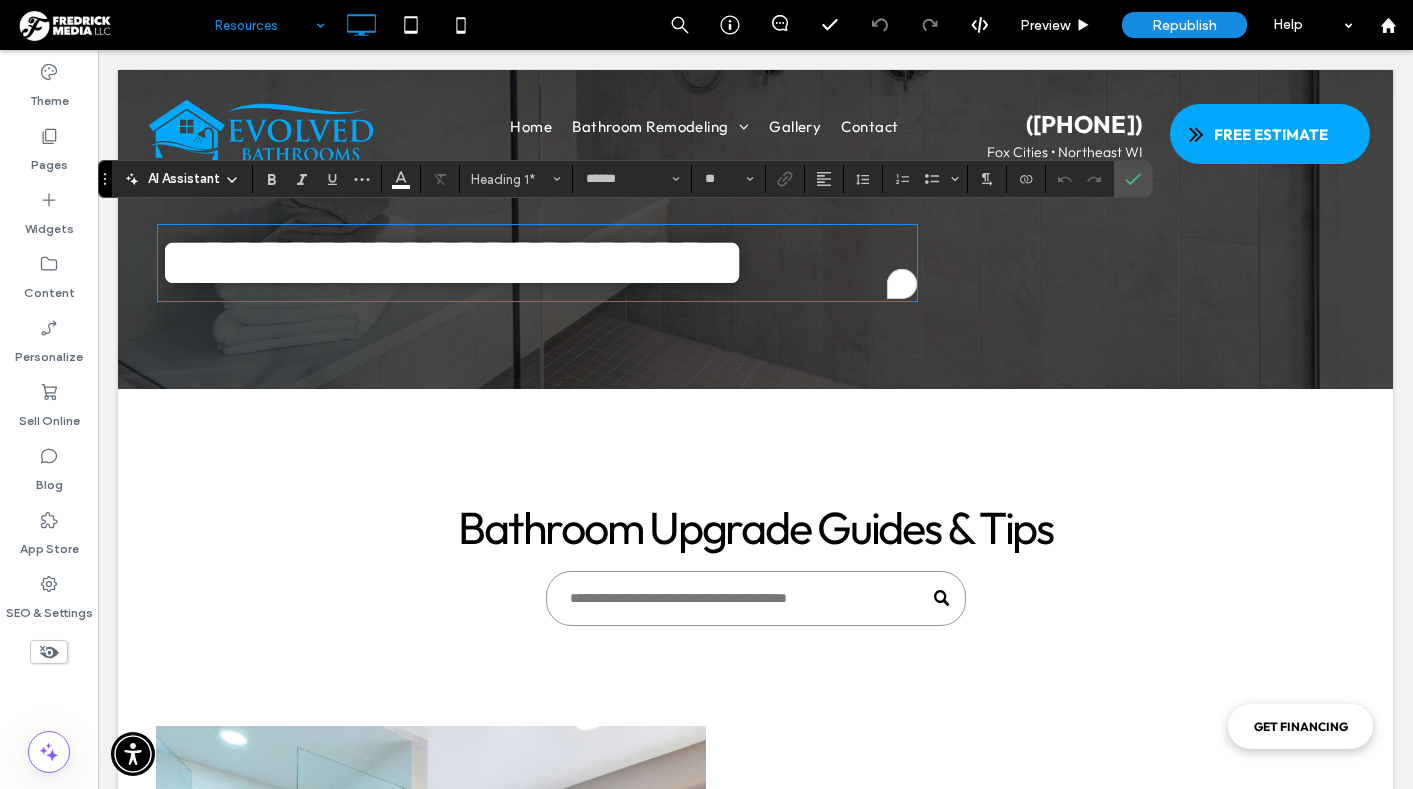 scroll, scrollTop: 15, scrollLeft: 0, axis: vertical 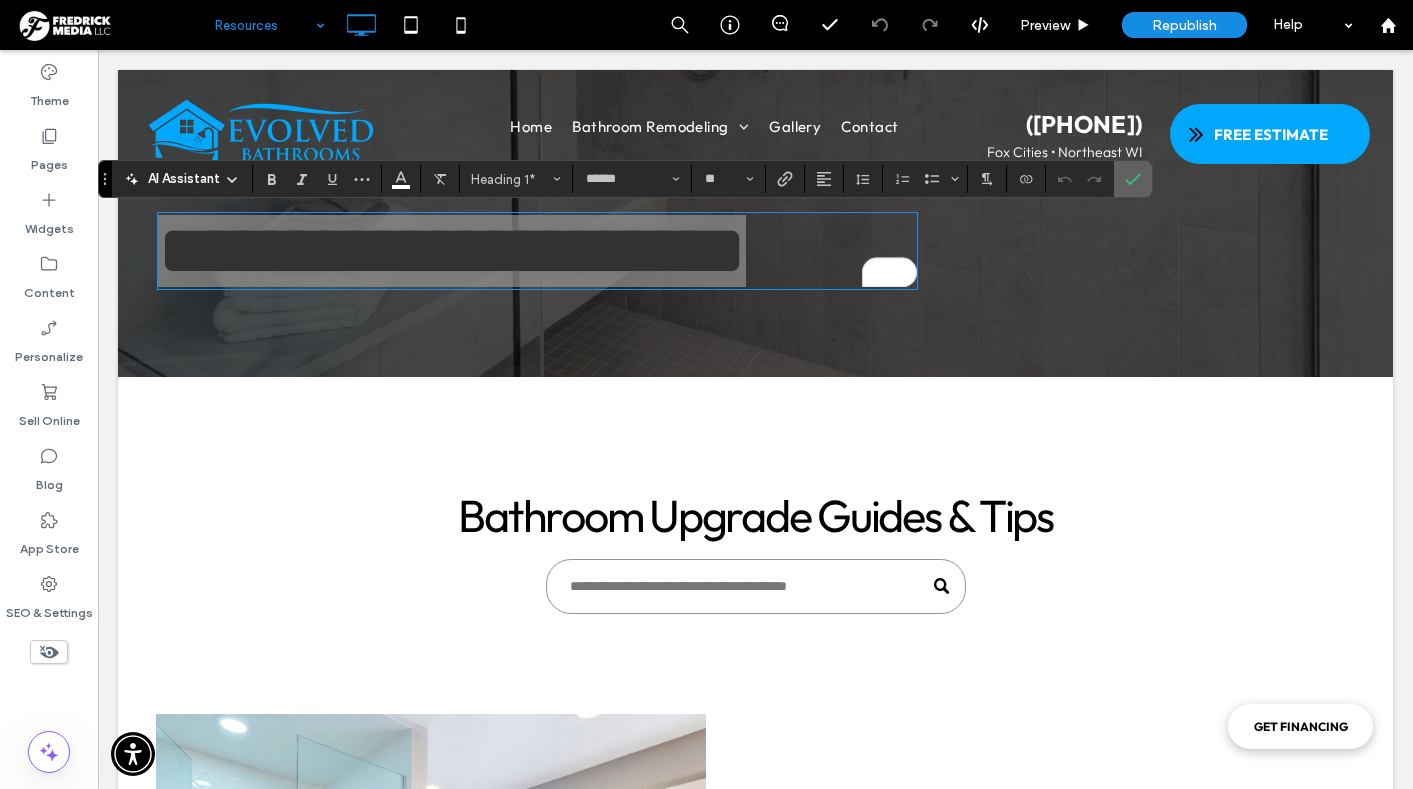 click 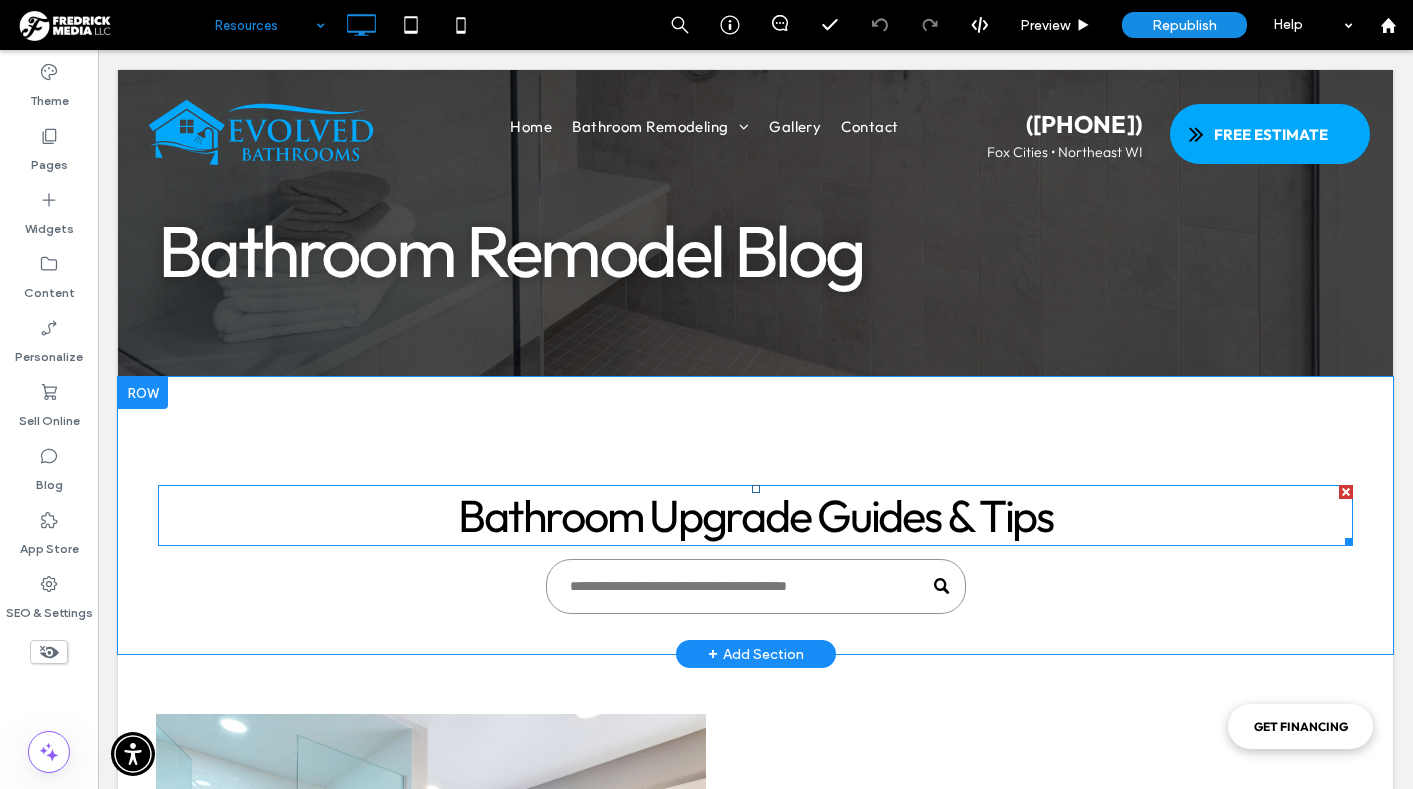 click on "Bathroom Upgrade Guides & Tips" at bounding box center [755, 515] 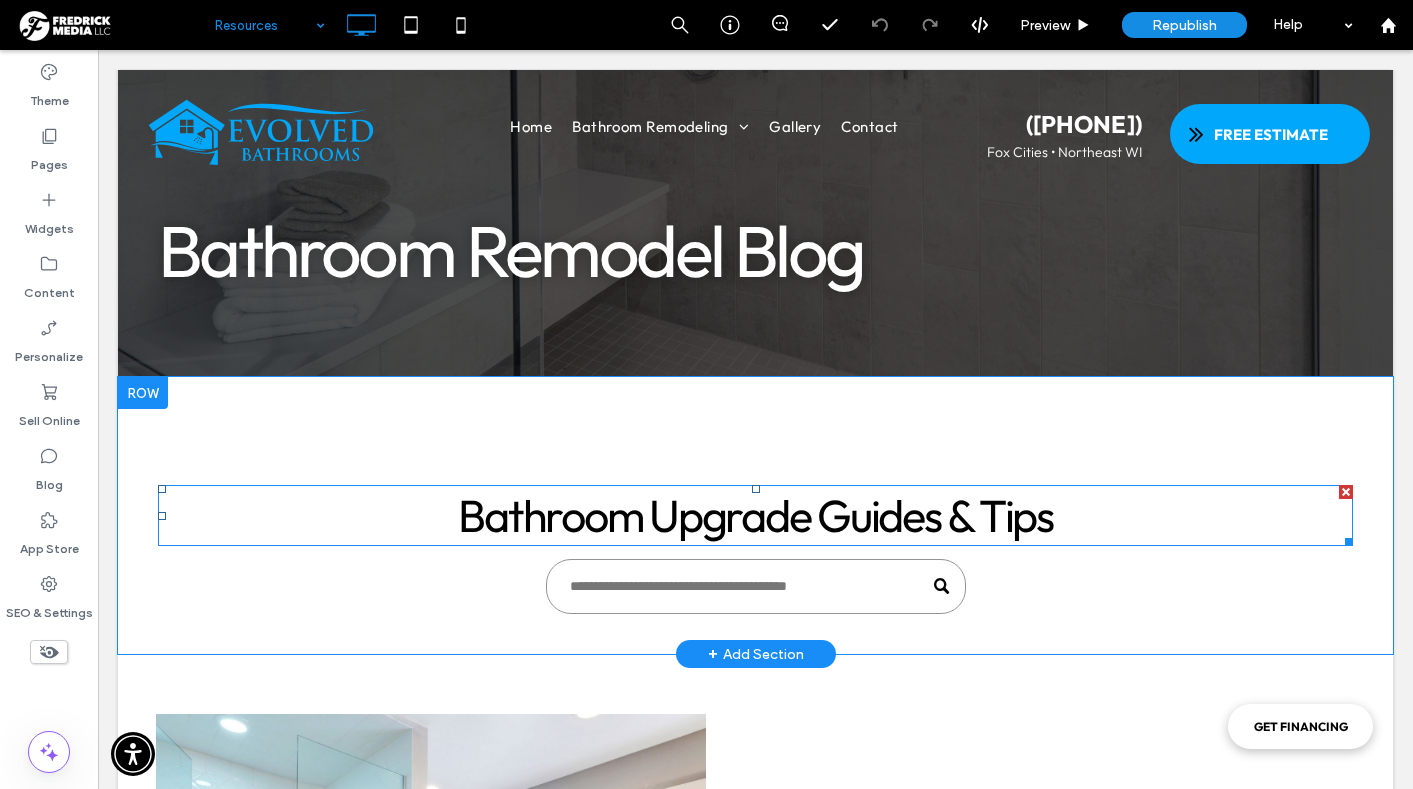 click on "Bathroom Upgrade Guides & Tips
Click To Paste
Row + Add Section" at bounding box center [755, 515] 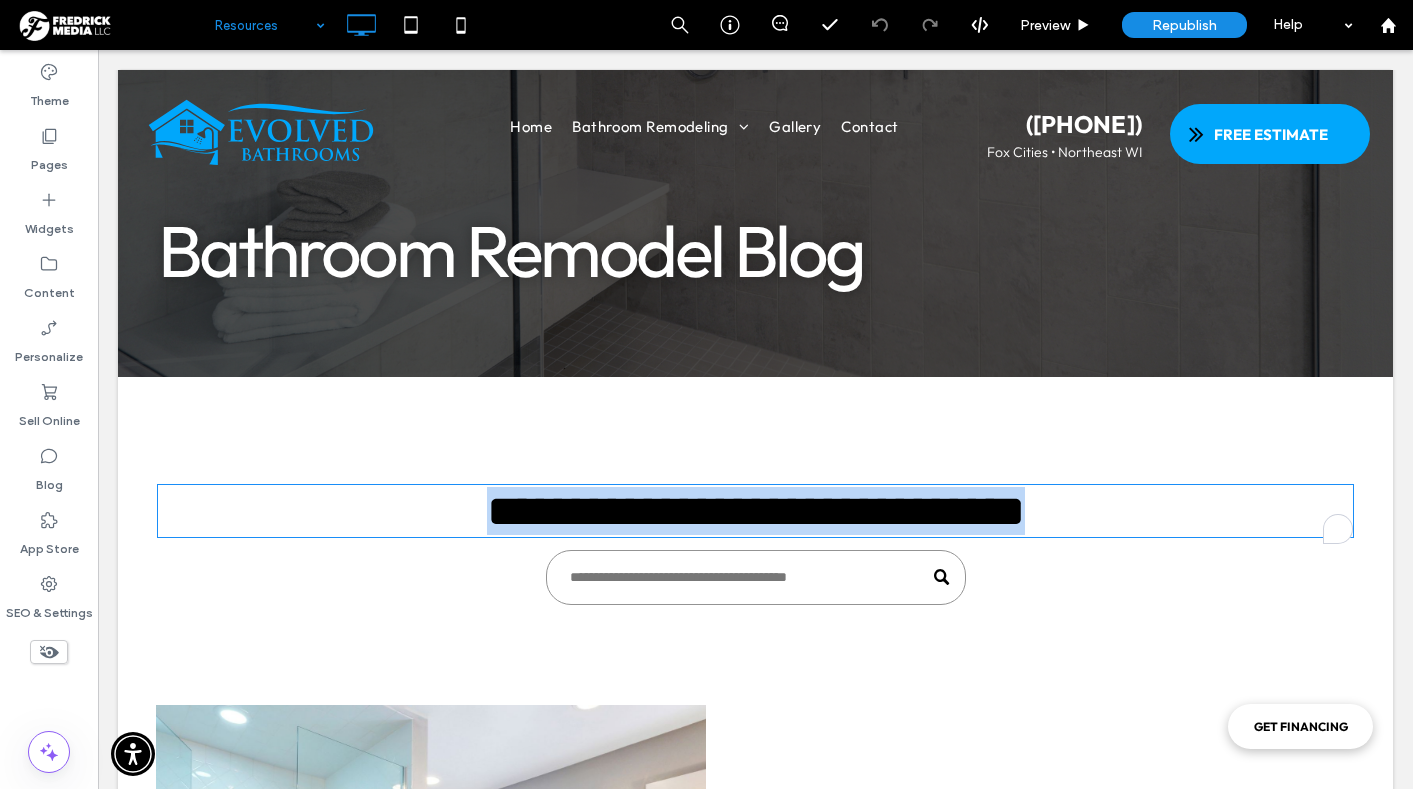 type on "******" 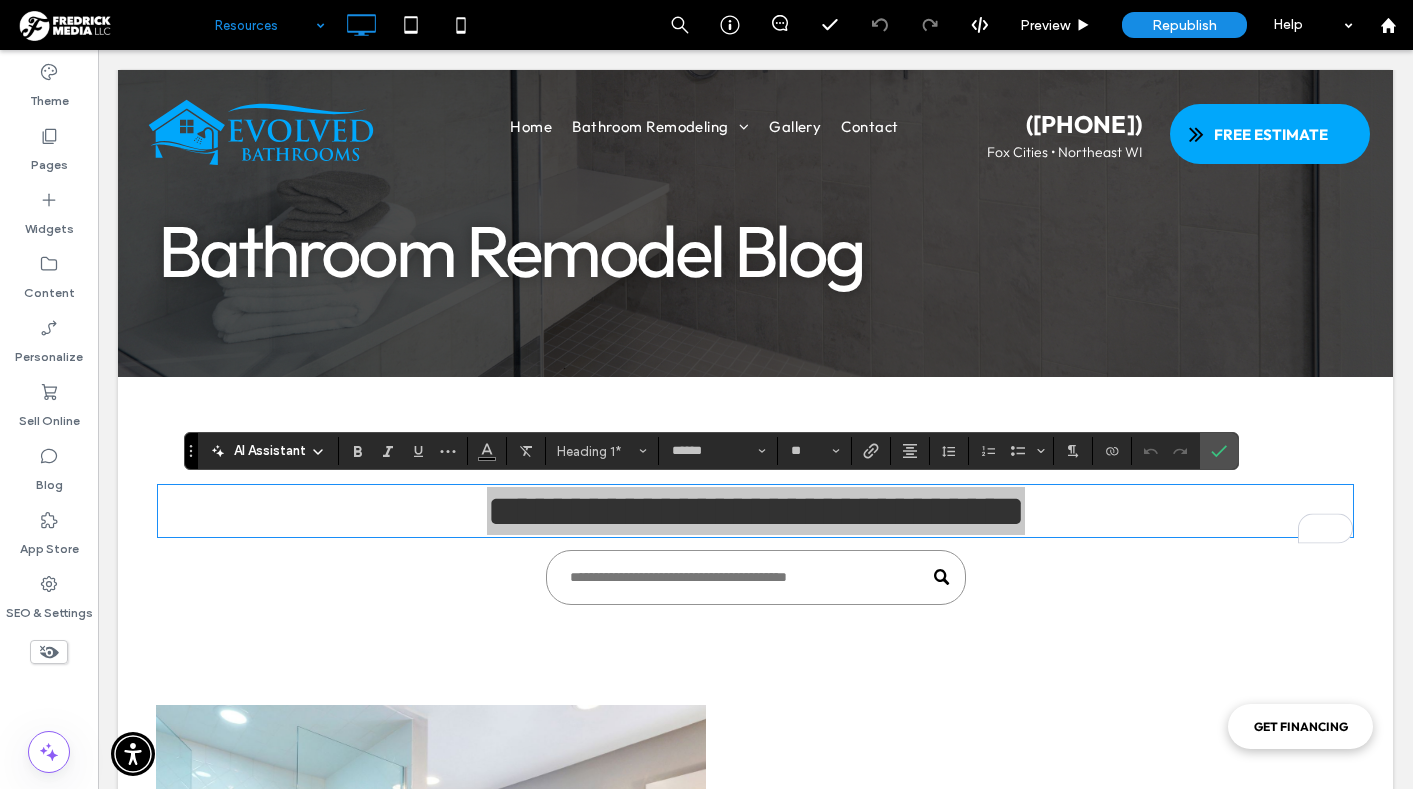 click on "Heading 1*" at bounding box center (596, 451) 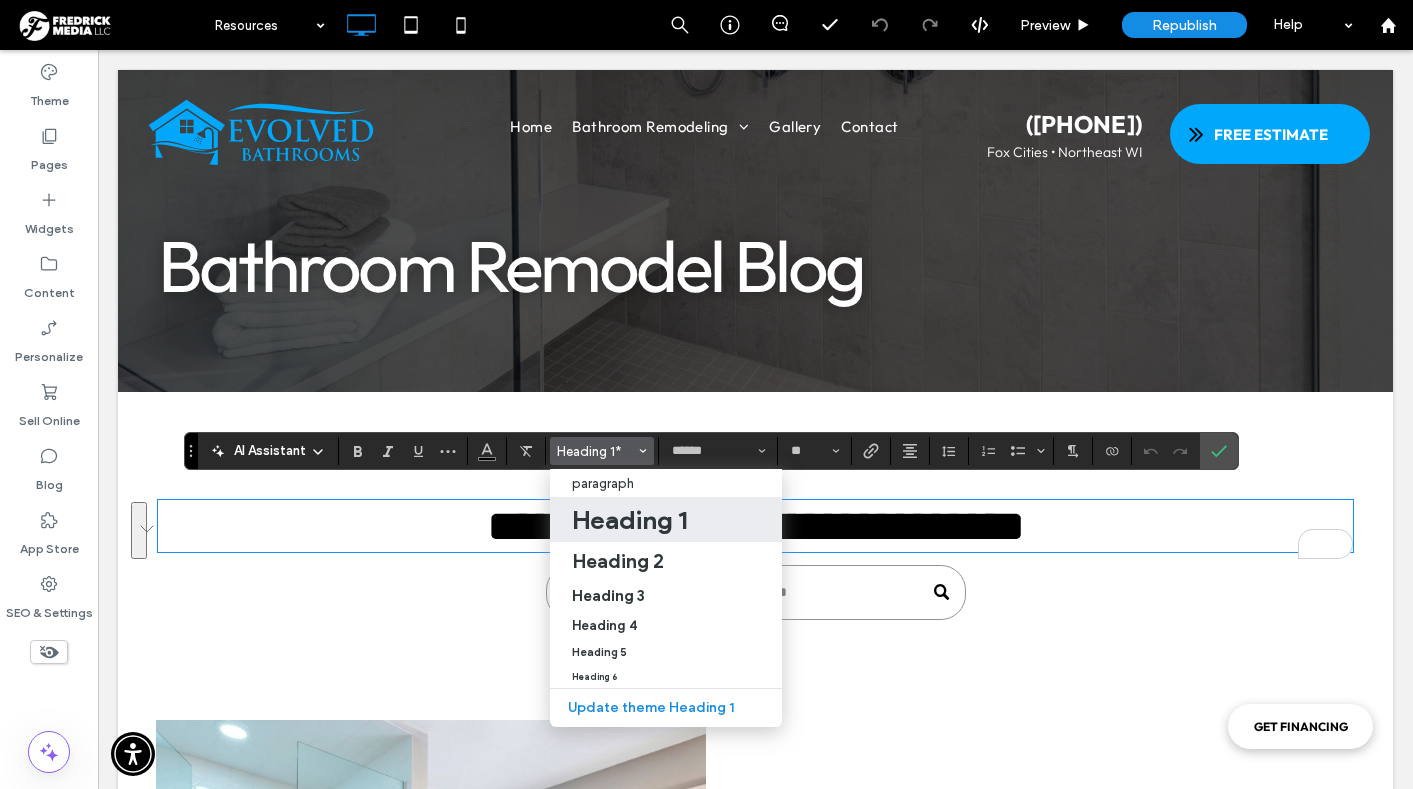 scroll, scrollTop: 15, scrollLeft: 0, axis: vertical 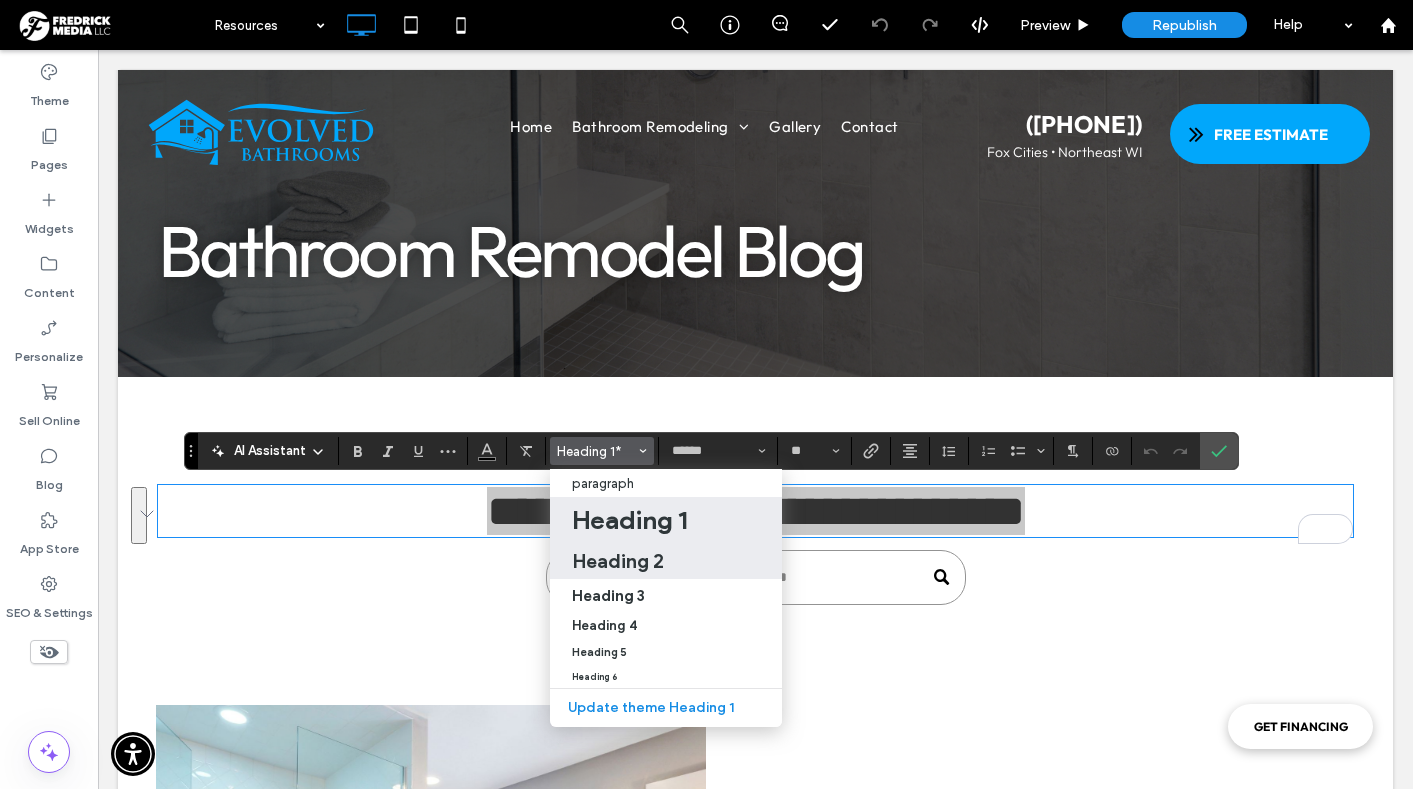 click on "Heading 2" at bounding box center [618, 561] 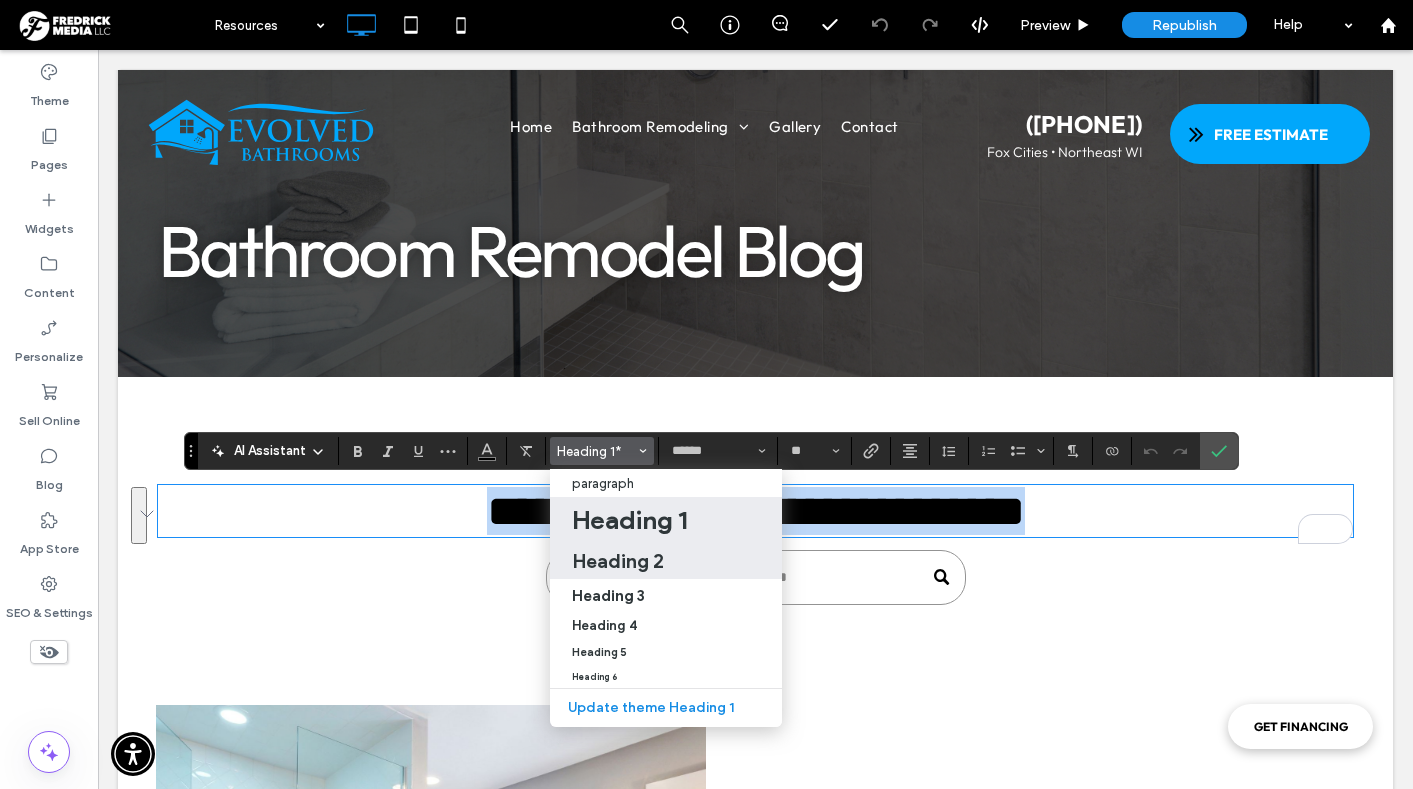 type on "**" 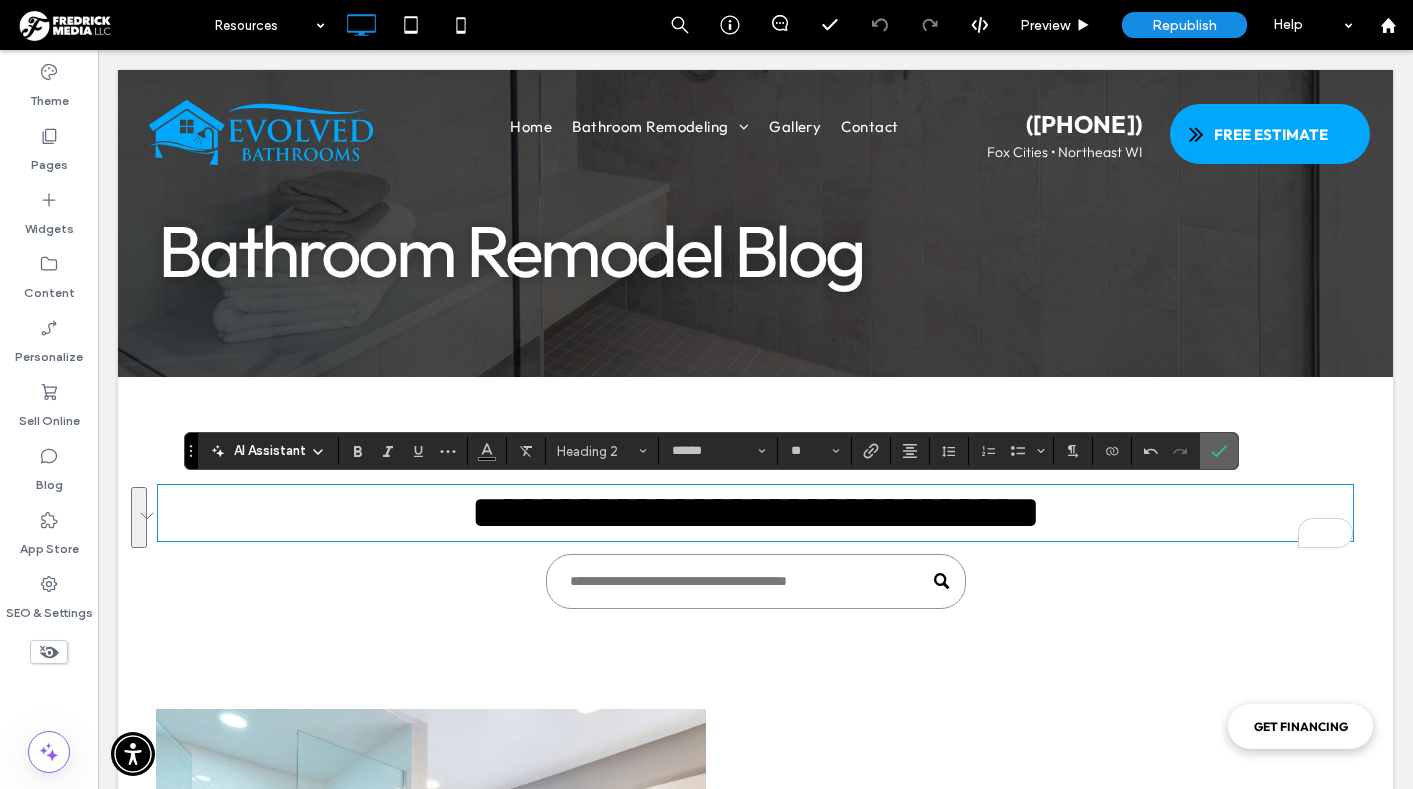 click 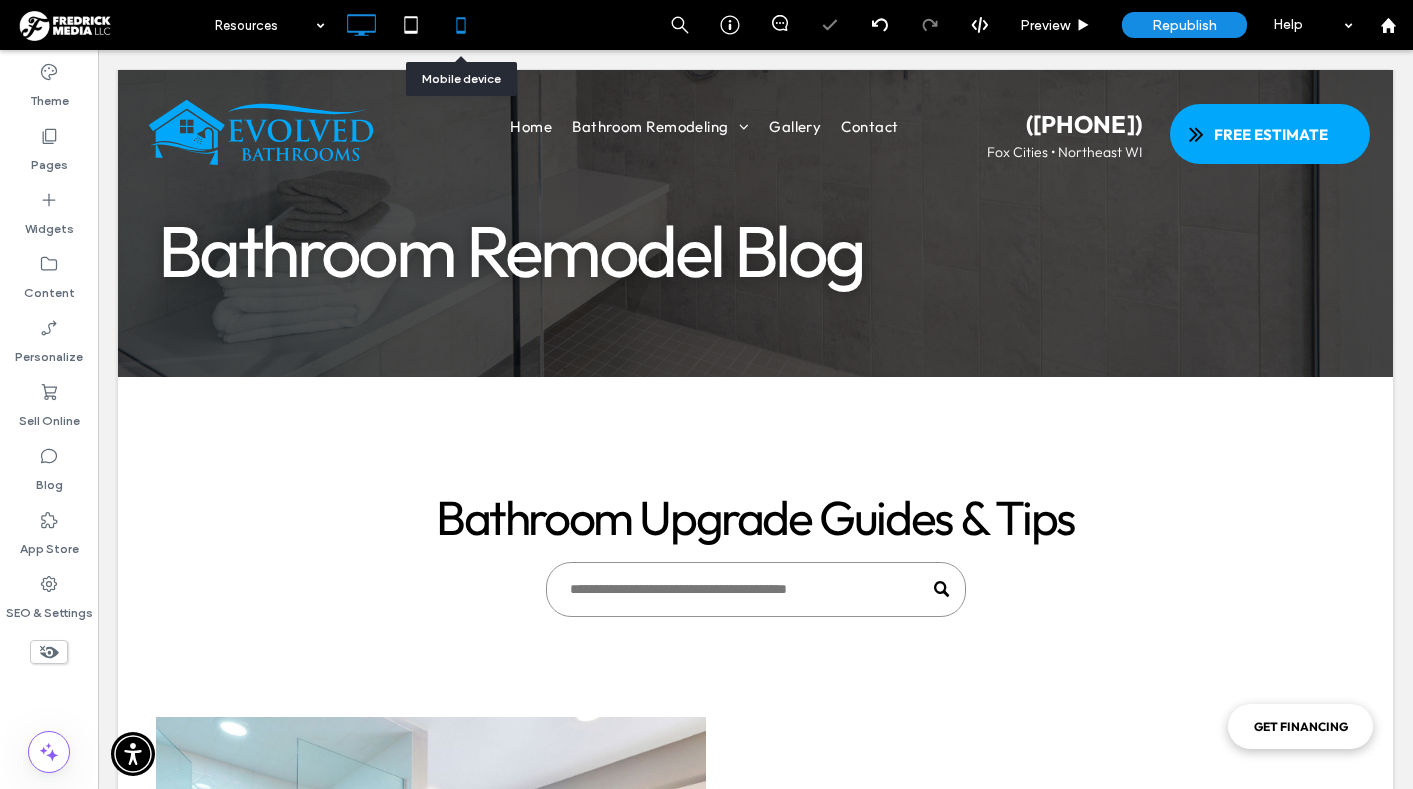 click 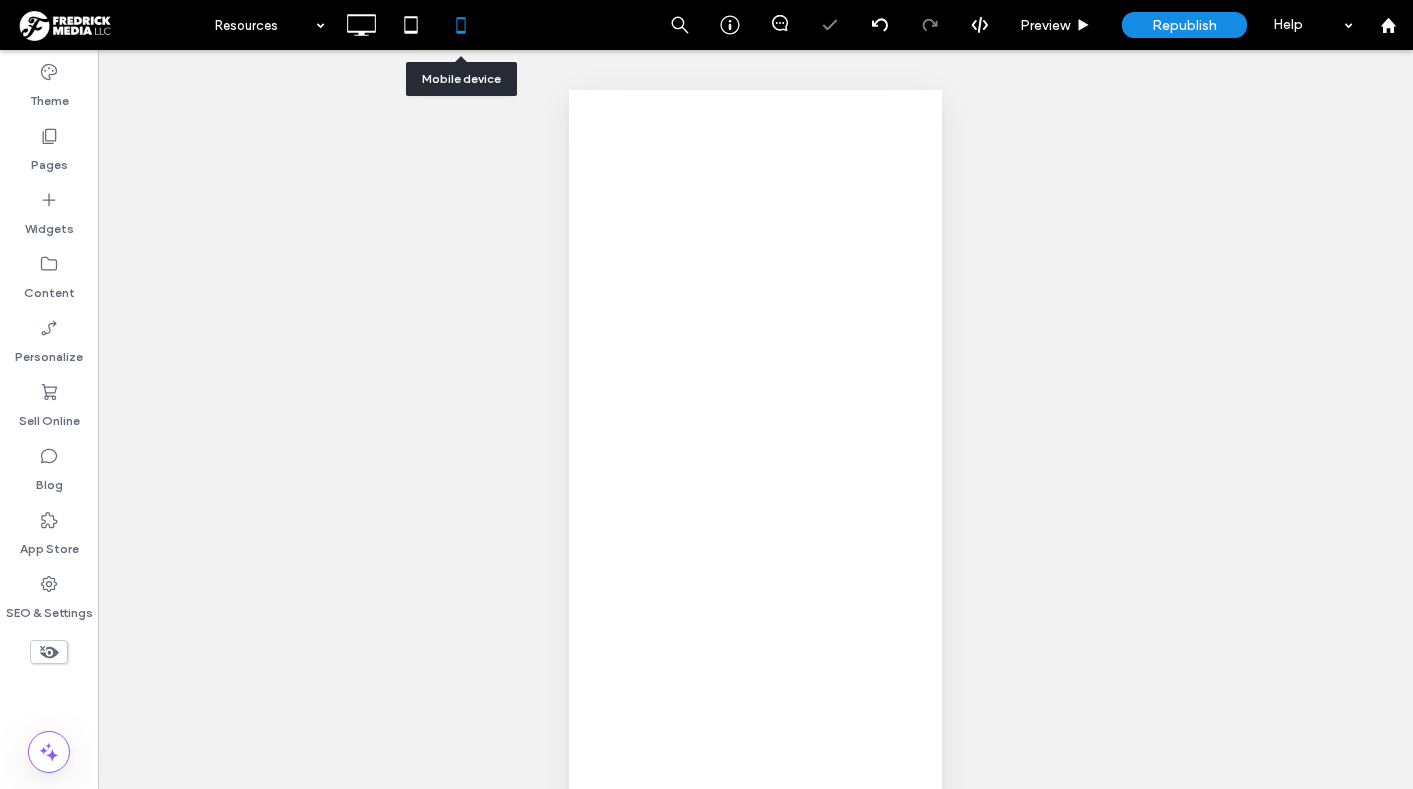 scroll, scrollTop: 0, scrollLeft: 0, axis: both 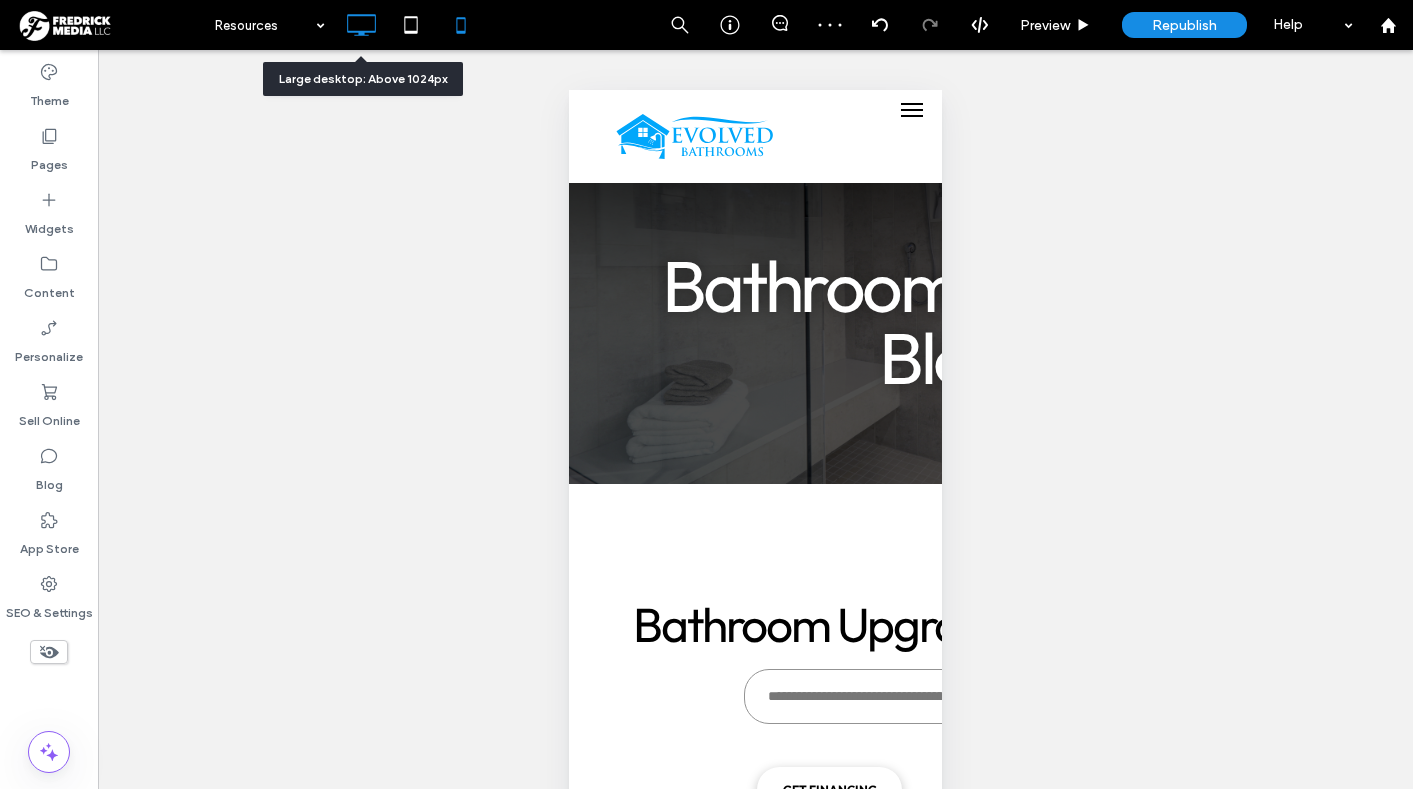 click 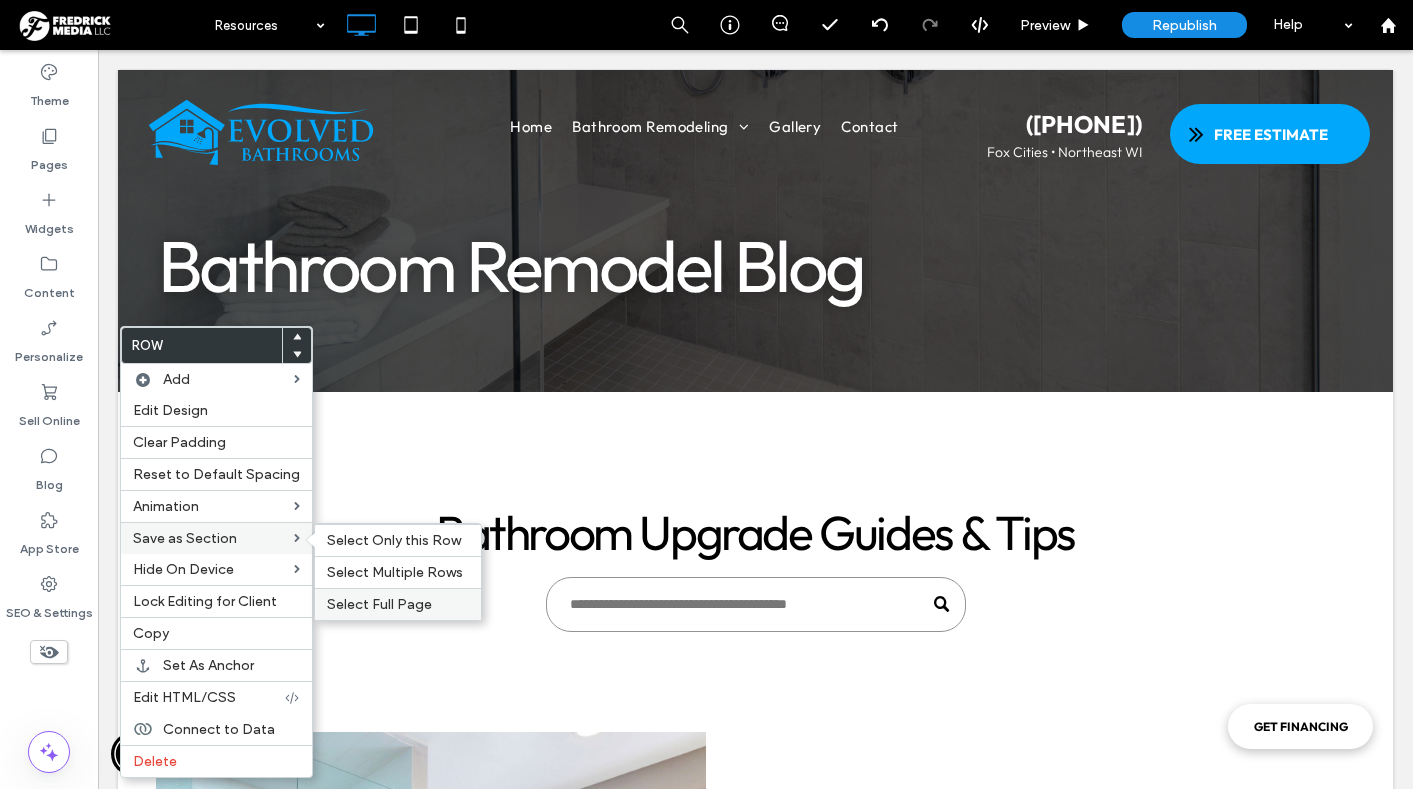 click on "Select Full Page" at bounding box center [379, 604] 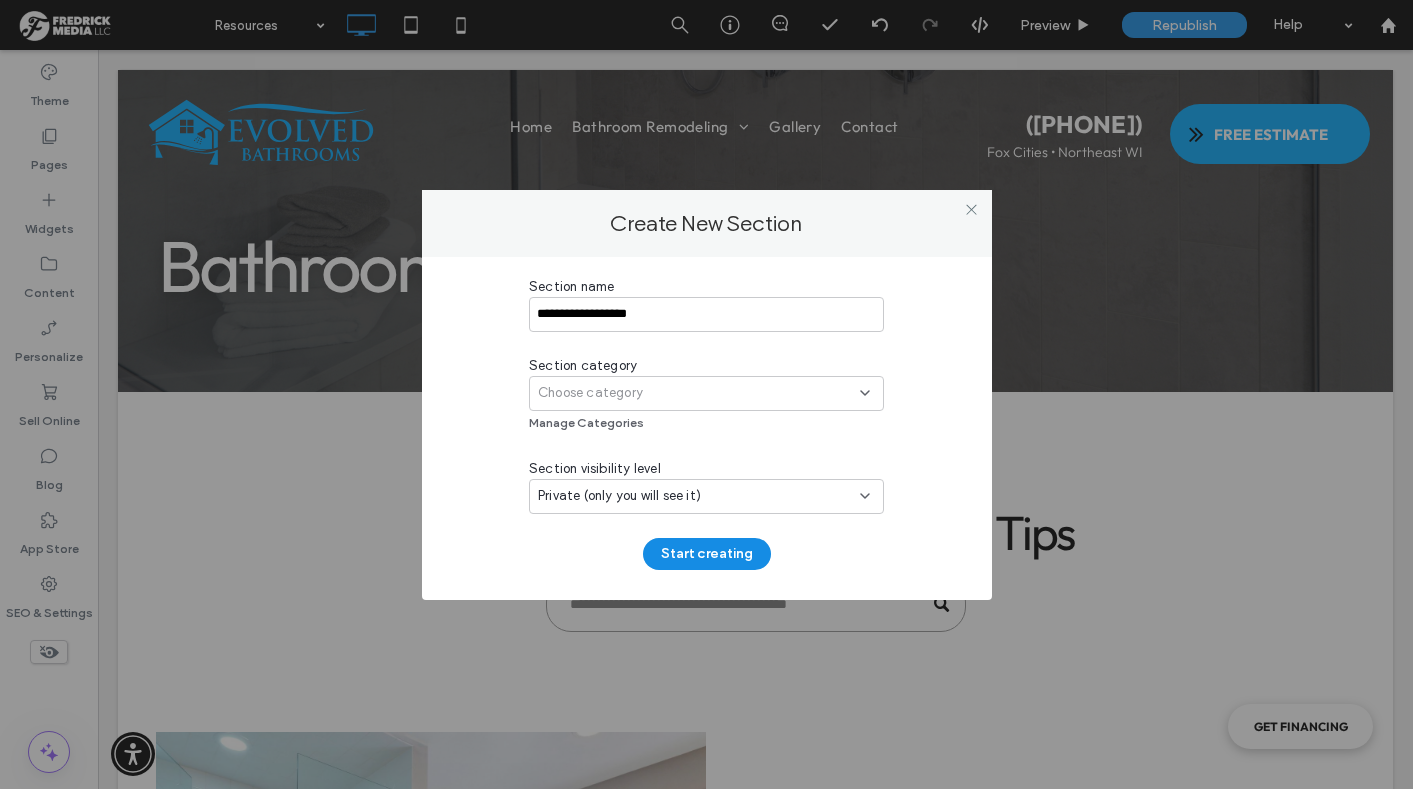 type on "**********" 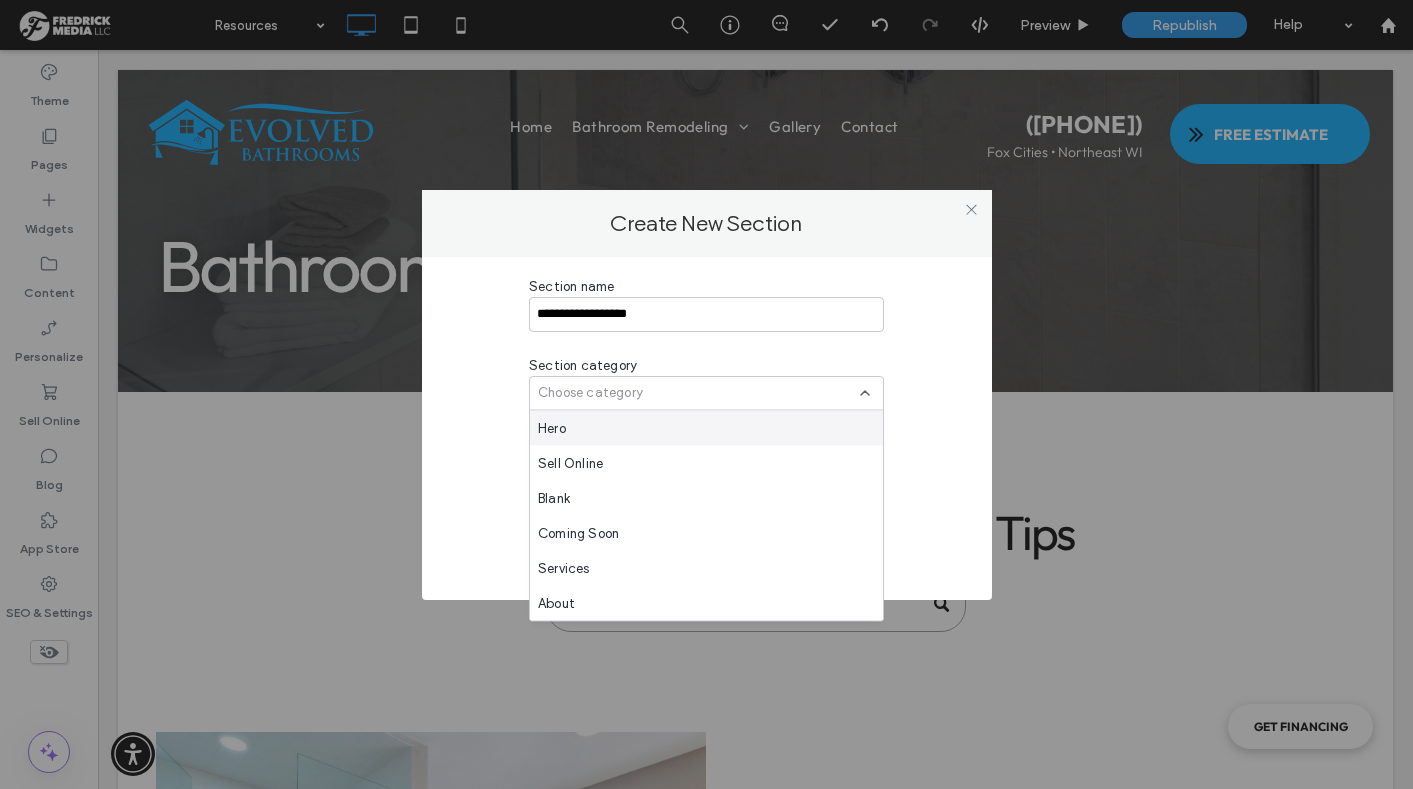 click on "Choose category" at bounding box center (699, 393) 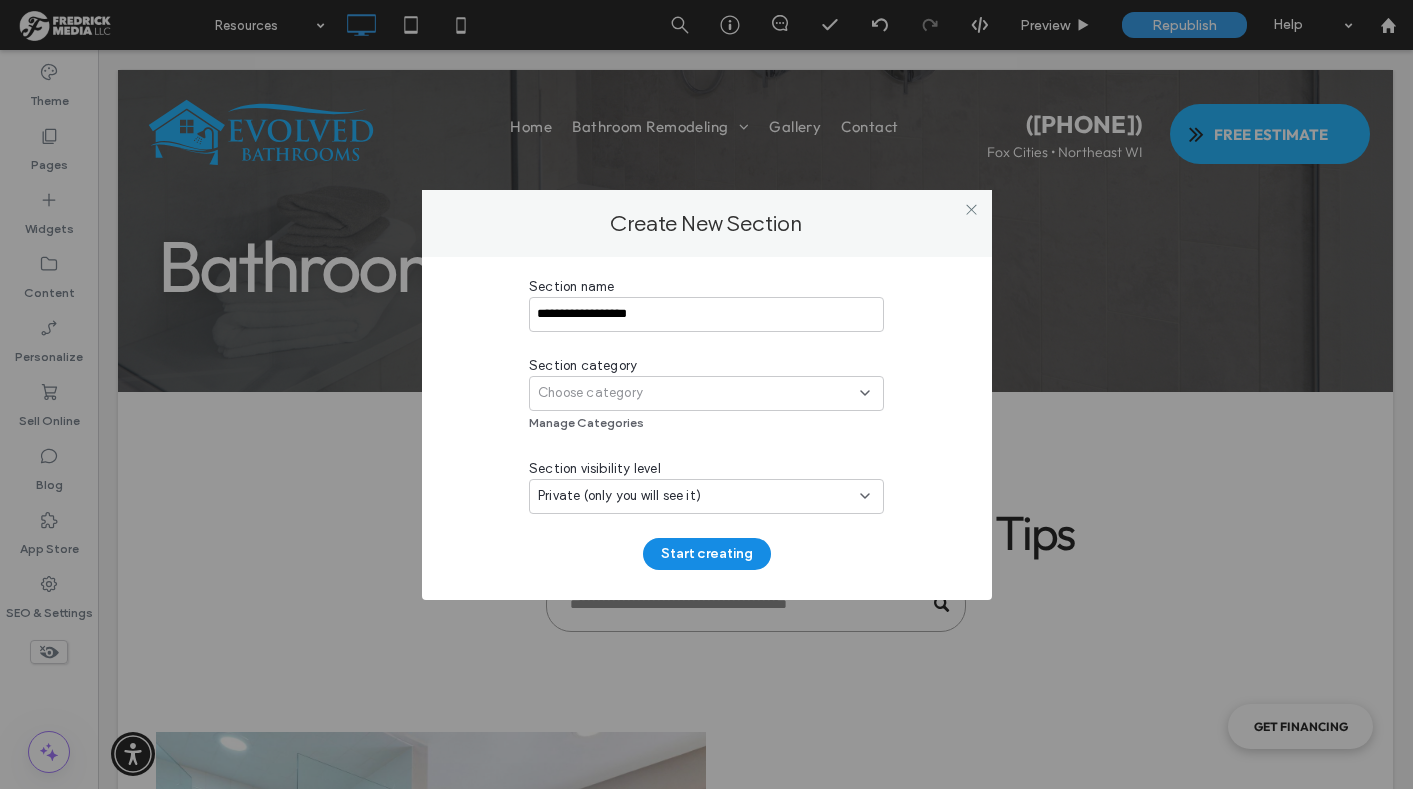 click on "Choose category" at bounding box center [699, 393] 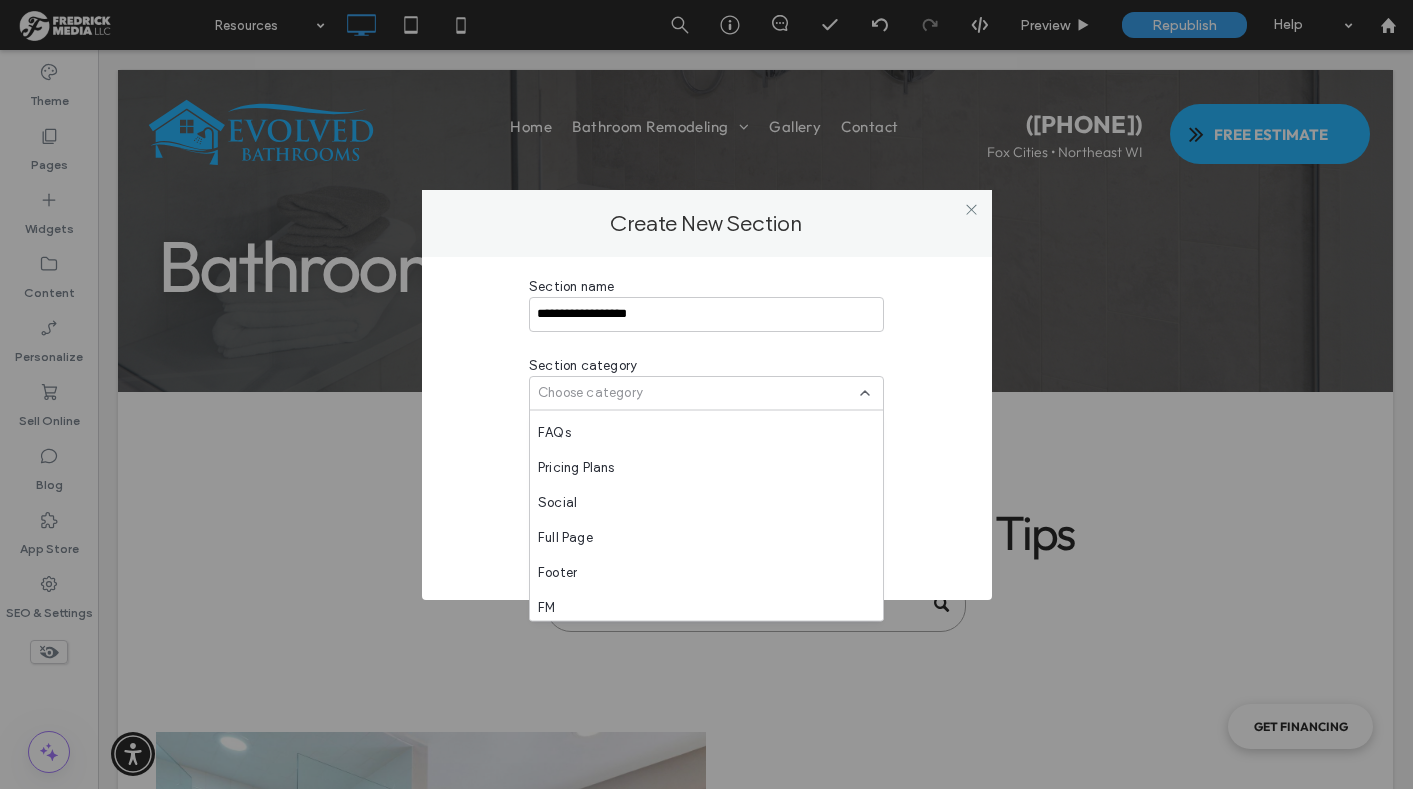 scroll, scrollTop: 735, scrollLeft: 0, axis: vertical 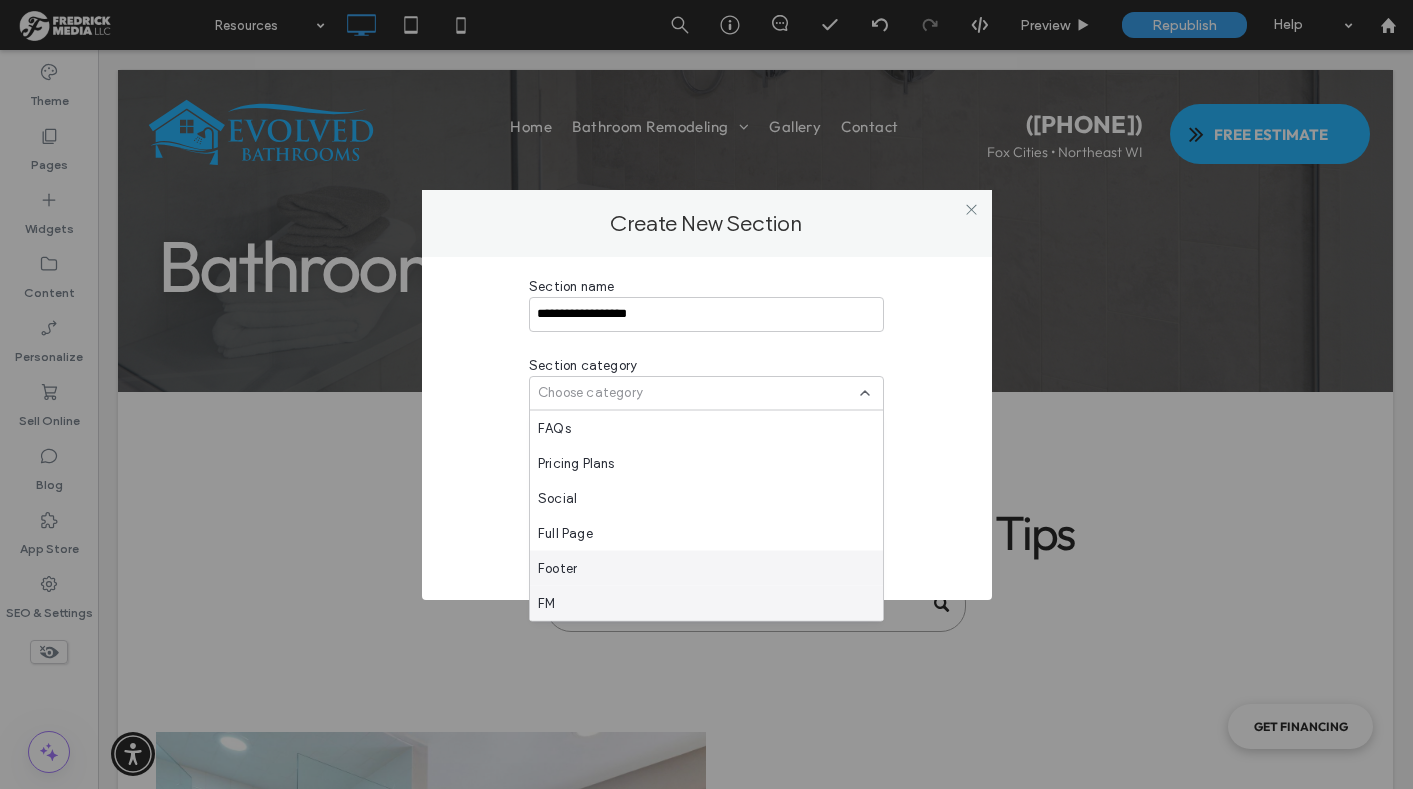 click on "FM" at bounding box center [706, 603] 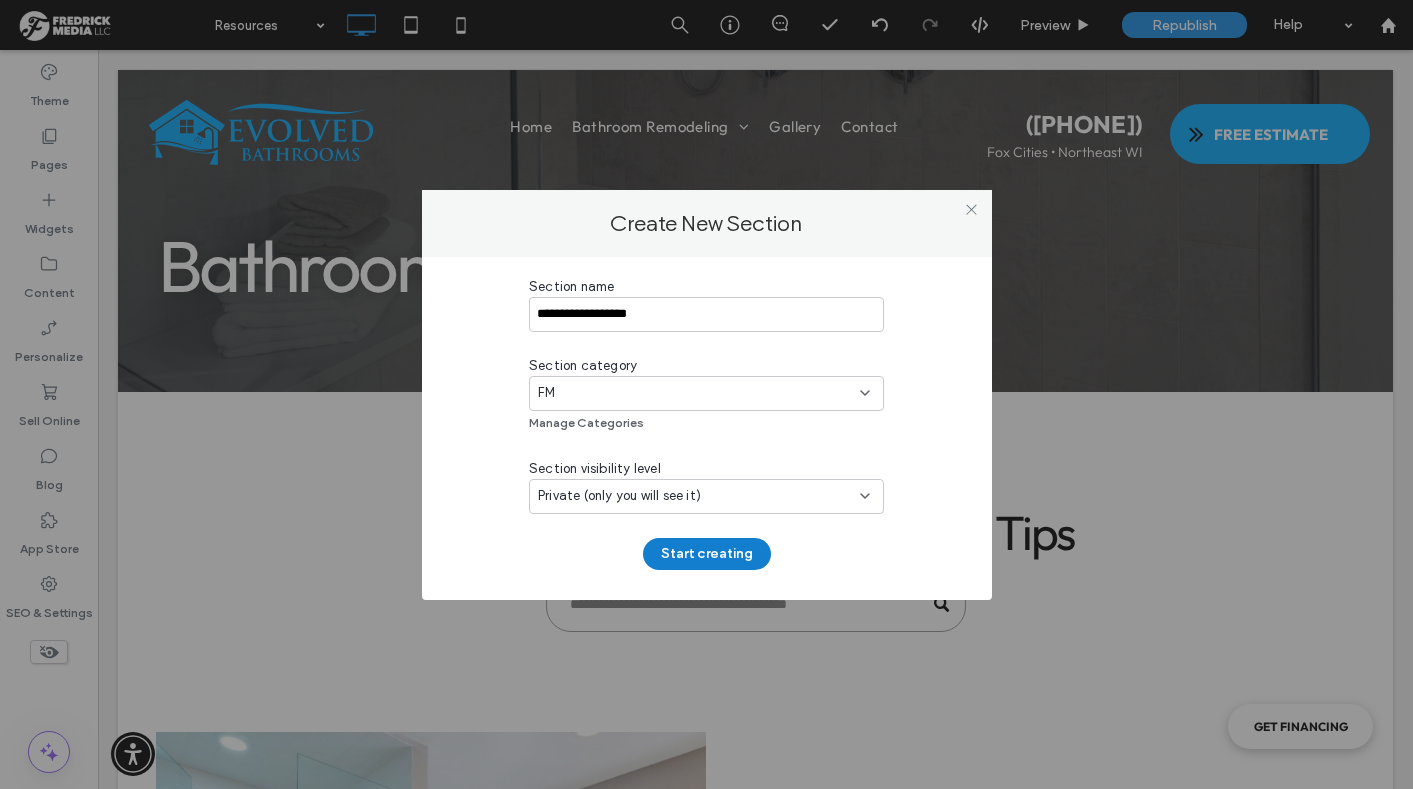 click on "Start creating" at bounding box center (707, 554) 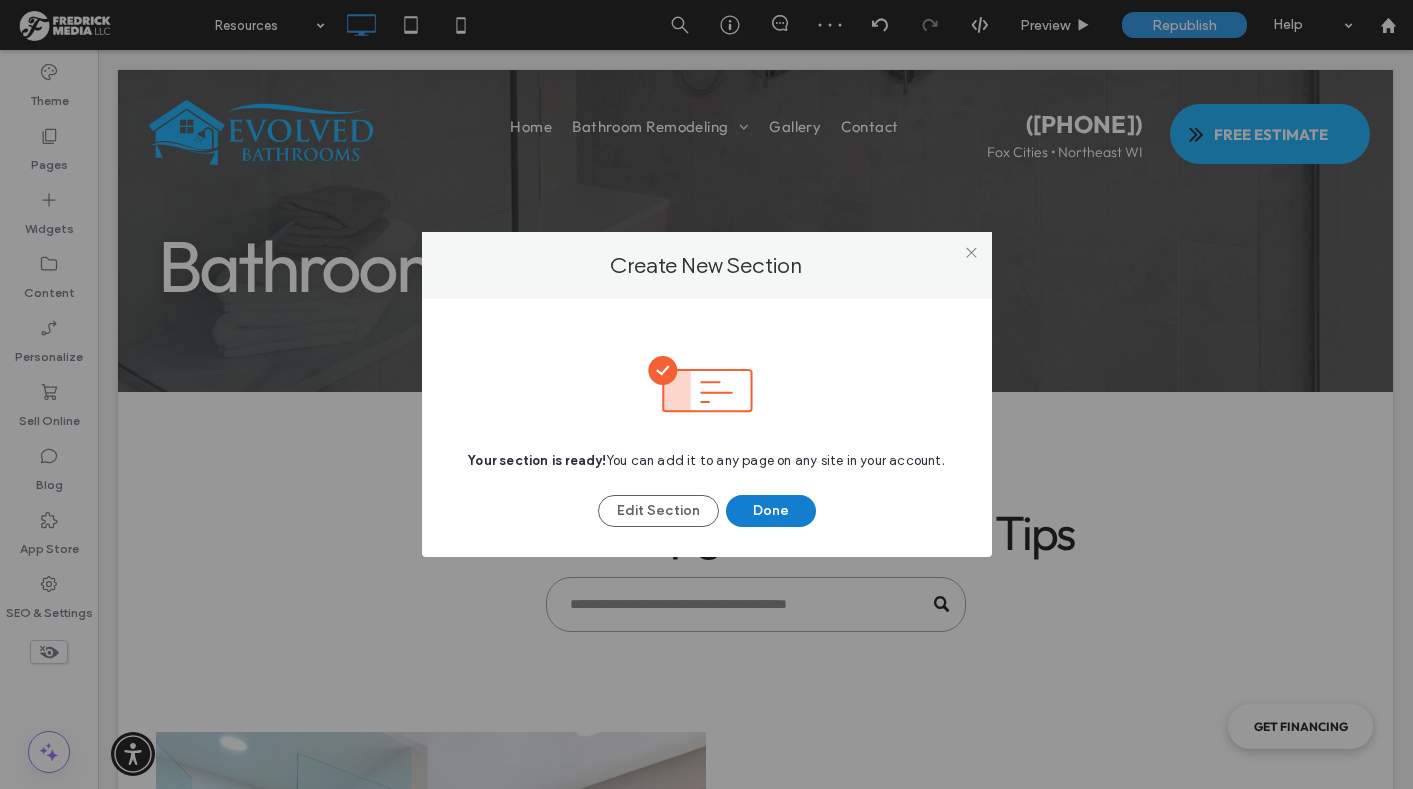 click on "Done" at bounding box center (771, 511) 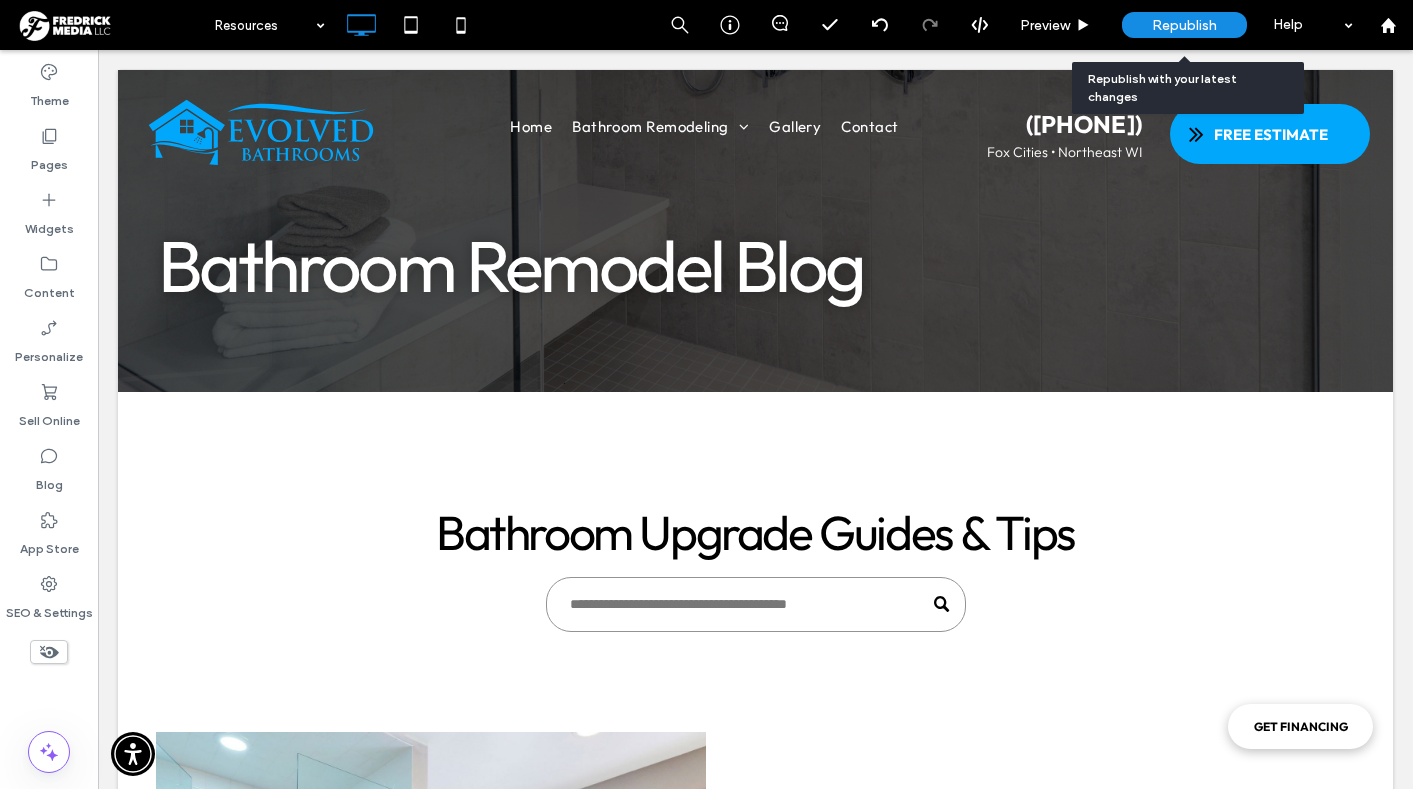 click on "Republish" at bounding box center (1184, 25) 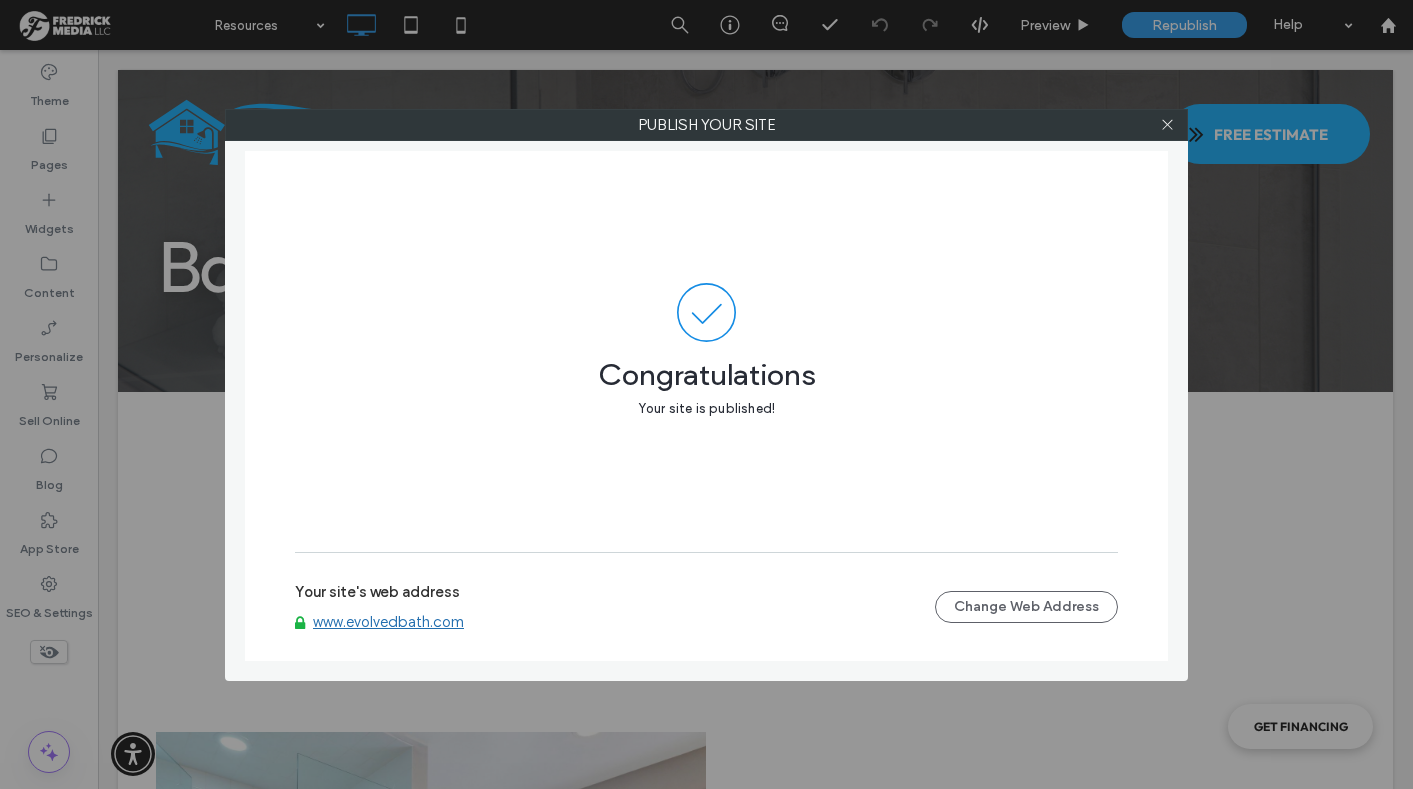 click on "Publish your site Congratulations Your site is published! Your site's web address www.evolvedbath.com Change Web Address" at bounding box center [706, 394] 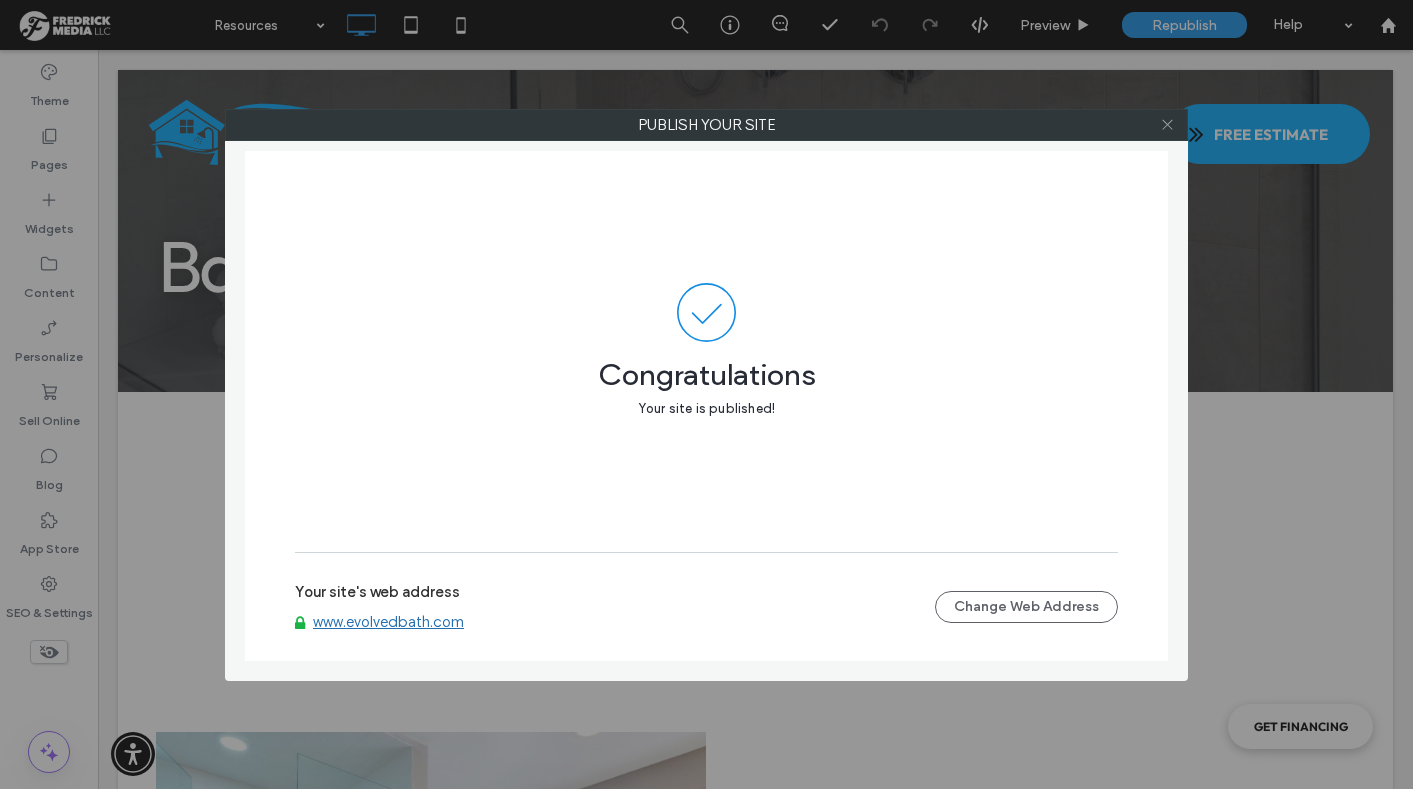 click 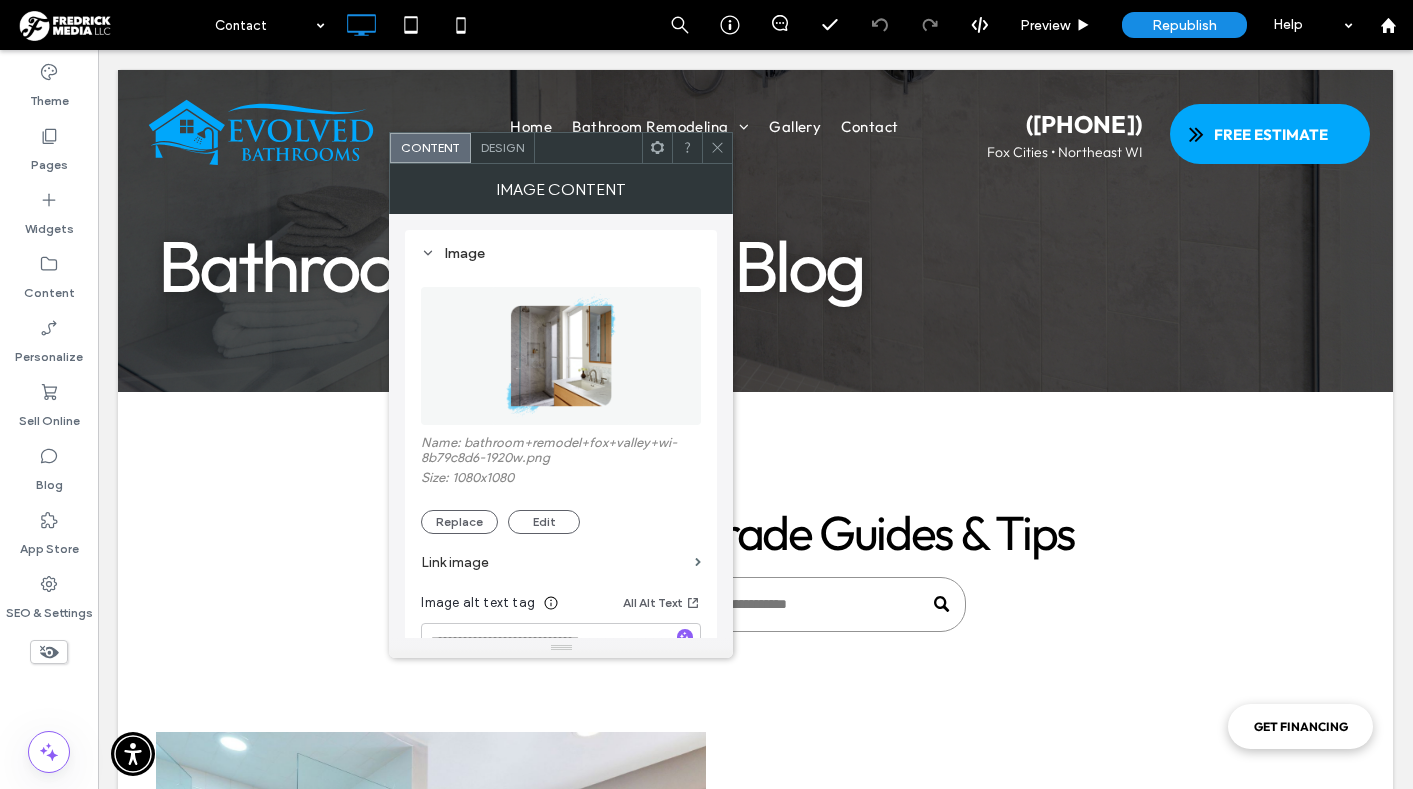 click at bounding box center (561, 356) 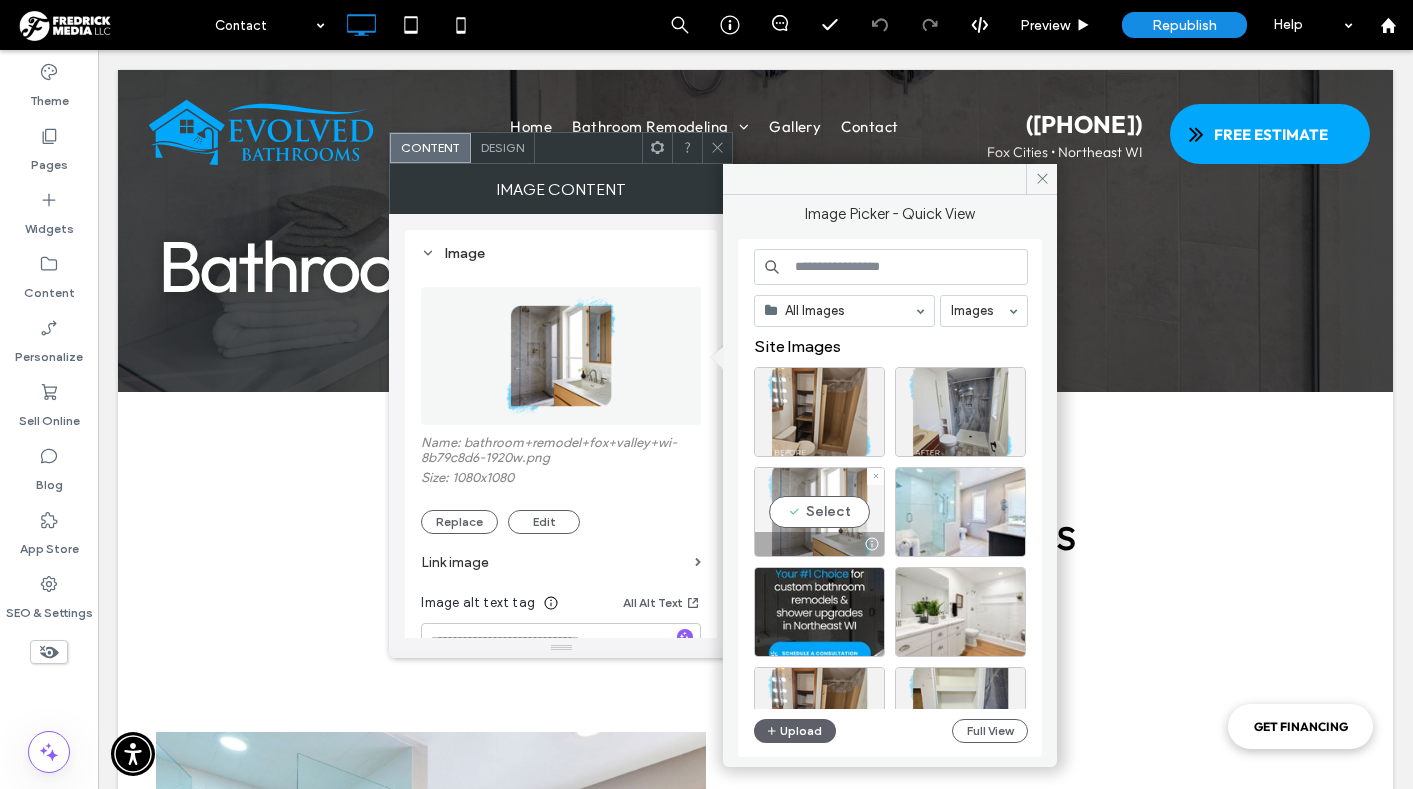 click on "Select" at bounding box center [819, 512] 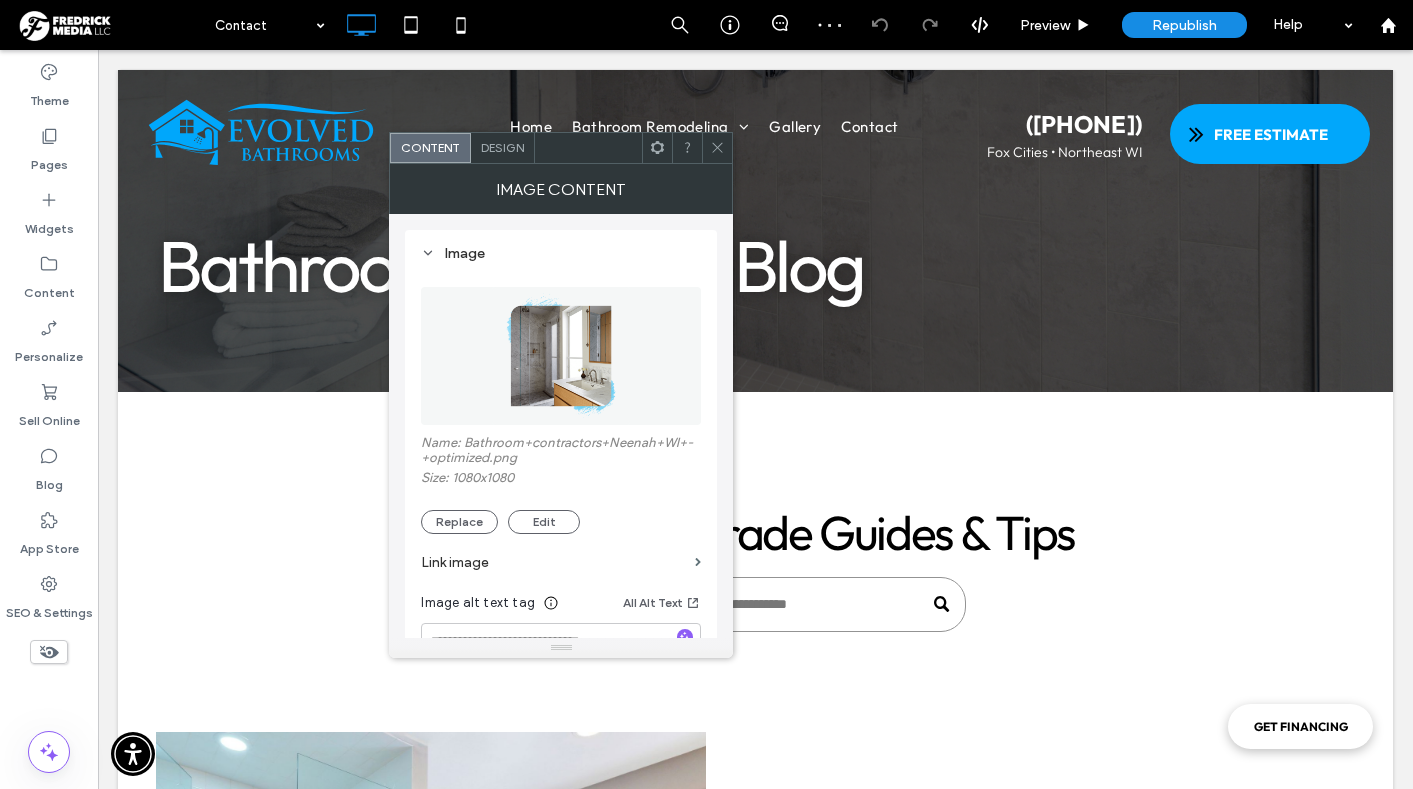 click at bounding box center [561, 356] 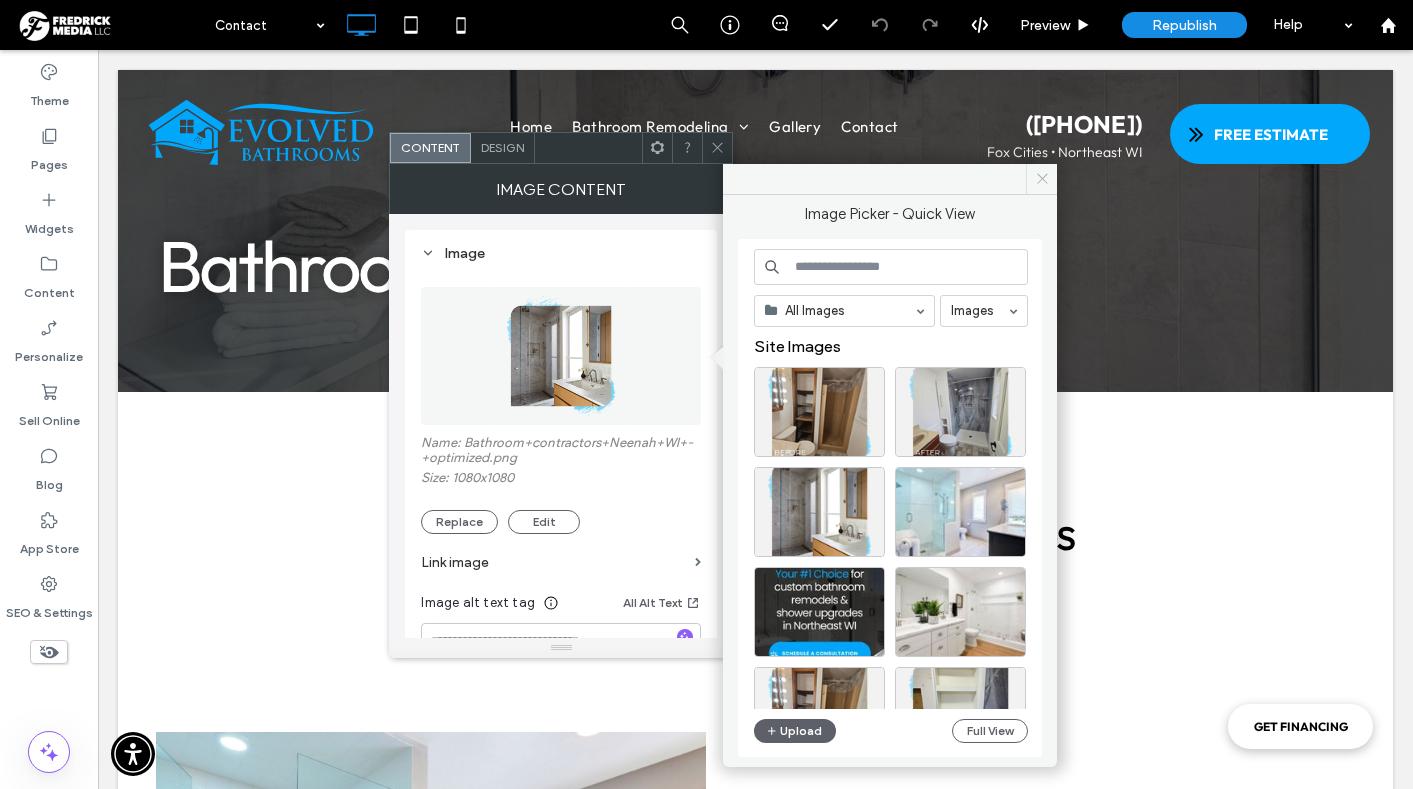 click 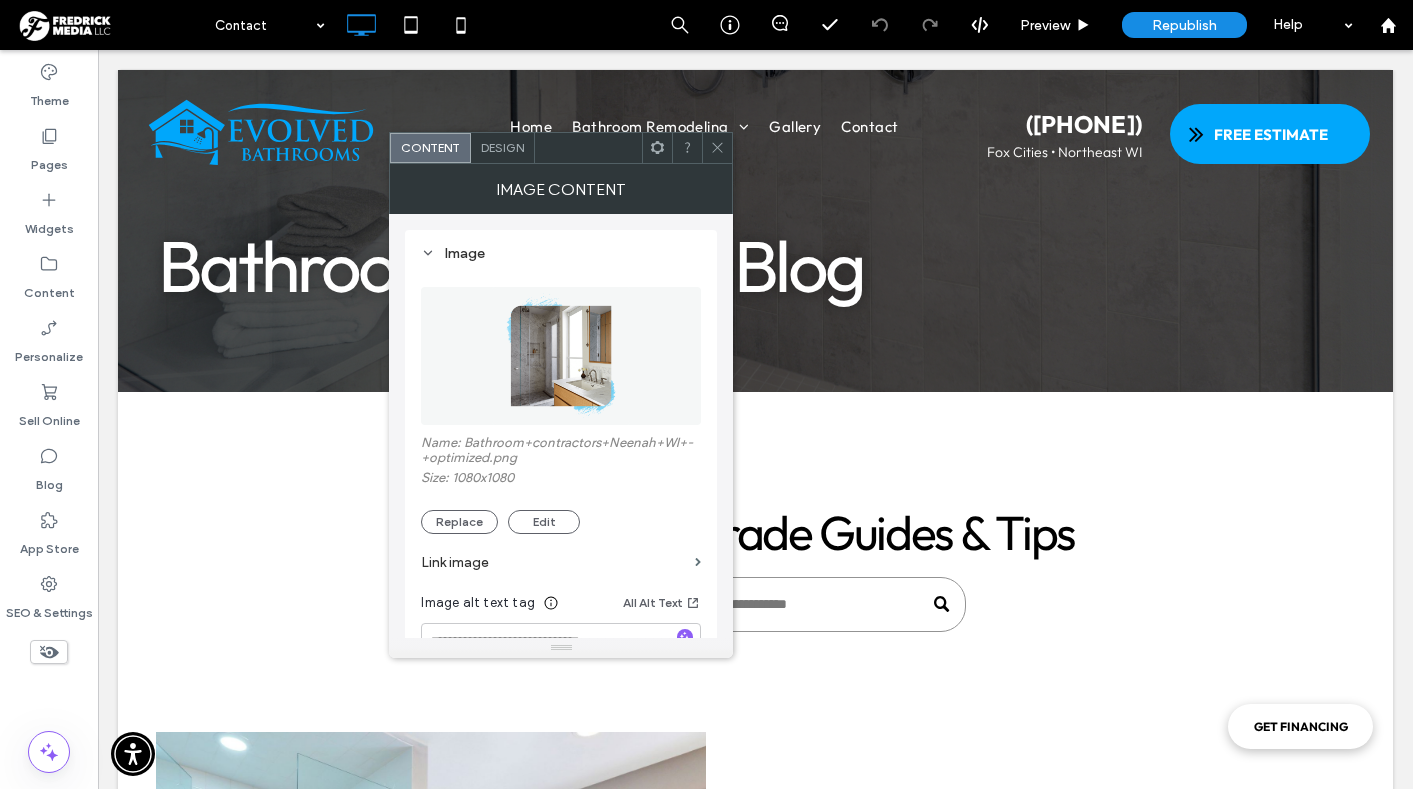 click 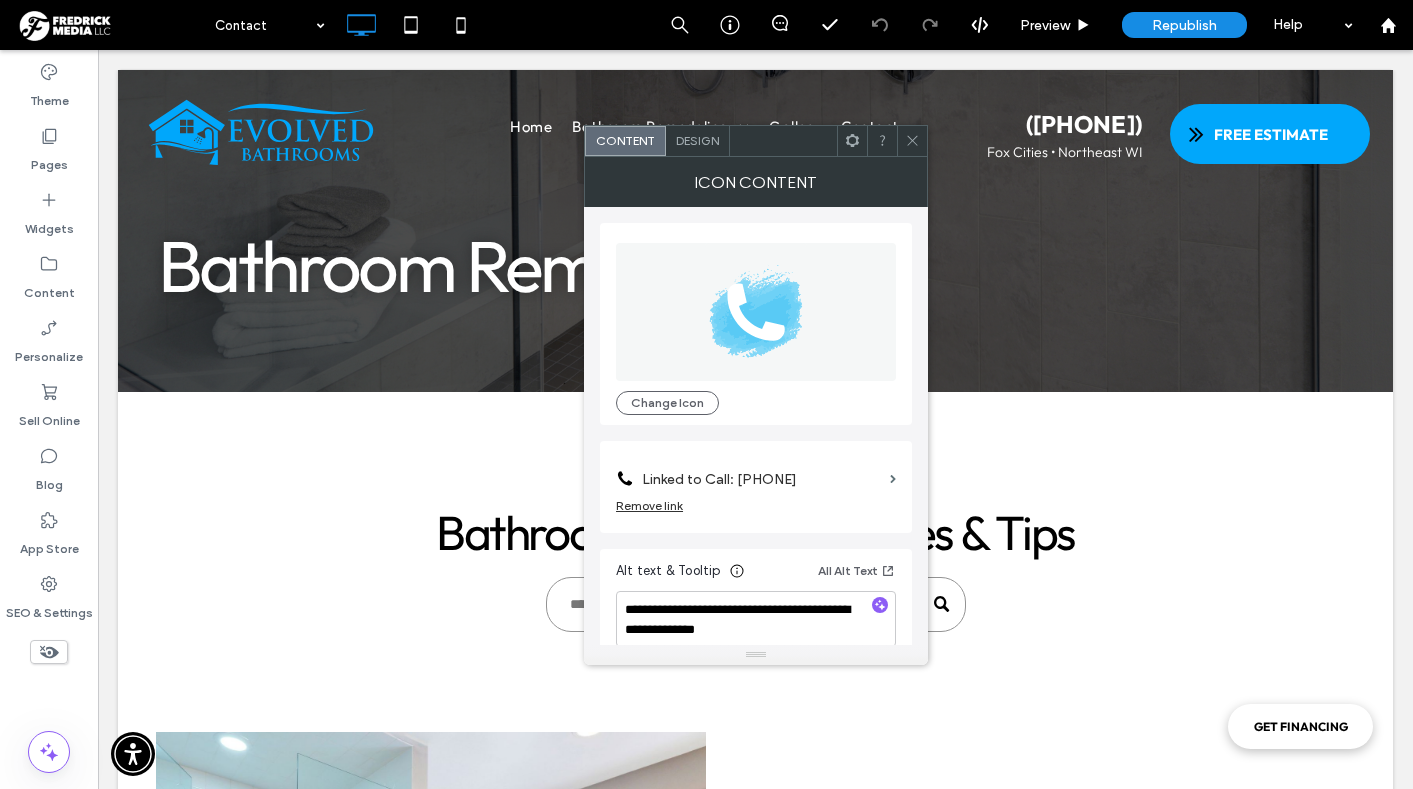 click on "Design" at bounding box center (698, 141) 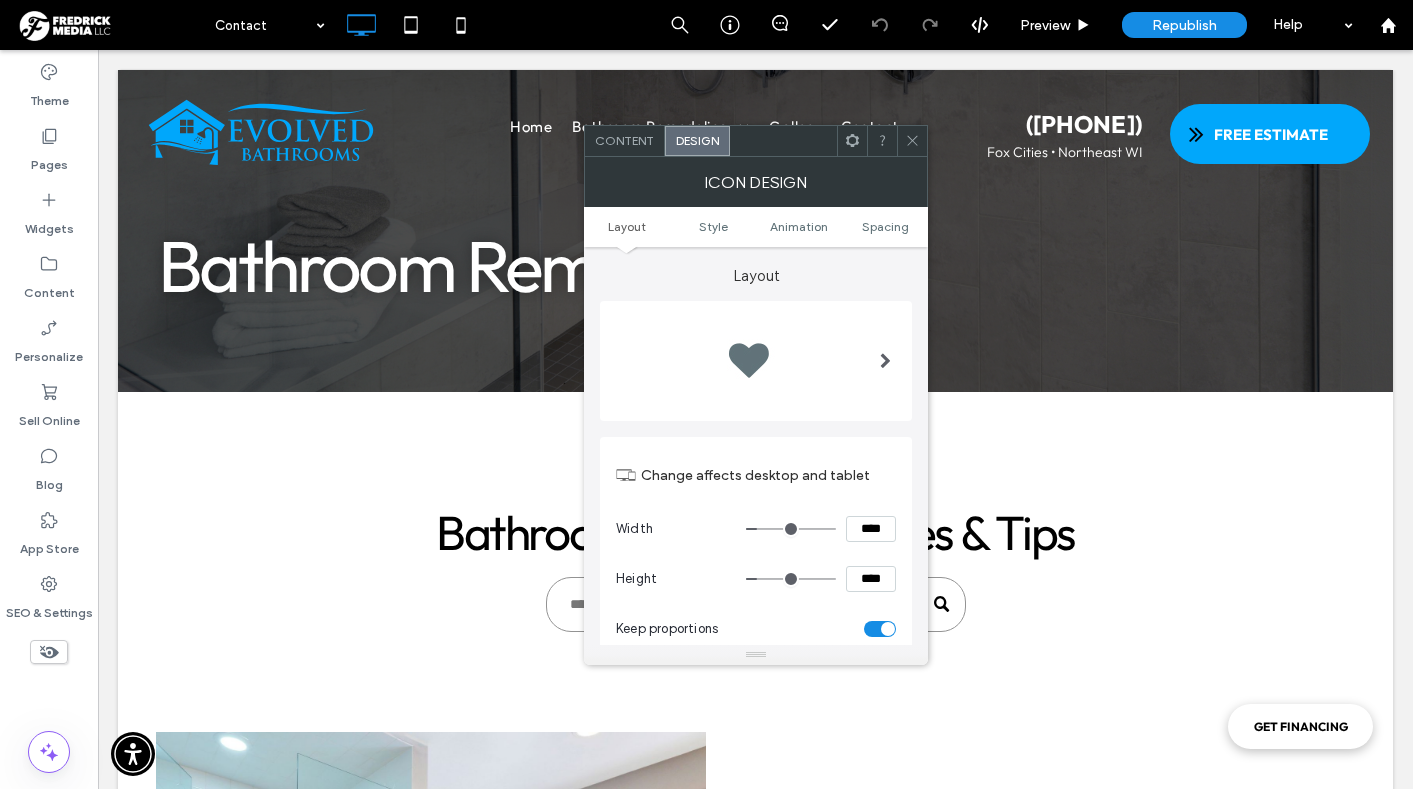 click on "Layout Style Animation Spacing" at bounding box center [756, 227] 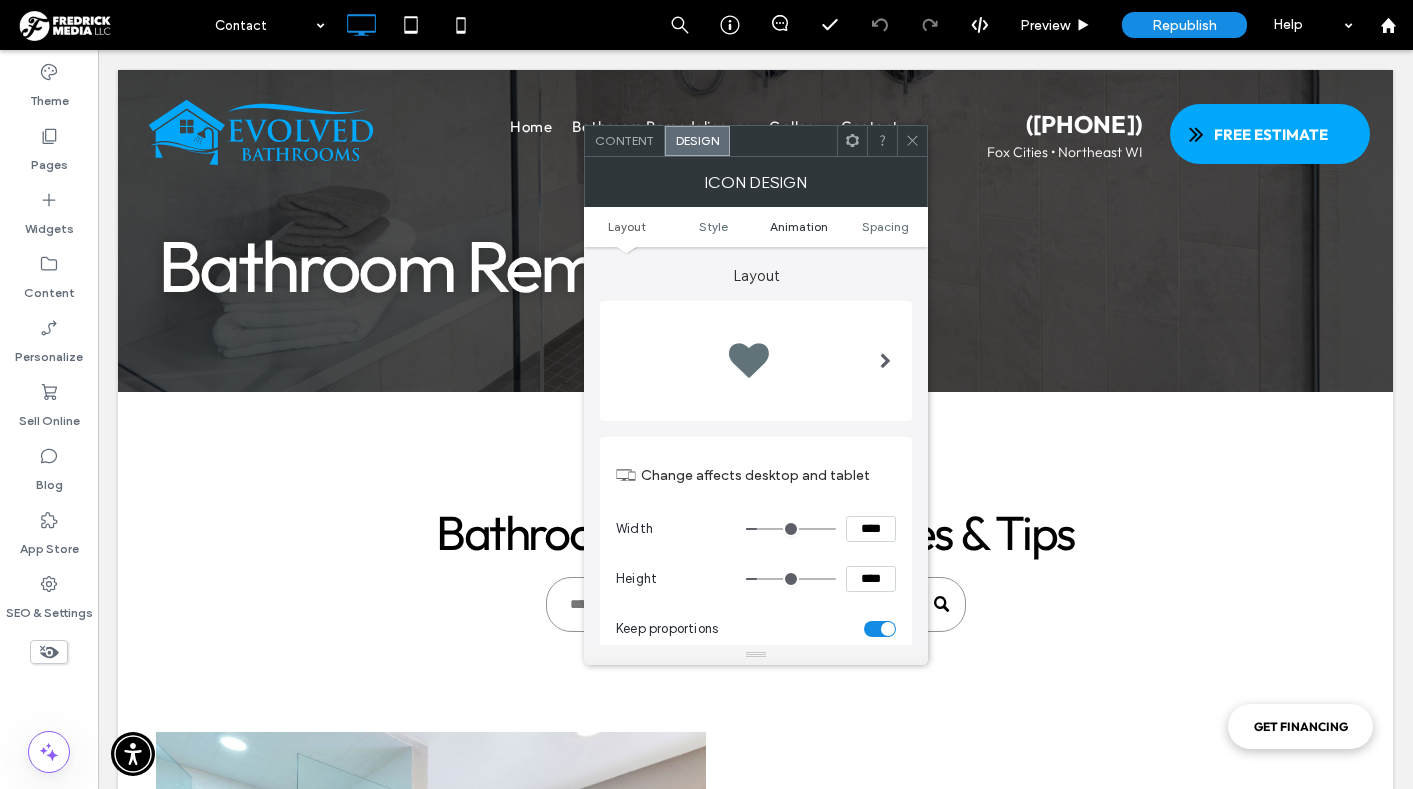 click on "Animation" at bounding box center (799, 226) 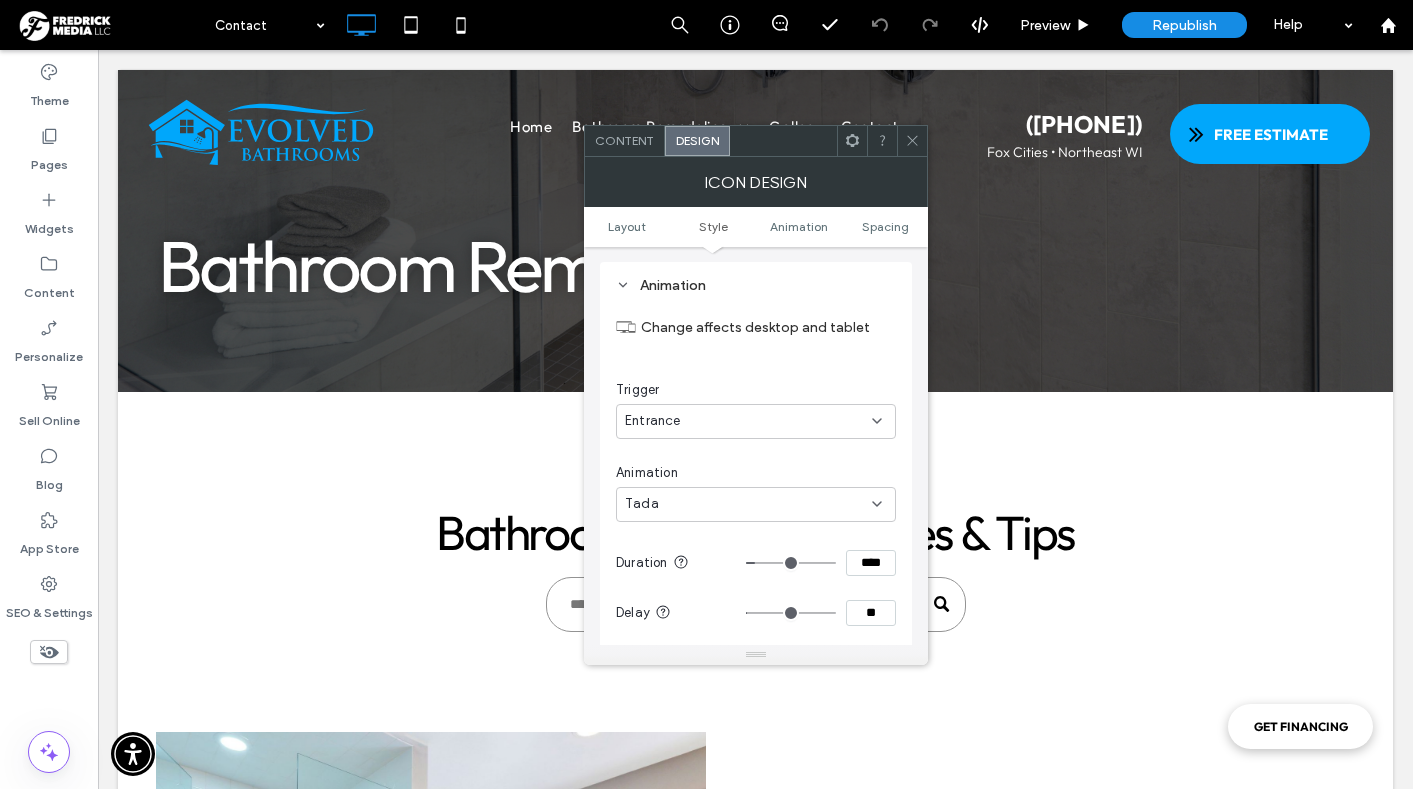 scroll, scrollTop: 1068, scrollLeft: 0, axis: vertical 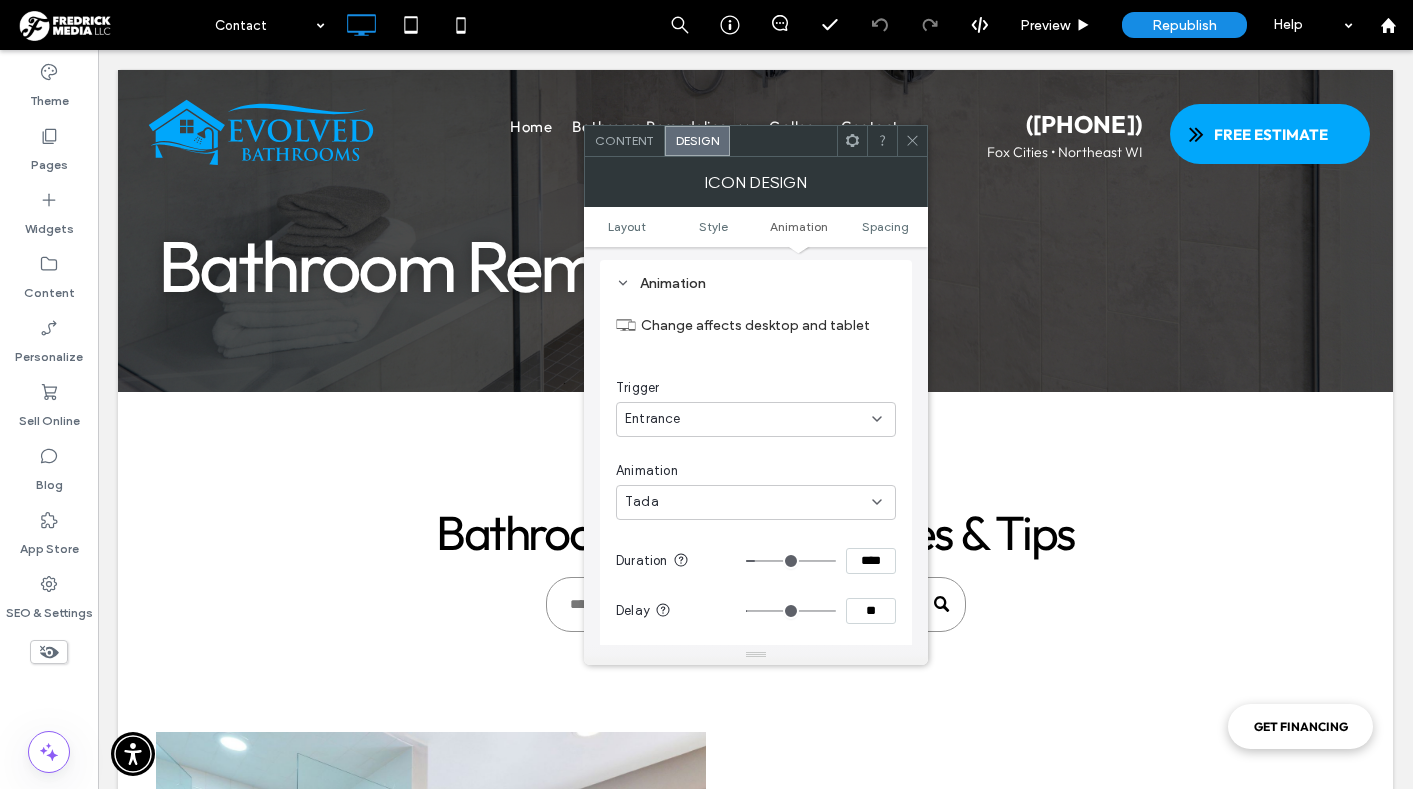 click on "Entrance" at bounding box center [756, 419] 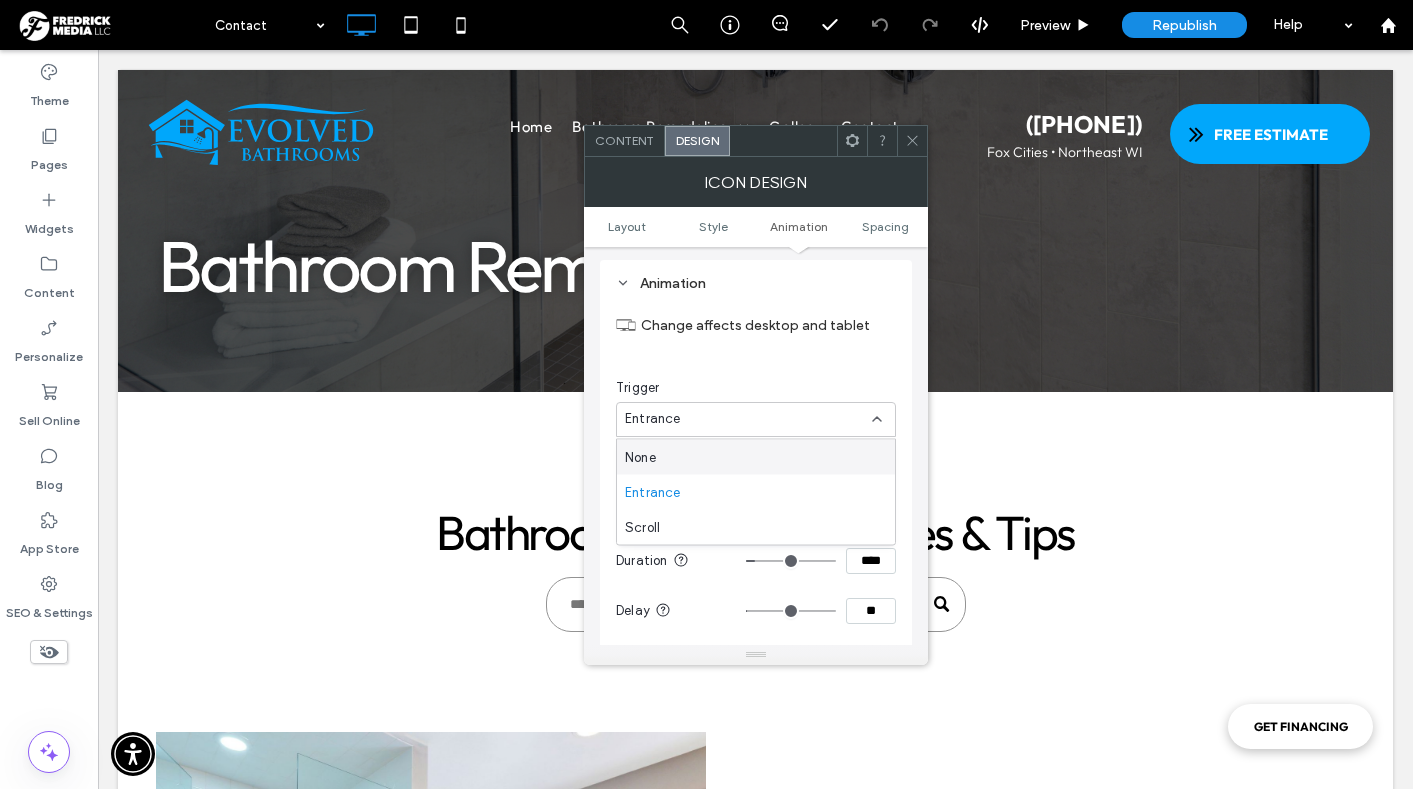 click on "None" at bounding box center [756, 457] 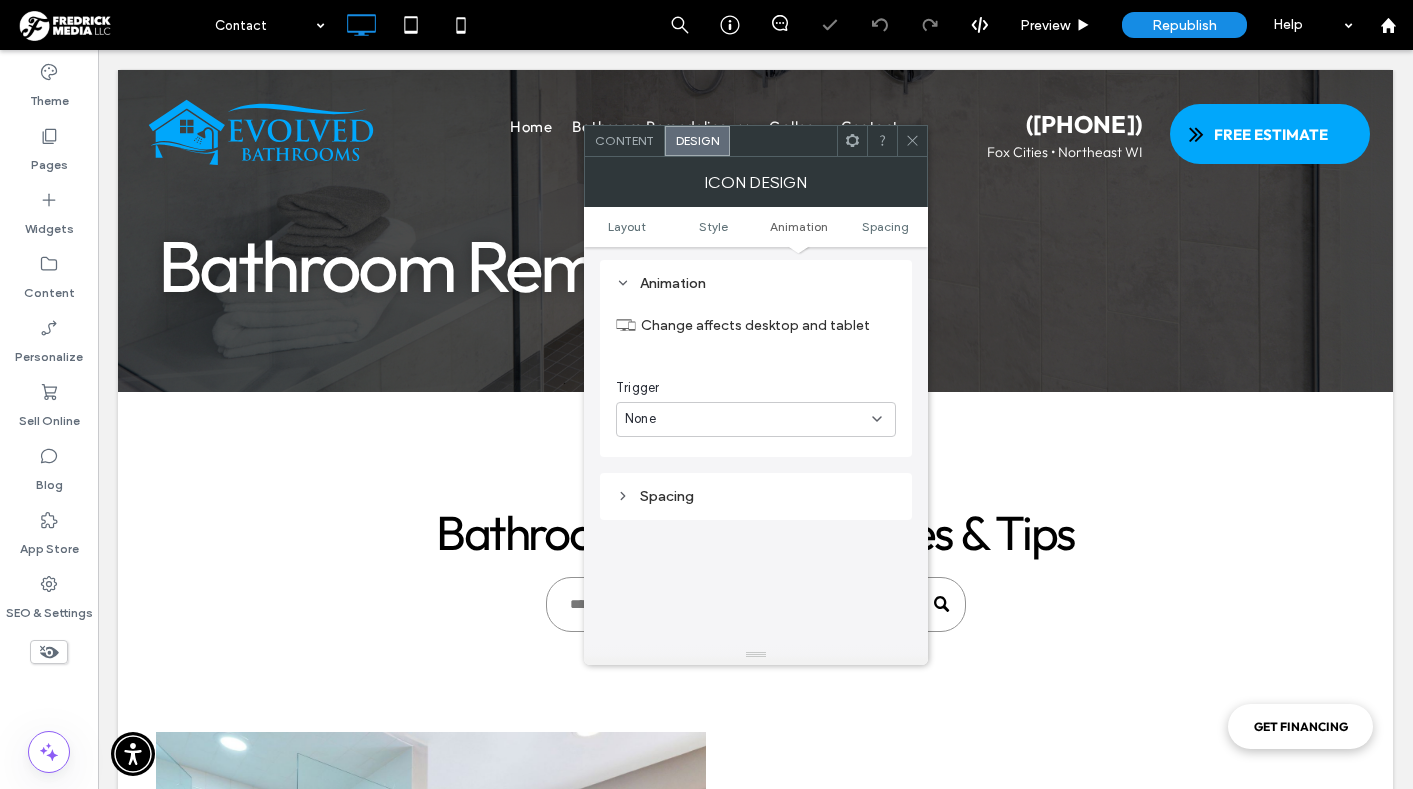 click 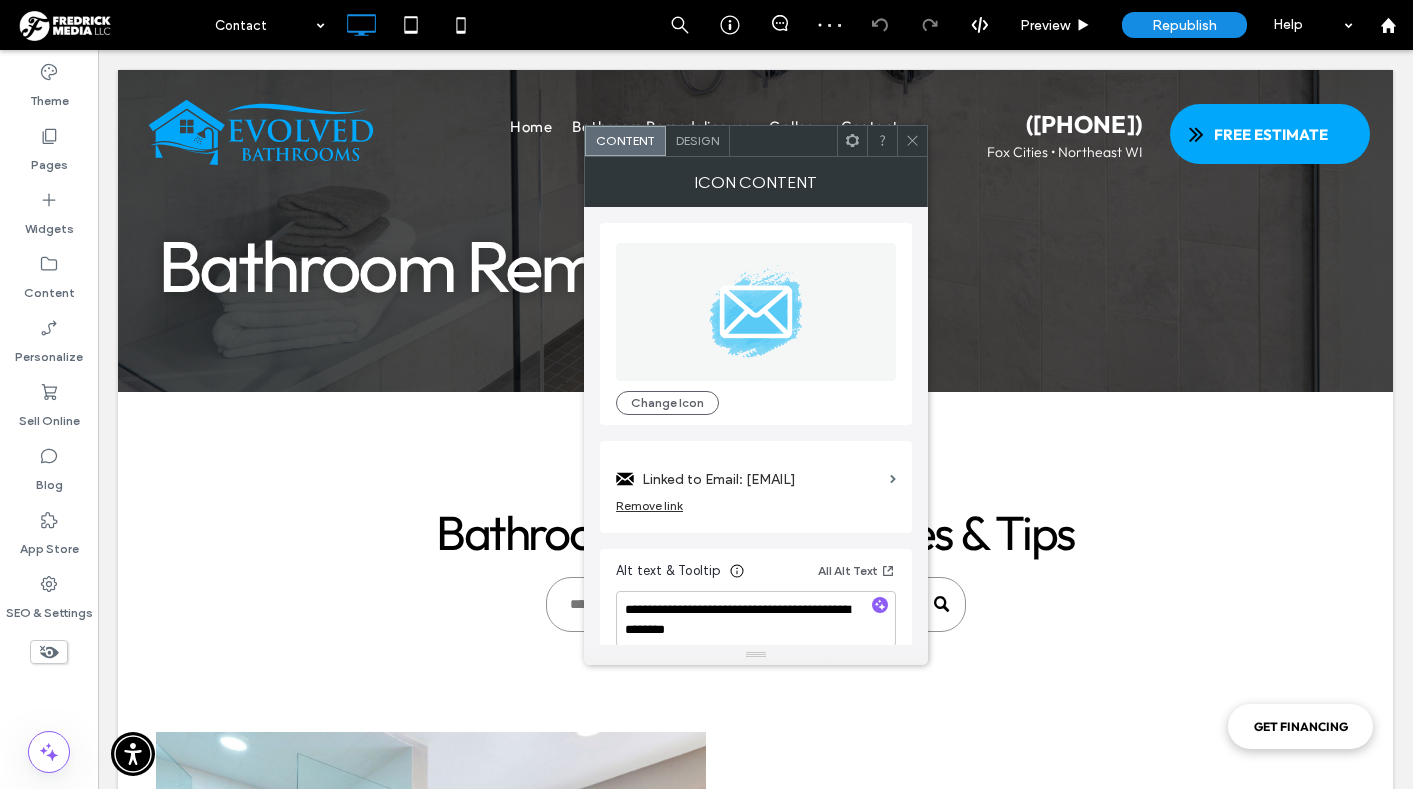 click on "Design" at bounding box center [697, 140] 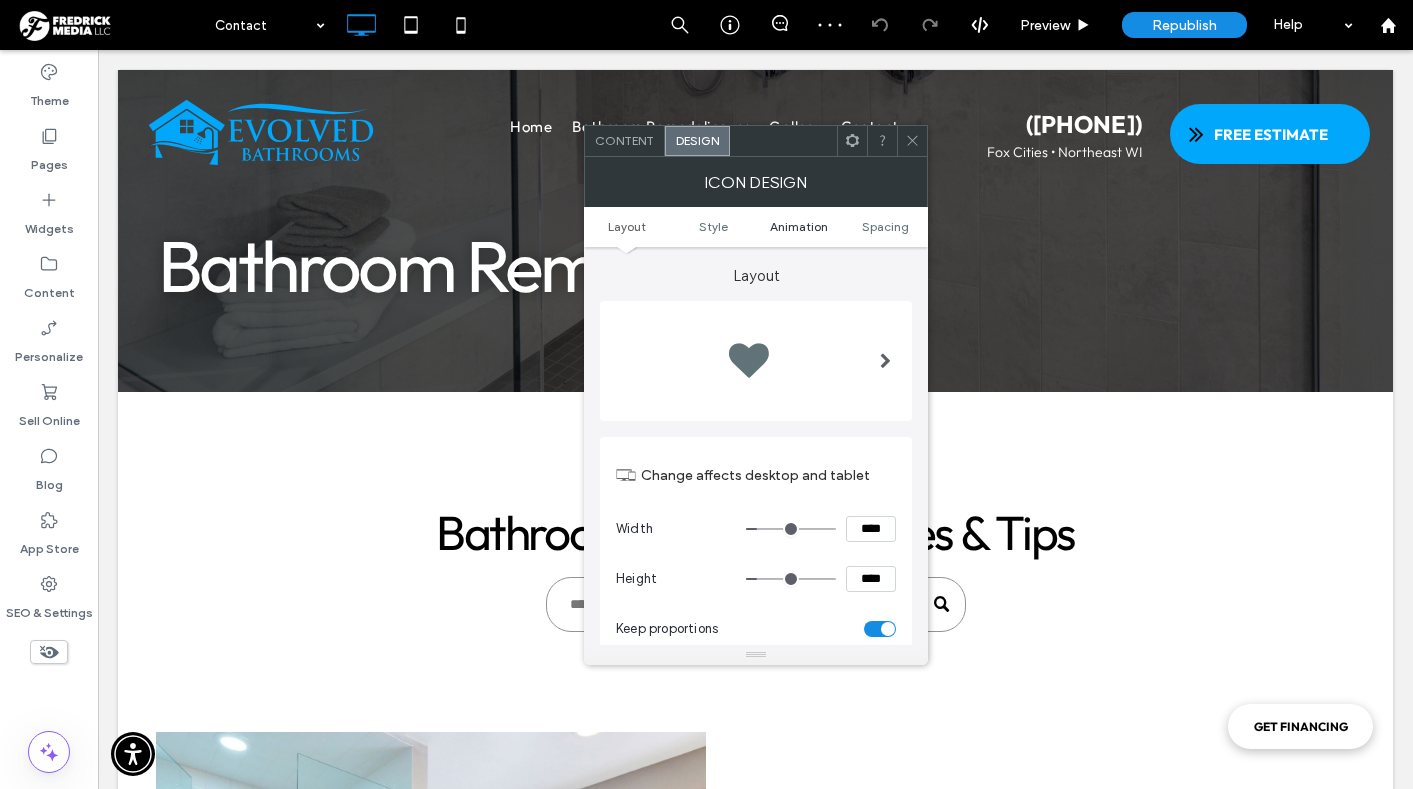 click on "Animation" at bounding box center (799, 226) 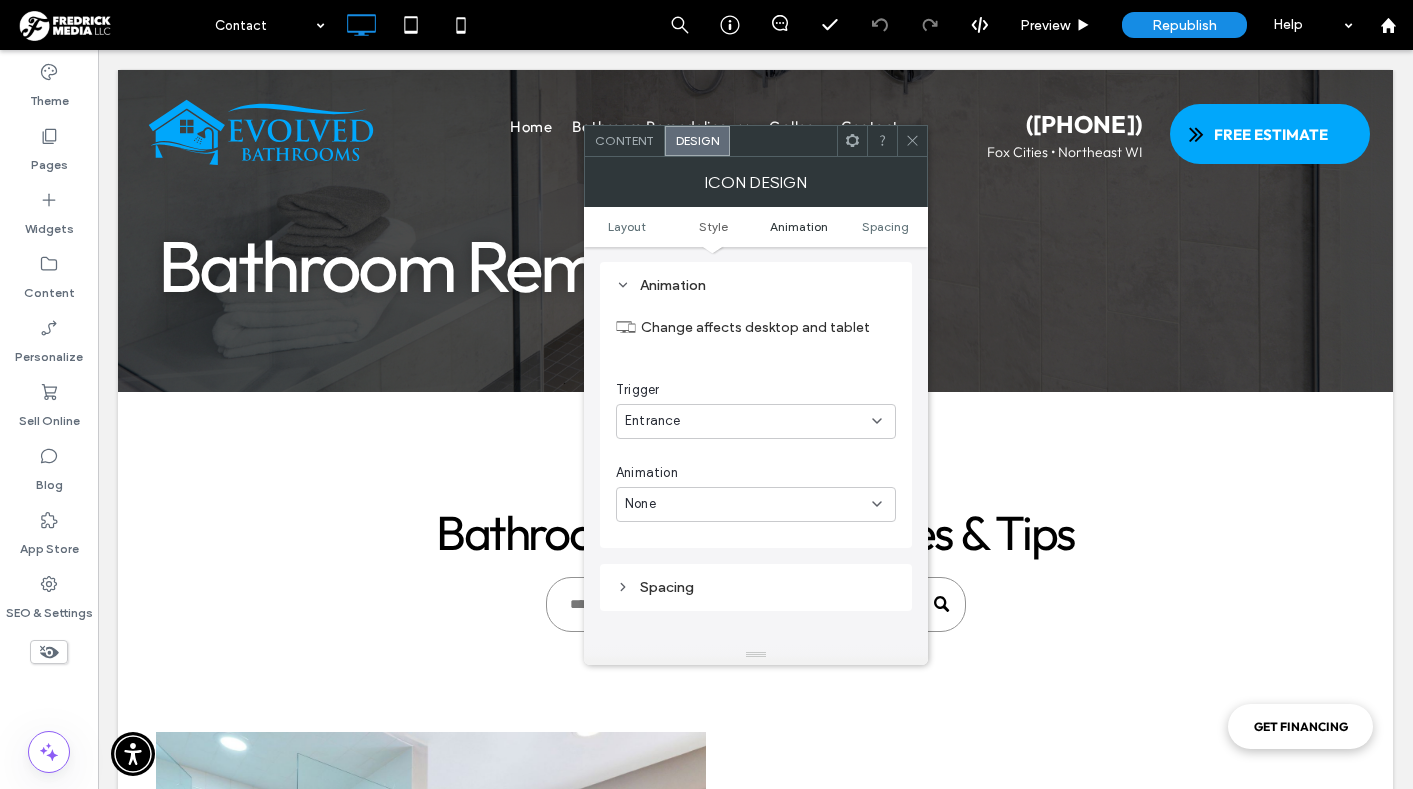 scroll, scrollTop: 1068, scrollLeft: 0, axis: vertical 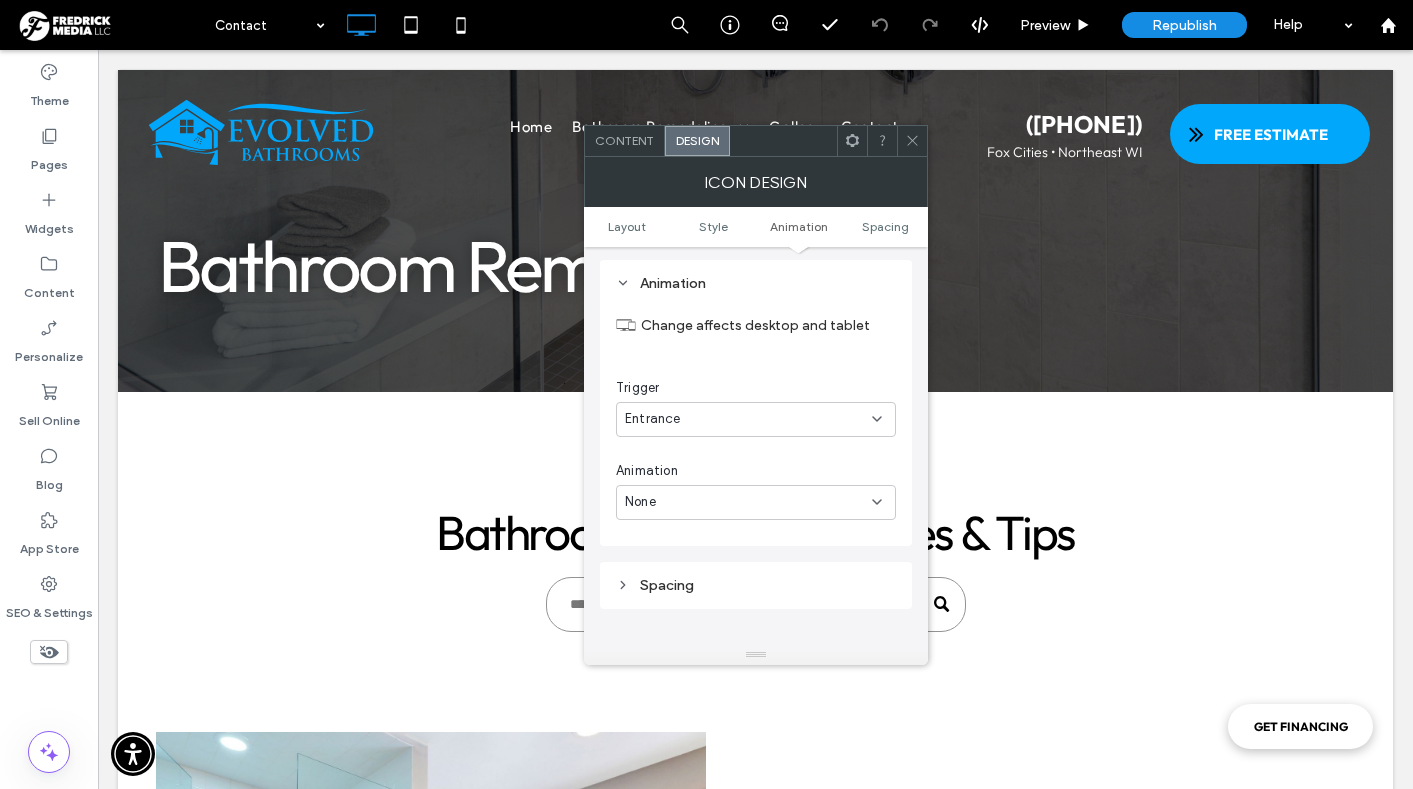 click 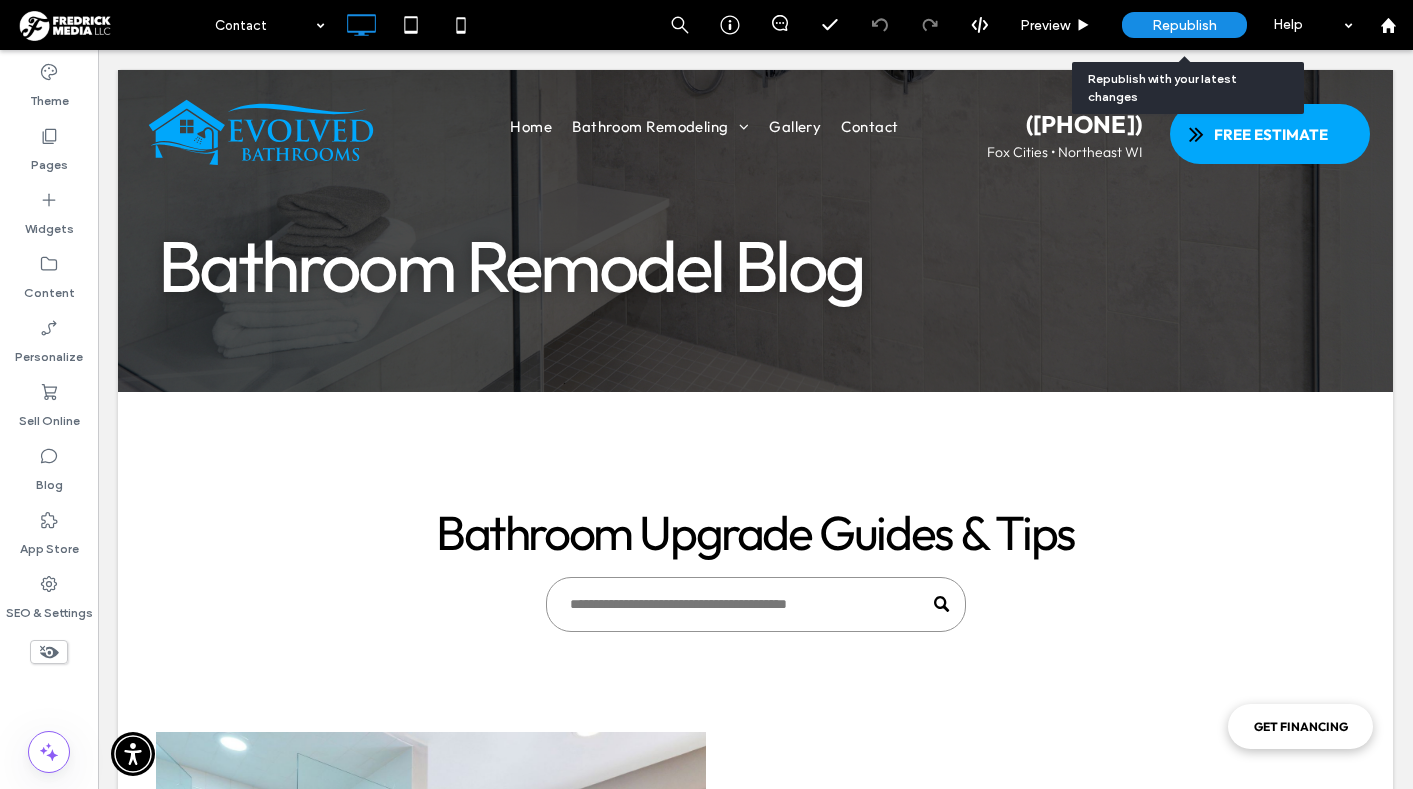 click on "Republish" at bounding box center (1184, 25) 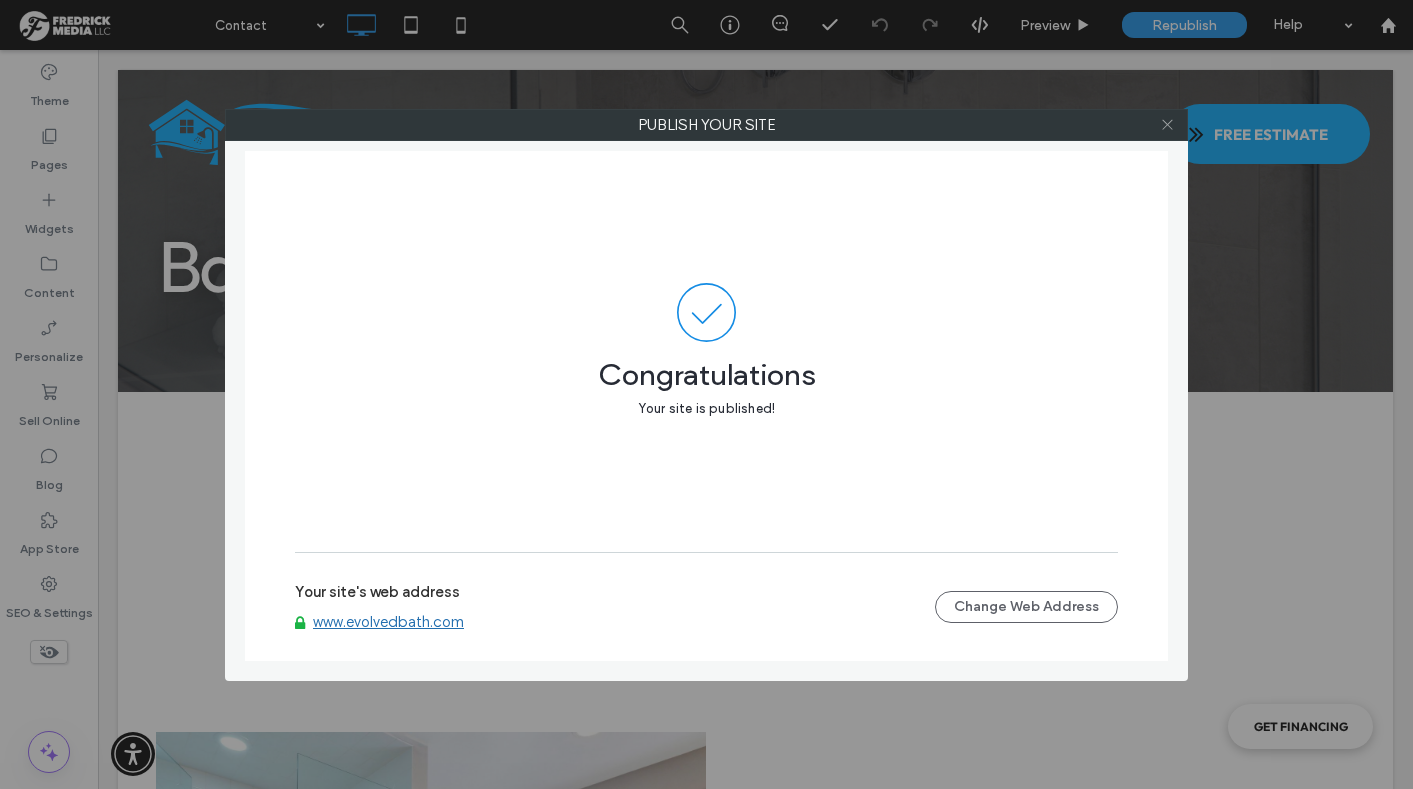click at bounding box center [1167, 125] 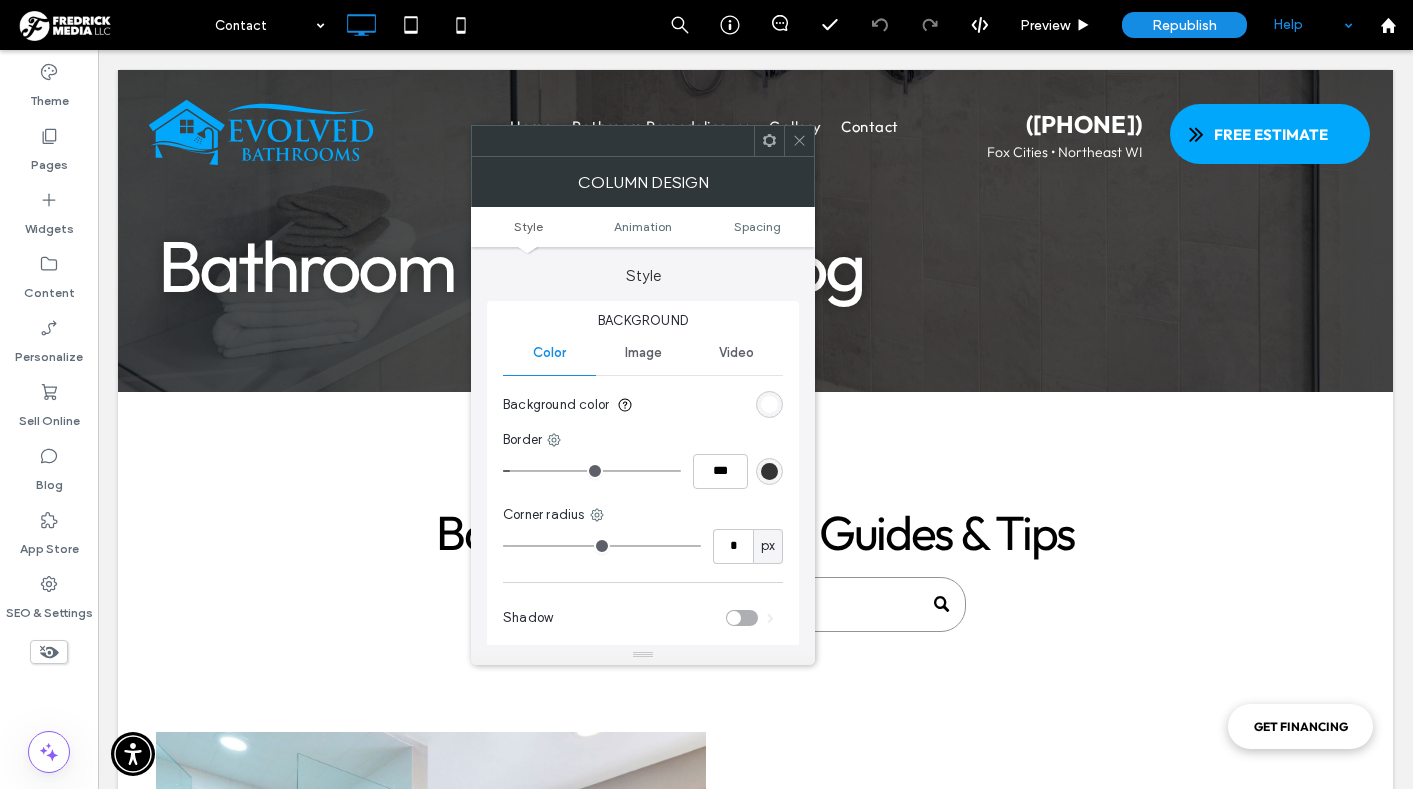 type on "**" 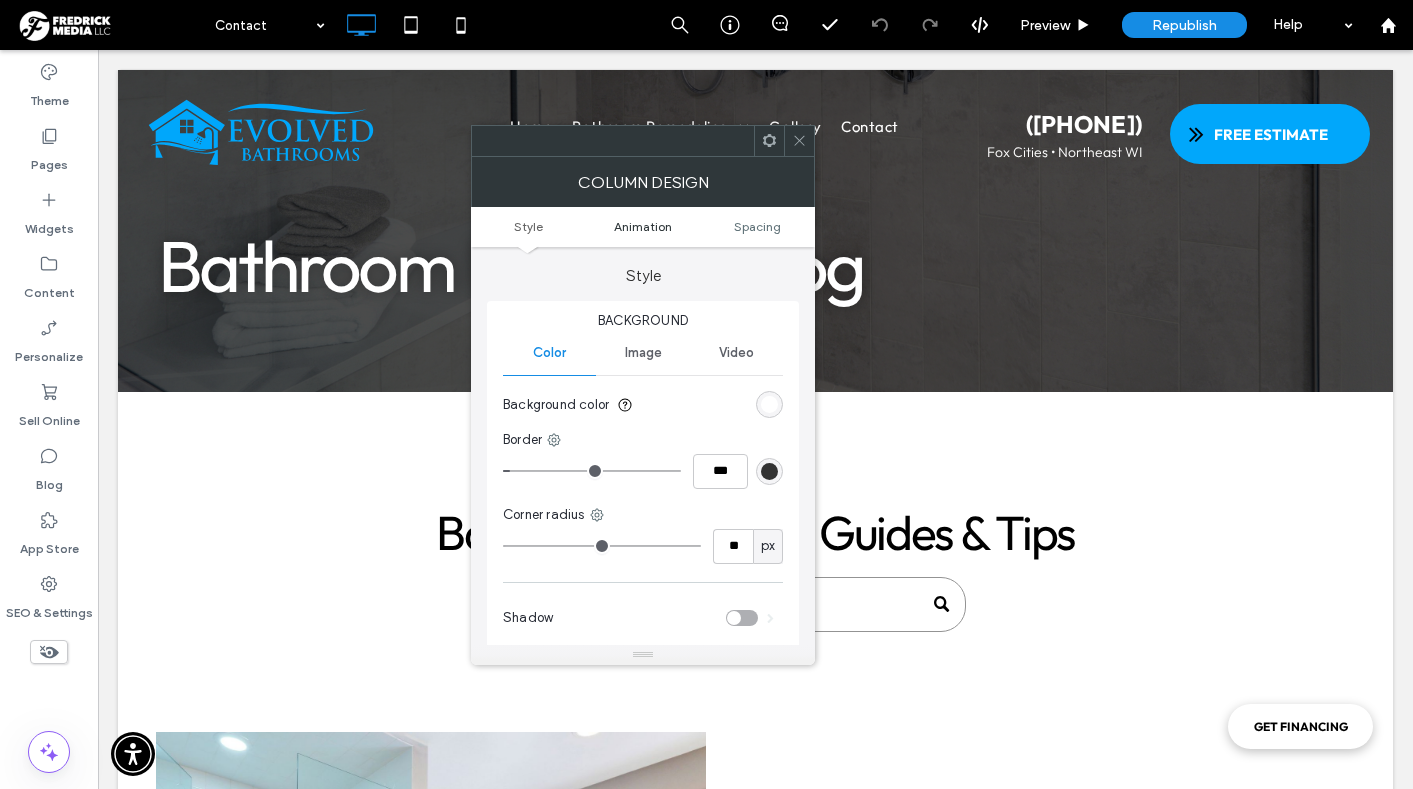 click on "Animation" at bounding box center (643, 226) 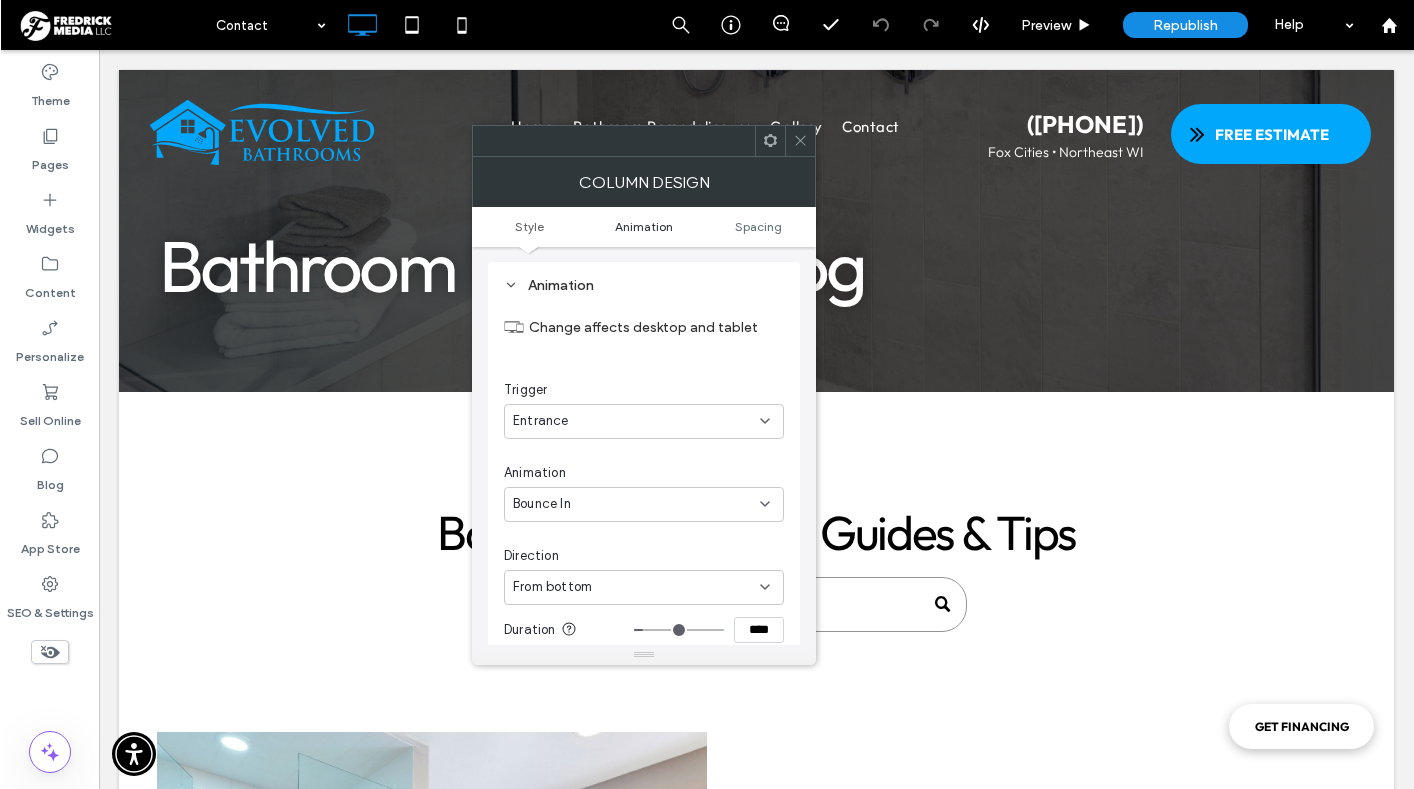 scroll, scrollTop: 407, scrollLeft: 0, axis: vertical 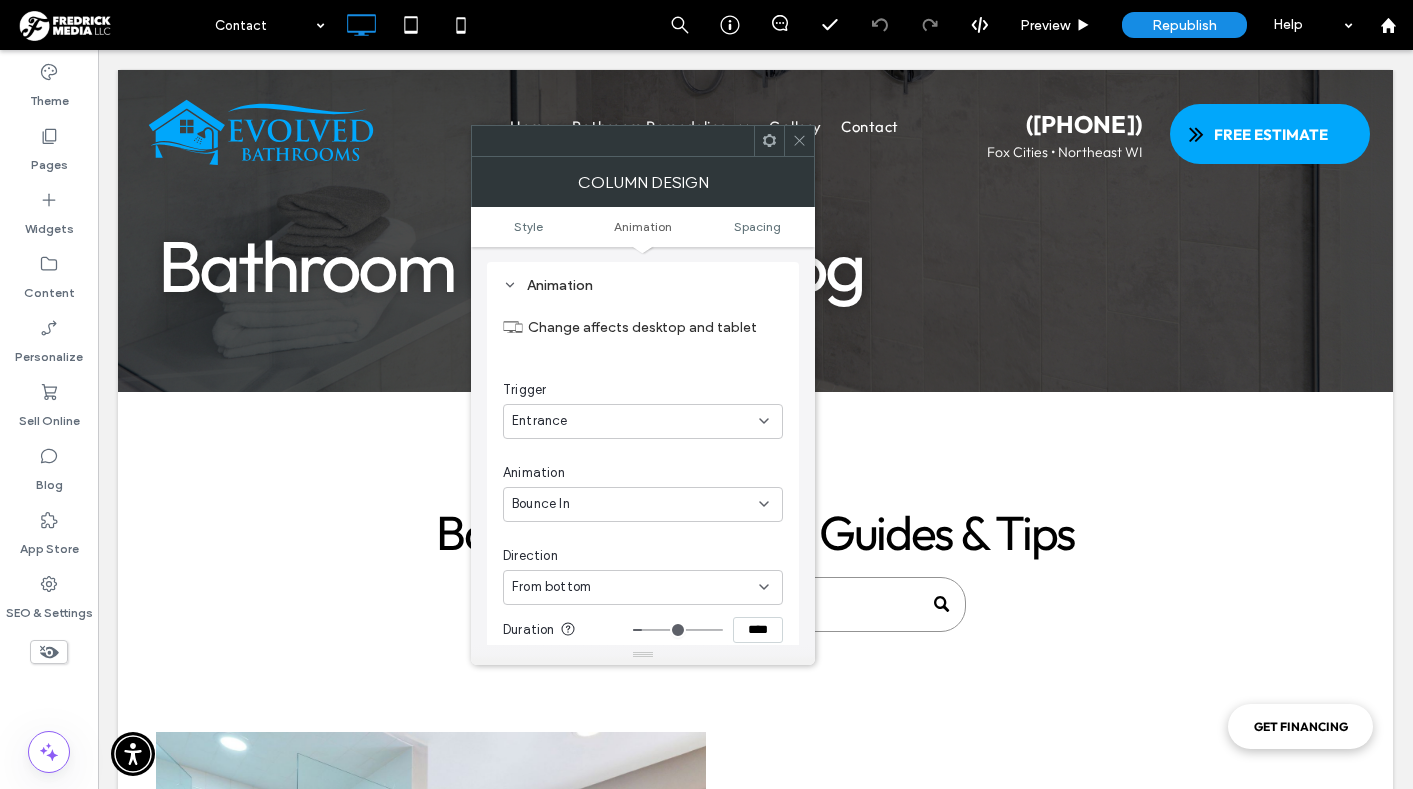 click on "Entrance" at bounding box center (635, 421) 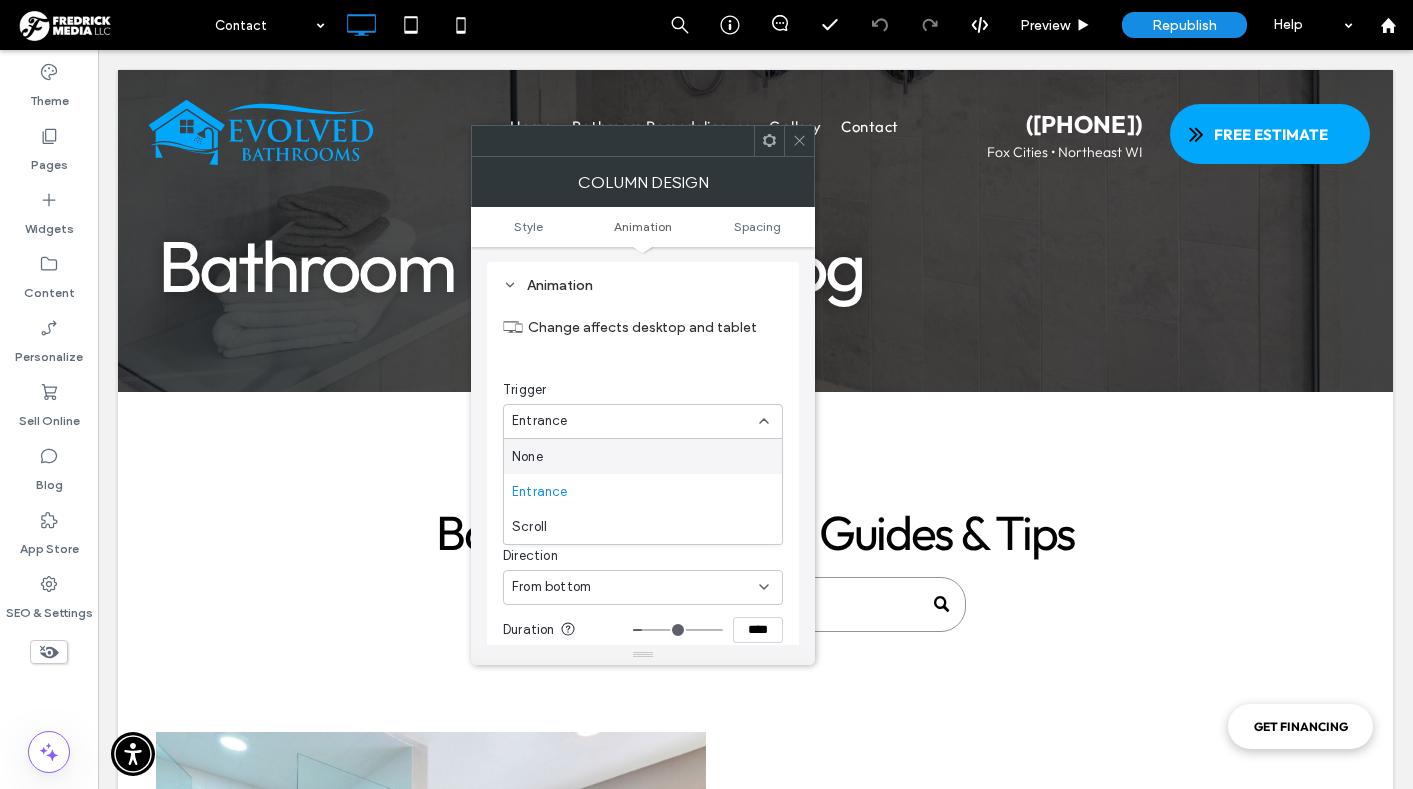 click on "Entrance" at bounding box center [635, 421] 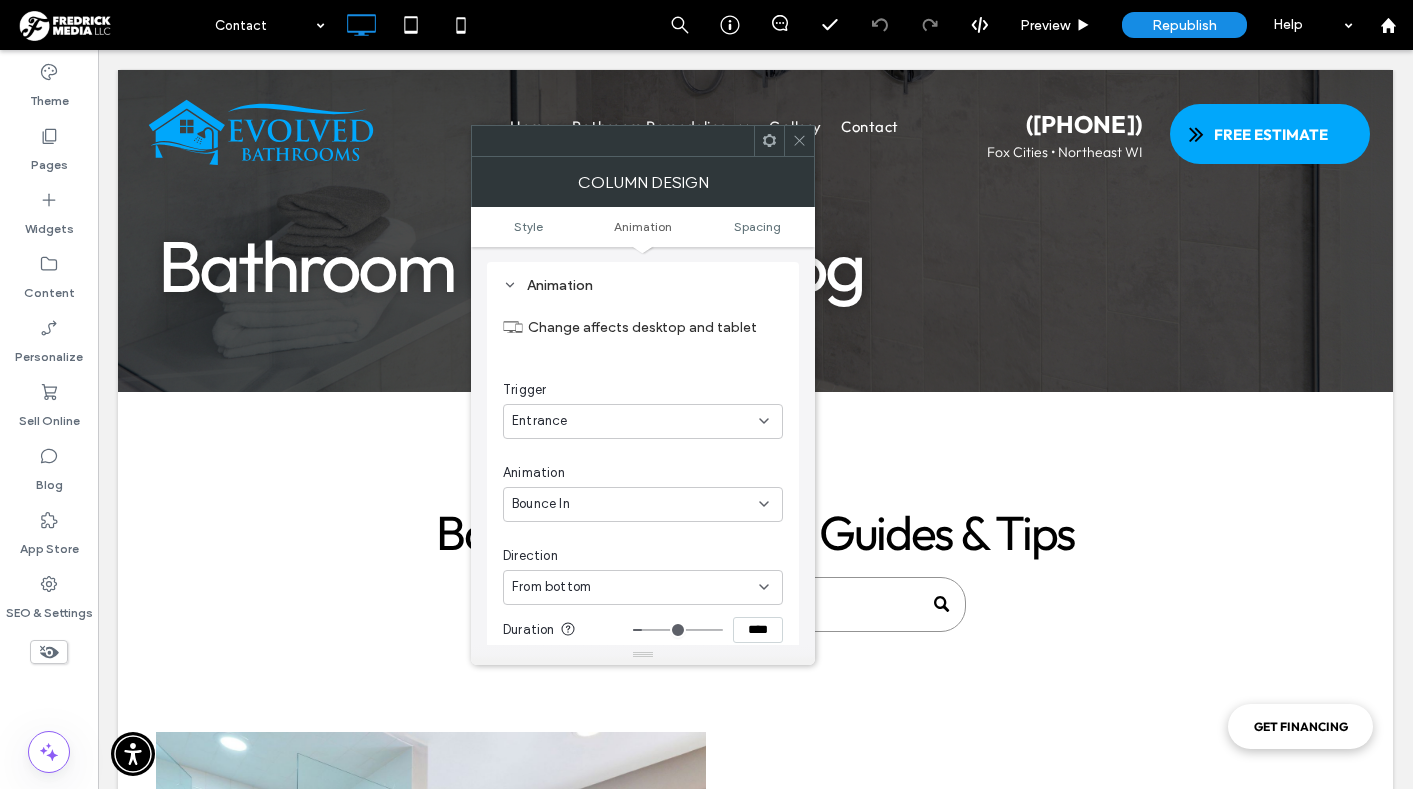 click on "Entrance" at bounding box center (635, 421) 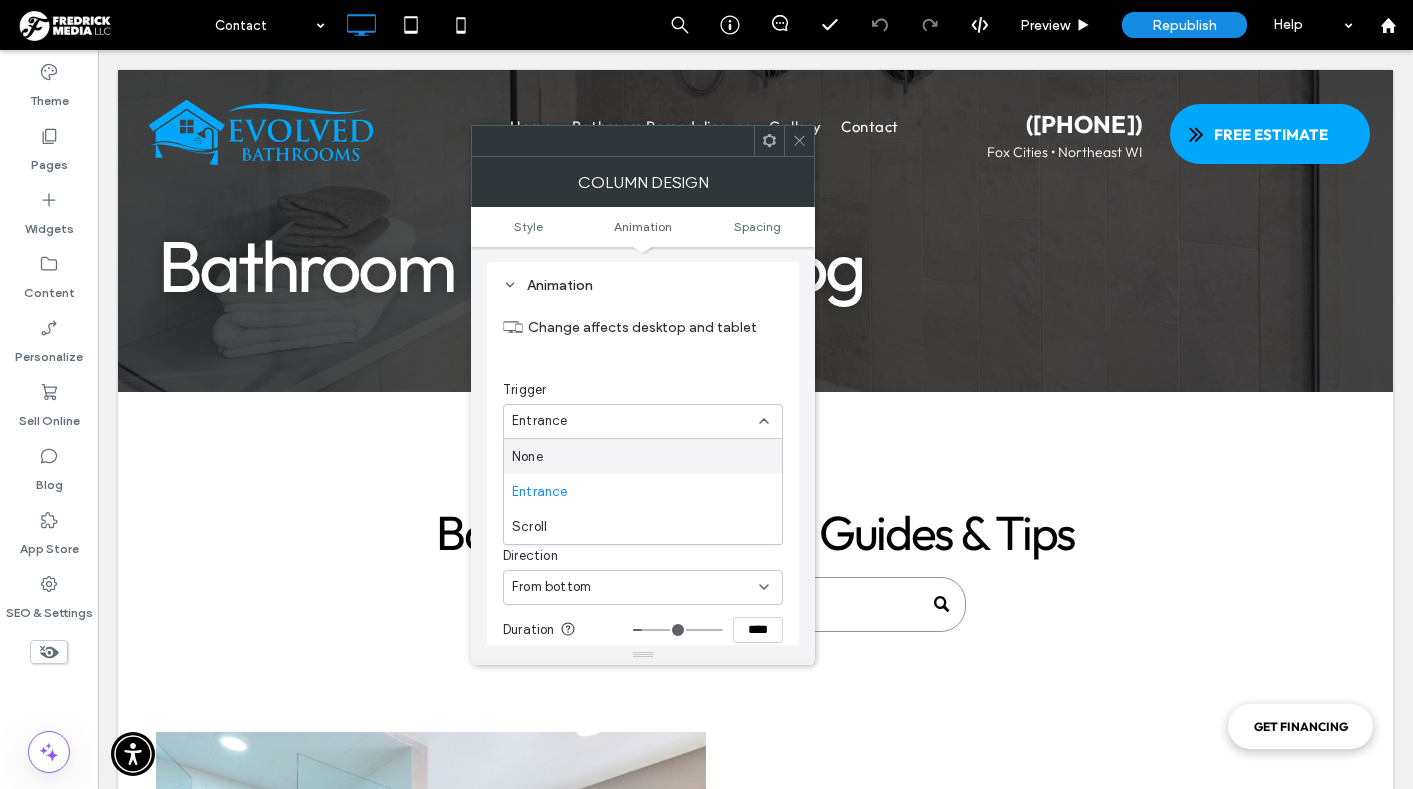 click on "None" at bounding box center [643, 456] 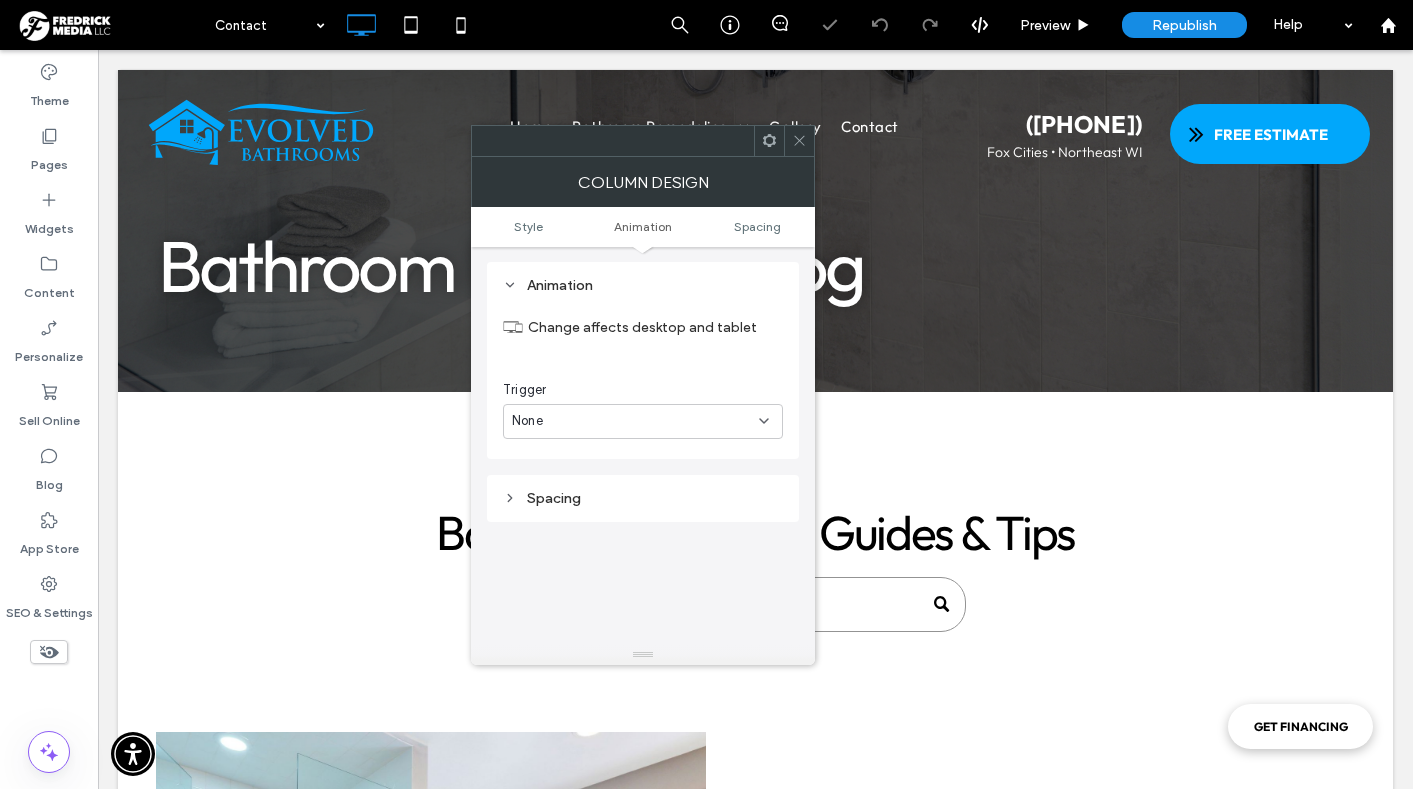 click on "Change affects desktop and tablet" at bounding box center (643, 327) 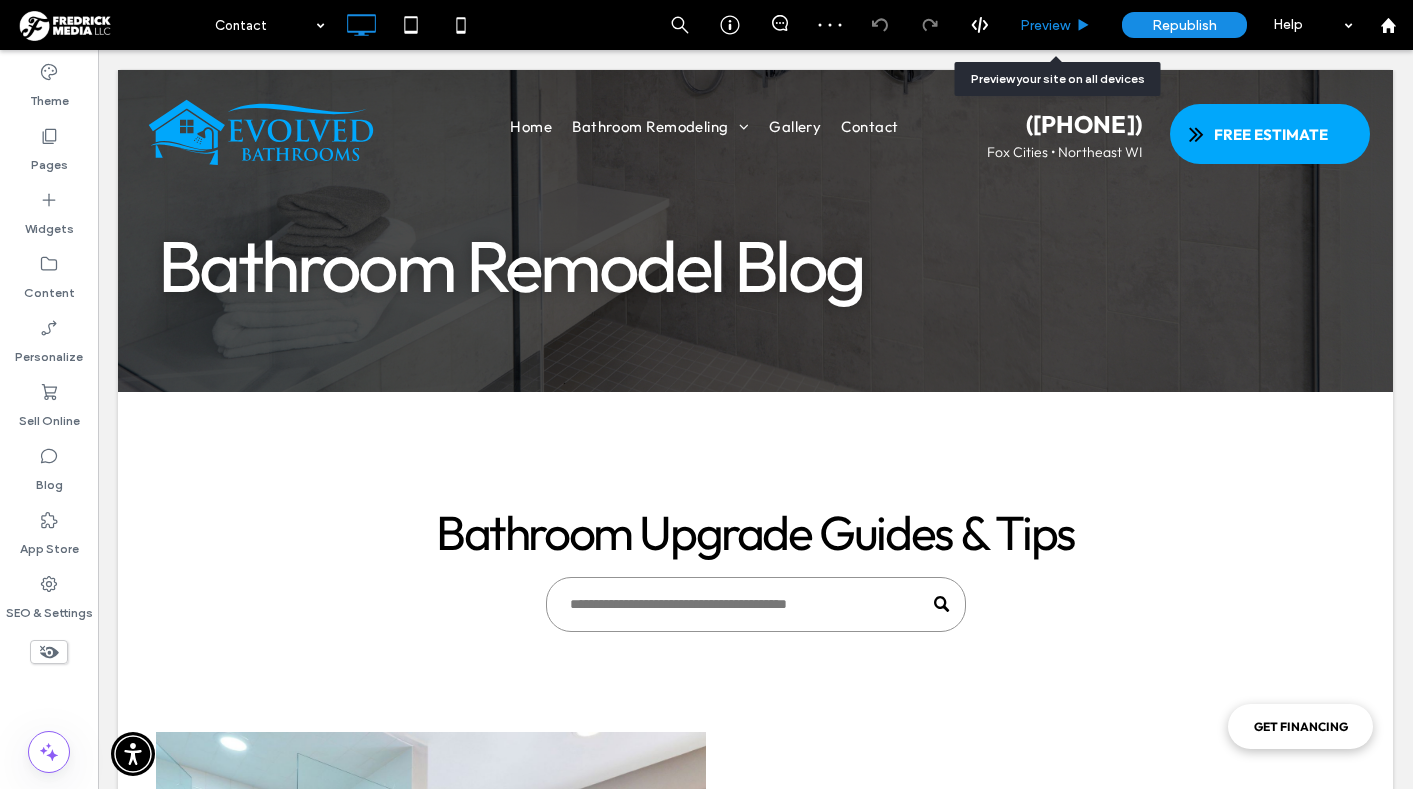 click on "Preview" at bounding box center (1045, 25) 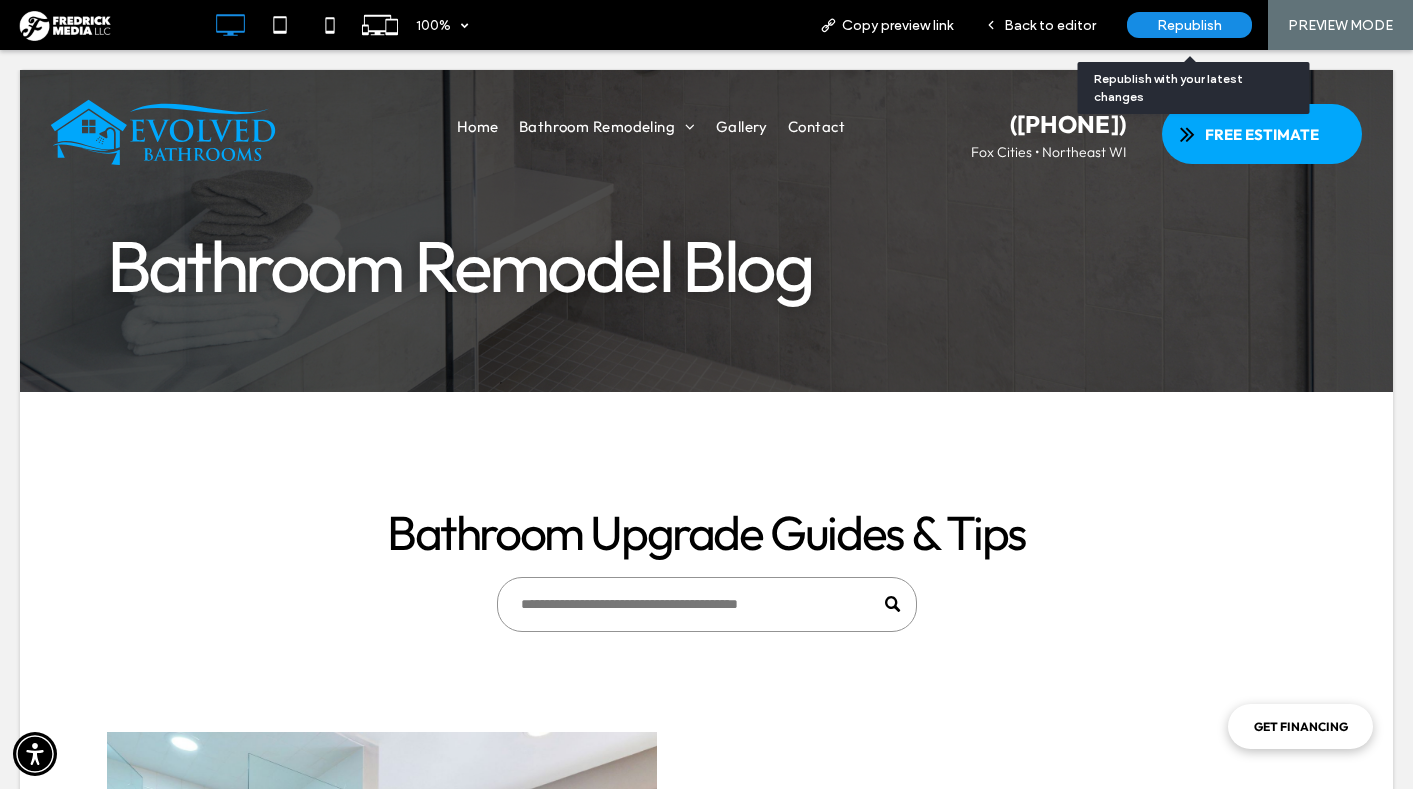 click on "Republish" at bounding box center (1189, 25) 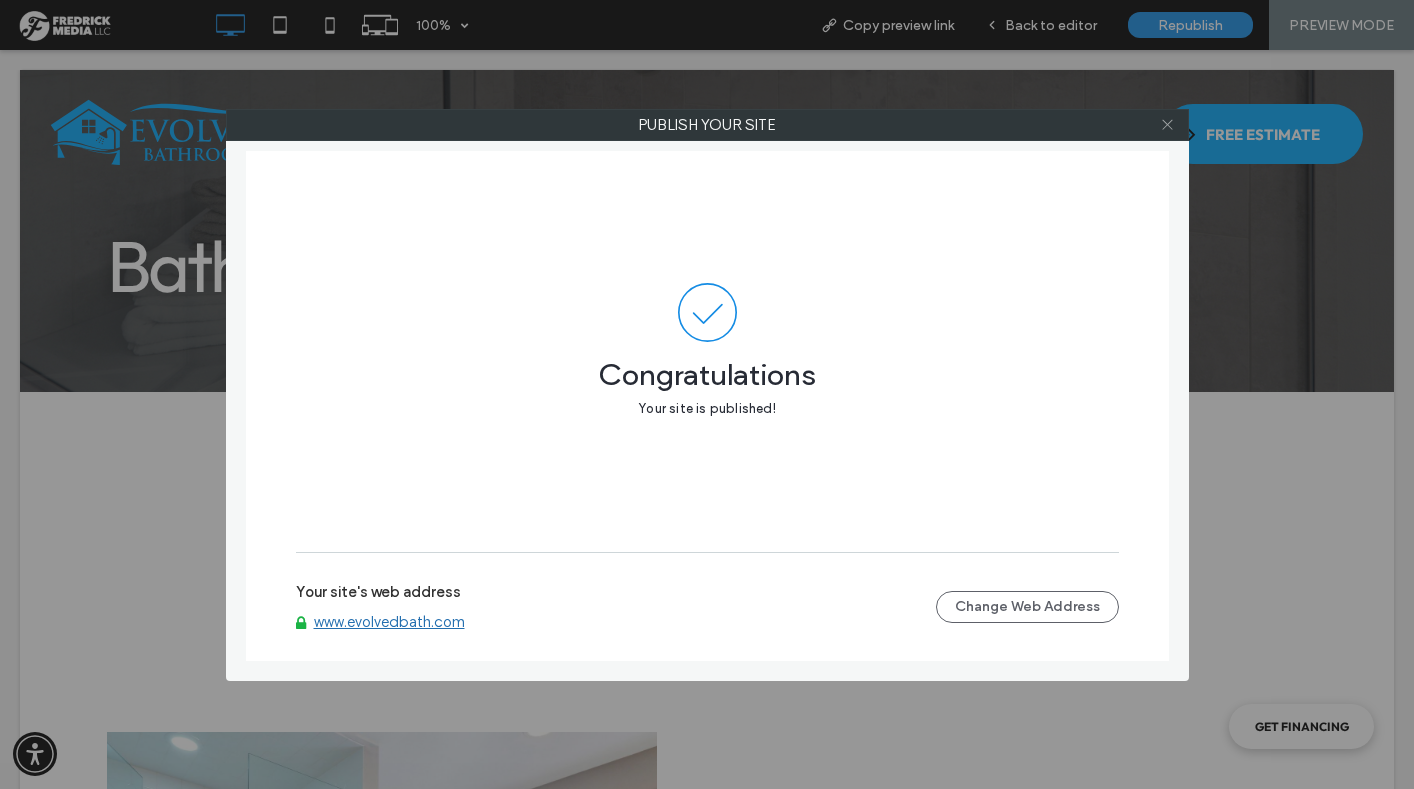 click 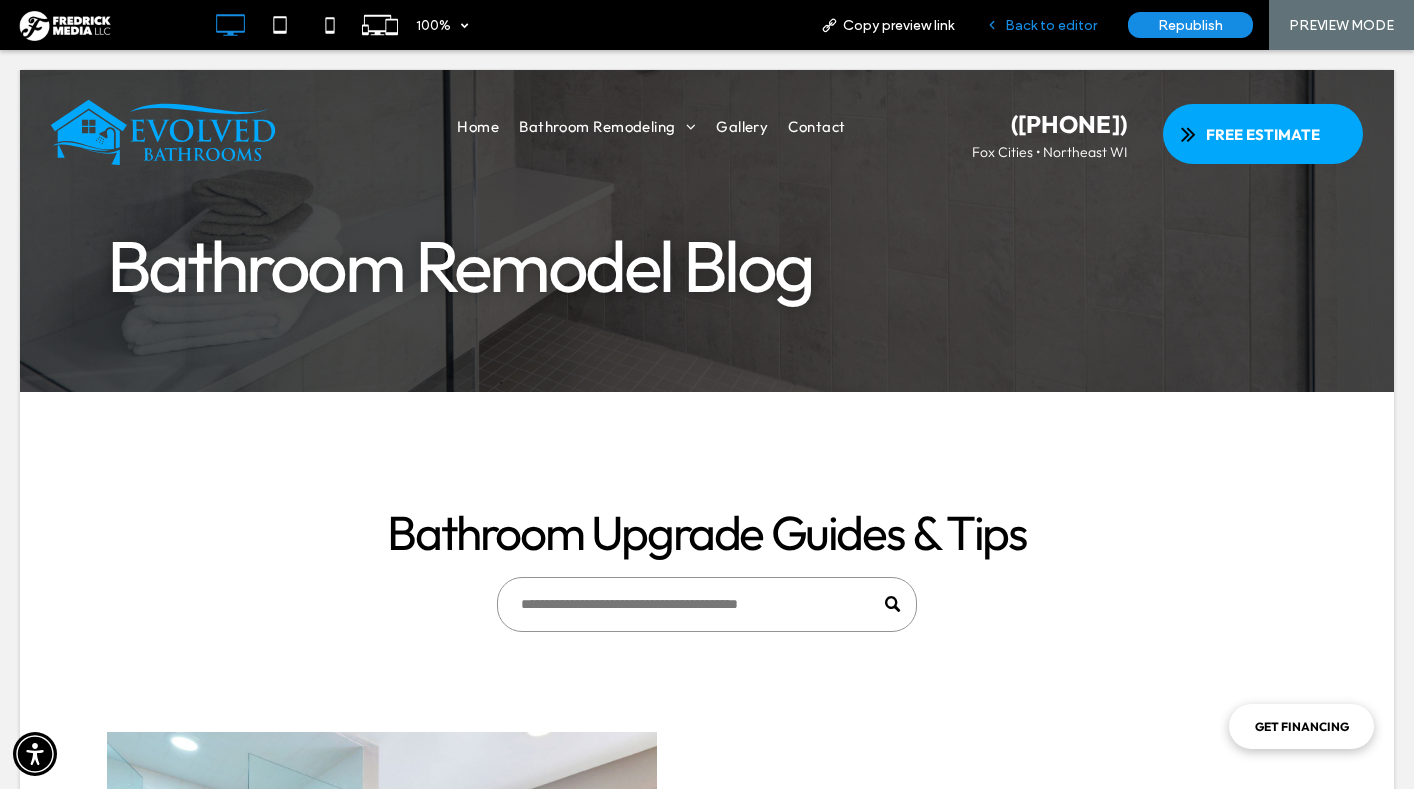 click on "Back to editor" at bounding box center (1051, 25) 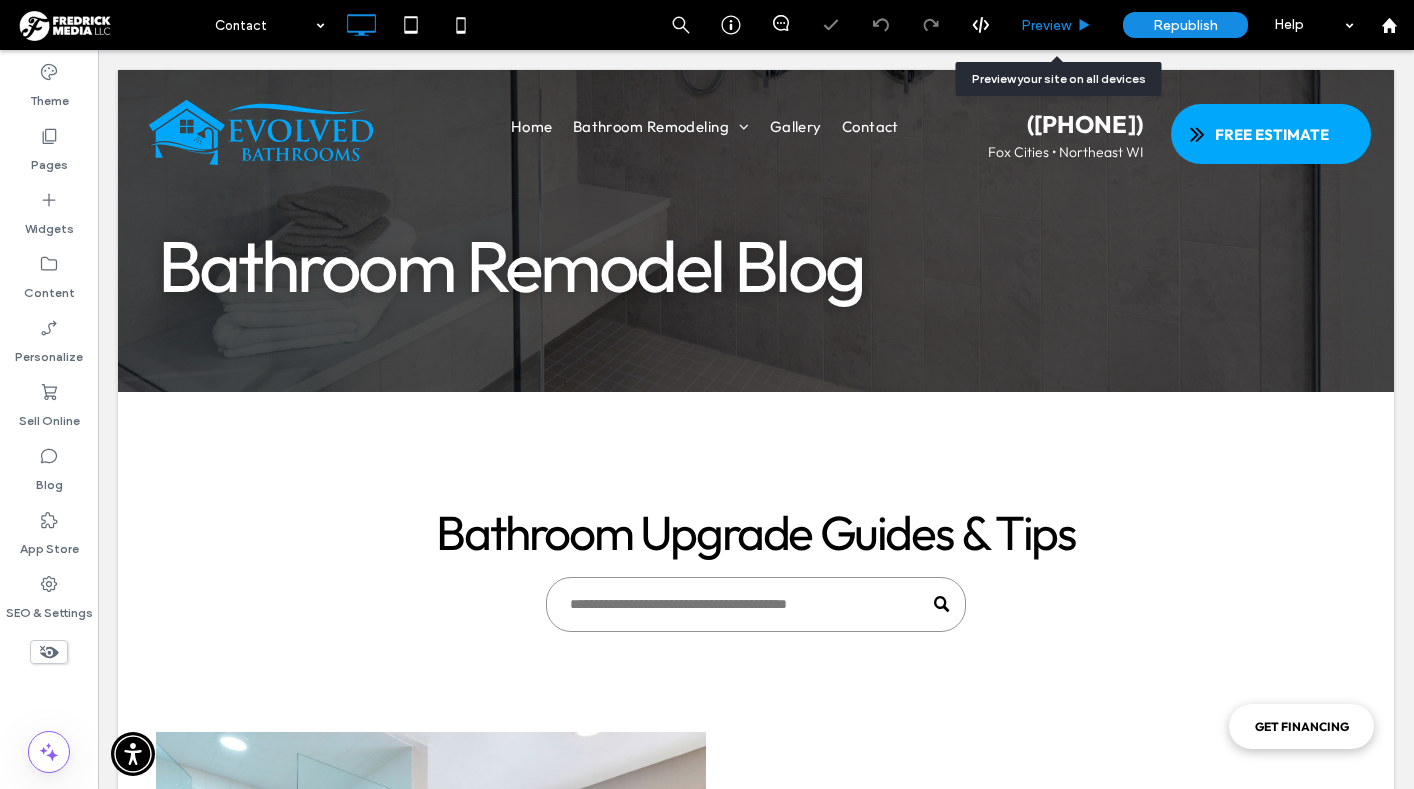 click on "Preview" at bounding box center [1046, 25] 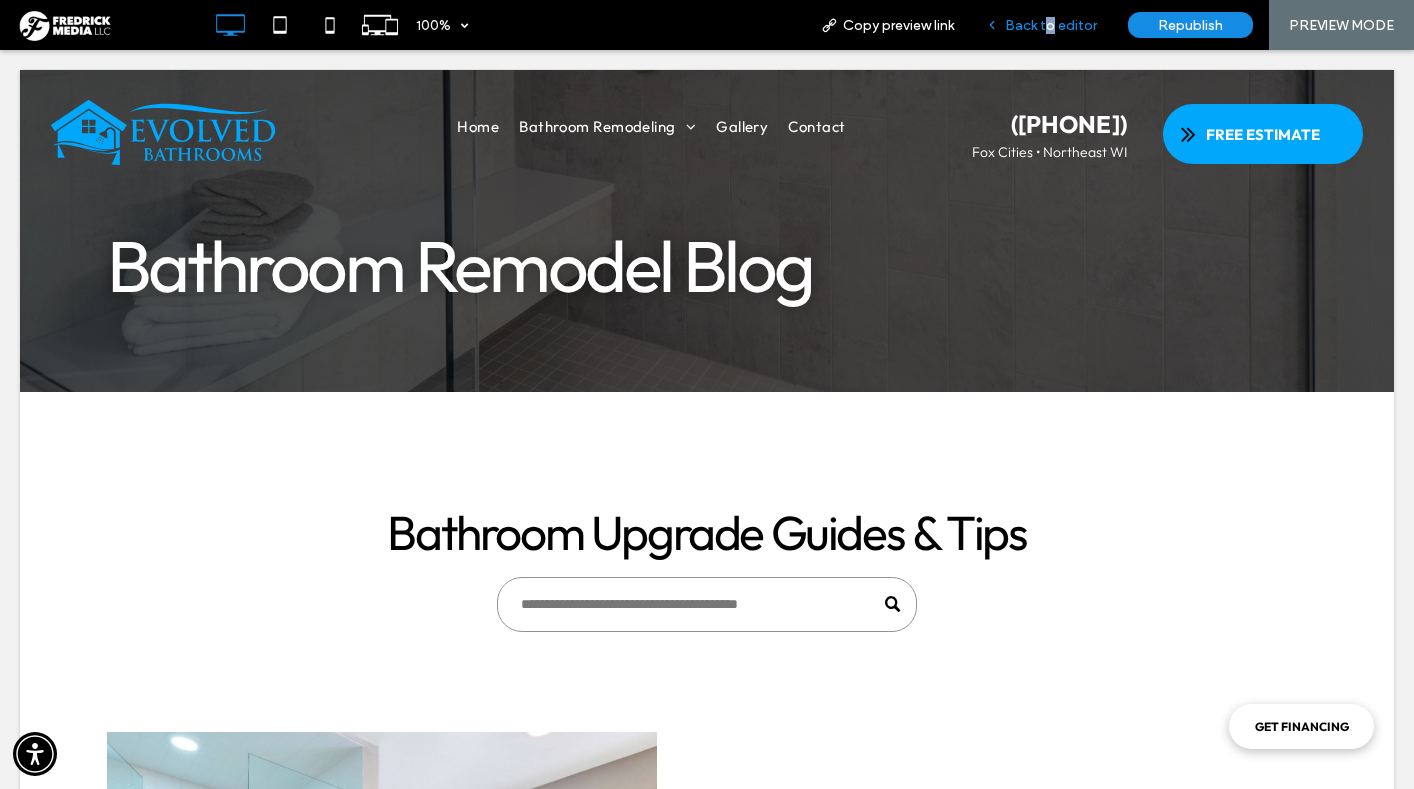 click on "Back to editor" at bounding box center [1051, 25] 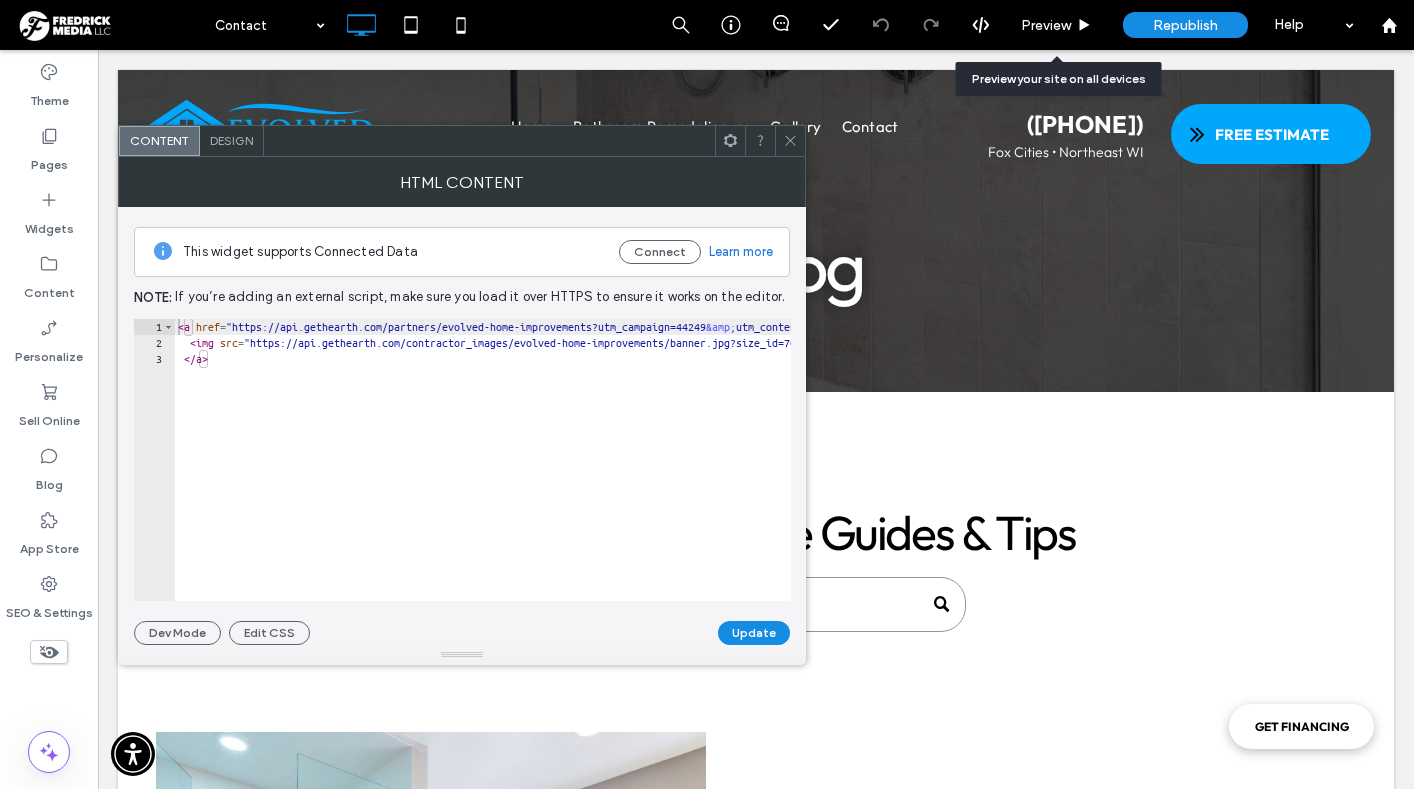 click 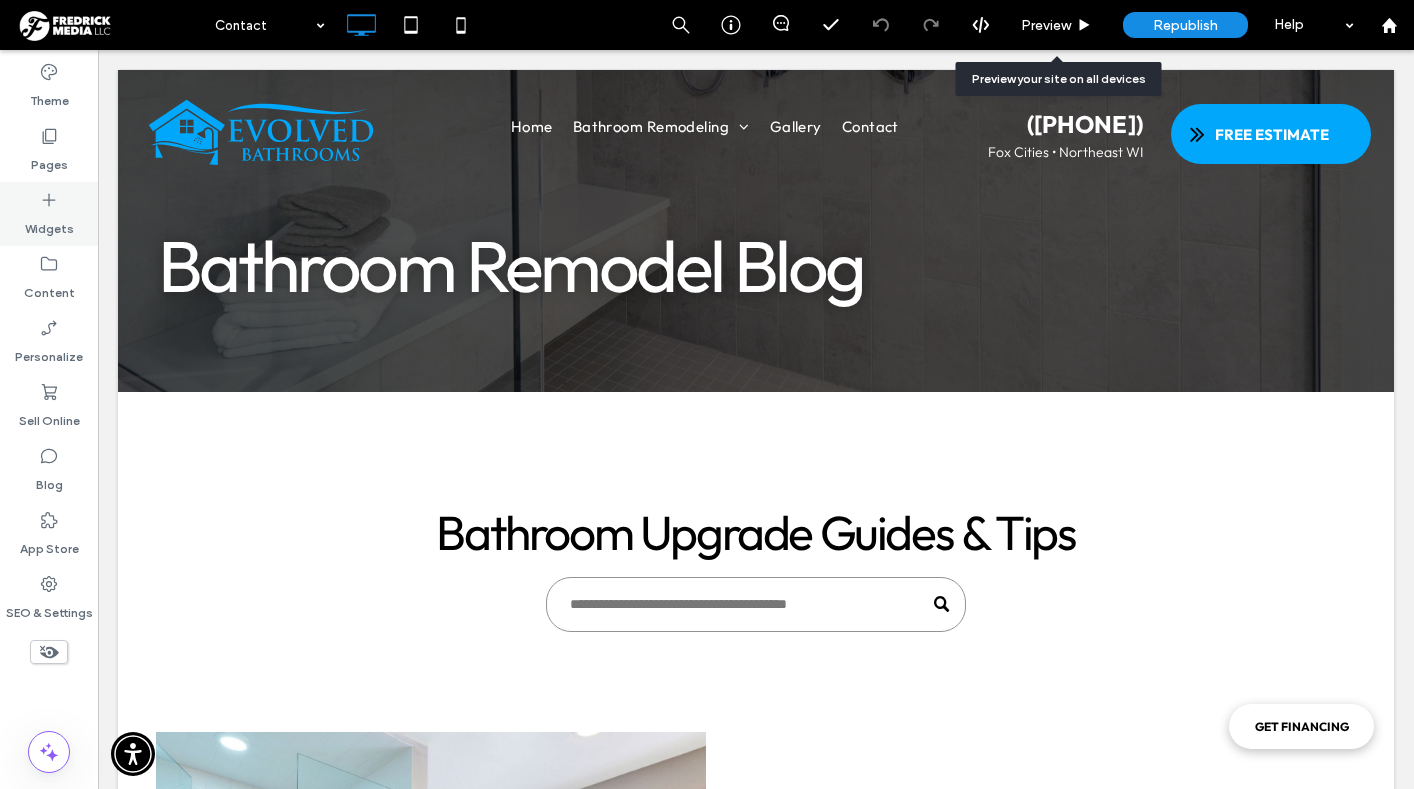 click on "Widgets" at bounding box center (49, 214) 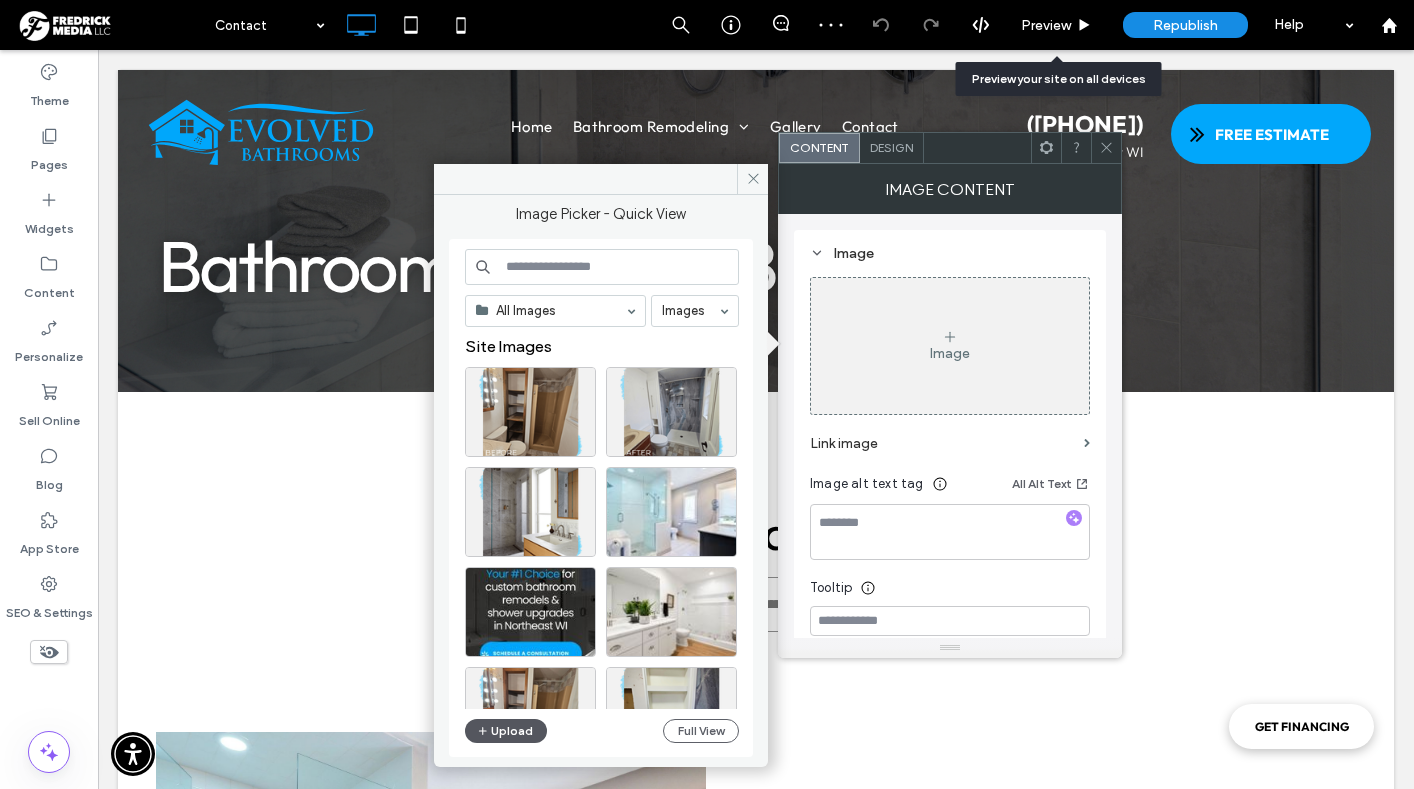 click on "Upload" at bounding box center (506, 731) 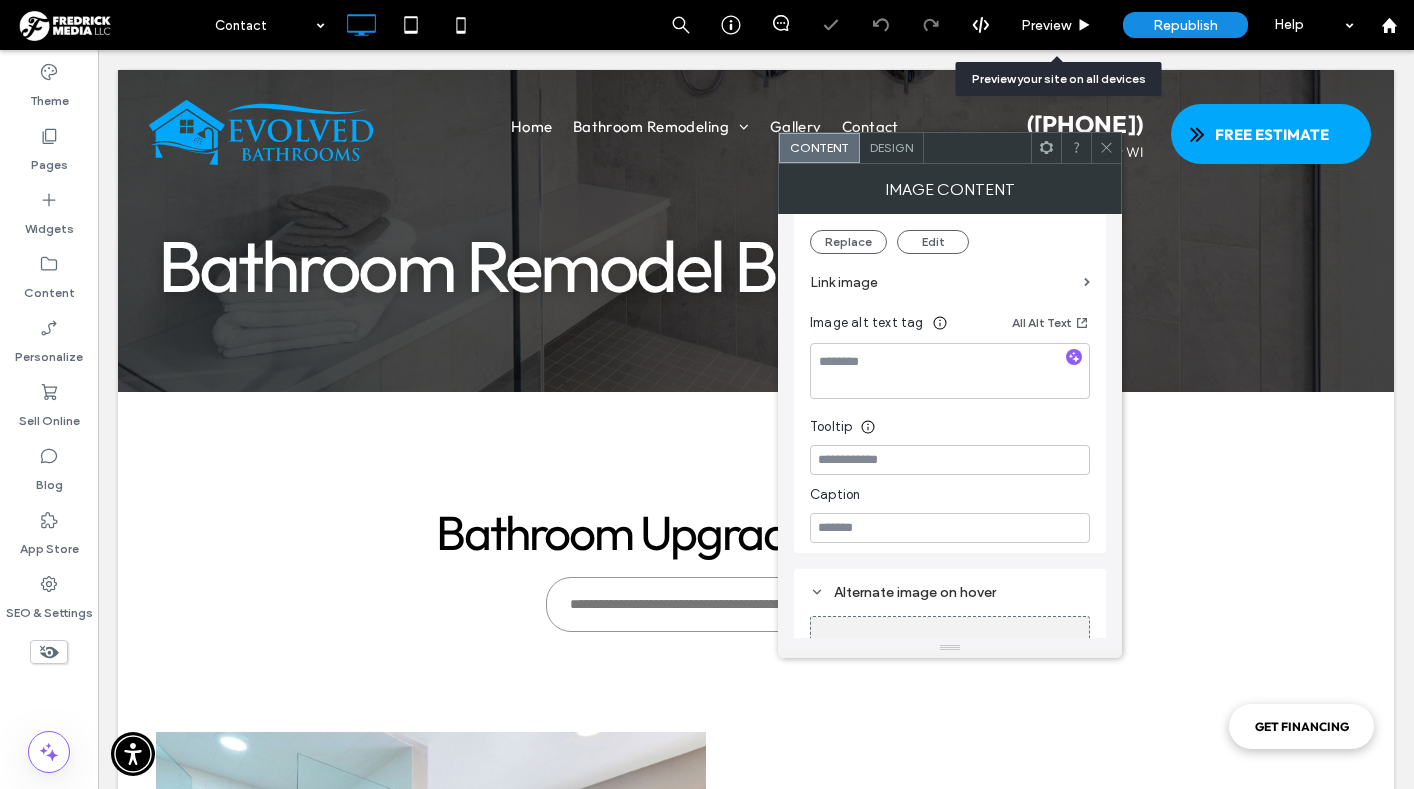 scroll, scrollTop: 303, scrollLeft: 0, axis: vertical 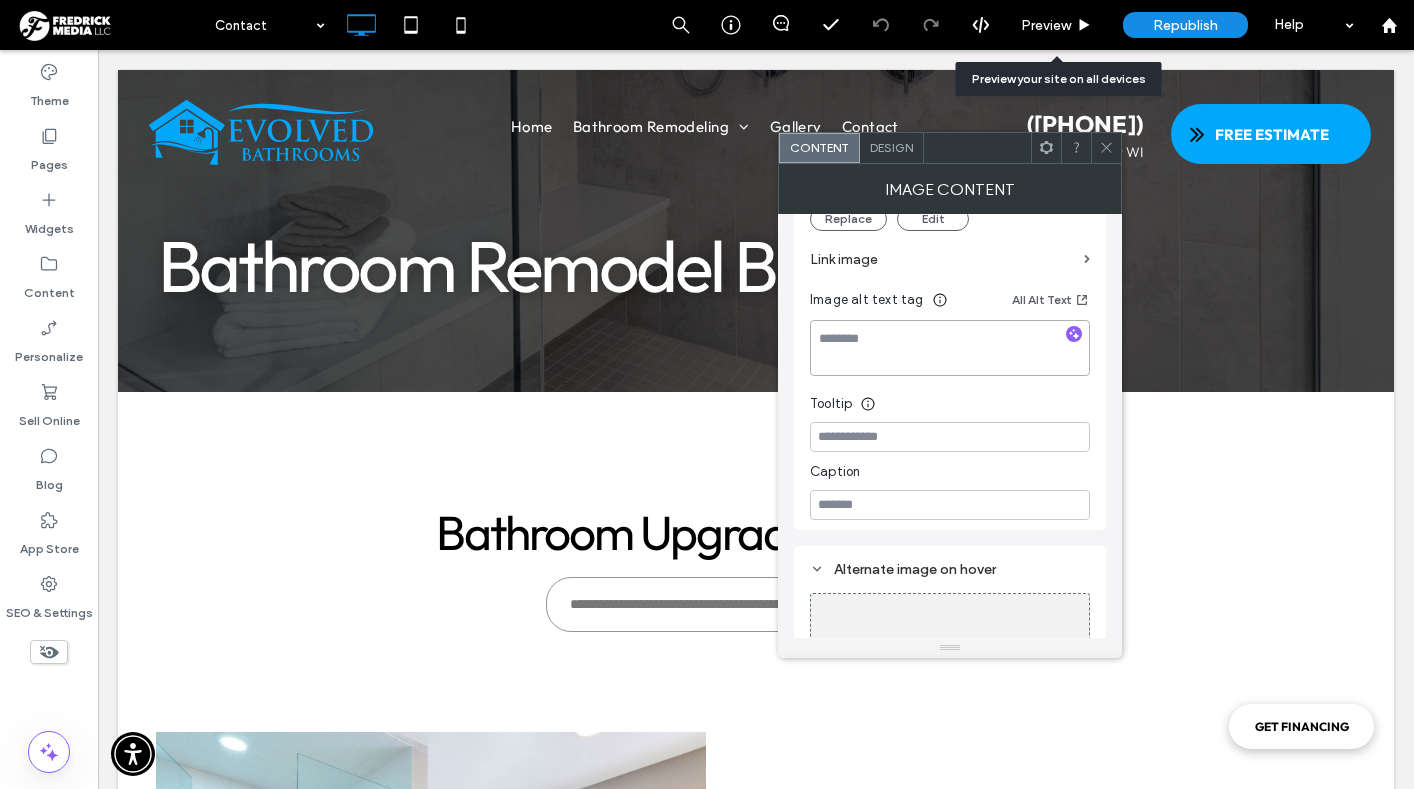 drag, startPoint x: 962, startPoint y: 338, endPoint x: 1093, endPoint y: 335, distance: 131.03435 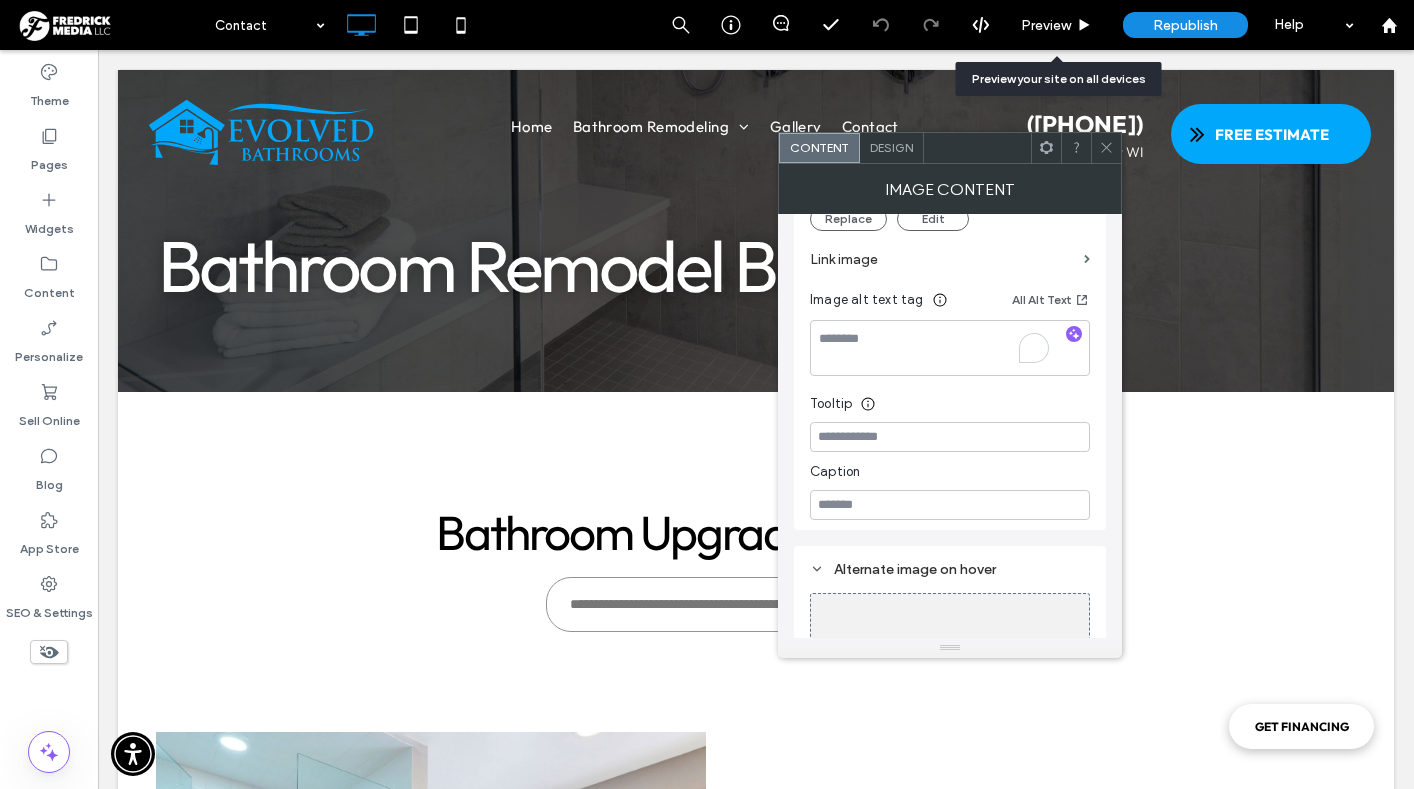 click 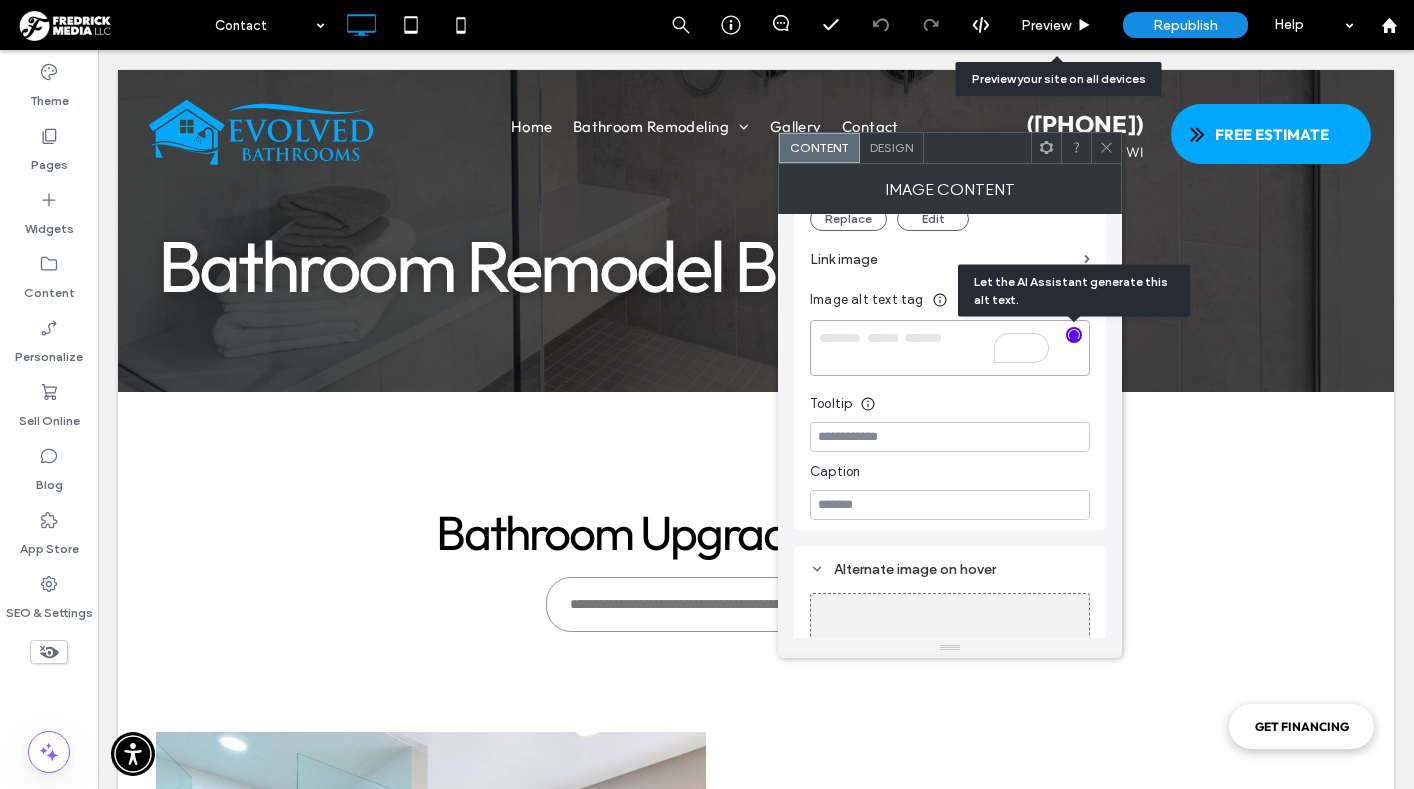 type on "**********" 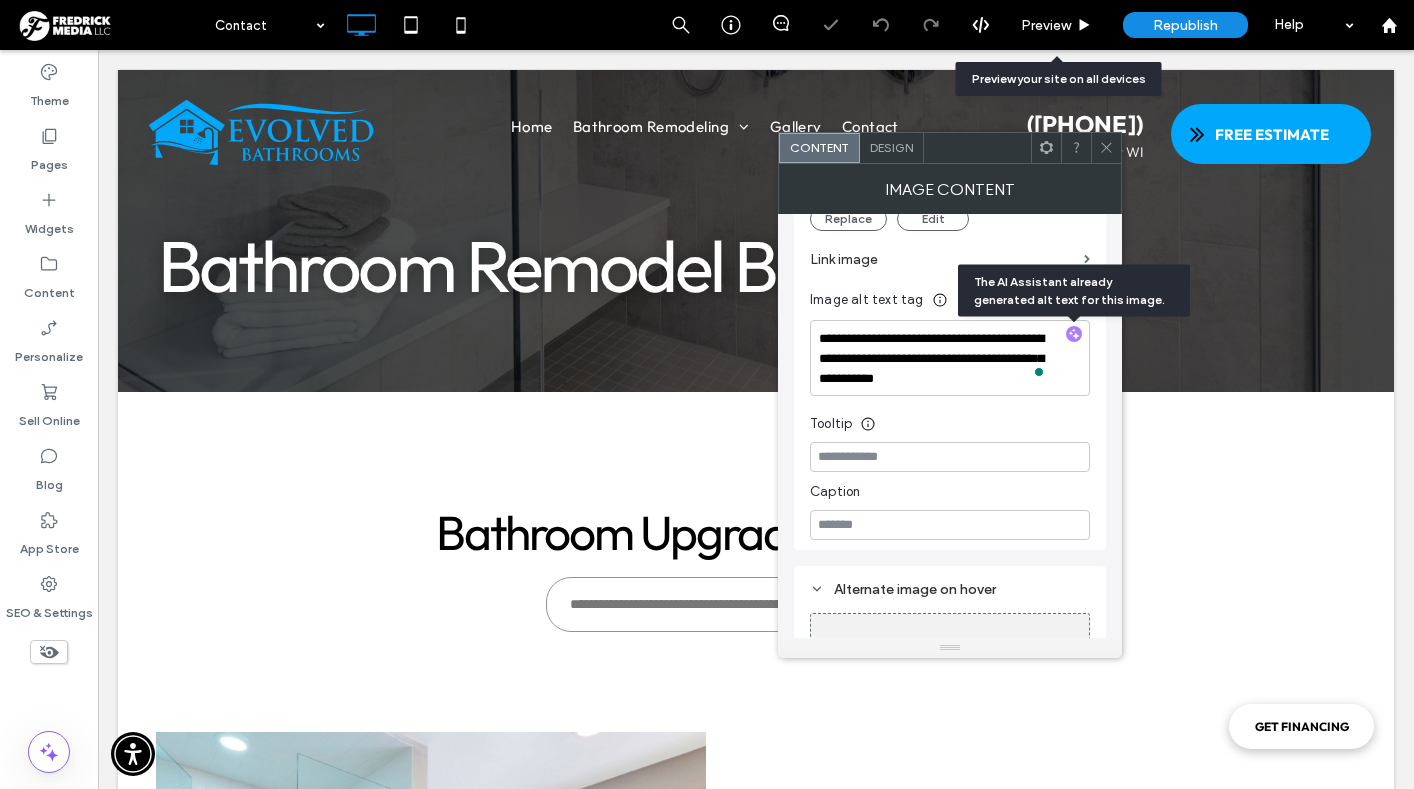 click on "**********" at bounding box center [950, 238] 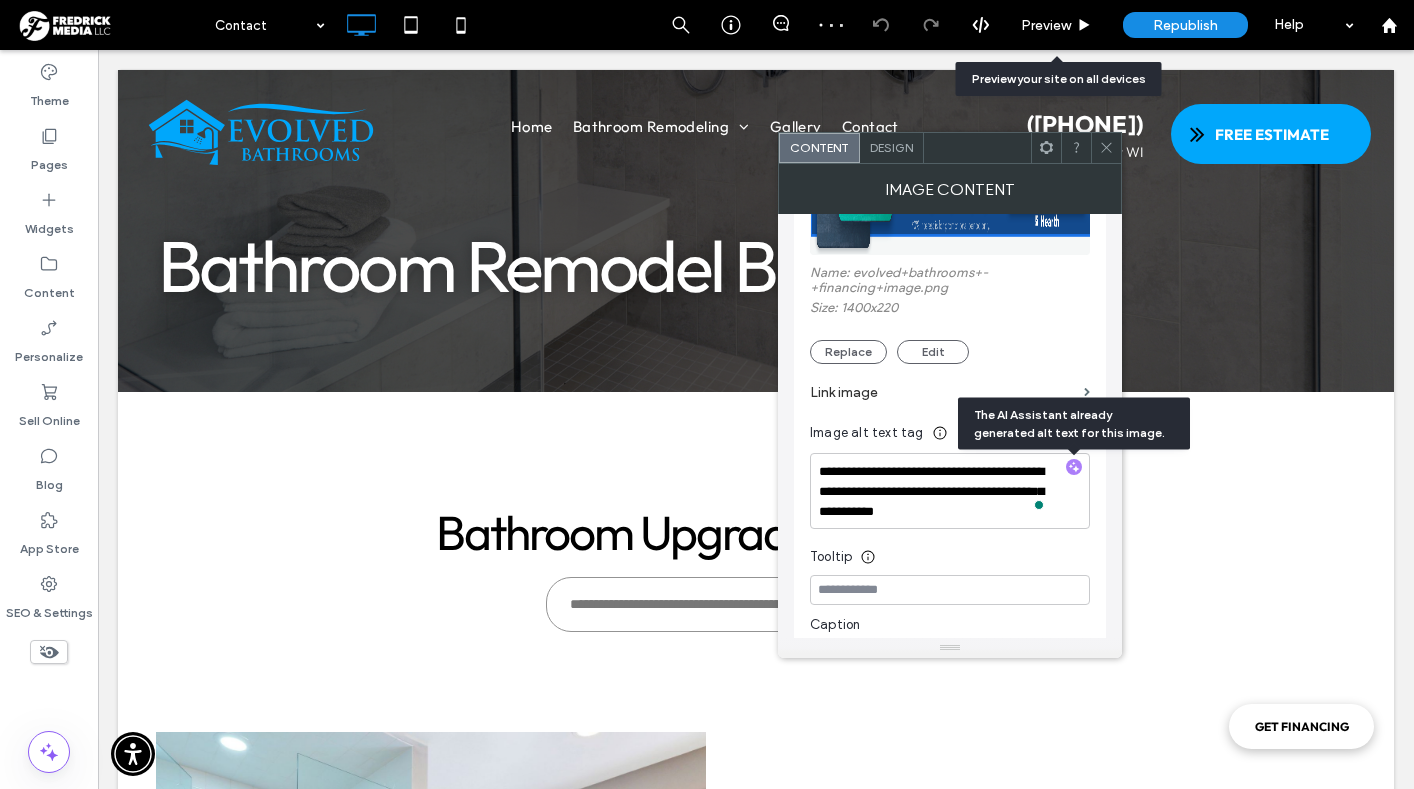 scroll, scrollTop: 169, scrollLeft: 0, axis: vertical 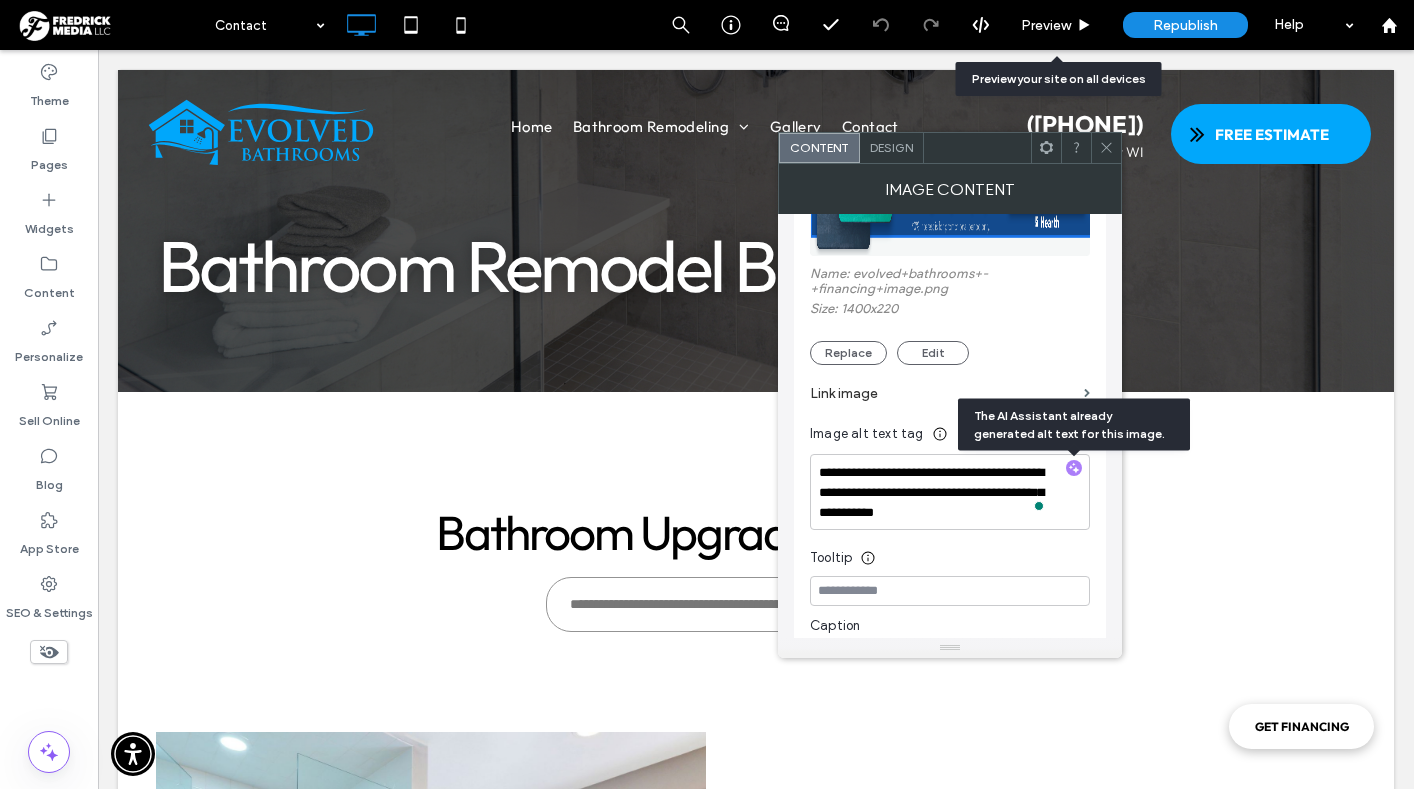 click on "Link image" at bounding box center (943, 393) 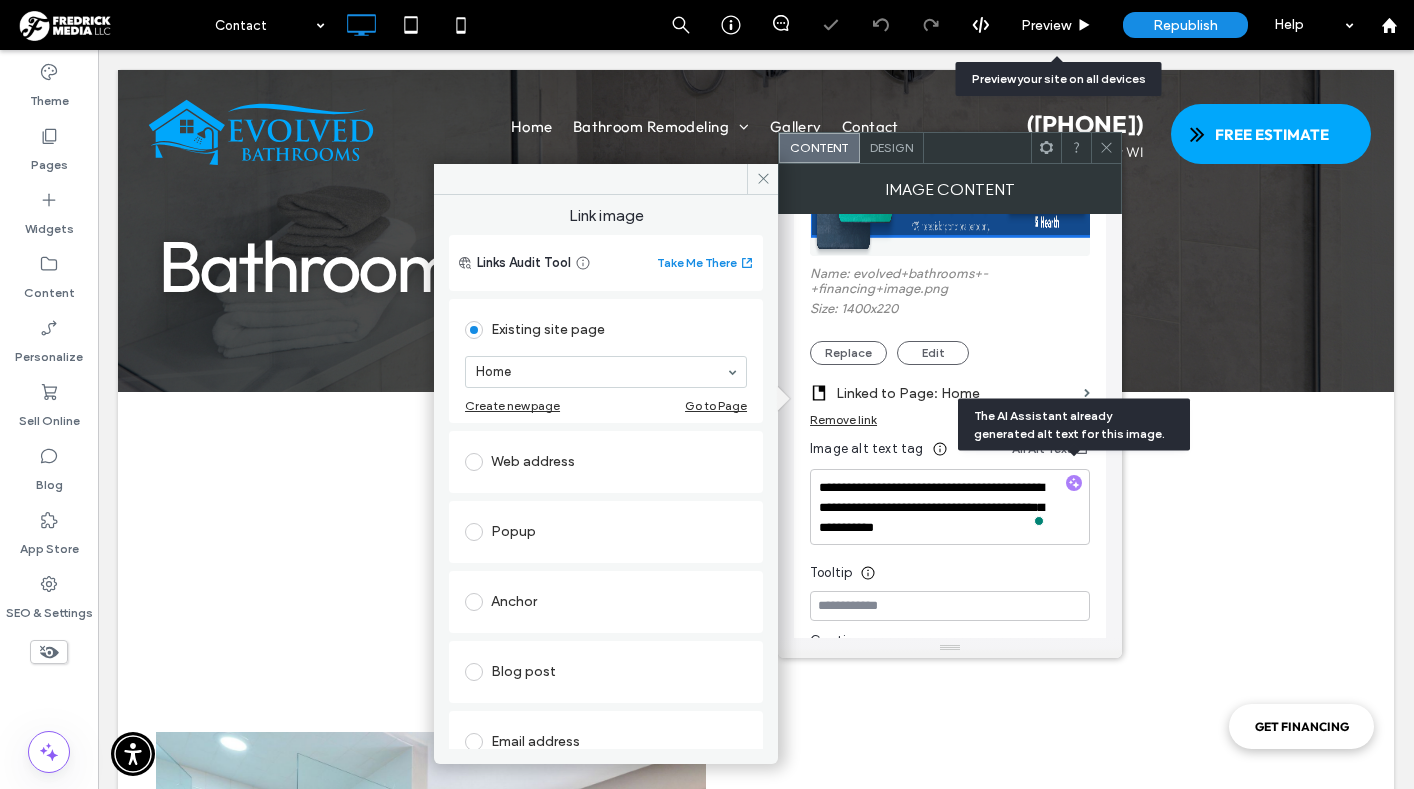 click on "Web address" at bounding box center (606, 462) 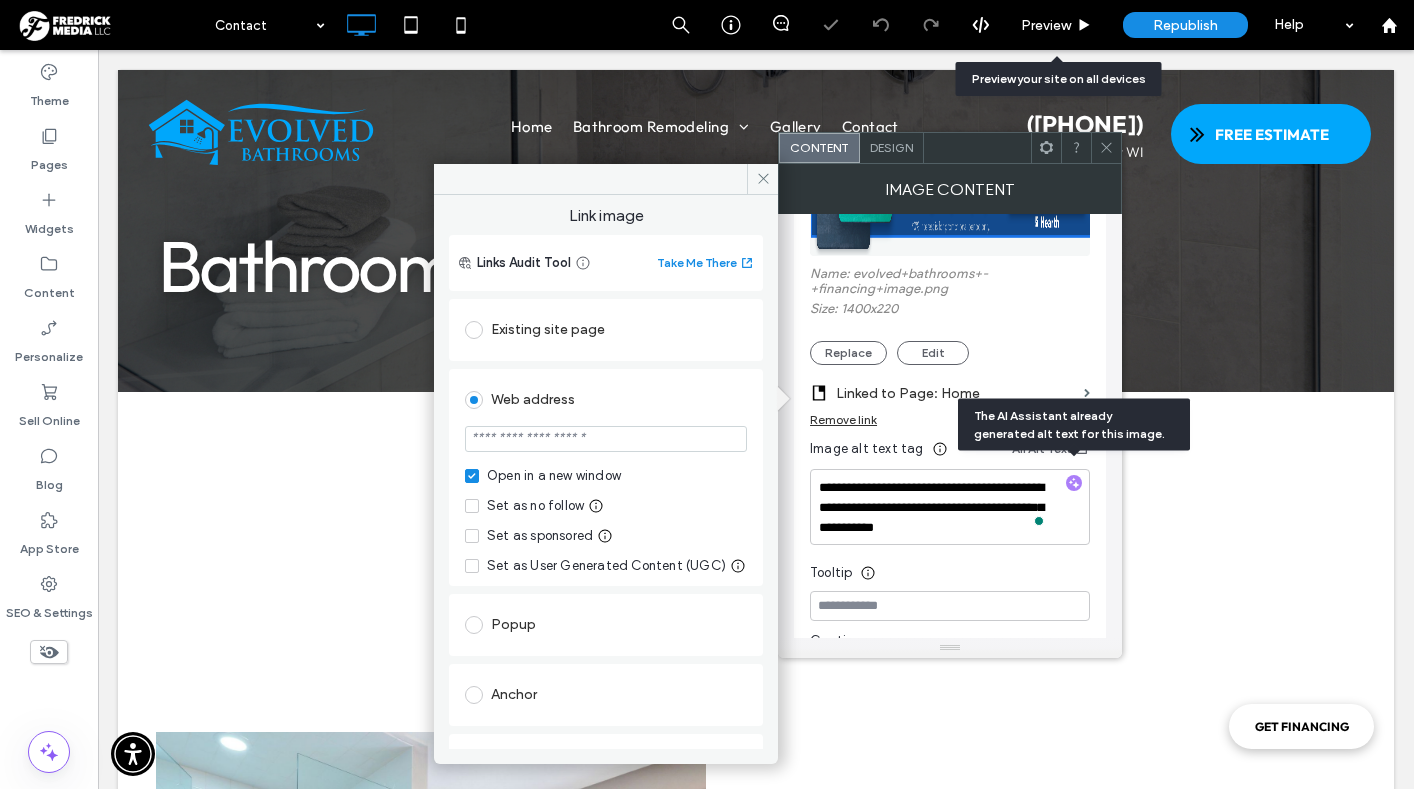 click at bounding box center (606, 439) 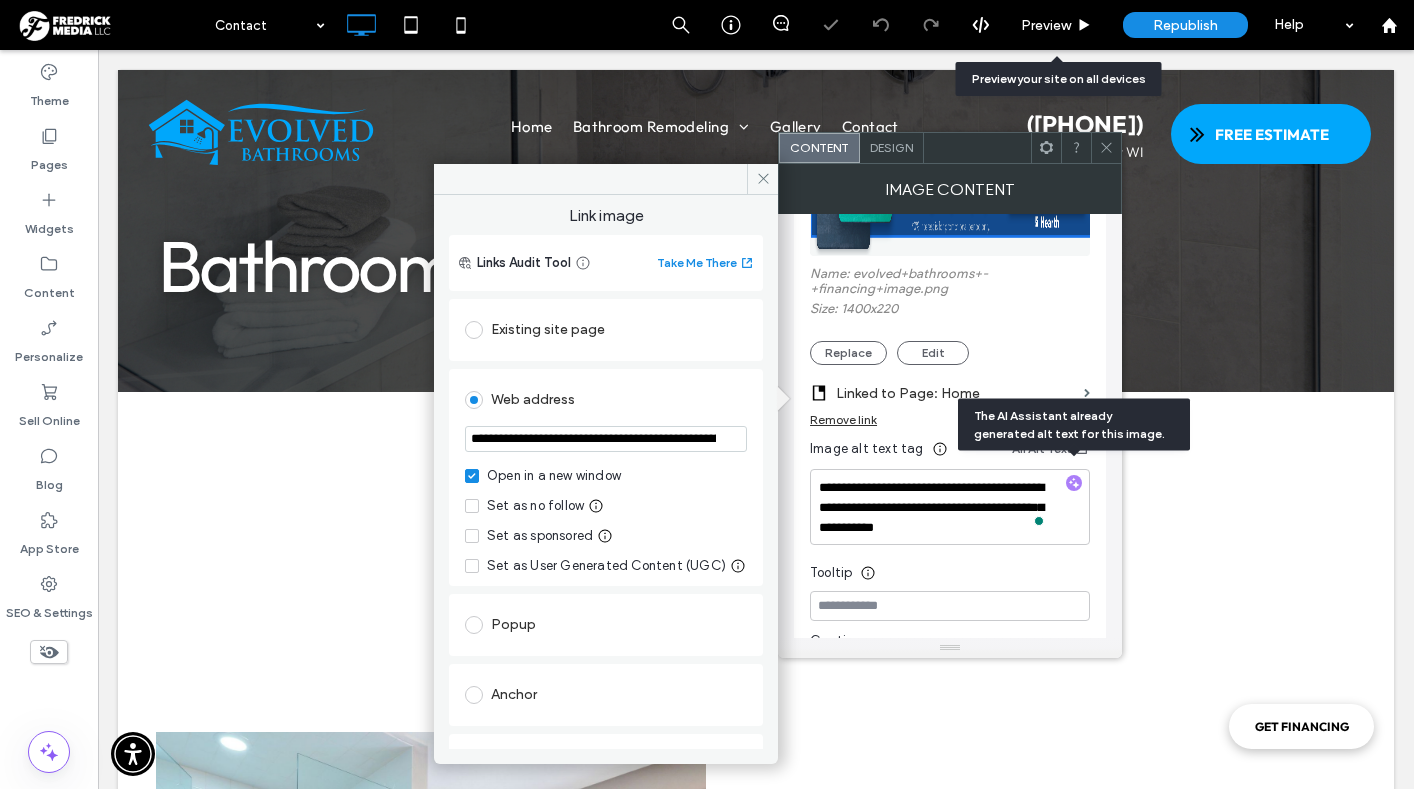 scroll, scrollTop: 0, scrollLeft: 979, axis: horizontal 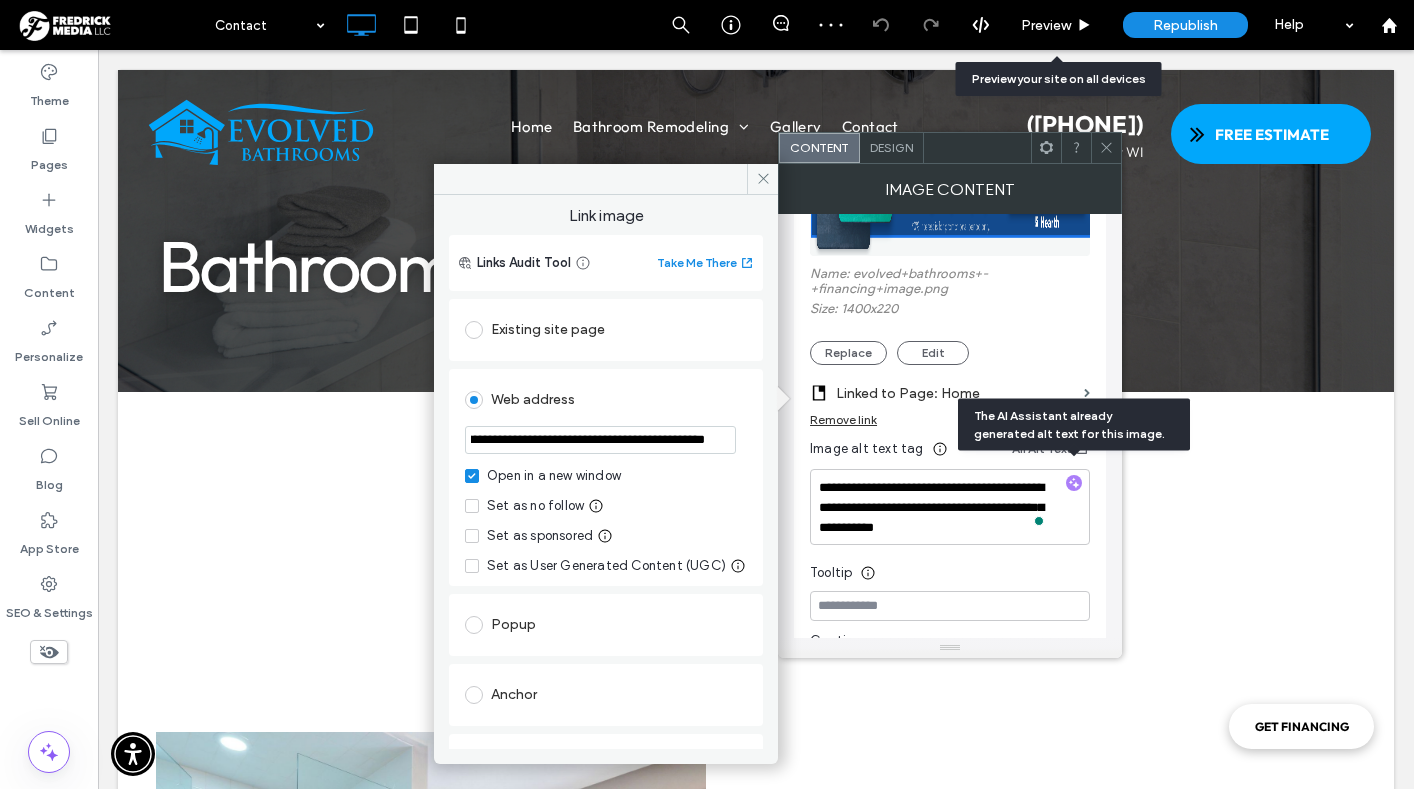 type on "**********" 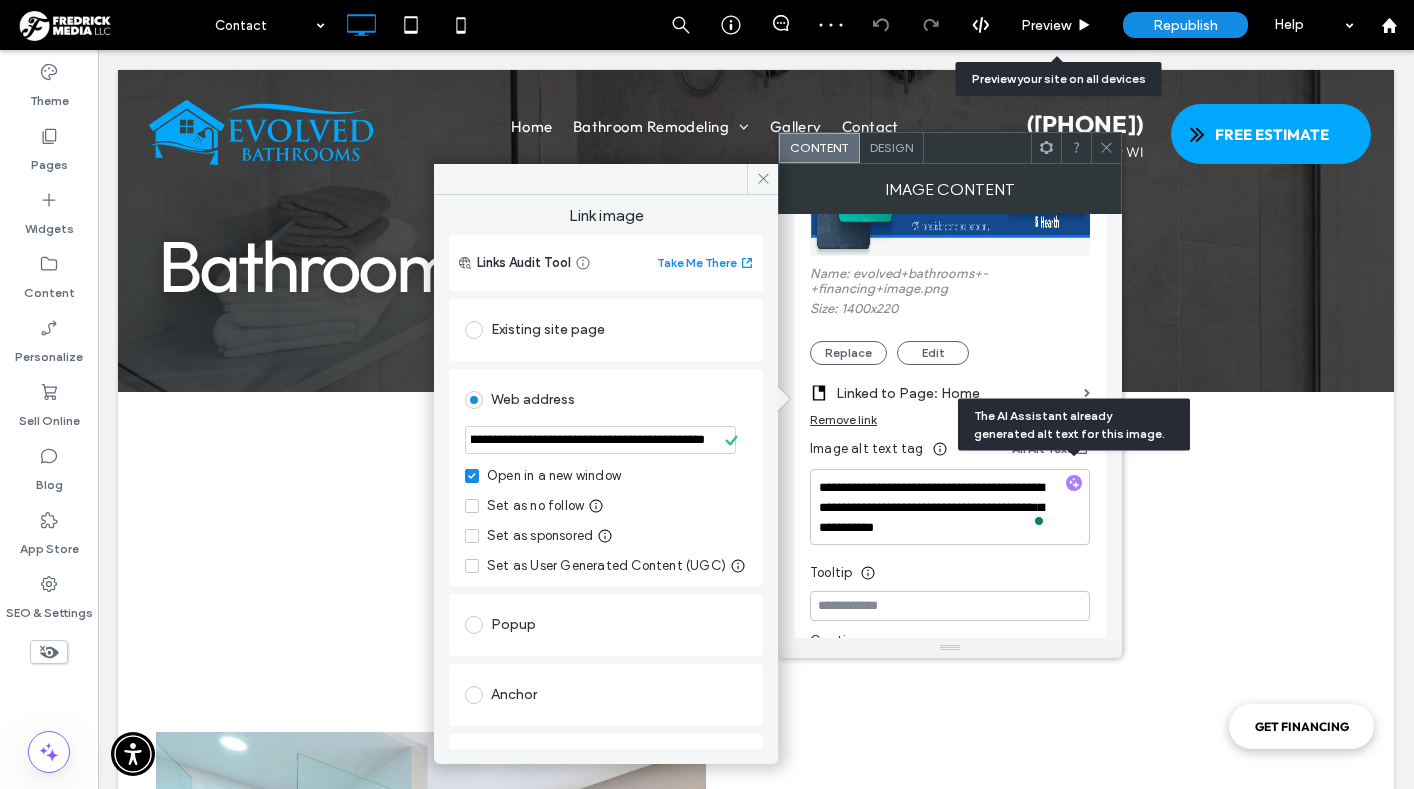 click on "**********" at bounding box center (606, 441) 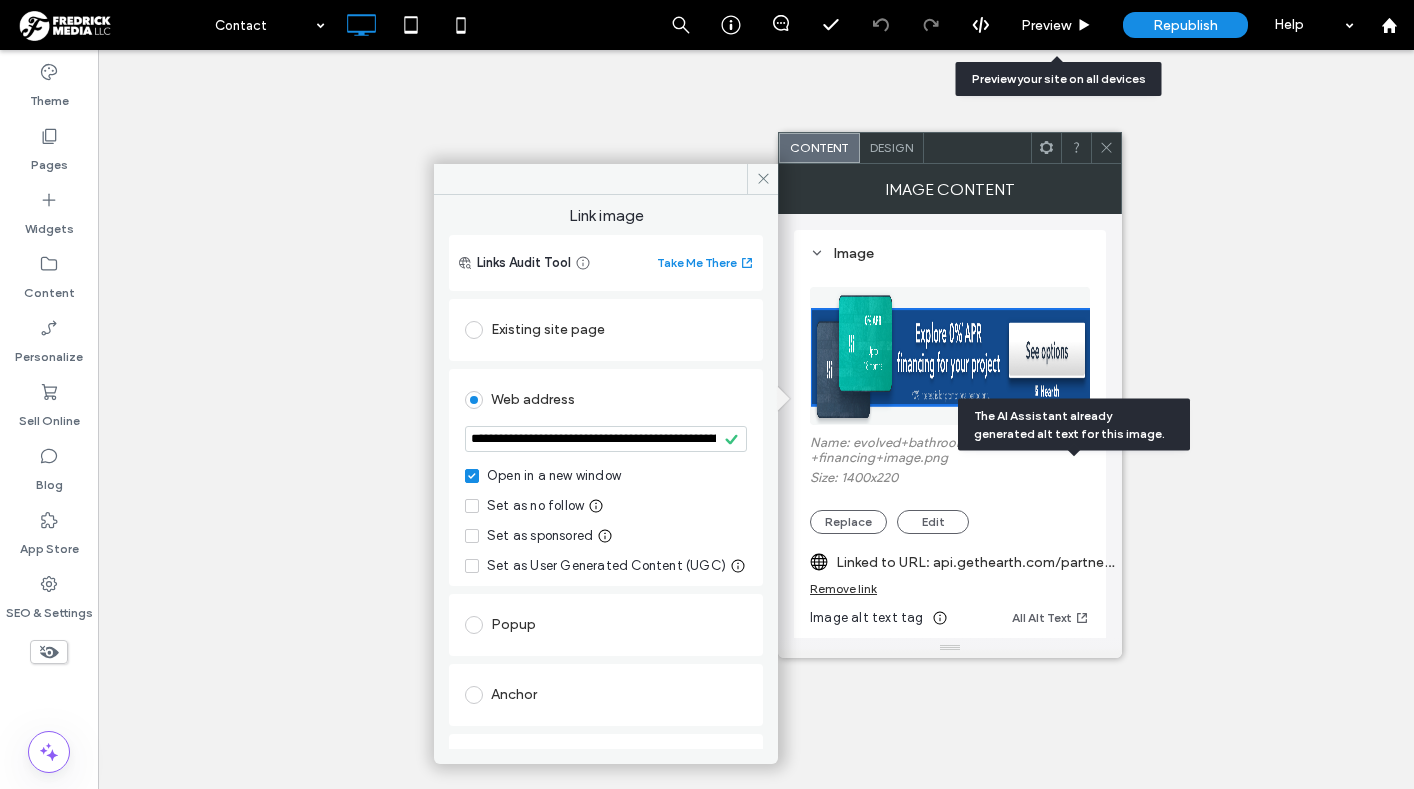 scroll, scrollTop: 0, scrollLeft: 0, axis: both 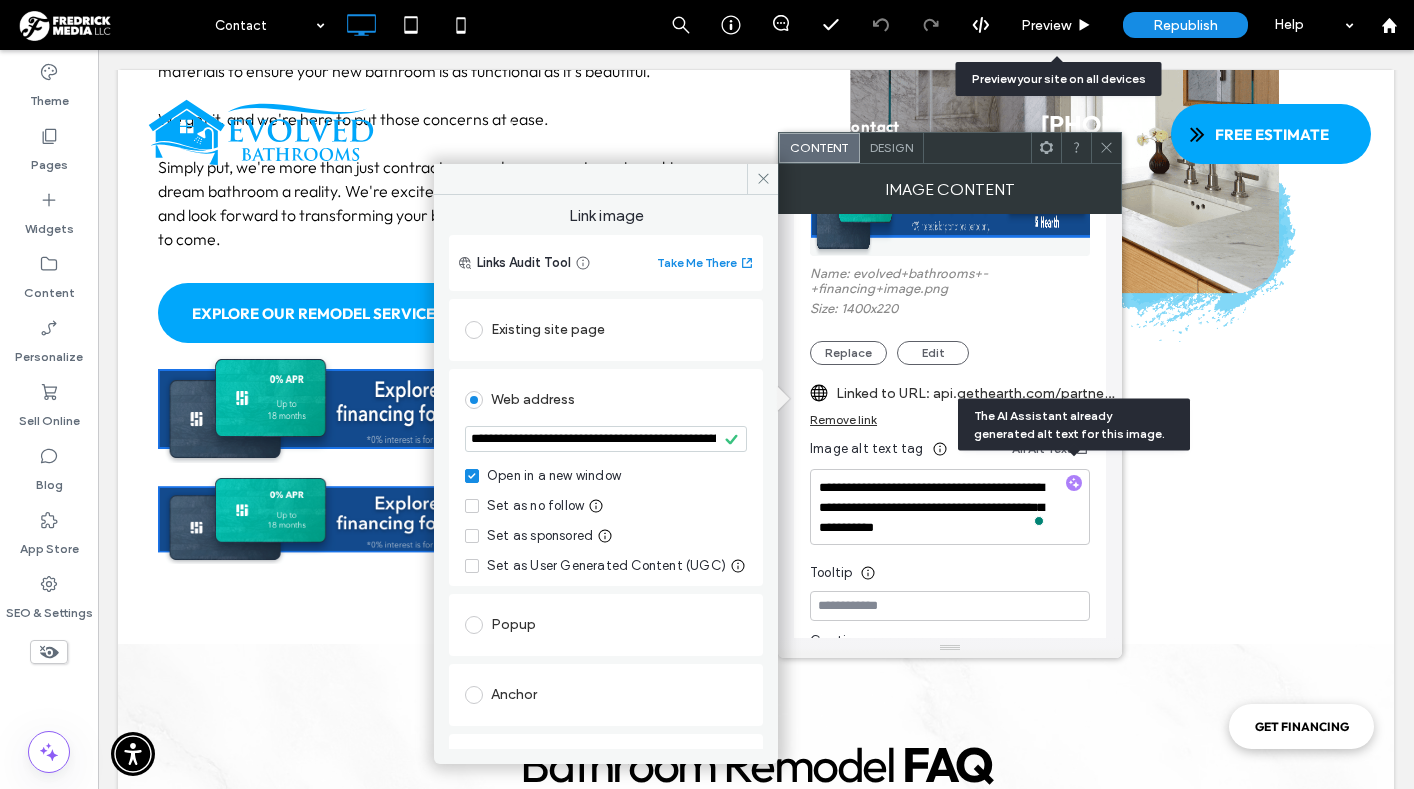 click on "**********" at bounding box center (606, 439) 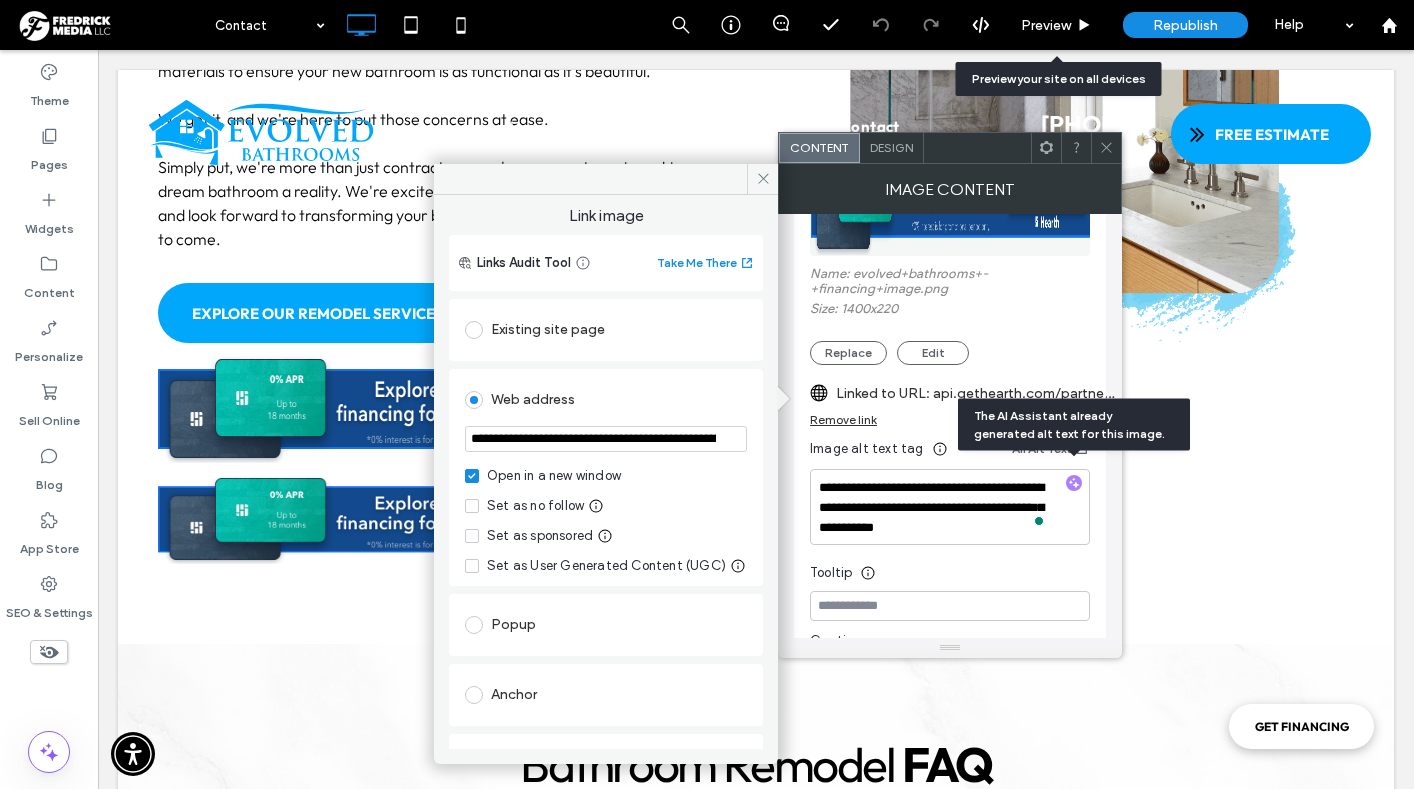 paste 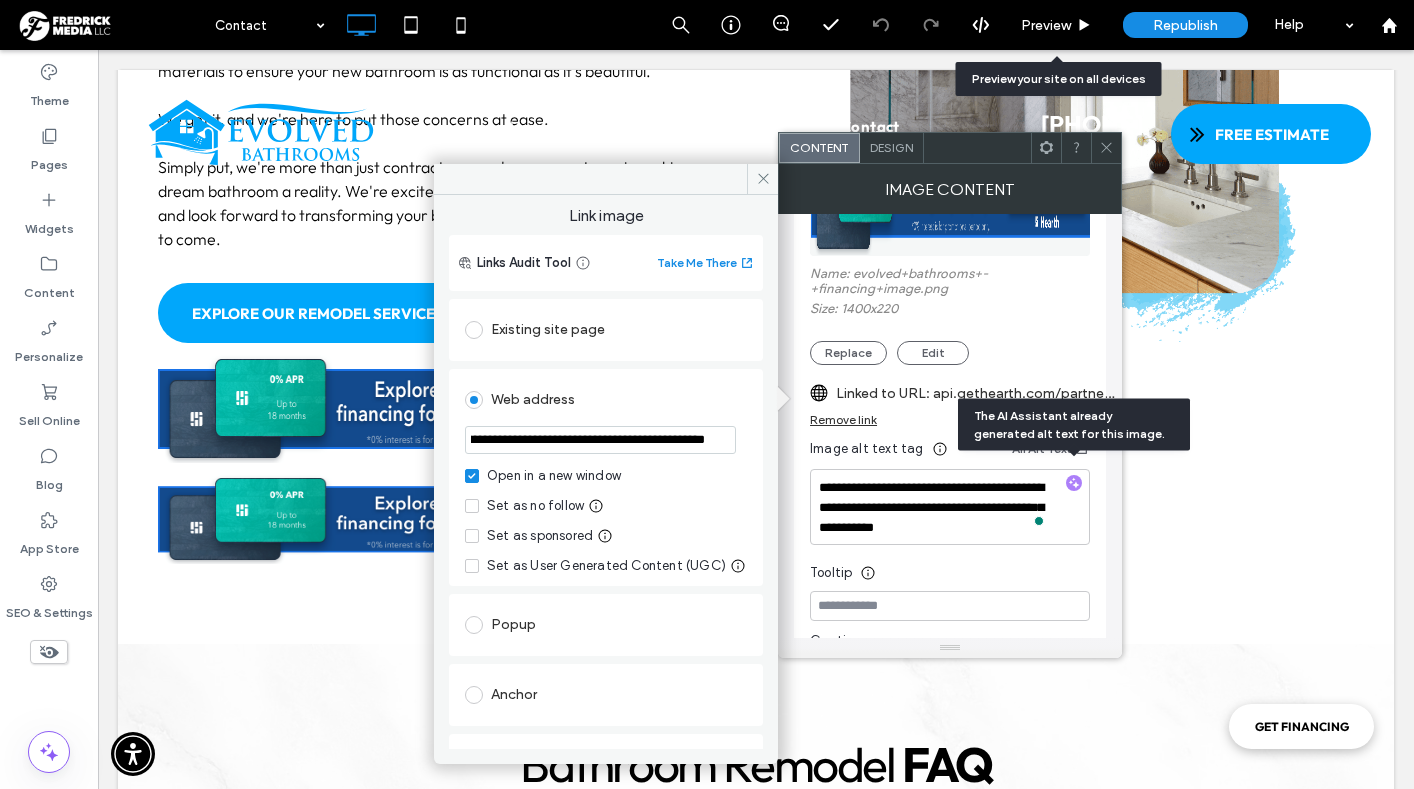 type on "**********" 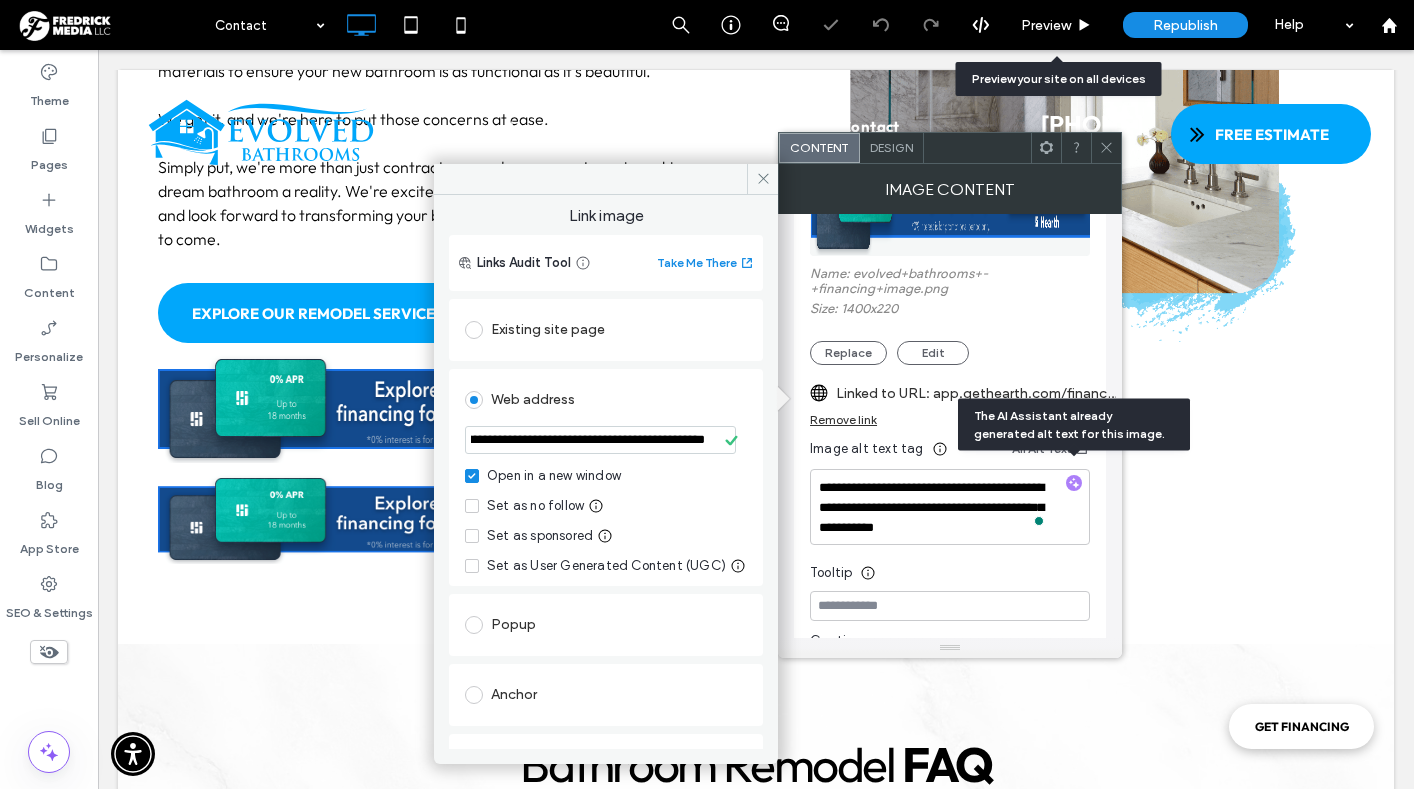 click on "Web address" at bounding box center [606, 400] 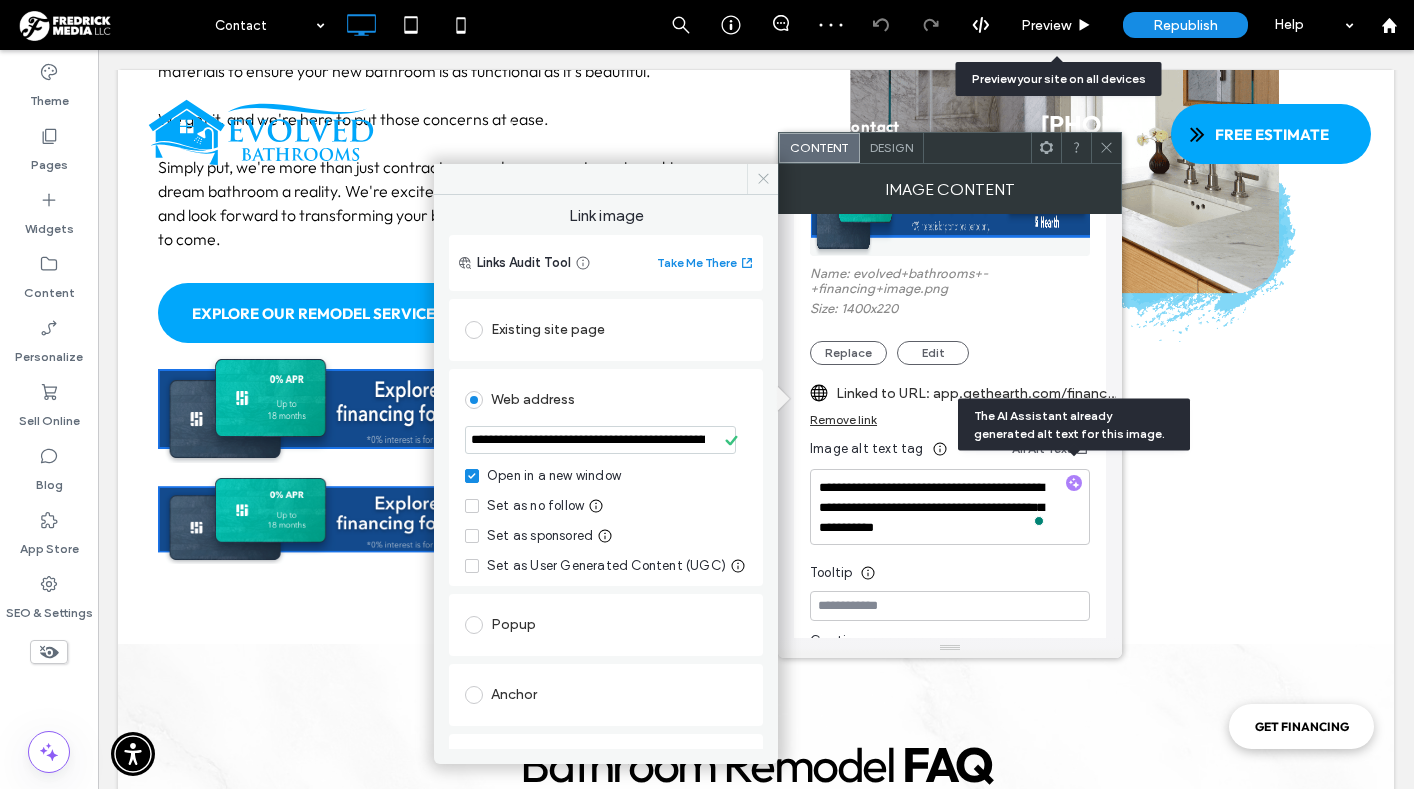 click 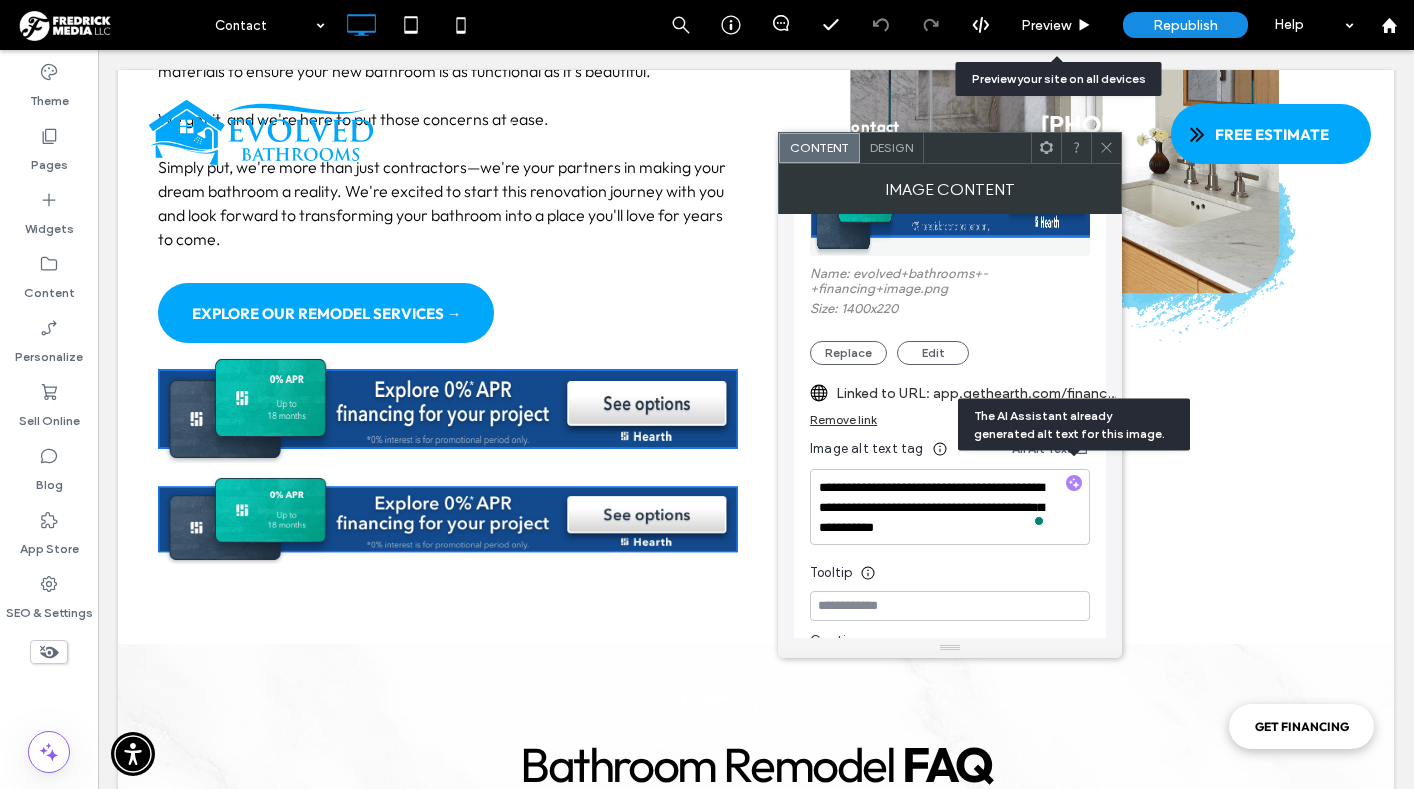 click 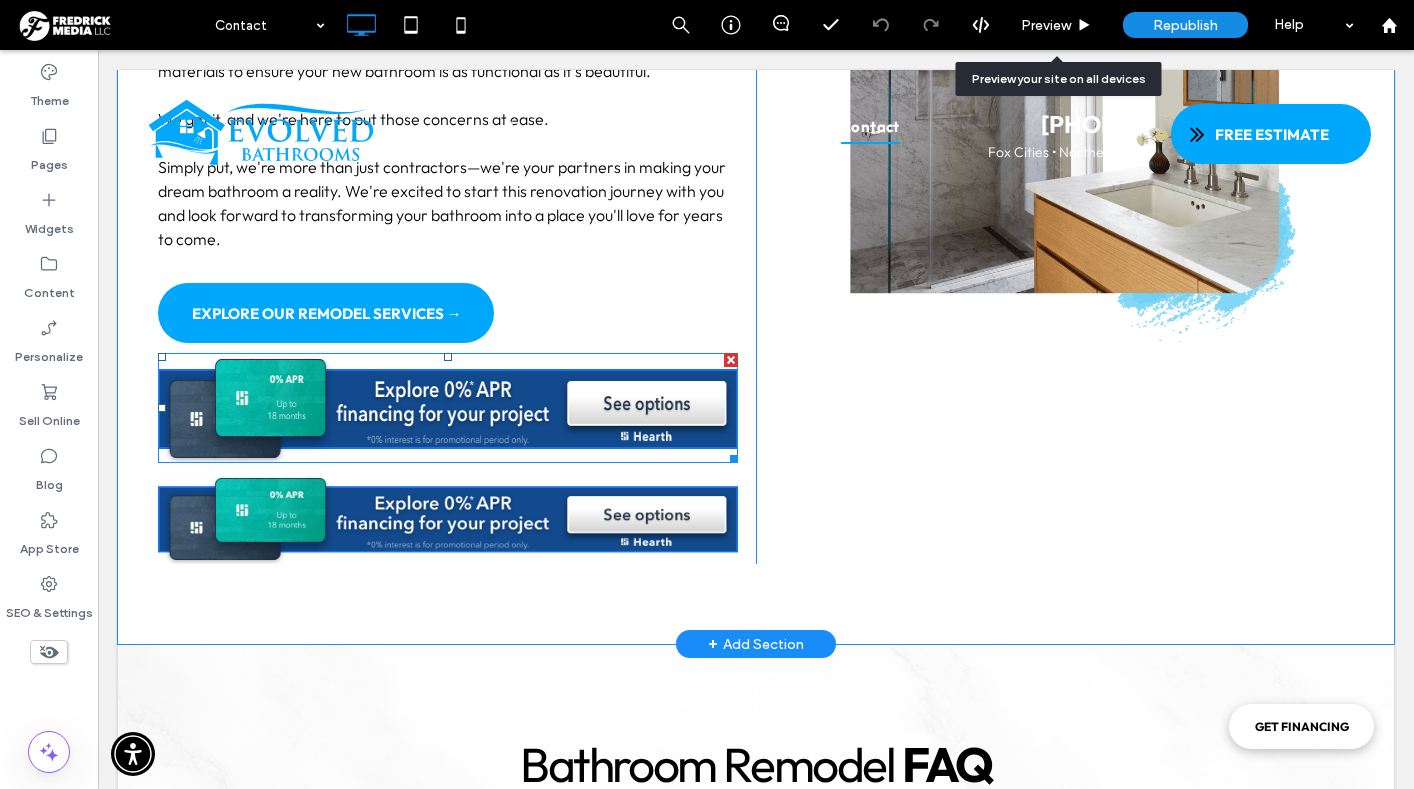 click at bounding box center [731, 360] 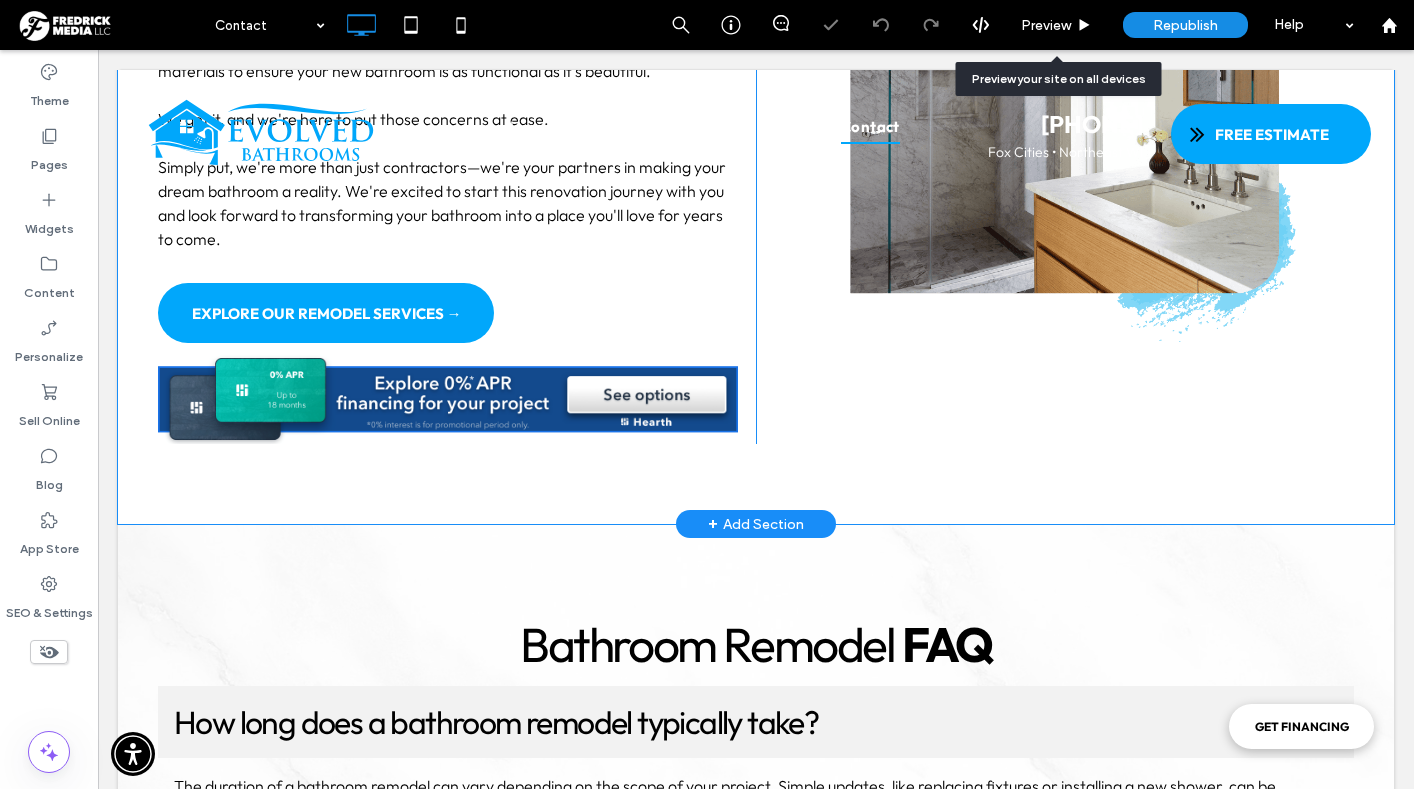 click at bounding box center [448, 398] 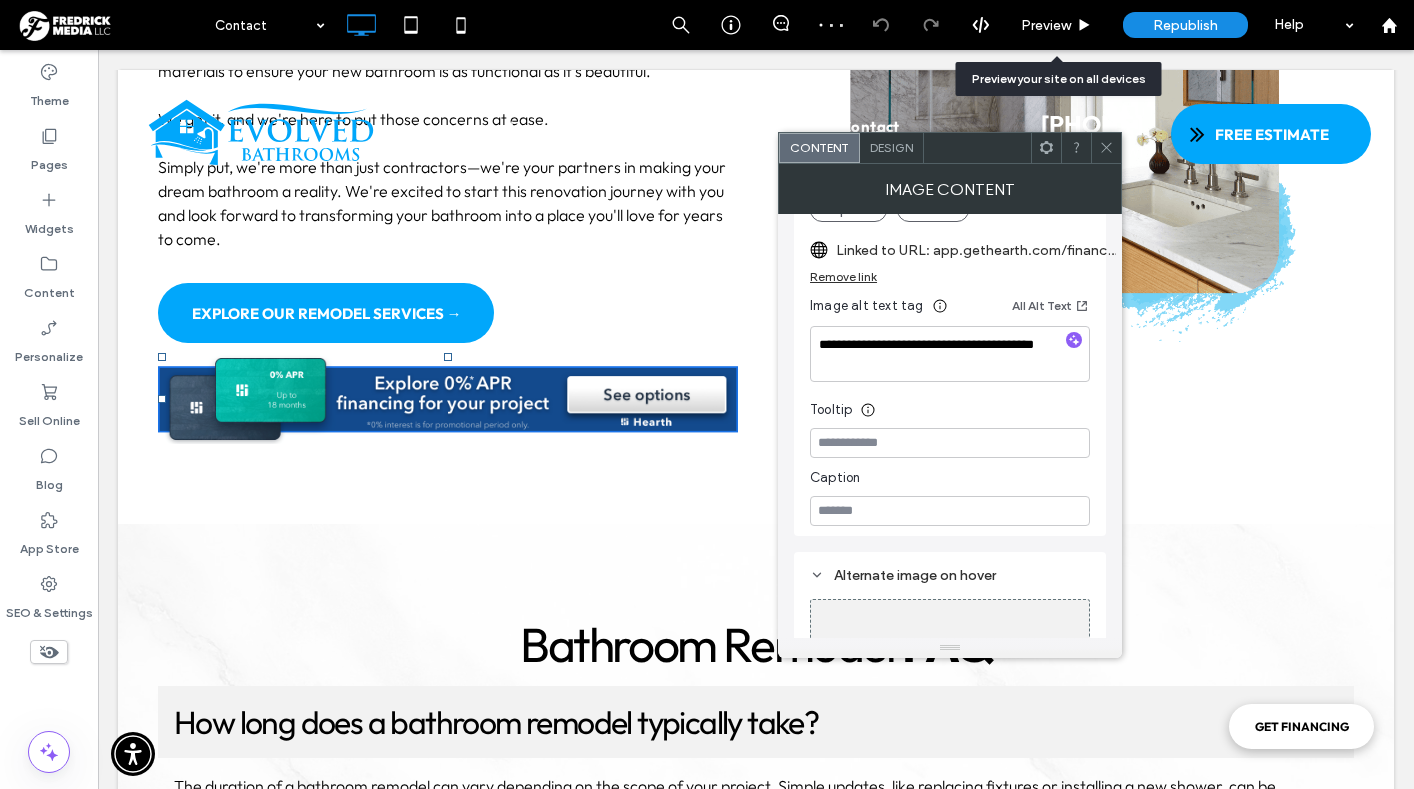 scroll, scrollTop: 0, scrollLeft: 0, axis: both 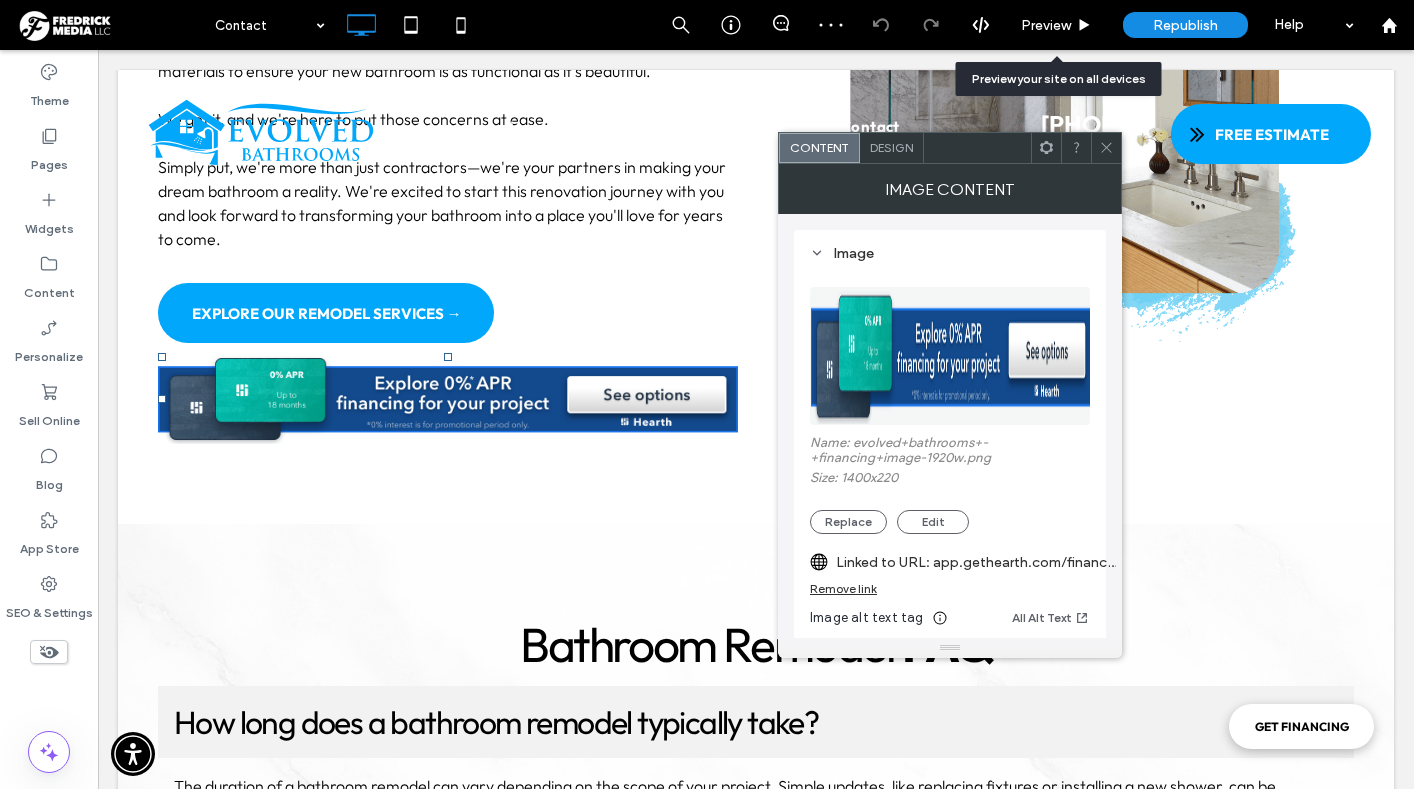 click on "Design" at bounding box center [891, 147] 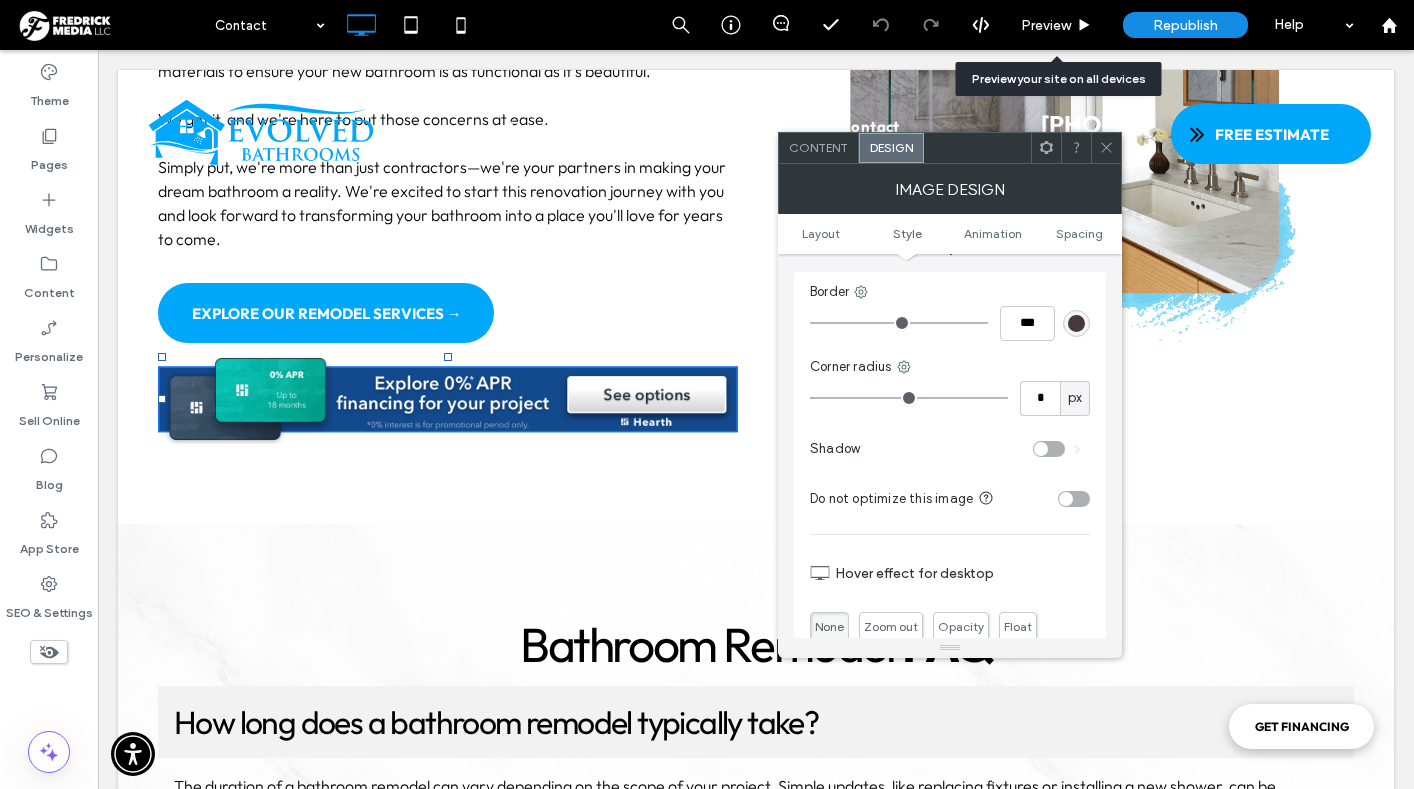 scroll, scrollTop: 489, scrollLeft: 0, axis: vertical 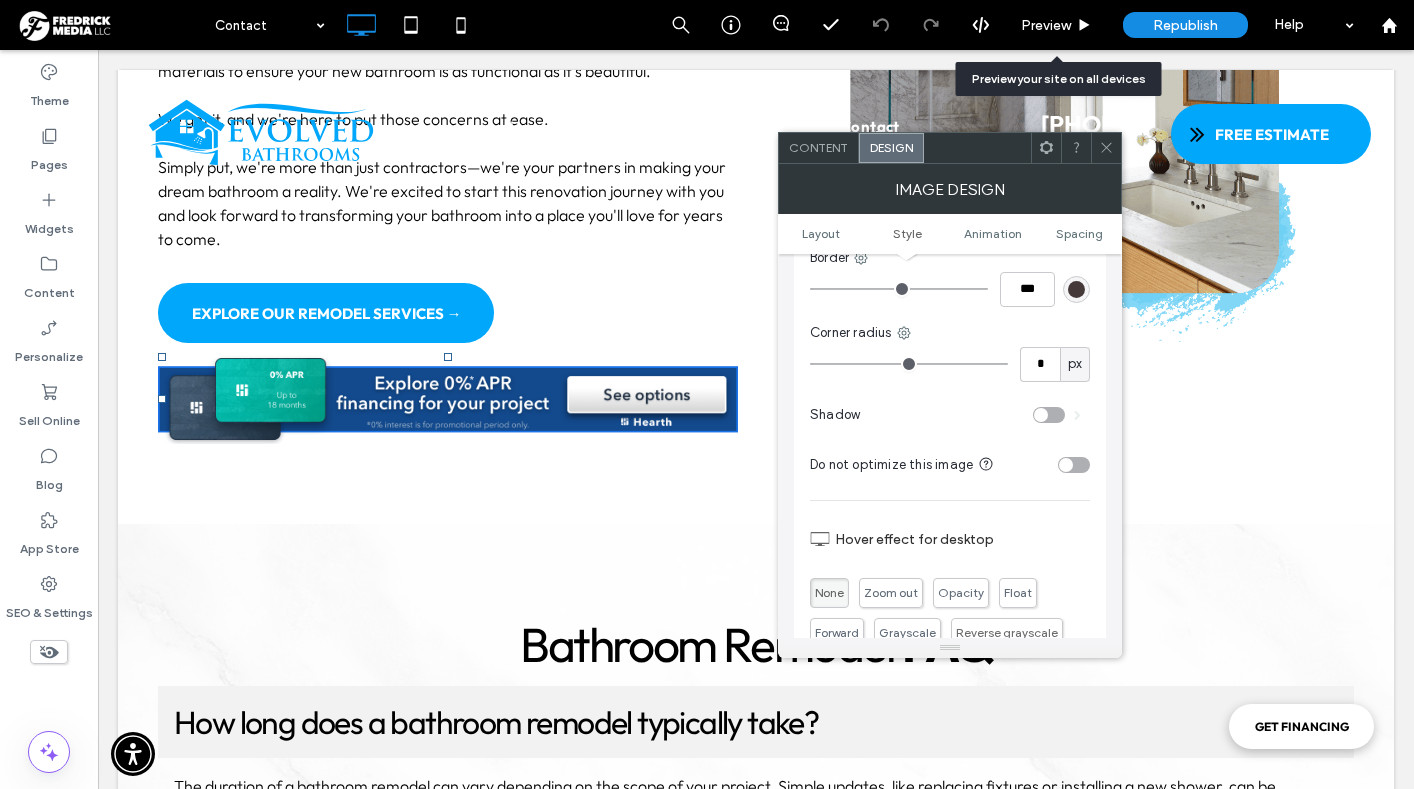 click at bounding box center [1074, 465] 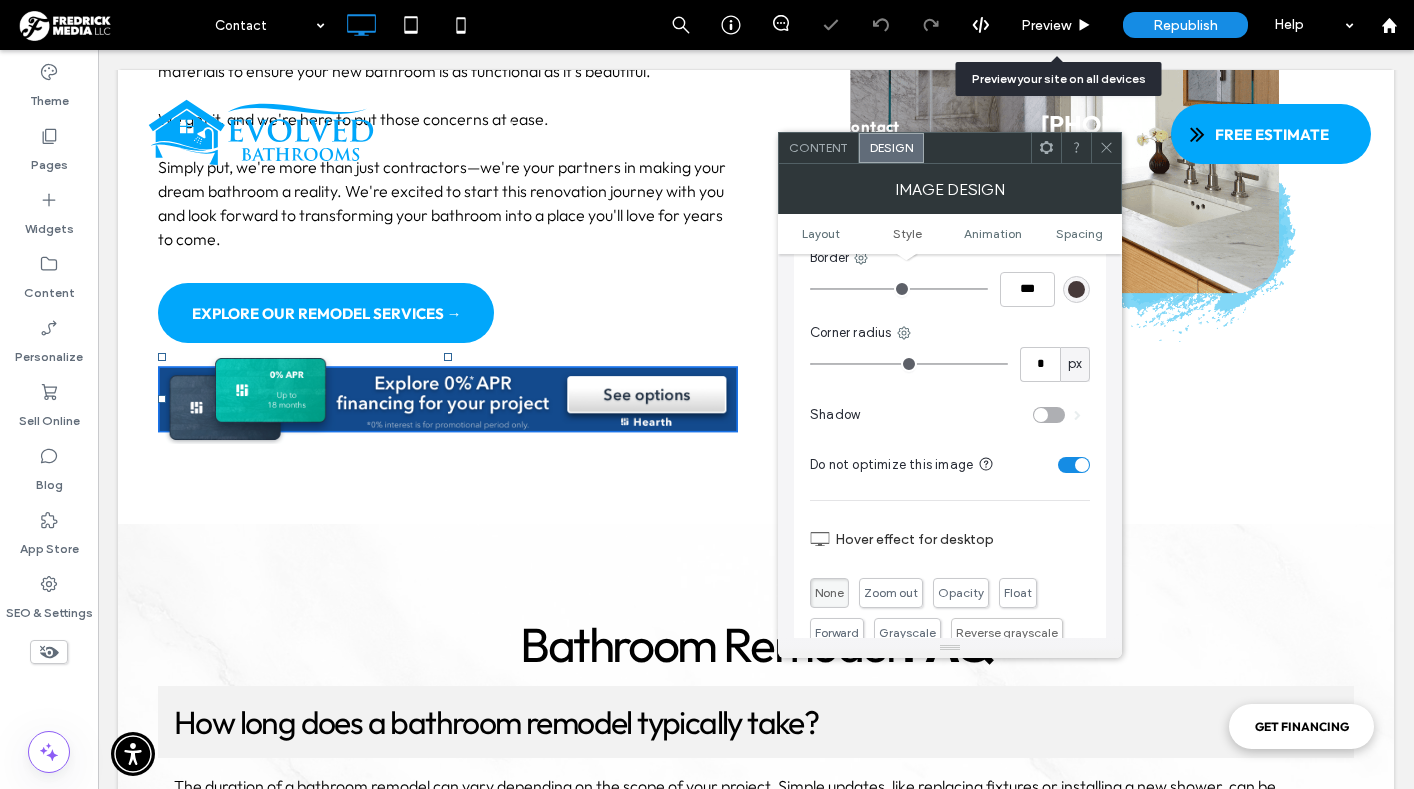 click at bounding box center (1106, 148) 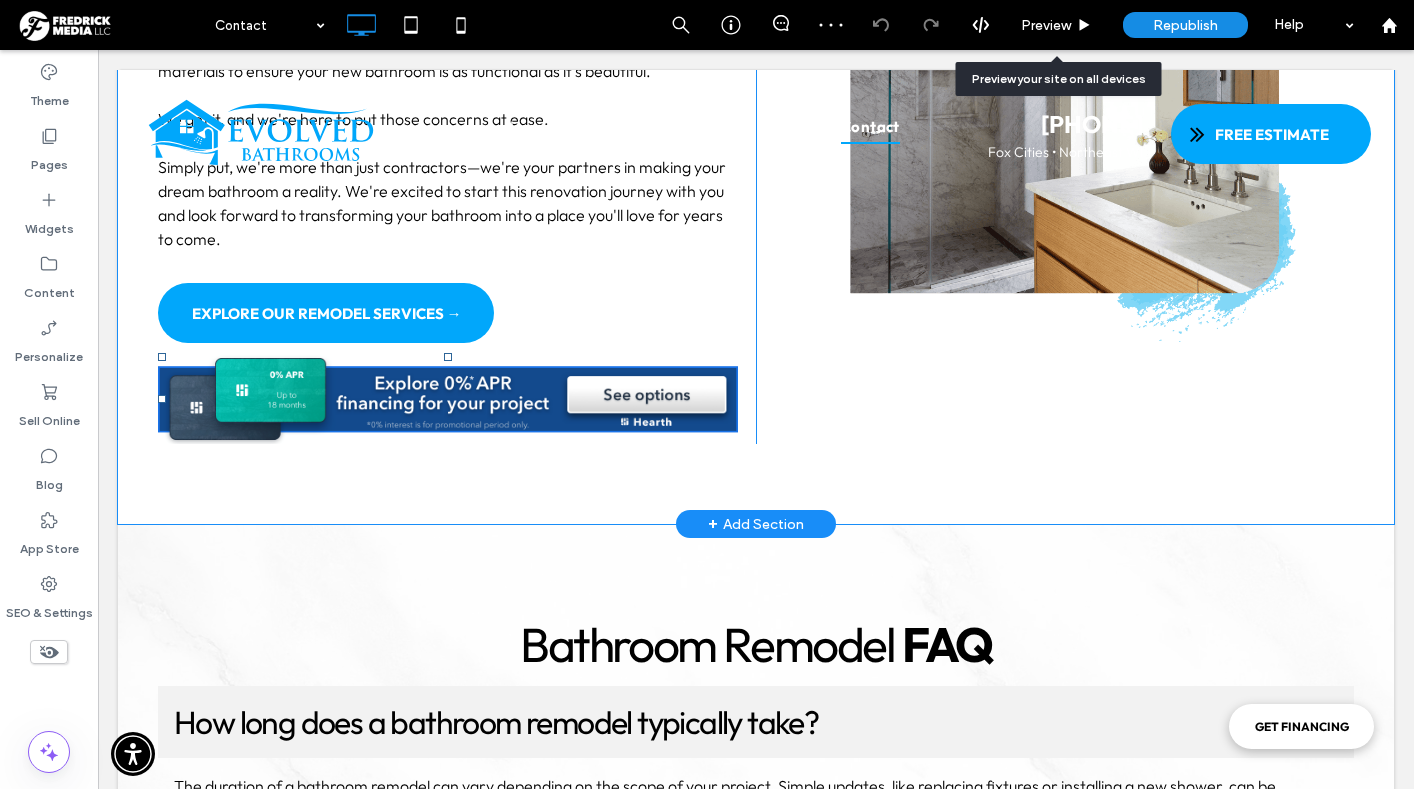 click at bounding box center (448, 398) 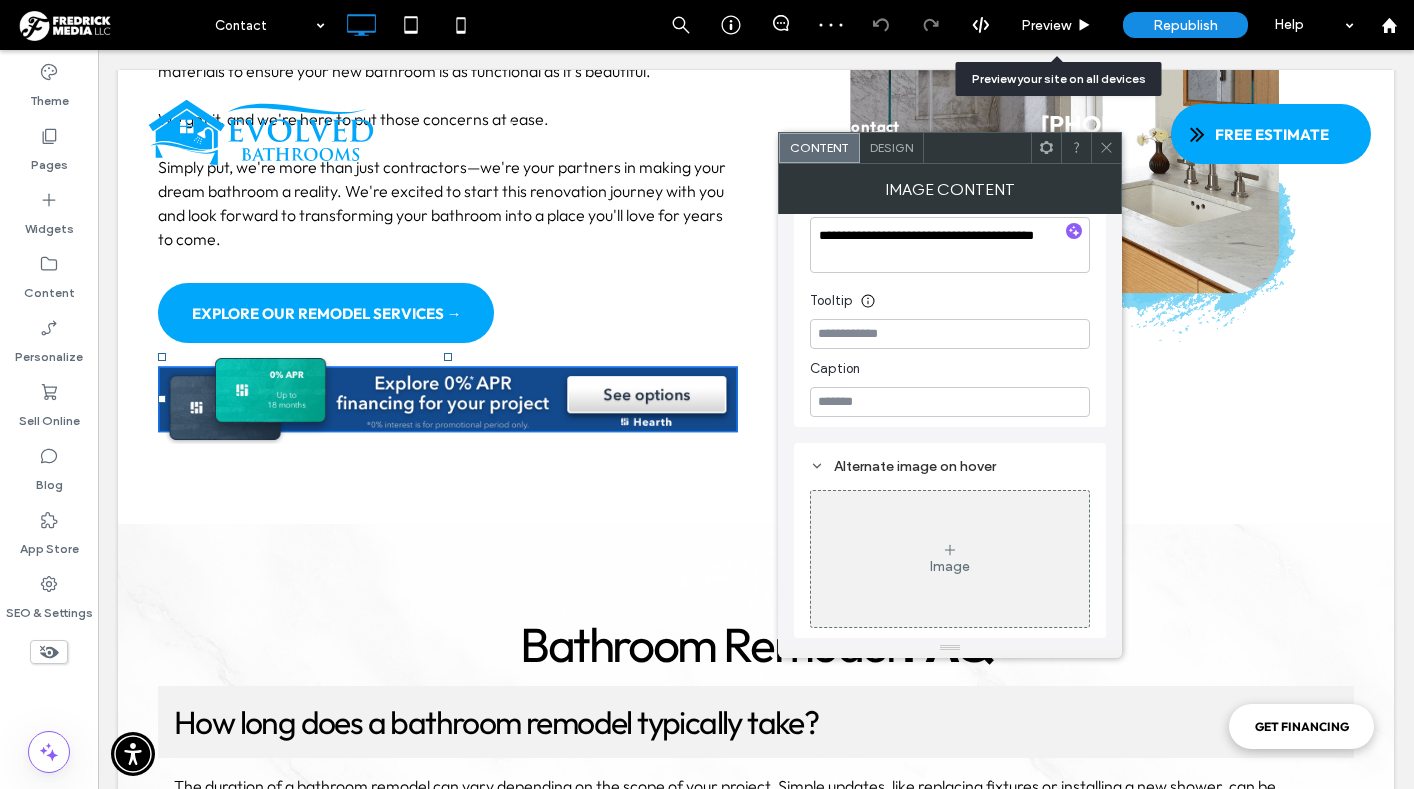 scroll, scrollTop: 0, scrollLeft: 0, axis: both 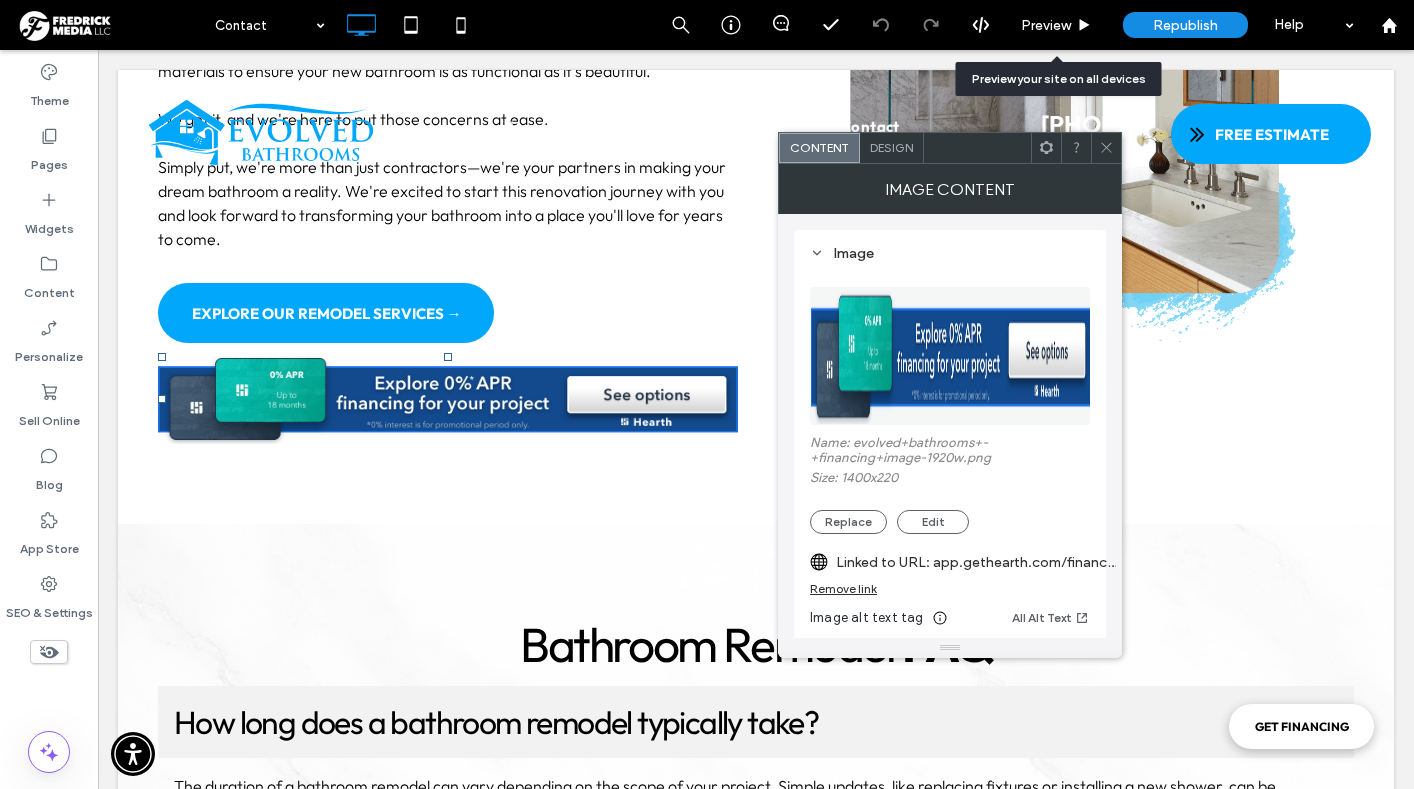 click on "Design" at bounding box center [891, 147] 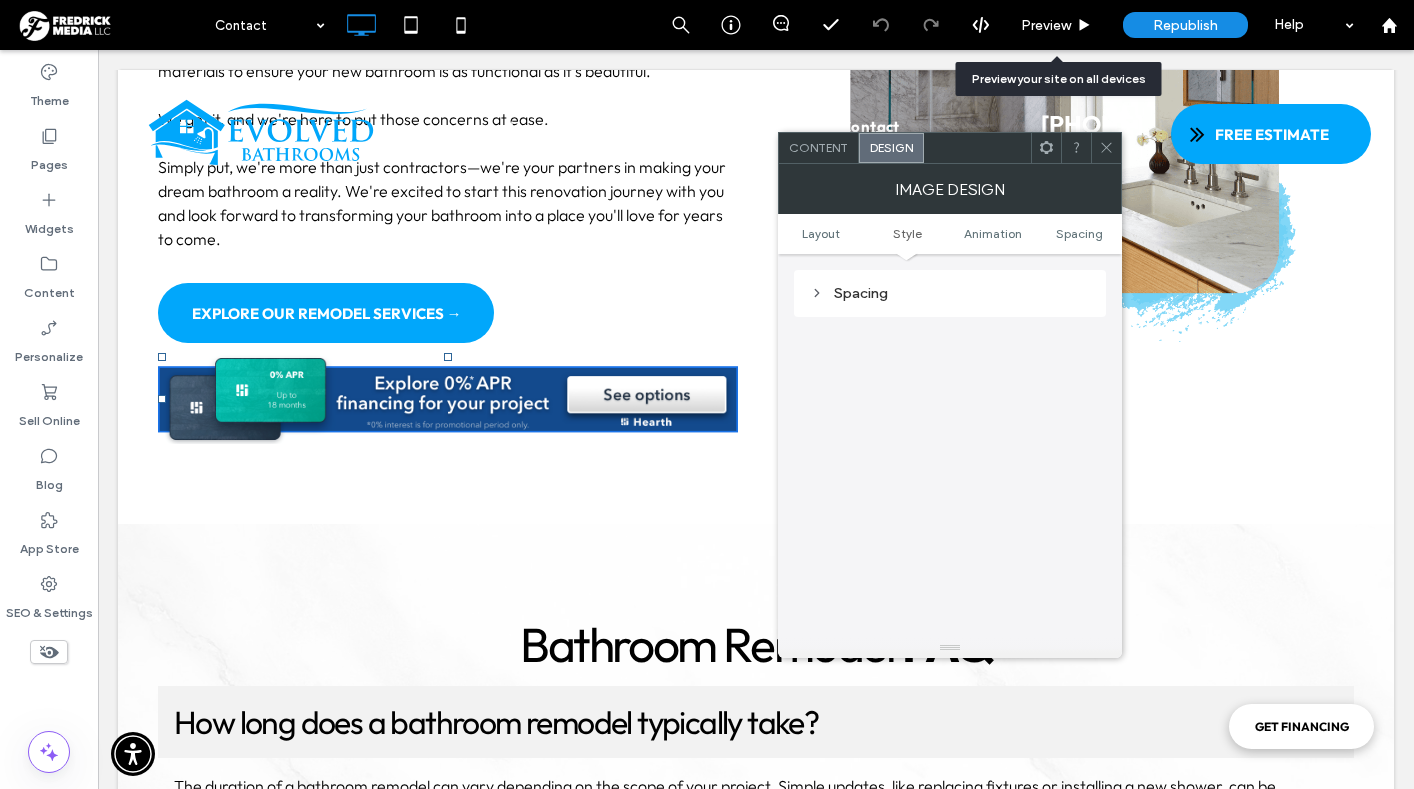 scroll, scrollTop: 758, scrollLeft: 0, axis: vertical 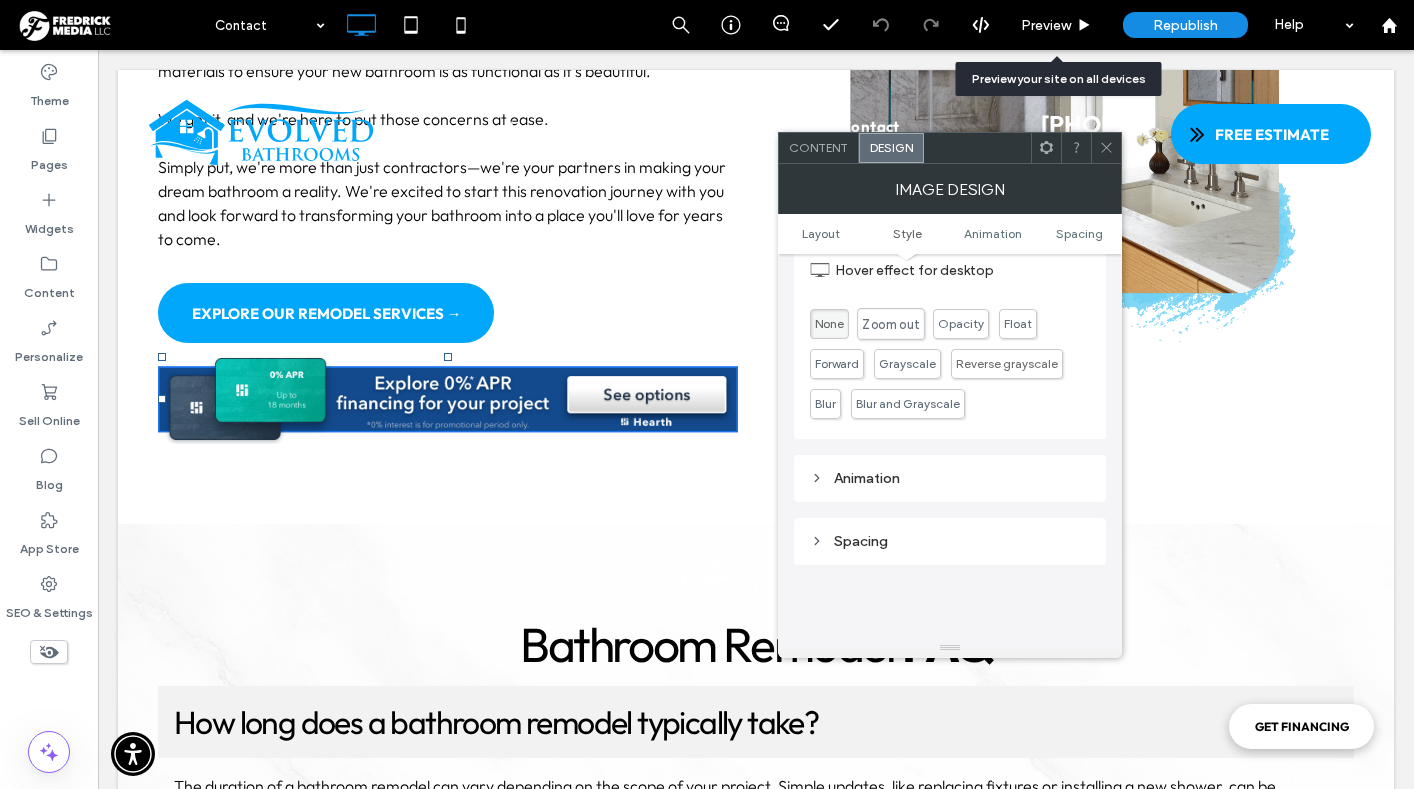 click on "Zoom out" at bounding box center (890, 324) 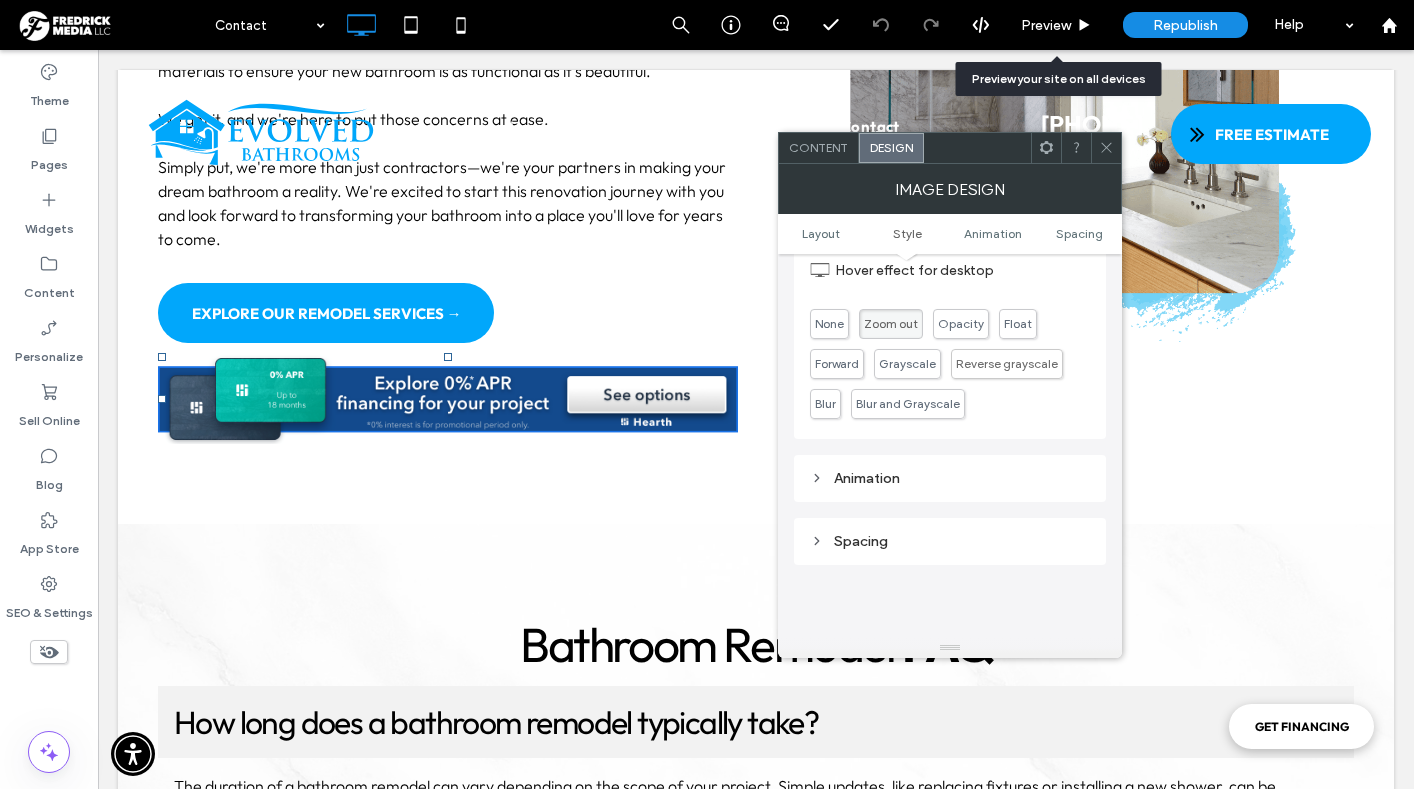 click at bounding box center [1106, 148] 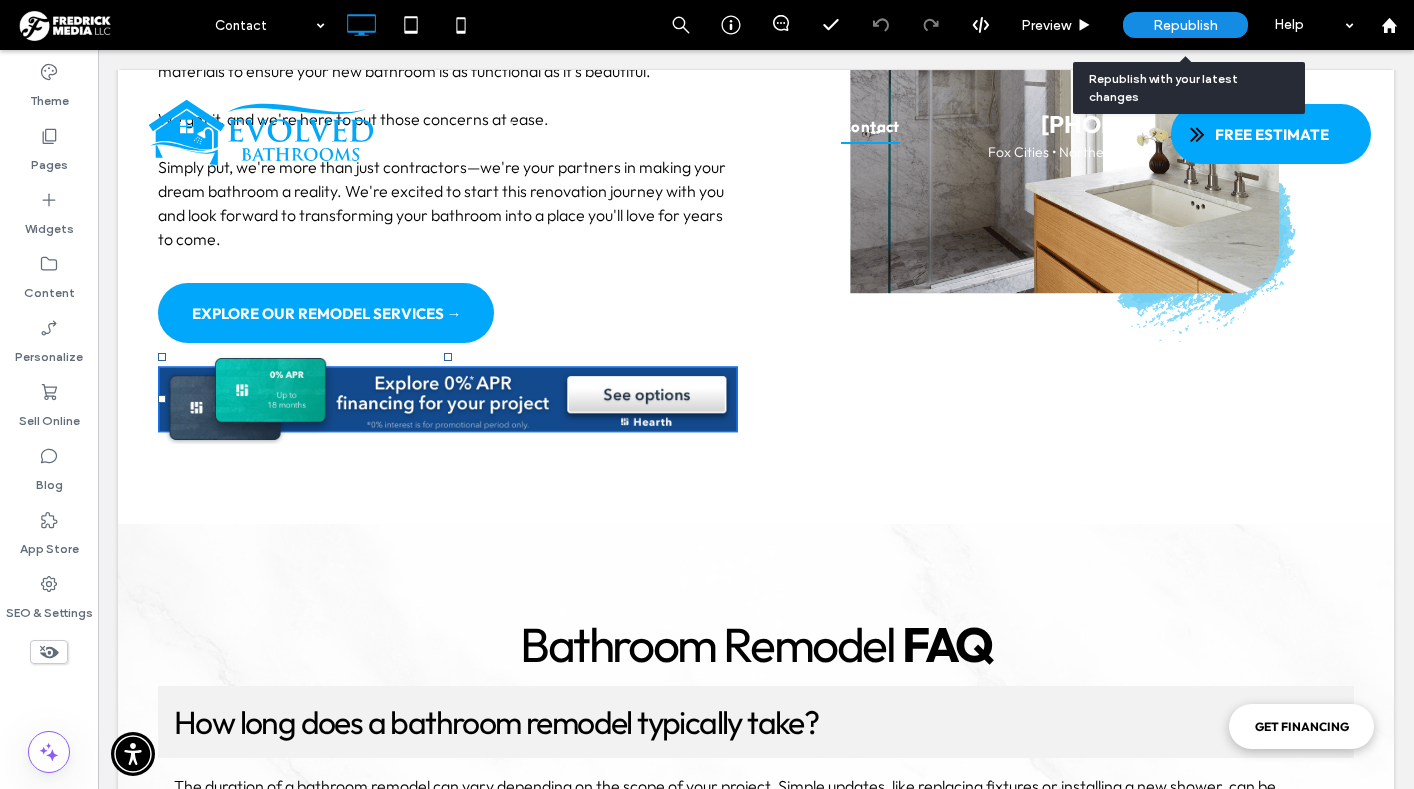 click on "Republish" at bounding box center (1185, 25) 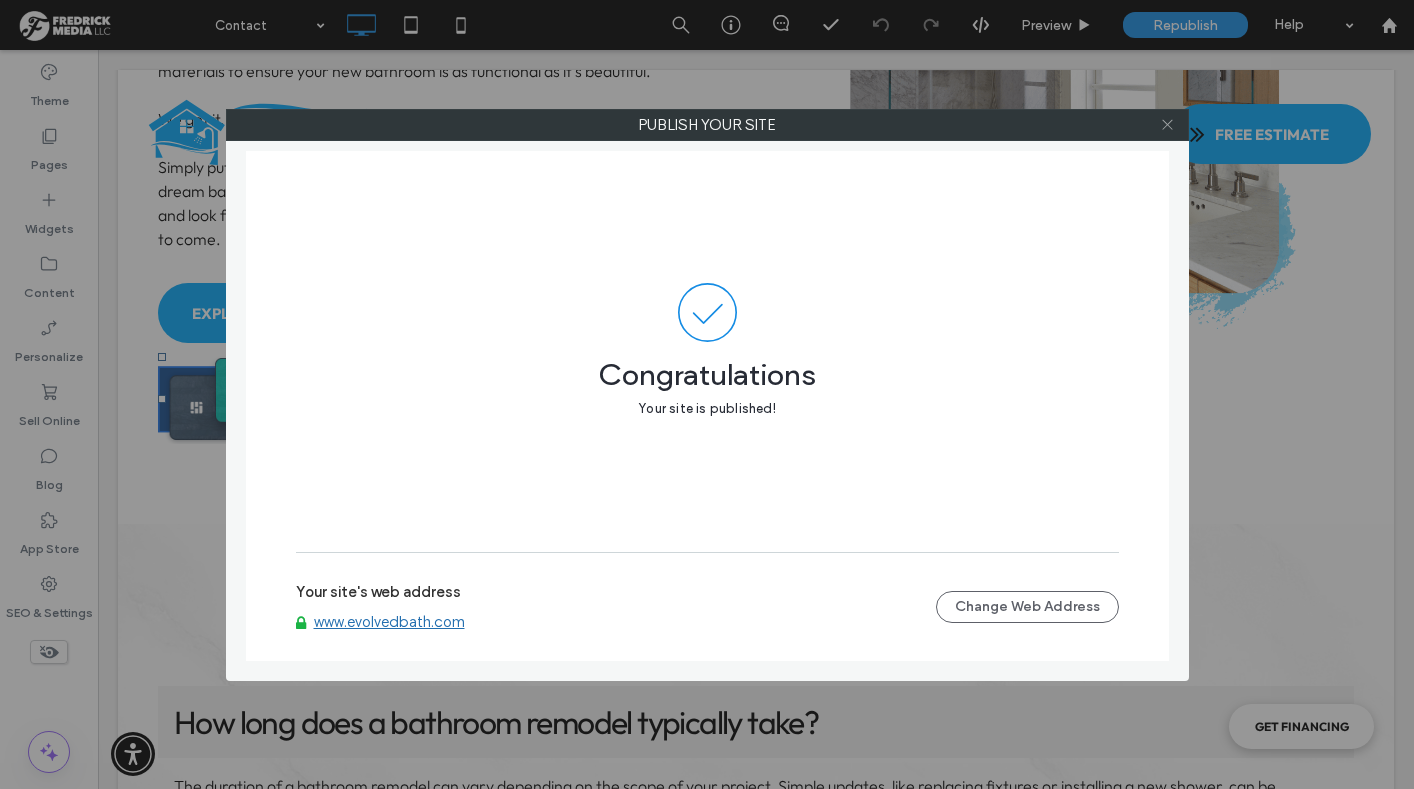 click 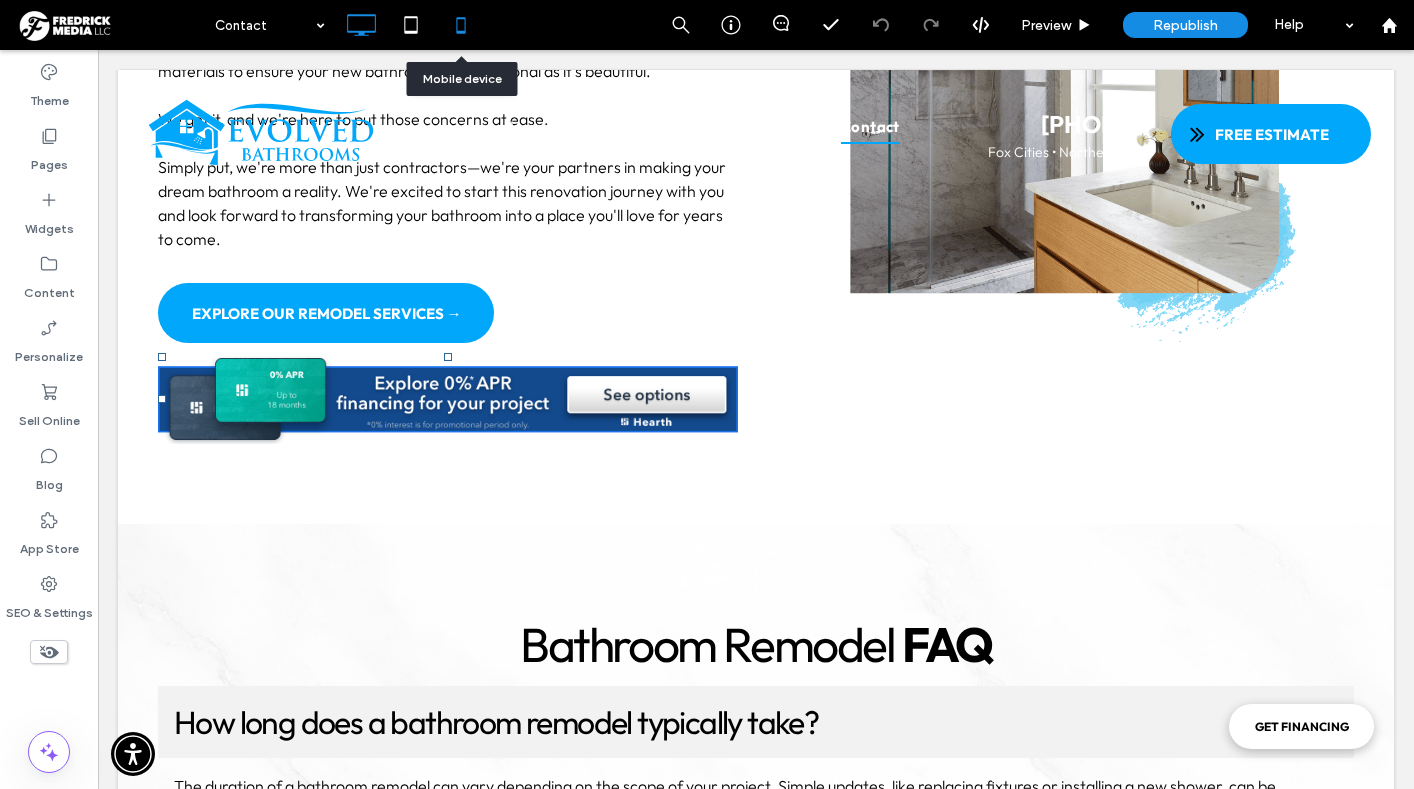 click 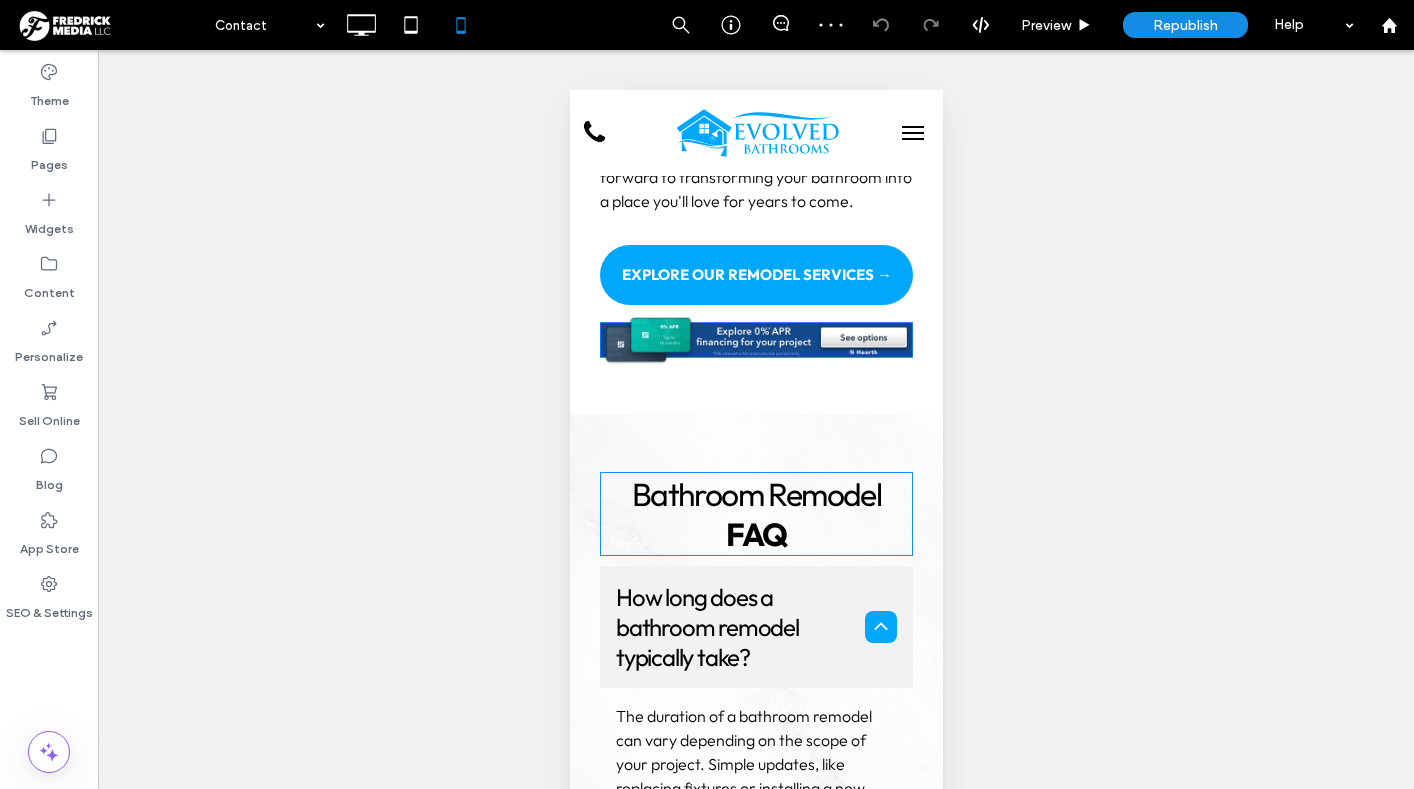 scroll, scrollTop: 2644, scrollLeft: 0, axis: vertical 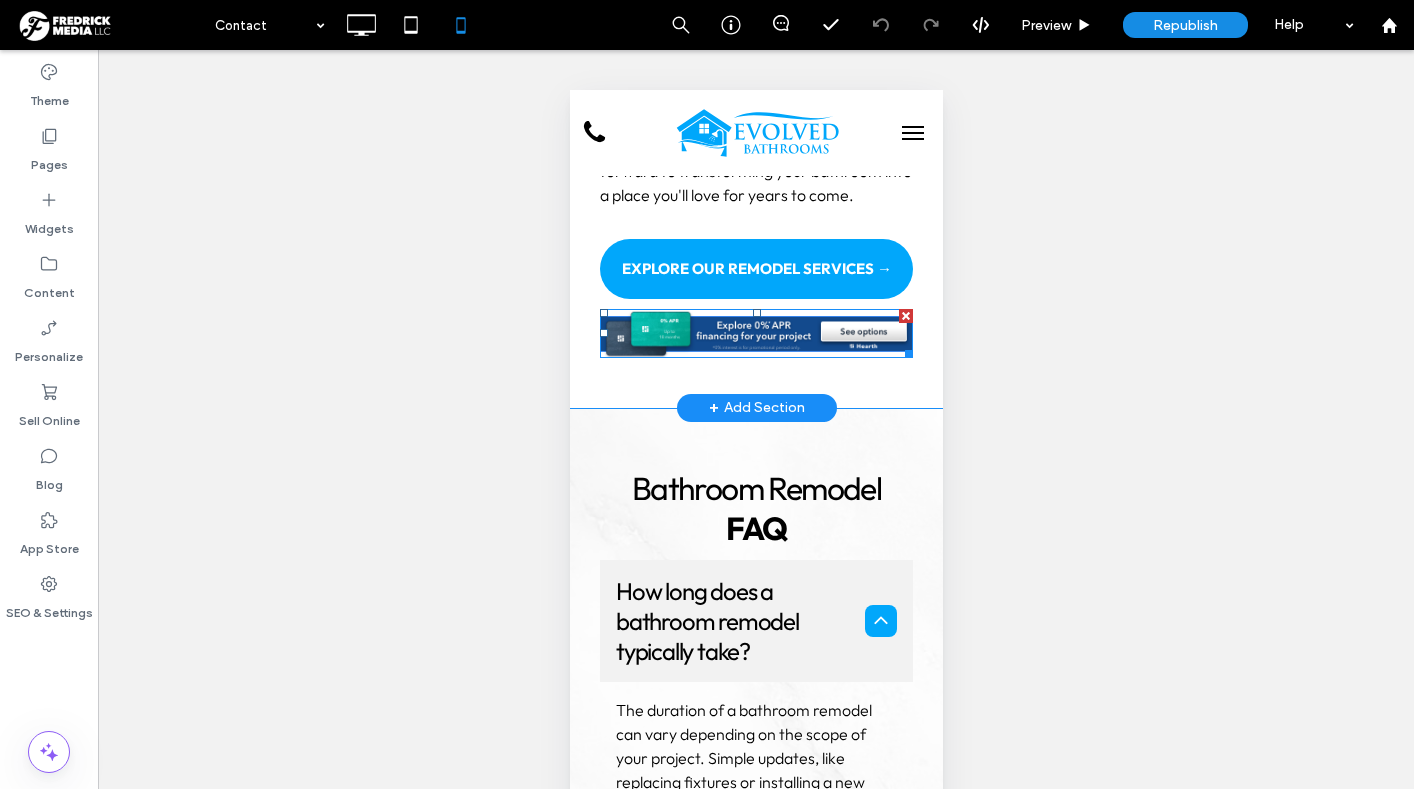 click at bounding box center (755, 333) 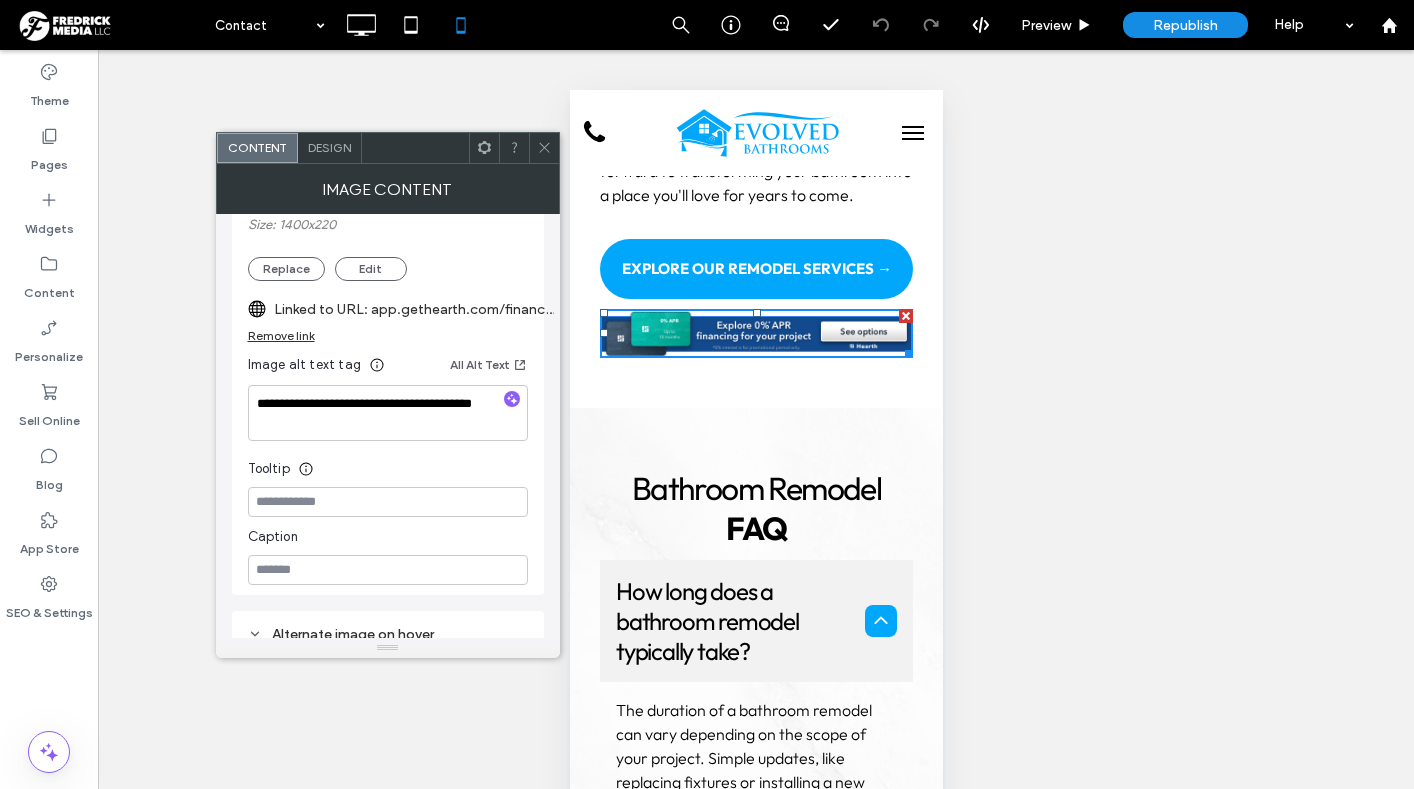 scroll, scrollTop: 0, scrollLeft: 0, axis: both 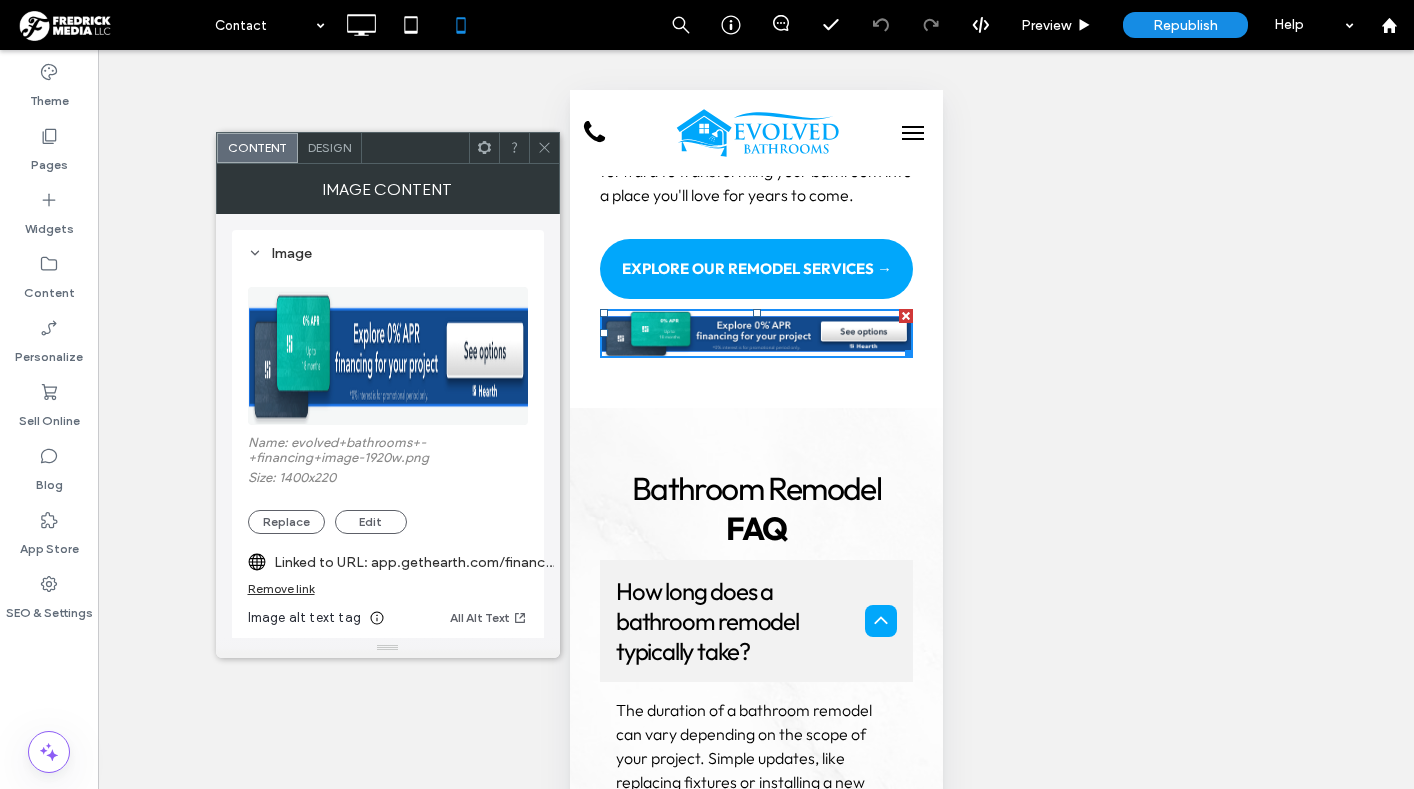 click 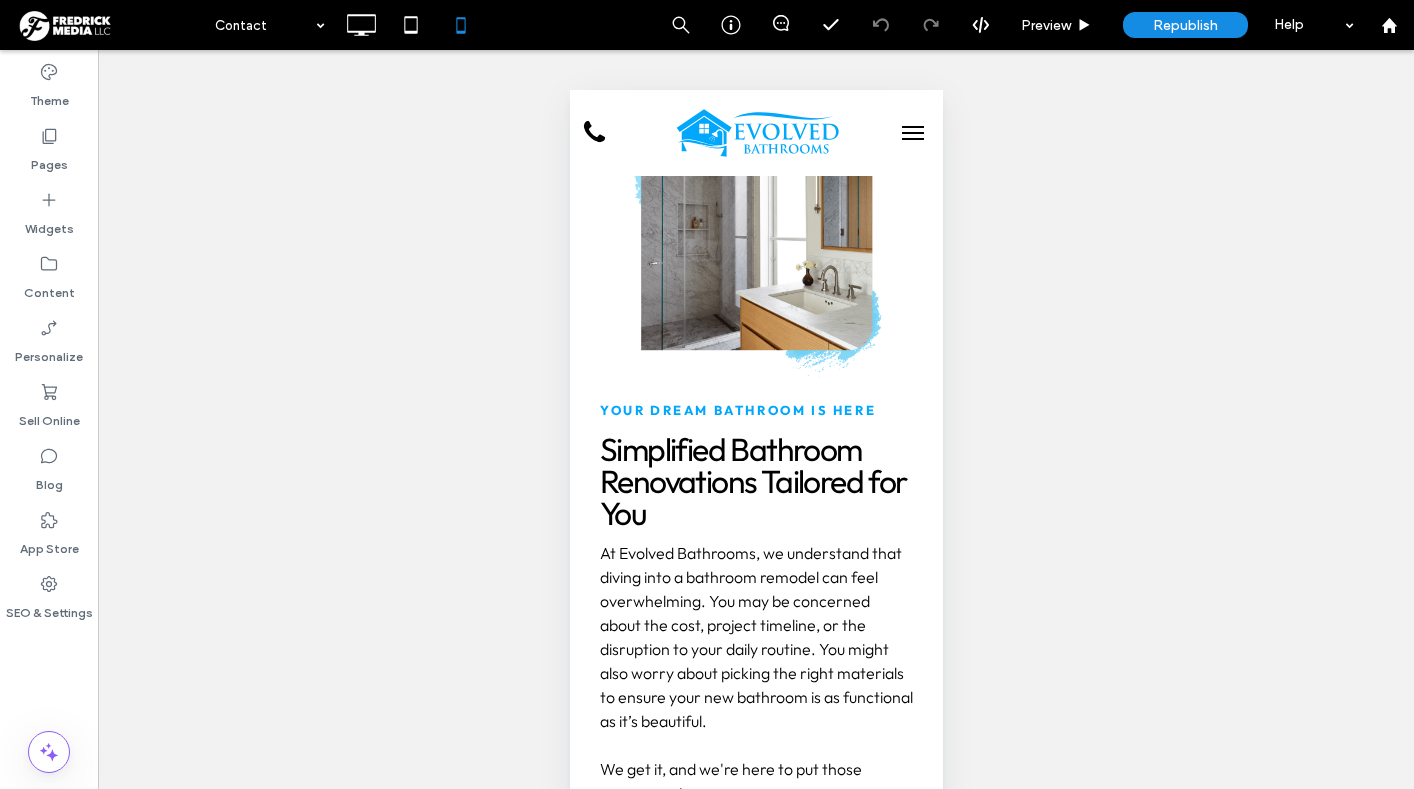 scroll, scrollTop: 1761, scrollLeft: 0, axis: vertical 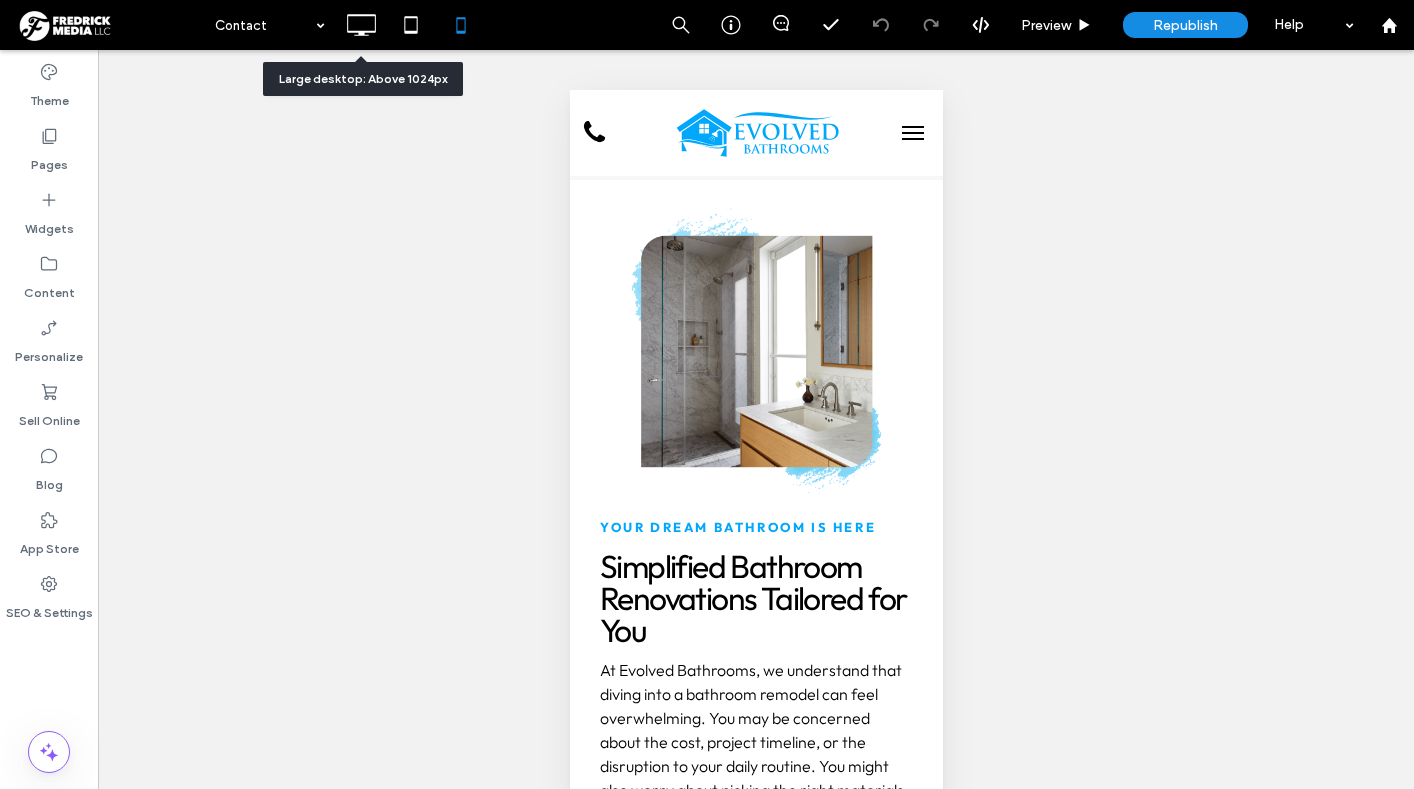 click 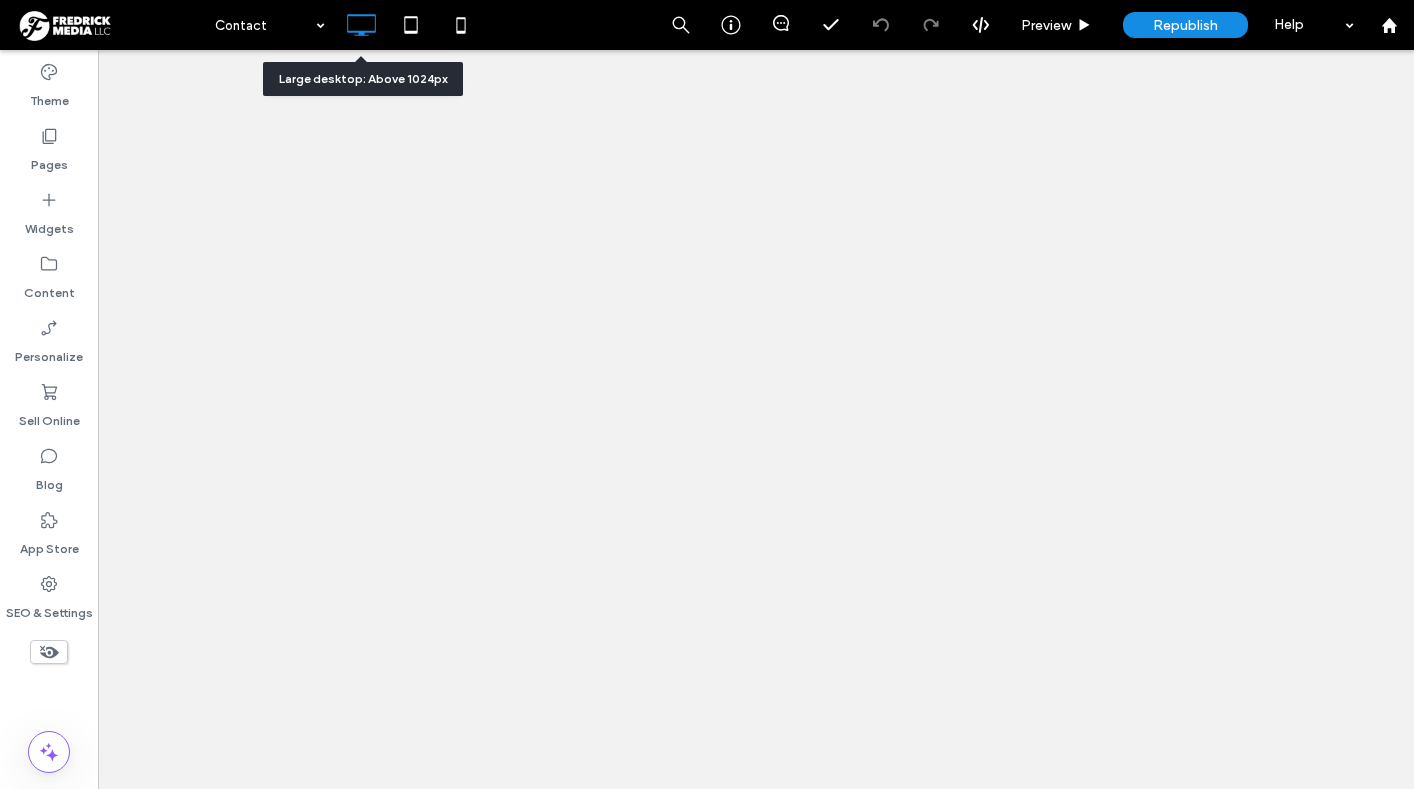 scroll, scrollTop: 0, scrollLeft: 0, axis: both 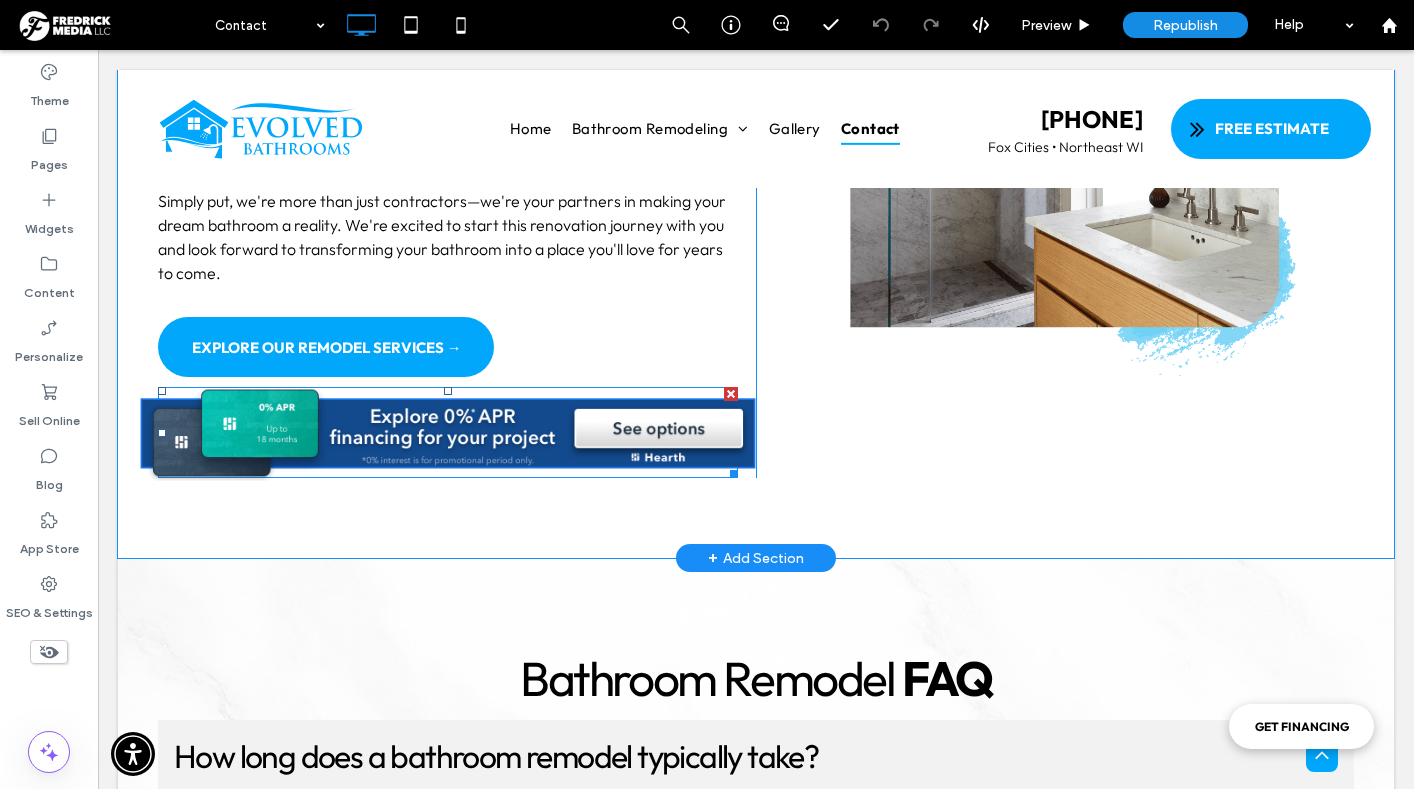 click at bounding box center [448, 432] 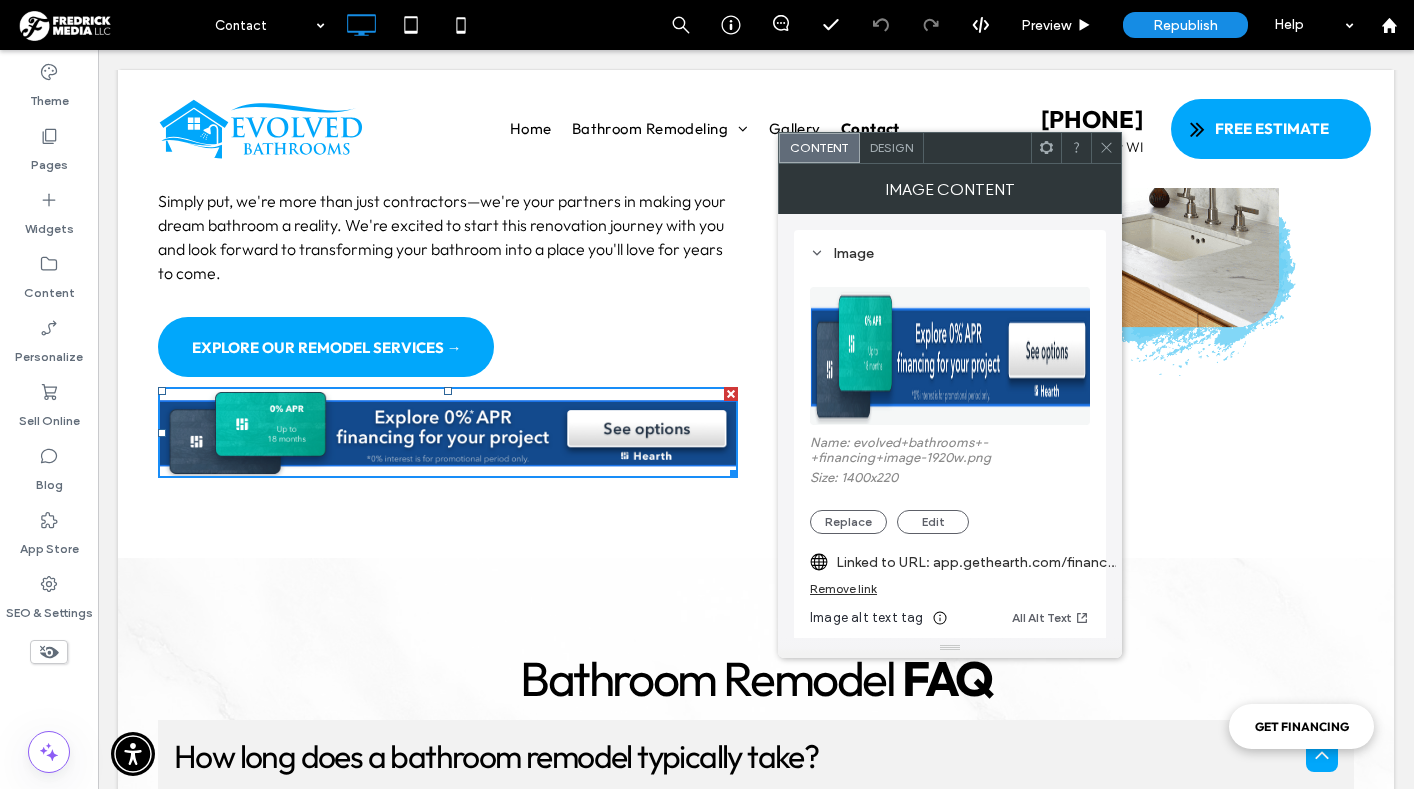 click 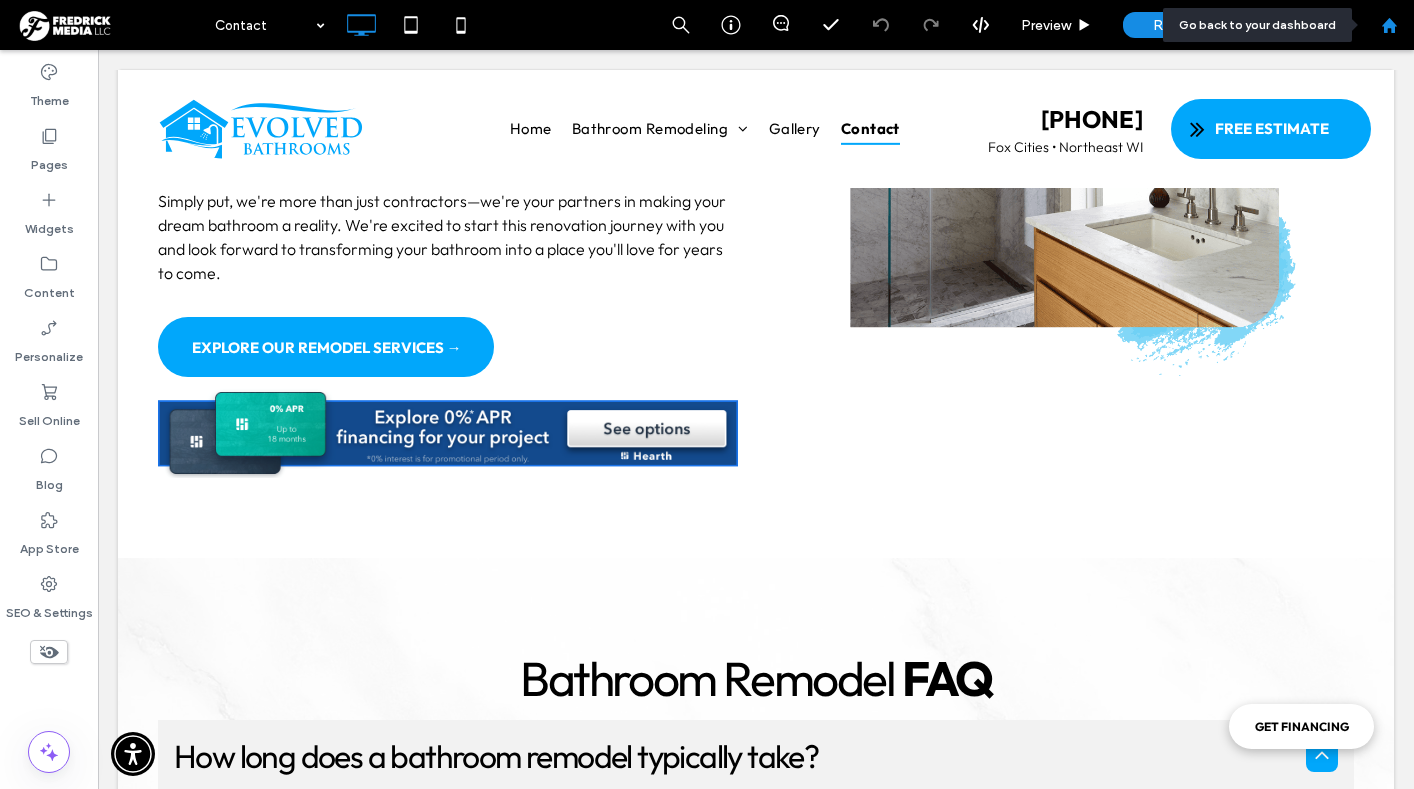 click 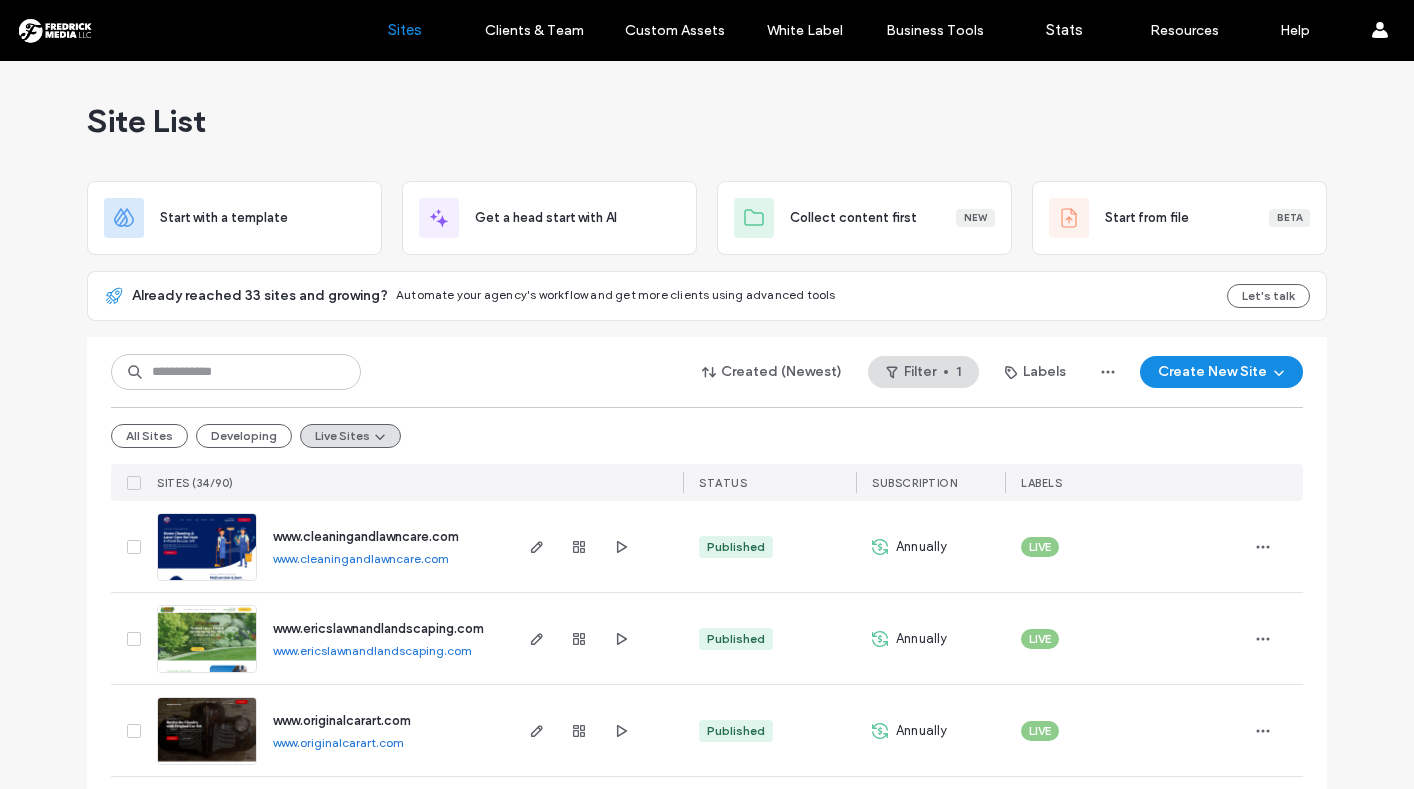 scroll, scrollTop: 0, scrollLeft: 0, axis: both 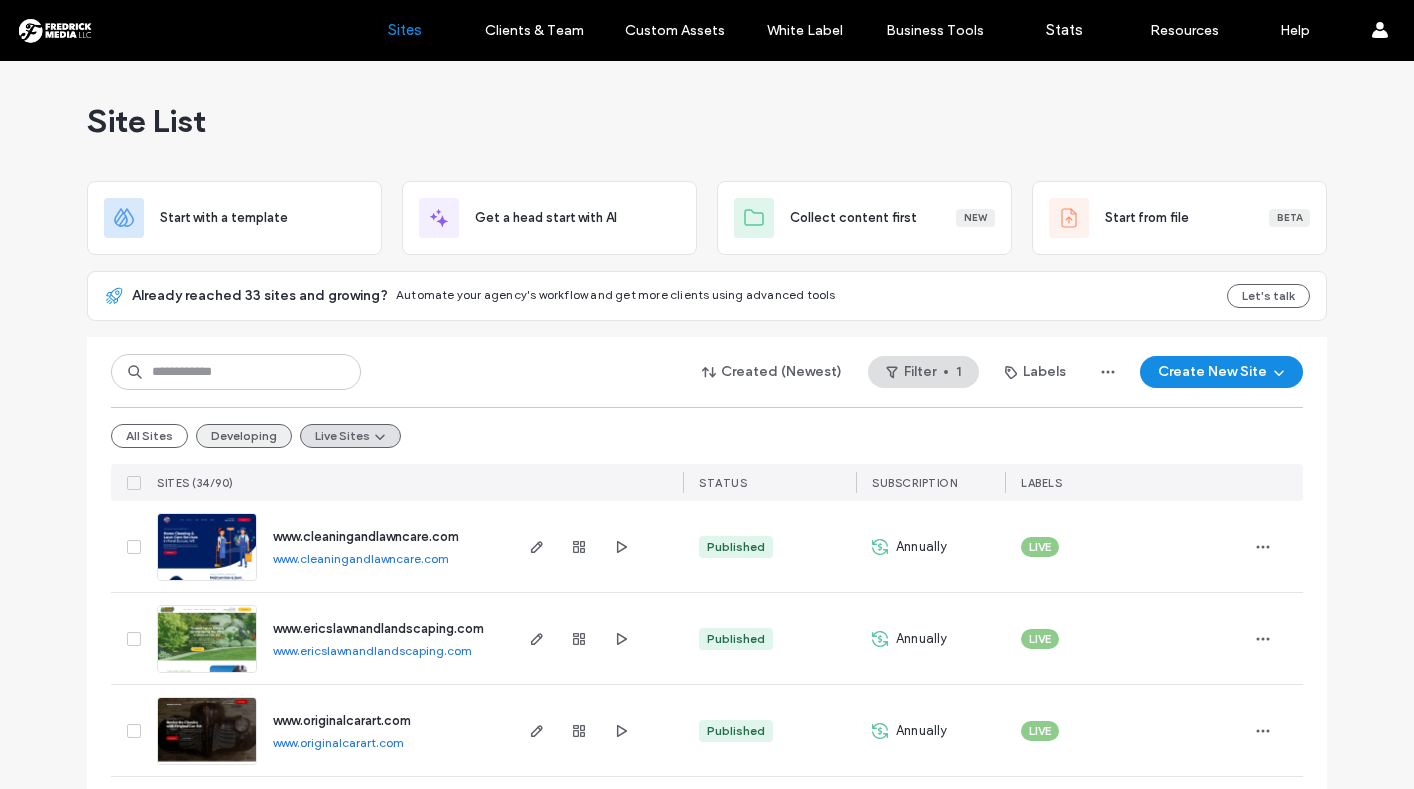 click on "Developing" at bounding box center (244, 436) 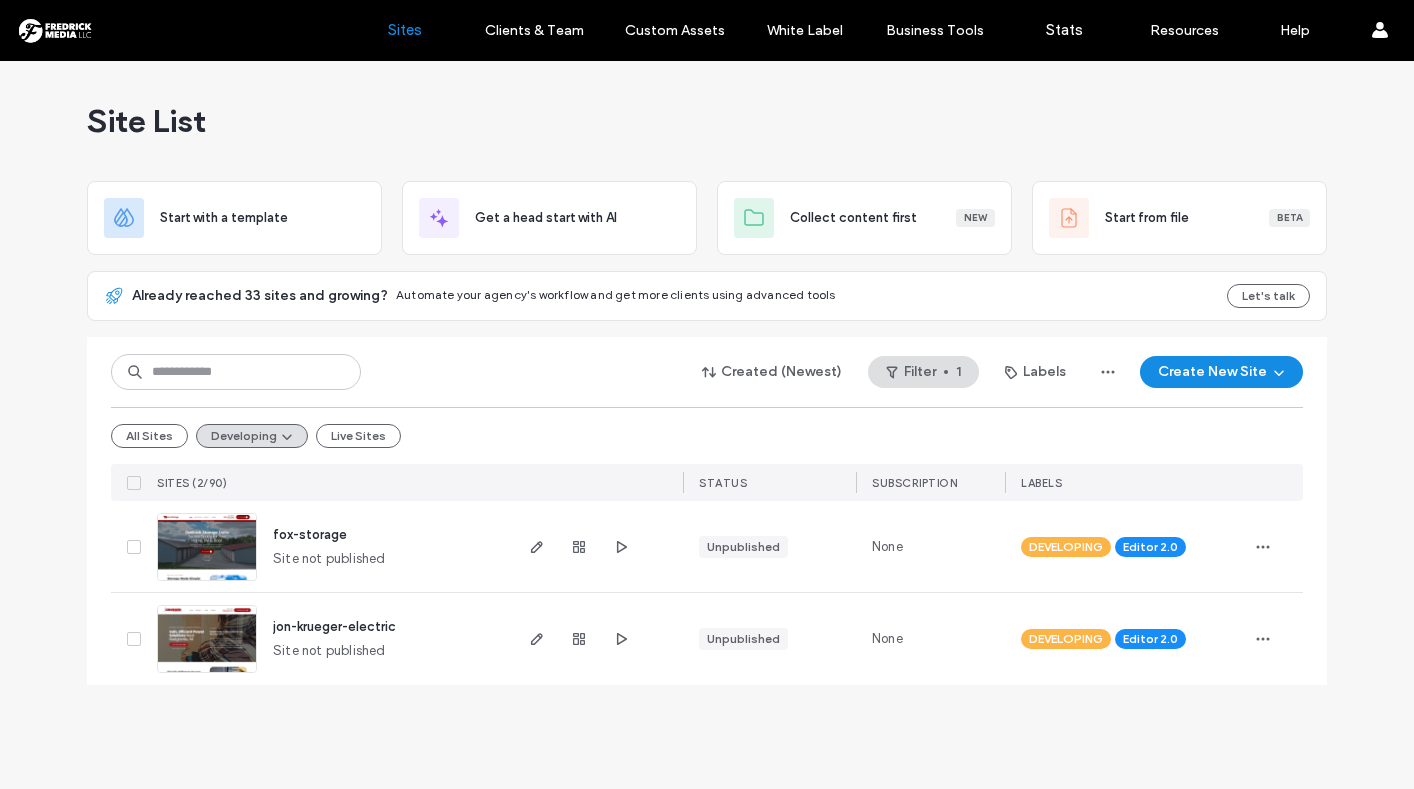 click at bounding box center (207, 674) 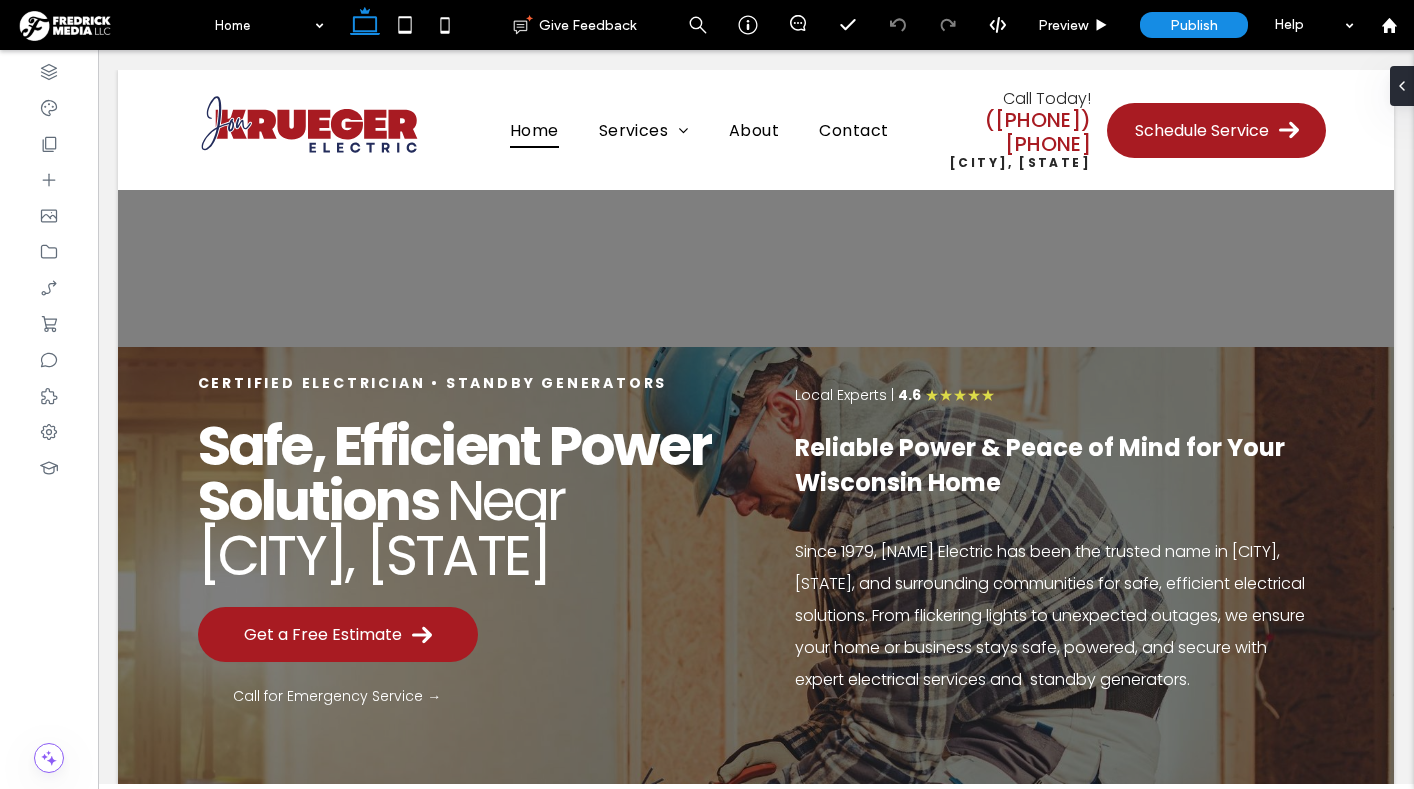 scroll, scrollTop: 1022, scrollLeft: 0, axis: vertical 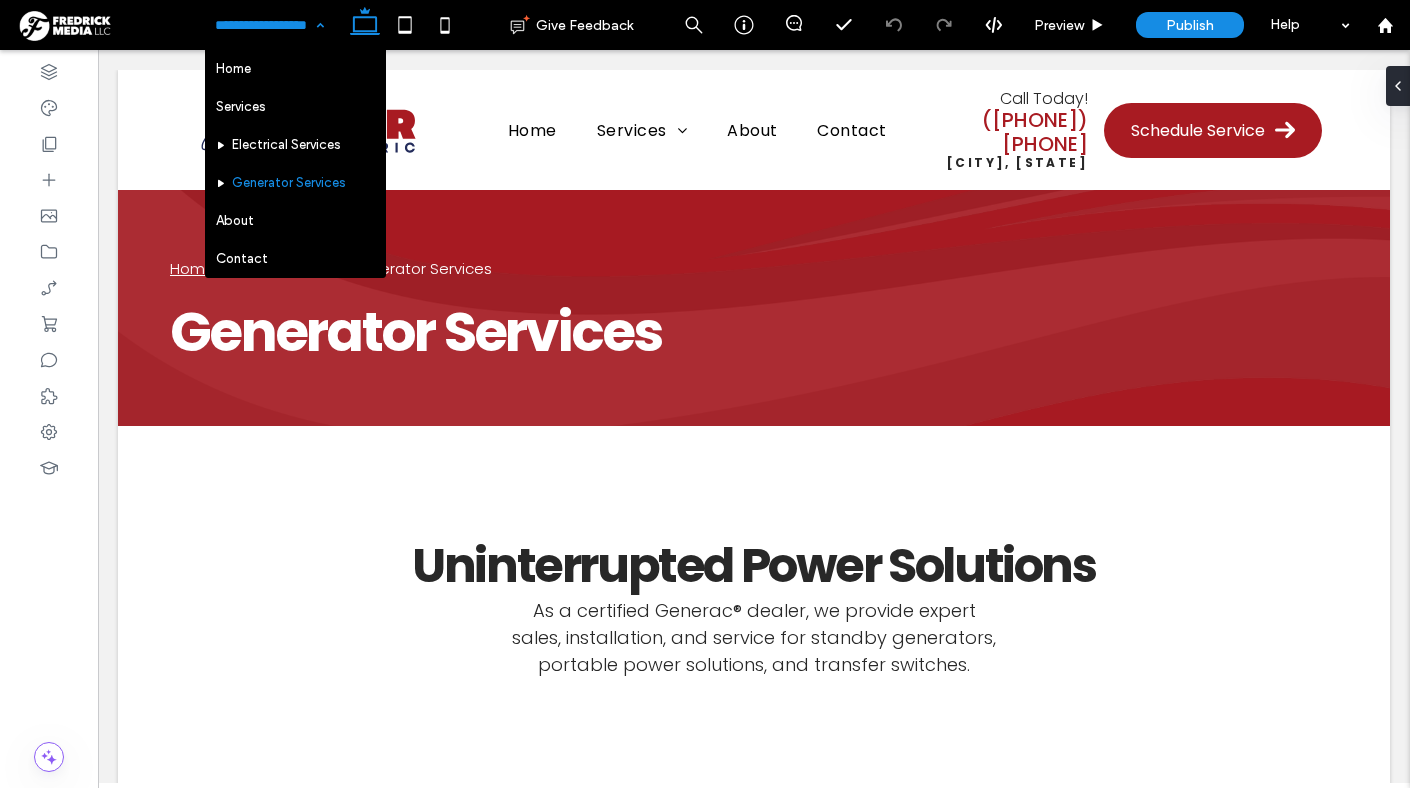 click on "Home Services Electrical Services Generator Services About Contact" at bounding box center (269, 25) 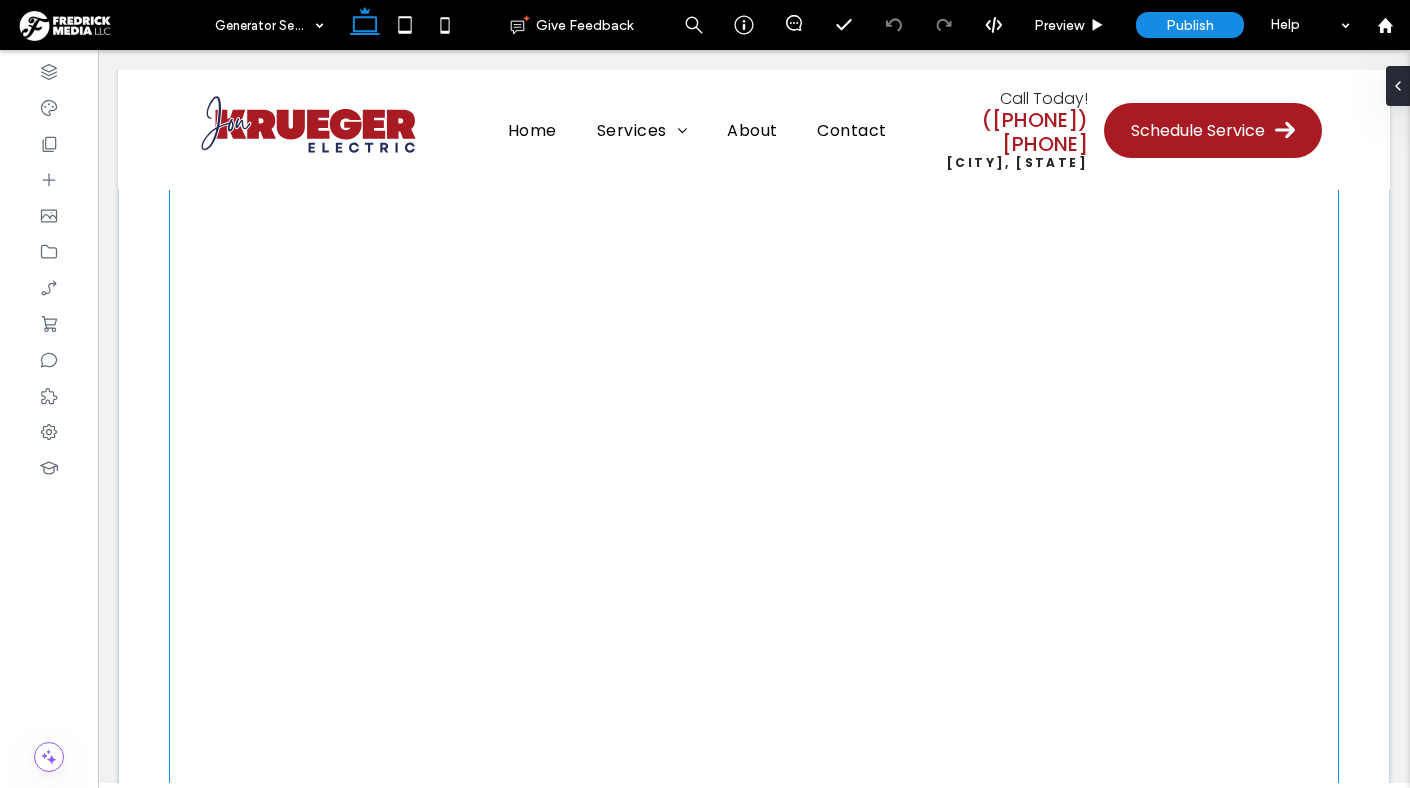 scroll, scrollTop: 1133, scrollLeft: 0, axis: vertical 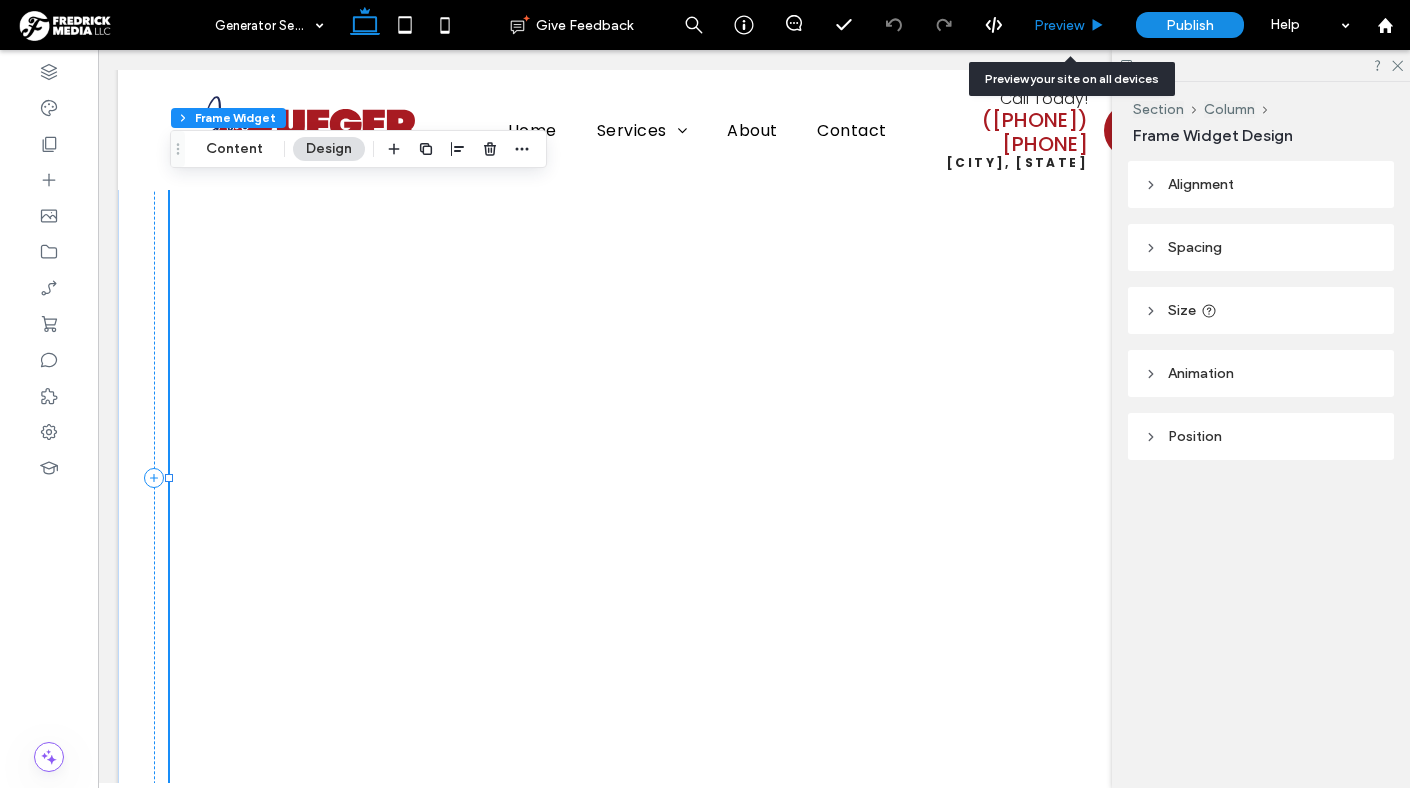 click on "Preview" at bounding box center [1059, 25] 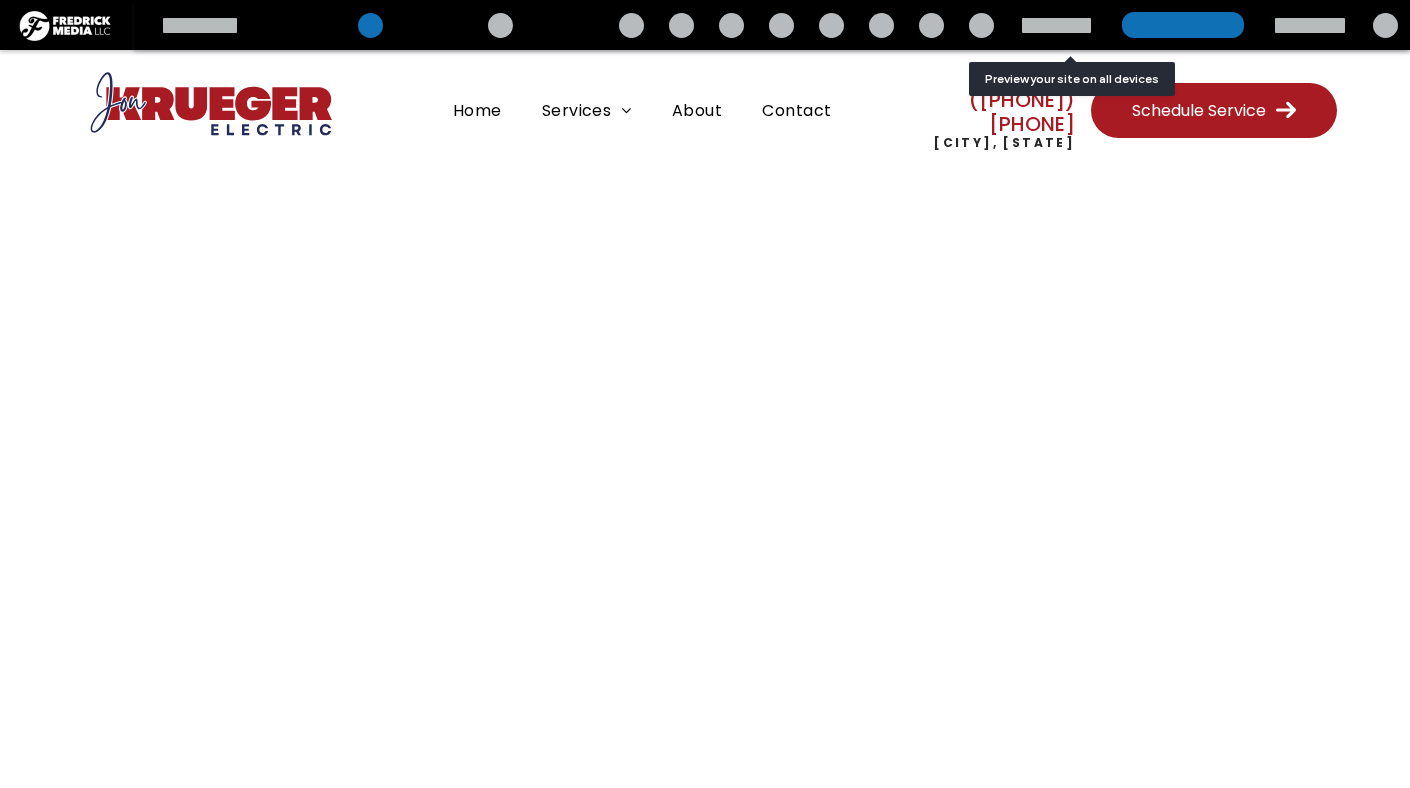 scroll, scrollTop: 1154, scrollLeft: 0, axis: vertical 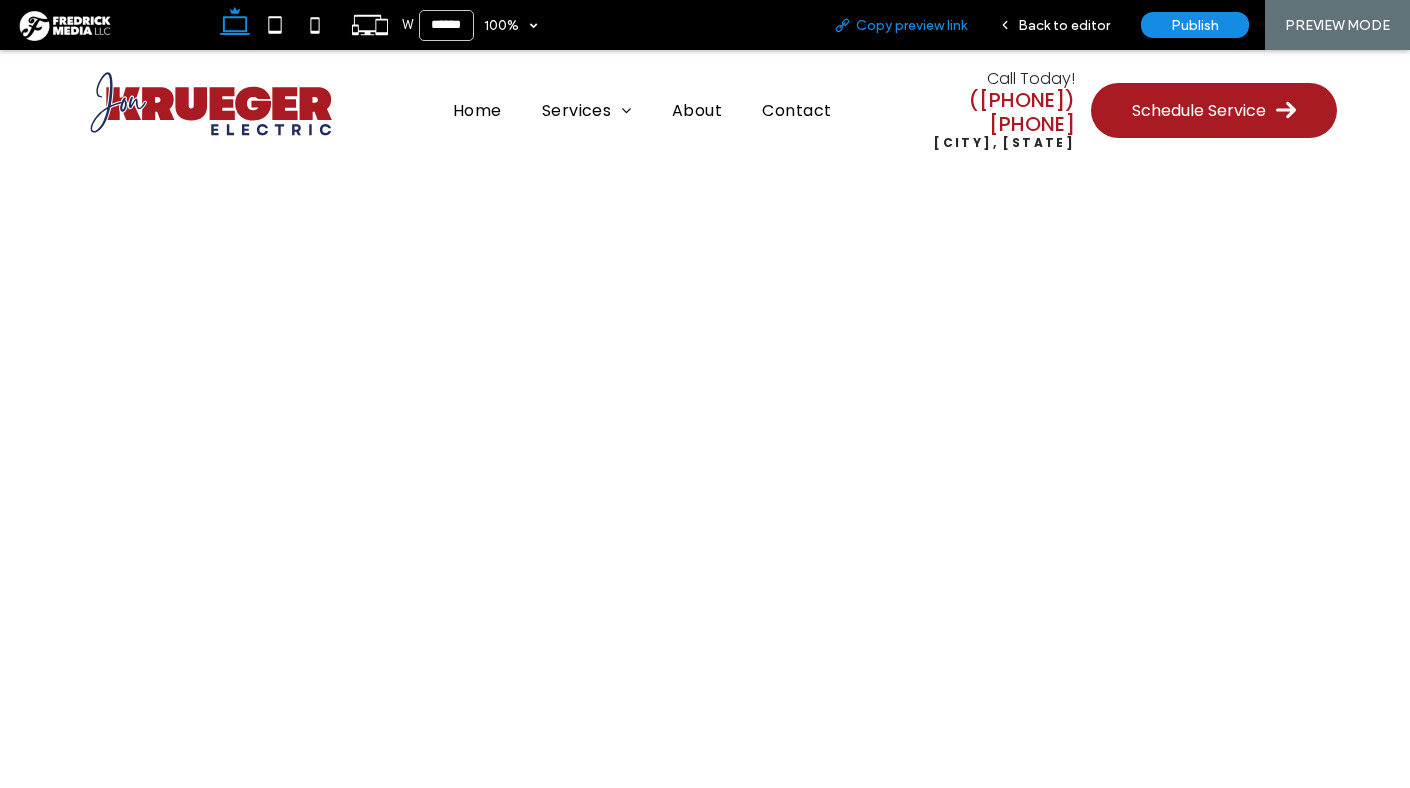 click on "Copy preview link" at bounding box center (911, 25) 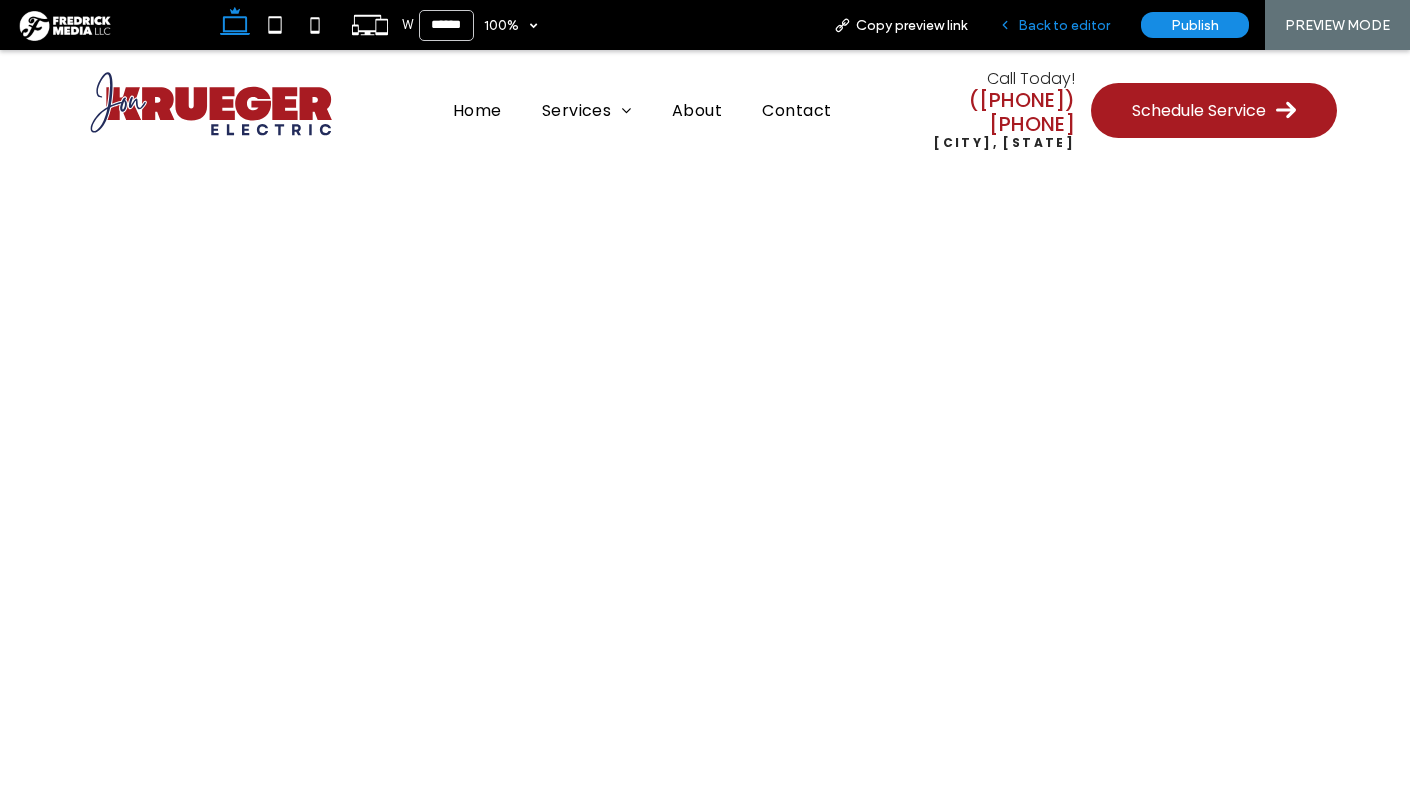 click on "Back to editor" at bounding box center [1064, 25] 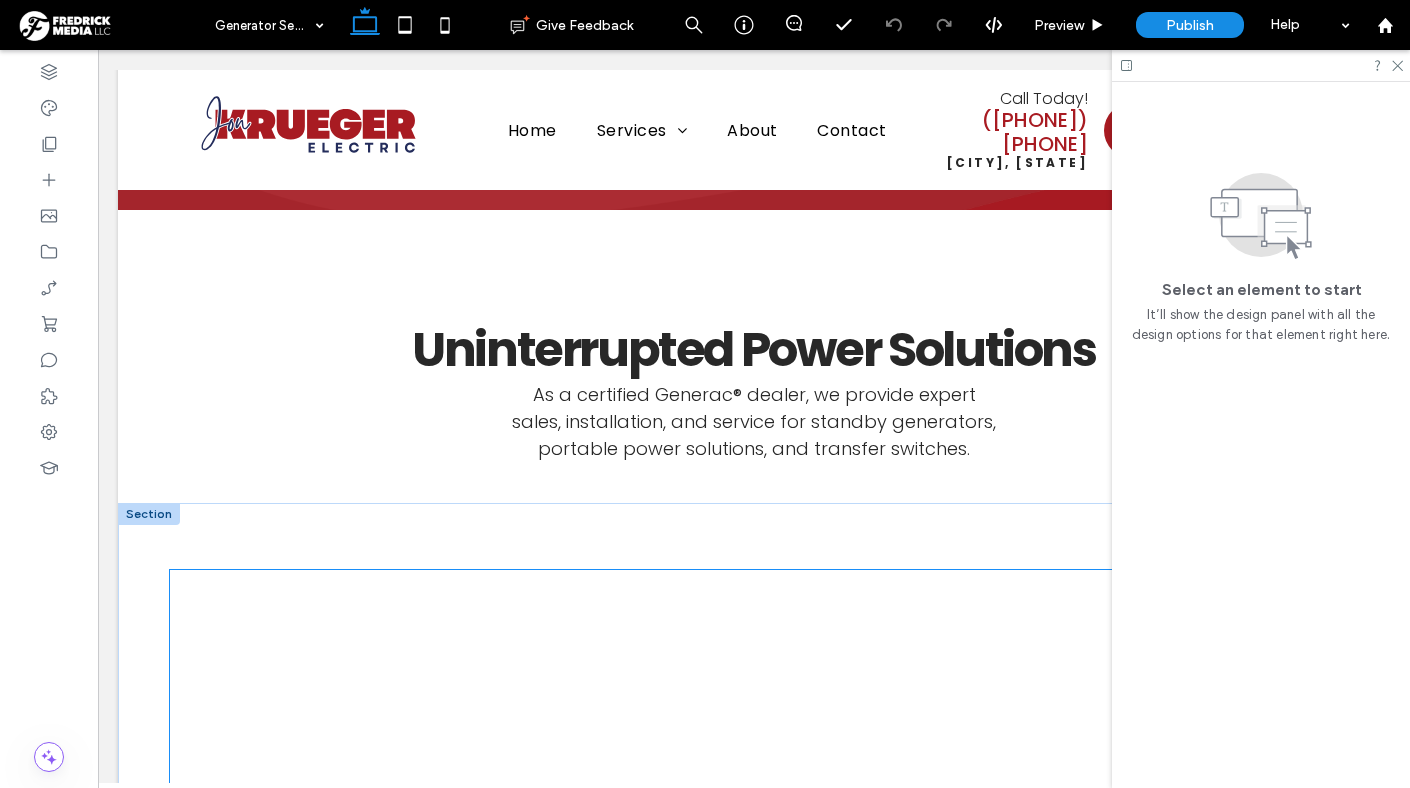 scroll, scrollTop: 211, scrollLeft: 0, axis: vertical 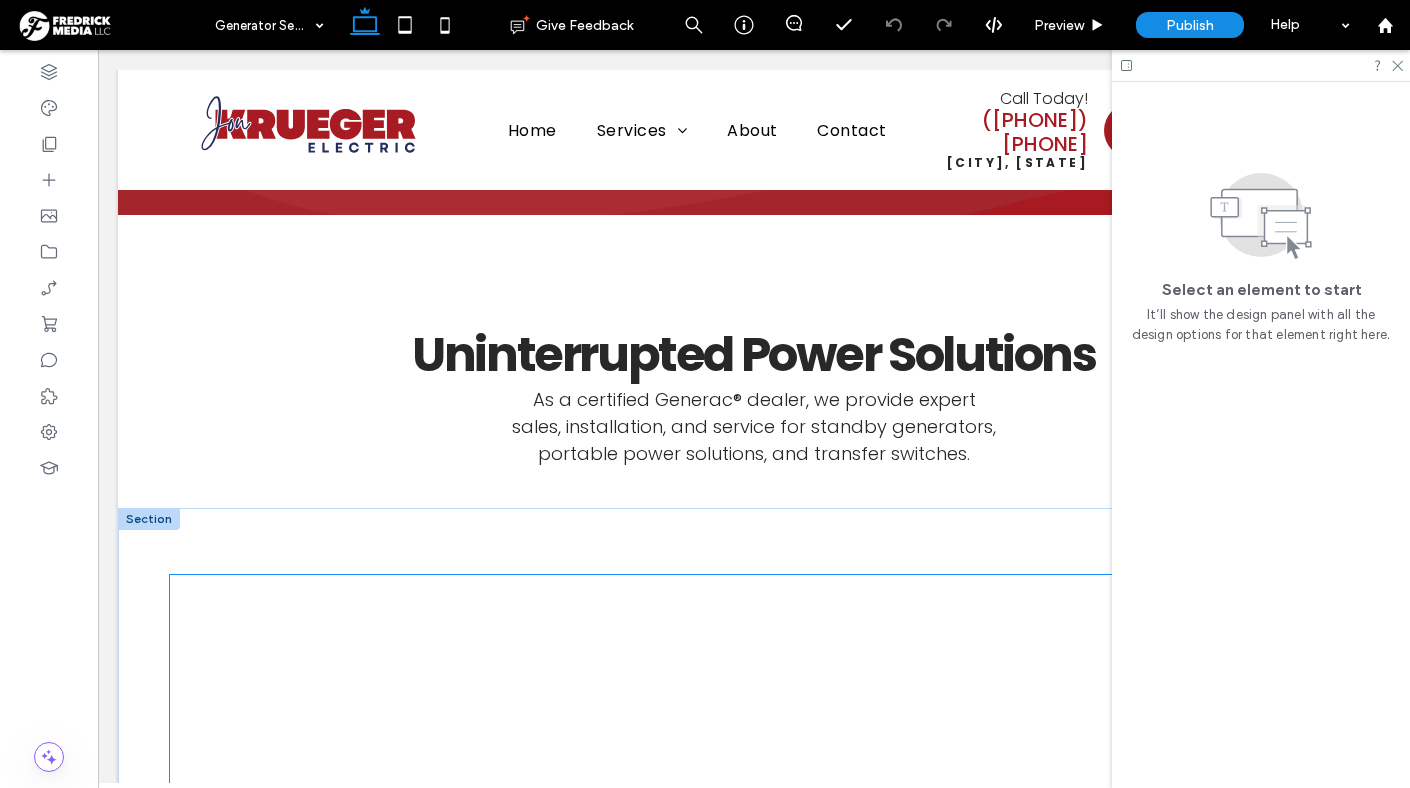 click on "<!-- Fallback text if iframe is not supported -->Your browser does not support iframes." at bounding box center (754, 1400) 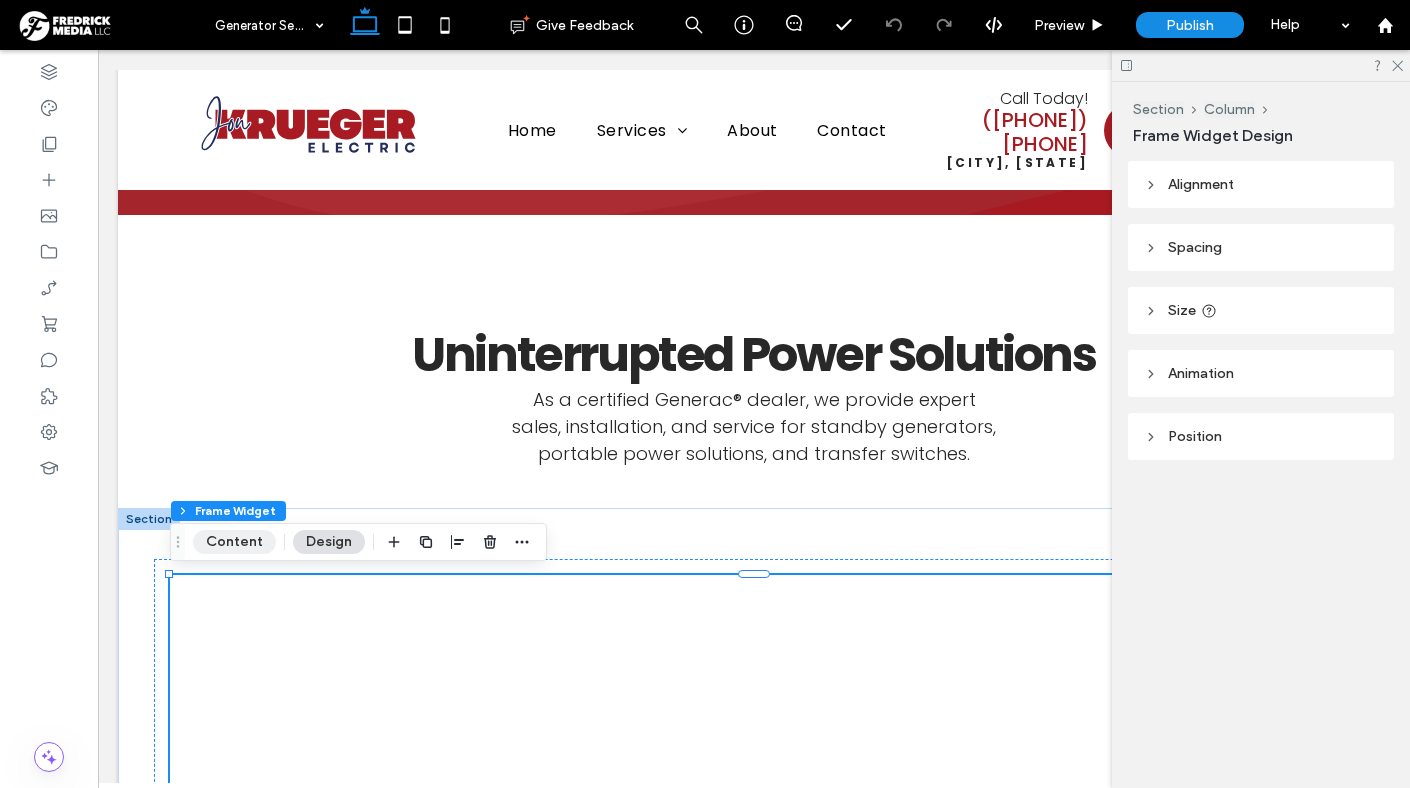 click on "Content" at bounding box center (234, 542) 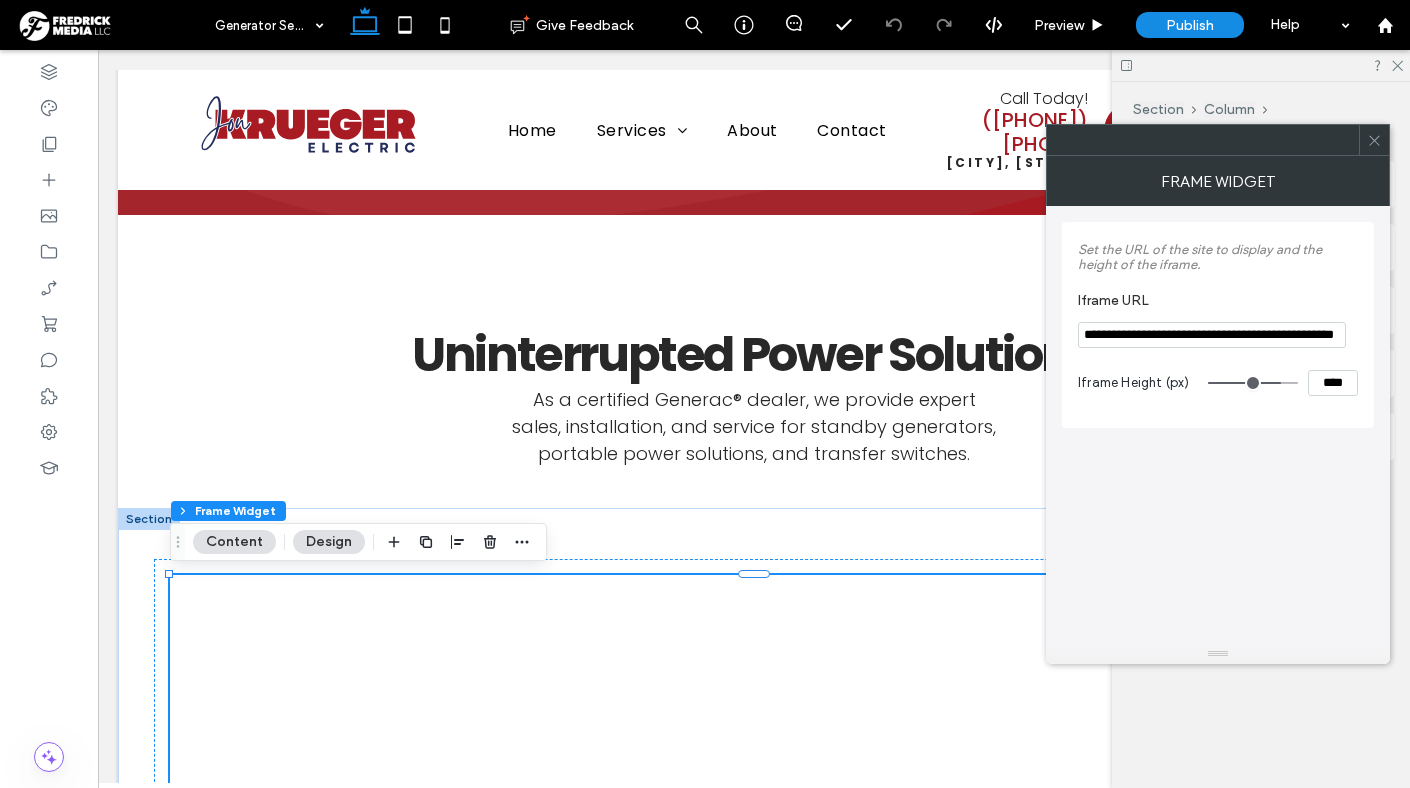 click 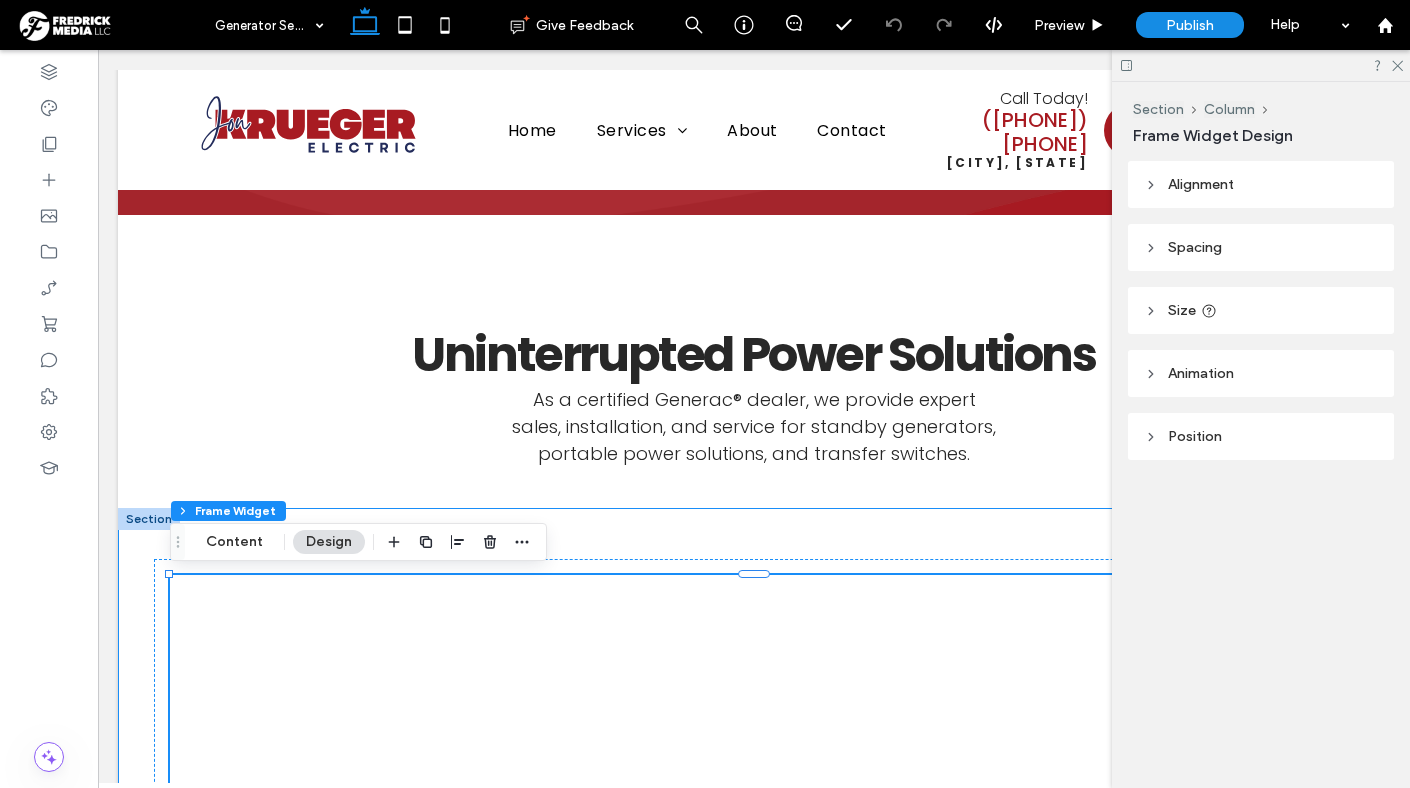 click on "<!-- Fallback text if iframe is not supported -->Your browser does not support iframes." at bounding box center [754, 1400] 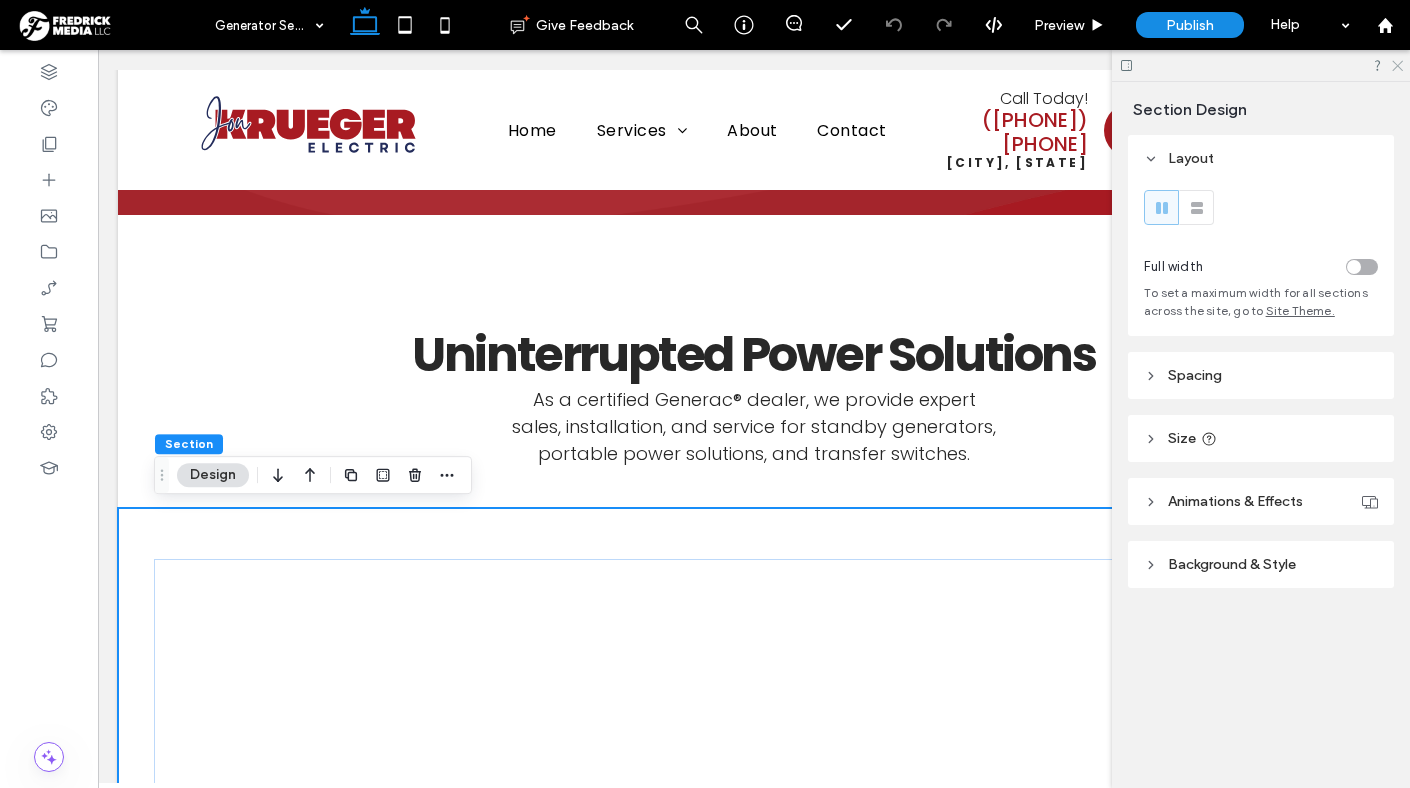 click 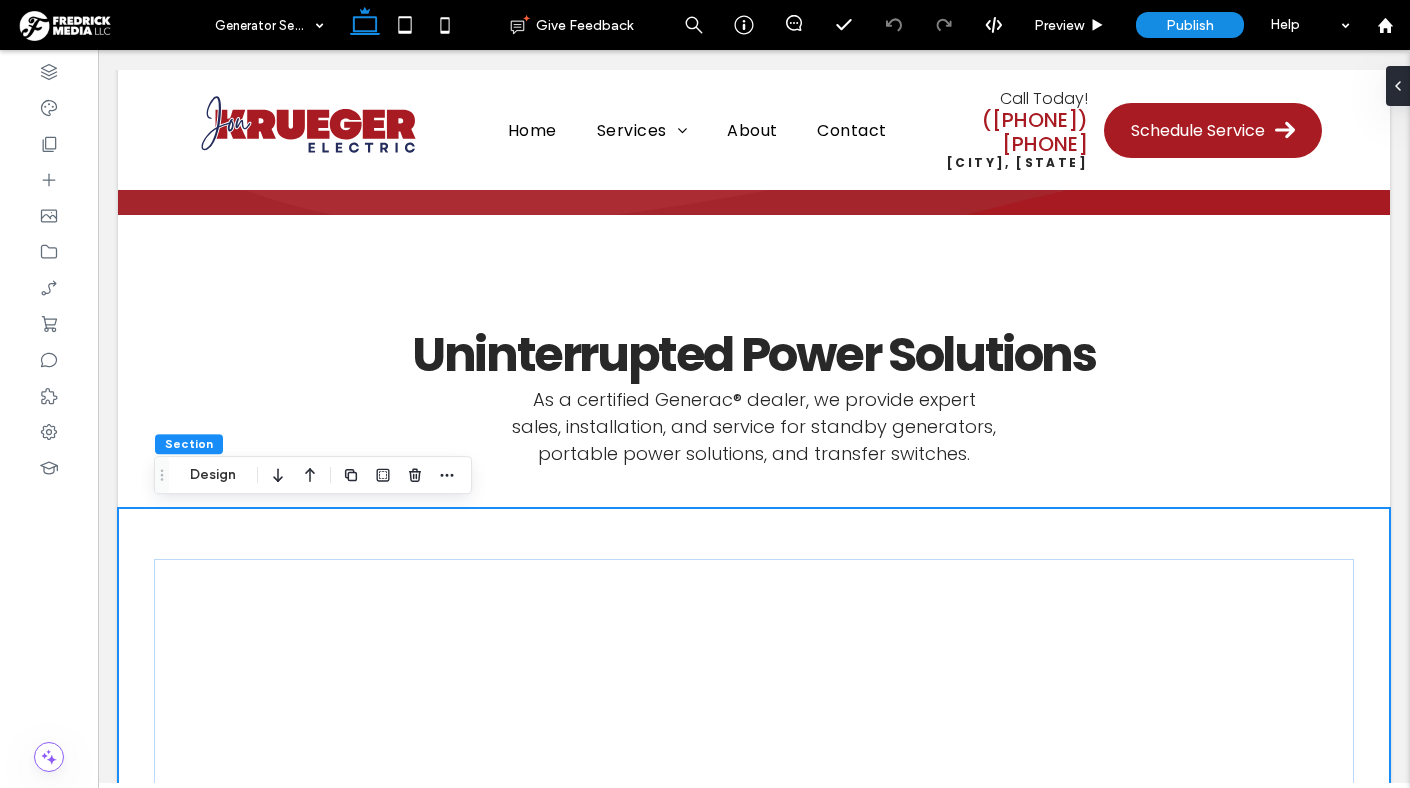 click on "<!-- Fallback text if iframe is not supported -->Your browser does not support iframes." at bounding box center [754, 1400] 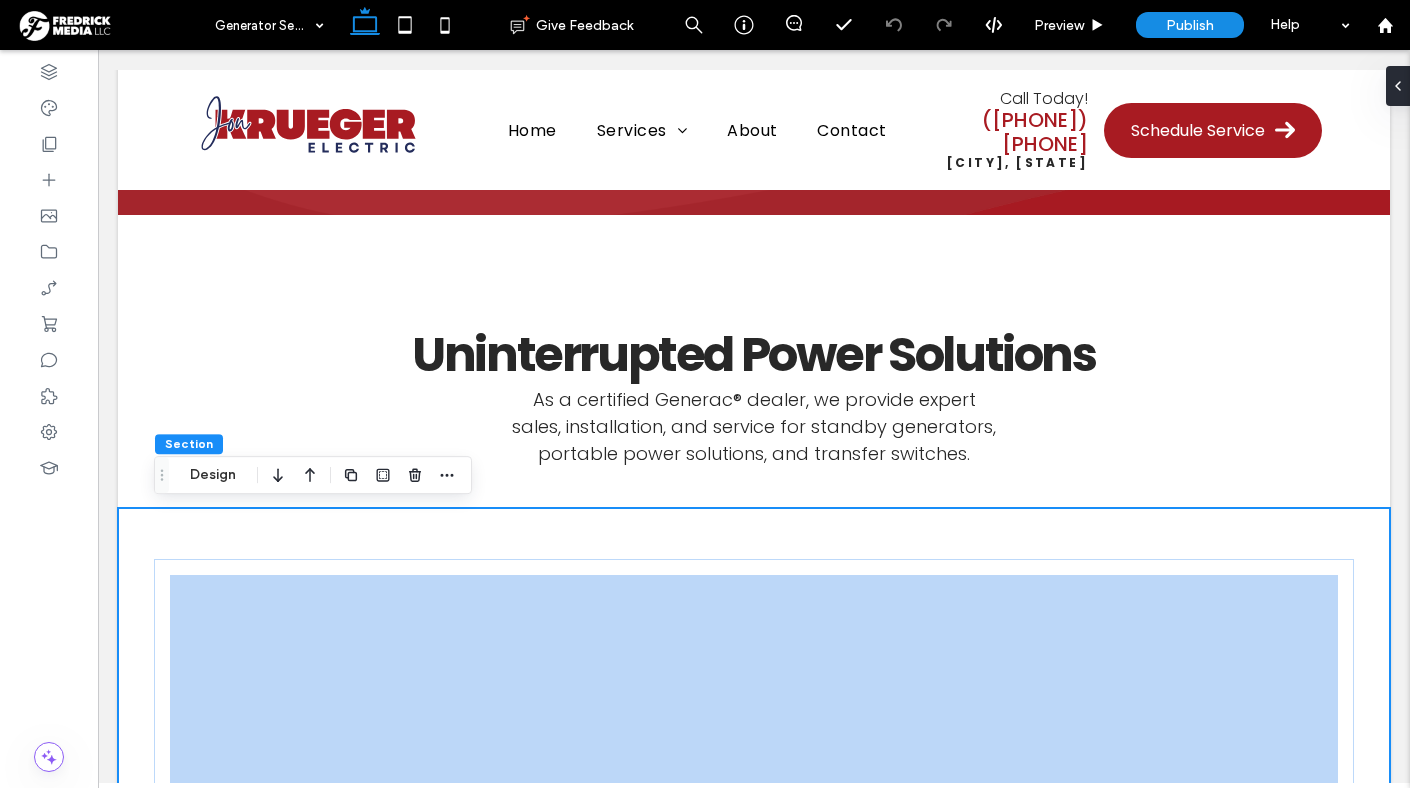 click on "<!-- Fallback text if iframe is not supported -->Your browser does not support iframes." at bounding box center (754, 1400) 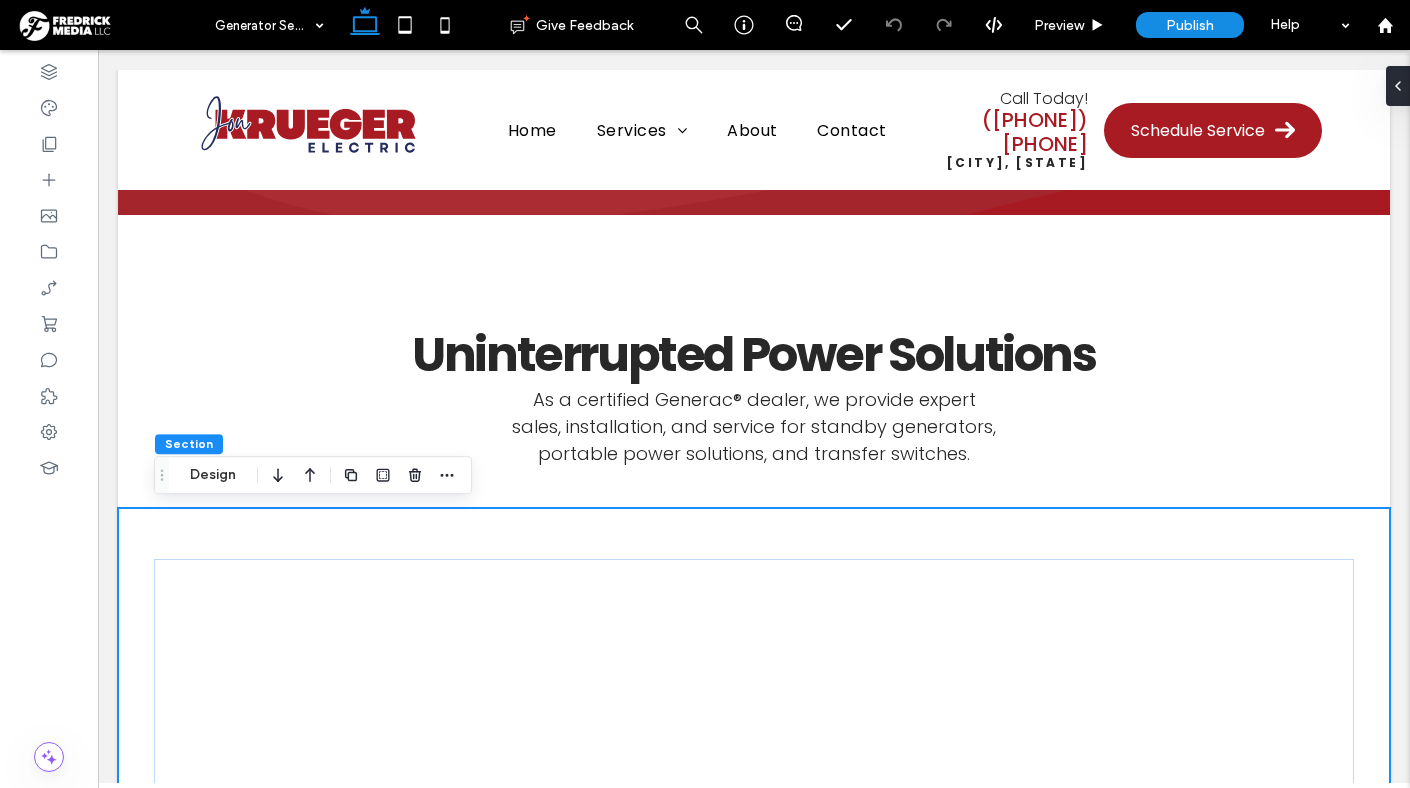 click on "<!-- Fallback text if iframe is not supported -->Your browser does not support iframes." at bounding box center [754, 1400] 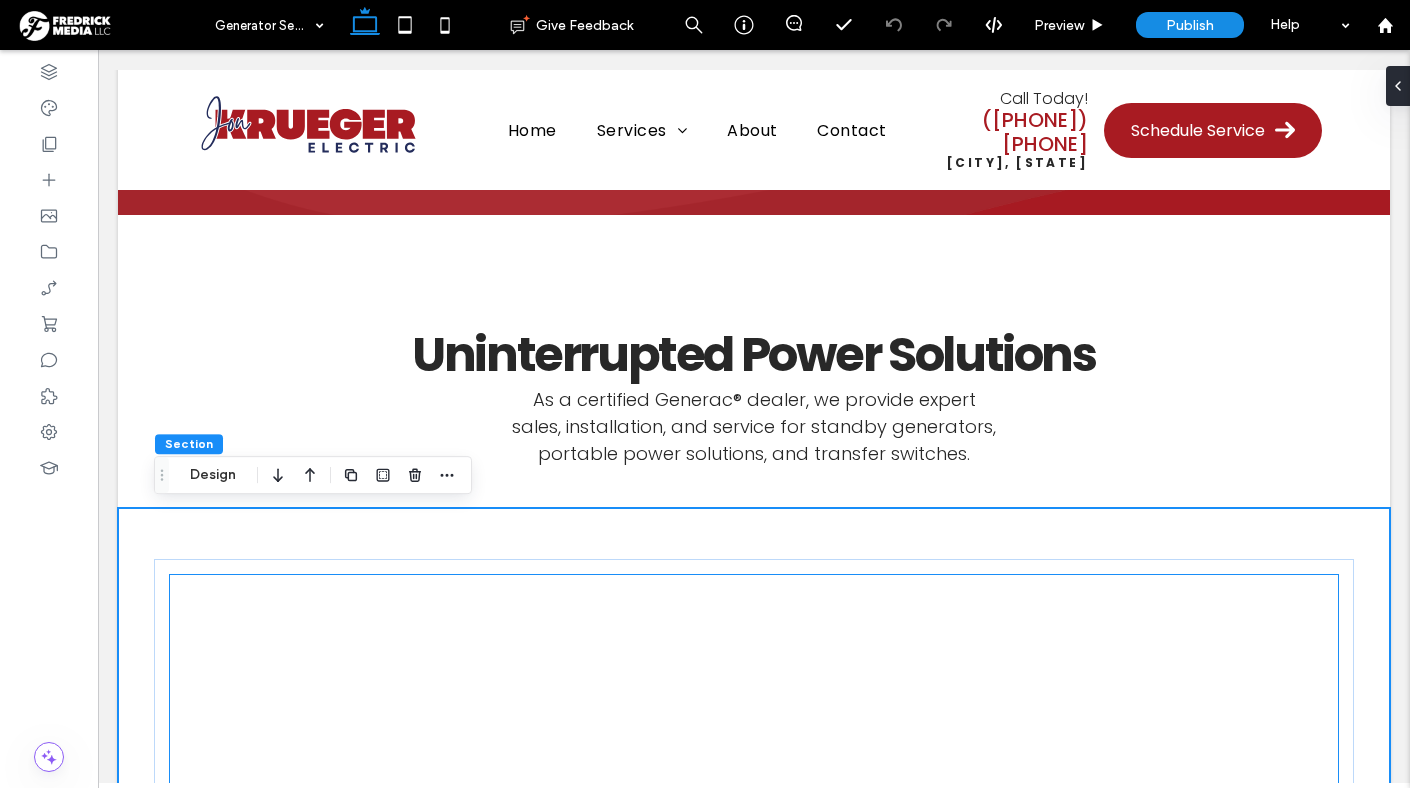 click on "<!-- Fallback text if iframe is not supported -->Your browser does not support iframes." at bounding box center [754, 1400] 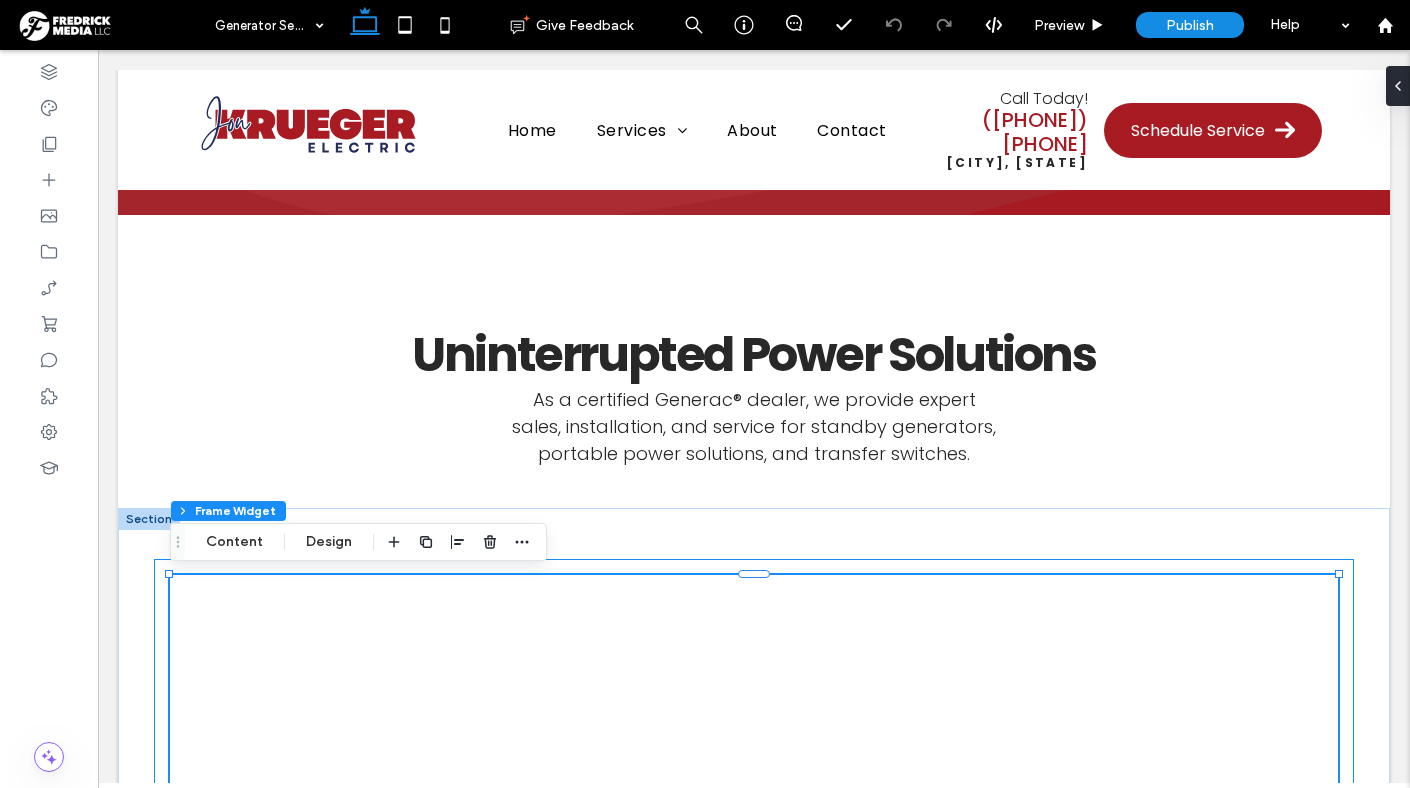 click on "<!-- Fallback text if iframe is not supported -->Your browser does not support iframes." at bounding box center [754, 1400] 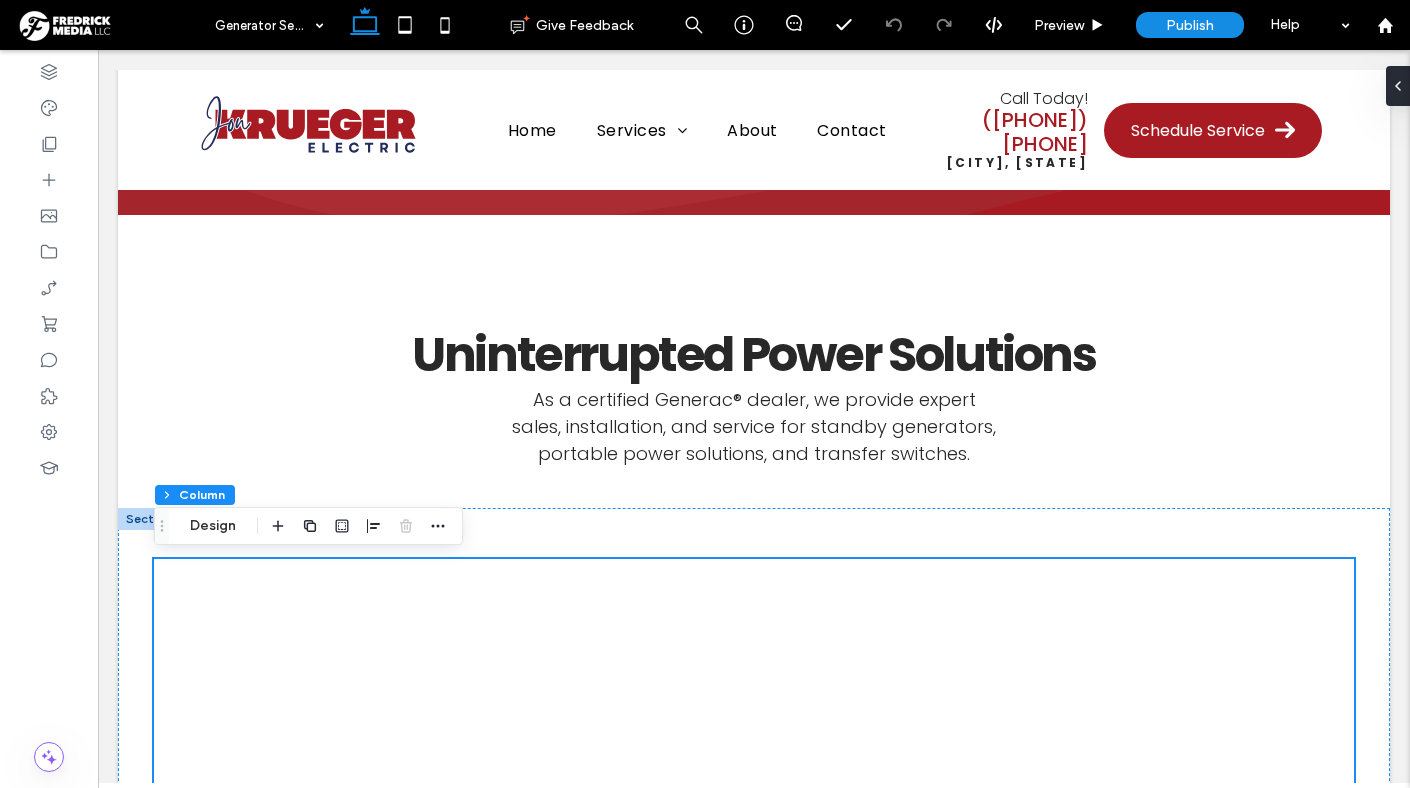 click on "<!-- Fallback text if iframe is not supported -->Your browser does not support iframes." at bounding box center [754, 1400] 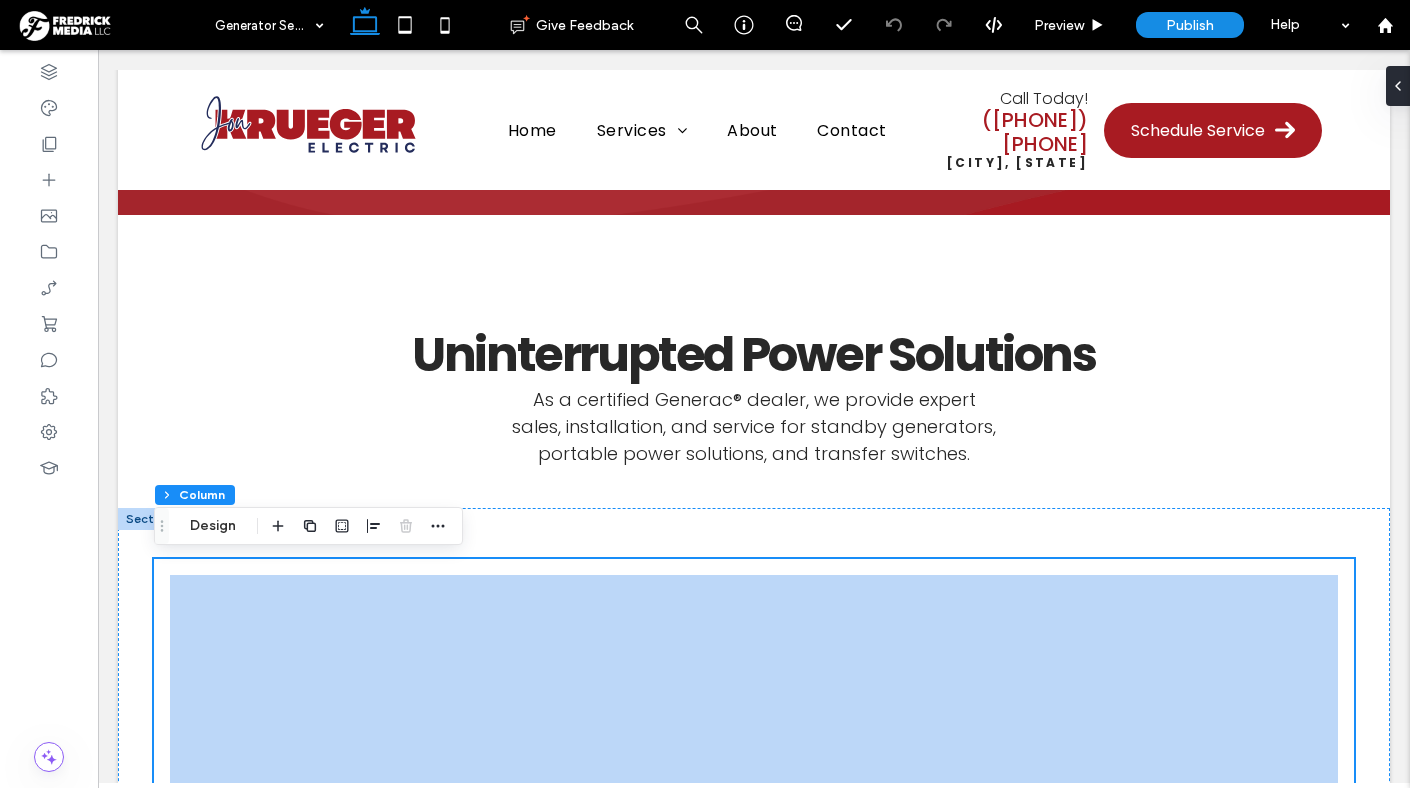 click on "<!-- Fallback text if iframe is not supported -->Your browser does not support iframes." at bounding box center [754, 1400] 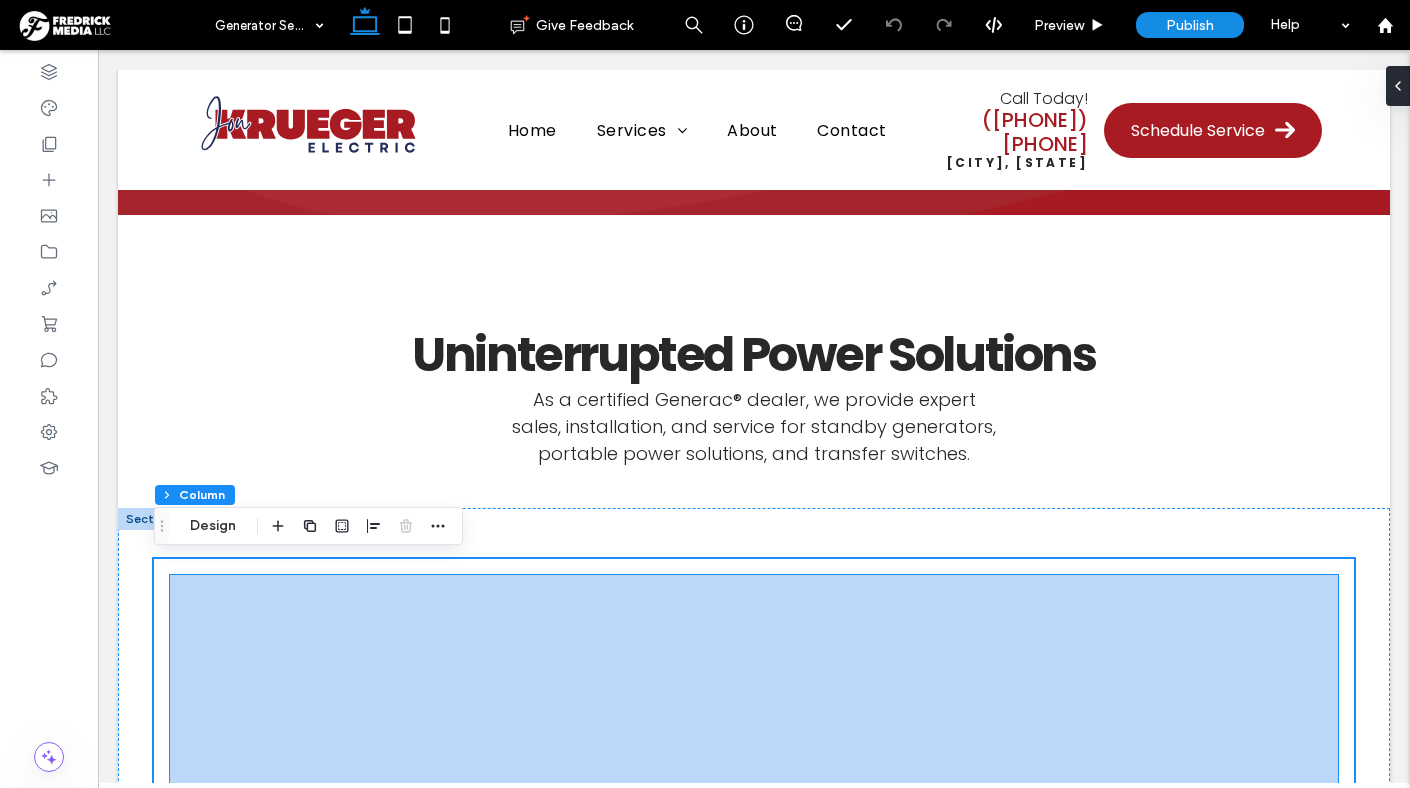 click on "<!-- Fallback text if iframe is not supported -->Your browser does not support iframes." at bounding box center [754, 1400] 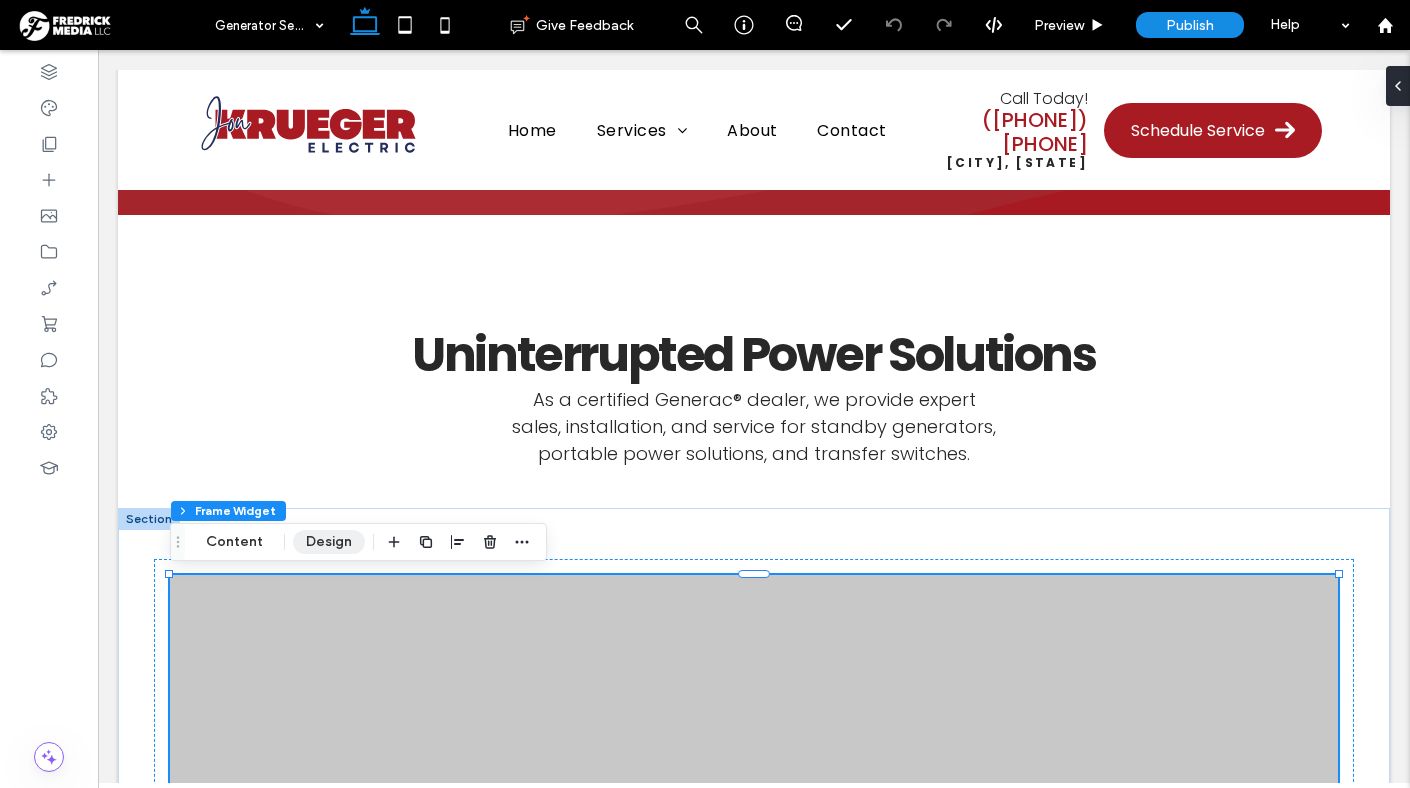 click on "Design" at bounding box center [329, 542] 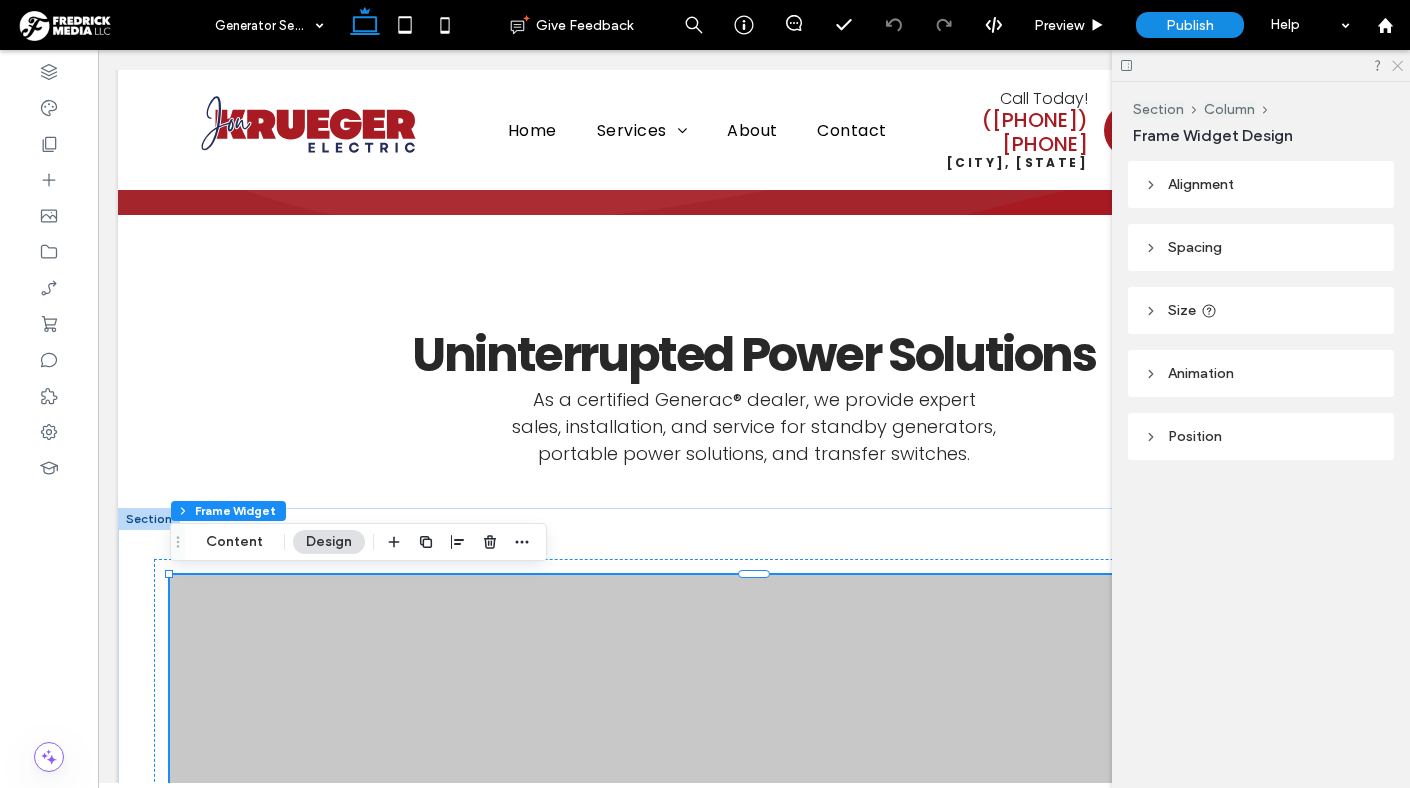 drag, startPoint x: 1397, startPoint y: 65, endPoint x: 1269, endPoint y: 30, distance: 132.69891 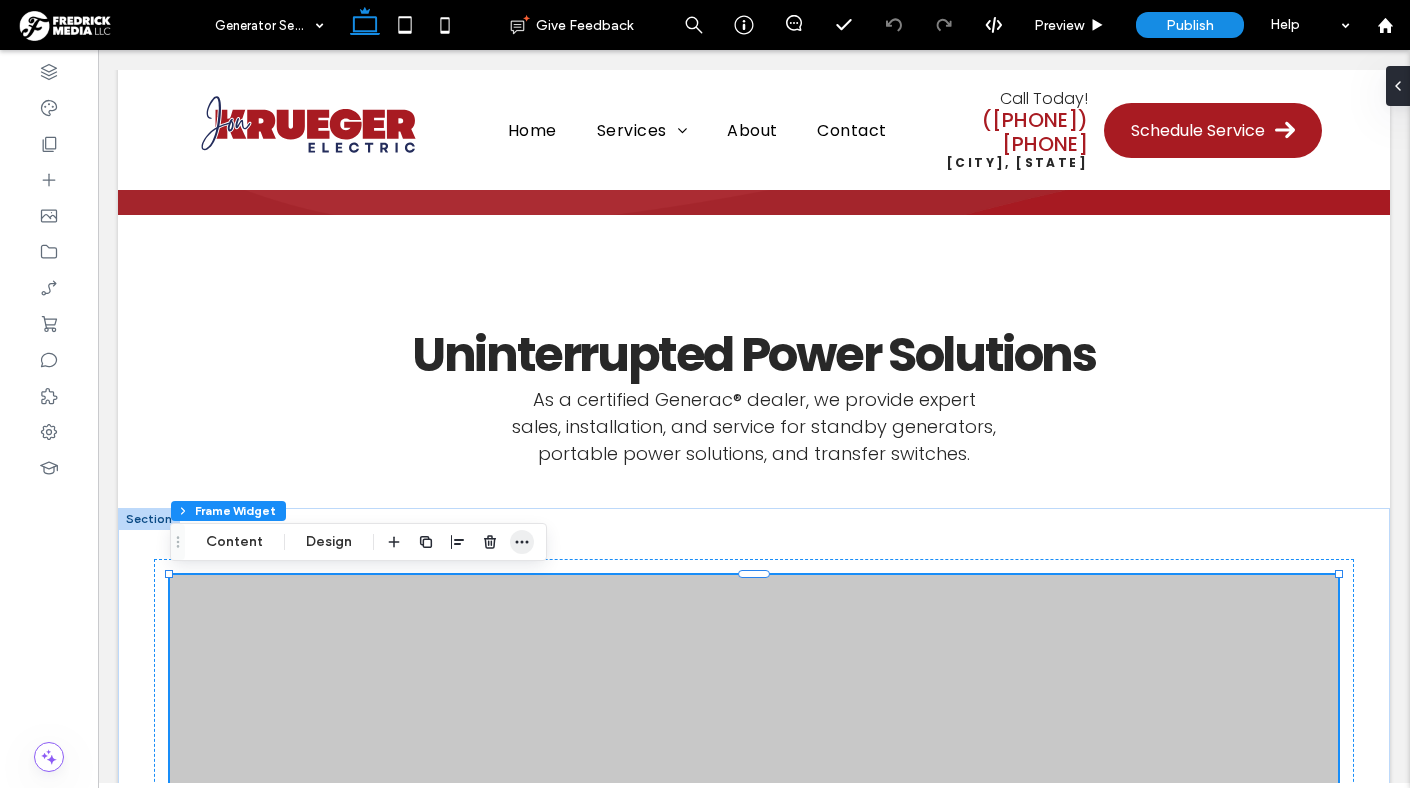 click 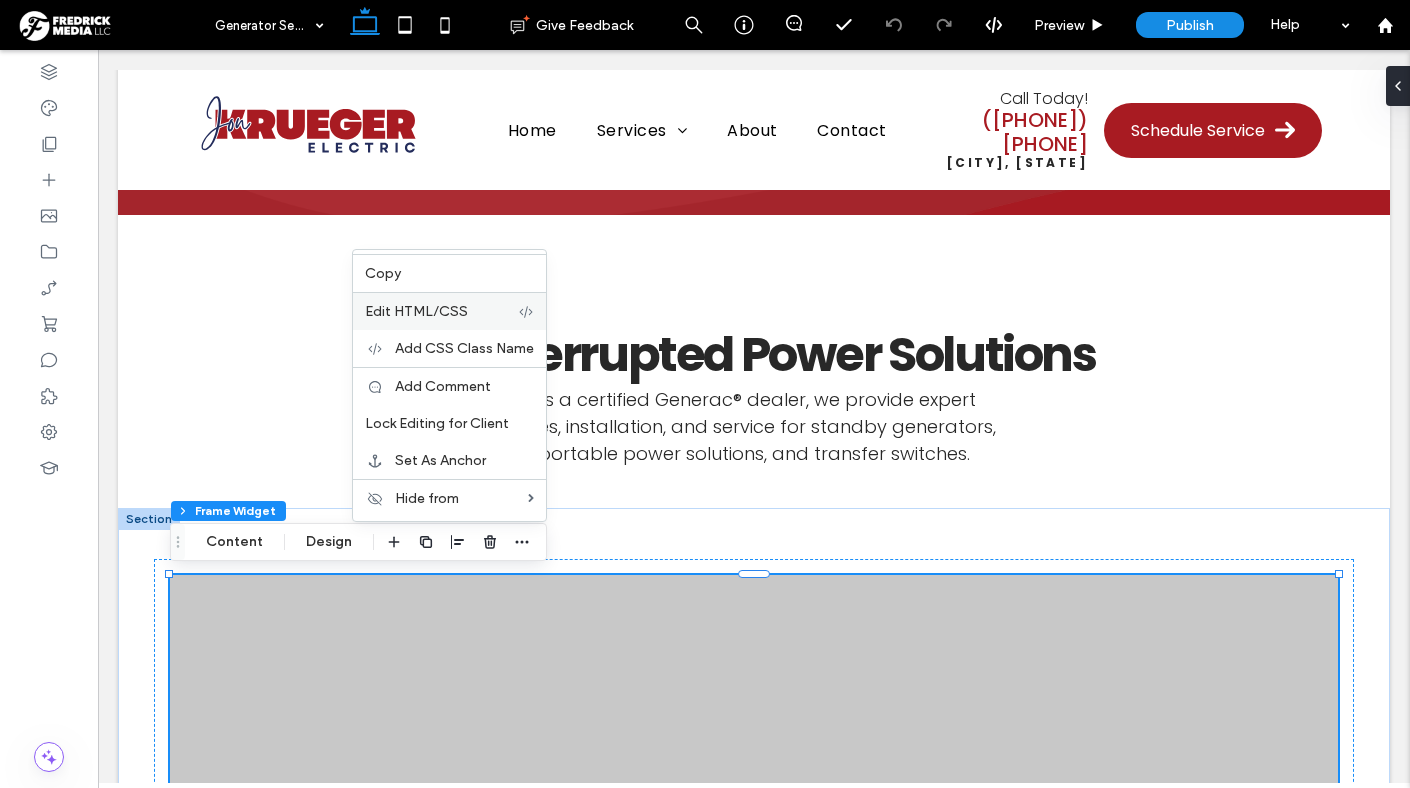 click on "Edit HTML/CSS" at bounding box center [416, 311] 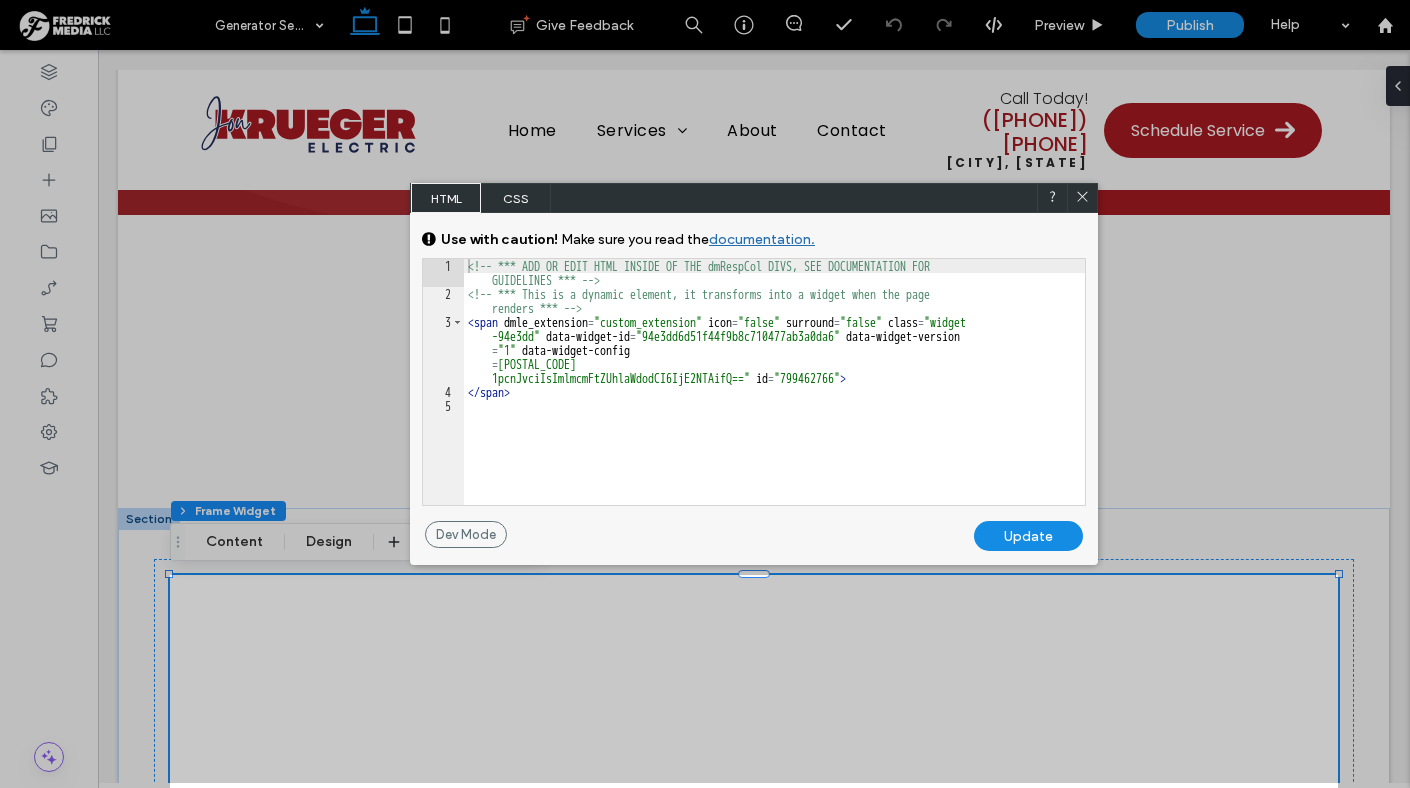 click on "<!-- *** ADD OR EDIT HTML INSIDE OF THE dmRespCol DIVS, SEE DOCUMENTATION FOR       GUIDELINES *** --> <!-- *** This is a dynamic element, it transforms into a widget when the page       renders *** --> < span   dmle_extension = "custom_extension"   icon = "false"   surround = "false"   class = "widget      -94e3dd"   data-widget-id = "94e3dd6d51f44f9b8c710477ab3a0da6"   data-widget-version      = "1"   data-widget-config      = "eyJpZnJhbWVVcmwiOiJodHRwczovL2prcnVlZ2VyZWxlY3RyaWMuZ2VuZXJhY2RlYWxlcnMuY29tL2      1pcnJvciIsImlmcmFtZUhlaWdodCI6IjE2NTAifQ=="   id = "799462766" > </ span >" at bounding box center [774, 403] 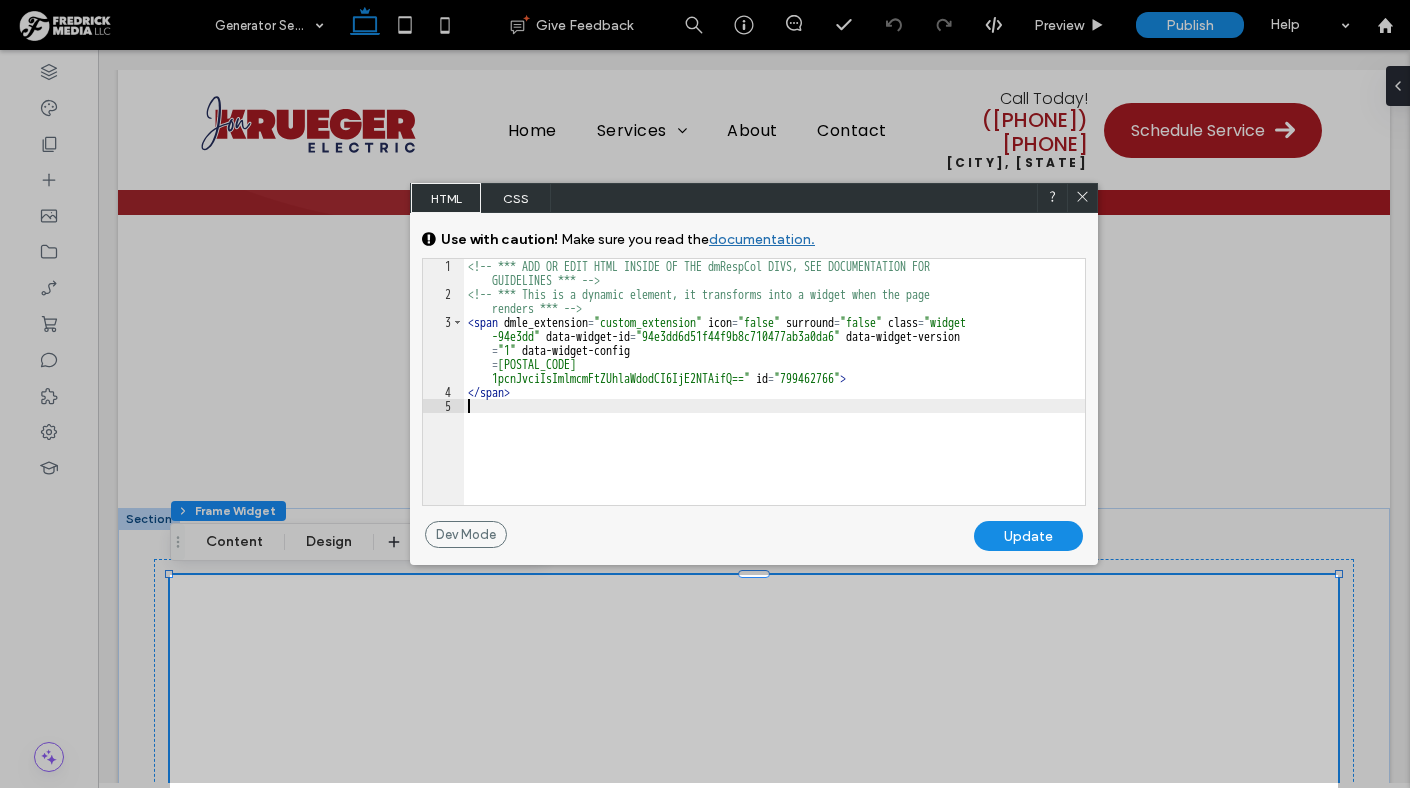 type on "**" 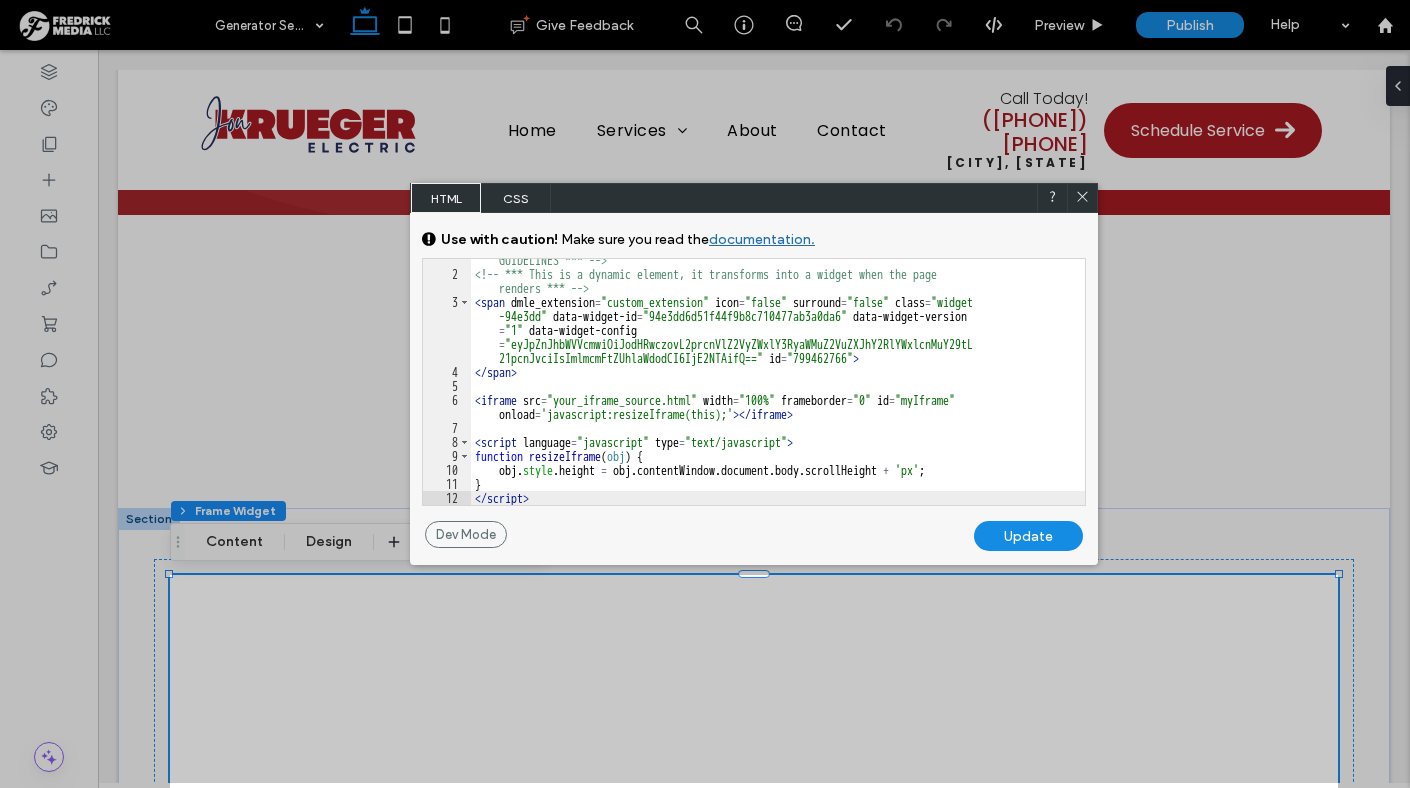 scroll, scrollTop: 0, scrollLeft: 0, axis: both 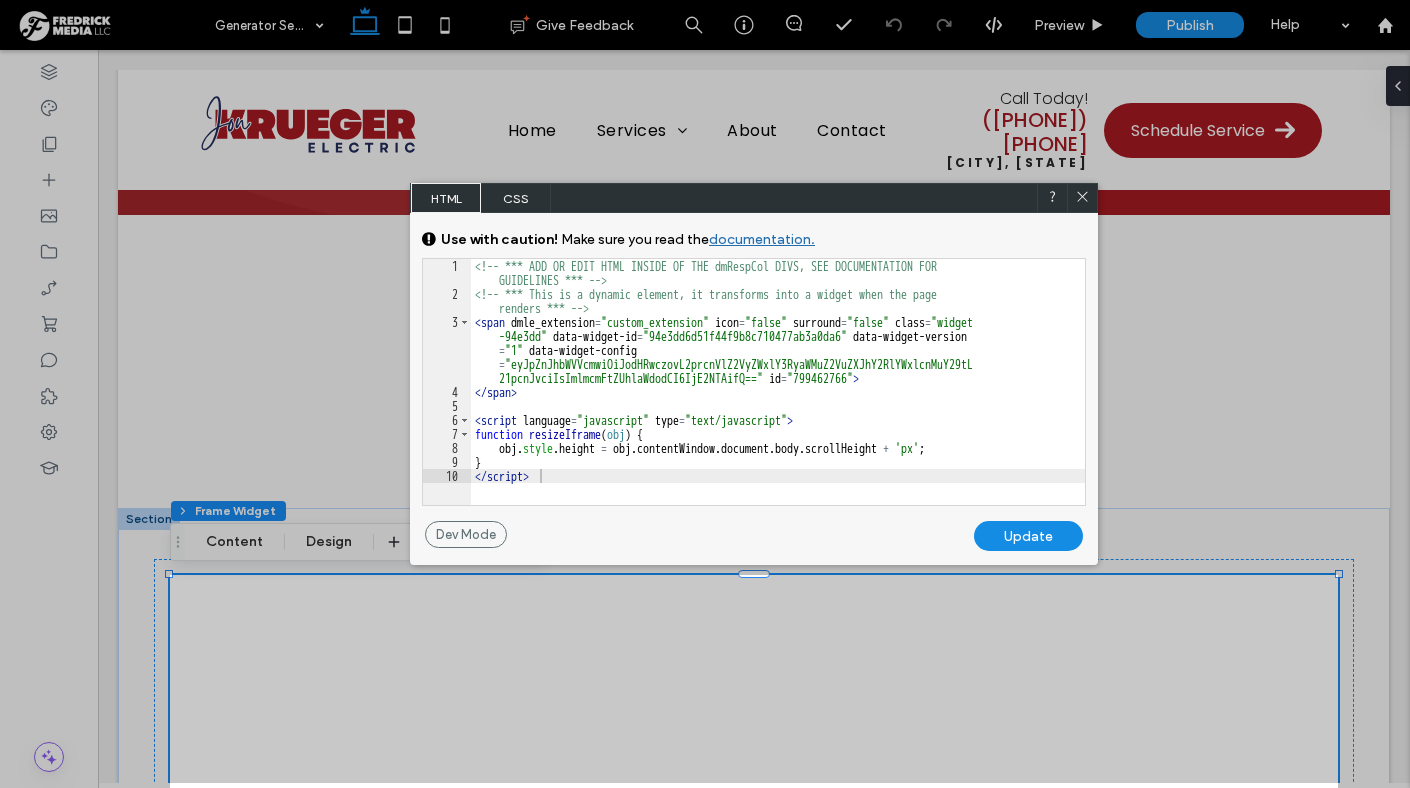 click on "Update" at bounding box center [1028, 536] 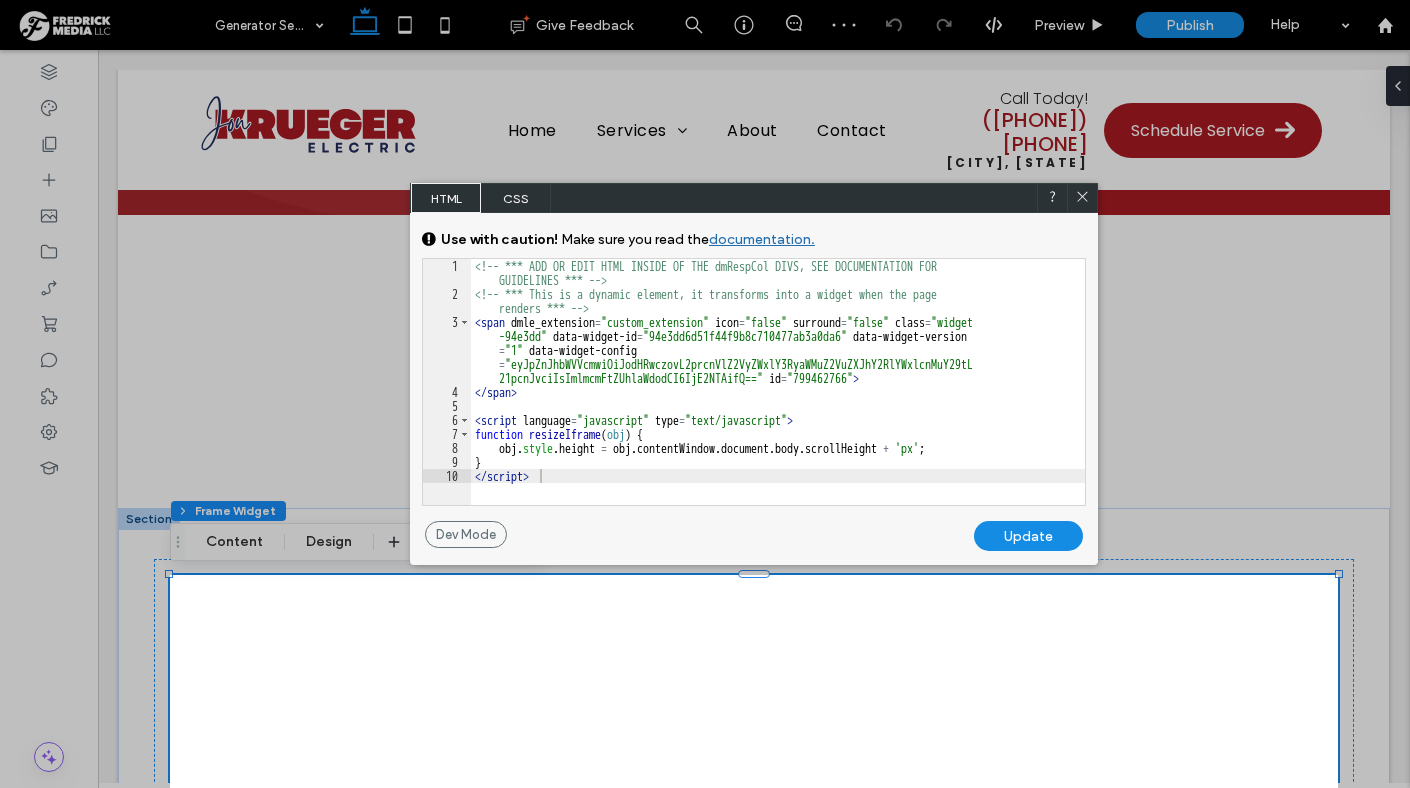 click 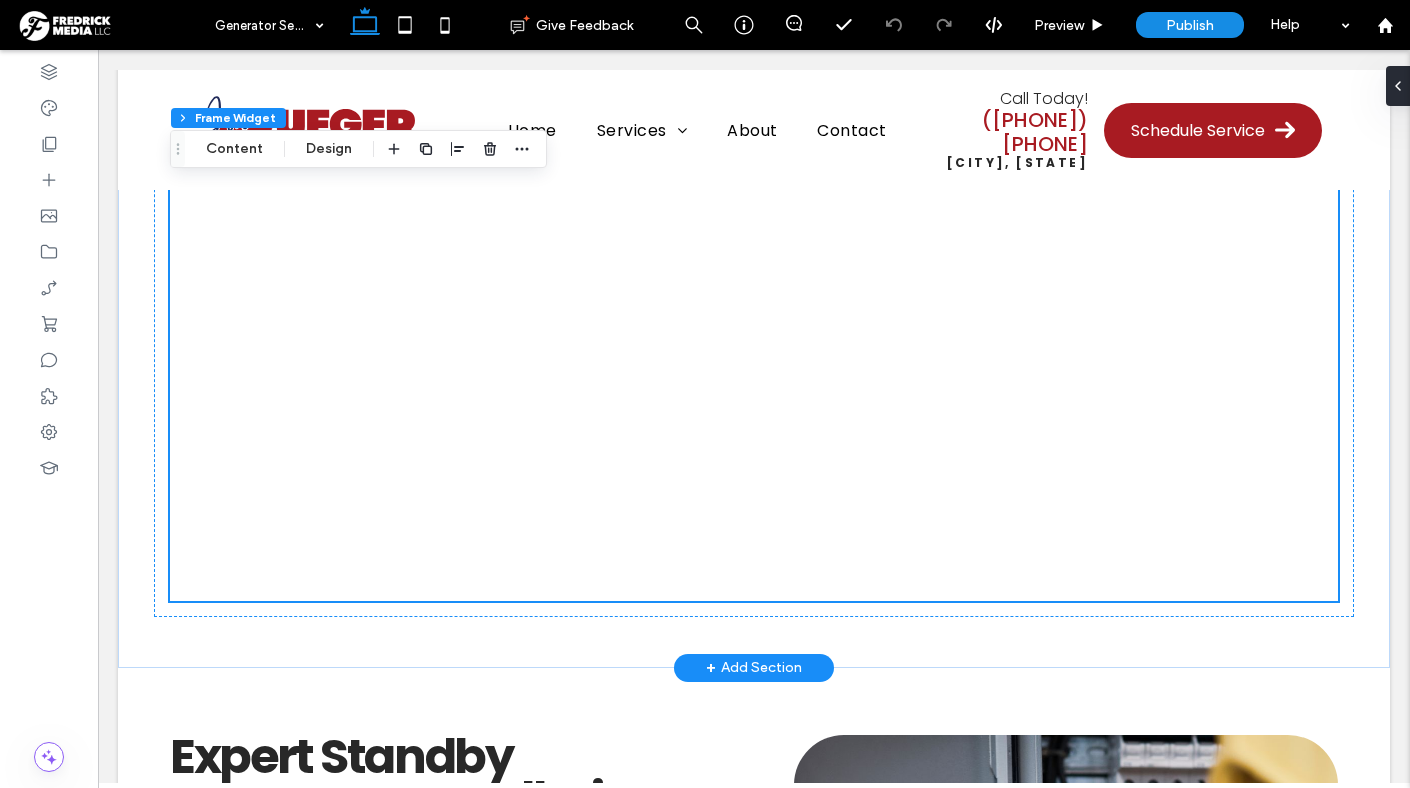 scroll, scrollTop: 1832, scrollLeft: 0, axis: vertical 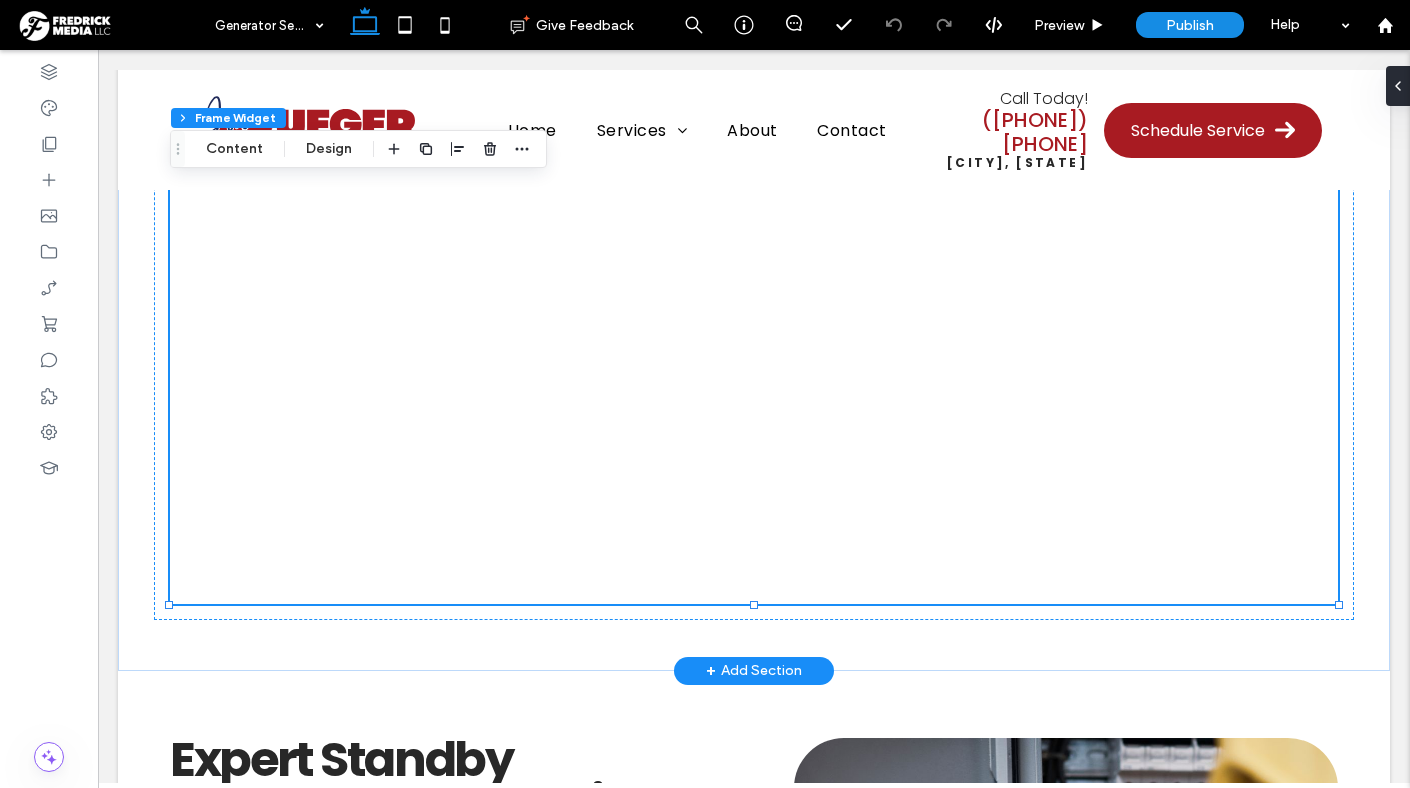 click on "<!-- Fallback text if iframe is not supported -->Your browser does not support iframes." at bounding box center [754, -221] 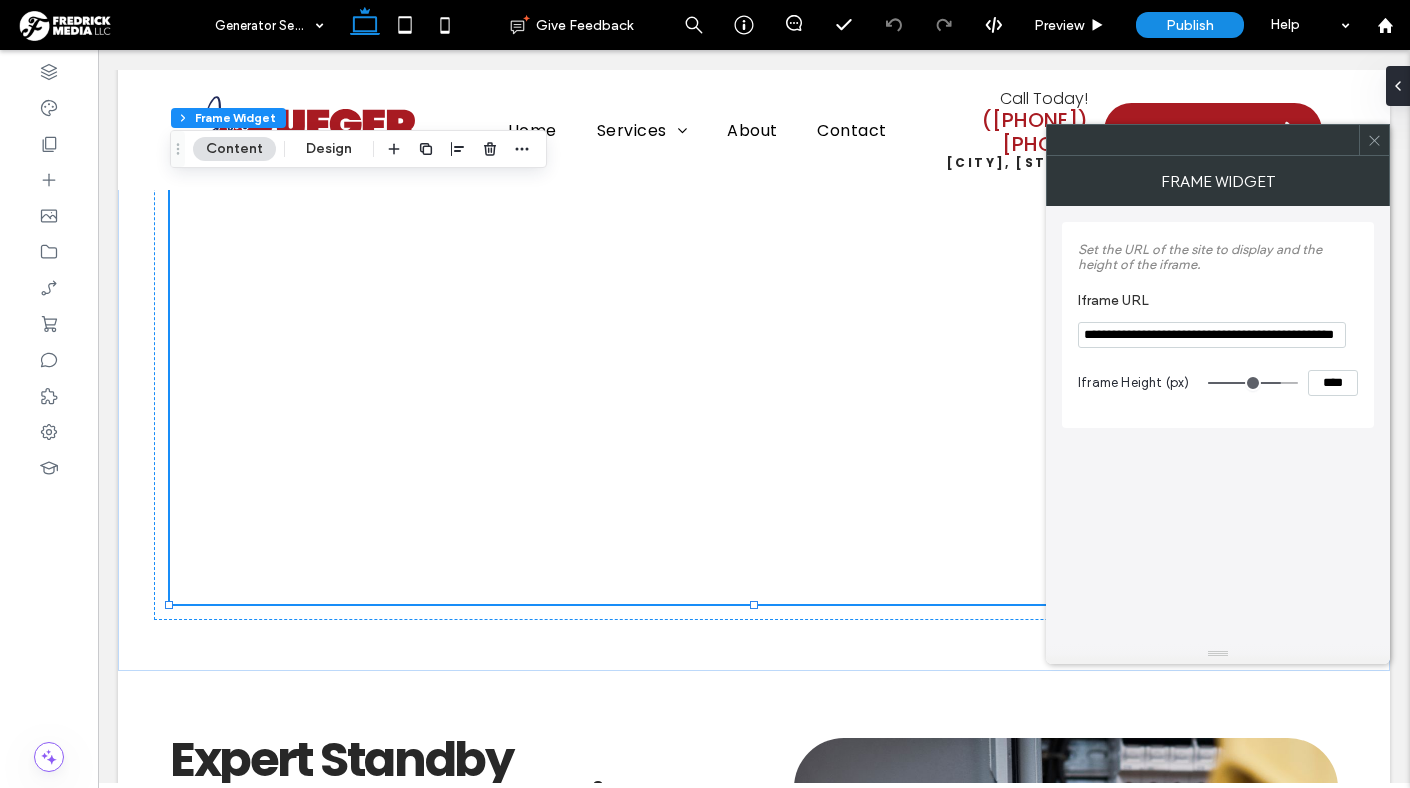 click on "****" at bounding box center [1333, 383] 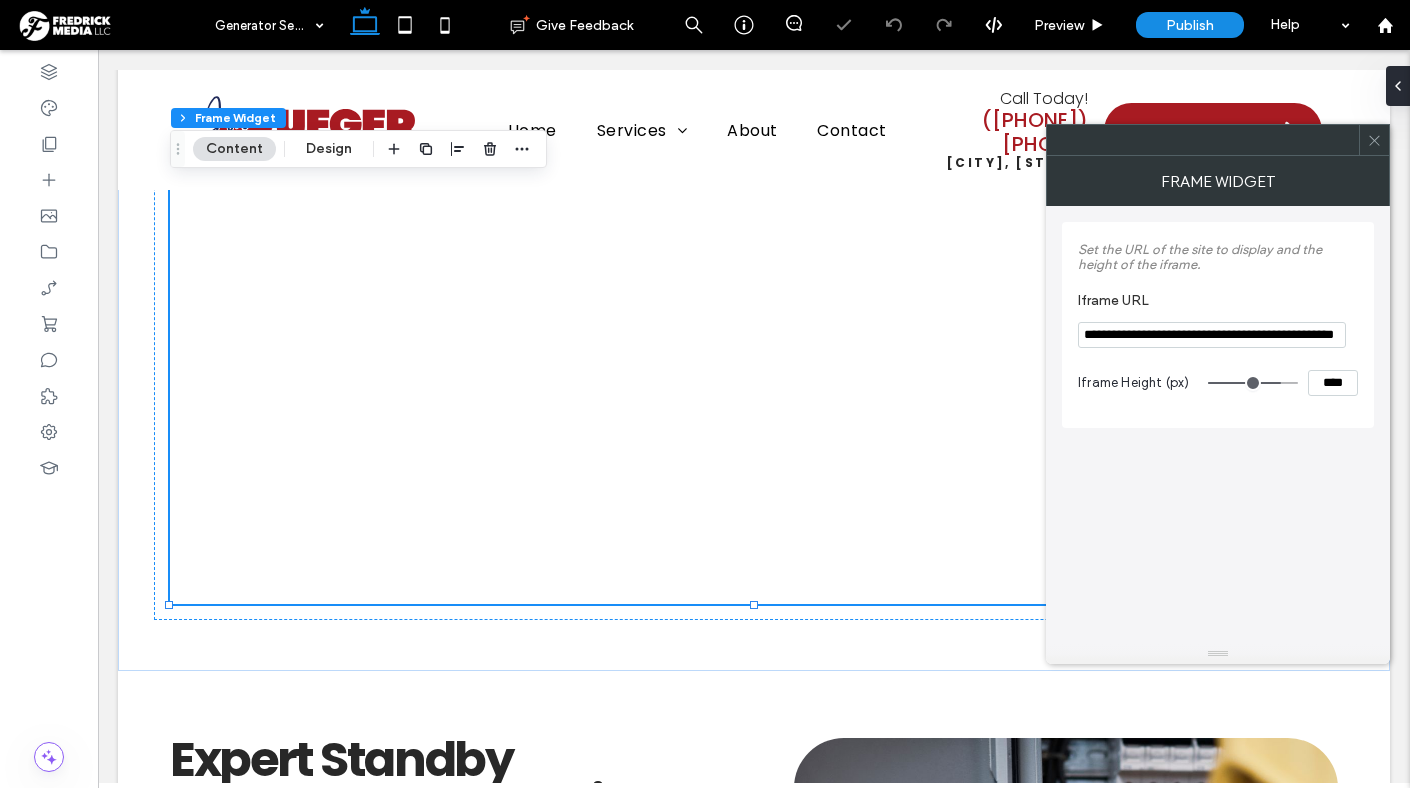 type on "****" 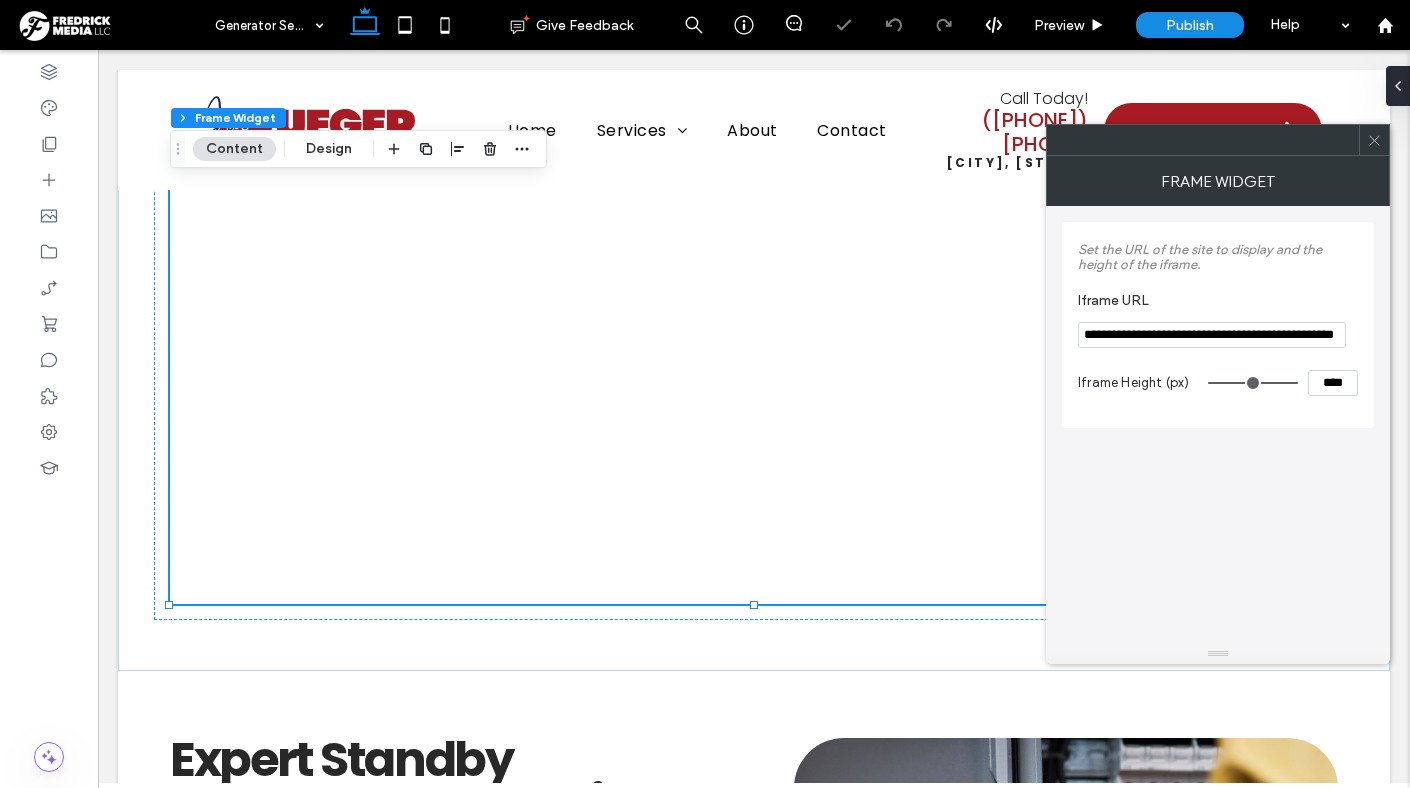drag, startPoint x: 1280, startPoint y: 388, endPoint x: 1313, endPoint y: 390, distance: 33.06055 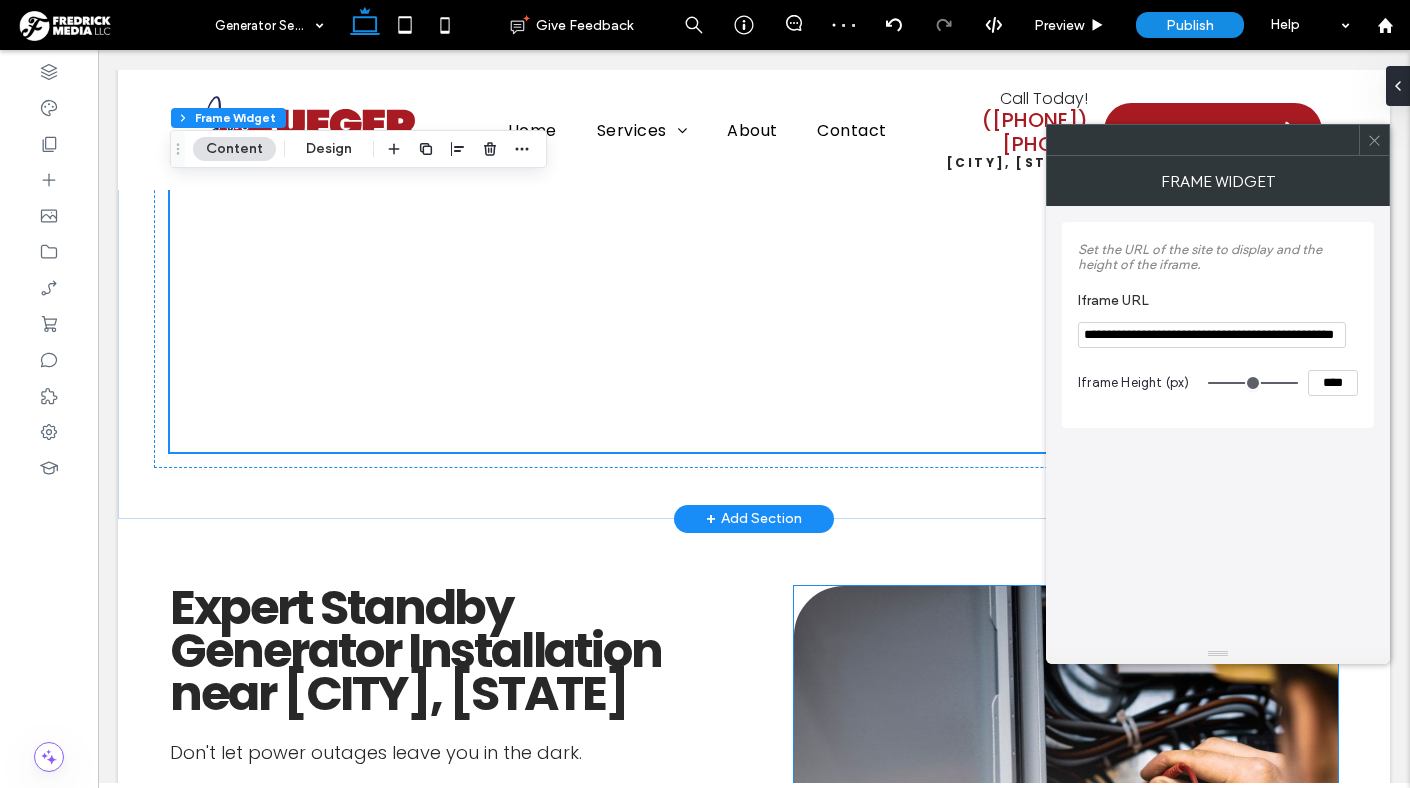 scroll, scrollTop: 2332, scrollLeft: 0, axis: vertical 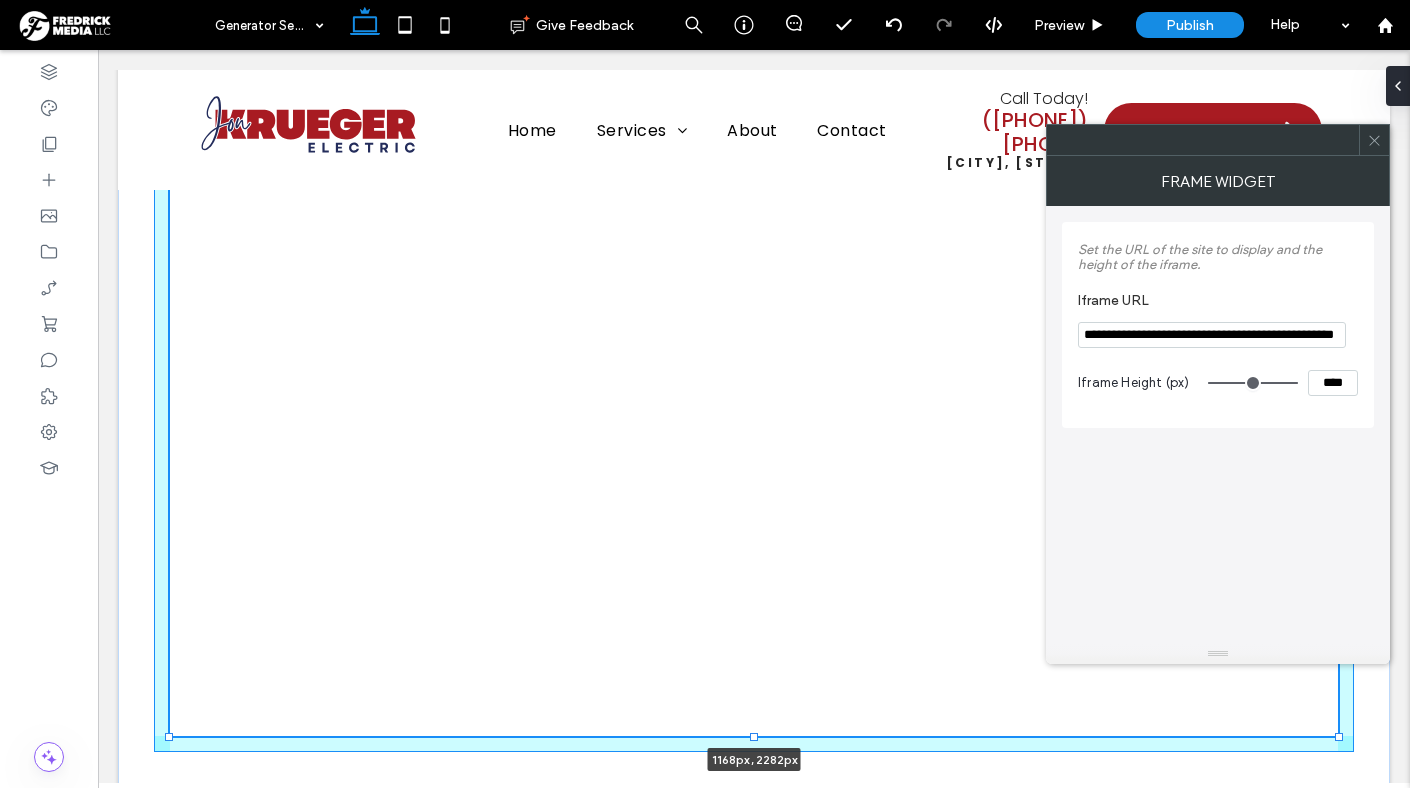 drag, startPoint x: 752, startPoint y: 454, endPoint x: 752, endPoint y: 595, distance: 141 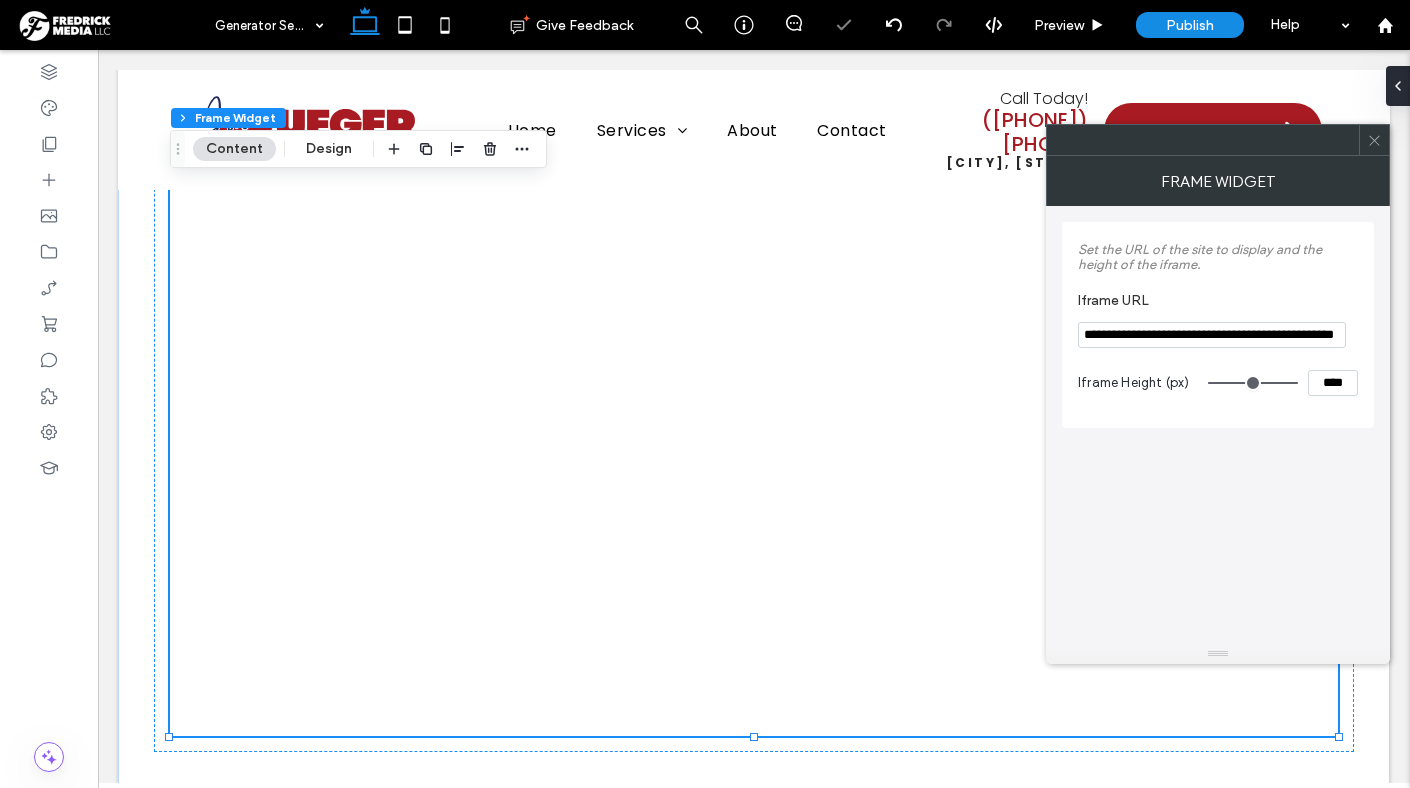 click on "<!-- Fallback text if iframe is not supported -->Your browser does not support iframes." at bounding box center (754, -546) 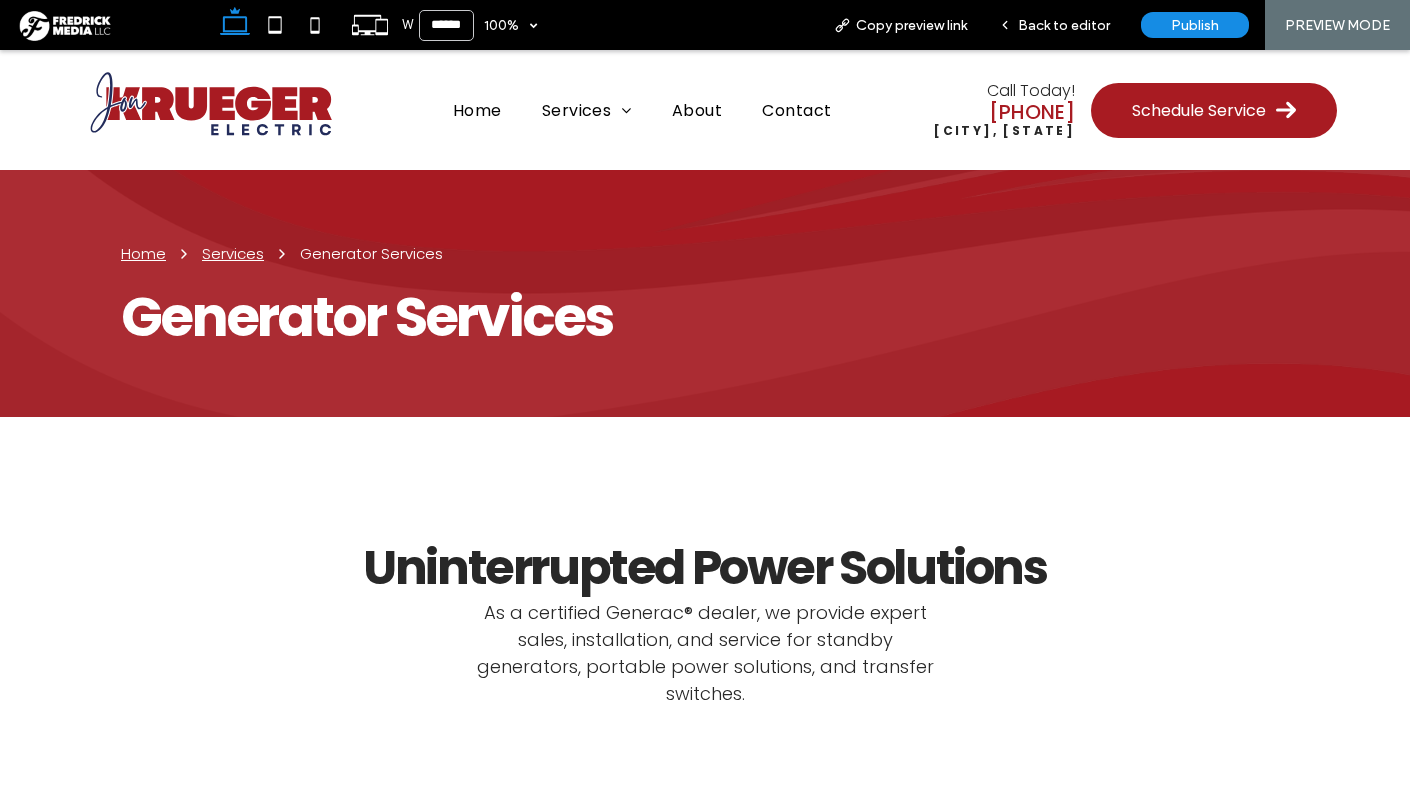 scroll, scrollTop: 344, scrollLeft: 0, axis: vertical 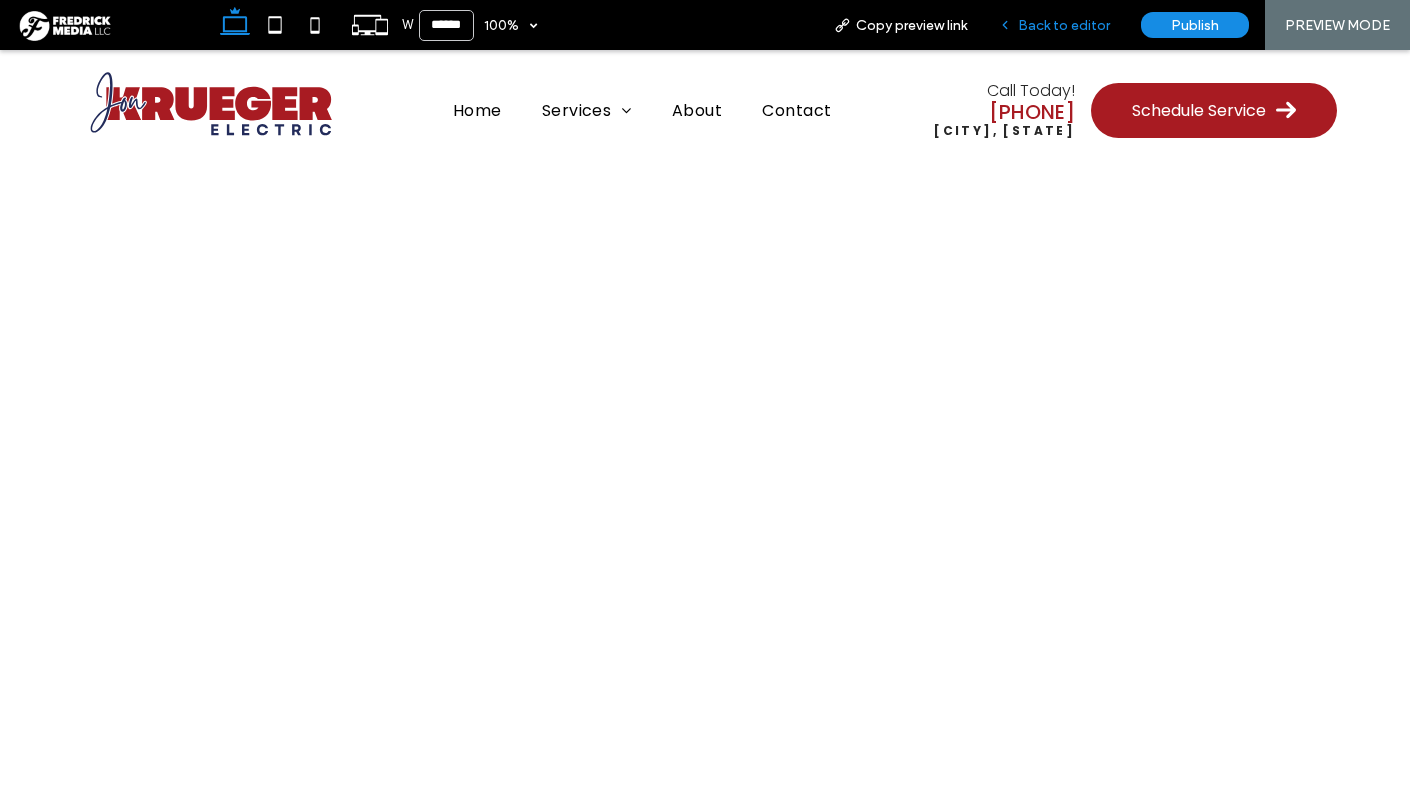click on "Back to editor" at bounding box center (1064, 25) 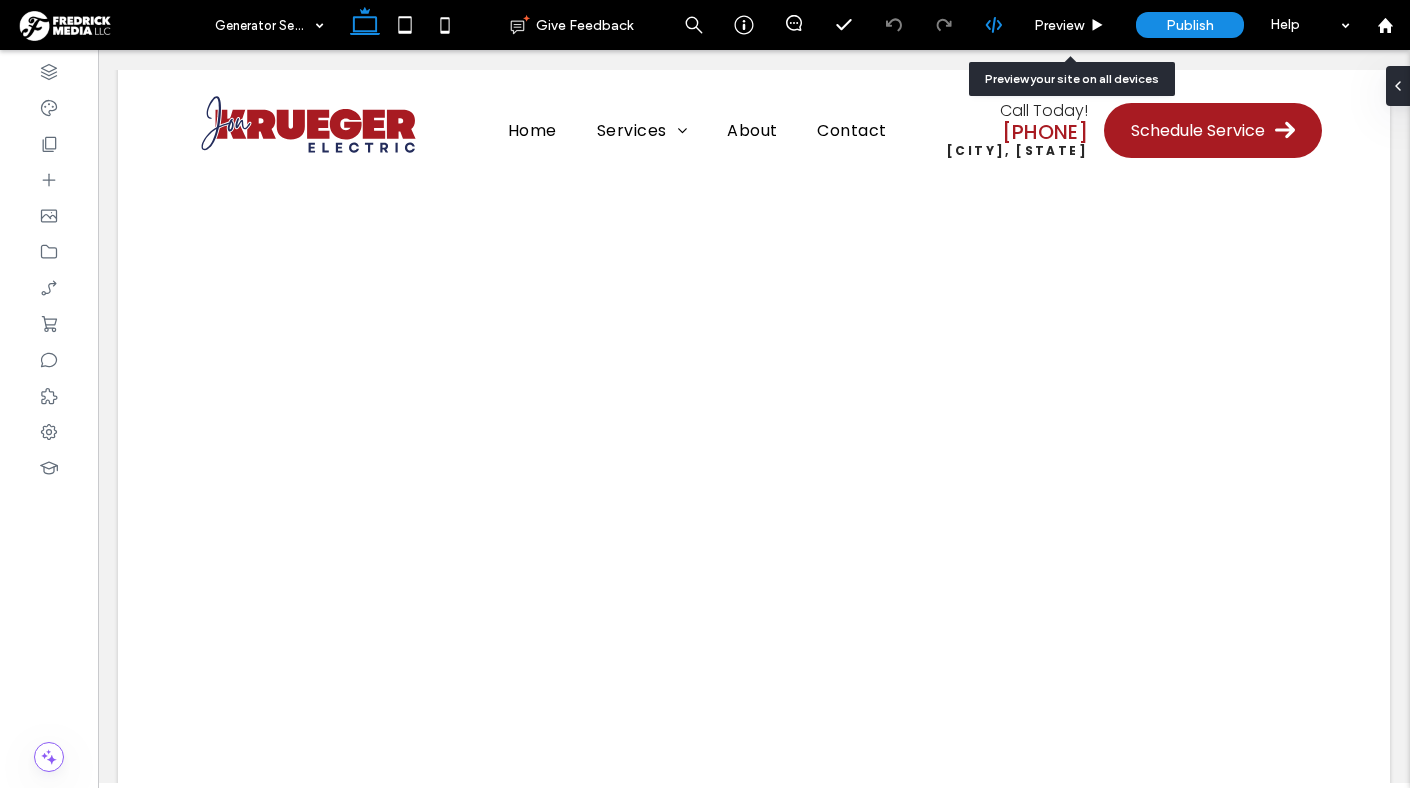 scroll, scrollTop: 2389, scrollLeft: 0, axis: vertical 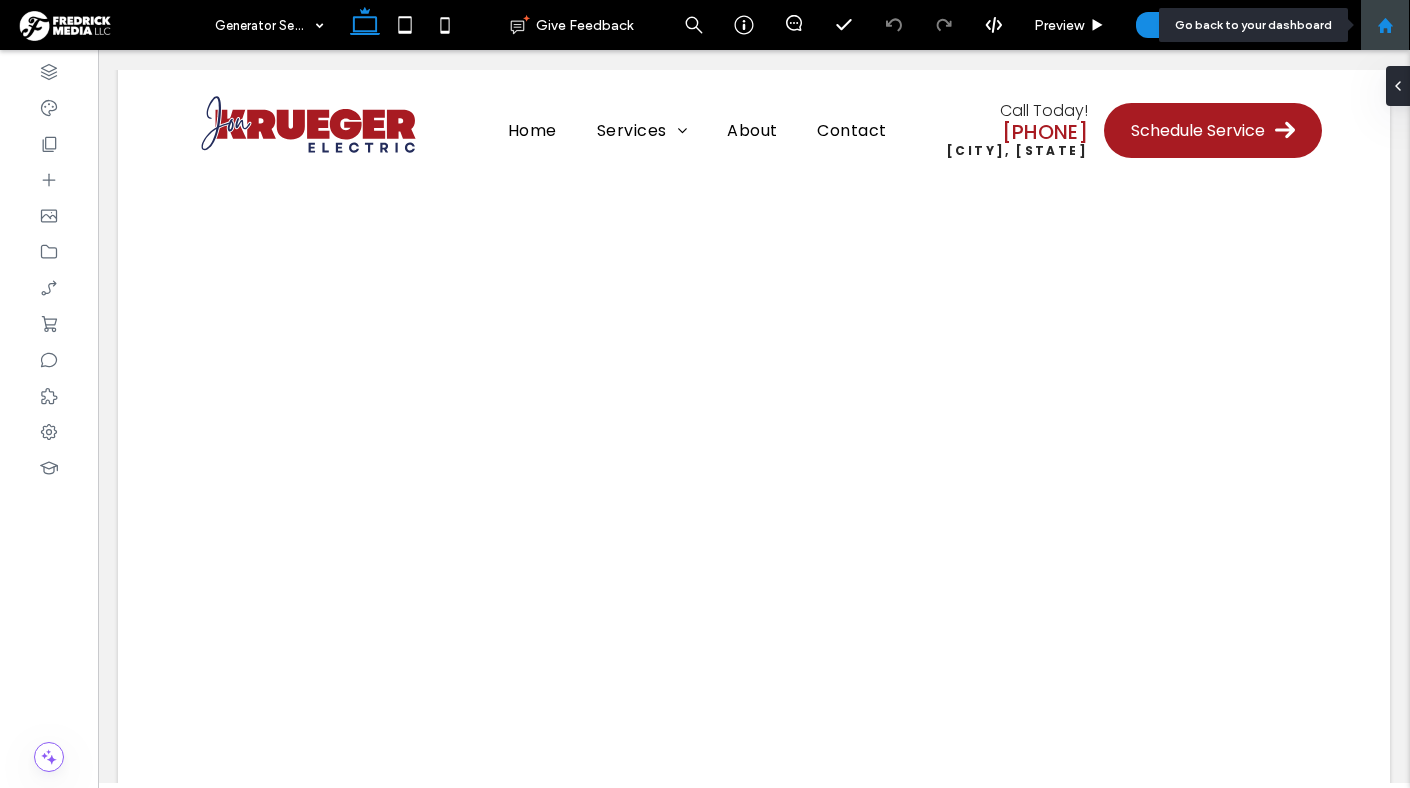 click 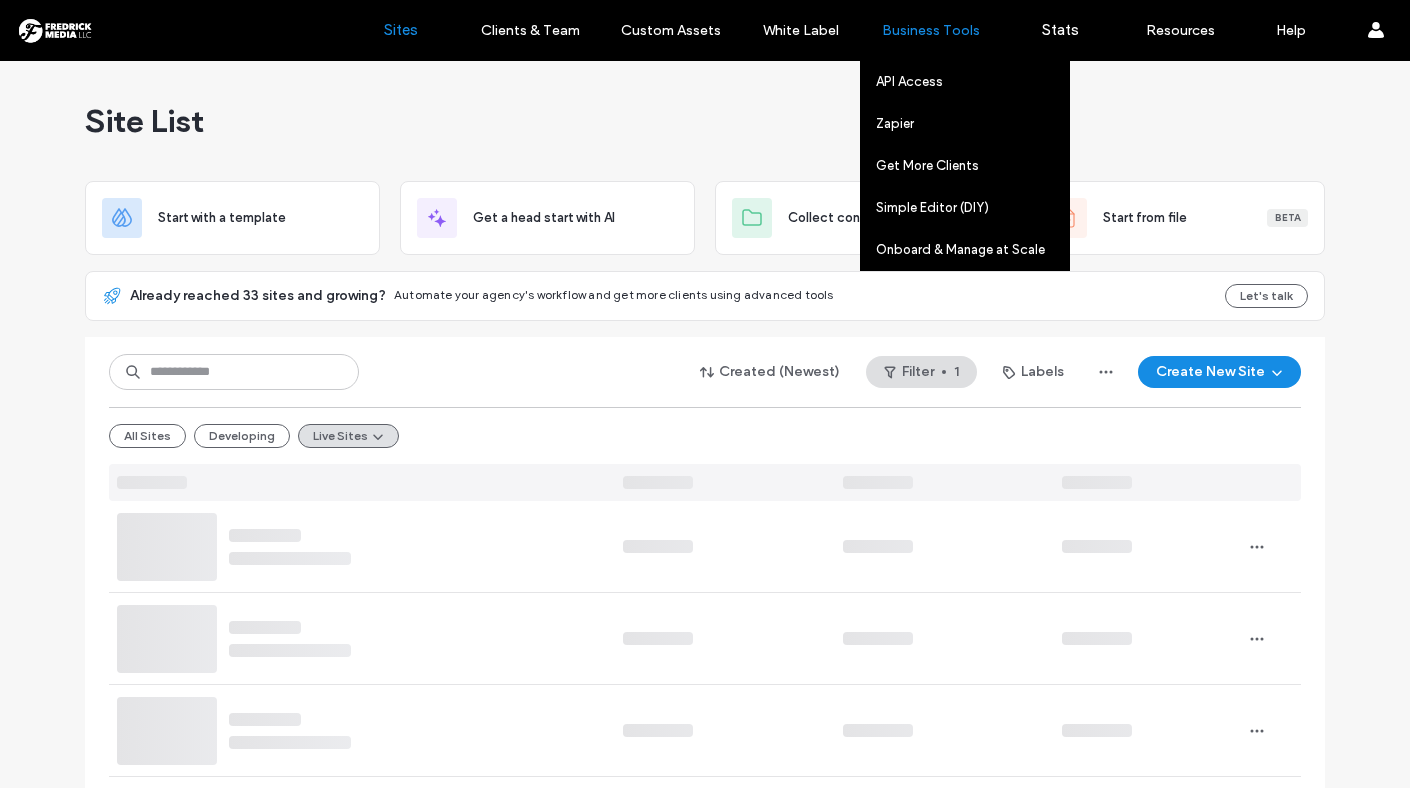 scroll, scrollTop: 0, scrollLeft: 0, axis: both 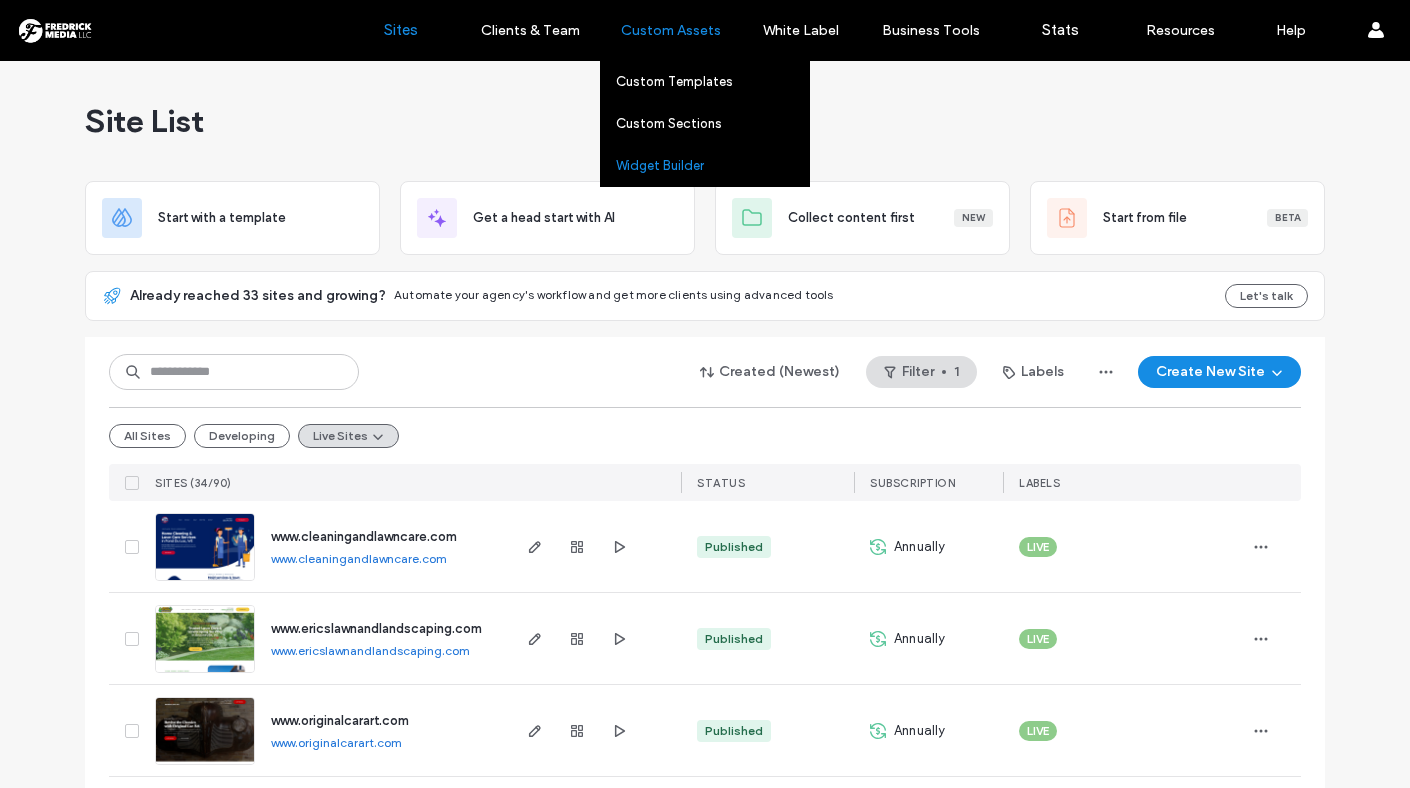 click on "Widget Builder" at bounding box center (660, 165) 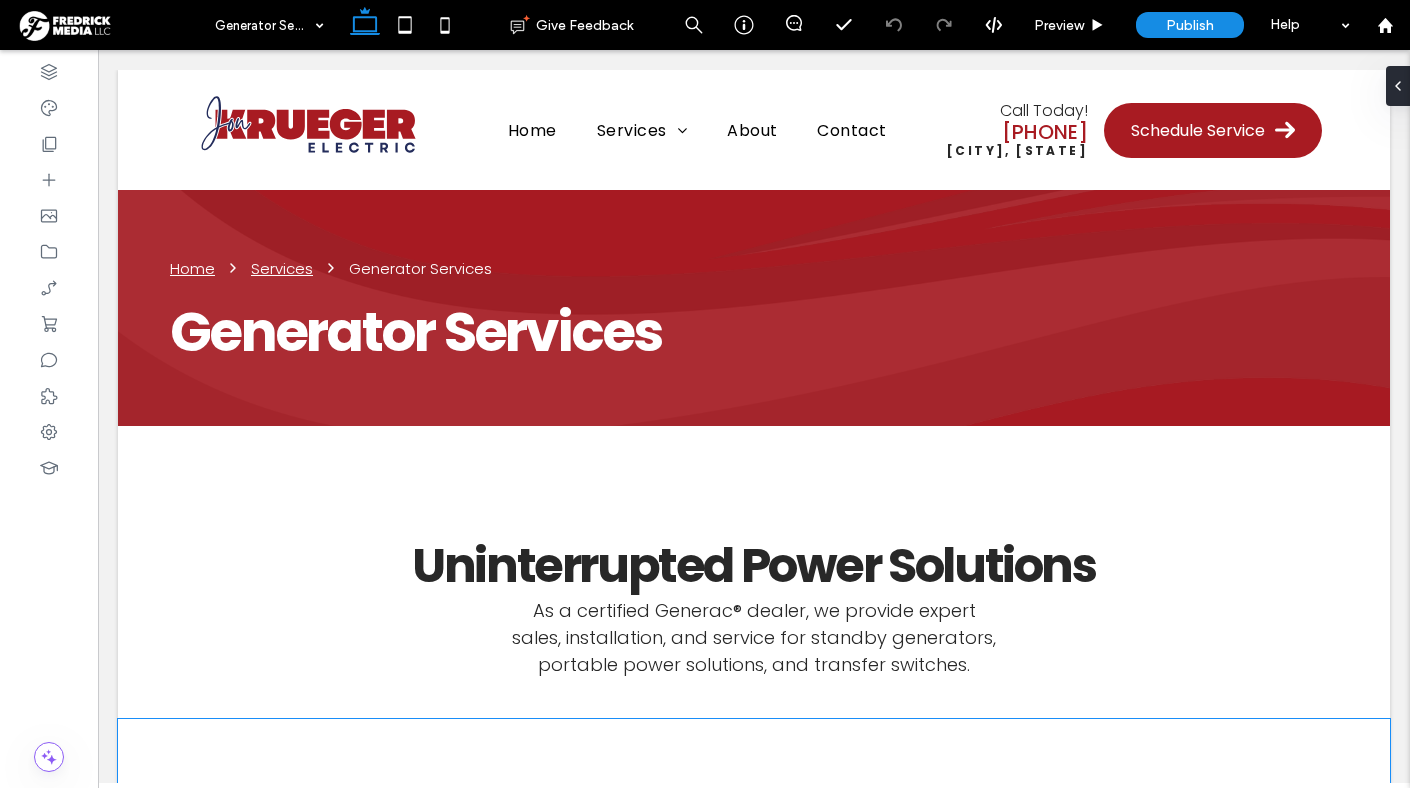 scroll, scrollTop: 1115, scrollLeft: 0, axis: vertical 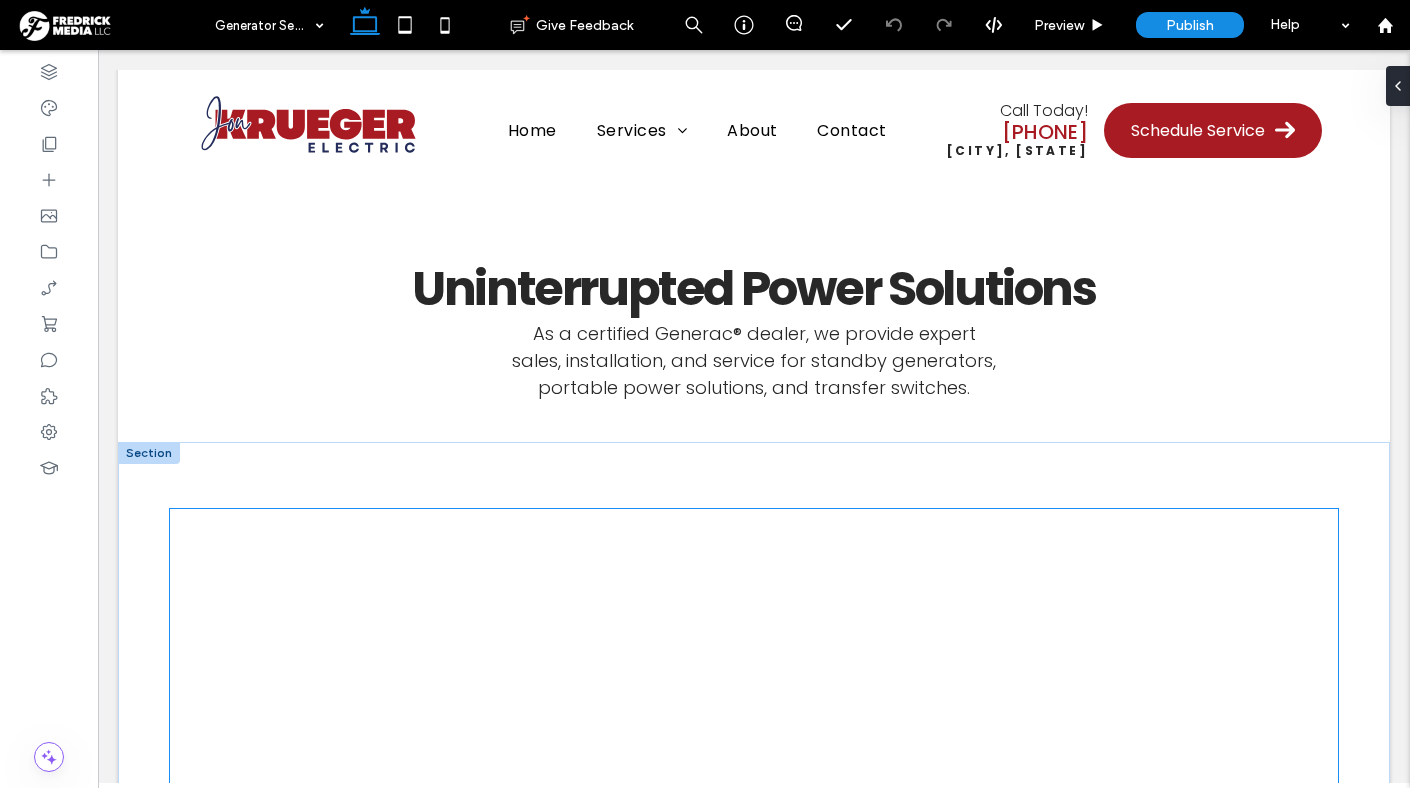 click on "Loading content..." at bounding box center [754, 3088] 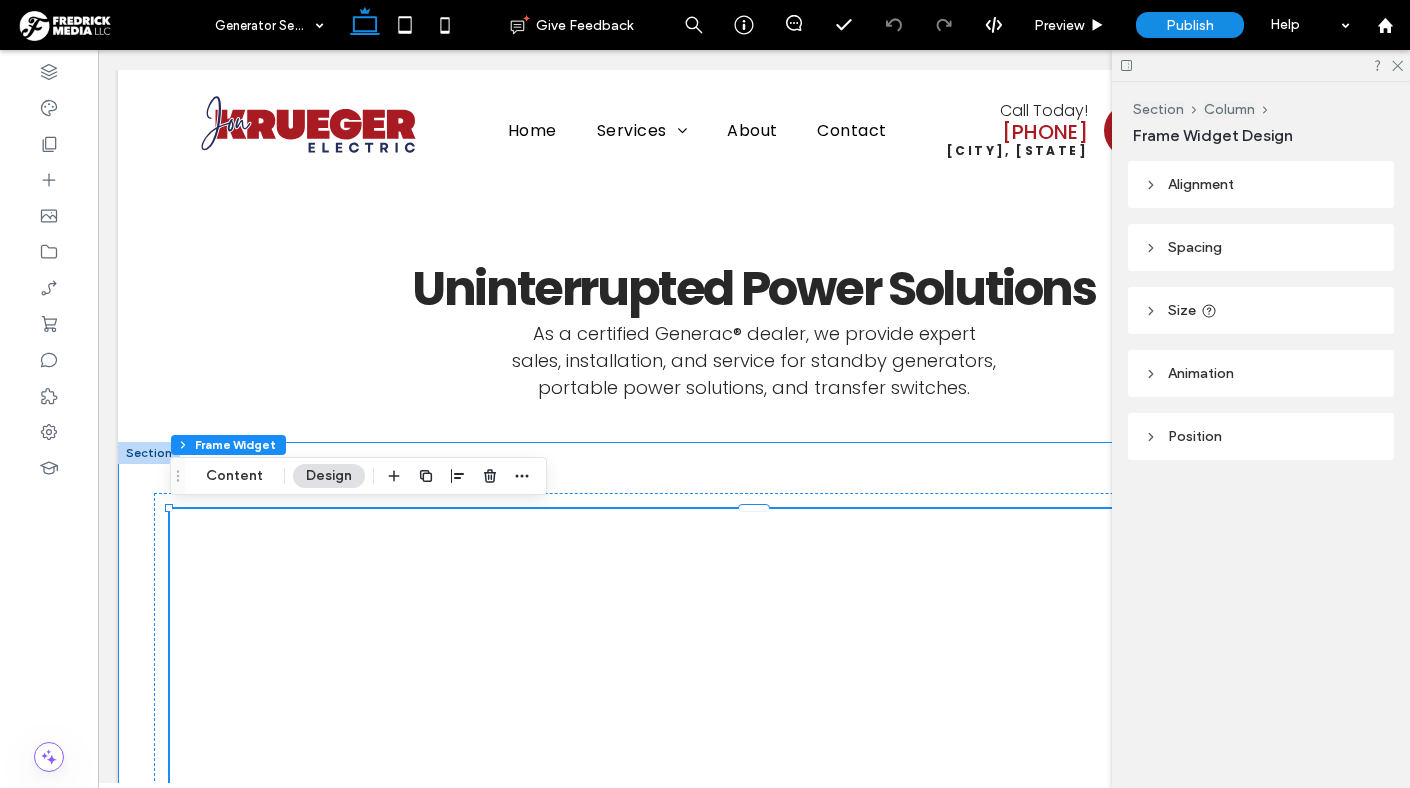 click on "<!-- Fallback text if iframe is not supported -->Your browser does not support iframes.
Loading content..." at bounding box center (754, 2010) 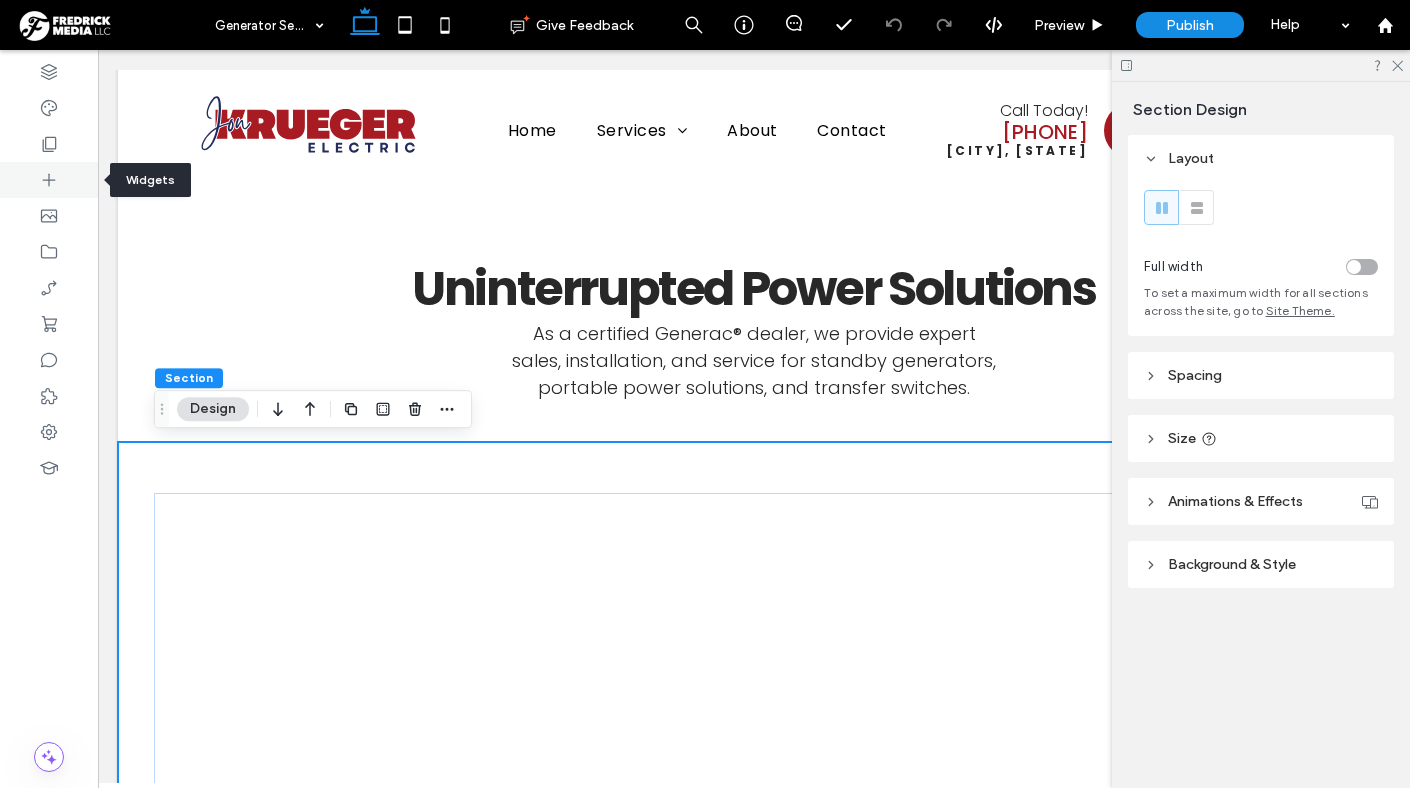 click 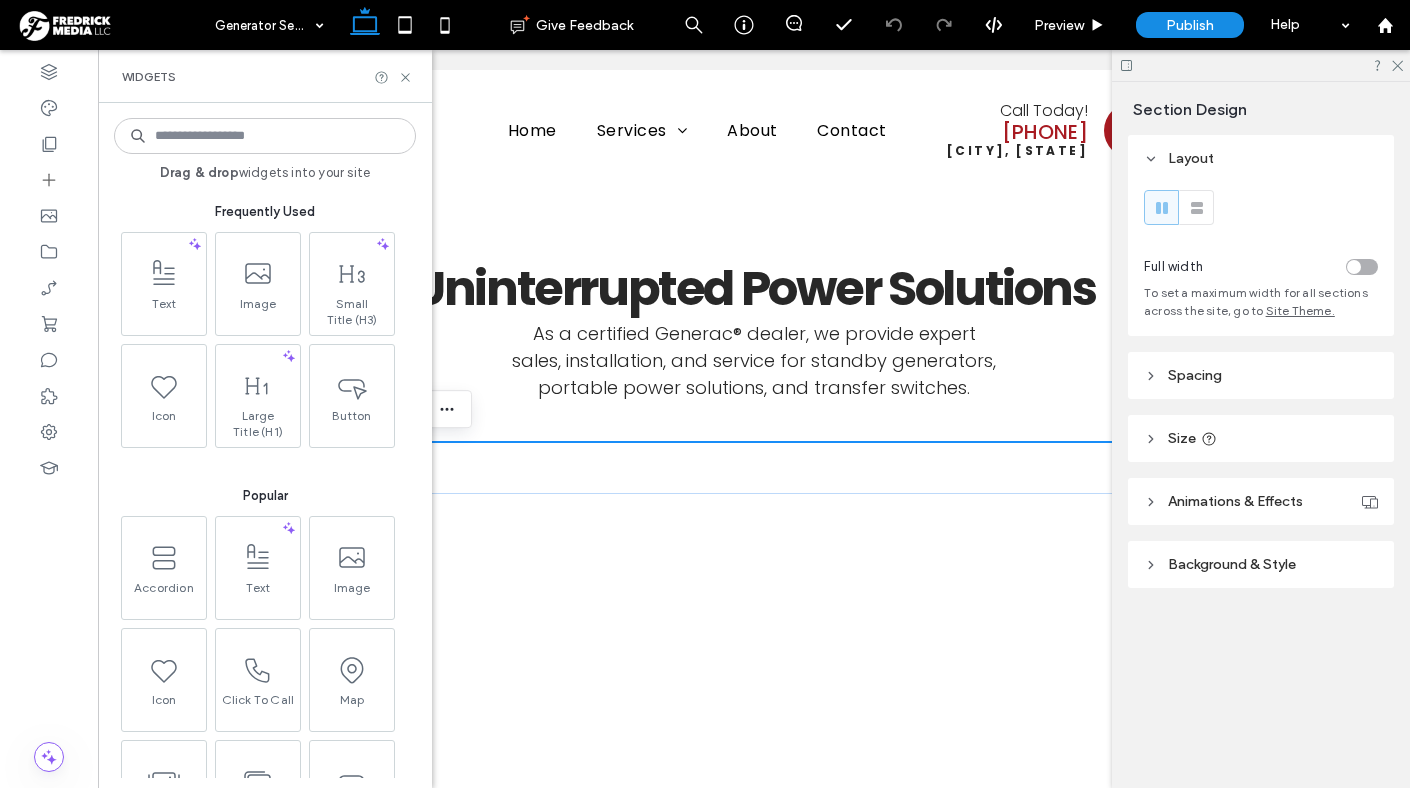 click on "Widgets" at bounding box center (265, 76) 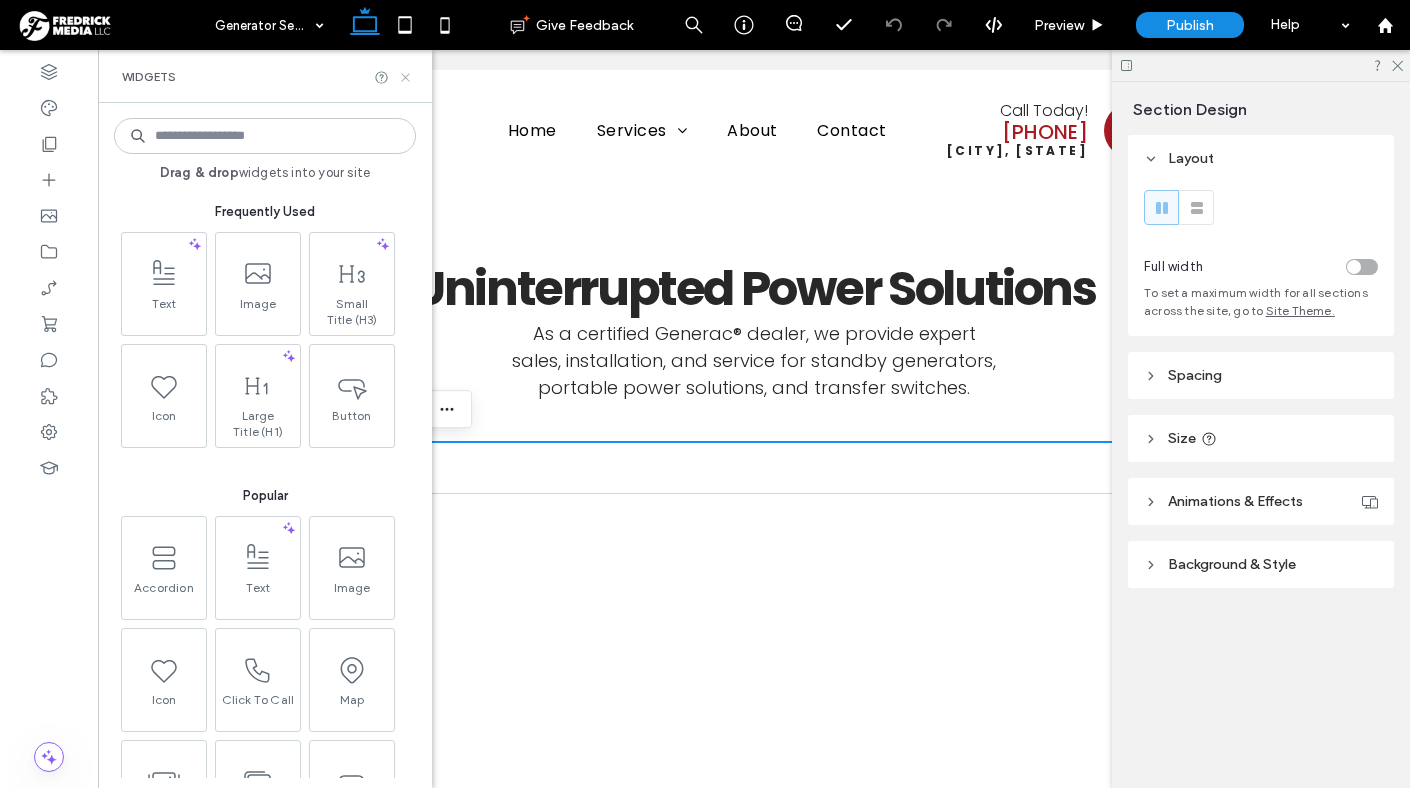 click 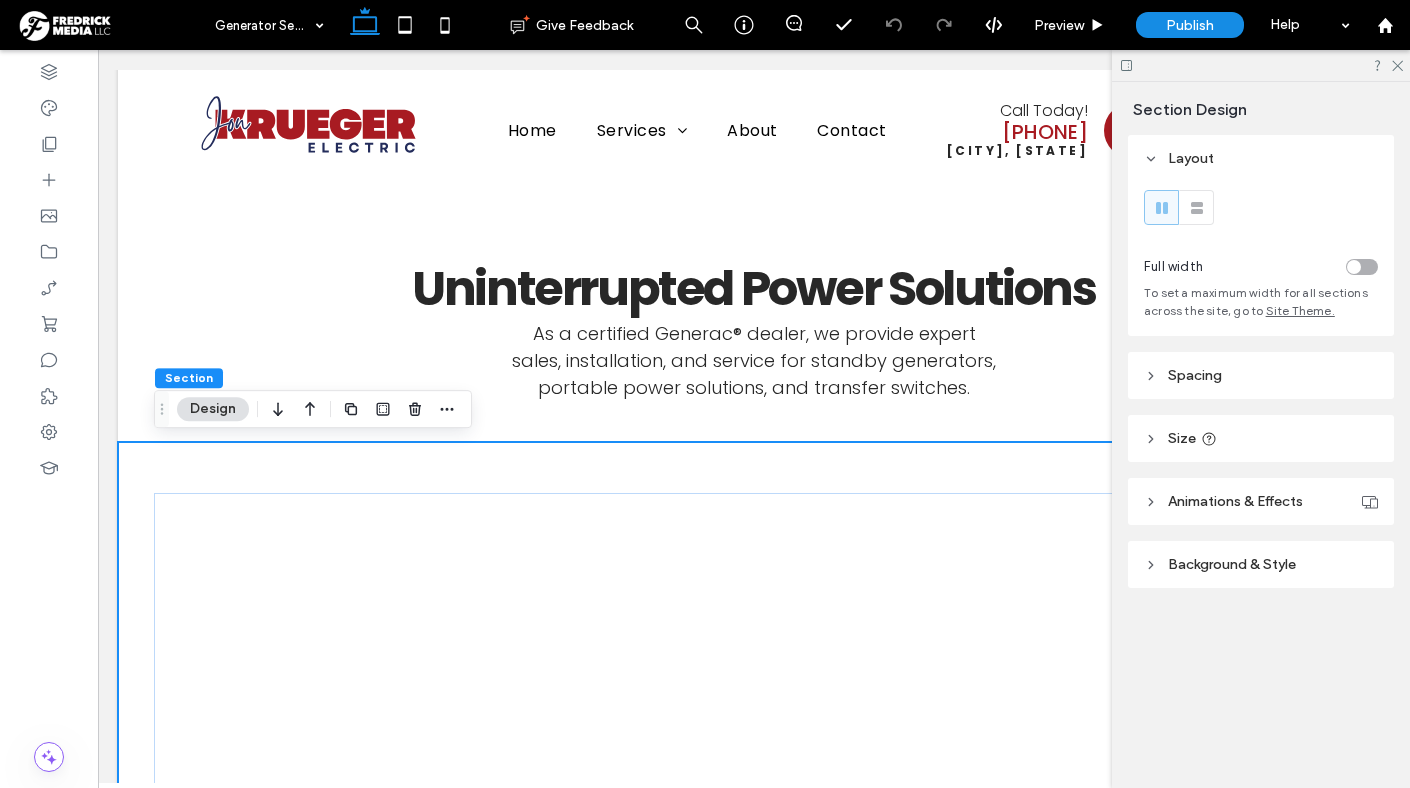 click on "<!-- Fallback text if iframe is not supported -->Your browser does not support iframes.
Loading content..." at bounding box center (754, 2010) 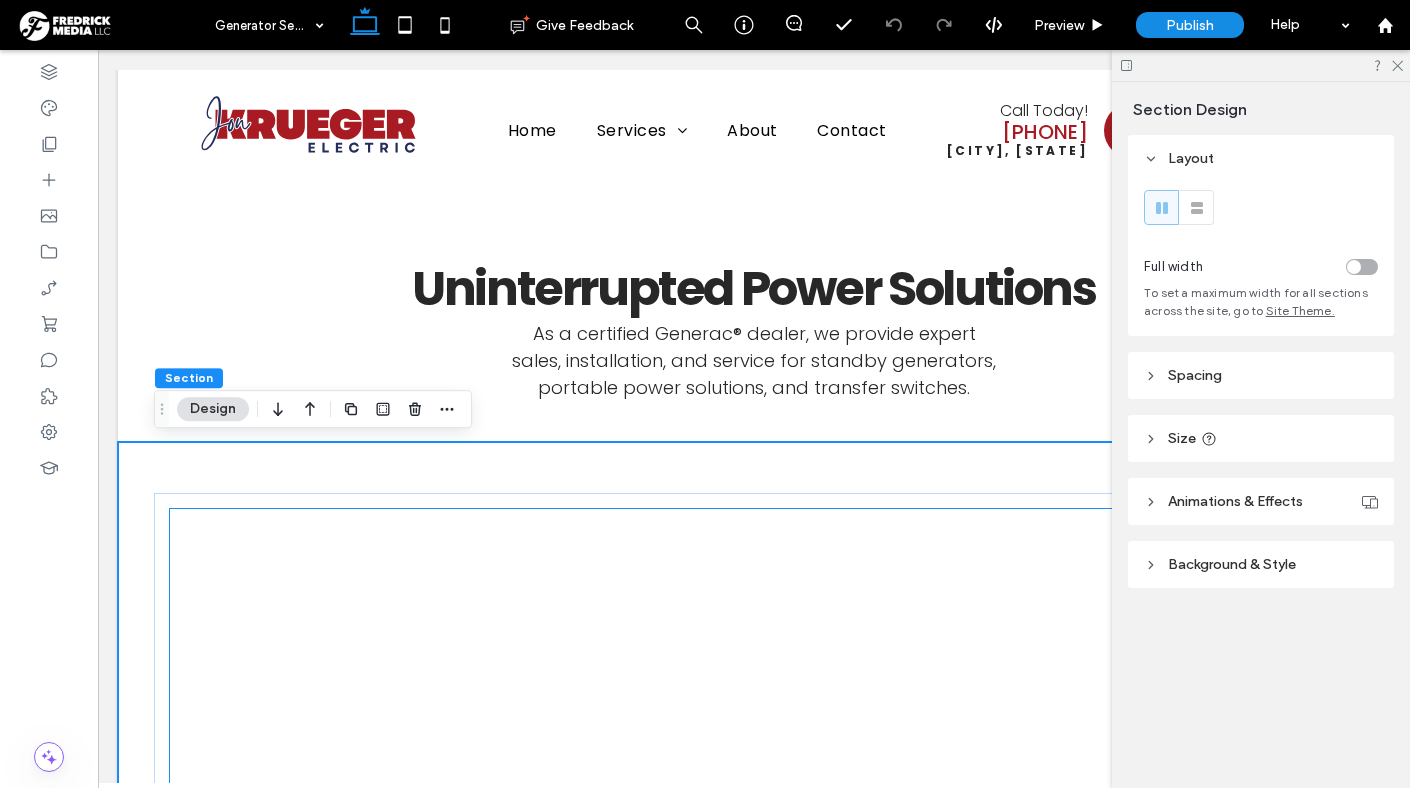 click on "Loading content..." at bounding box center (754, 3088) 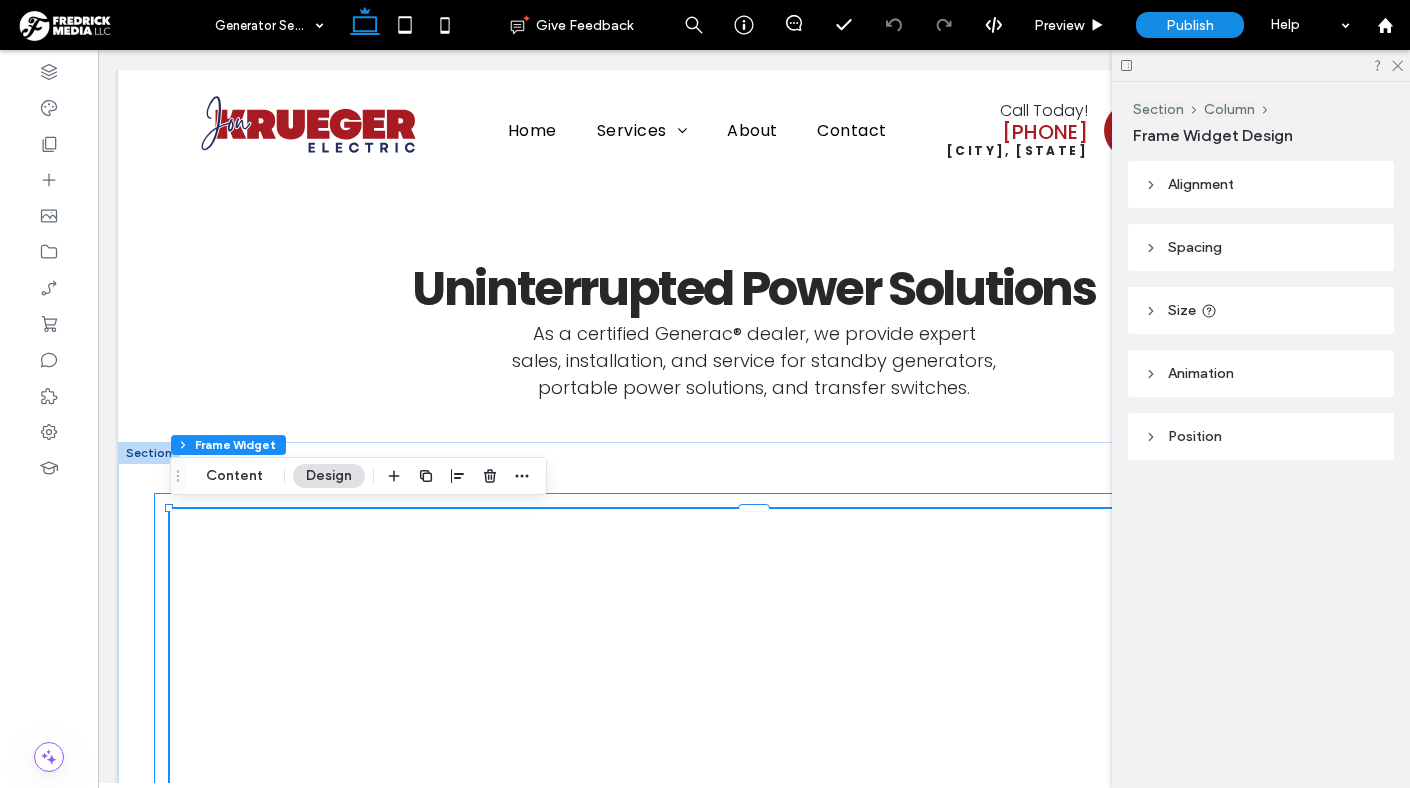 click on "<!-- Fallback text if iframe is not supported -->Your browser does not support iframes.
Loading content..." at bounding box center (754, 2010) 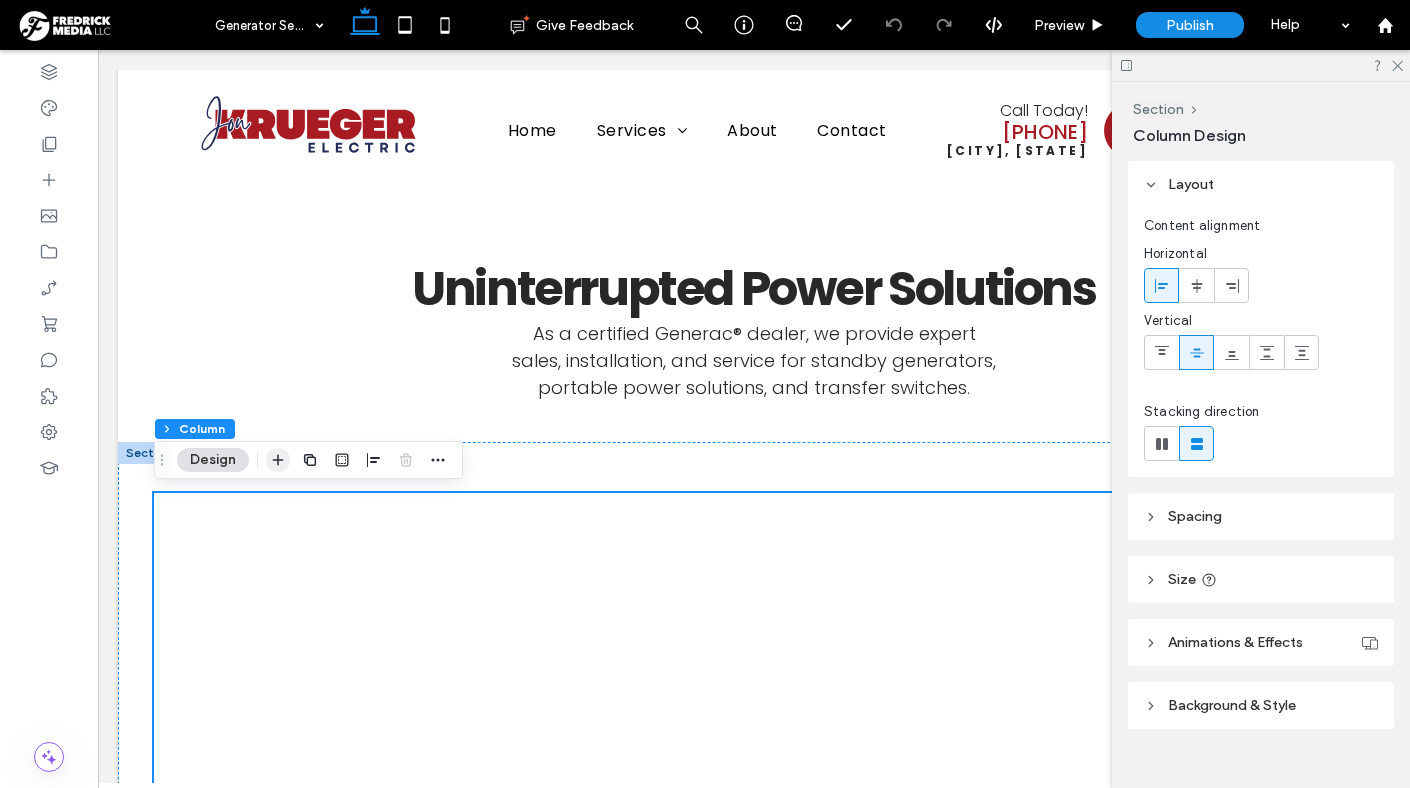 click 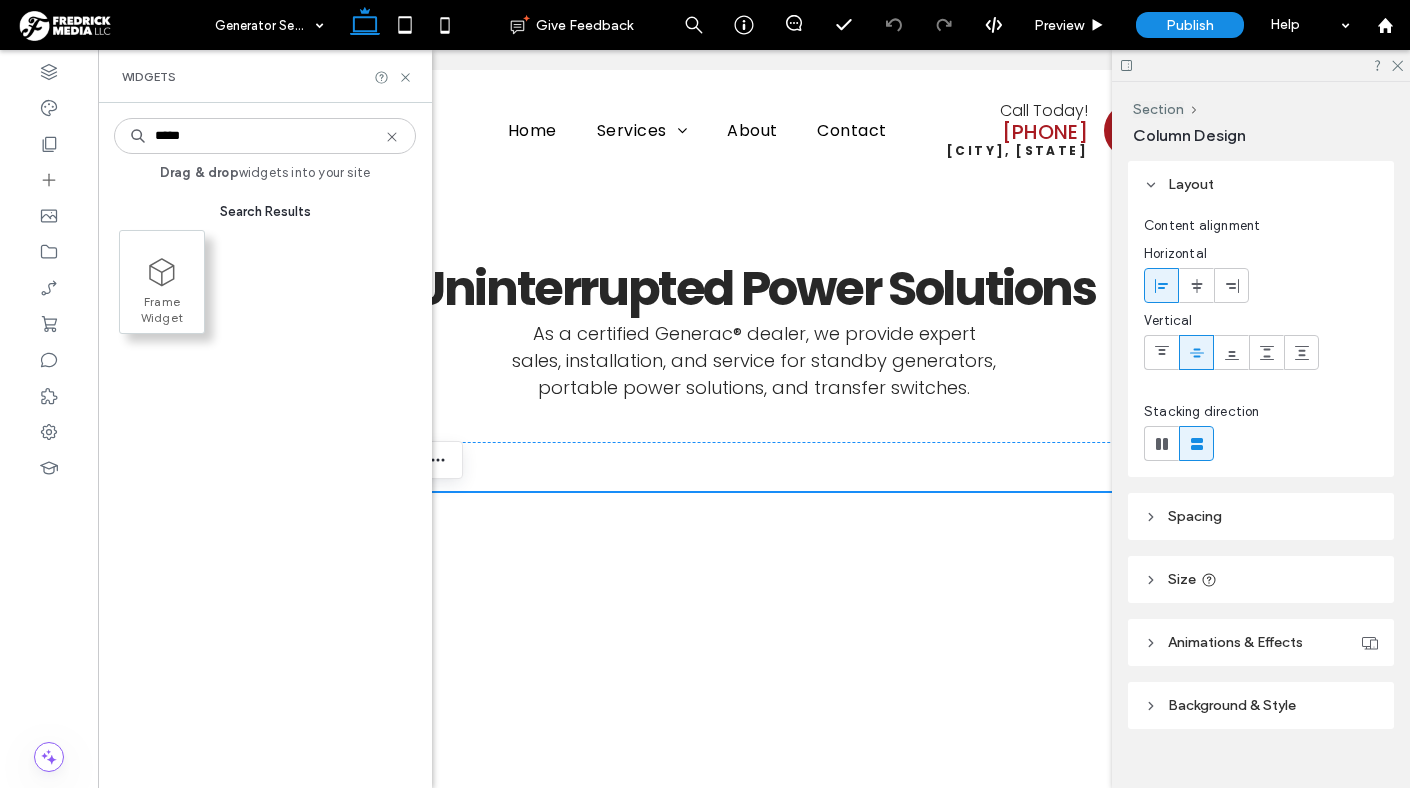 type on "*****" 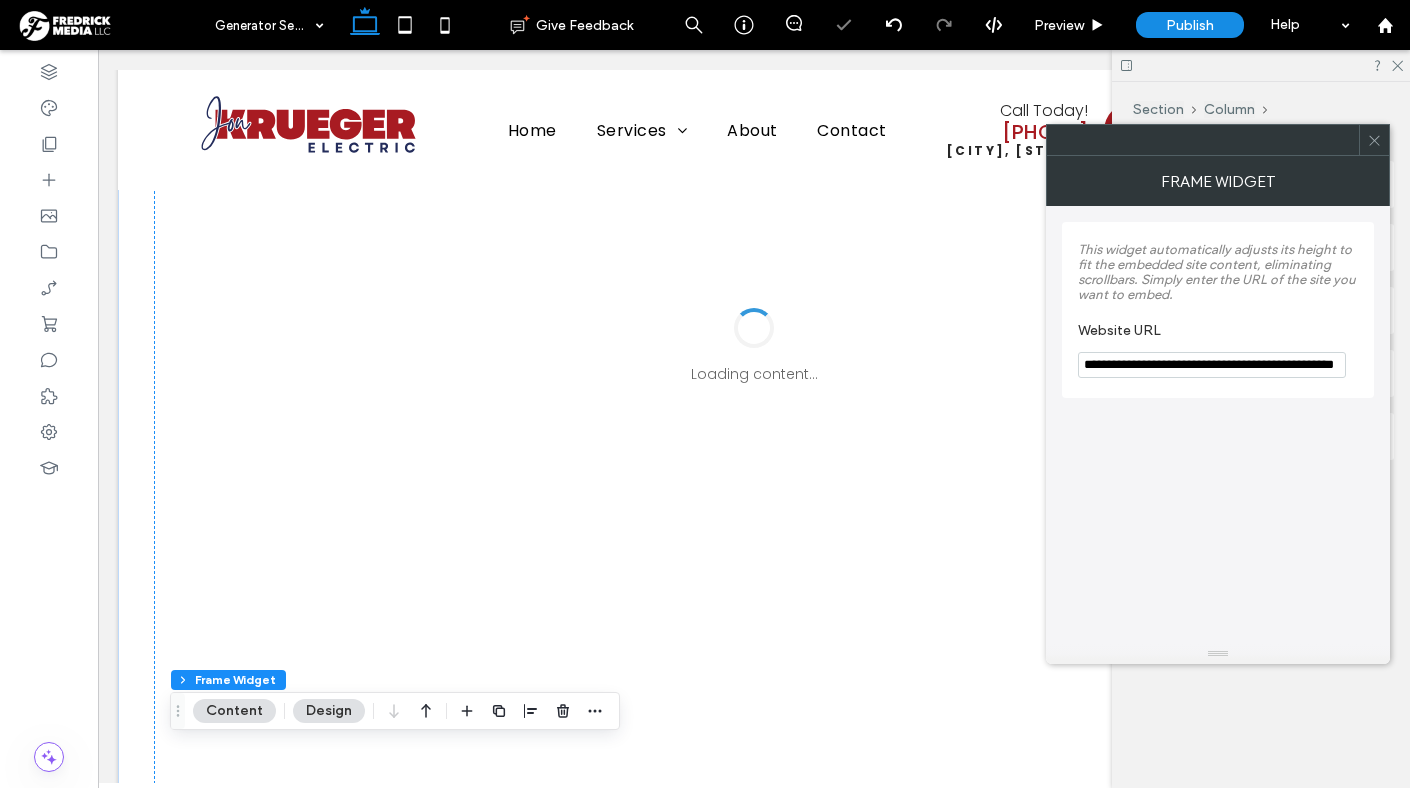 scroll, scrollTop: 3695, scrollLeft: 0, axis: vertical 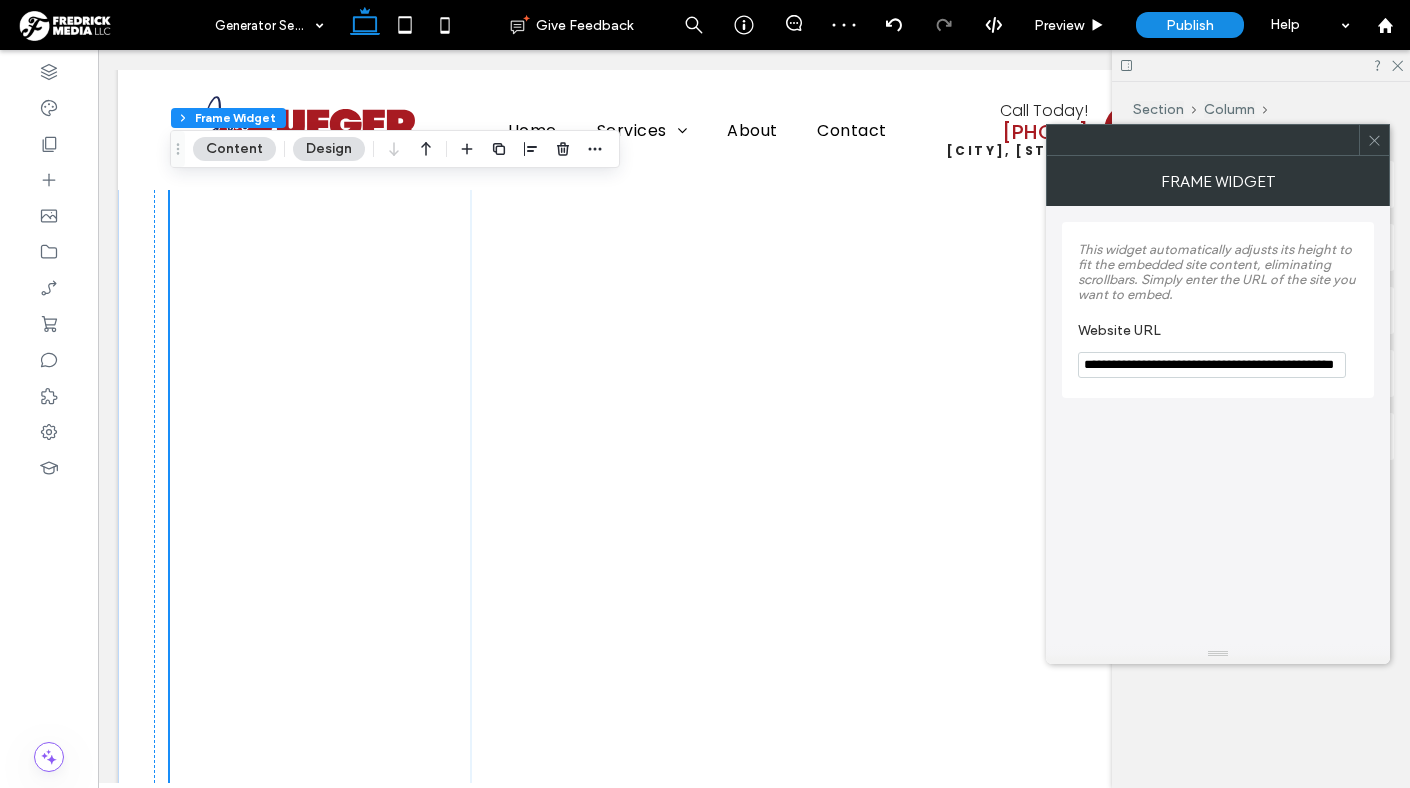 click on "**********" at bounding box center (1212, 365) 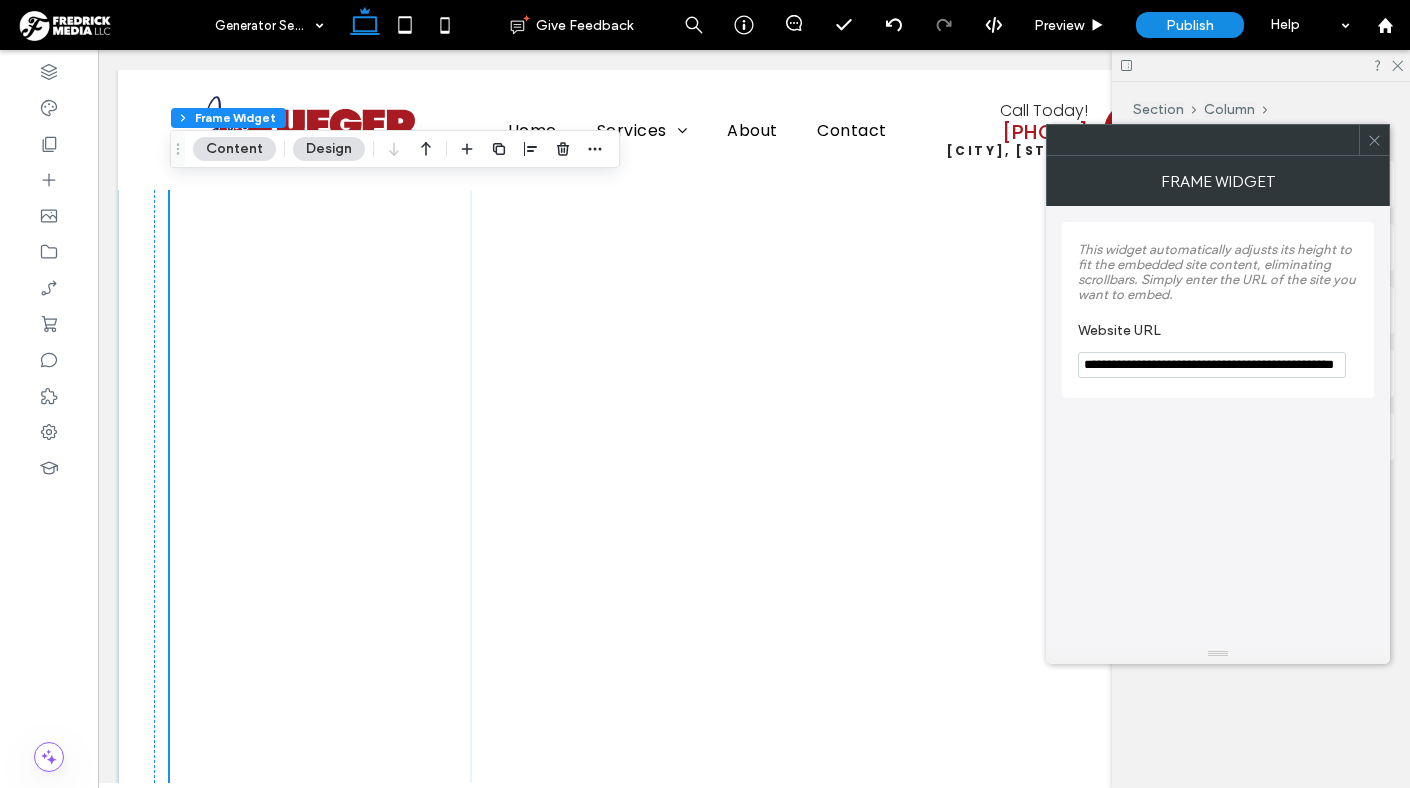 click 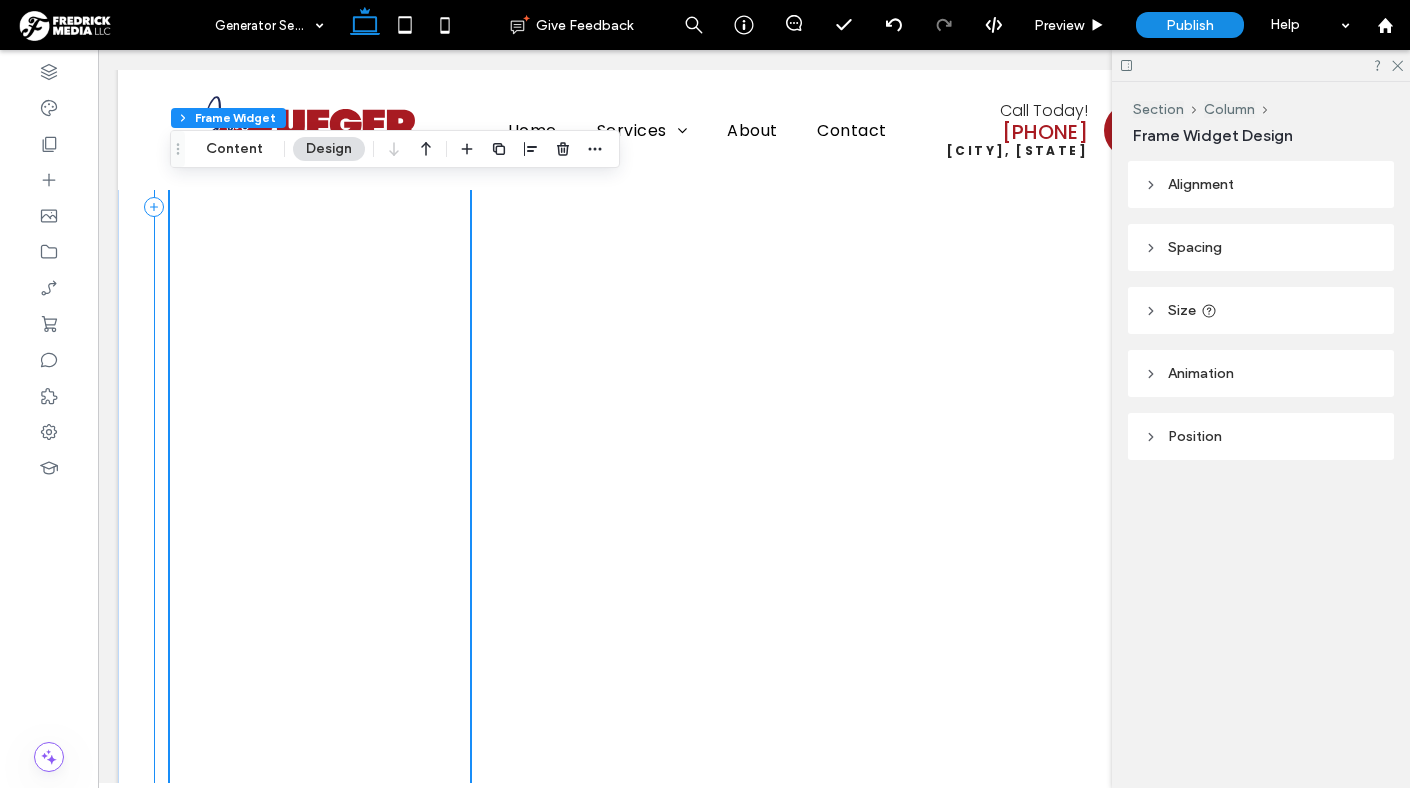scroll, scrollTop: 6028, scrollLeft: 0, axis: vertical 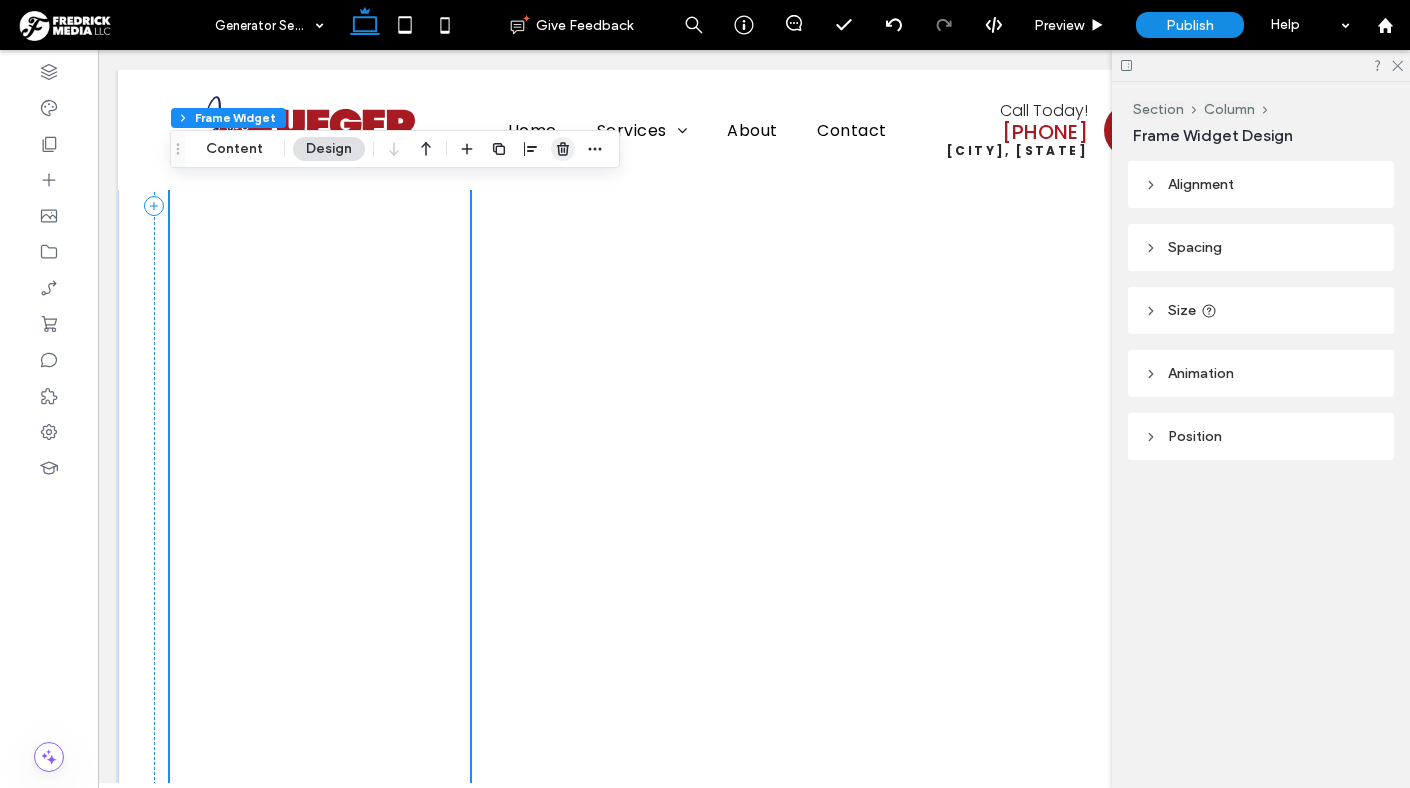 click 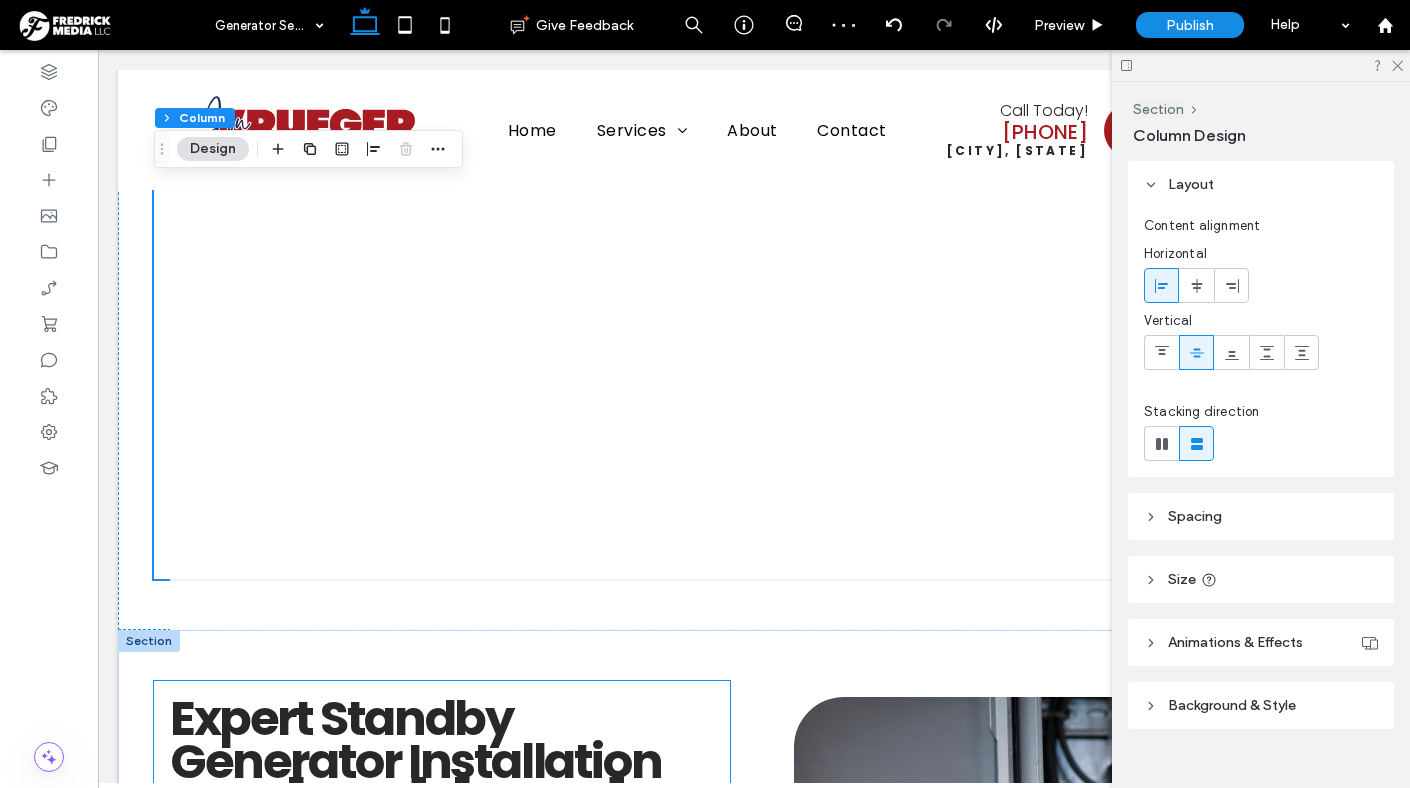 scroll, scrollTop: 2957, scrollLeft: 0, axis: vertical 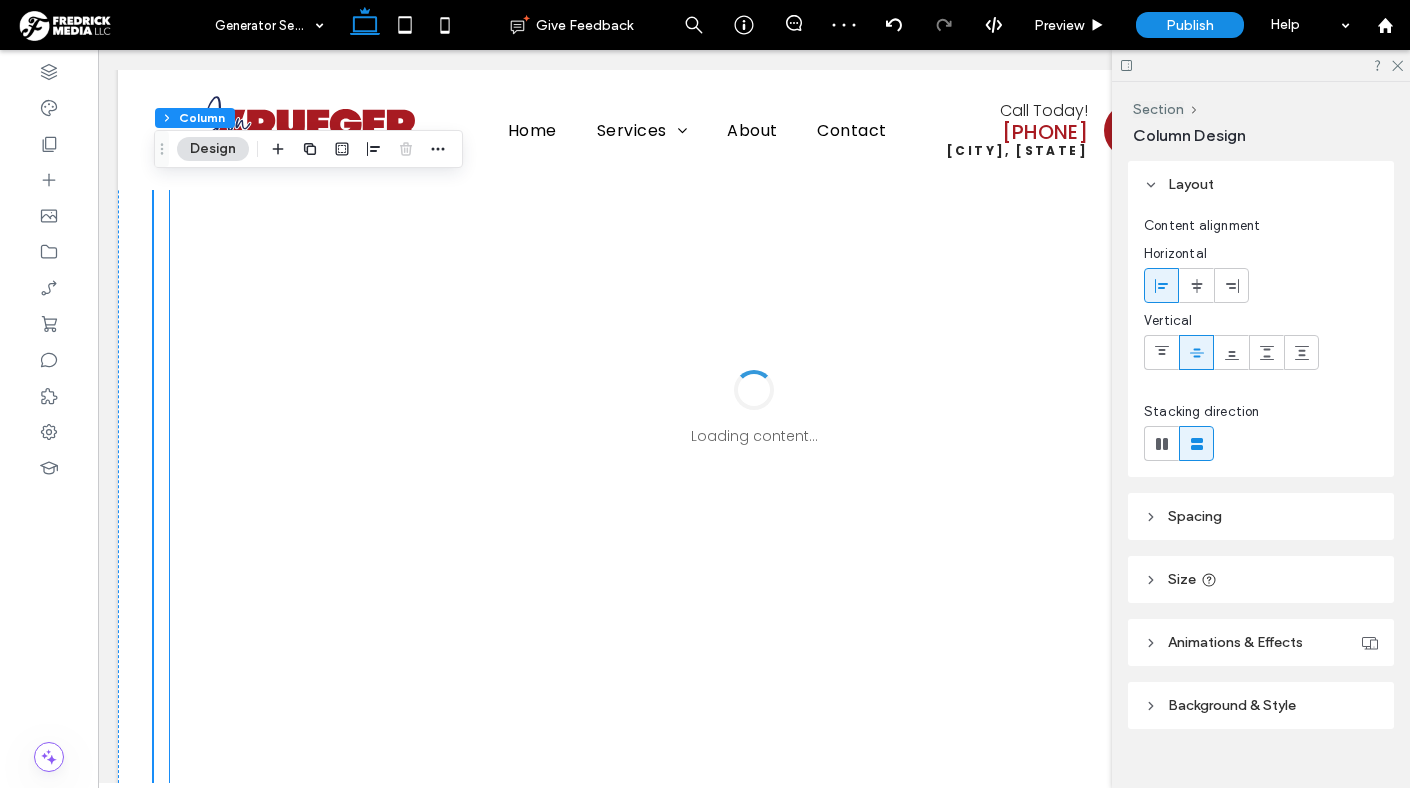 click on "Loading content..." at bounding box center (754, 408) 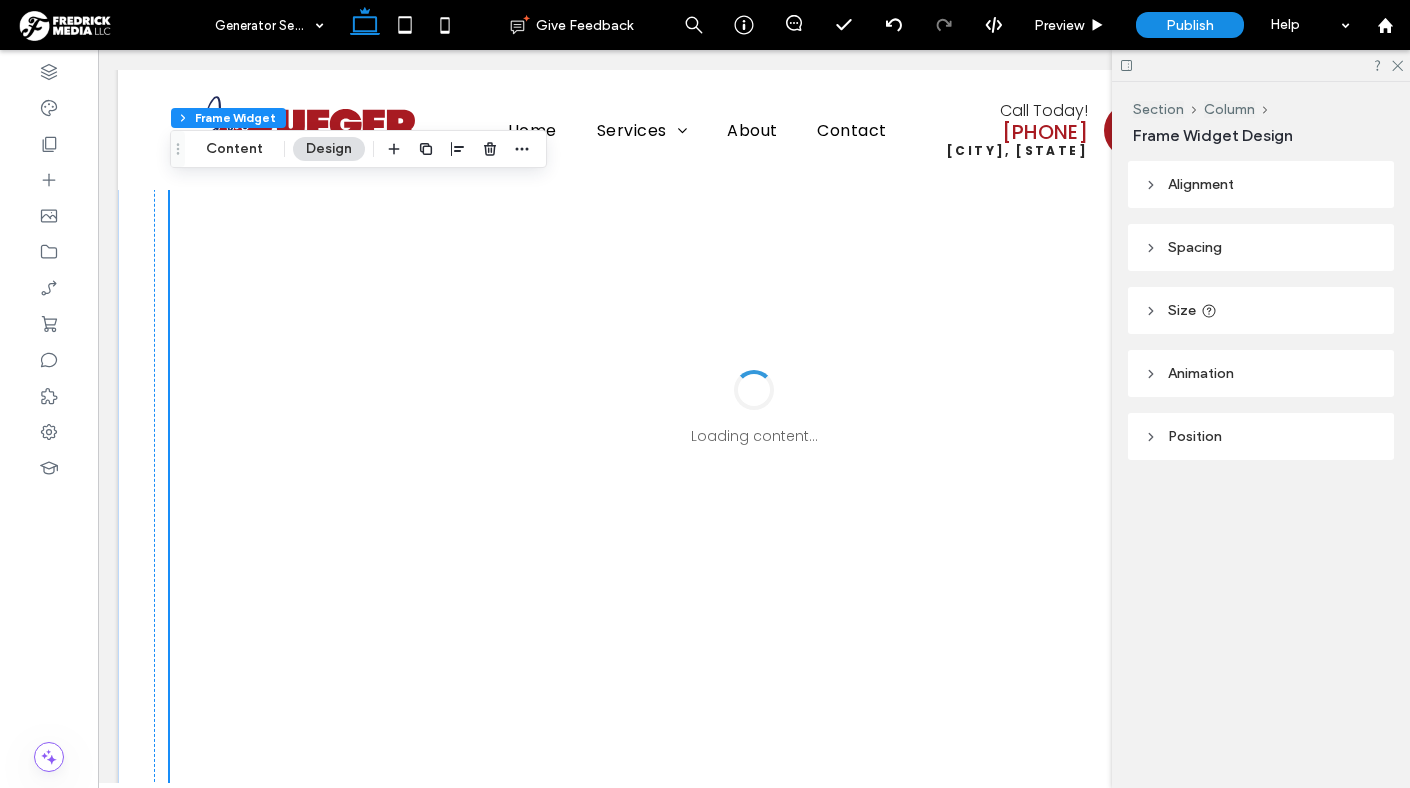 click on "Size" at bounding box center (1182, 310) 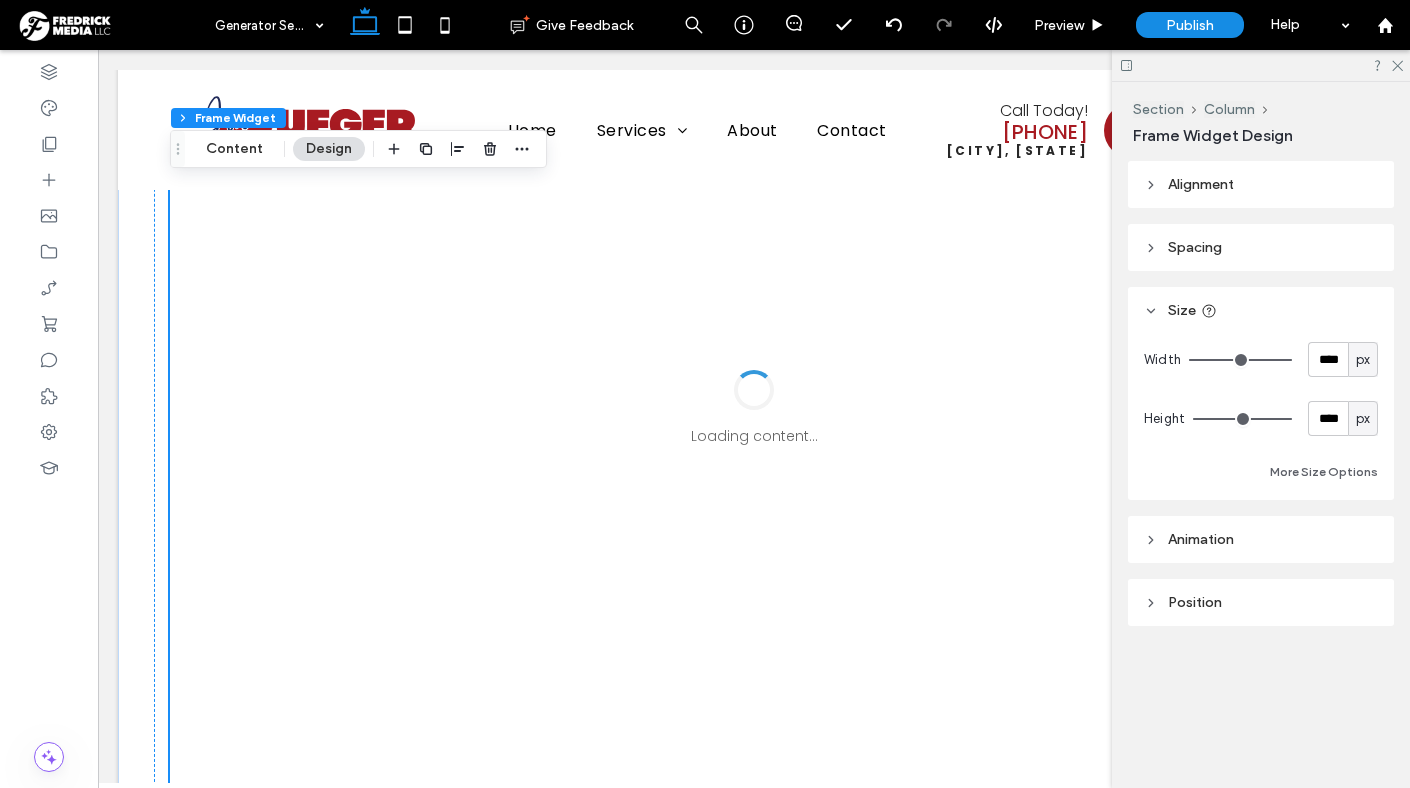 click on "px" at bounding box center (1363, 419) 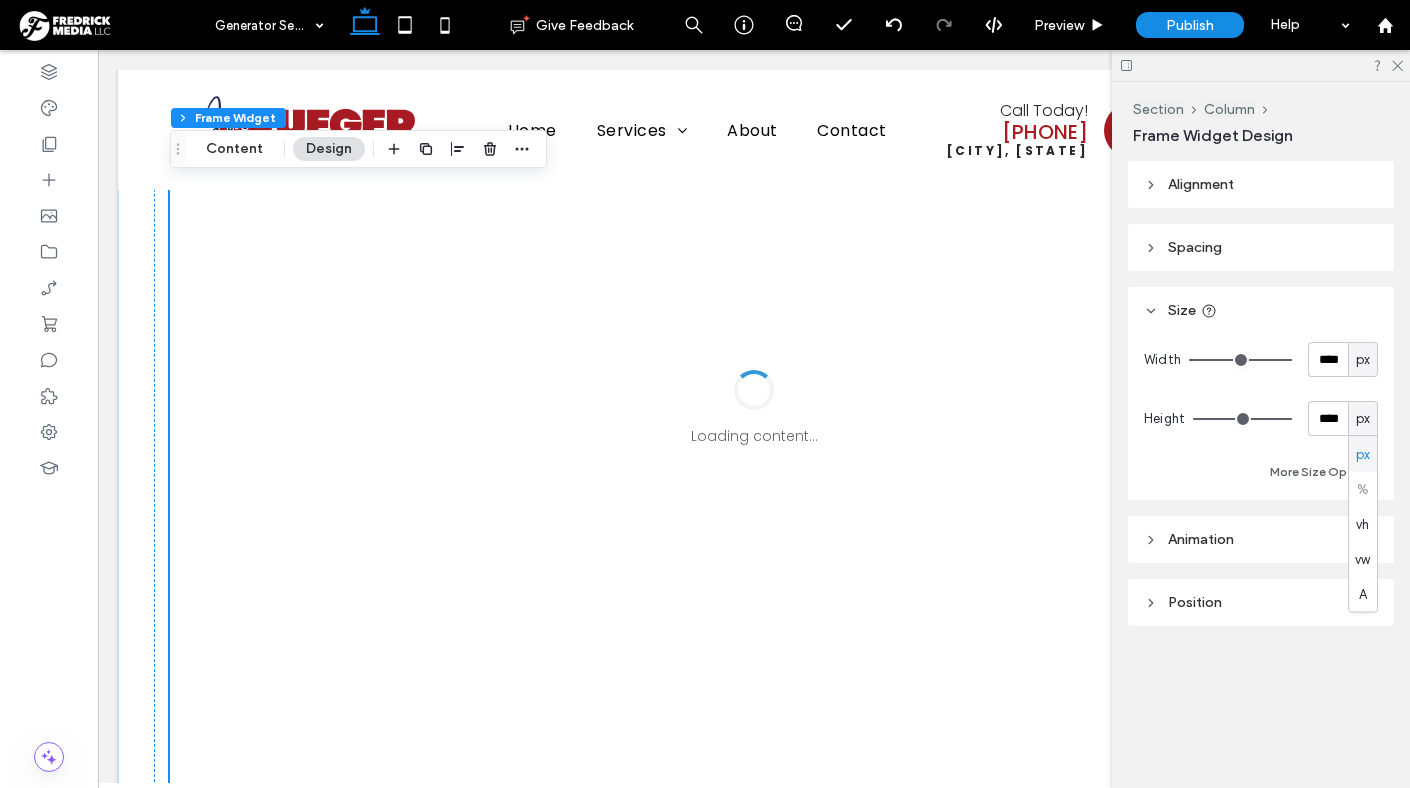 click on "px % vh vw A" at bounding box center (1363, 524) 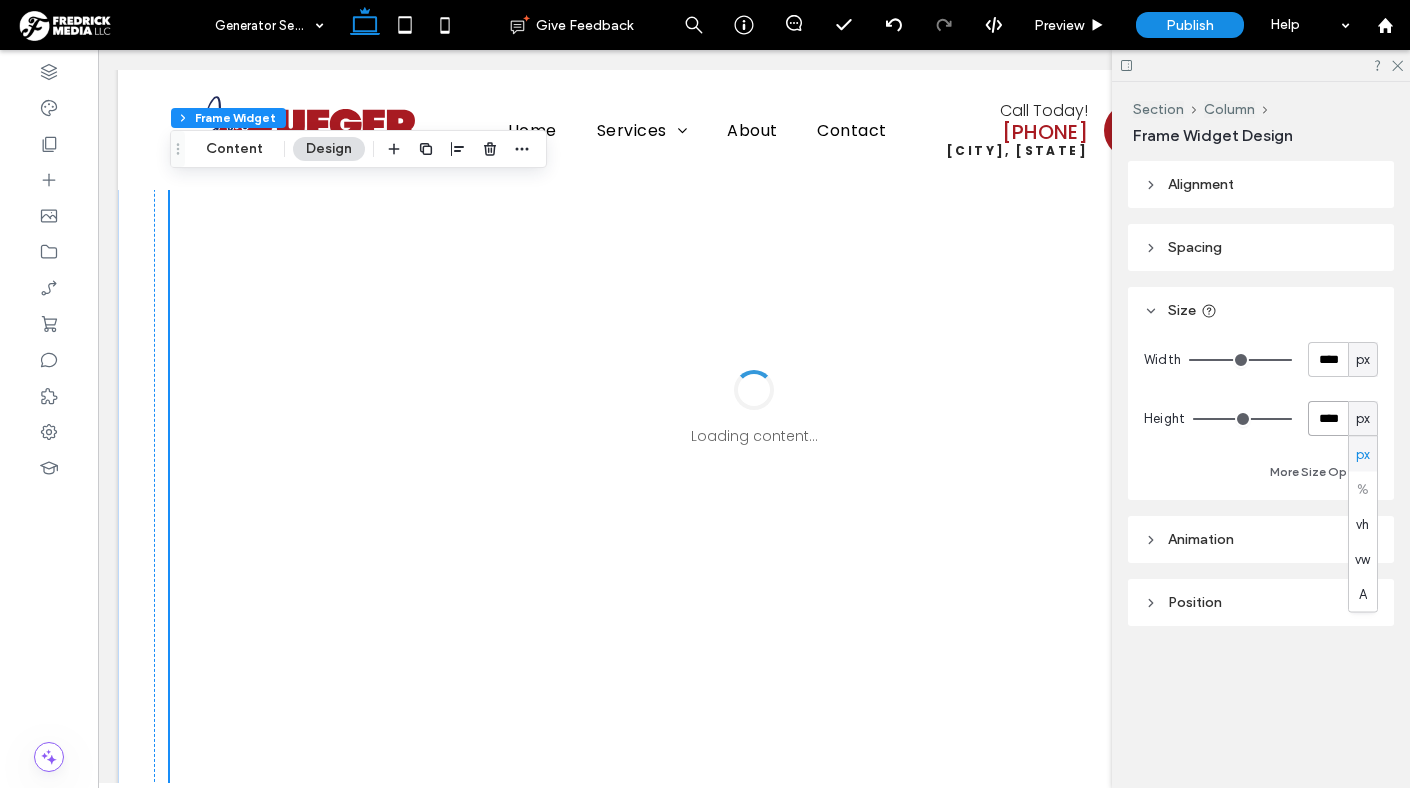 click on "****" at bounding box center (1328, 418) 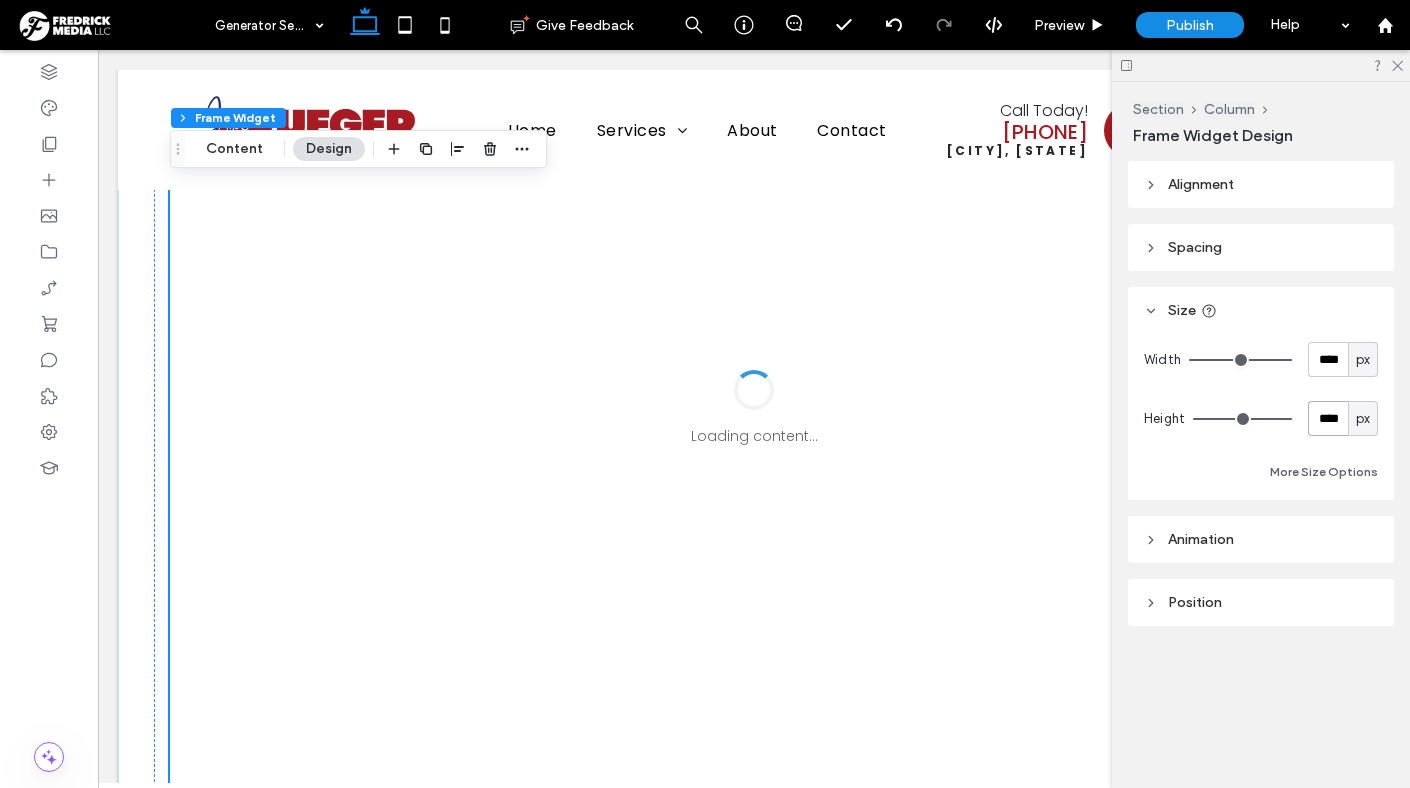 click on "****" at bounding box center (1328, 418) 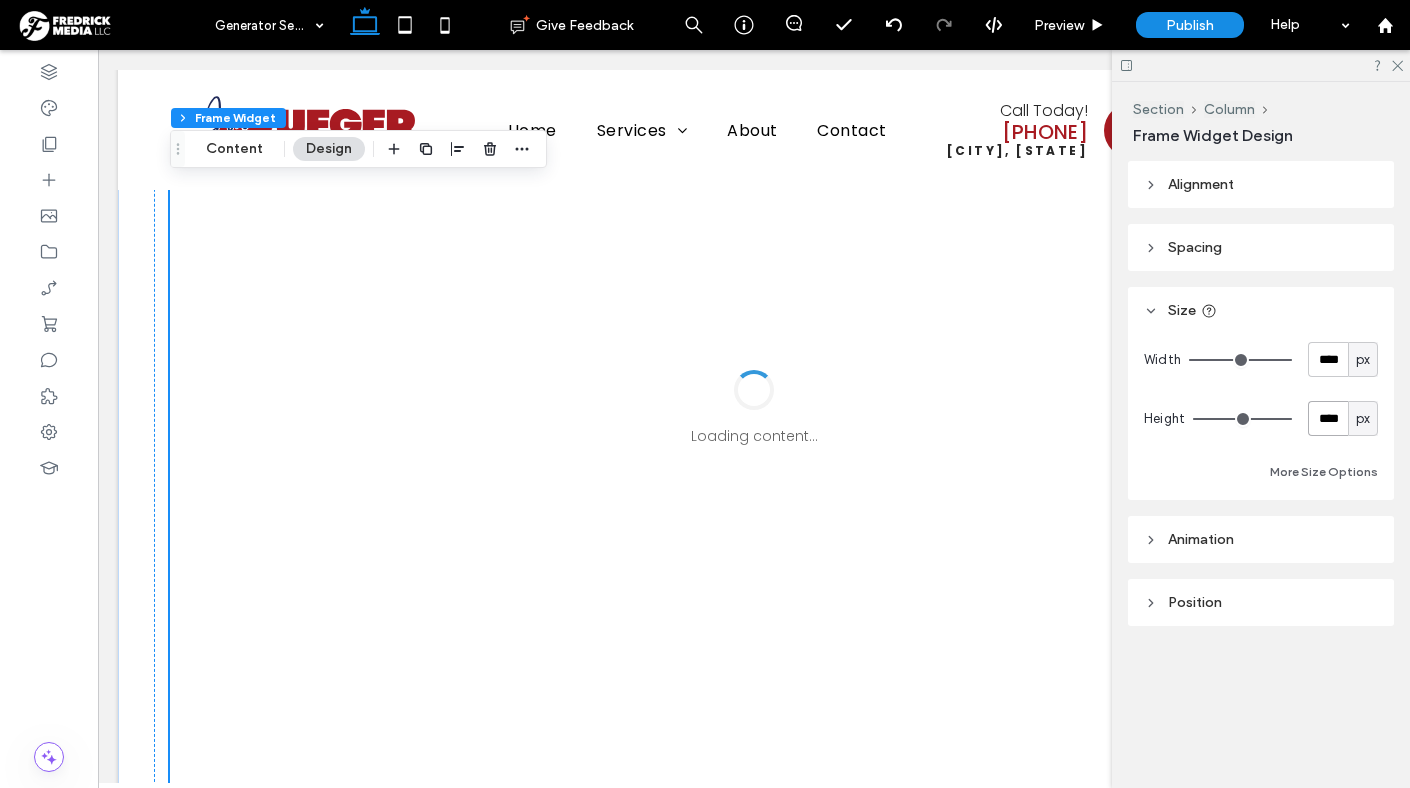 type on "****" 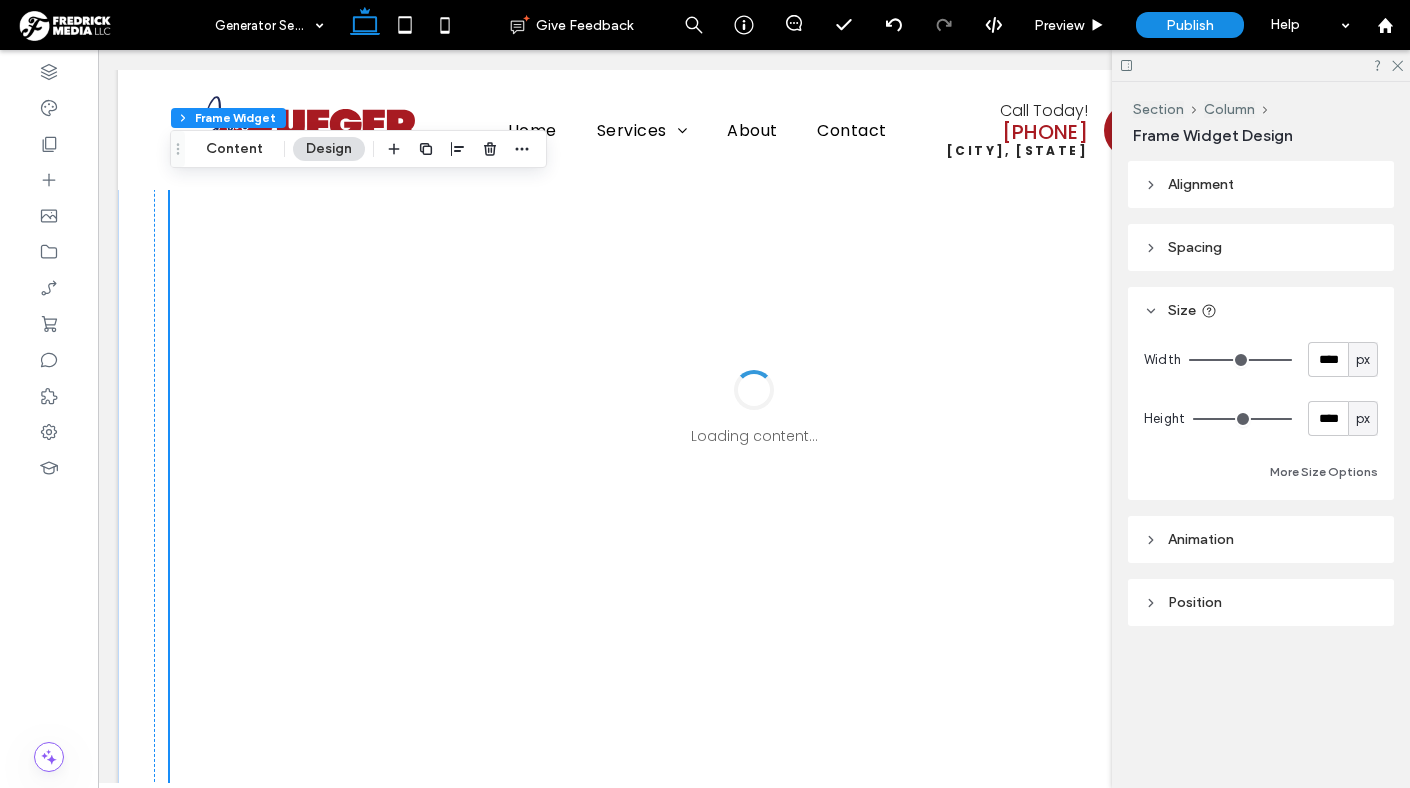 type on "****" 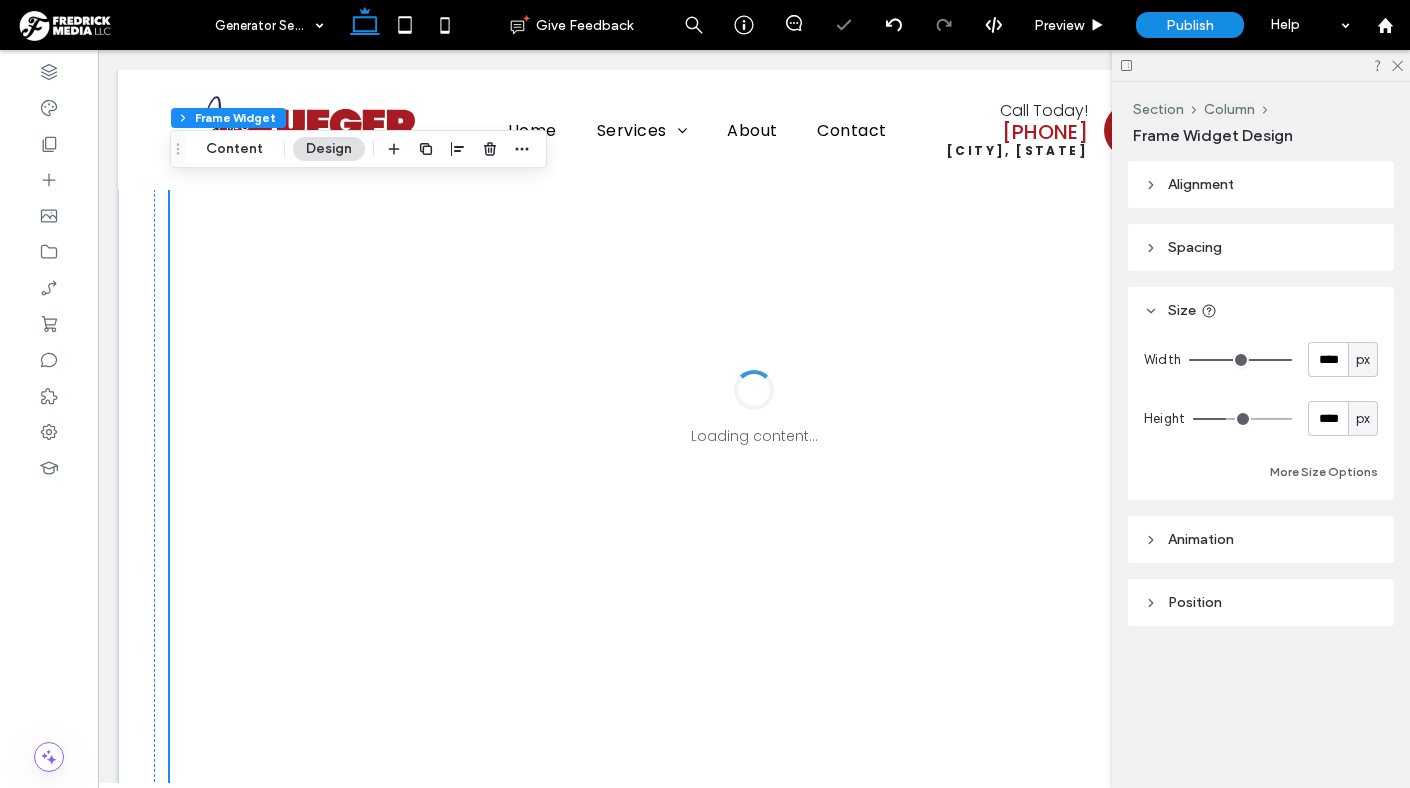click on "Width **** px Height **** px More Size Options" at bounding box center [1261, 413] 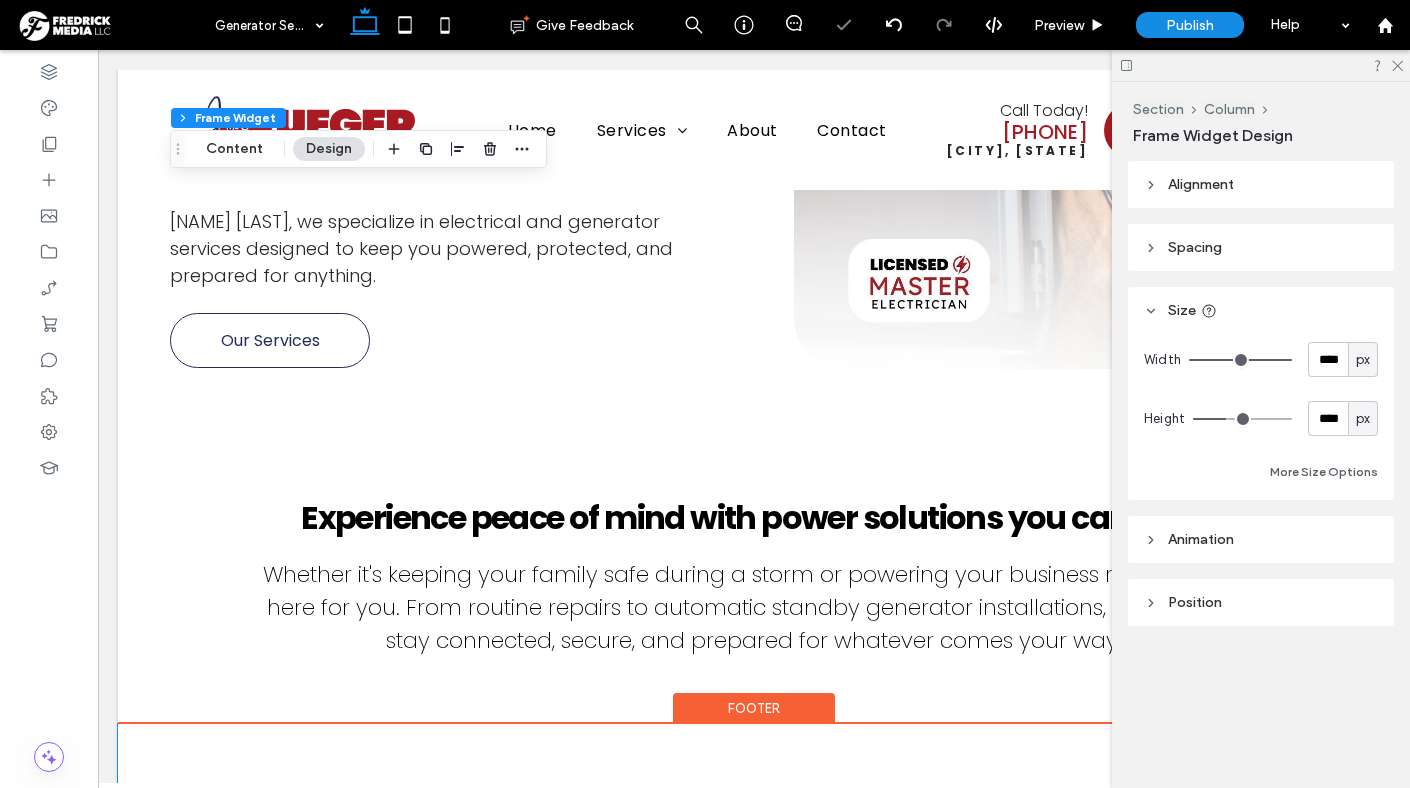 scroll, scrollTop: 2168, scrollLeft: 0, axis: vertical 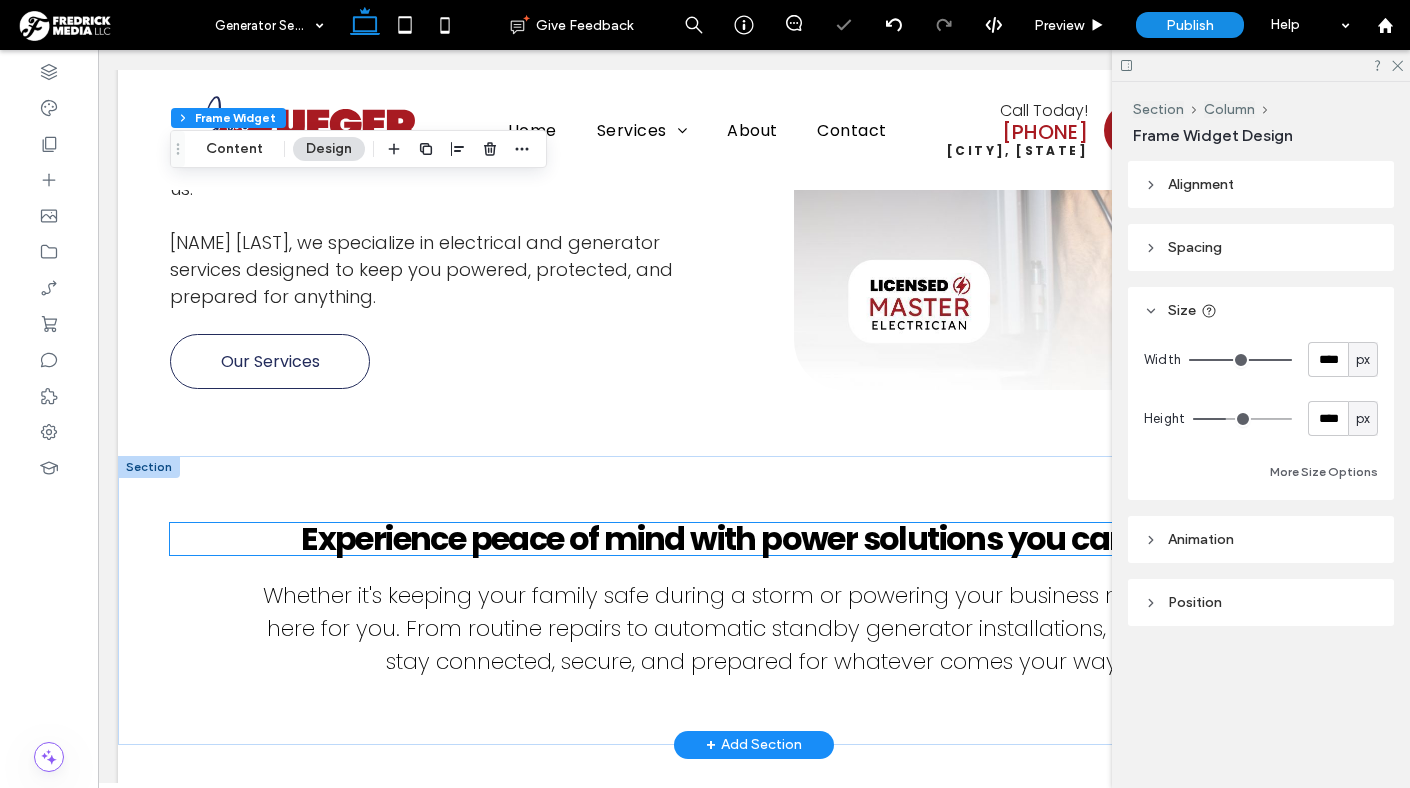 click on "Experience peace of mind with power solutions you can trust" at bounding box center (754, 538) 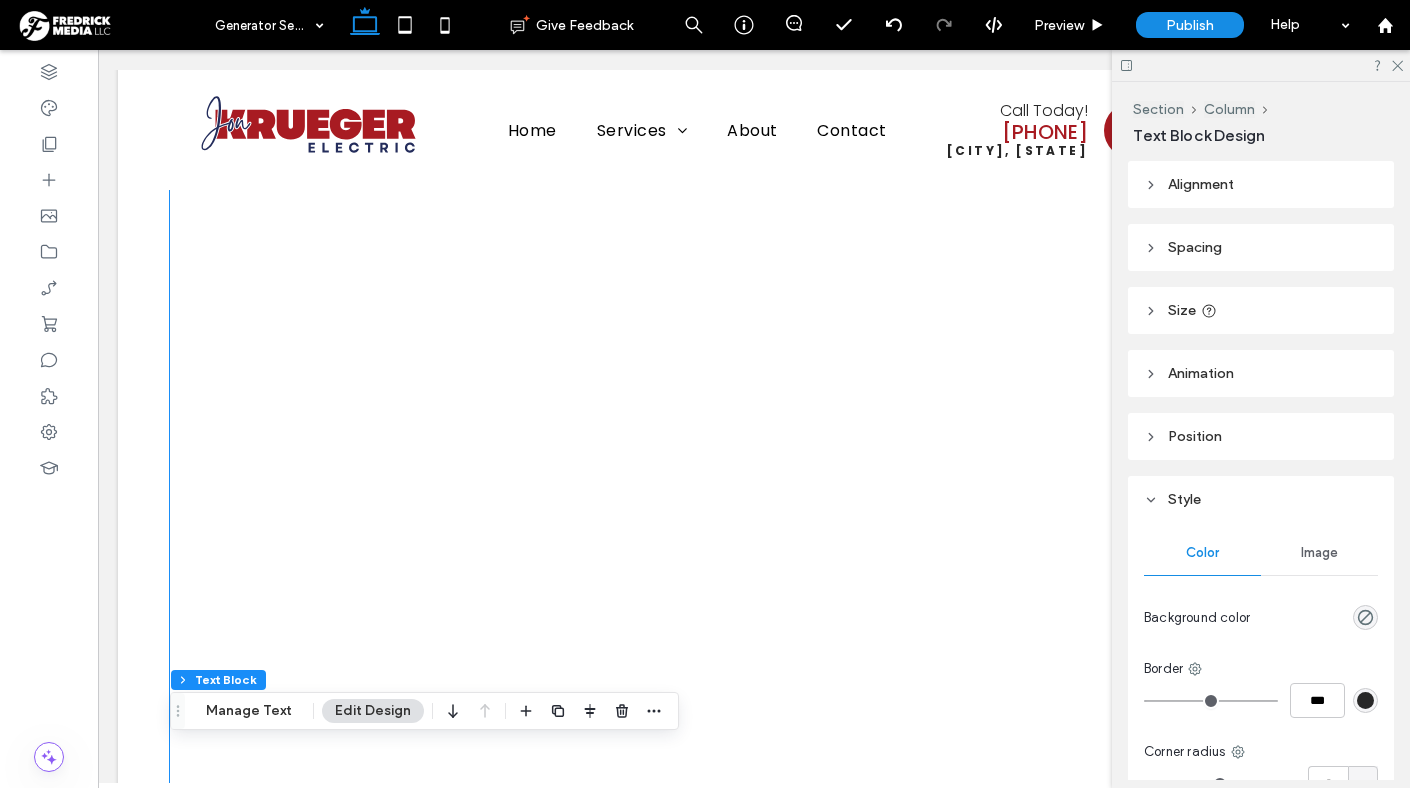 scroll, scrollTop: 687, scrollLeft: 0, axis: vertical 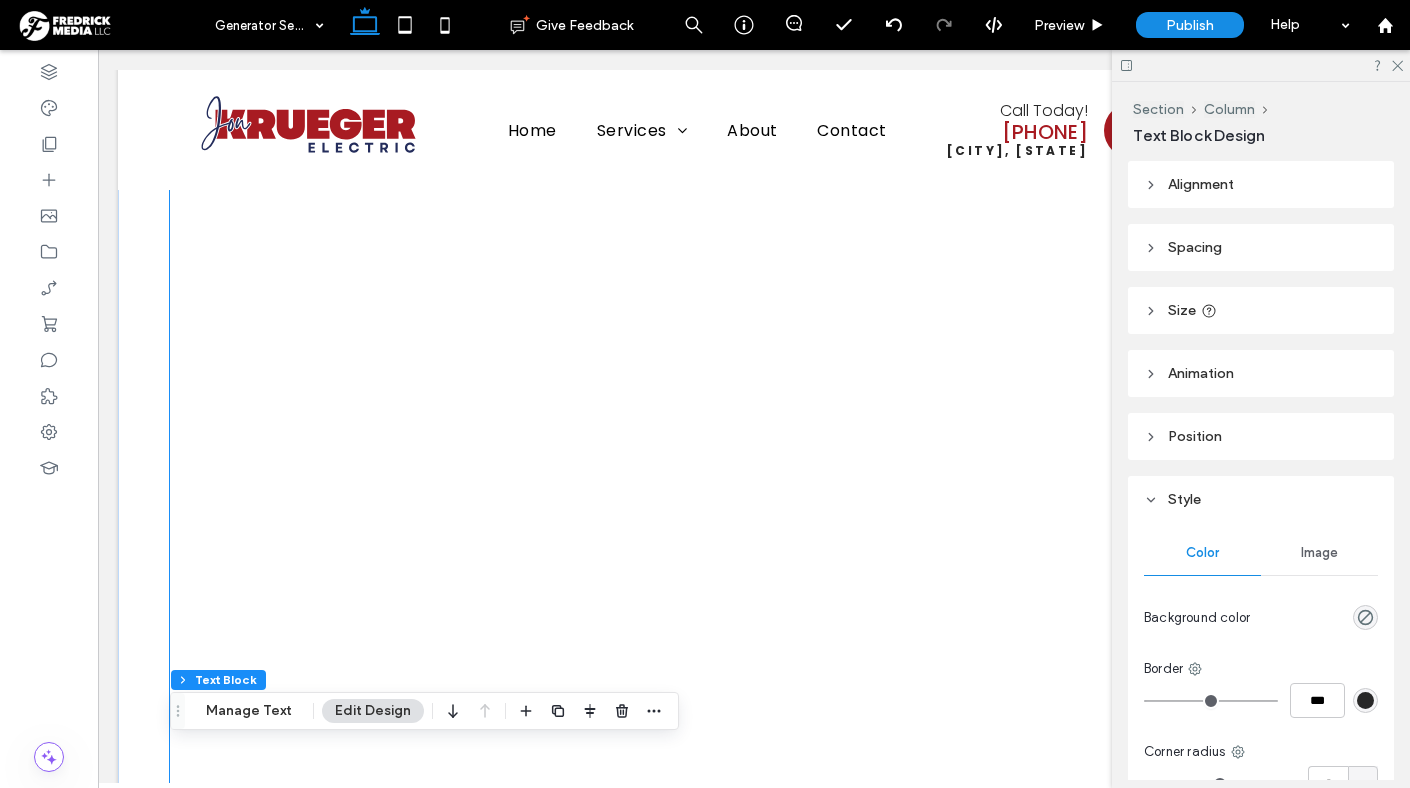 click on "Loading content..." at bounding box center [754, 2746] 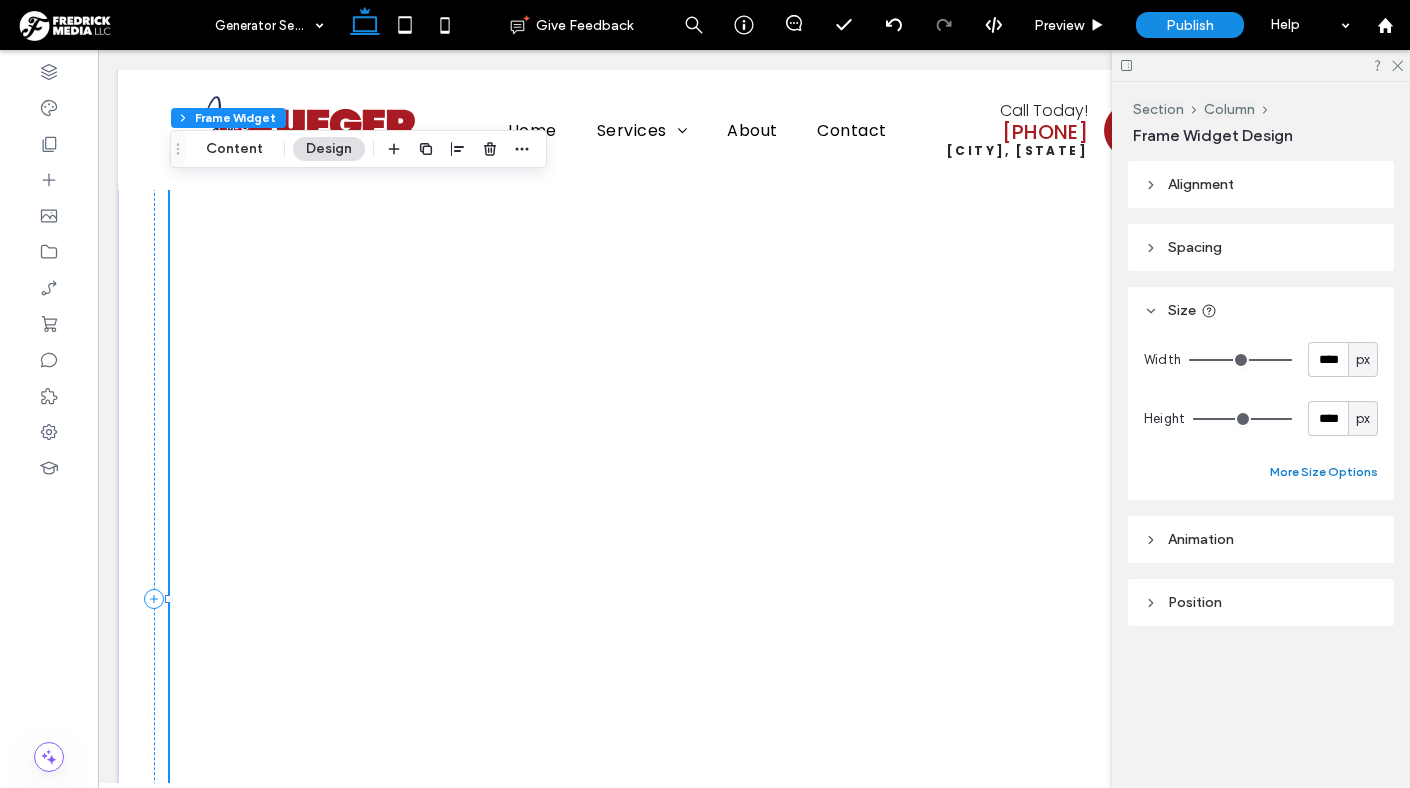 click on "More Size Options" at bounding box center [1324, 472] 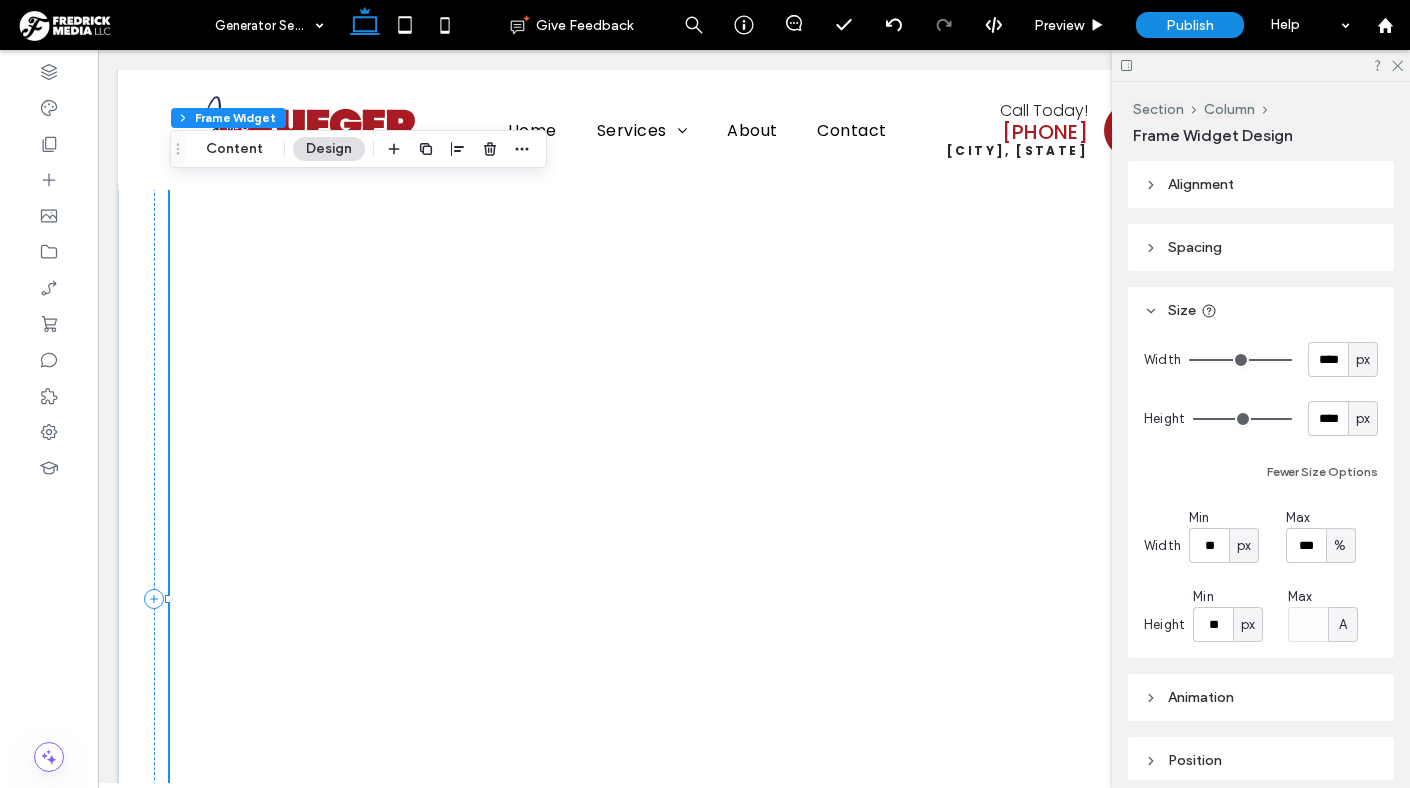 click on "Width **** px Height **** px Fewer Size Options Width Min ** px Max *** % Height Min ** px Max A" at bounding box center (1261, 492) 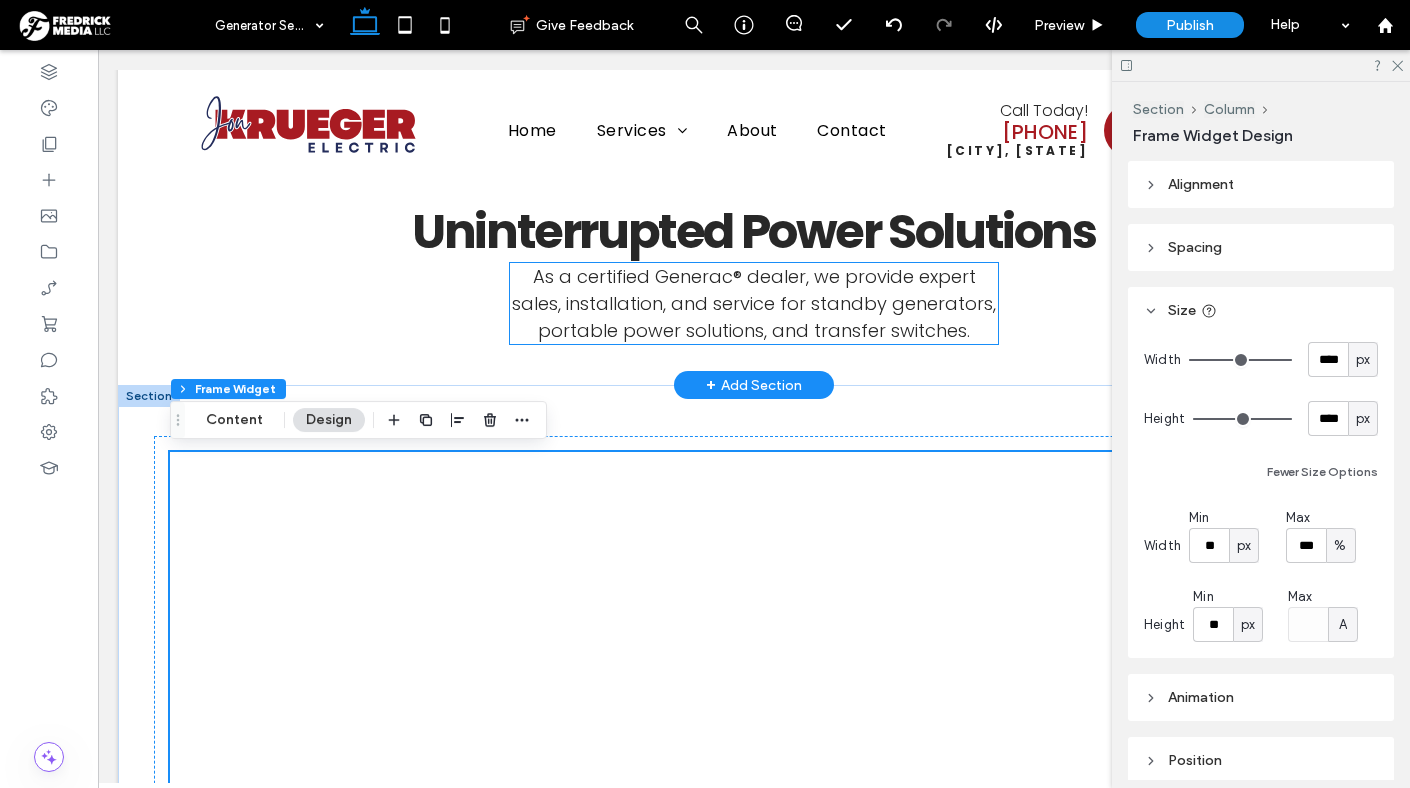 scroll, scrollTop: 364, scrollLeft: 0, axis: vertical 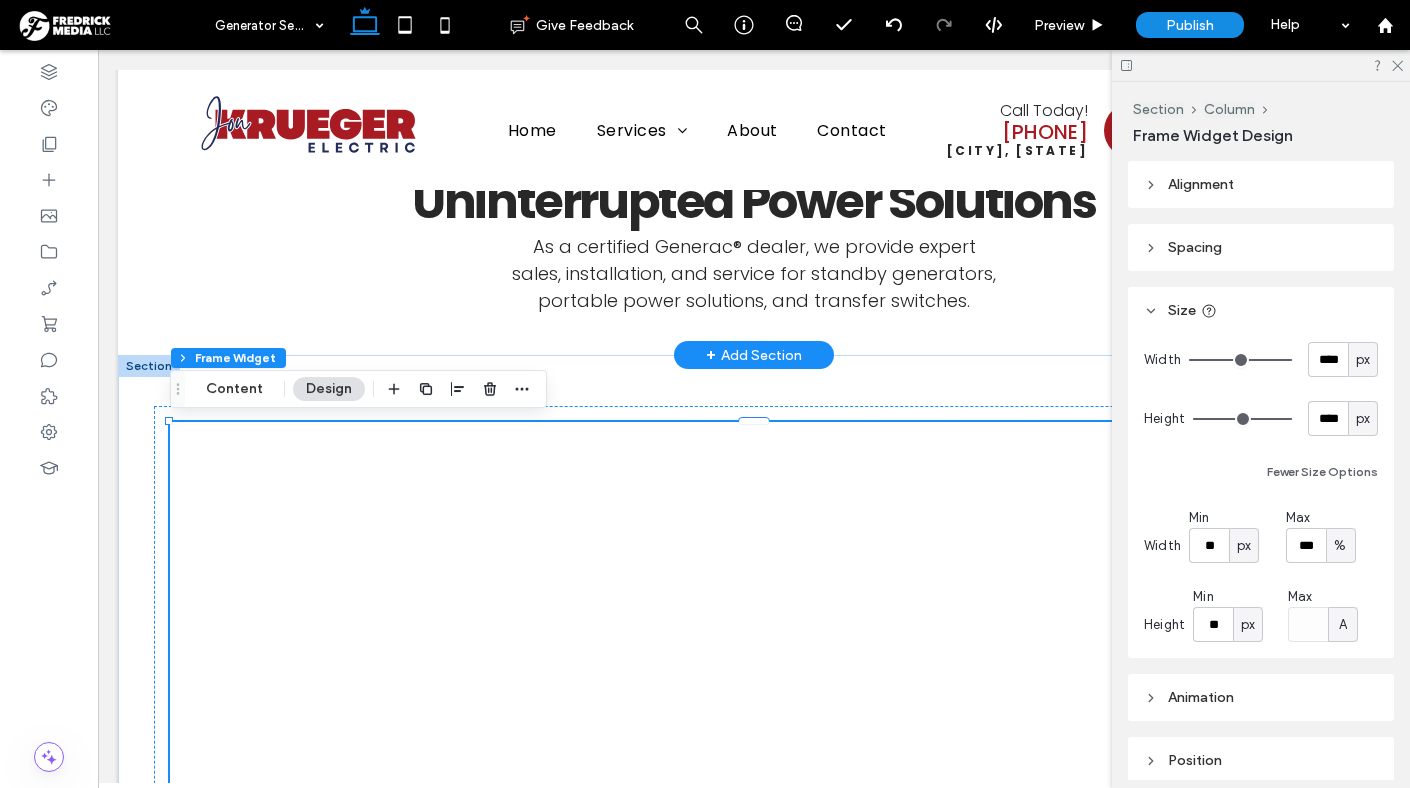 click on "Loading content..." at bounding box center [754, 3069] 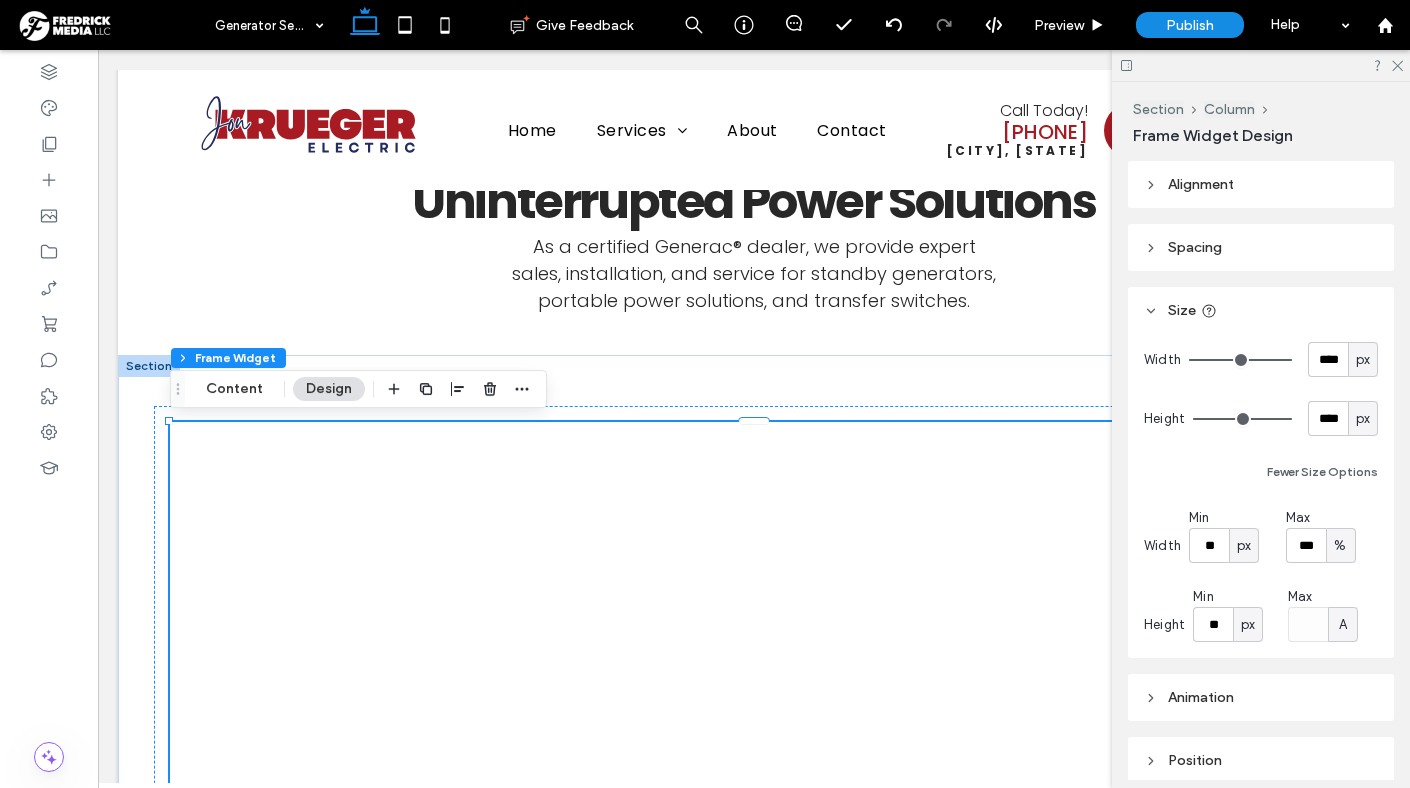 click 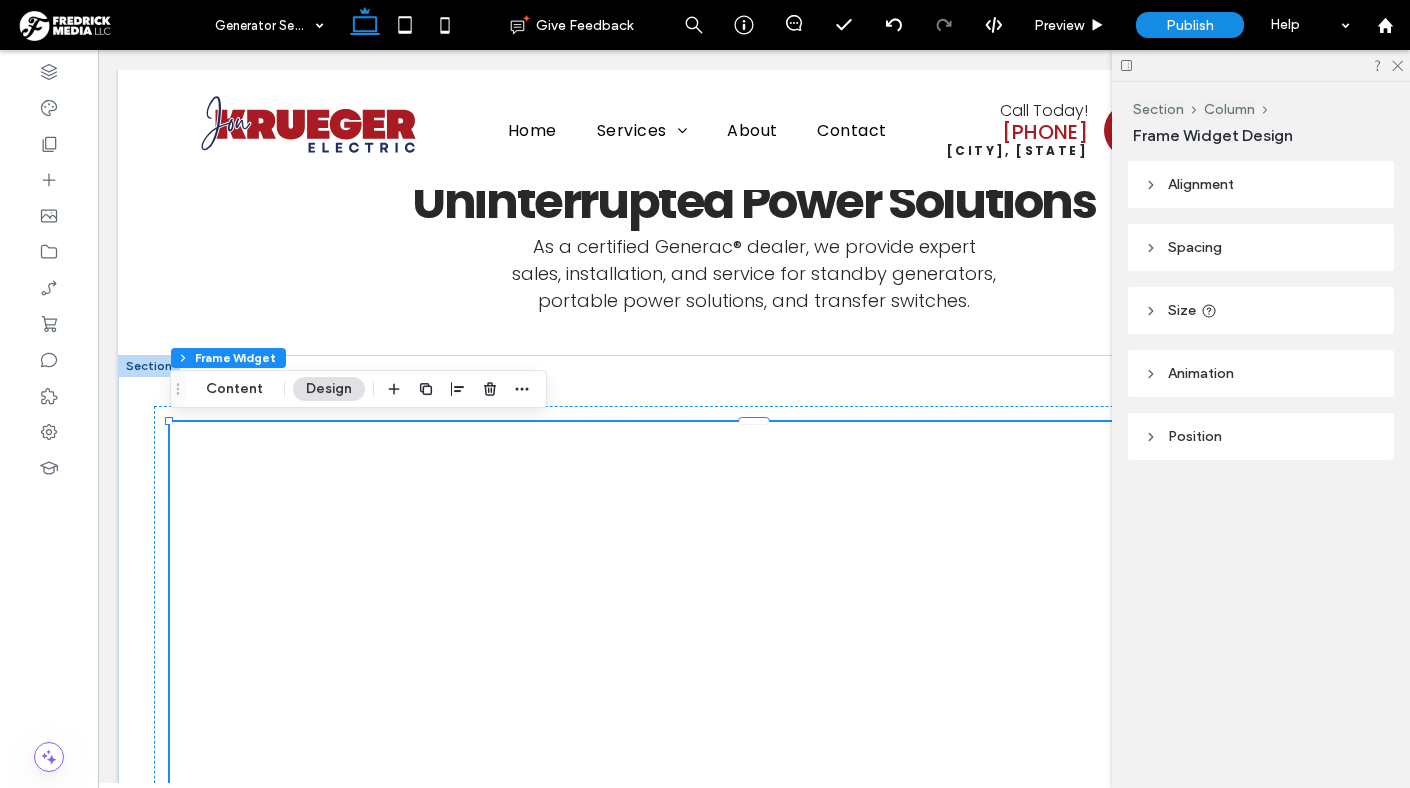 click on "Size" at bounding box center [1261, 310] 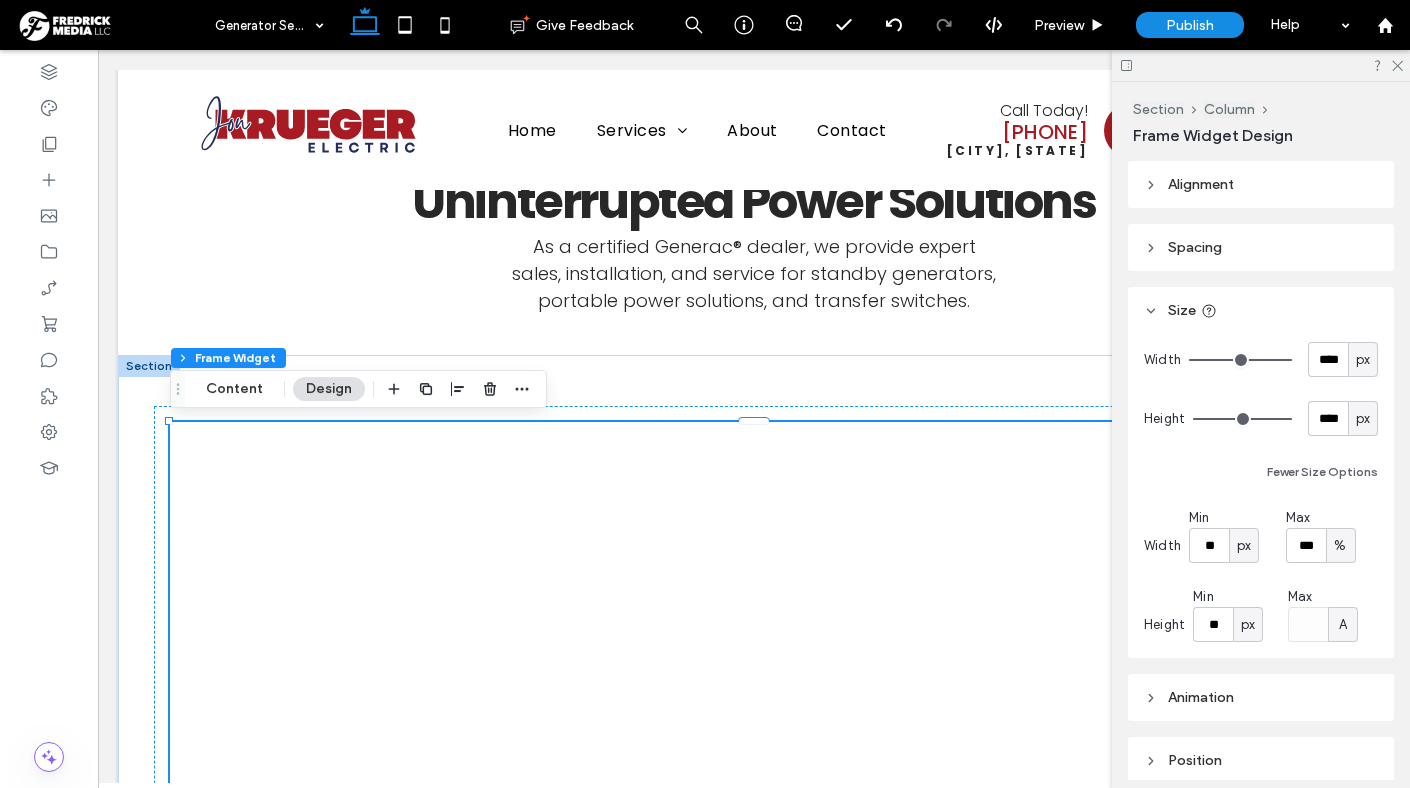 click on "px" at bounding box center (1363, 418) 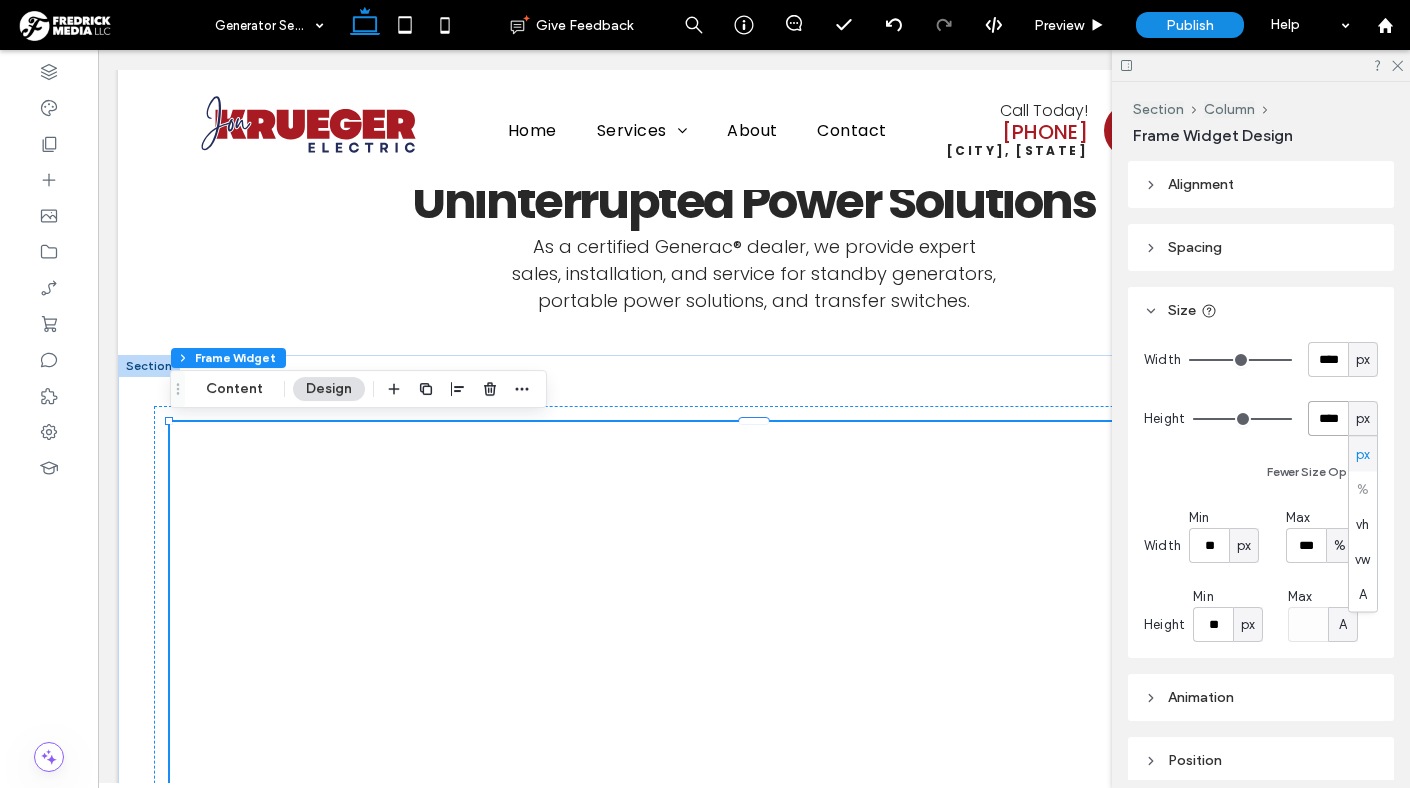 click on "****" at bounding box center [1328, 418] 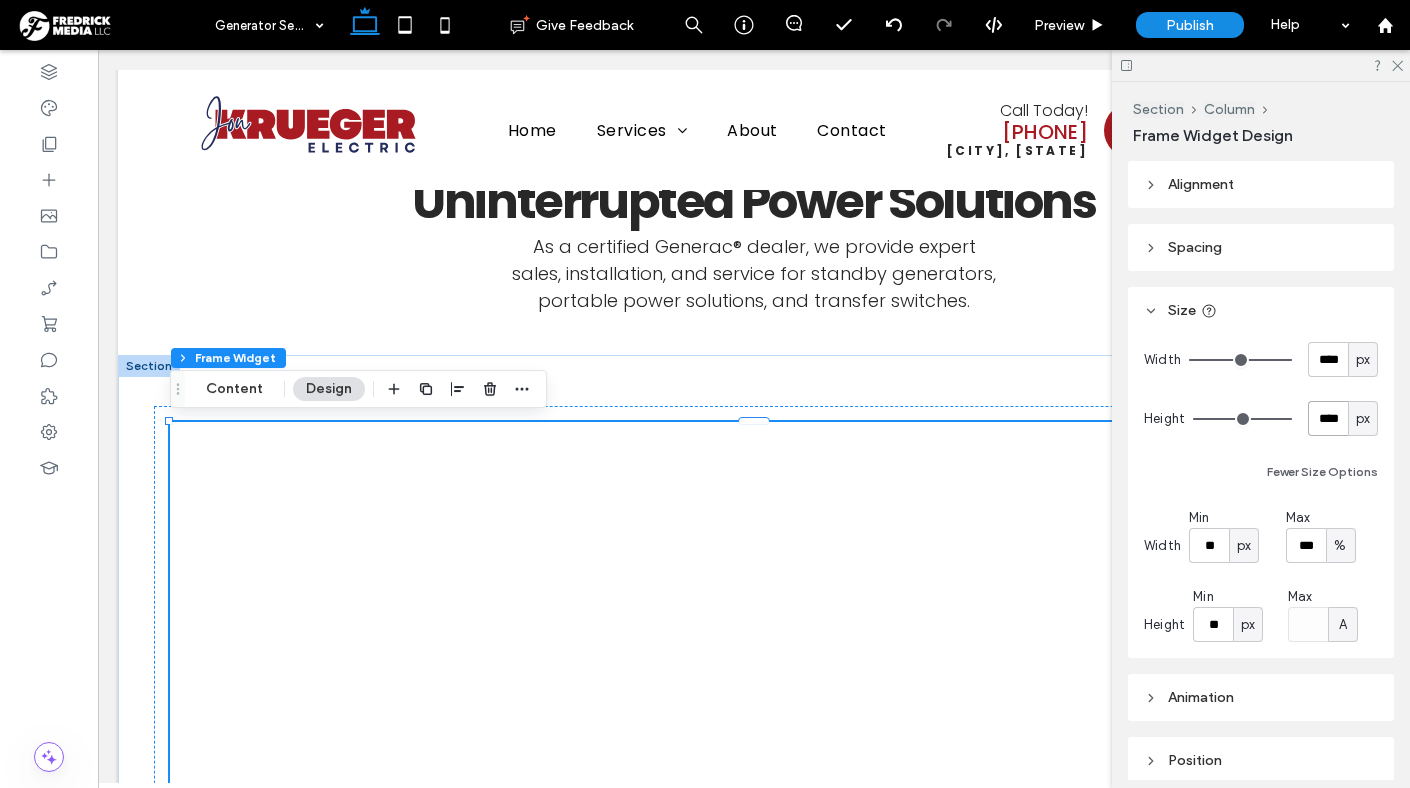 click on "****" at bounding box center (1328, 418) 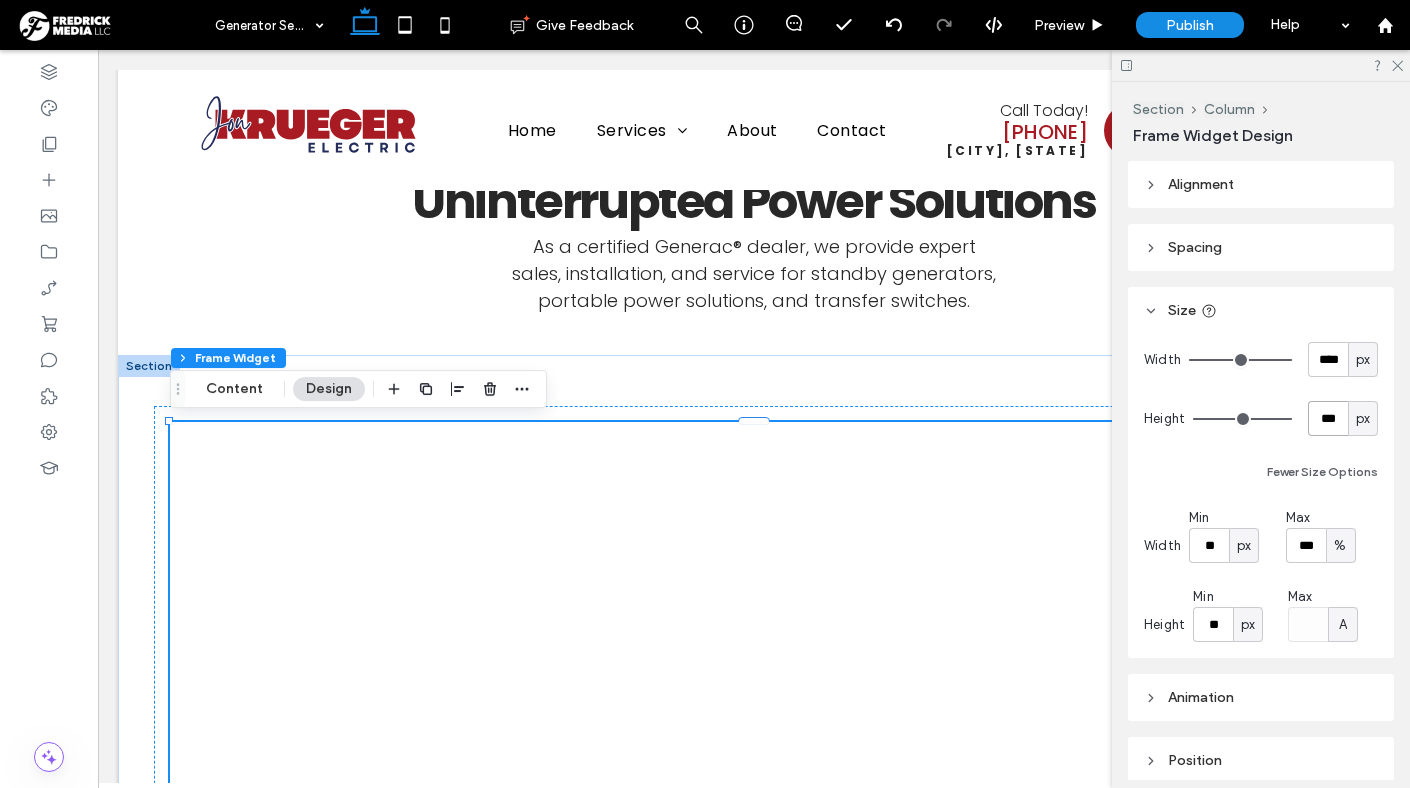type on "***" 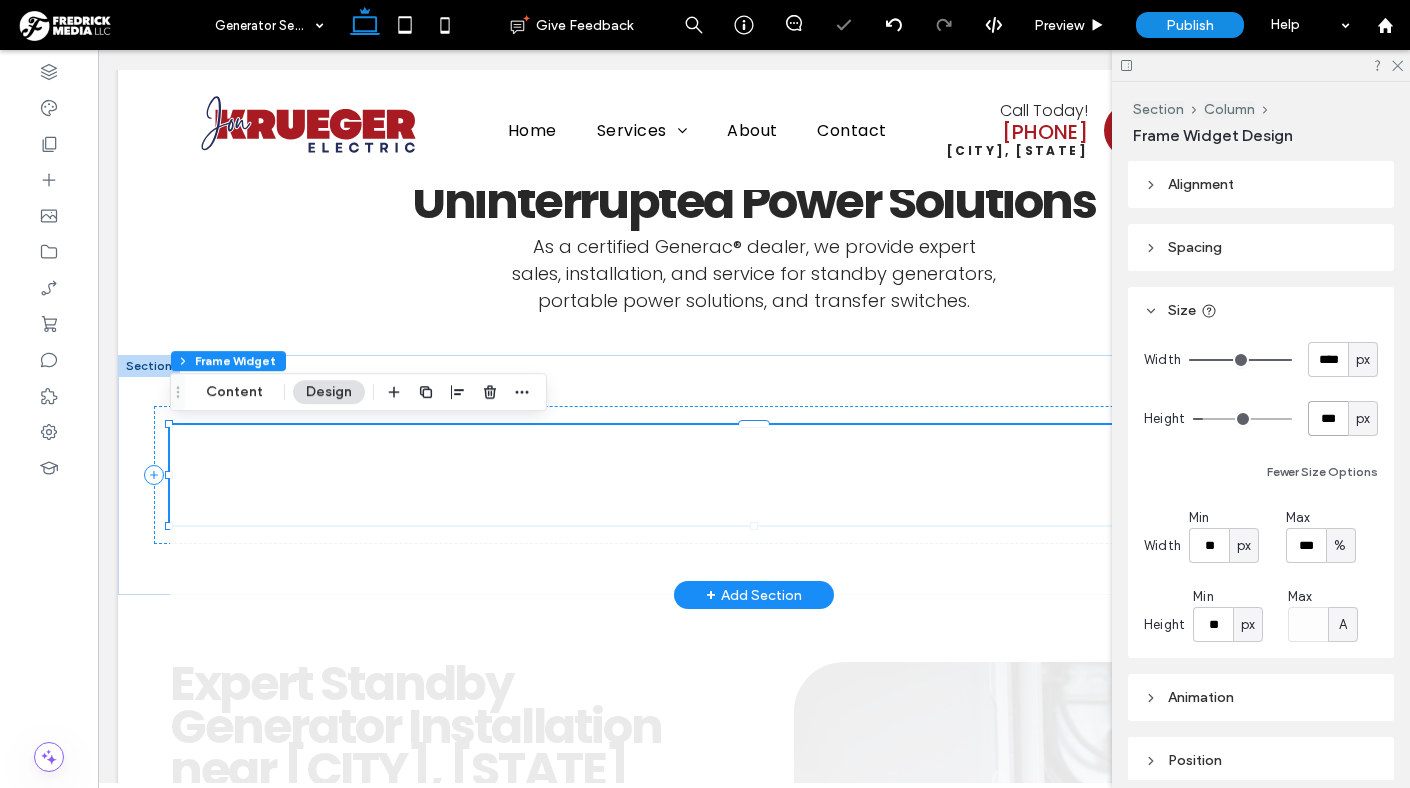 click on "Loading content..." at bounding box center [754, 3072] 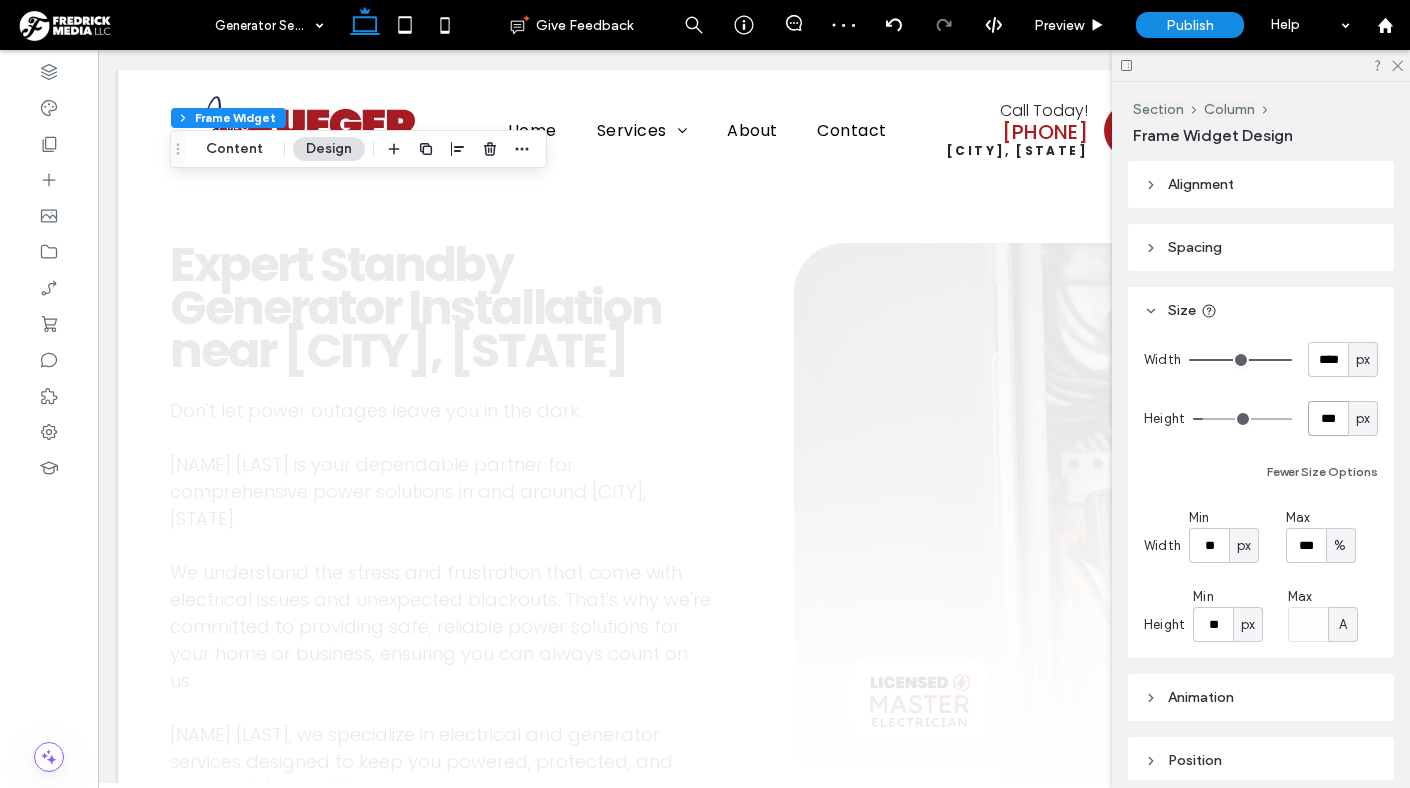 scroll, scrollTop: 786, scrollLeft: 0, axis: vertical 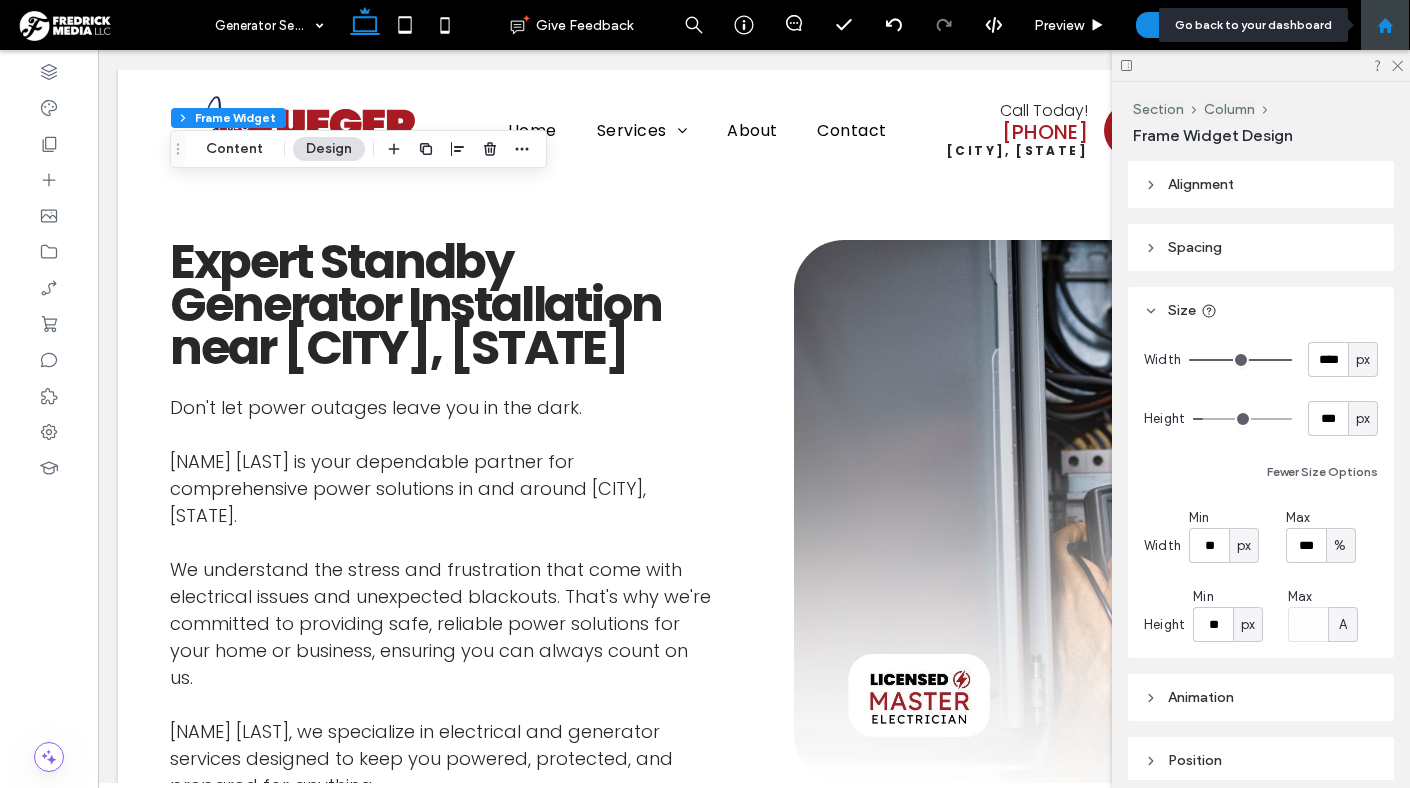 click 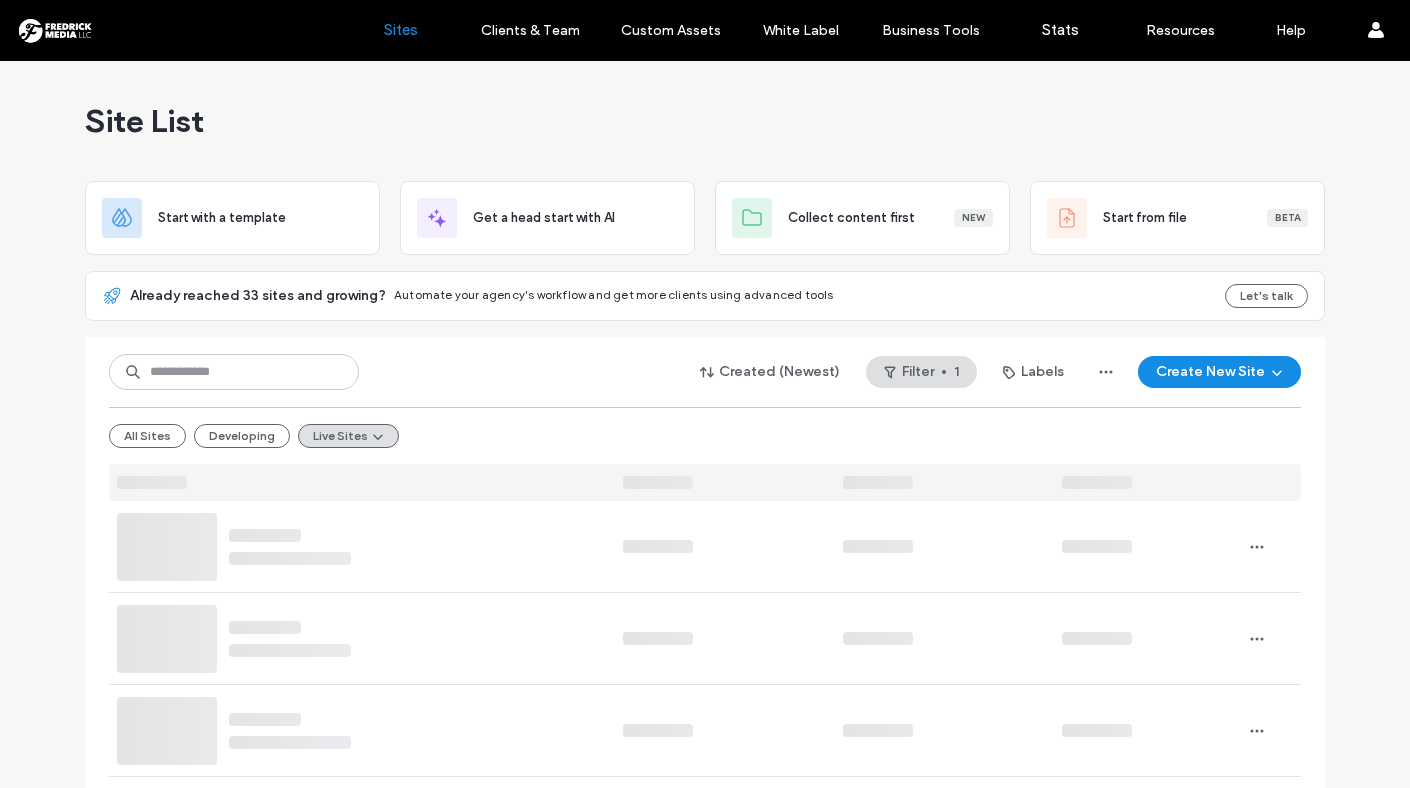 scroll, scrollTop: 0, scrollLeft: 0, axis: both 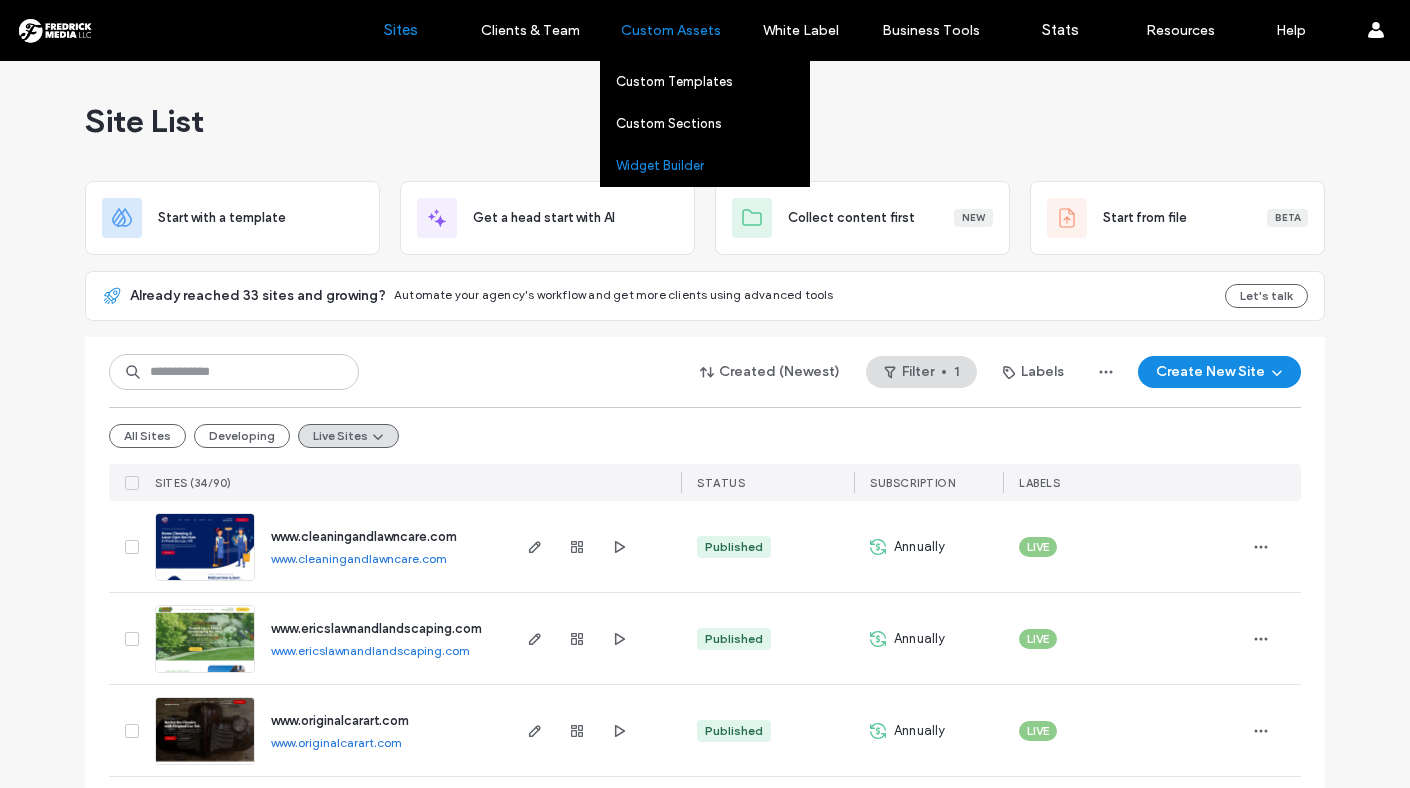 click on "Widget Builder" at bounding box center [660, 165] 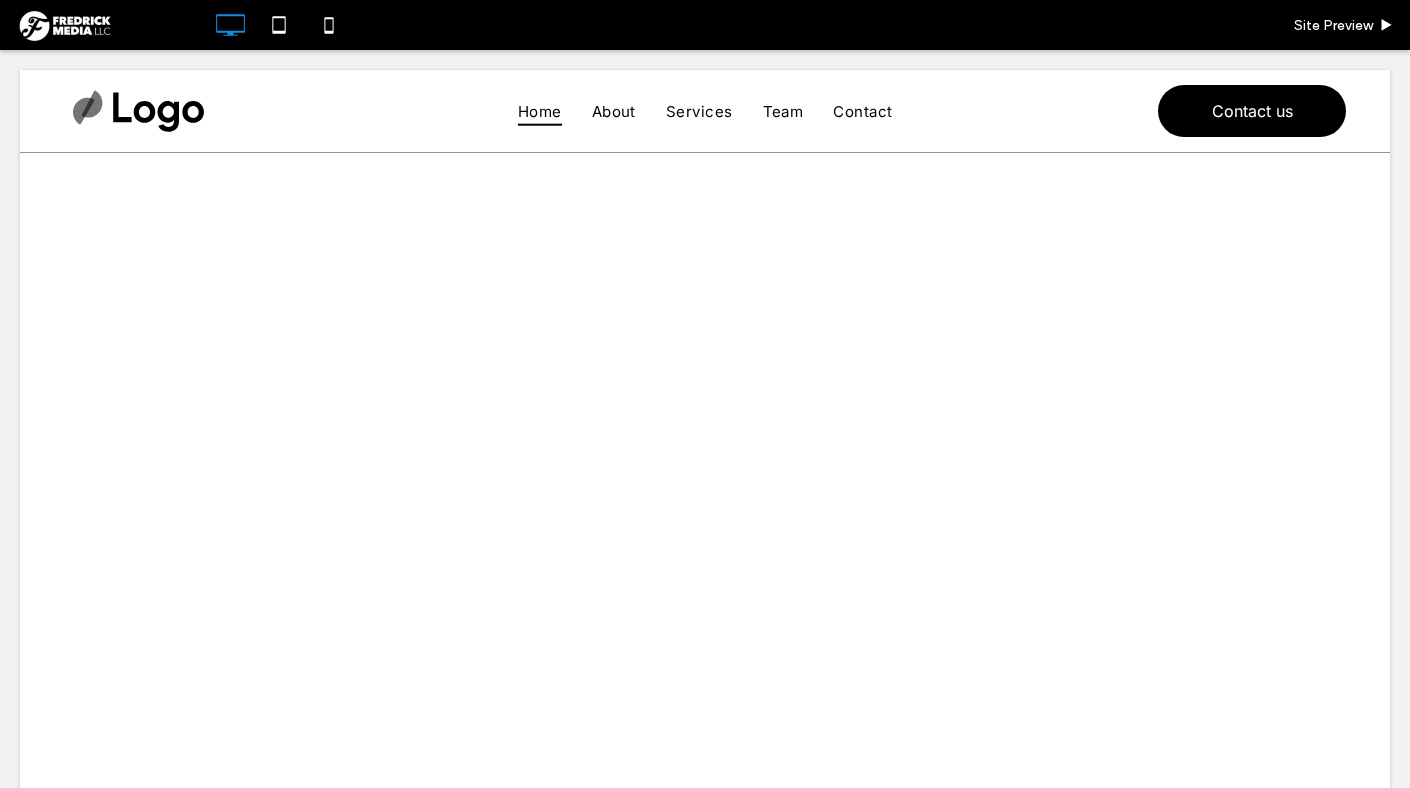 scroll, scrollTop: 1346, scrollLeft: 0, axis: vertical 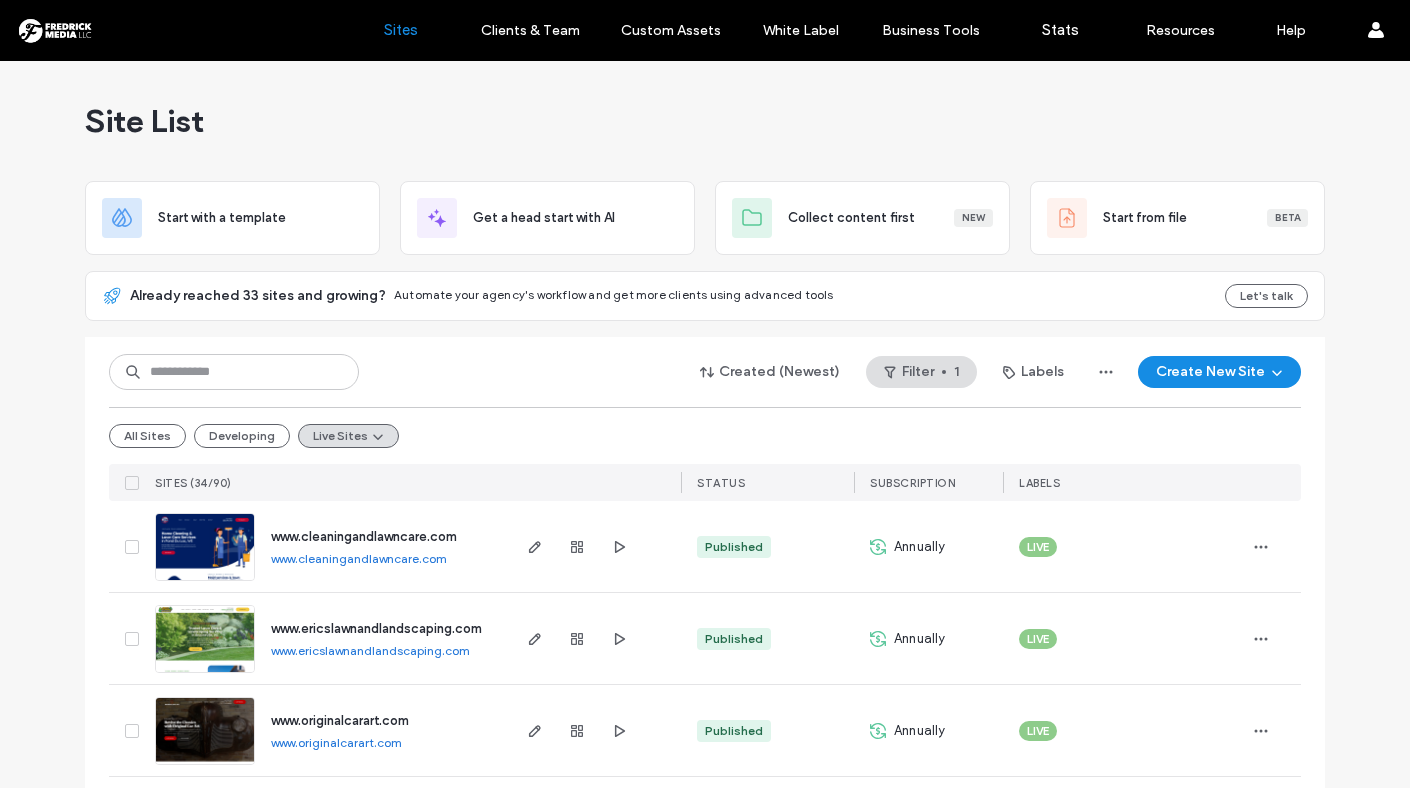 click on "All Sites Developing Live Sites" at bounding box center (705, 435) 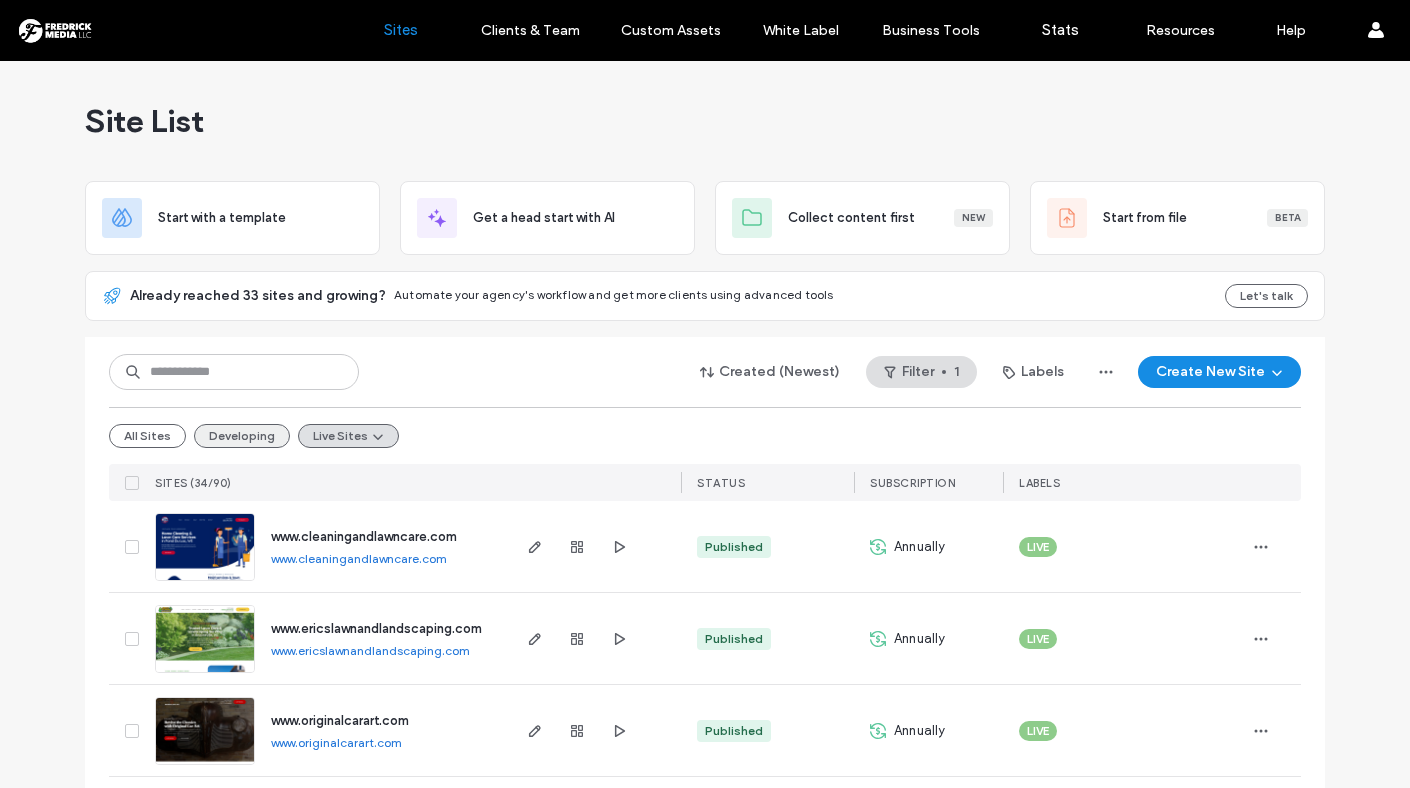 click on "Developing" at bounding box center [242, 436] 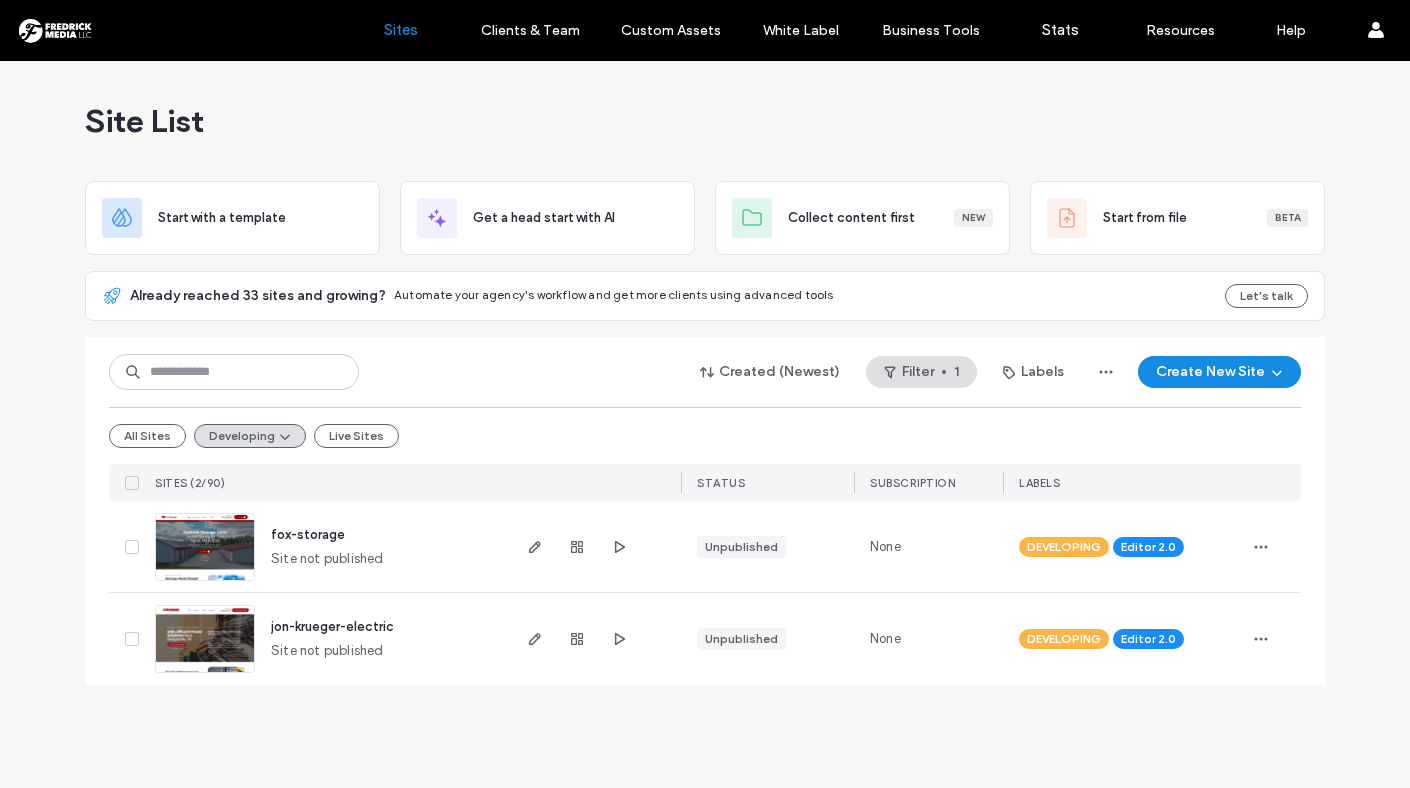 click at bounding box center (205, 674) 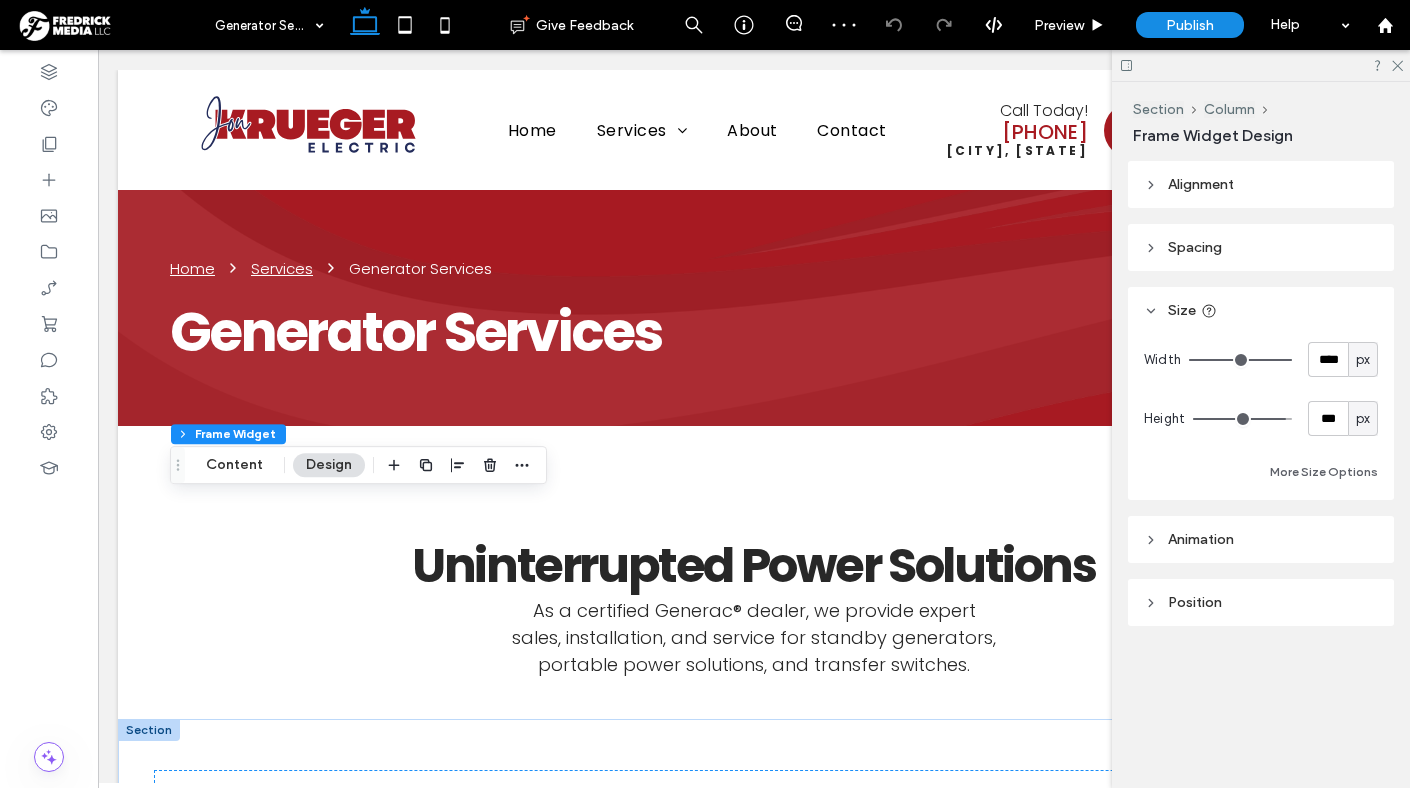 scroll, scrollTop: 291, scrollLeft: 0, axis: vertical 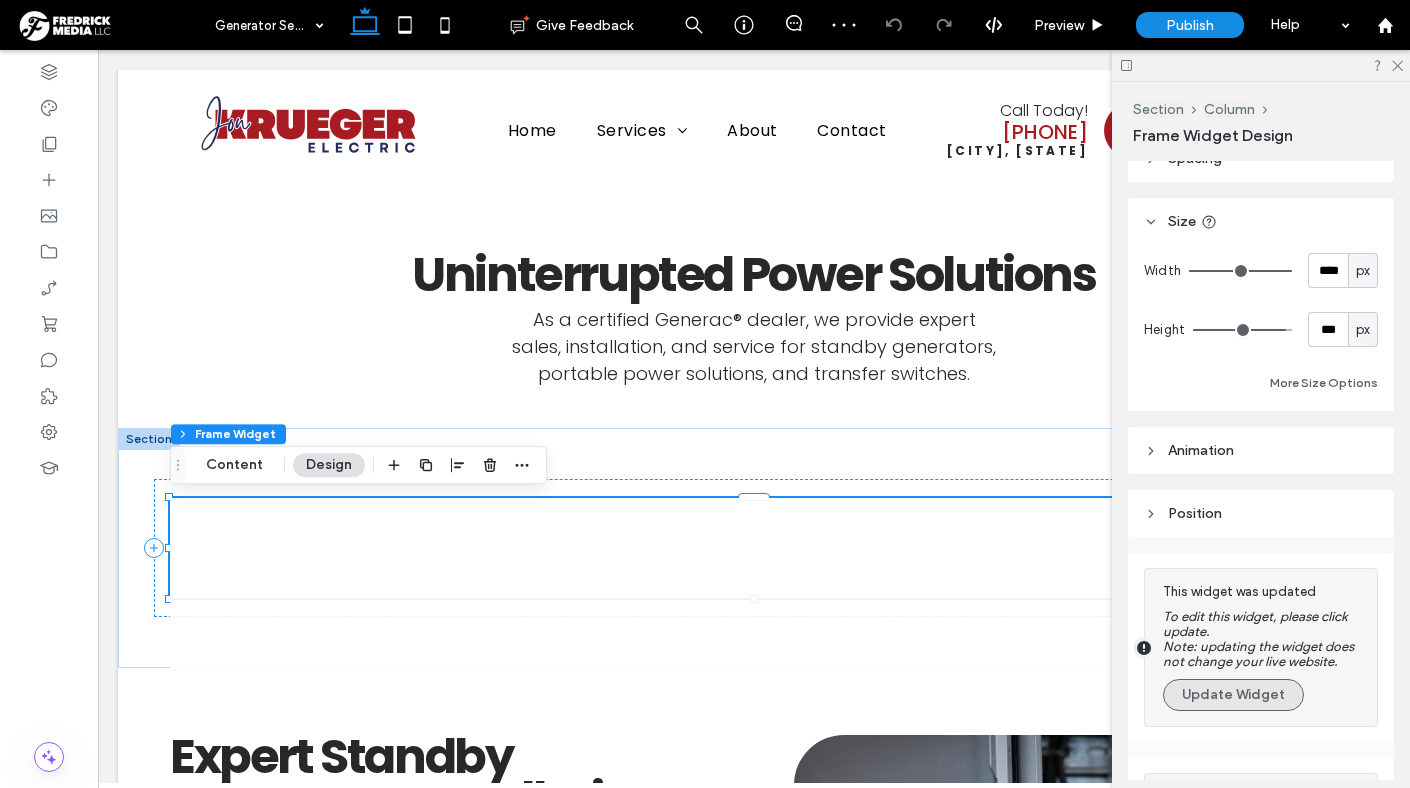click on "Update Widget" at bounding box center [1233, 695] 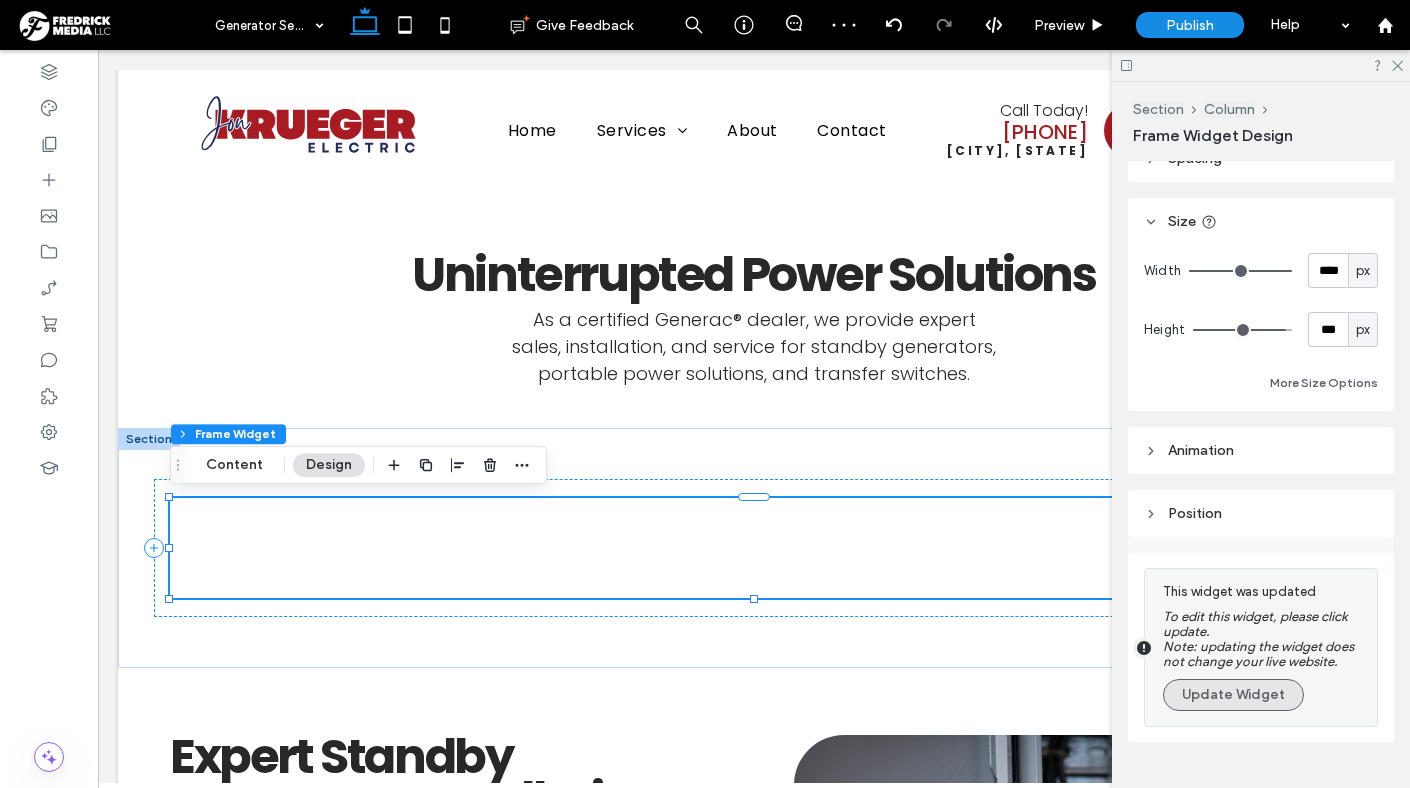 click on "Update Widget" at bounding box center [1233, 695] 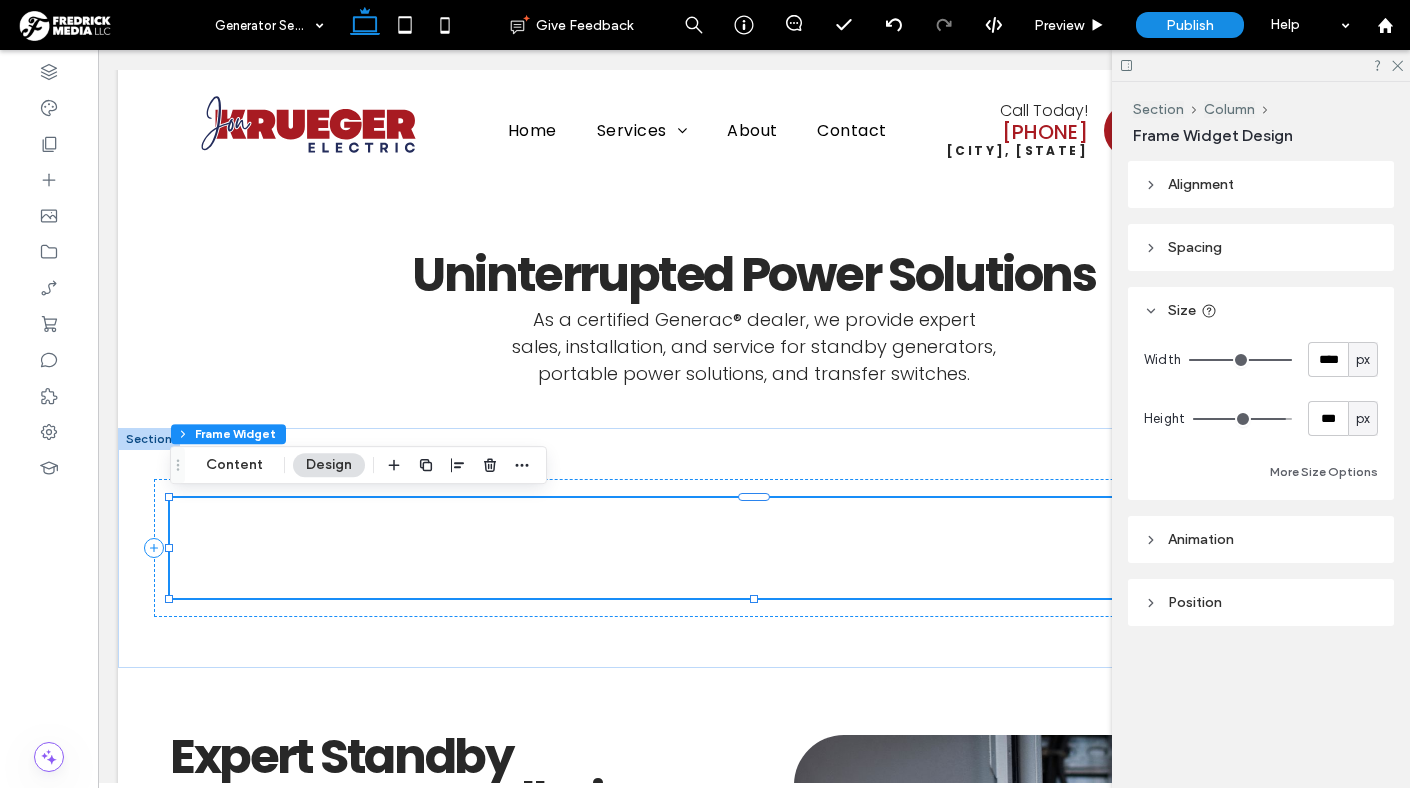 scroll, scrollTop: 0, scrollLeft: 0, axis: both 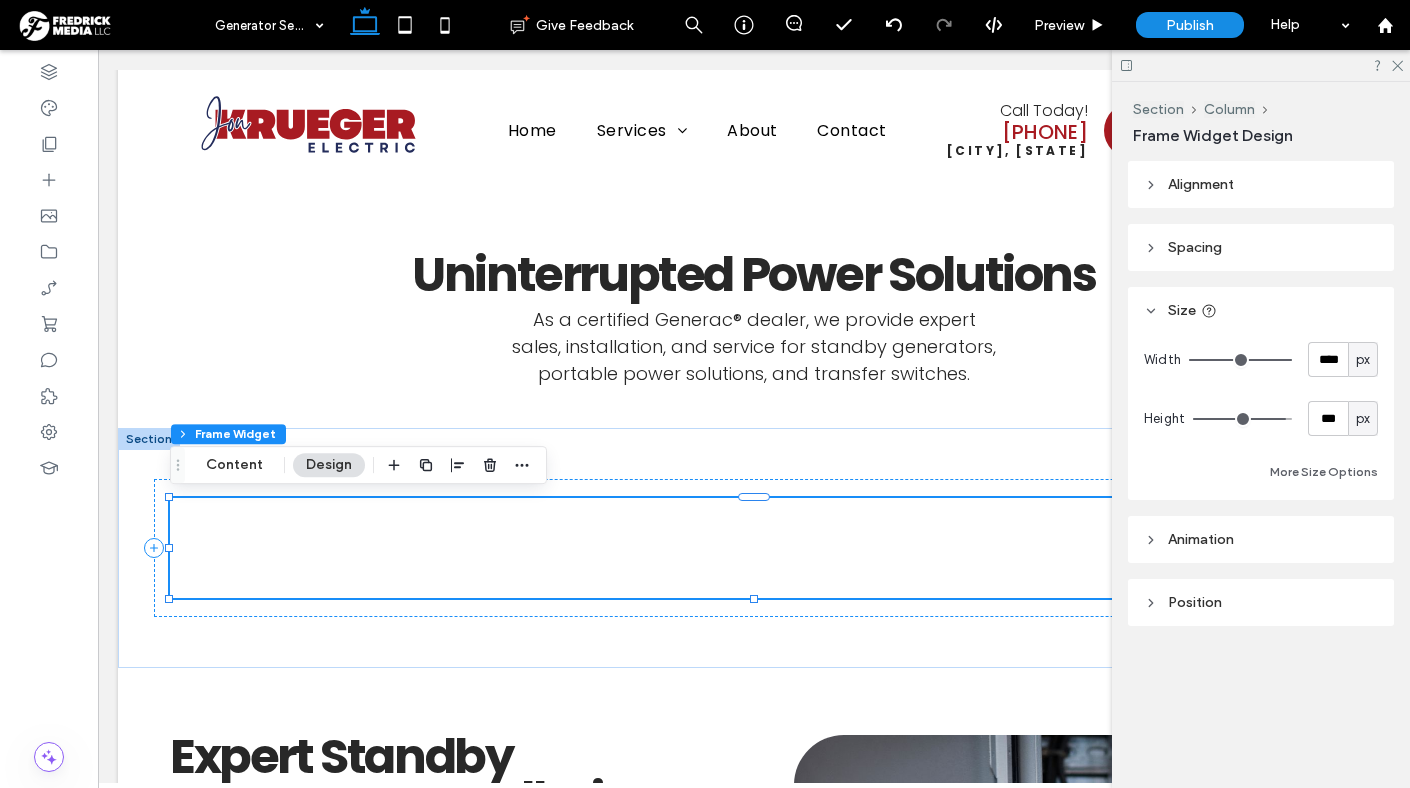 click on "px" at bounding box center [1363, 419] 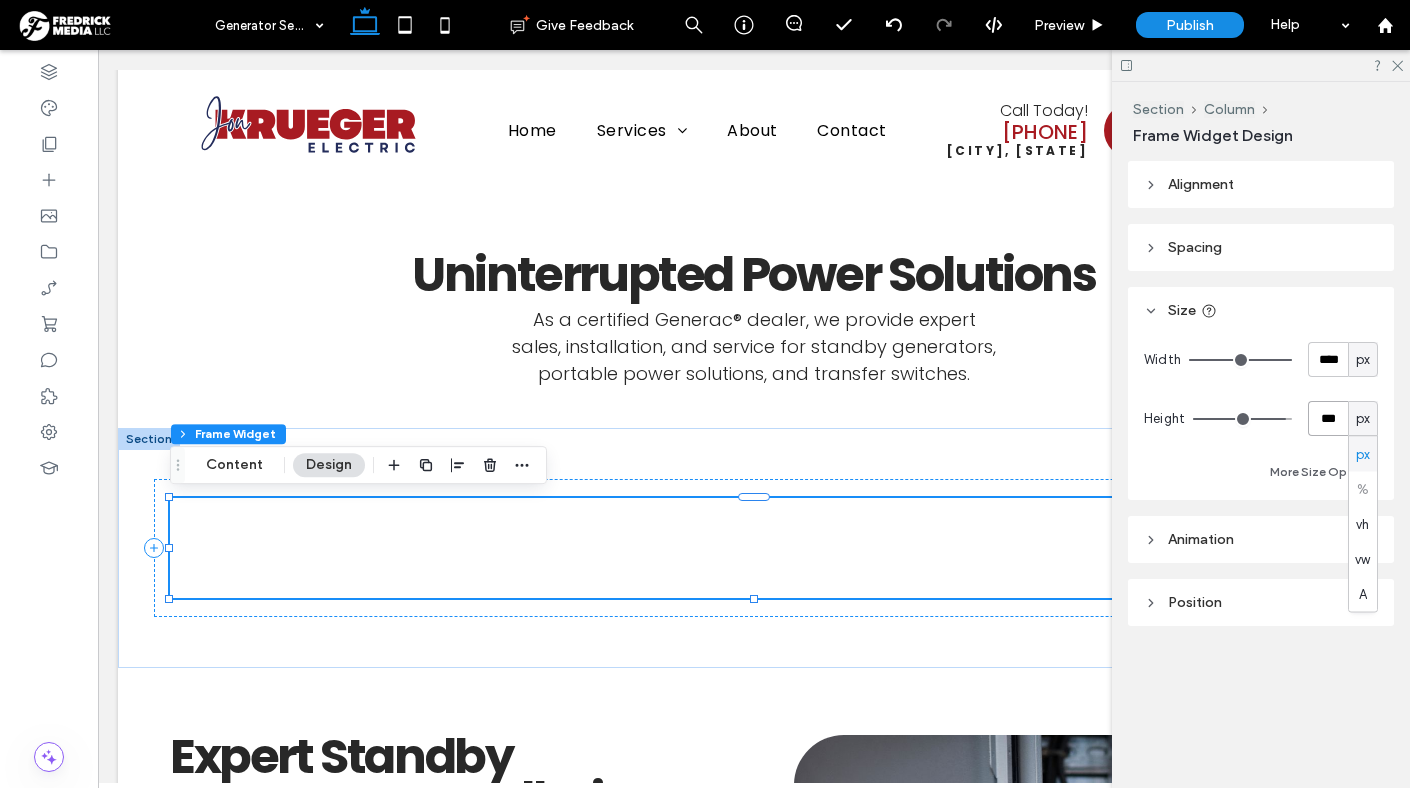 click on "***" at bounding box center (1328, 418) 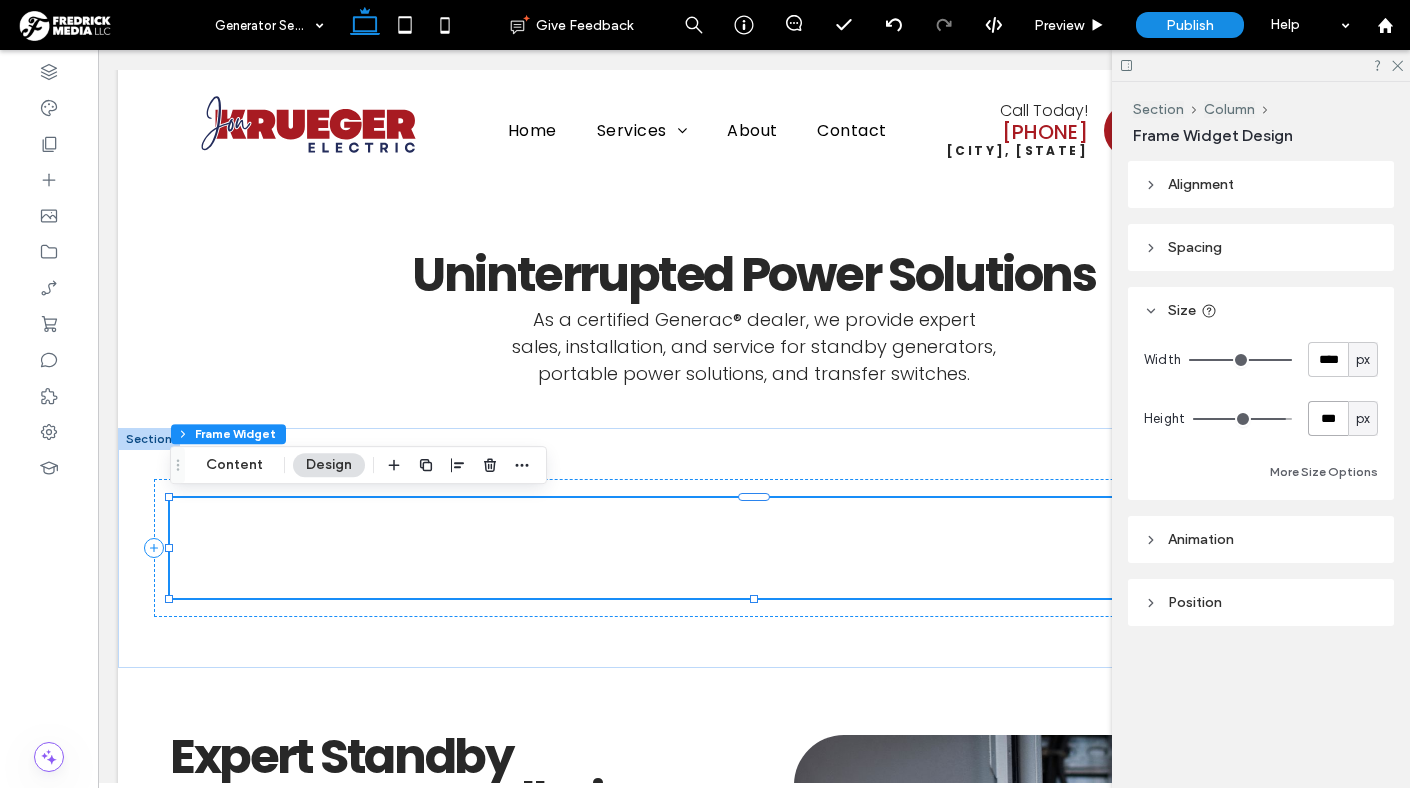 click on "***" at bounding box center [1328, 418] 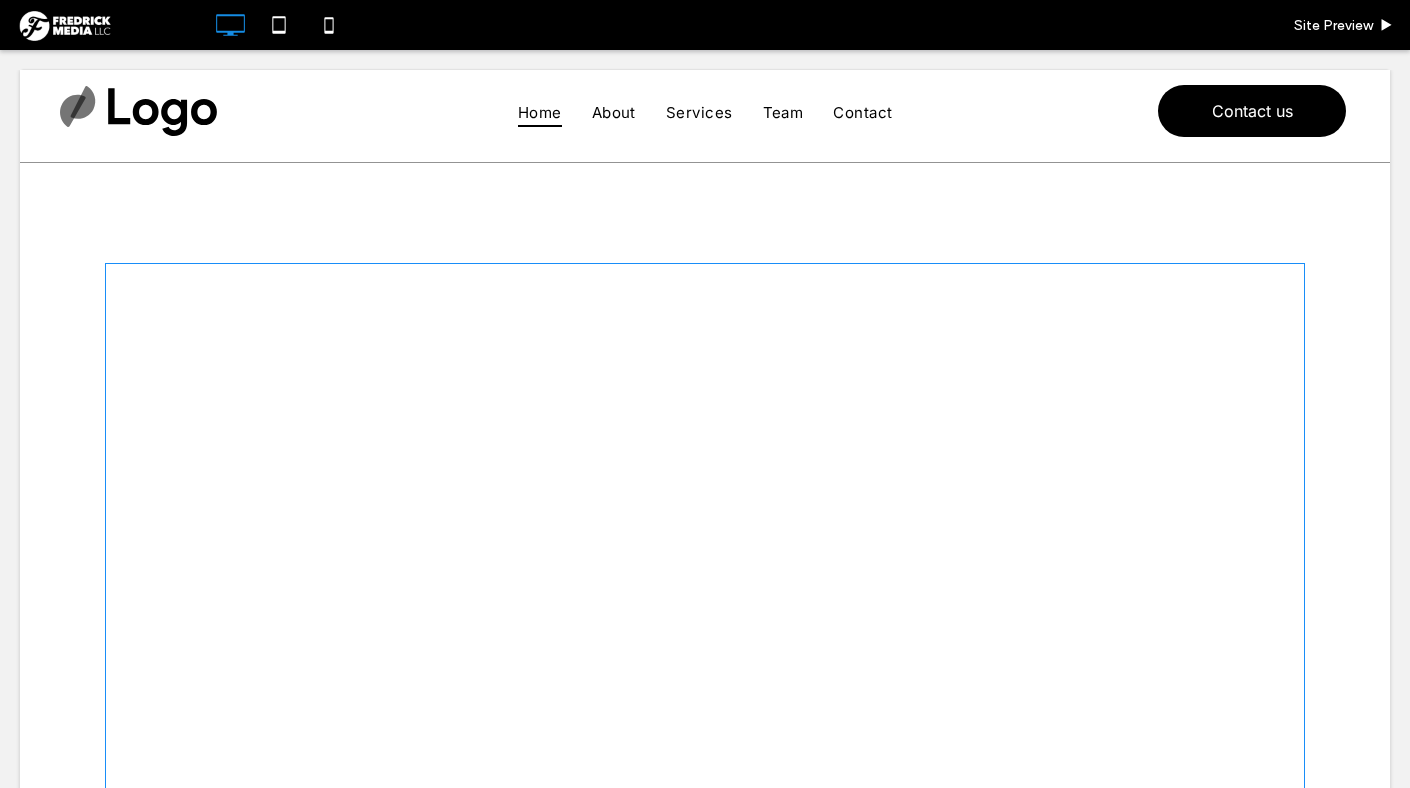 scroll, scrollTop: 333, scrollLeft: 0, axis: vertical 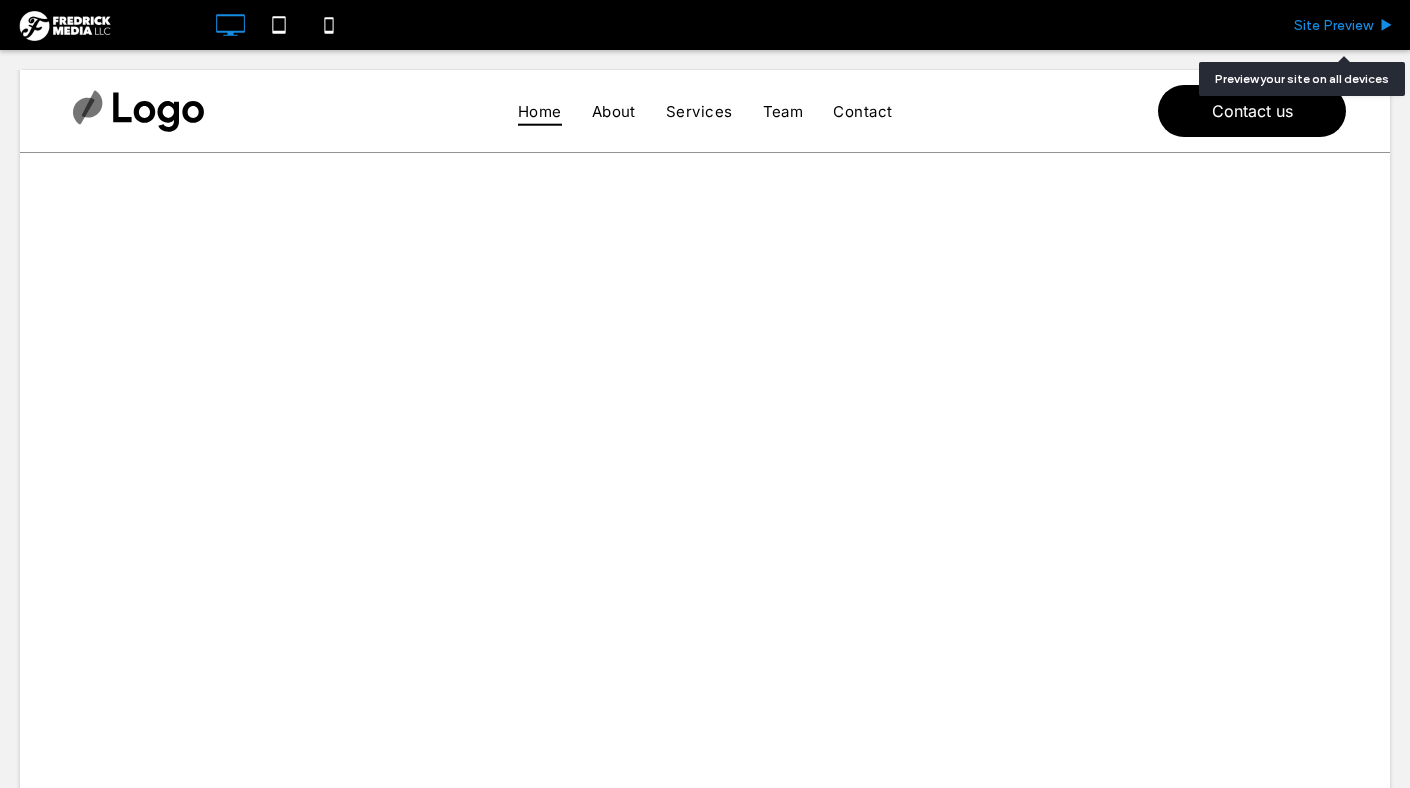 click on "Site Preview" at bounding box center [1344, 25] 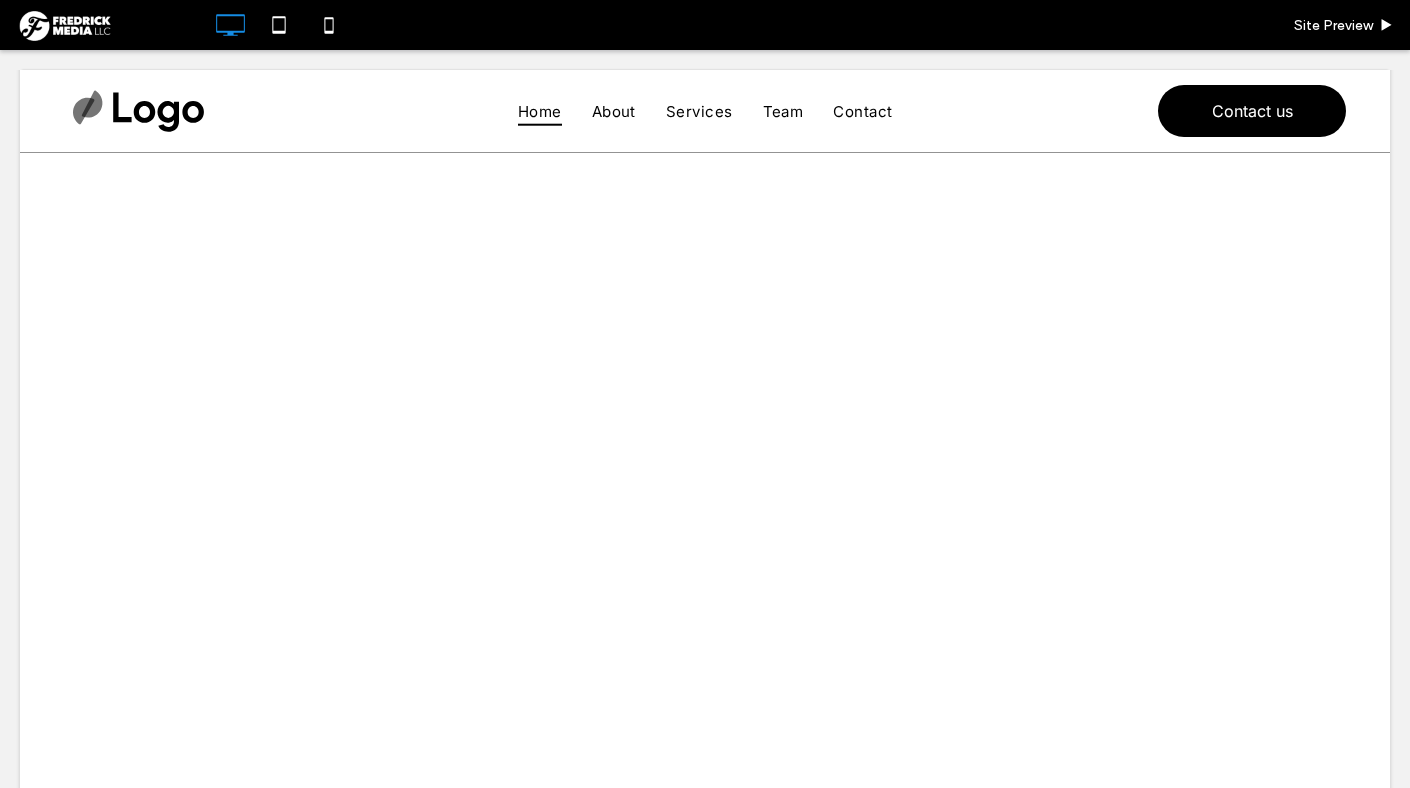 click at bounding box center (705, 111) 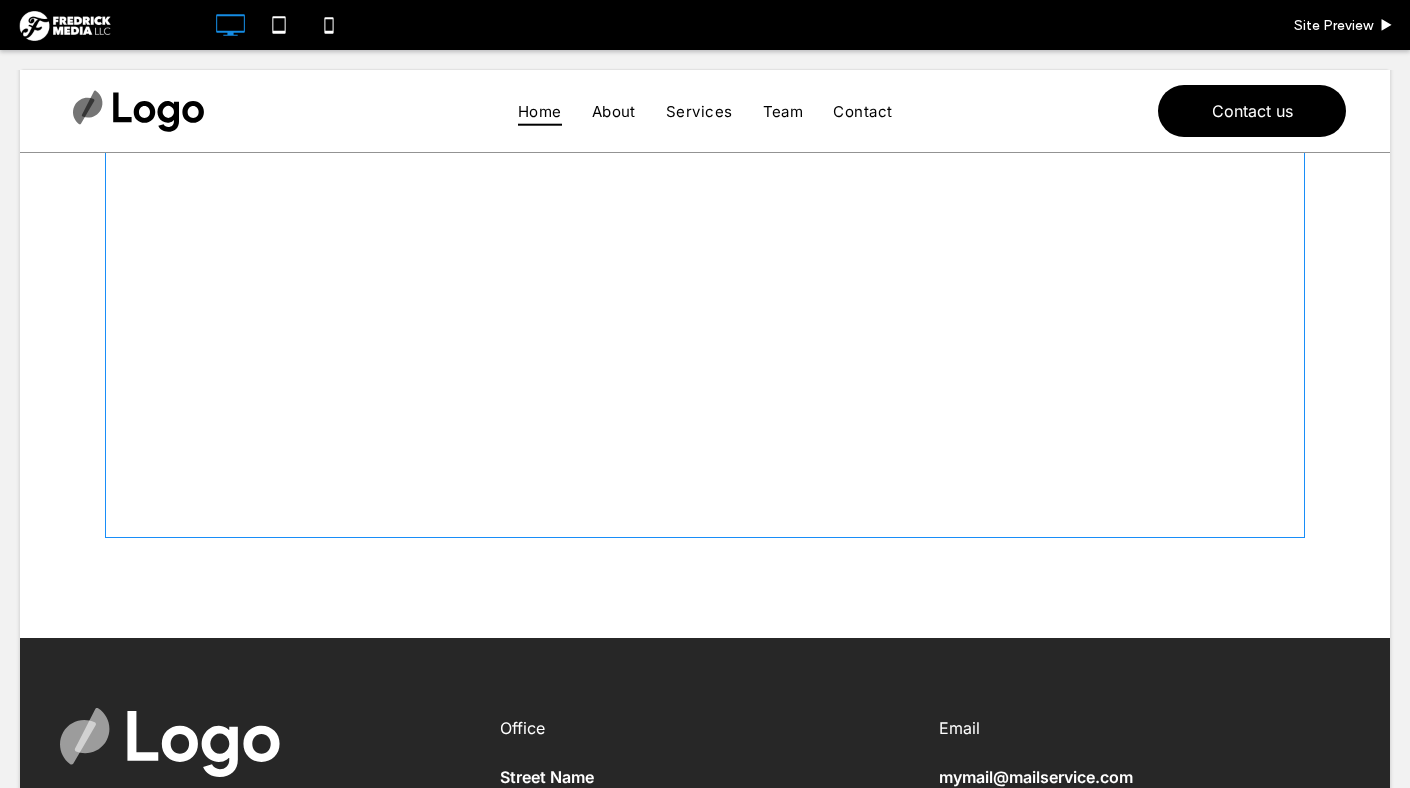 scroll, scrollTop: 4882, scrollLeft: 0, axis: vertical 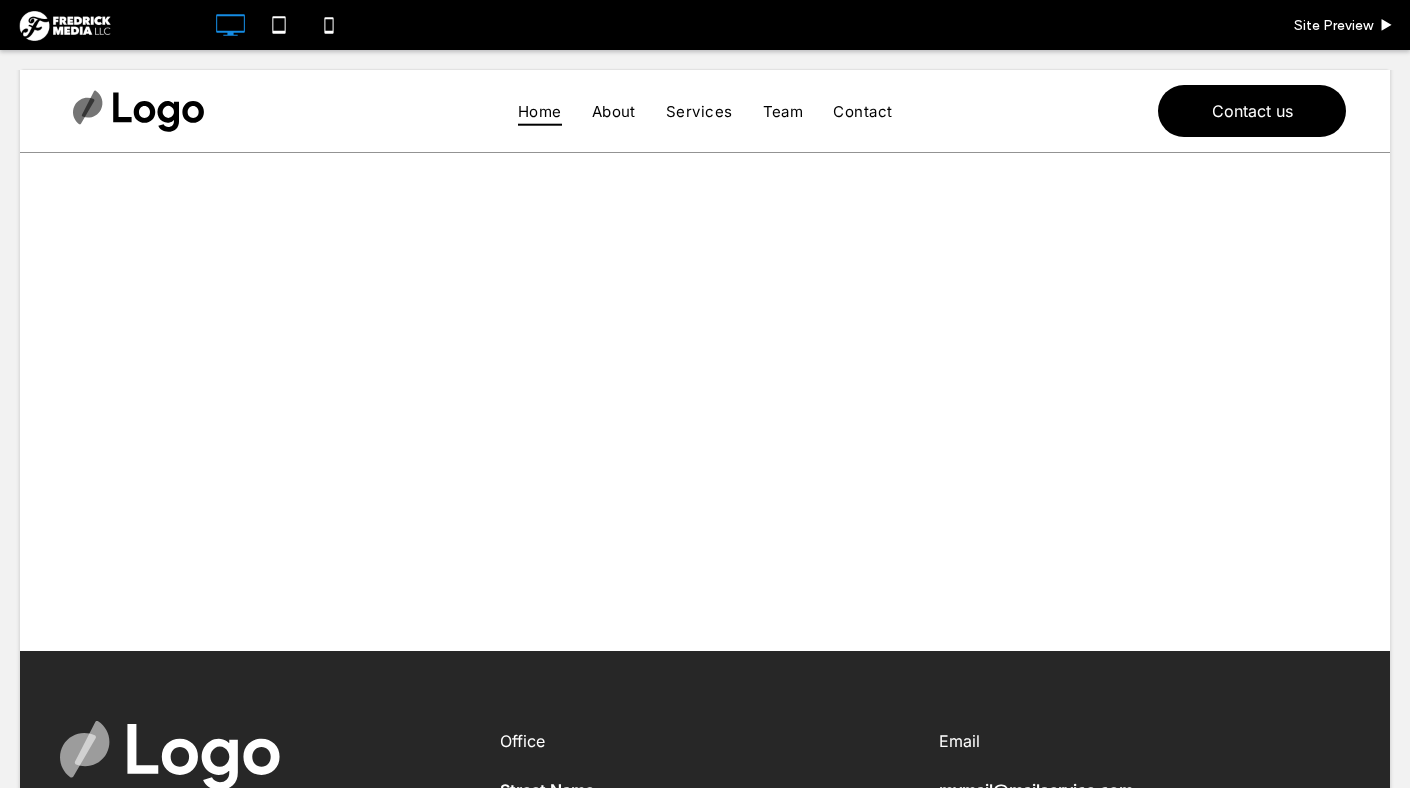 click at bounding box center (705, 111) 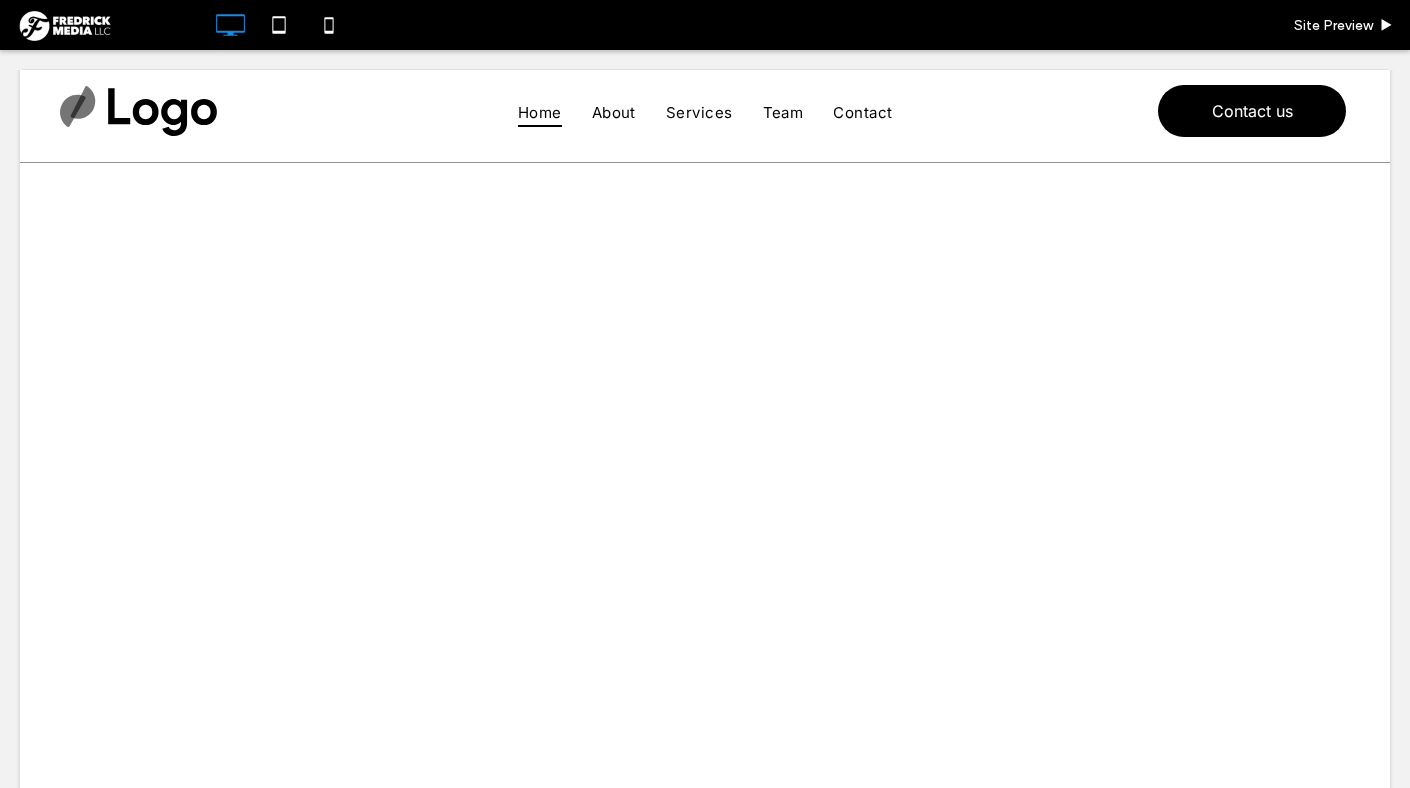 scroll, scrollTop: 0, scrollLeft: 0, axis: both 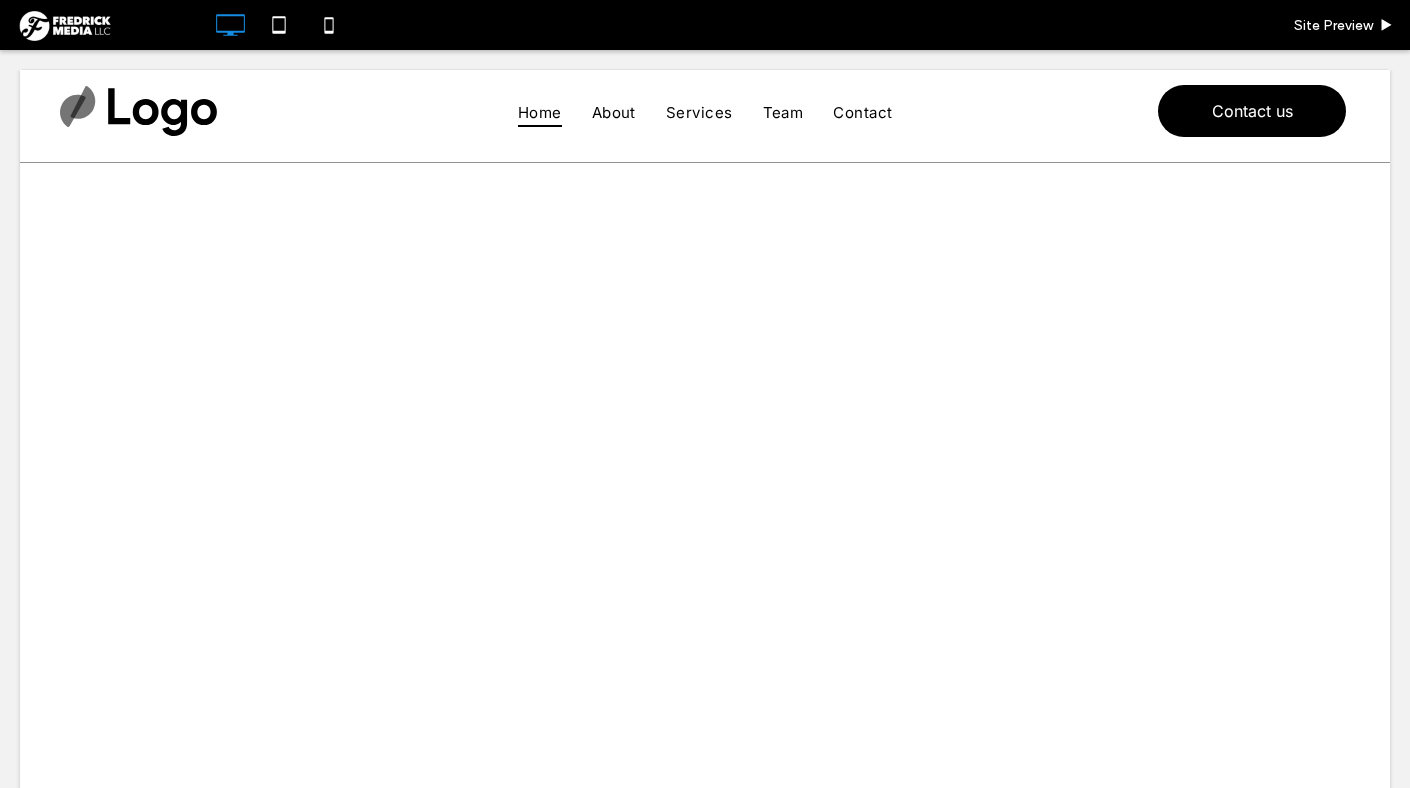 click on "Home" at bounding box center [540, 112] 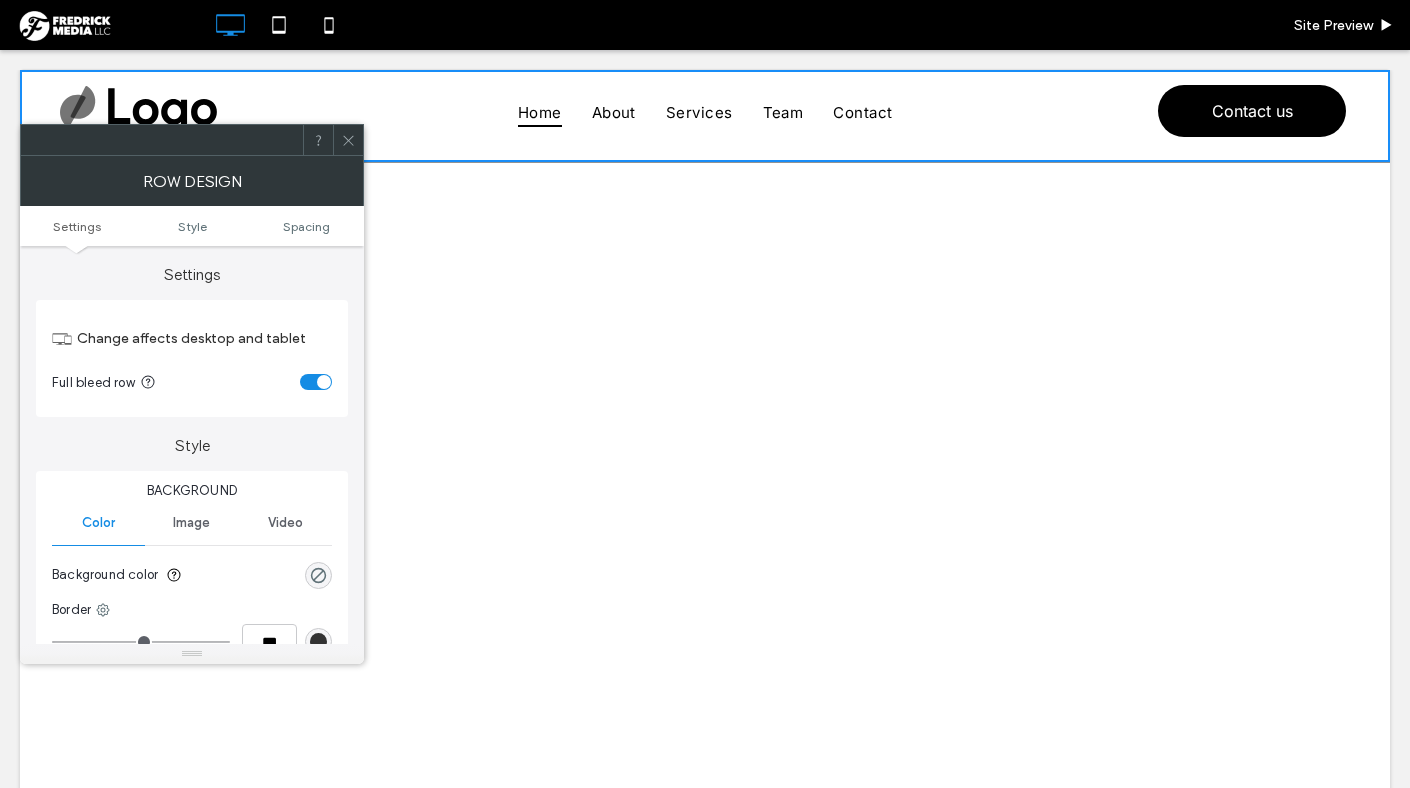 click at bounding box center (348, 140) 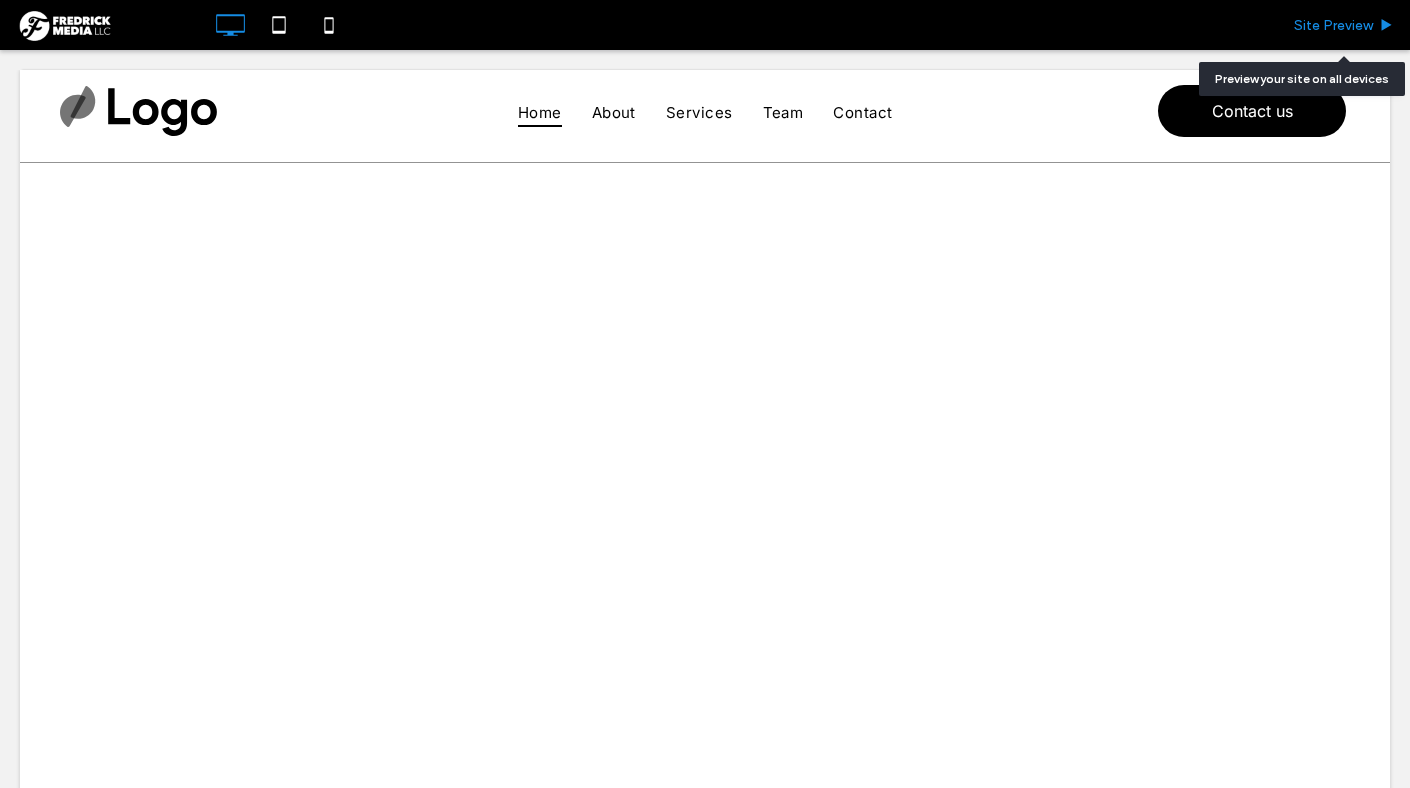 click on "Site Preview" at bounding box center [1333, 25] 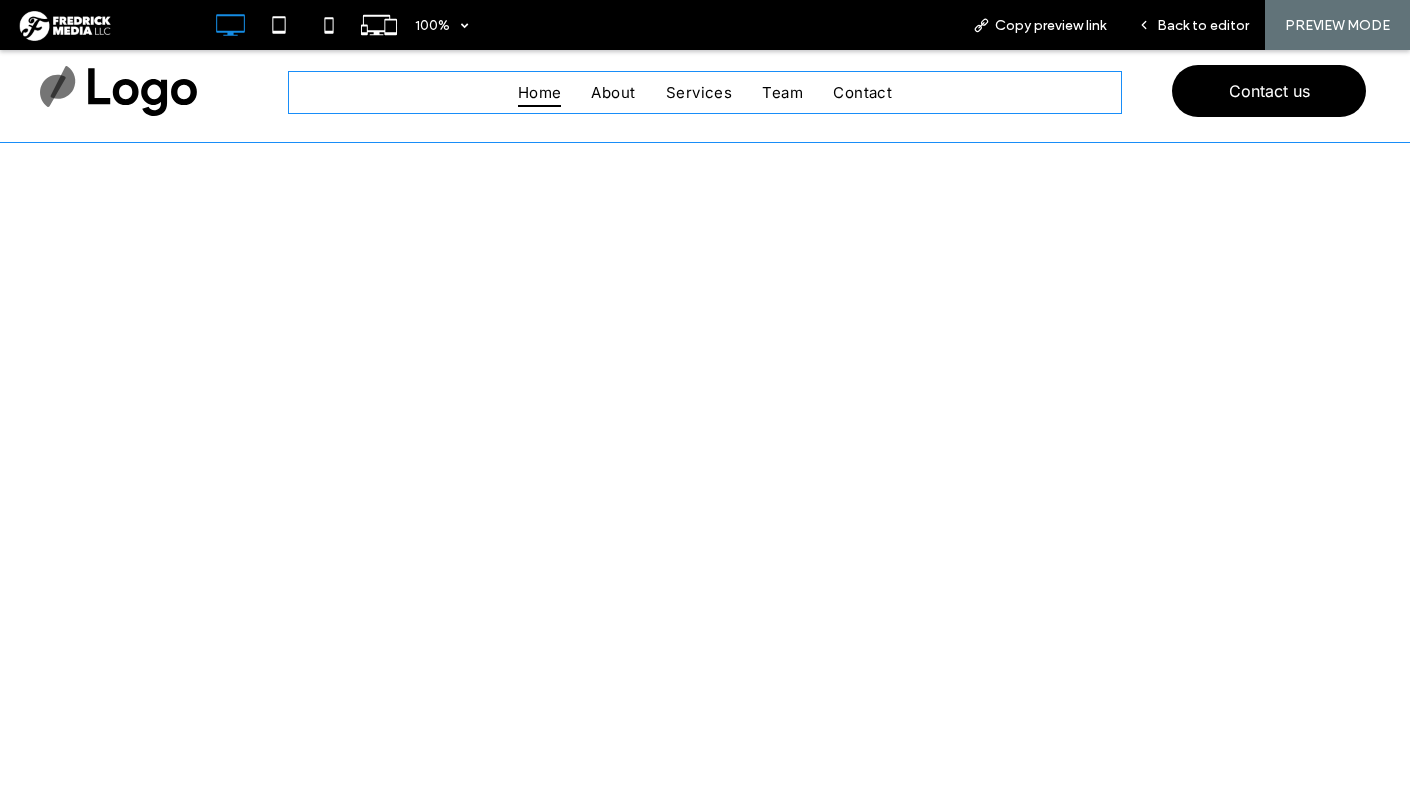 click on "Home" at bounding box center [540, 92] 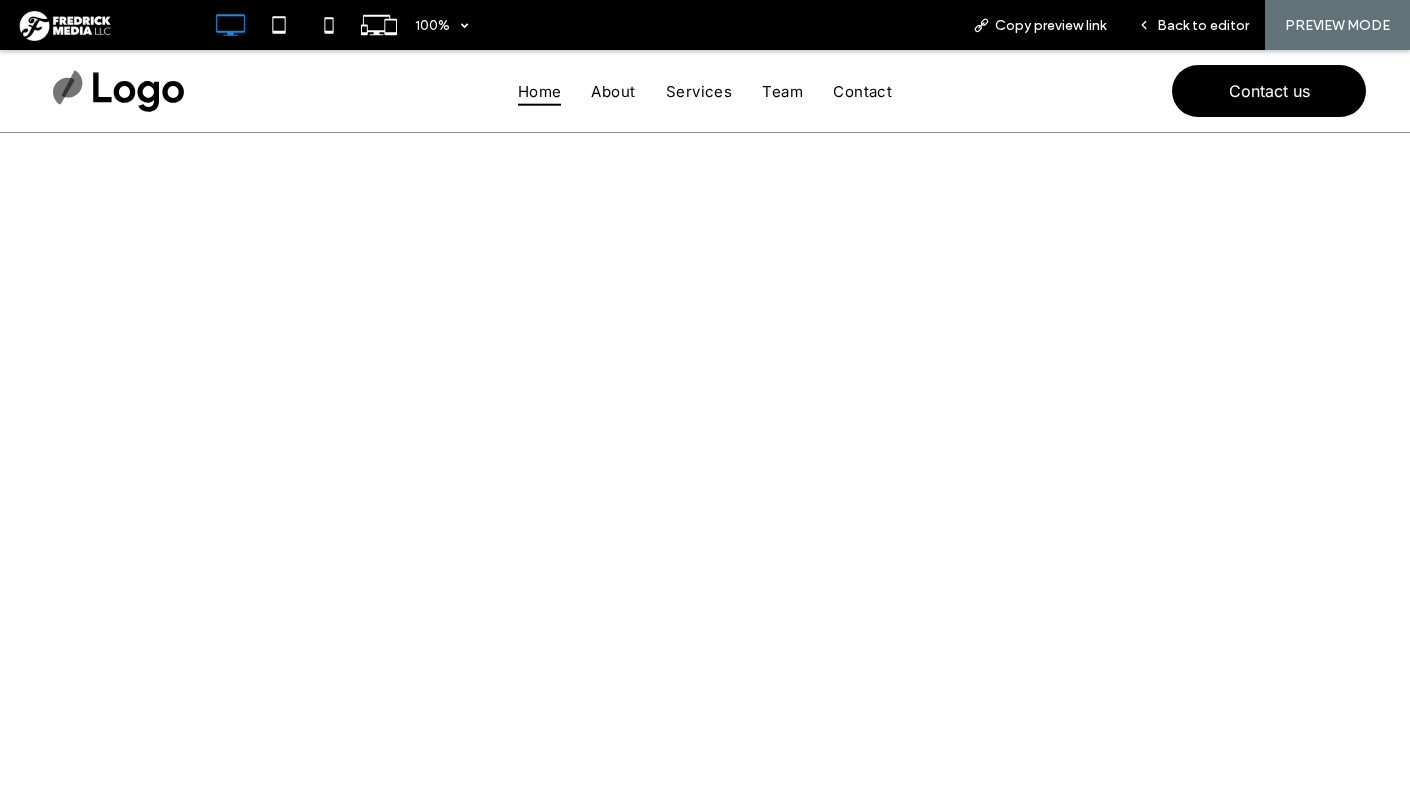 scroll, scrollTop: 4625, scrollLeft: 0, axis: vertical 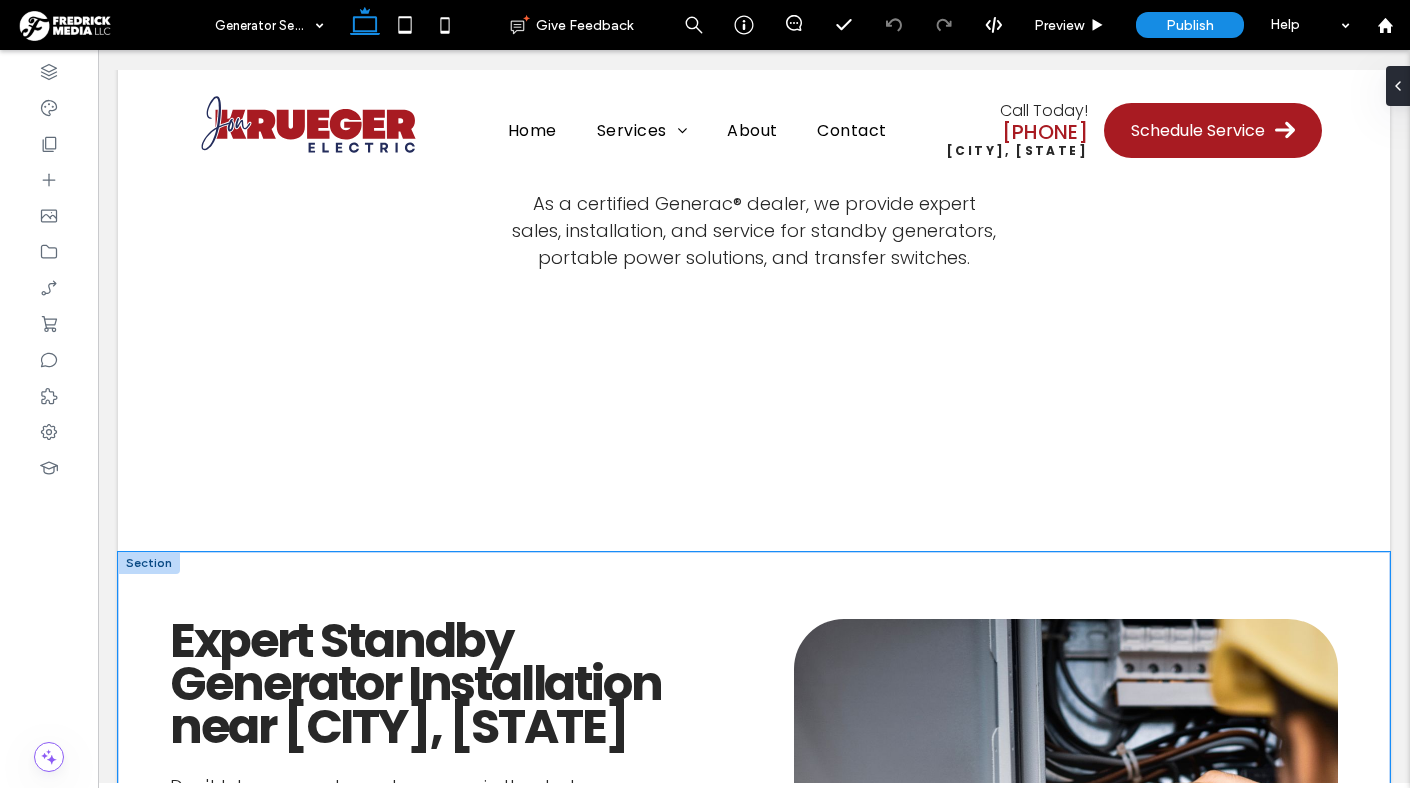 click on "Expert Standby Generator Installation near Redgranite, WI
Don't let power outages leave you in the dark.
﻿ Jon Krueger Electric is your dependable partner for comprehensive power solutions in and around Redgranite, WI.
We understand the stress and frustration that come with electrical issues and unexpected blackouts. That's why we're committed to providing safe, reliable power solutions for your home or business, ensuring you can always count on us. At Jon Krueger Electric, we specialize in electrical and generator services designed to keep you powered, protected, and prepared for anything.
Our Services" at bounding box center [754, 937] 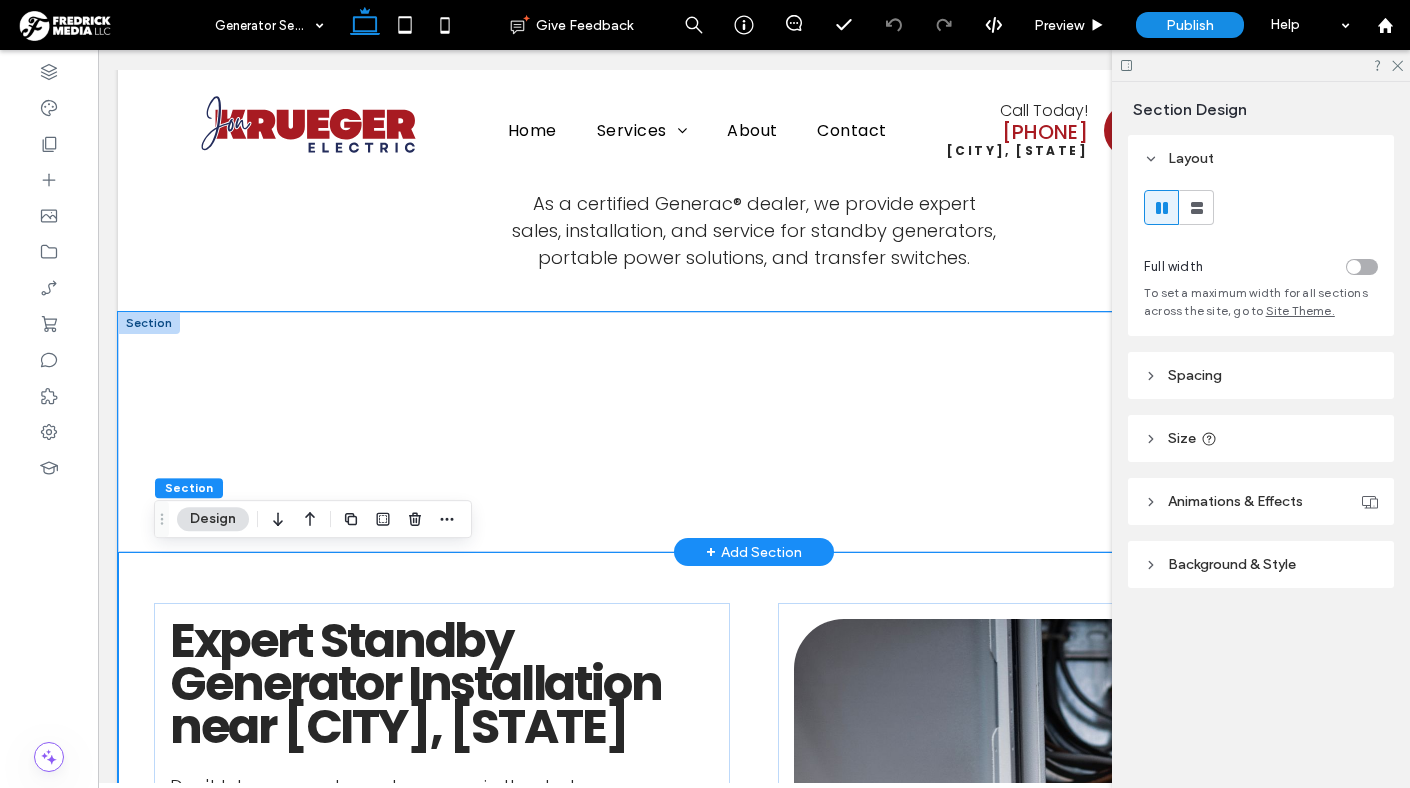 click on "<!-- Fallback text if iframe is not supported -->Your browser does not support iframes.
Loading content..." at bounding box center [754, 432] 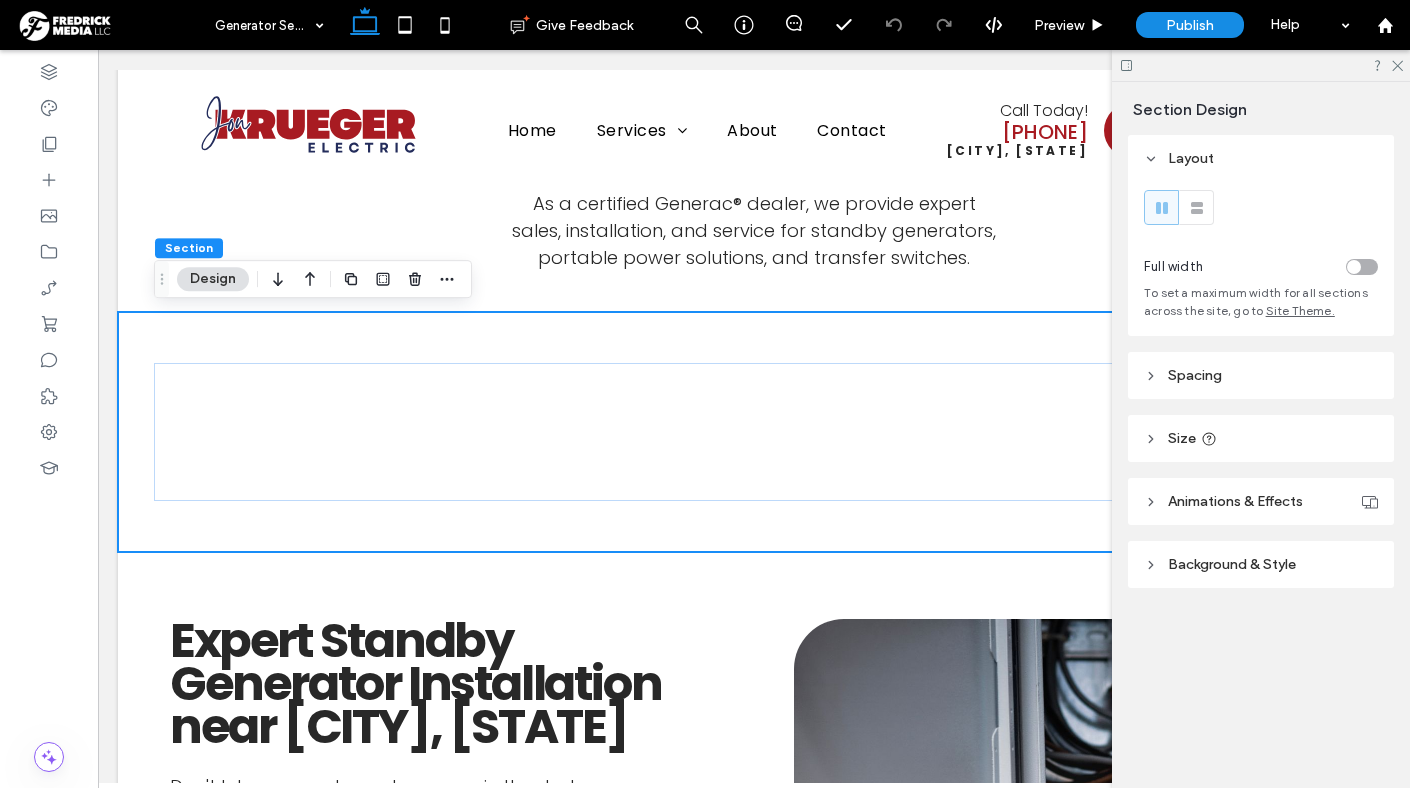 click 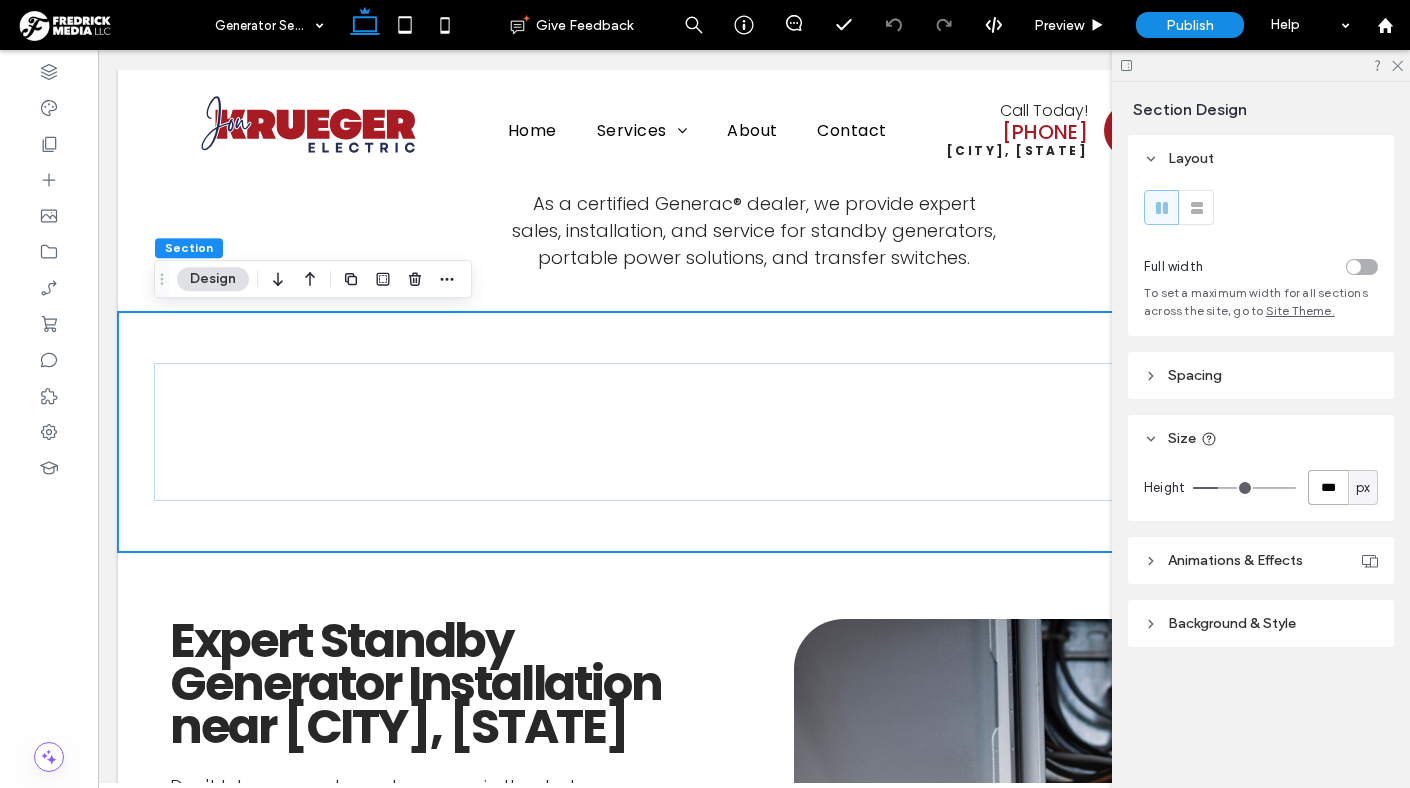 click on "***" at bounding box center [1328, 487] 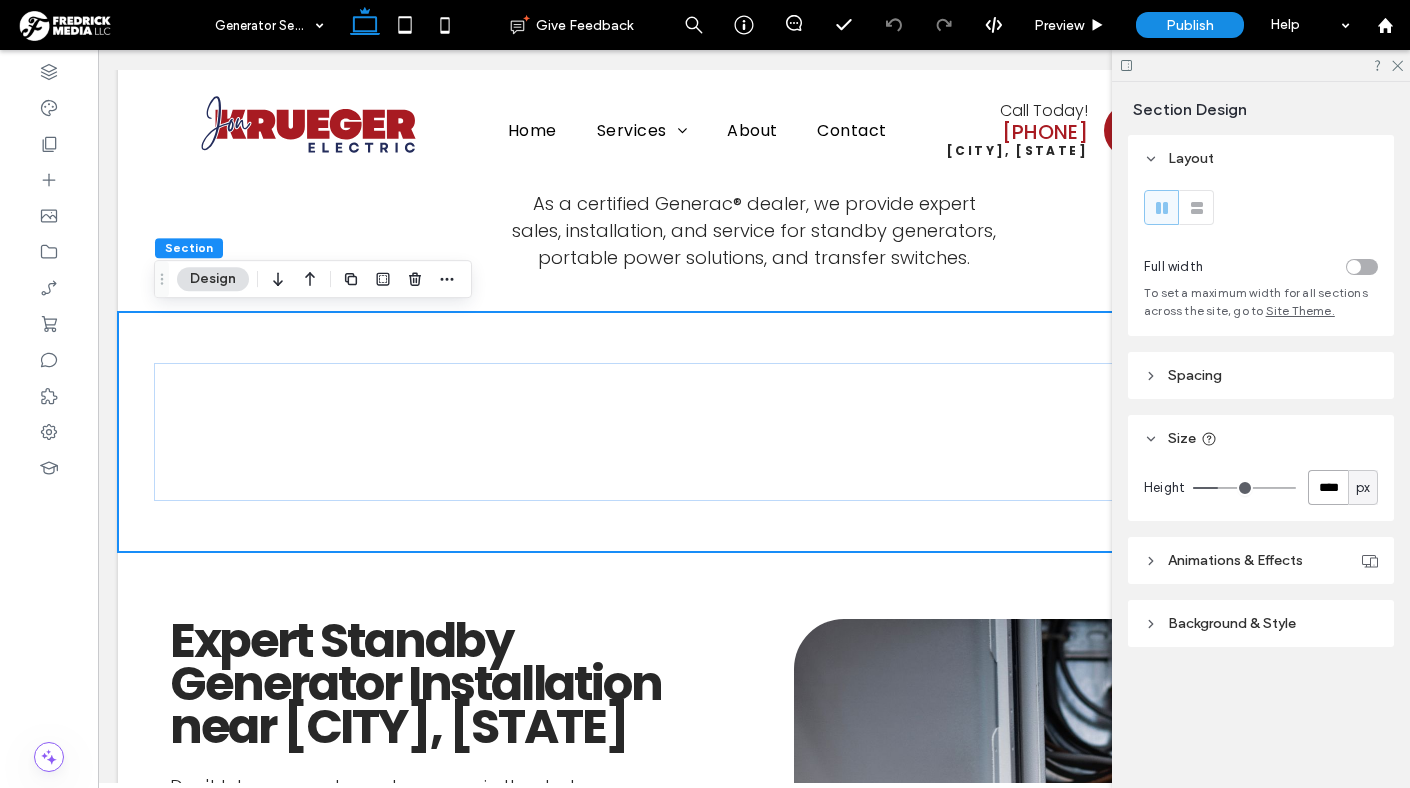 type on "****" 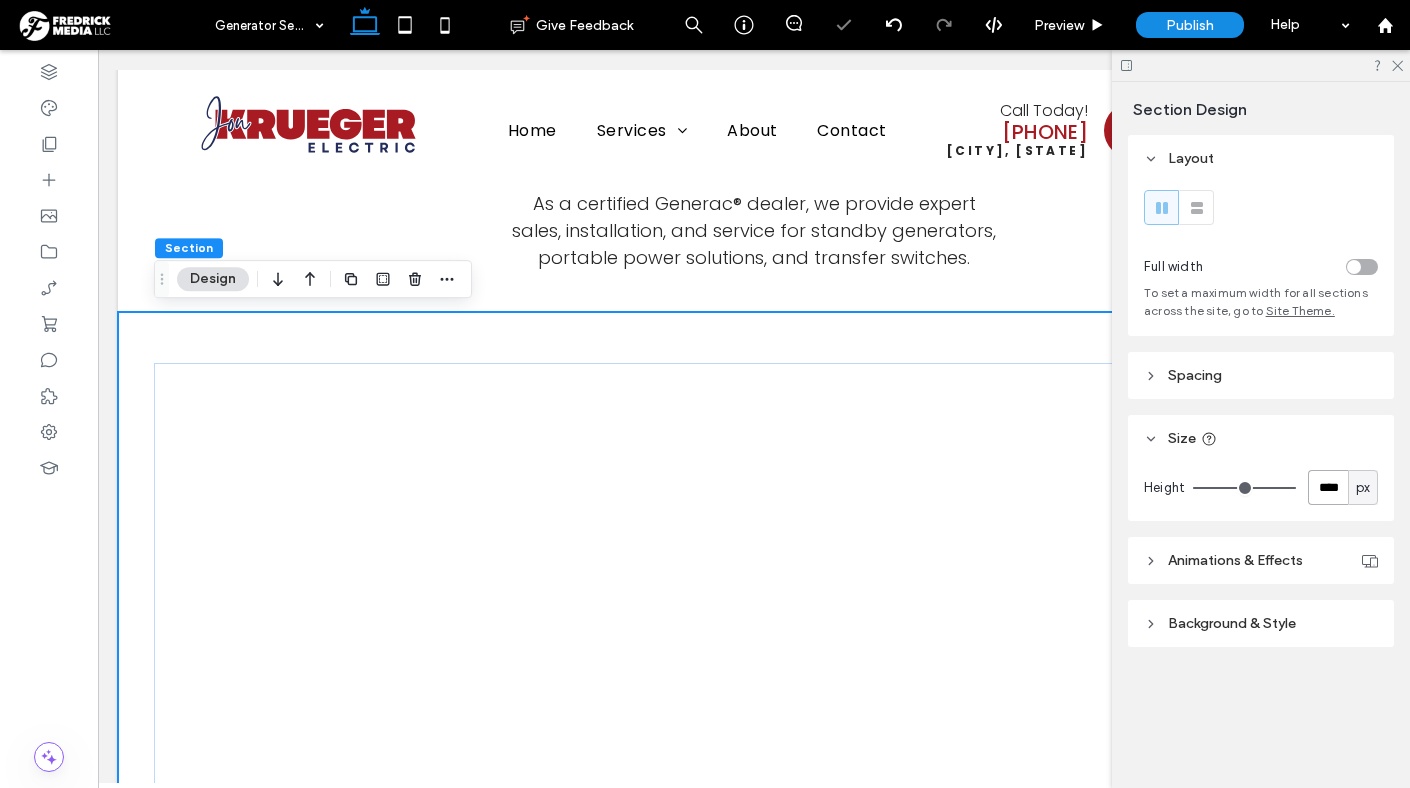 scroll, scrollTop: 748, scrollLeft: 0, axis: vertical 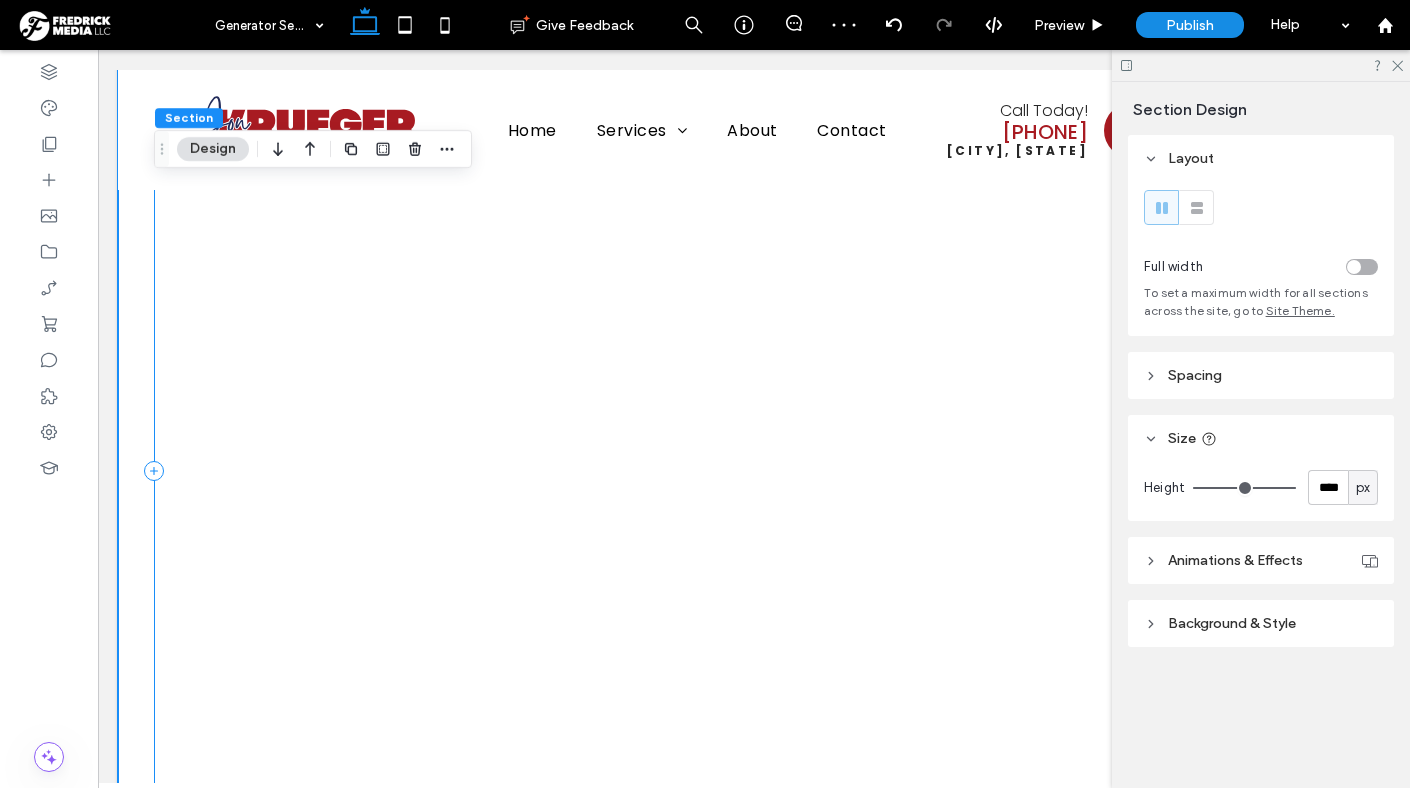 click on "<!-- Fallback text if iframe is not supported -->Your browser does not support iframes.
Loading content..." at bounding box center (754, 471) 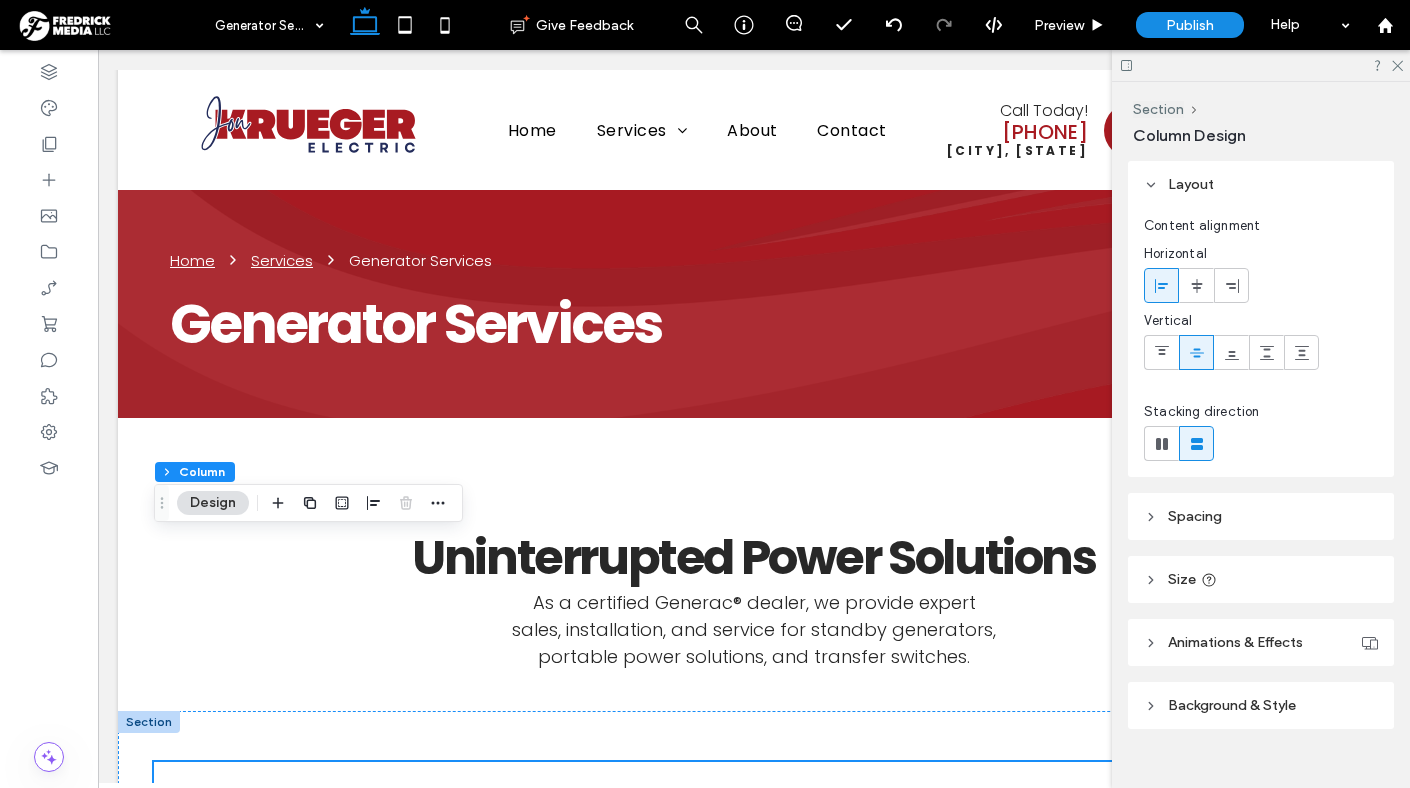 scroll, scrollTop: 0, scrollLeft: 0, axis: both 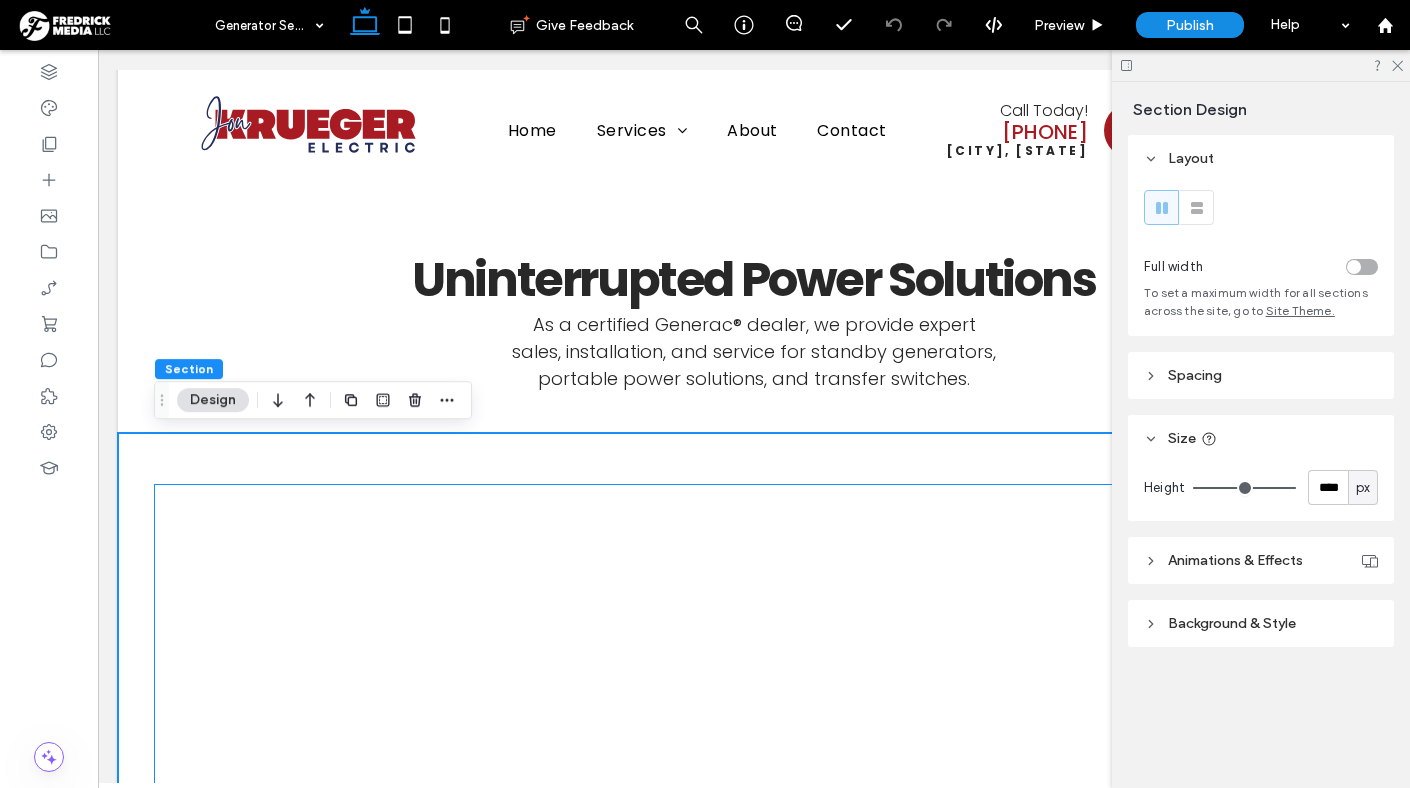 click on "<!-- Fallback text if iframe is not supported -->Your browser does not support iframes.
Loading content..." at bounding box center [754, 933] 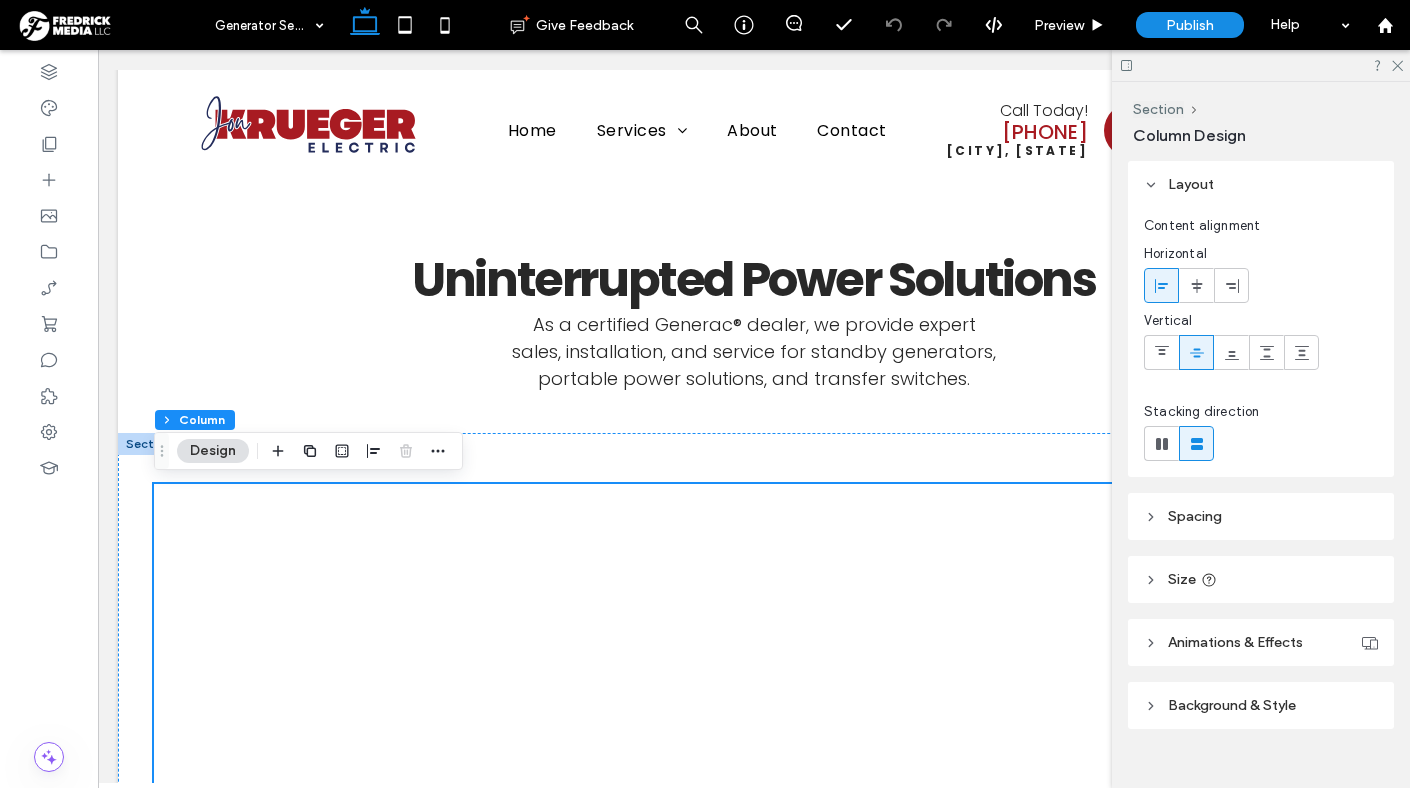 click on "Spacing" at bounding box center (1261, 516) 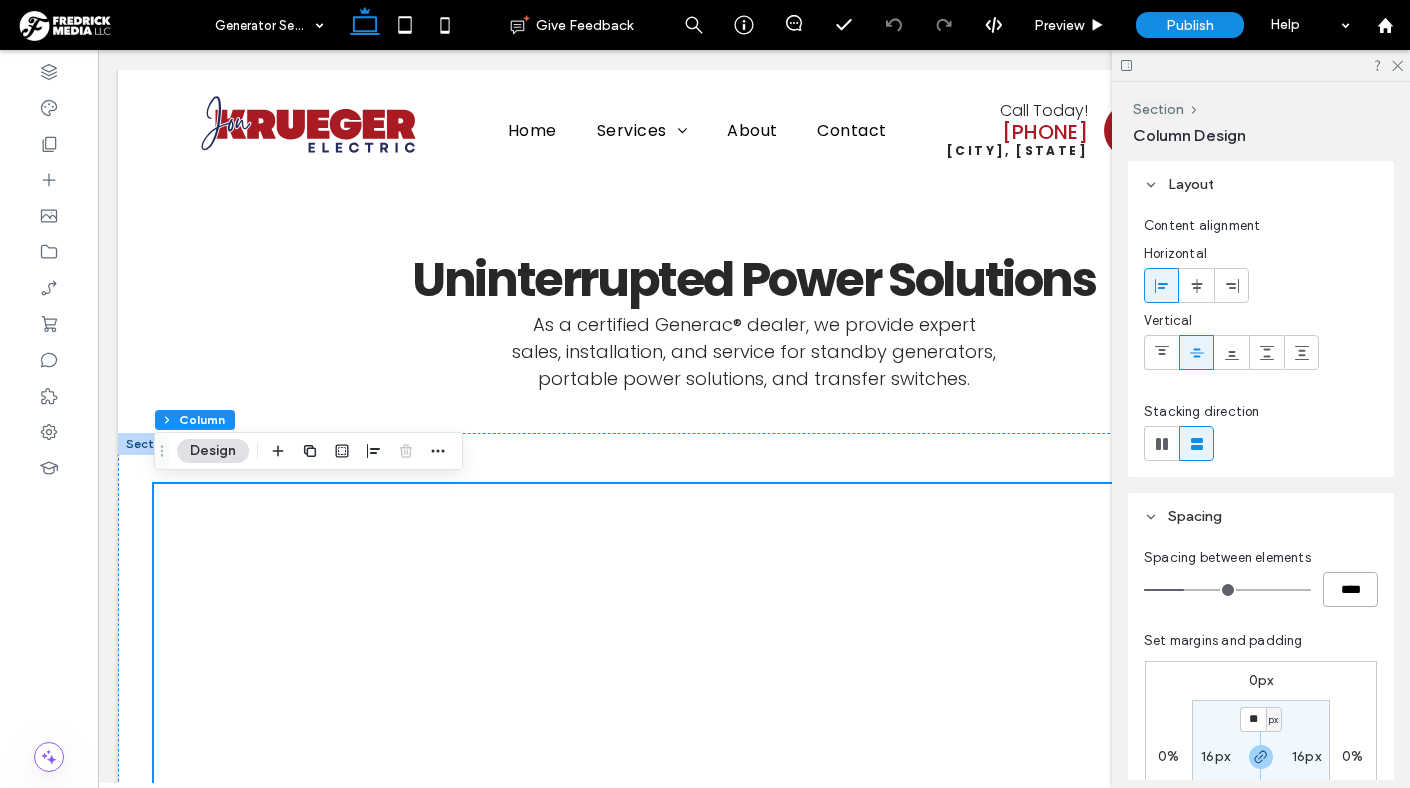 click on "****" at bounding box center [1350, 589] 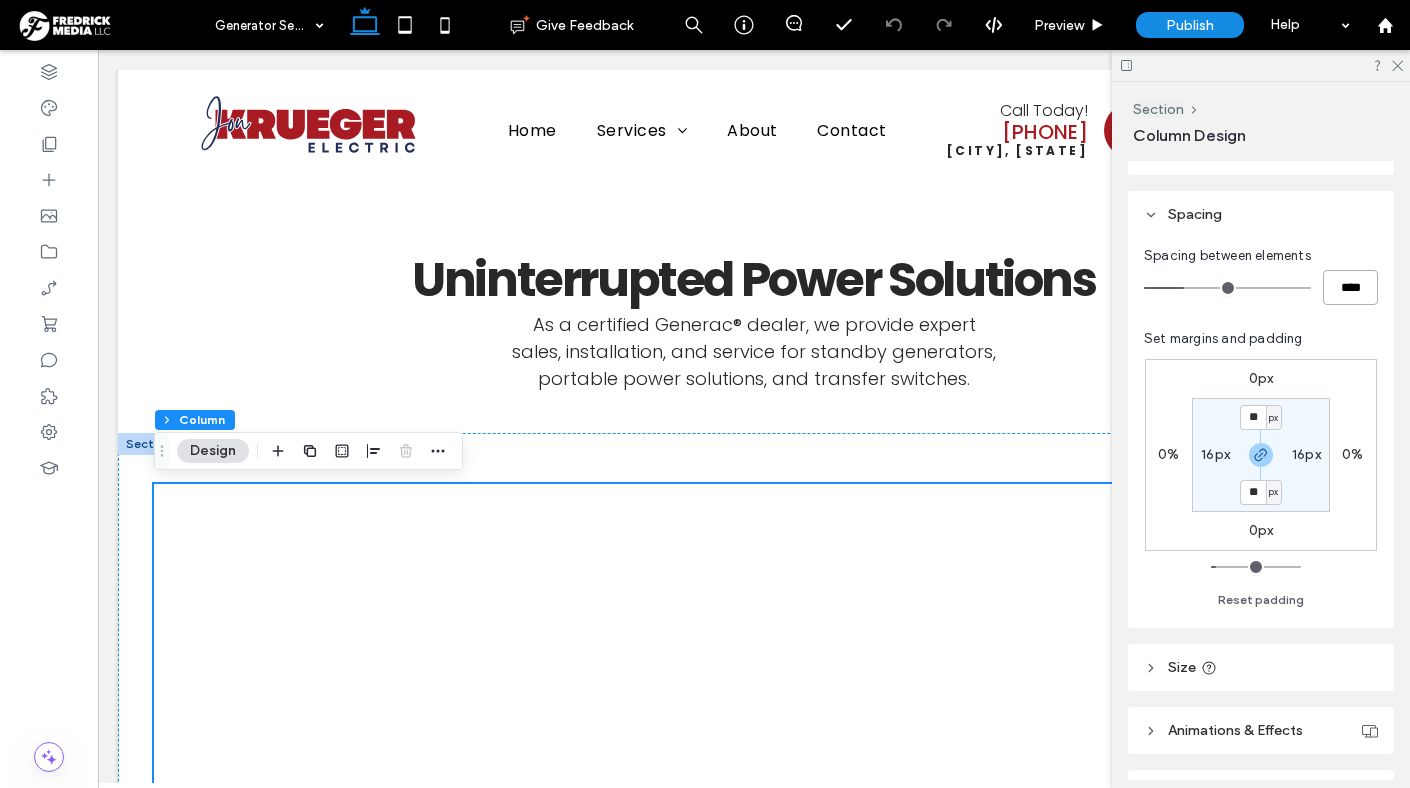 scroll, scrollTop: 304, scrollLeft: 0, axis: vertical 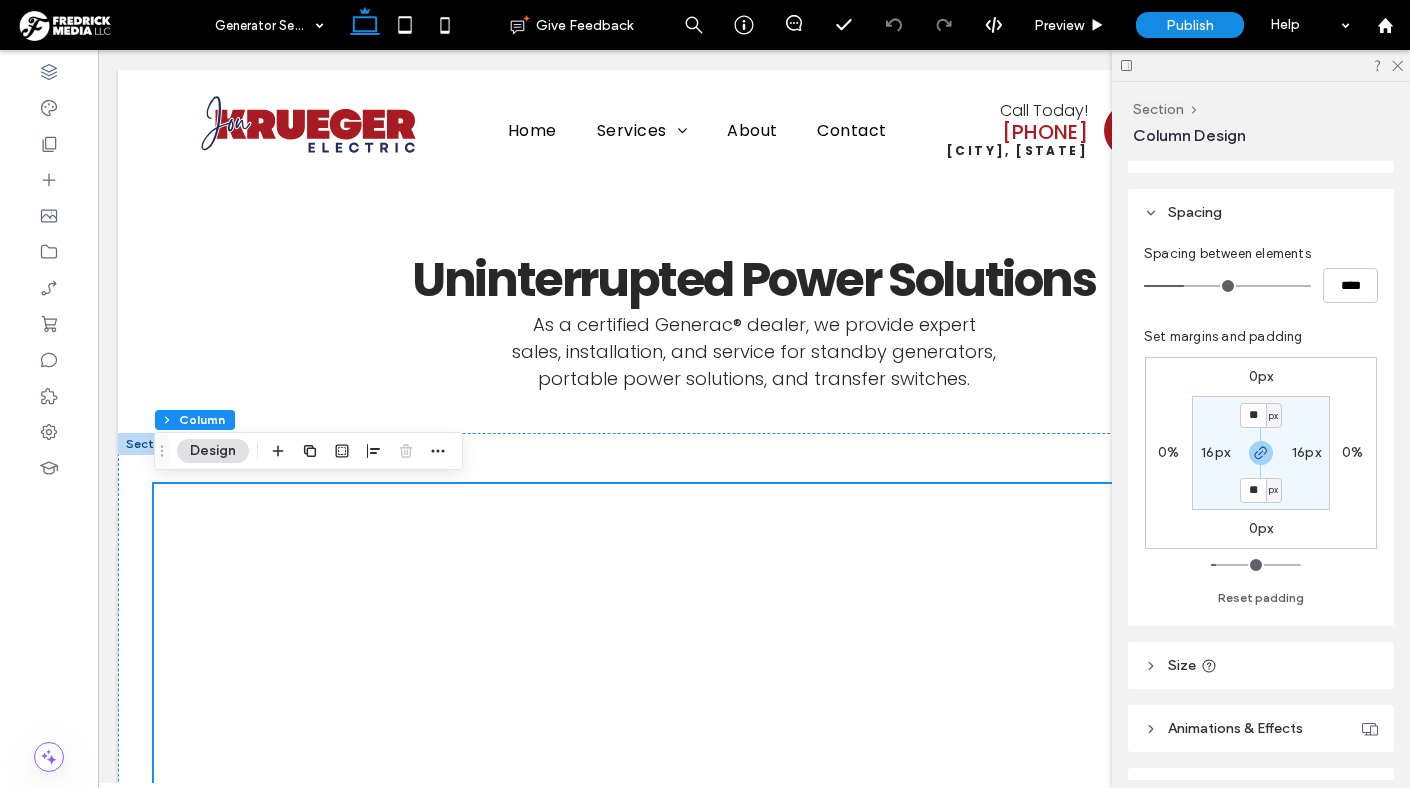 click on "Size" at bounding box center (1261, 665) 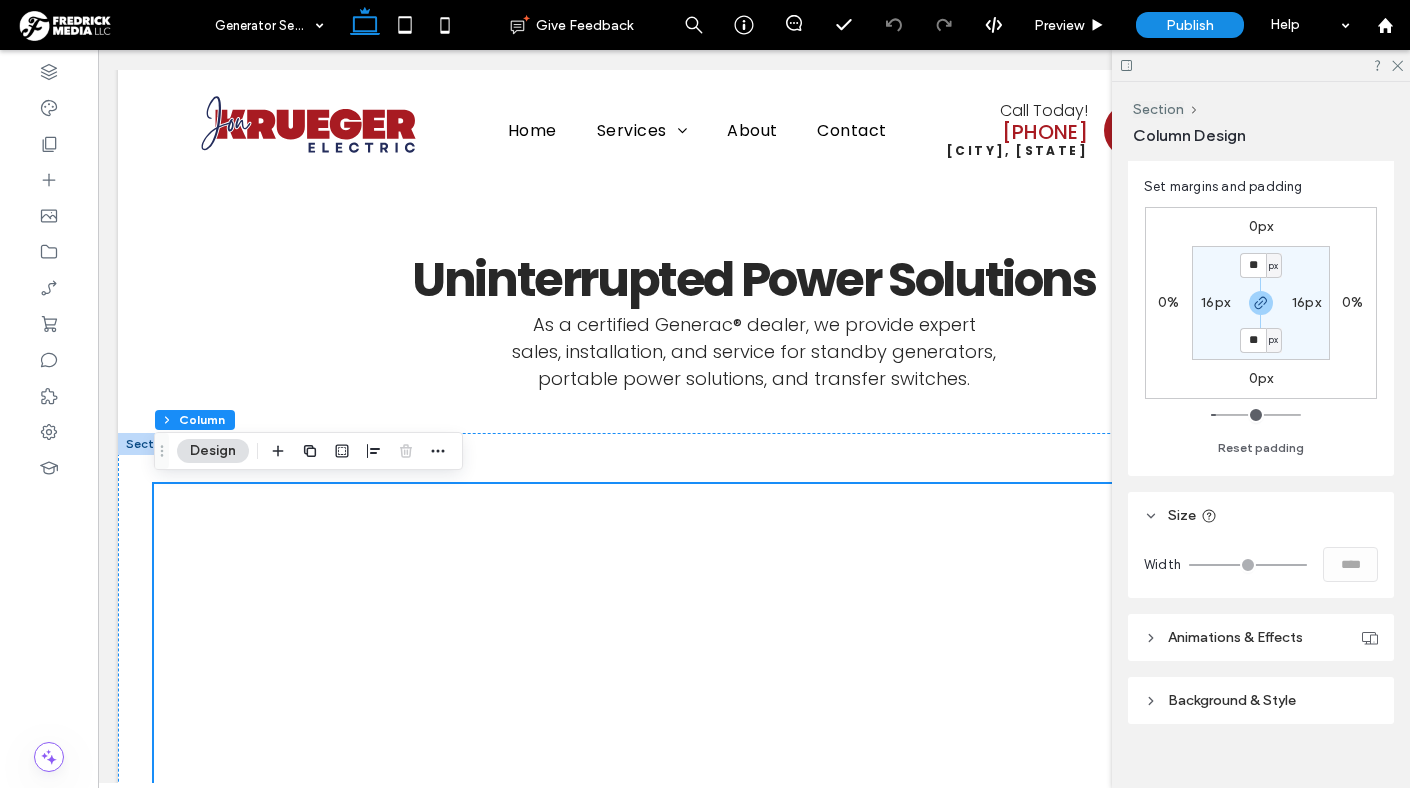 scroll, scrollTop: 464, scrollLeft: 0, axis: vertical 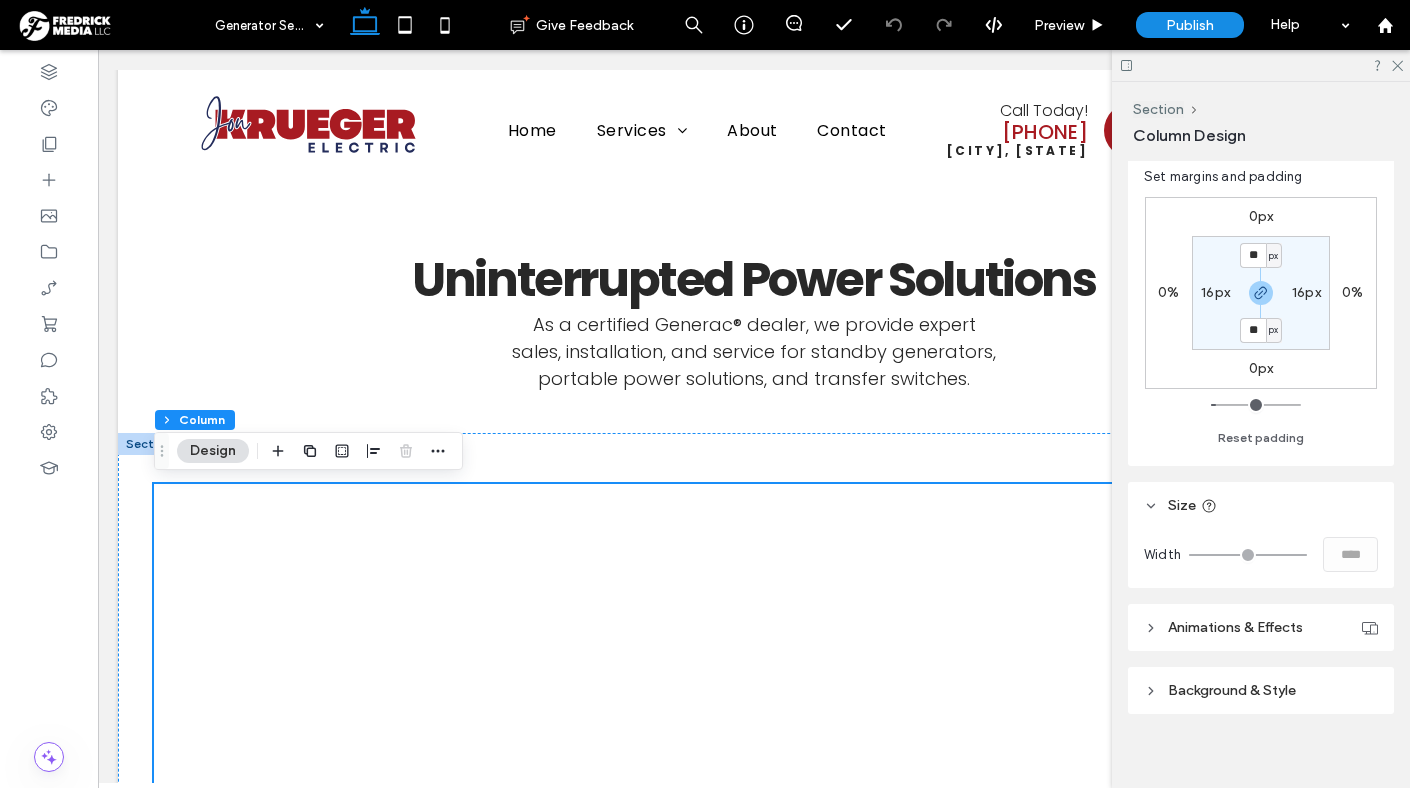 click on "<!-- Fallback text if iframe is not supported -->Your browser does not support iframes.
Loading content..." at bounding box center (754, 933) 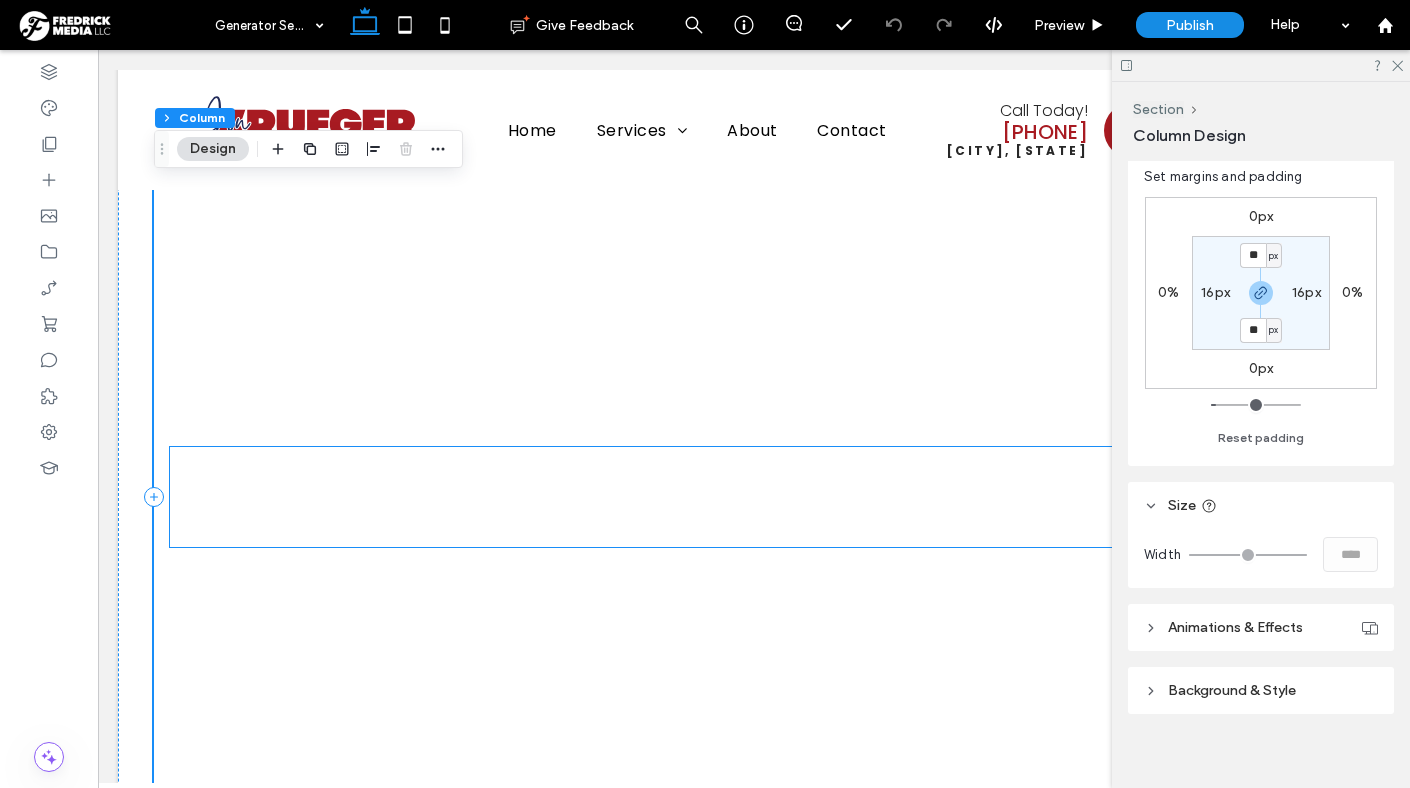 scroll, scrollTop: 723, scrollLeft: 0, axis: vertical 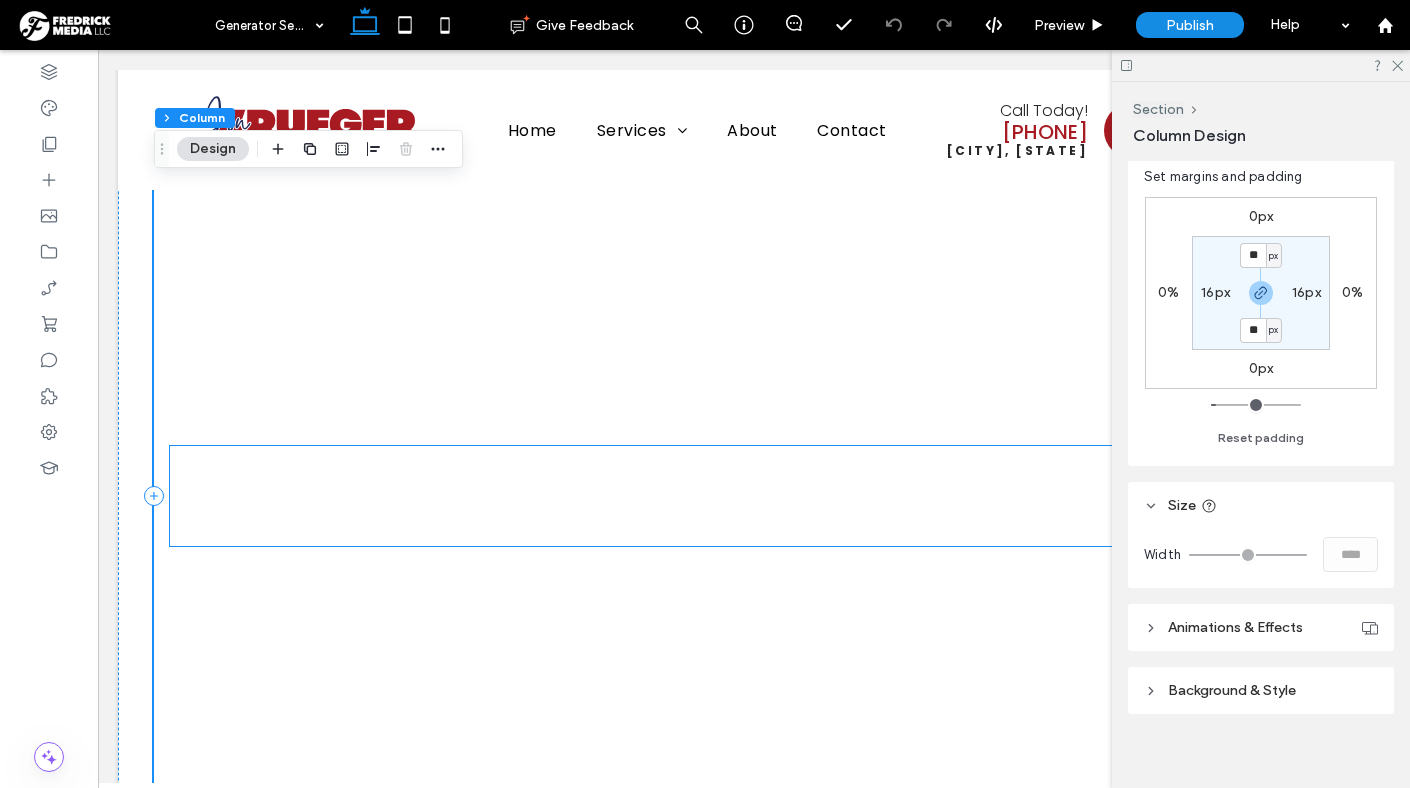 click on "<!-- Fallback text if iframe is not supported -->Your browser does not support iframes.
Loading content..." at bounding box center [754, 3093] 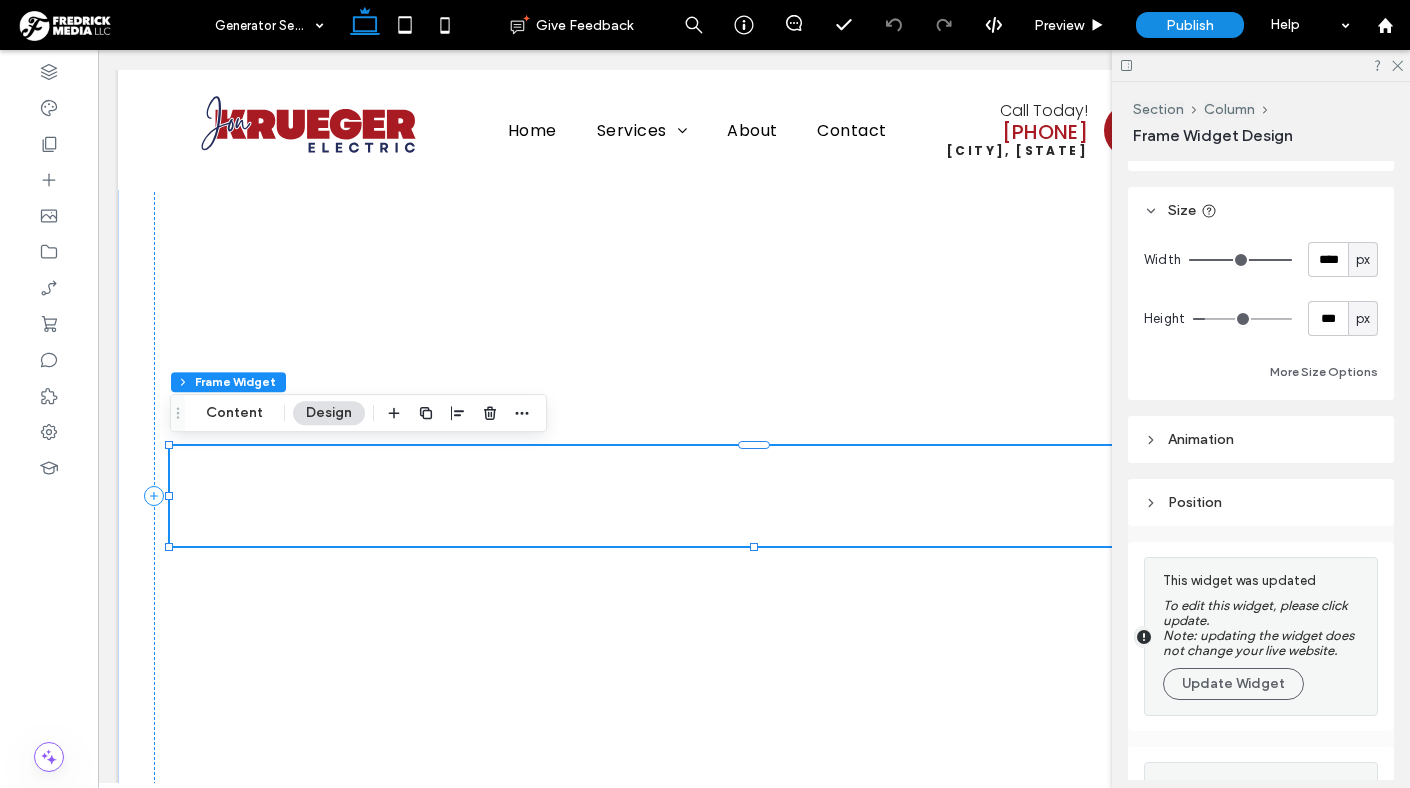 scroll, scrollTop: 113, scrollLeft: 0, axis: vertical 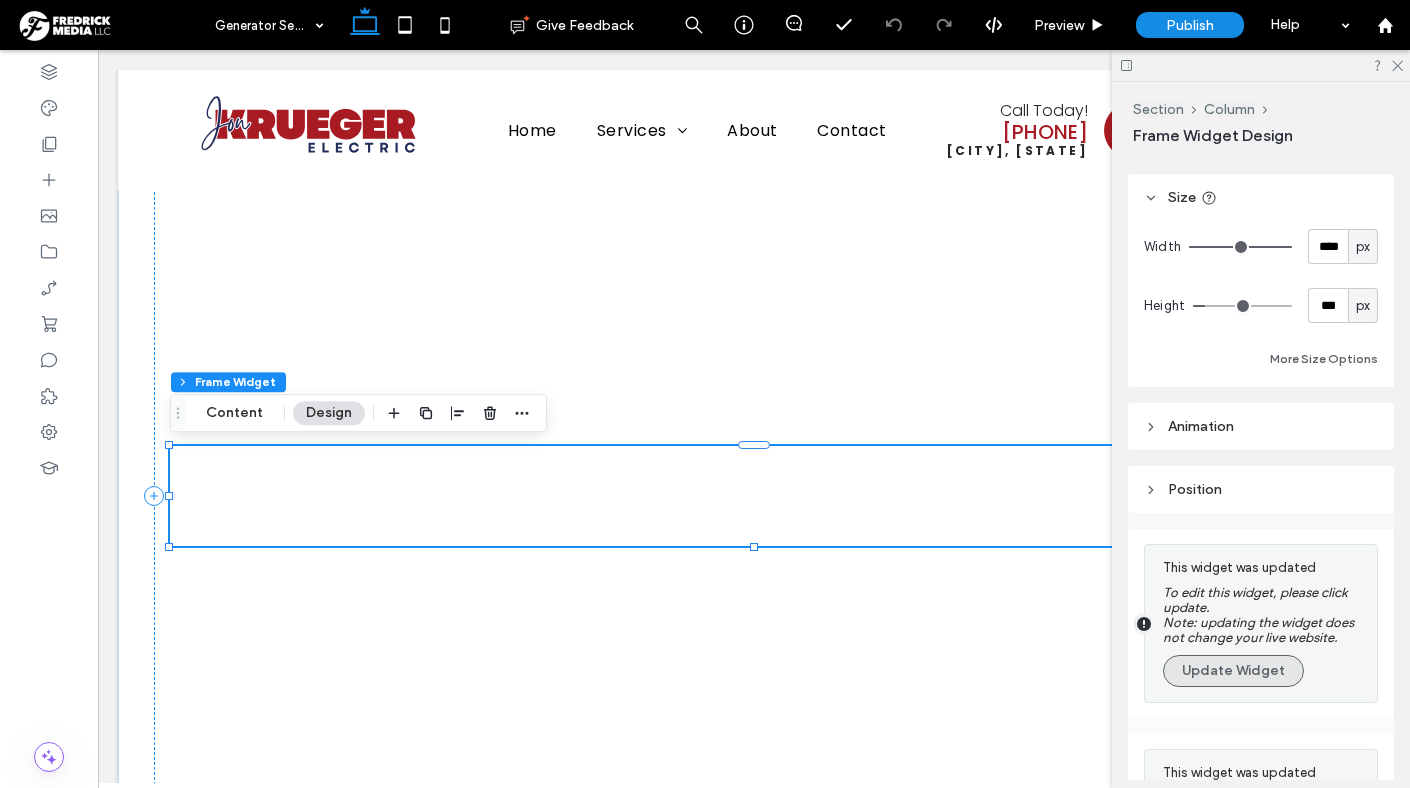 click on "Update Widget" at bounding box center (1233, 671) 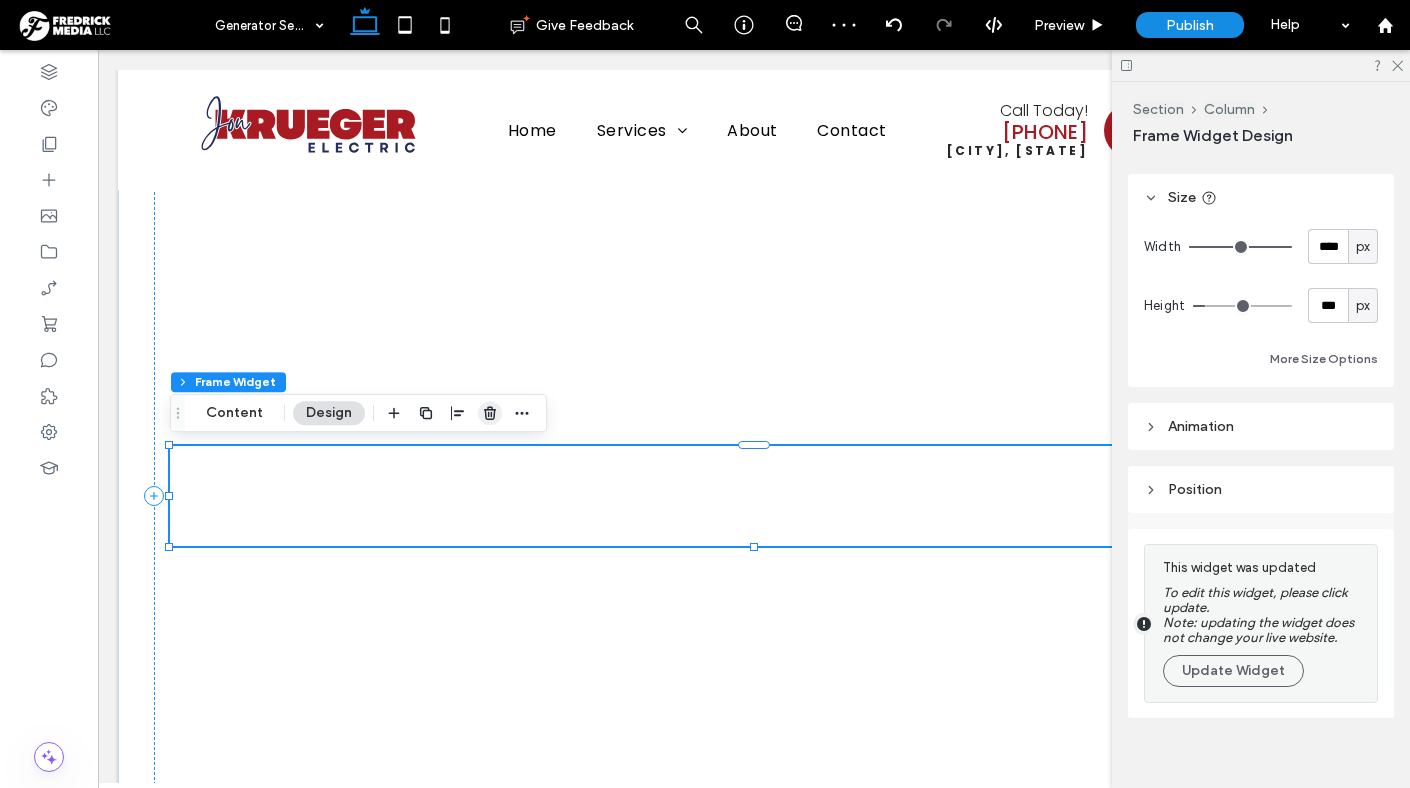 click 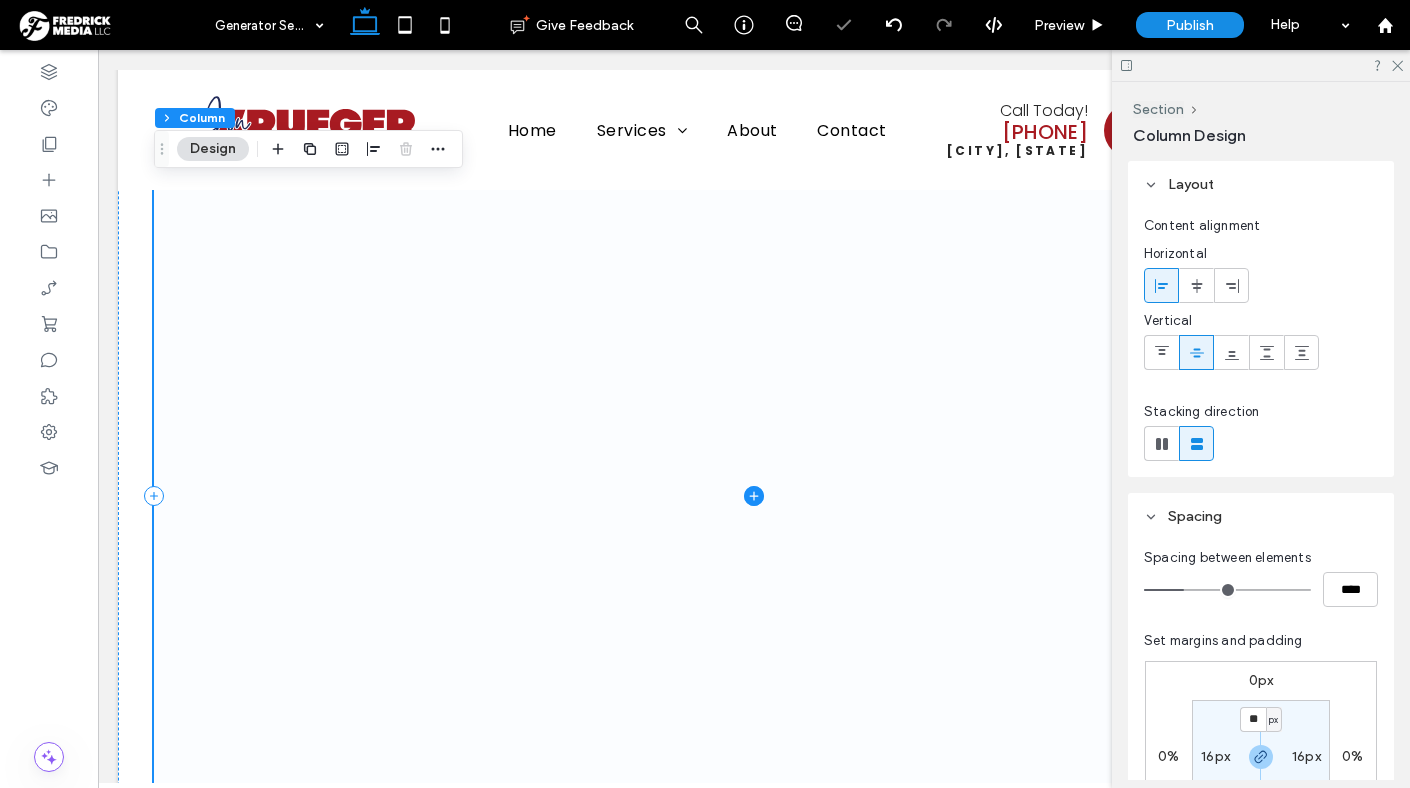 click at bounding box center [754, 496] 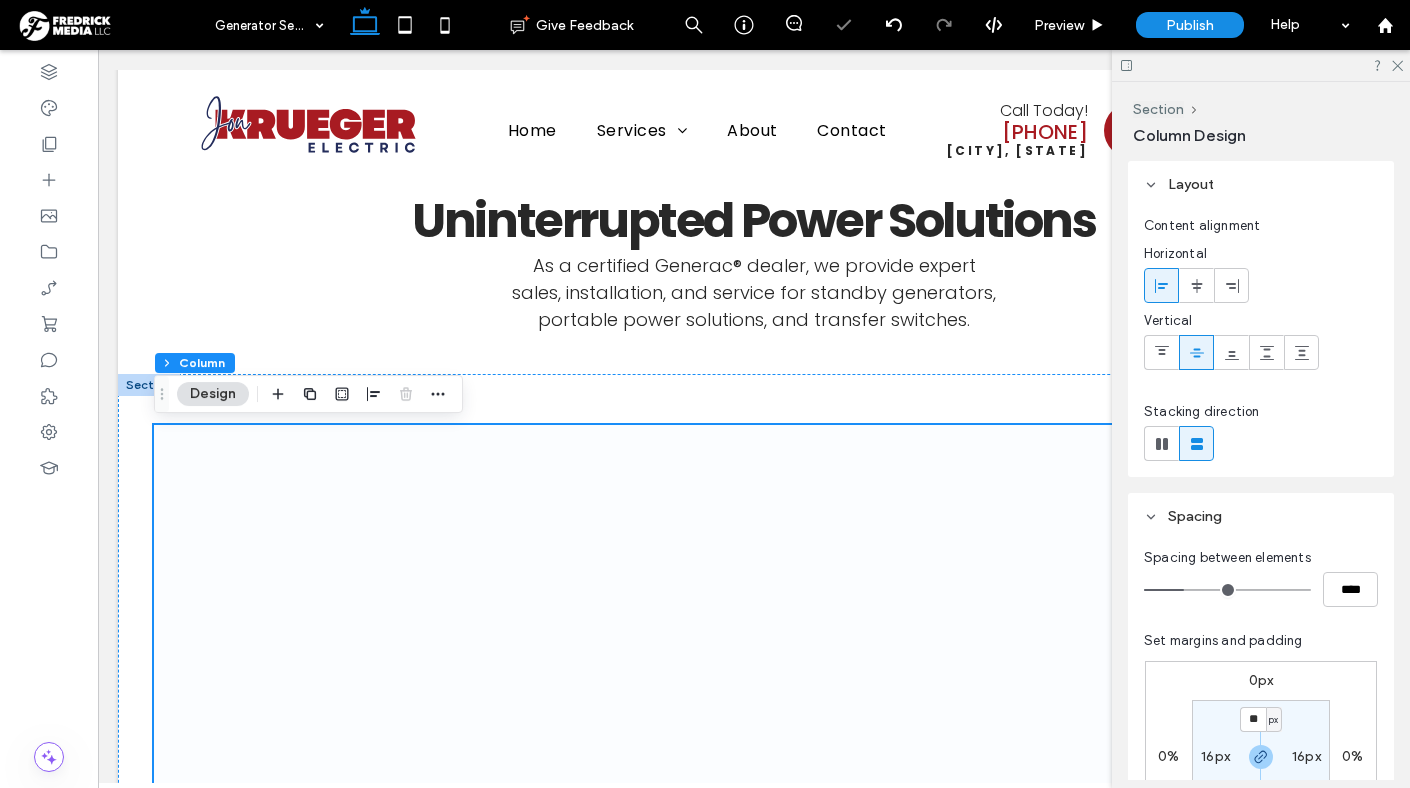scroll, scrollTop: 342, scrollLeft: 0, axis: vertical 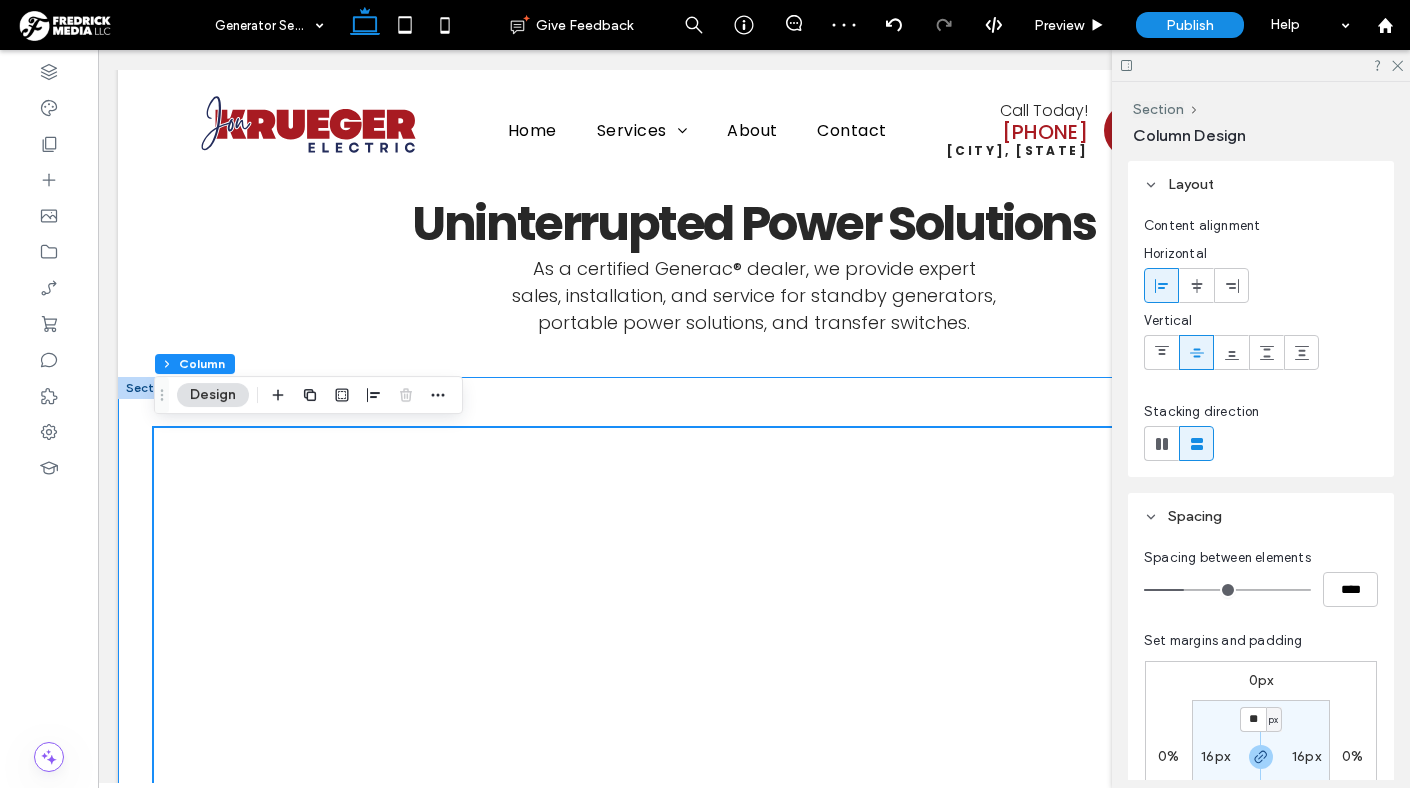click at bounding box center (754, 877) 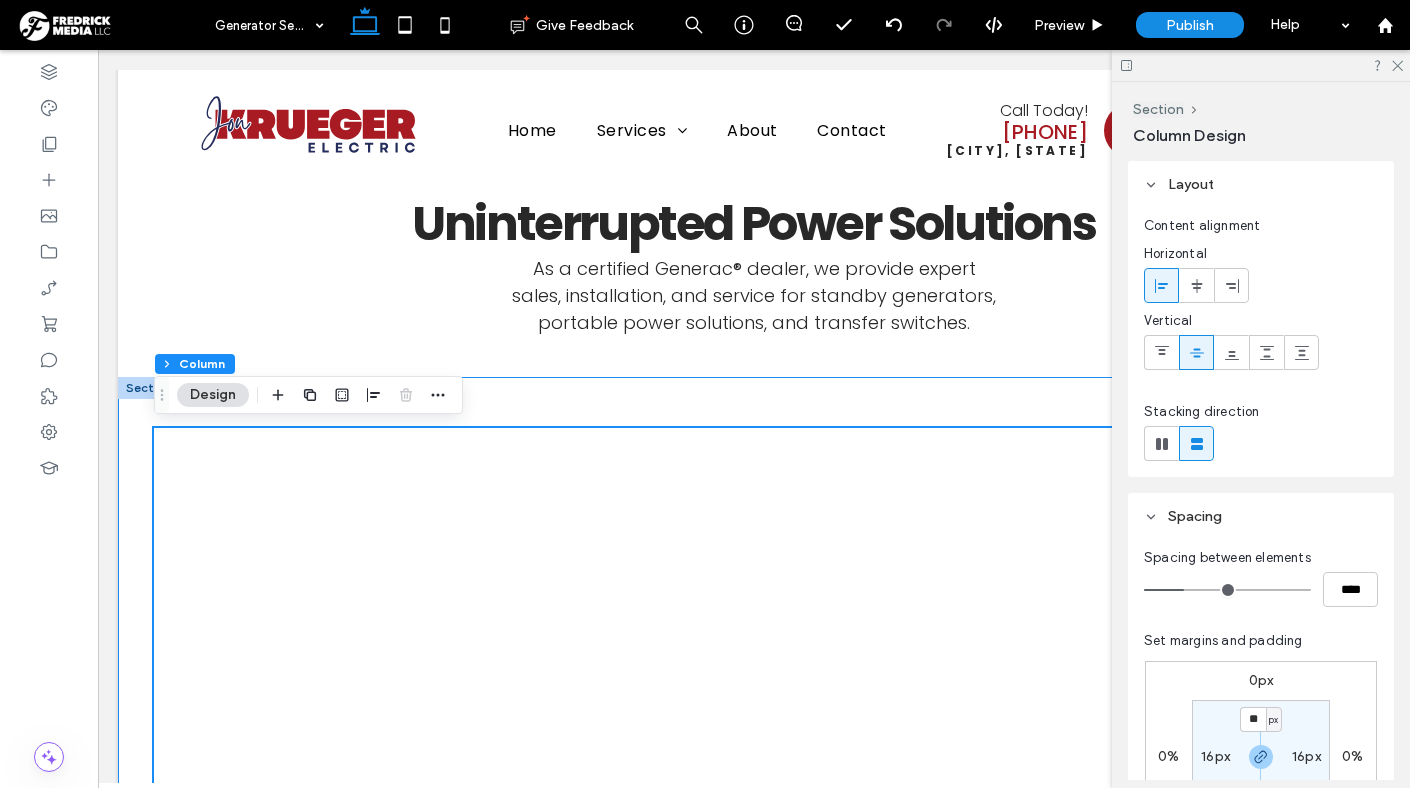 click at bounding box center (754, 877) 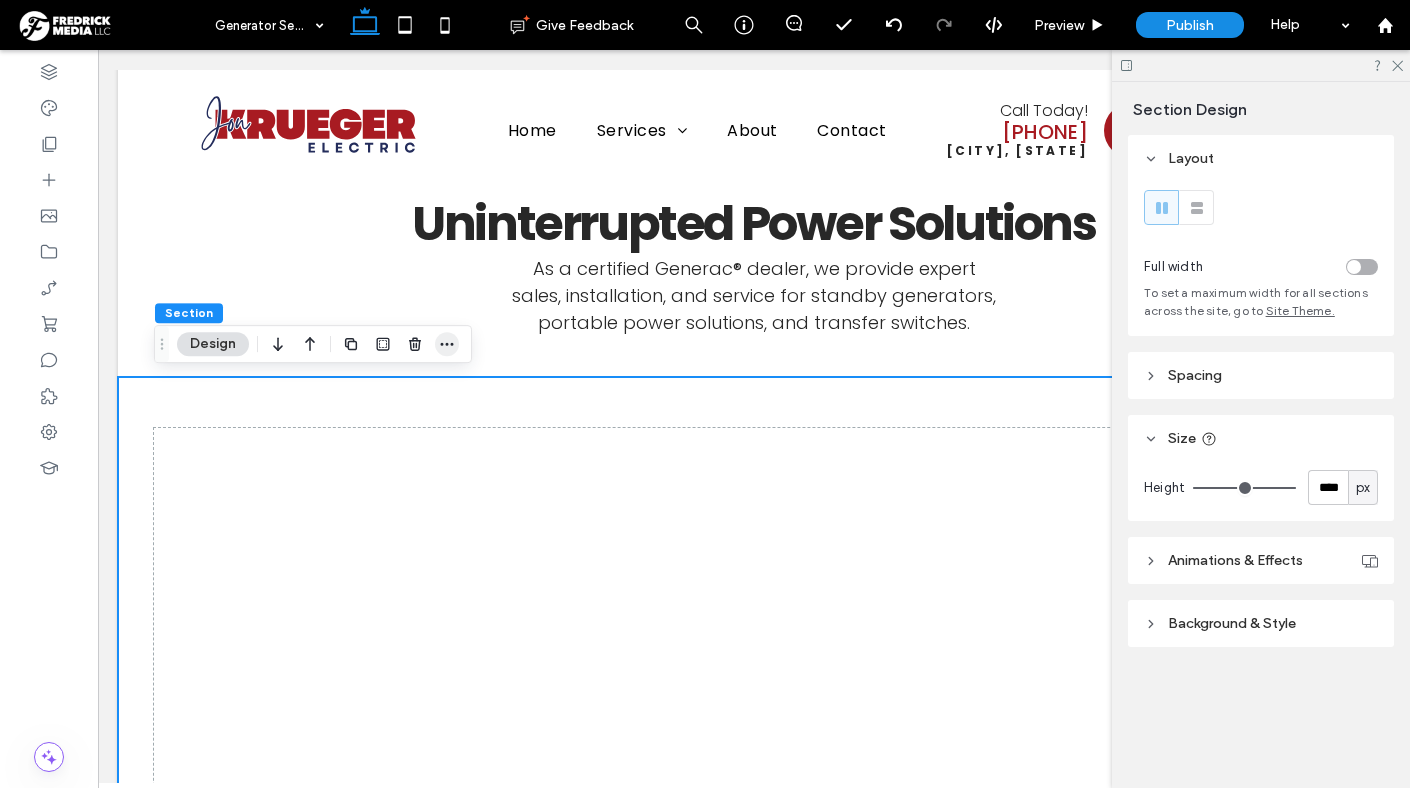 click 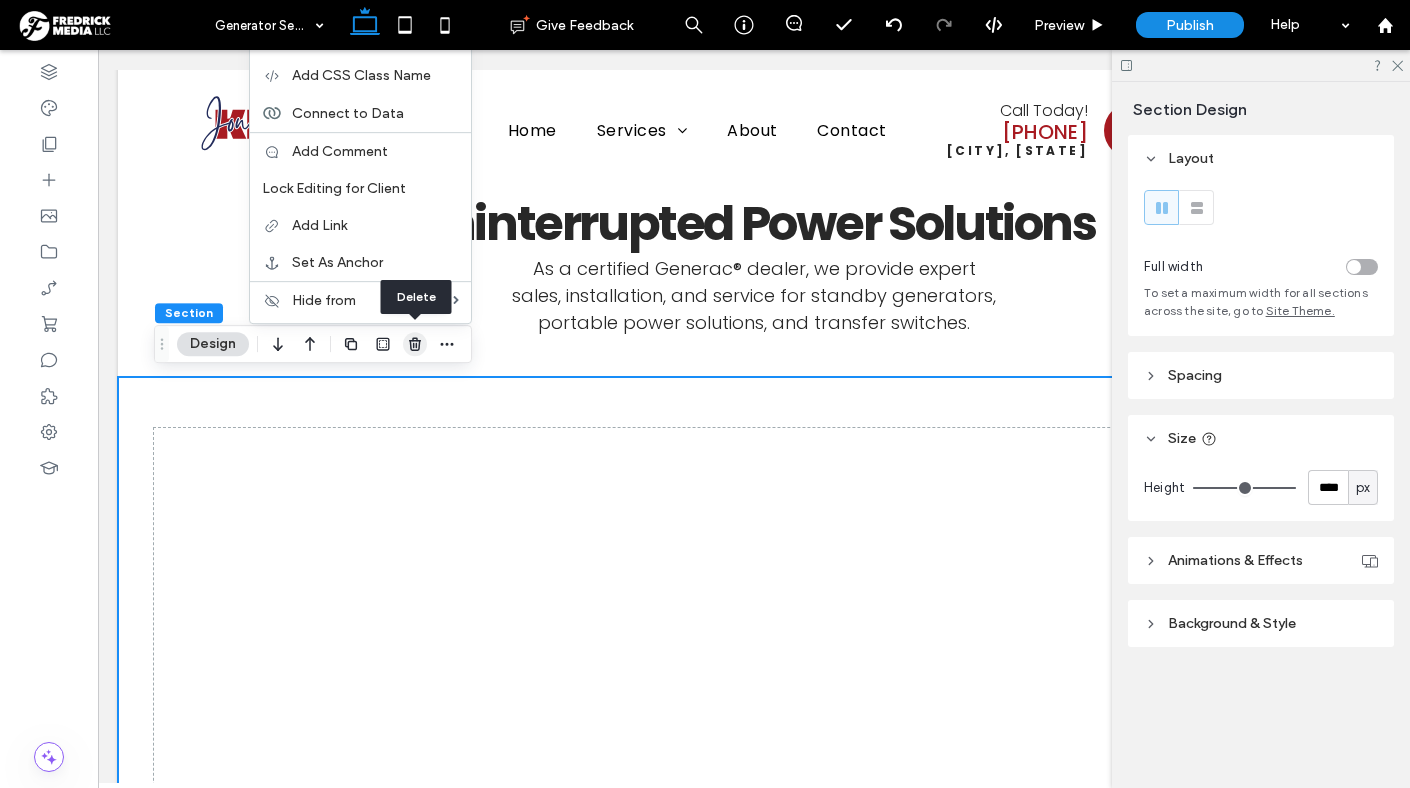 click 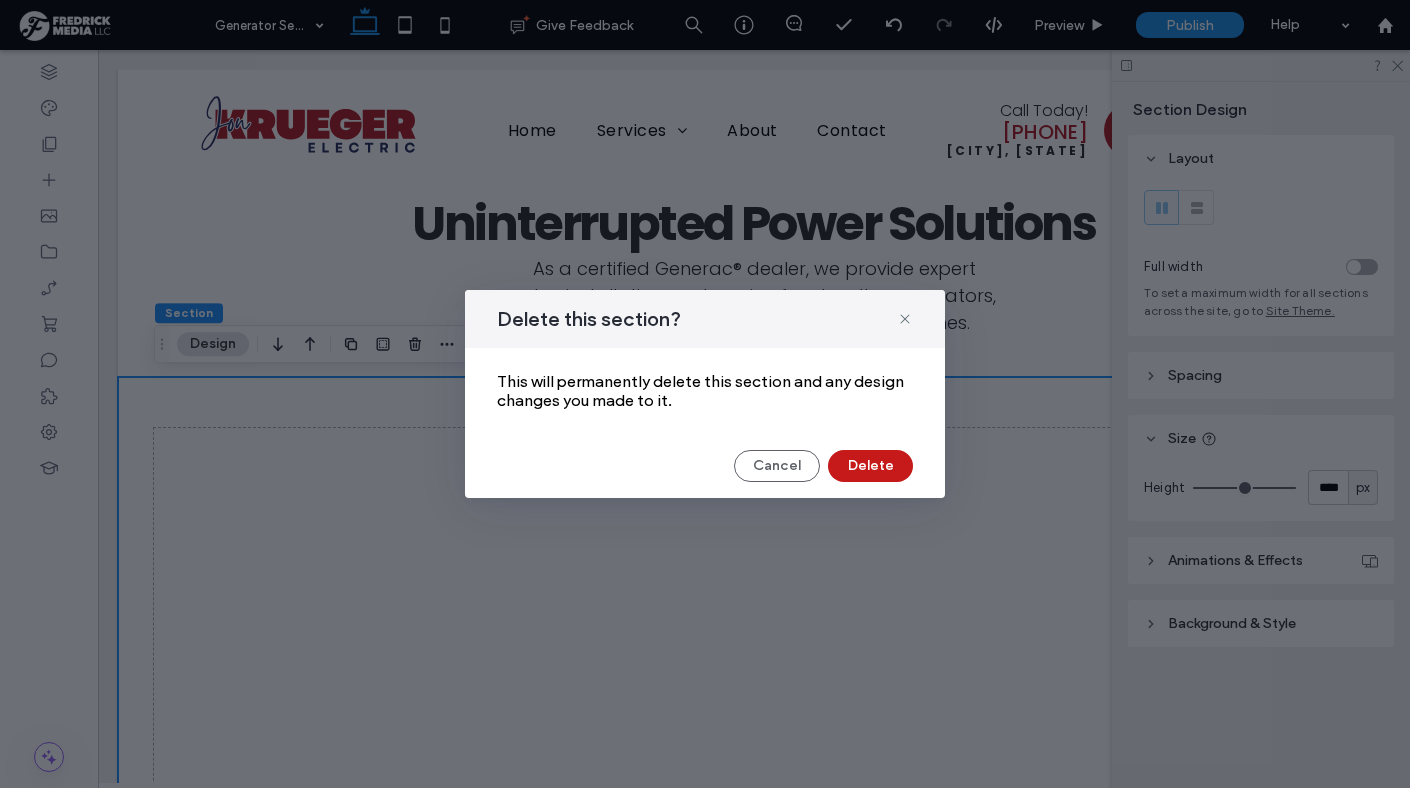 click on "Delete" at bounding box center (870, 466) 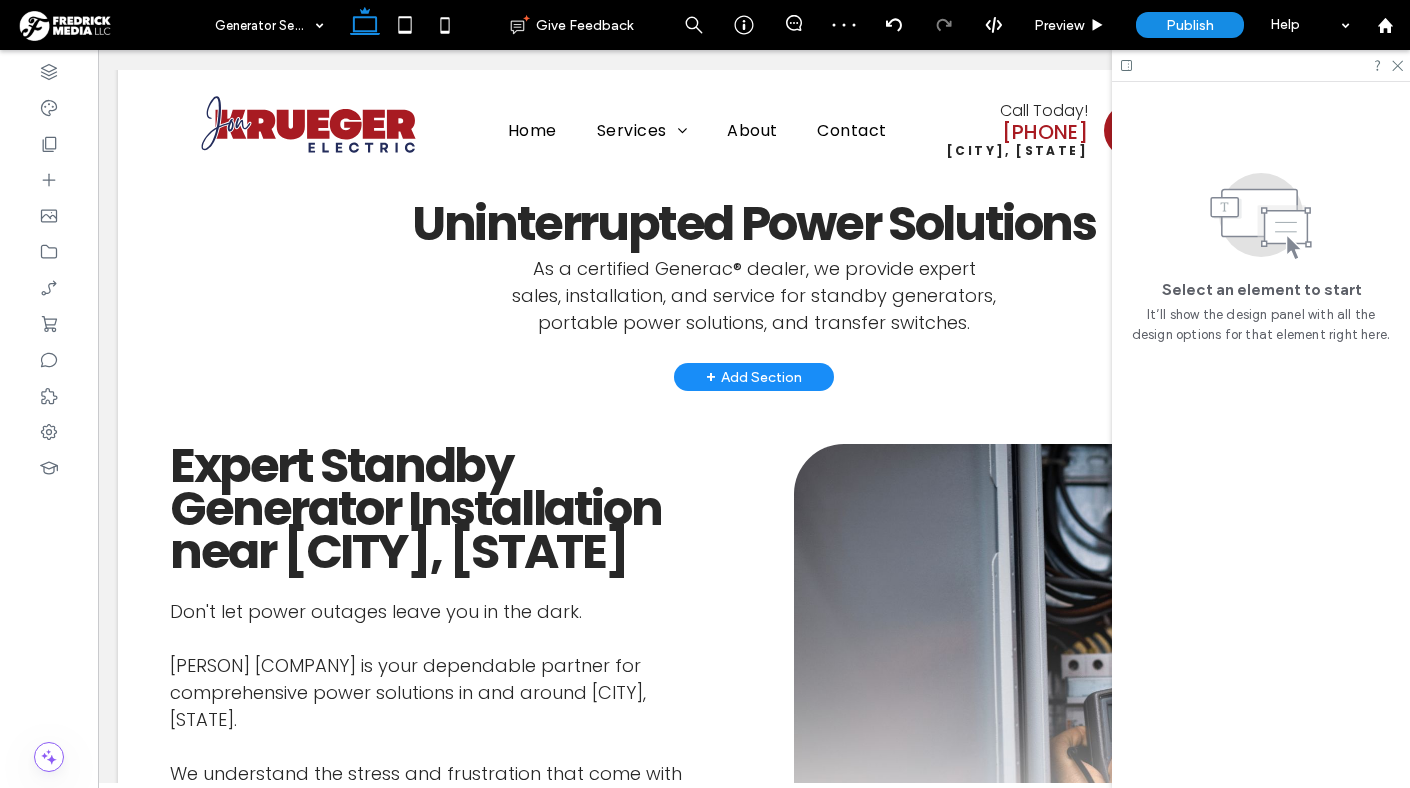 click on "+ Add Section" at bounding box center [754, 377] 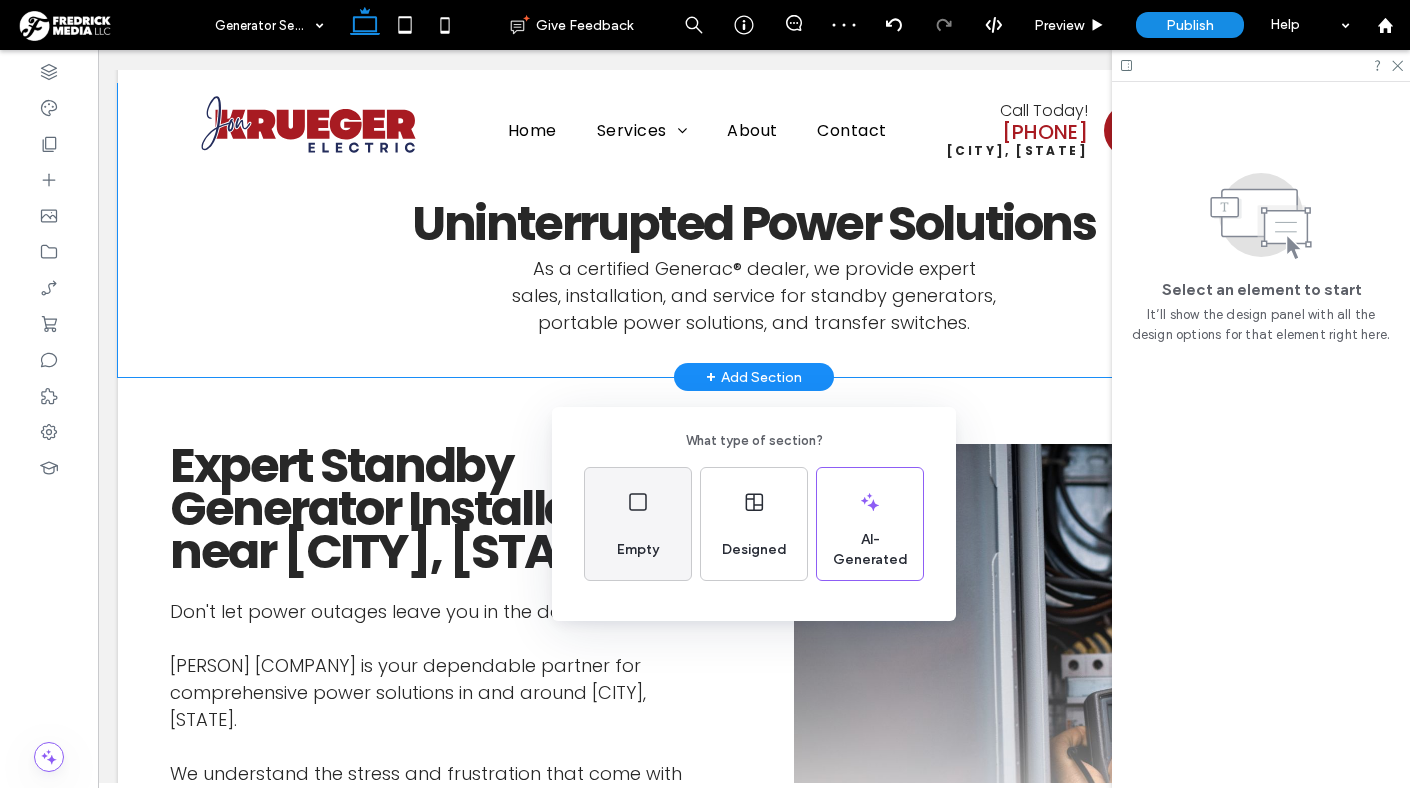 click on "Empty" at bounding box center (638, 524) 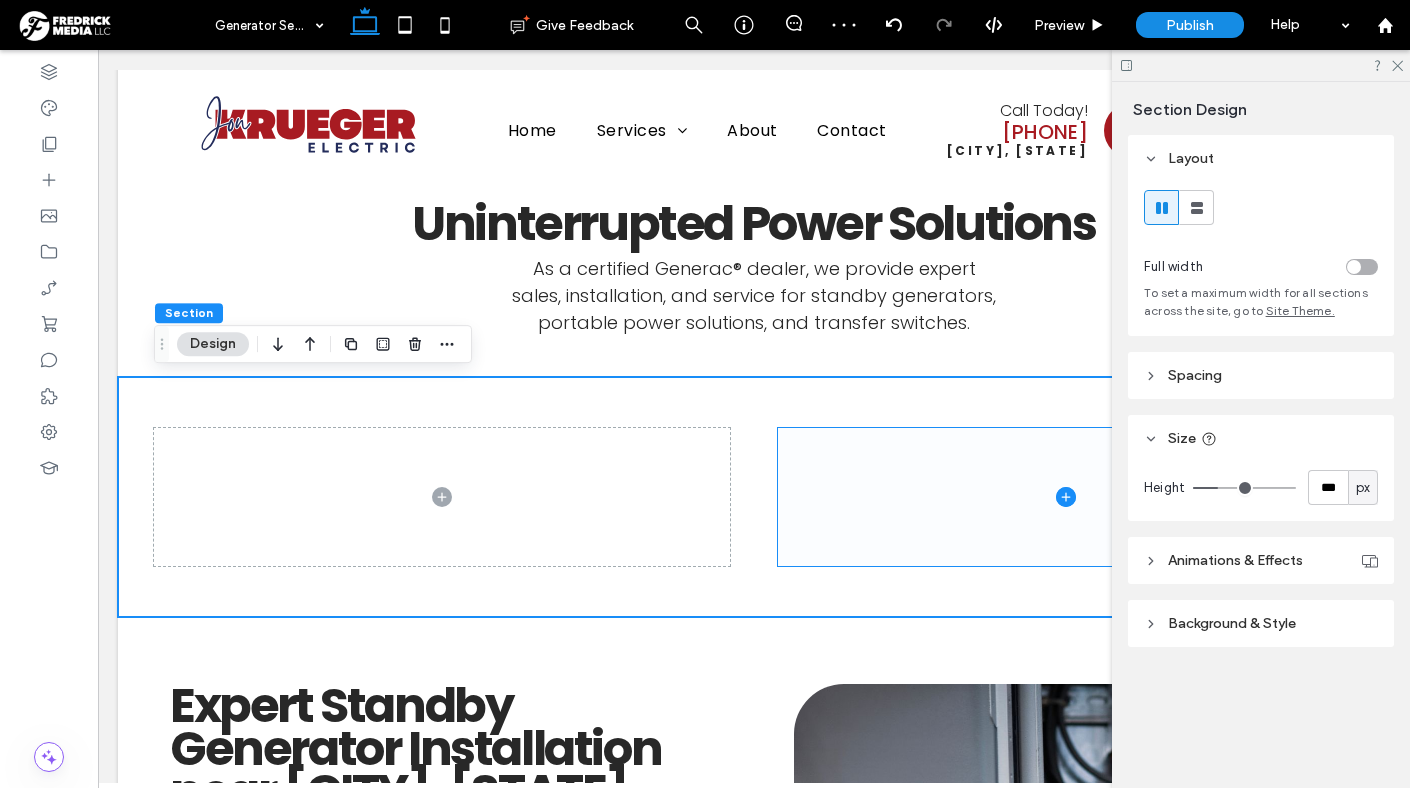 click at bounding box center (1066, 497) 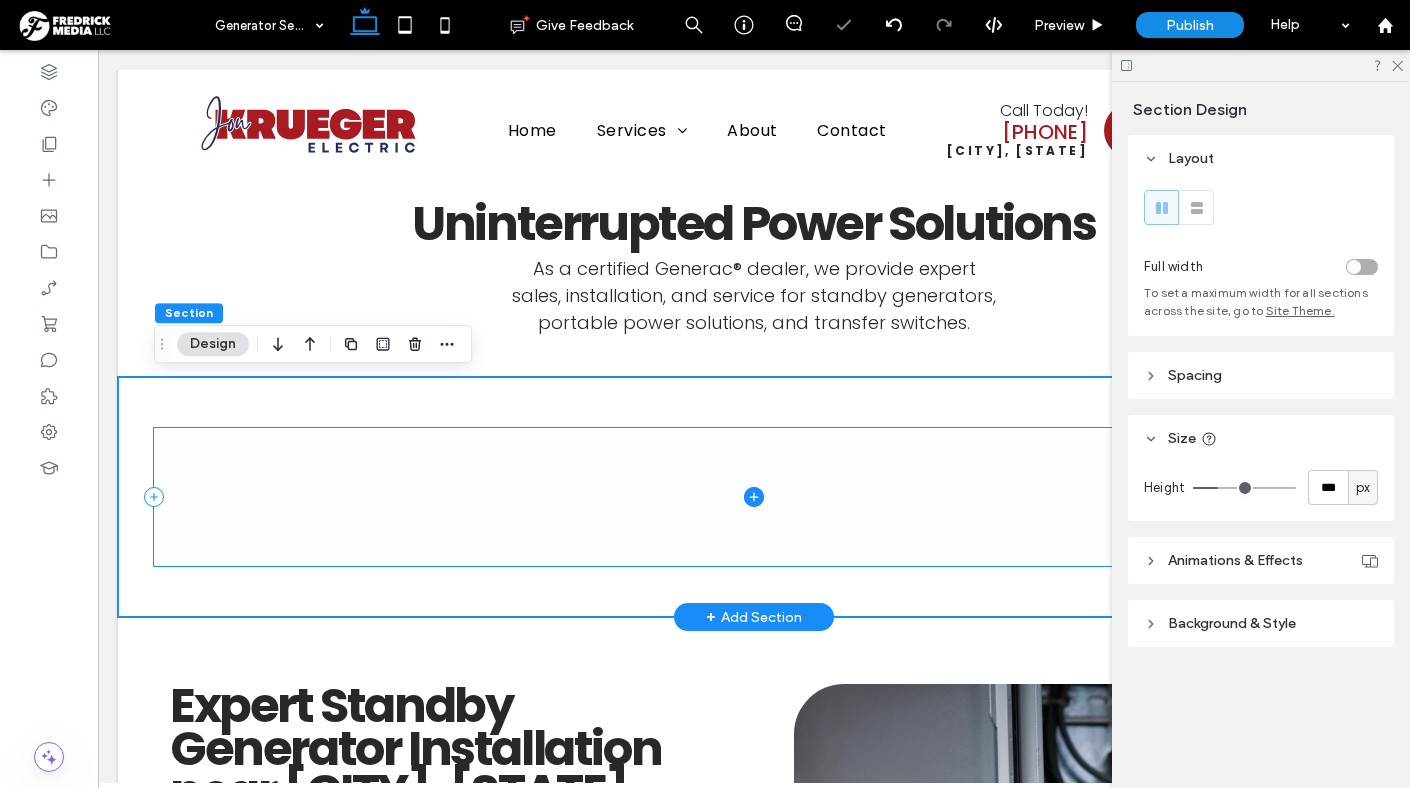 click 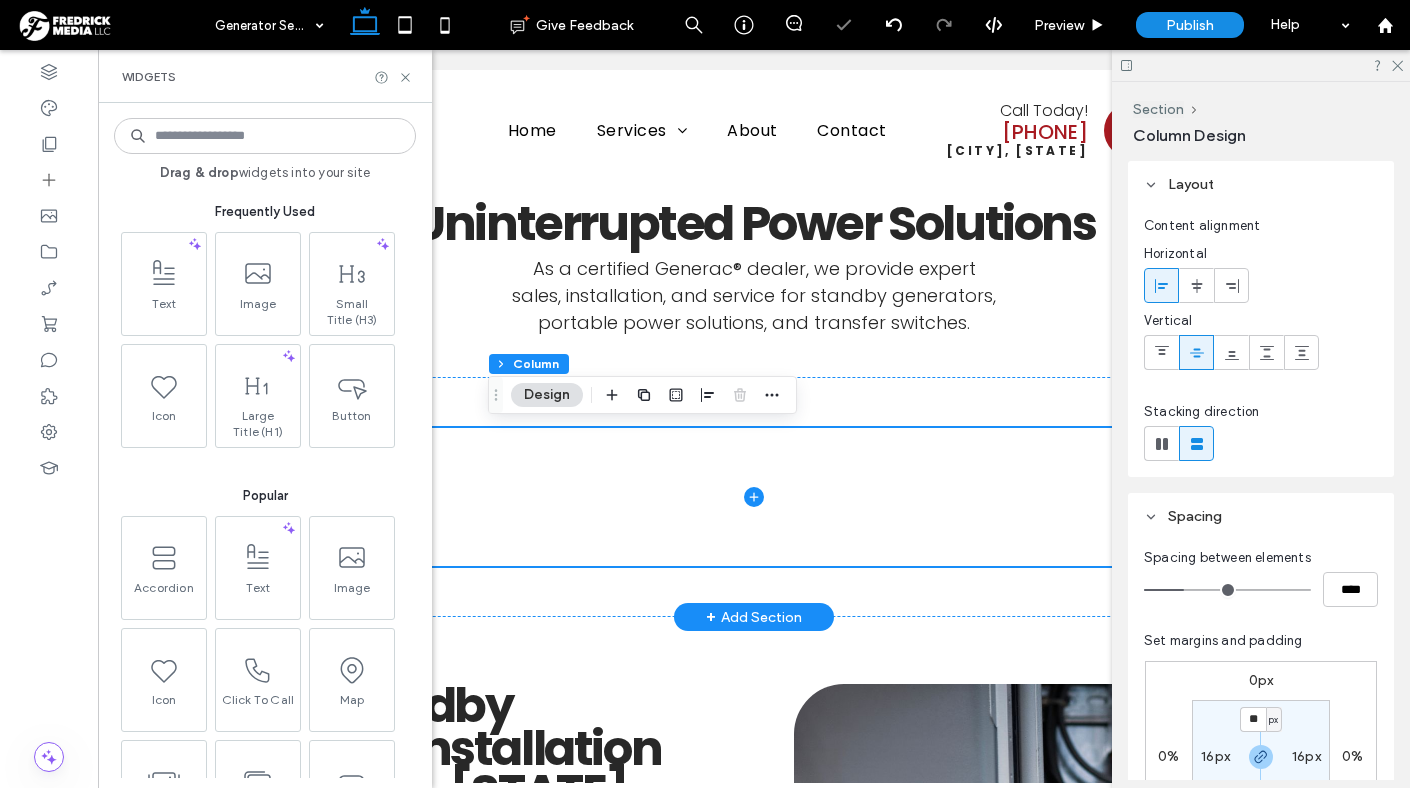 click at bounding box center (265, 136) 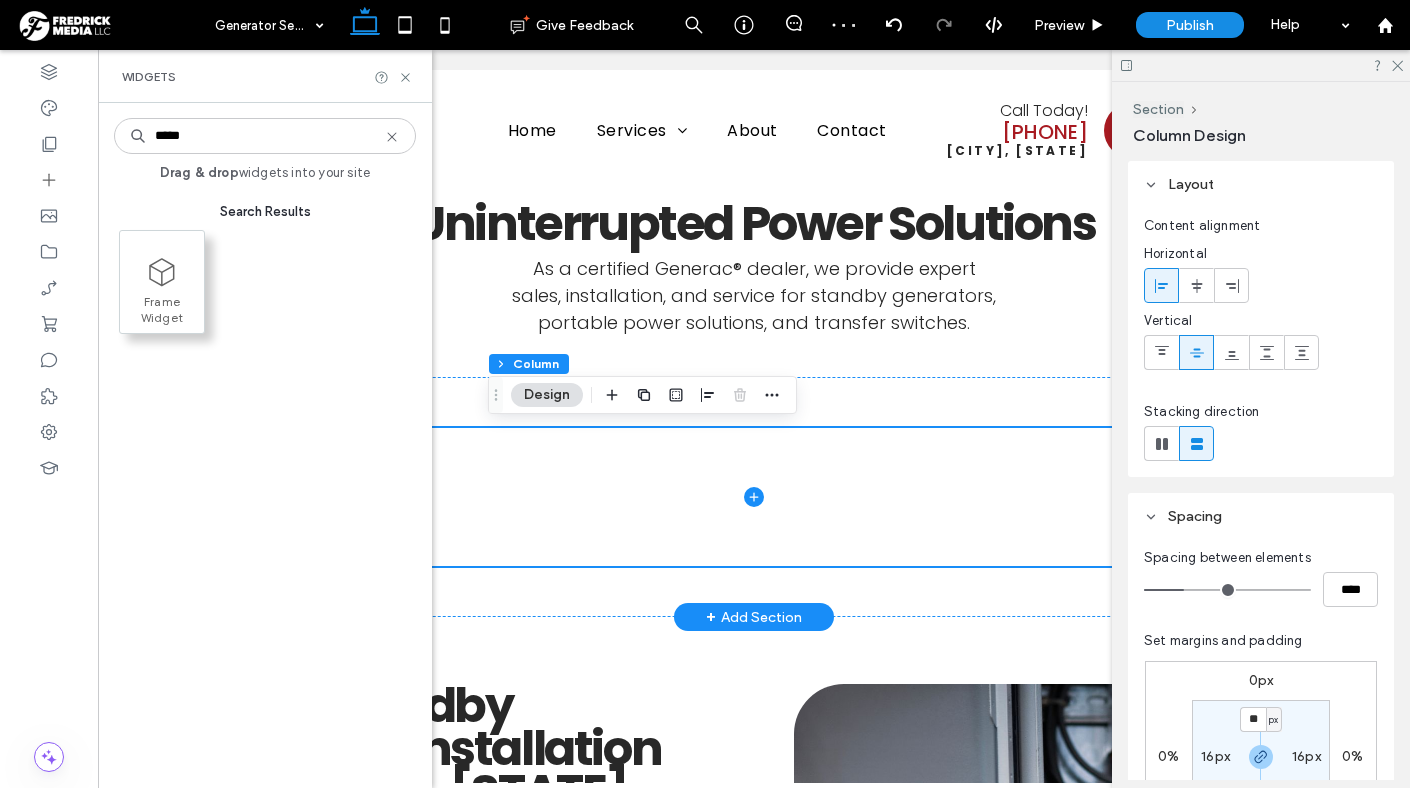 type on "*****" 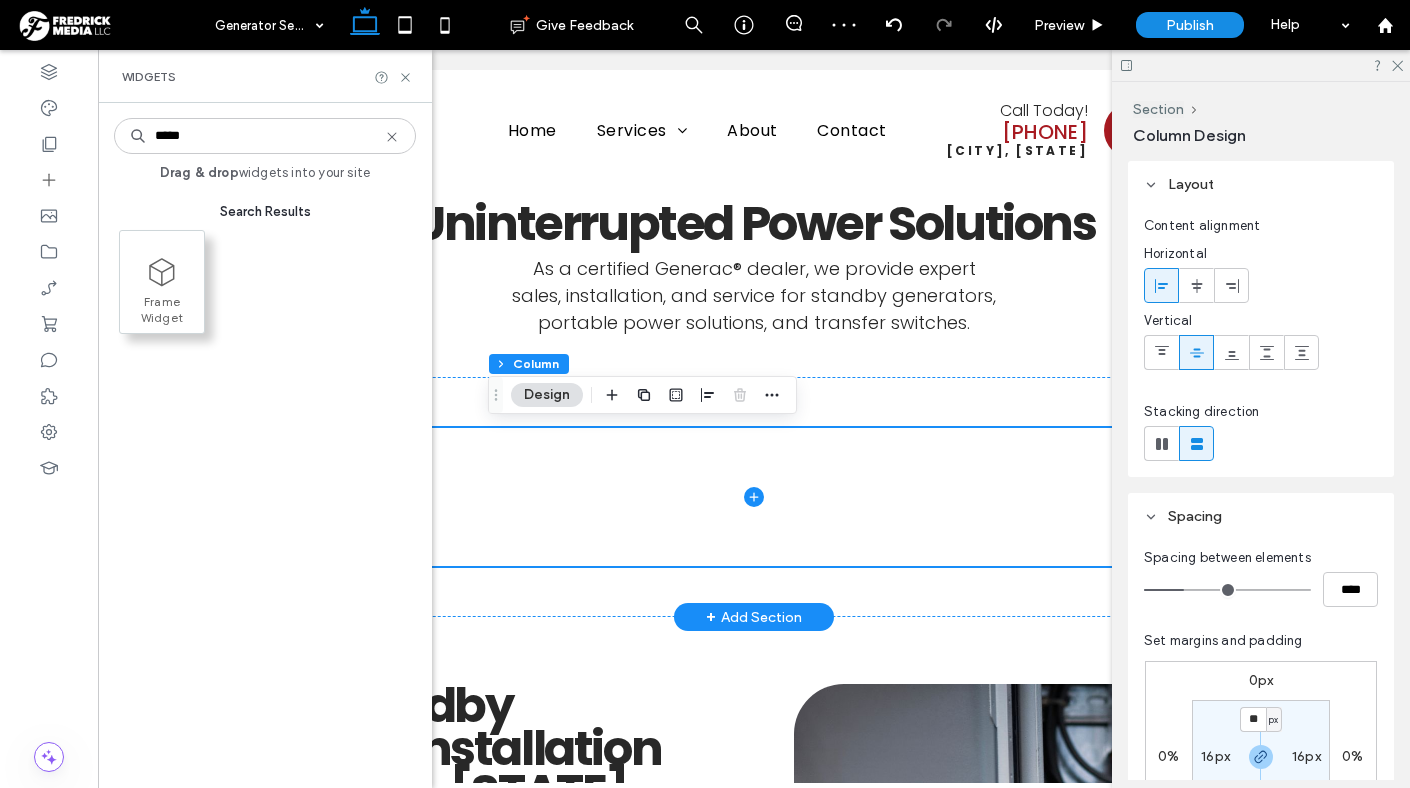 click on "Frame Widget" at bounding box center (162, 308) 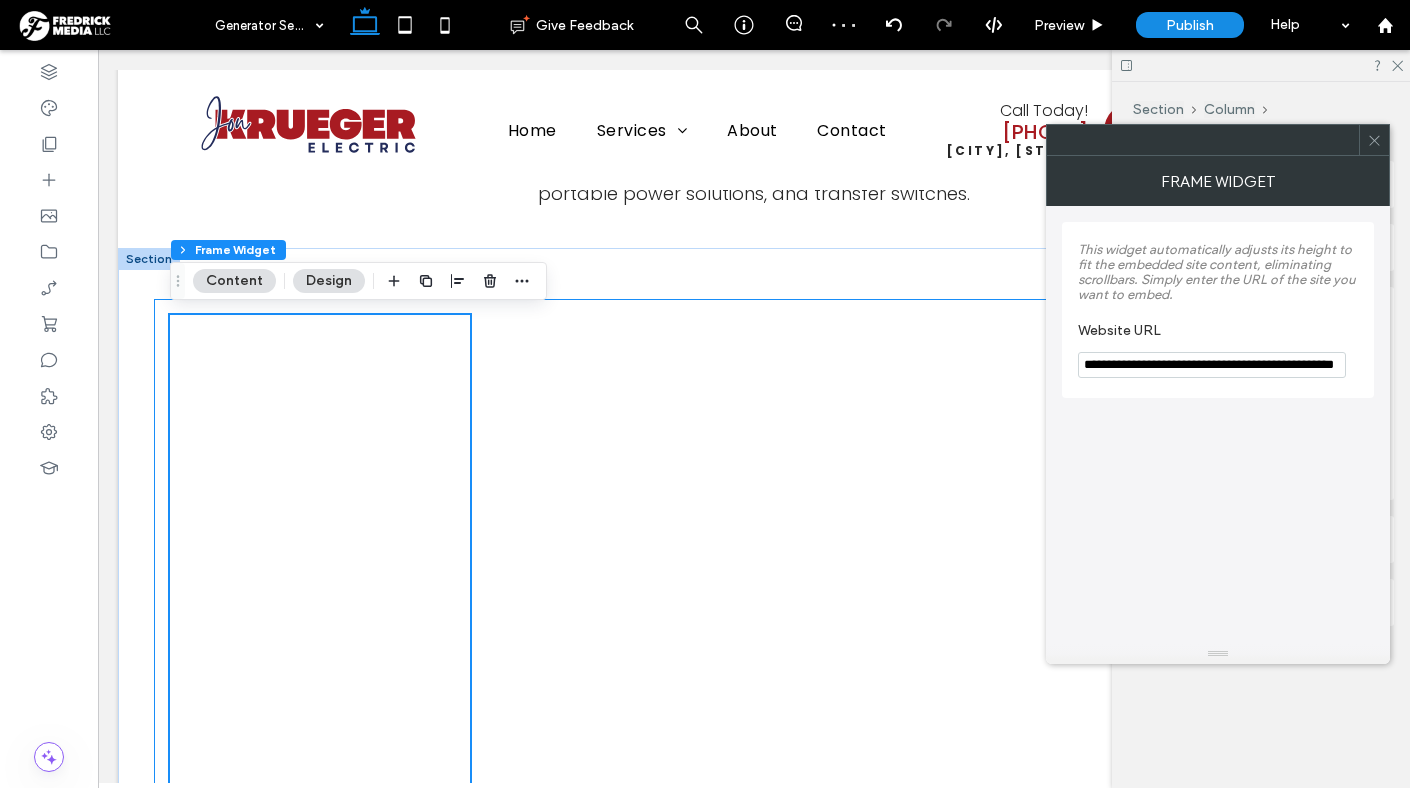 scroll, scrollTop: 474, scrollLeft: 0, axis: vertical 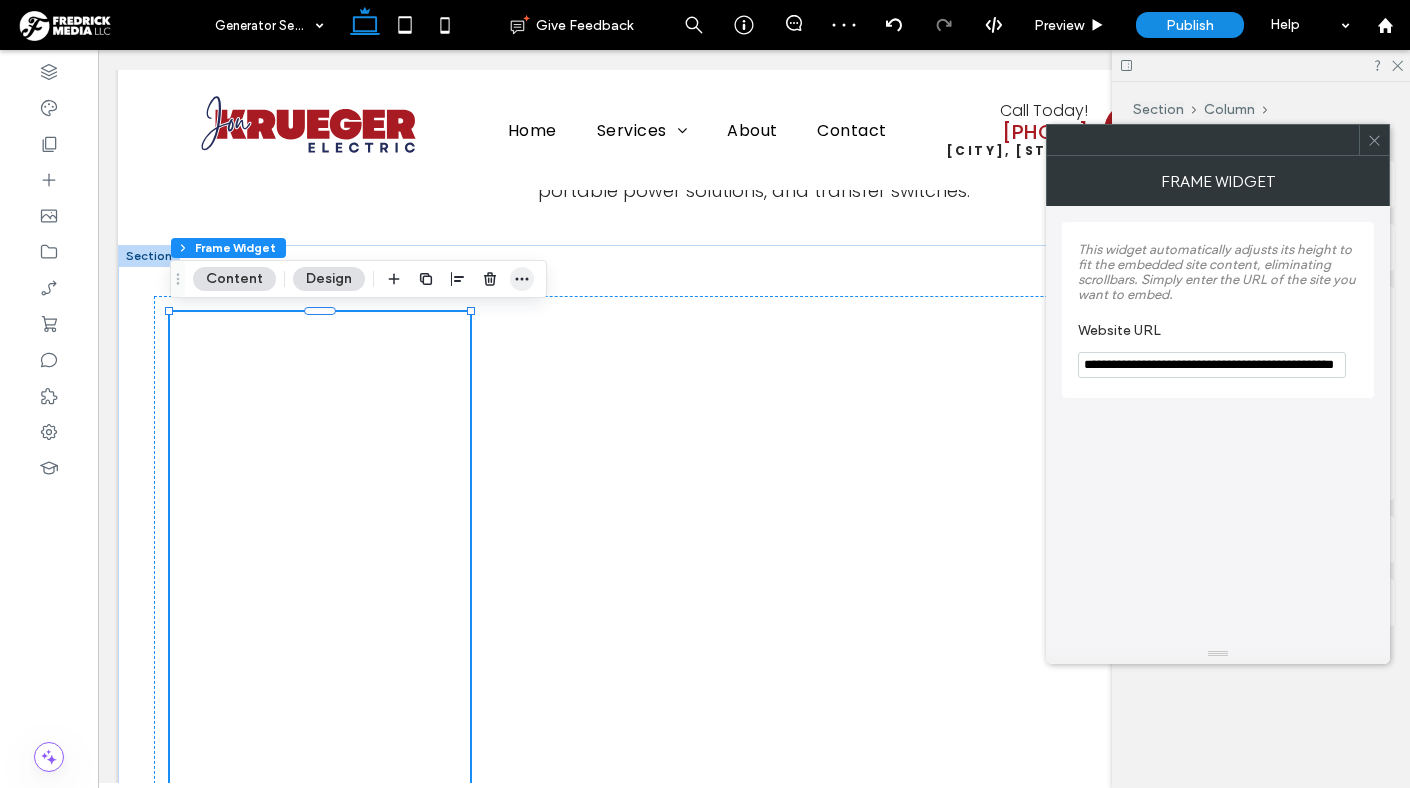 click 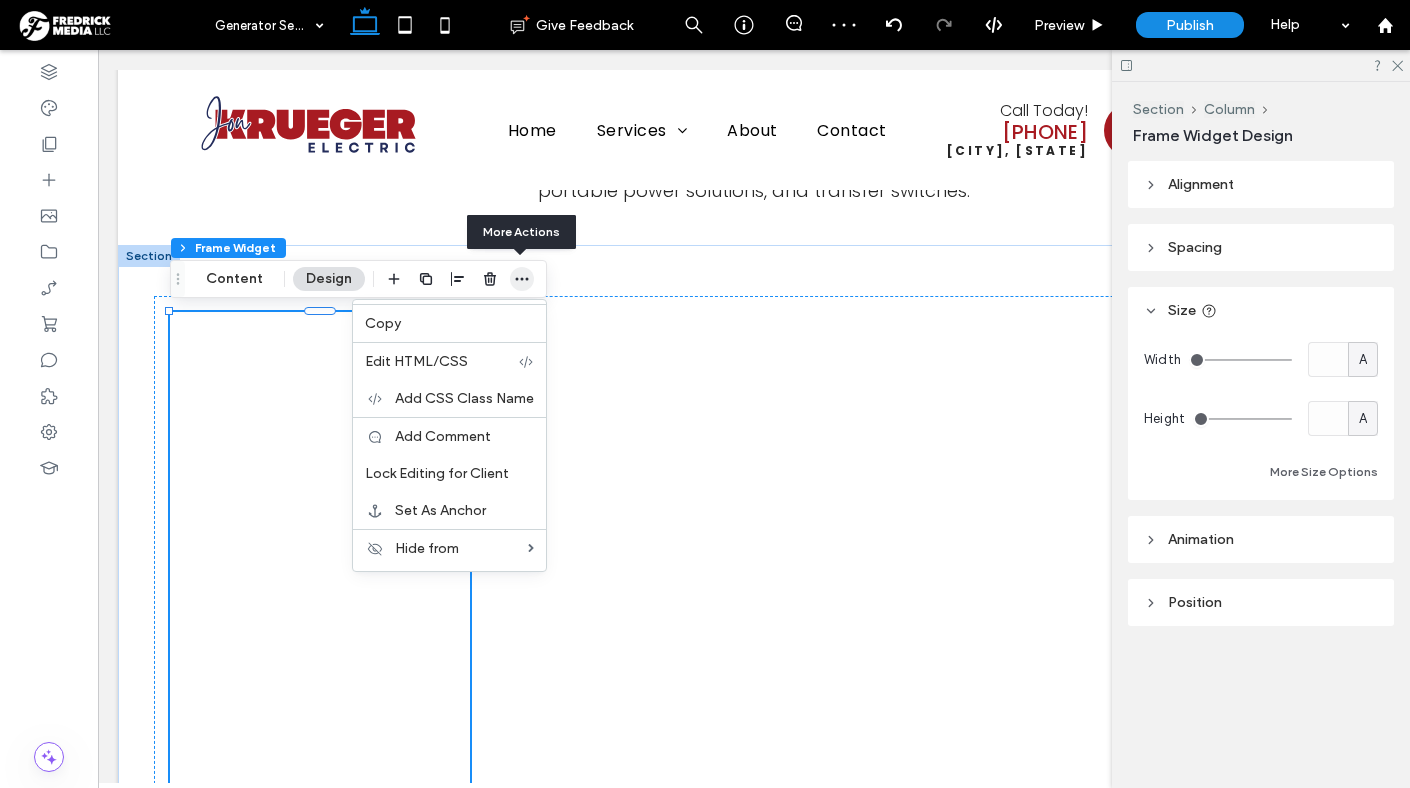 click 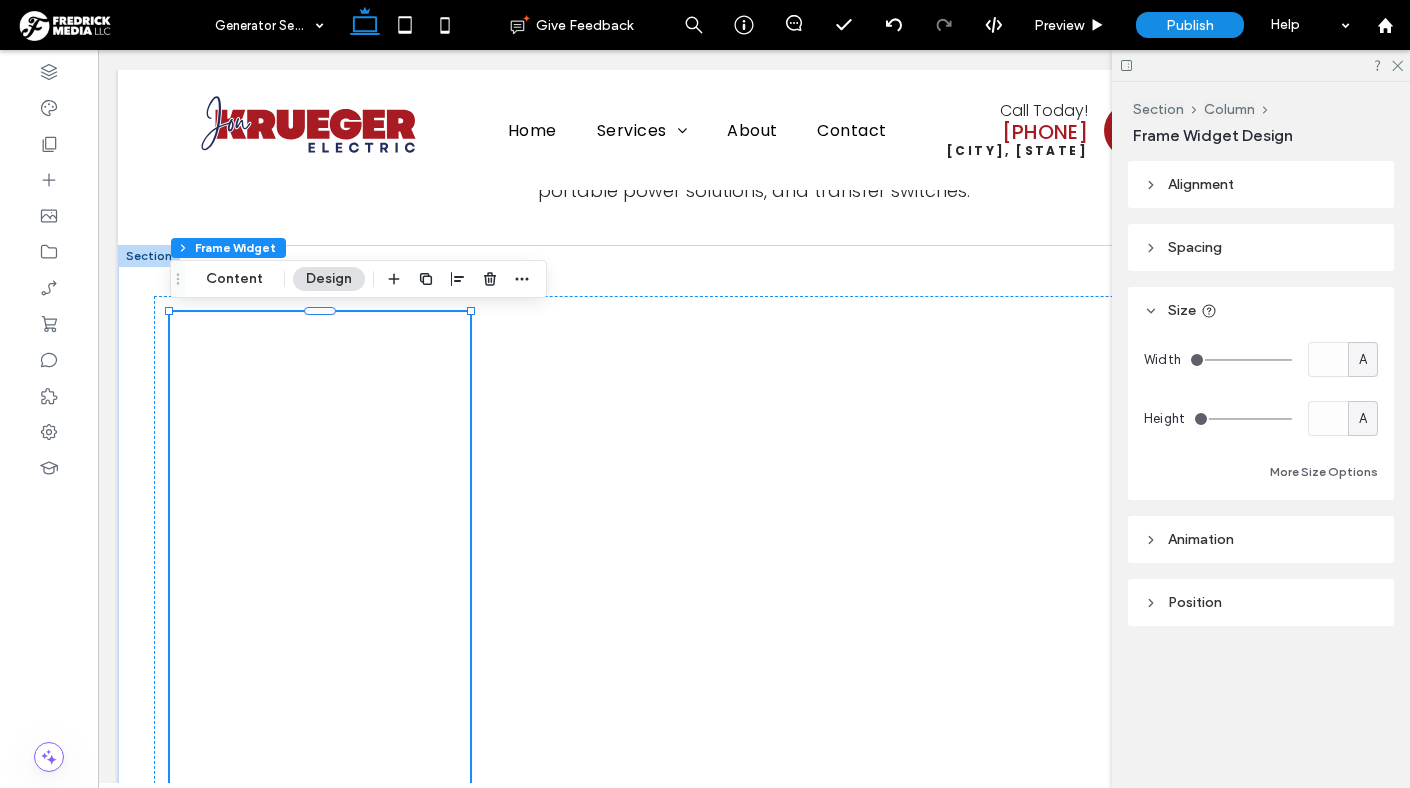 click on "Alignment" at bounding box center (1201, 184) 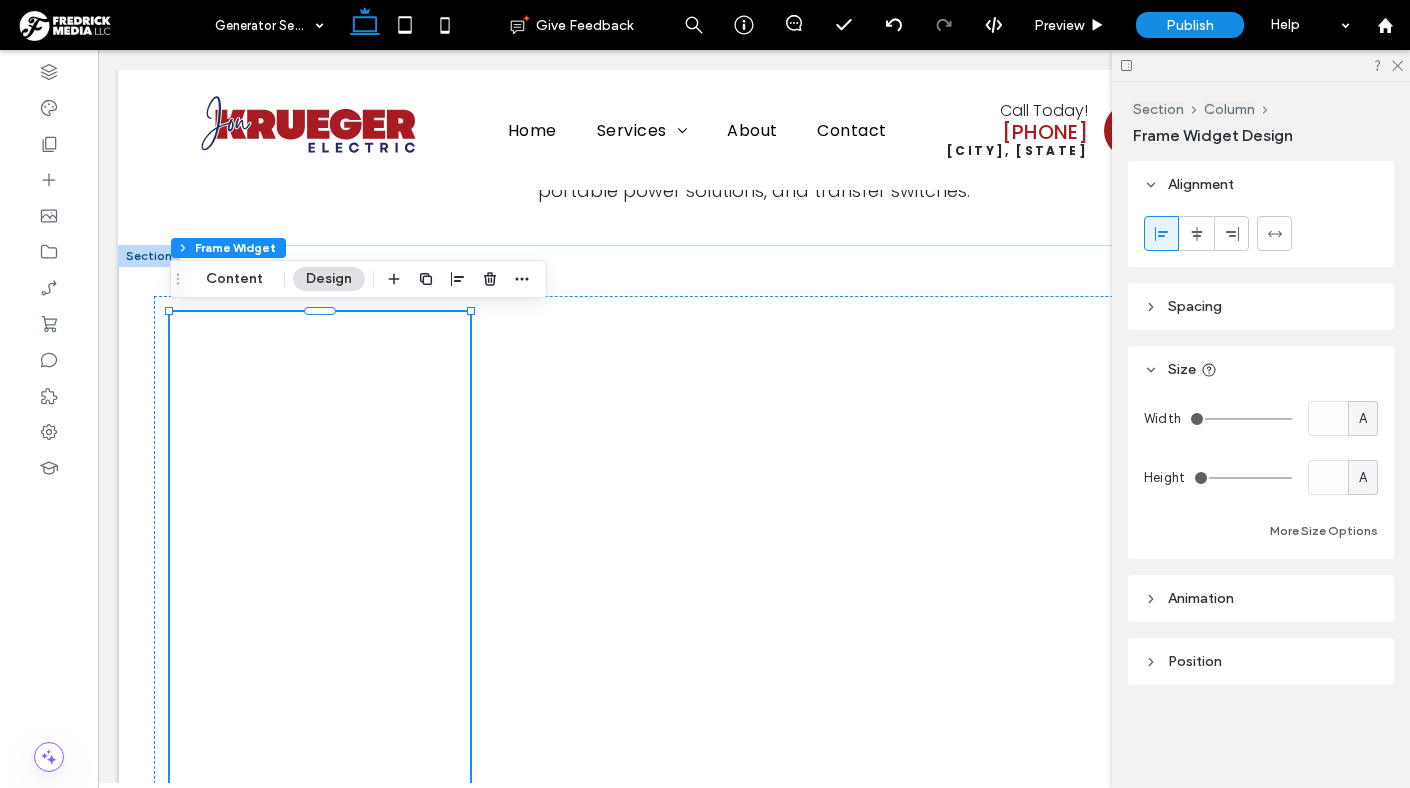 click on "Spacing" at bounding box center [1261, 306] 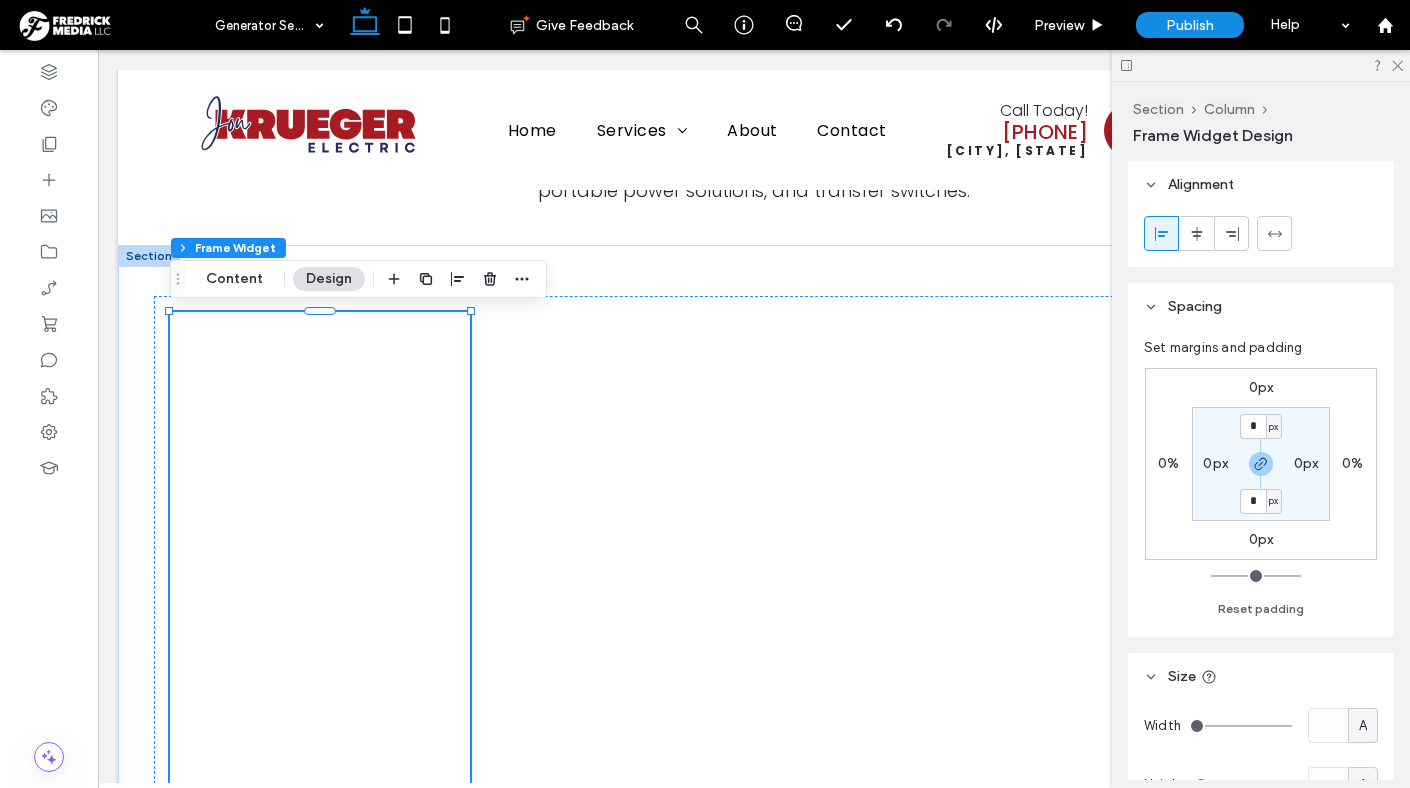 click on "Spacing" at bounding box center (1261, 306) 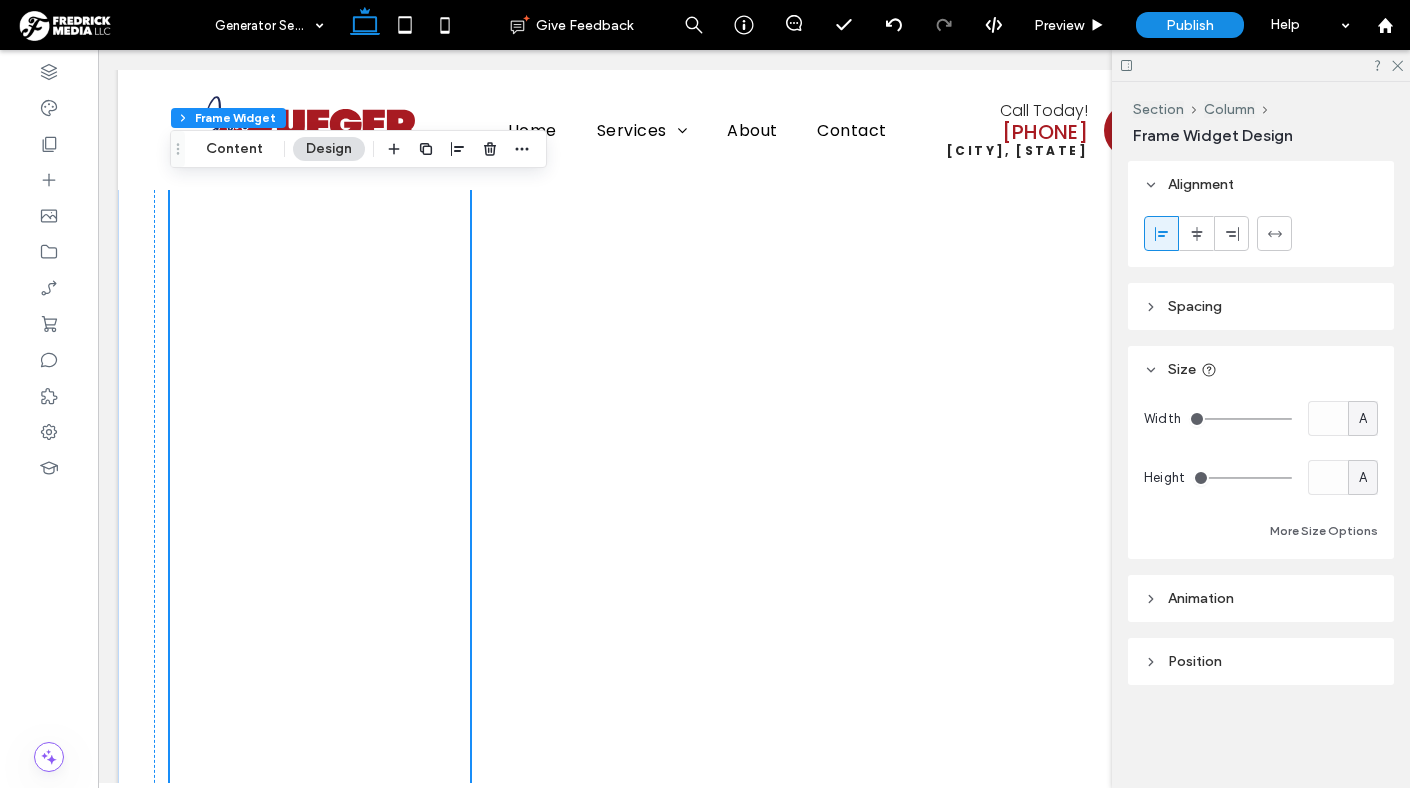 scroll, scrollTop: 884, scrollLeft: 0, axis: vertical 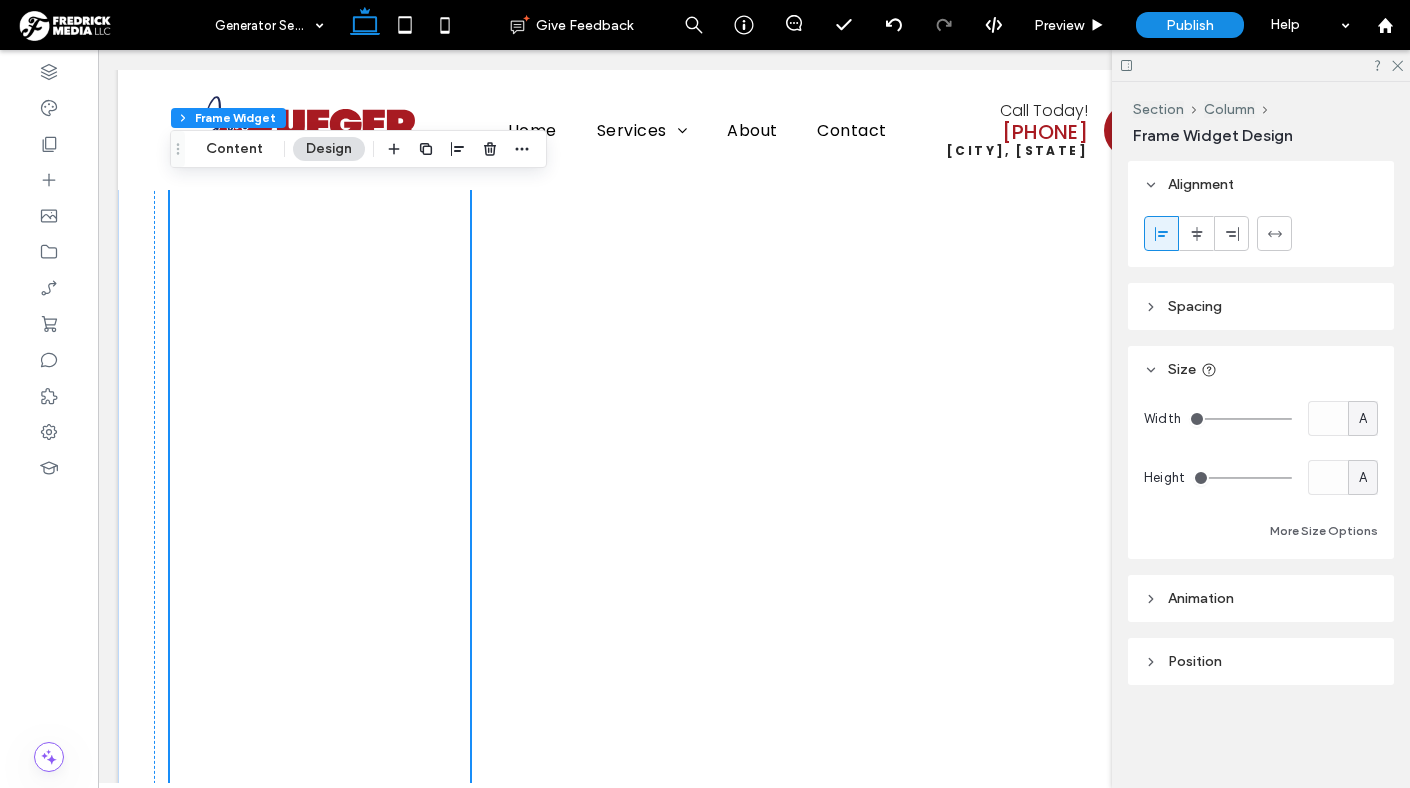 click on "<!-- Fallback text if iframe is not supported -->Your browser does not support iframes.
Loading content..." at bounding box center [320, 3837] 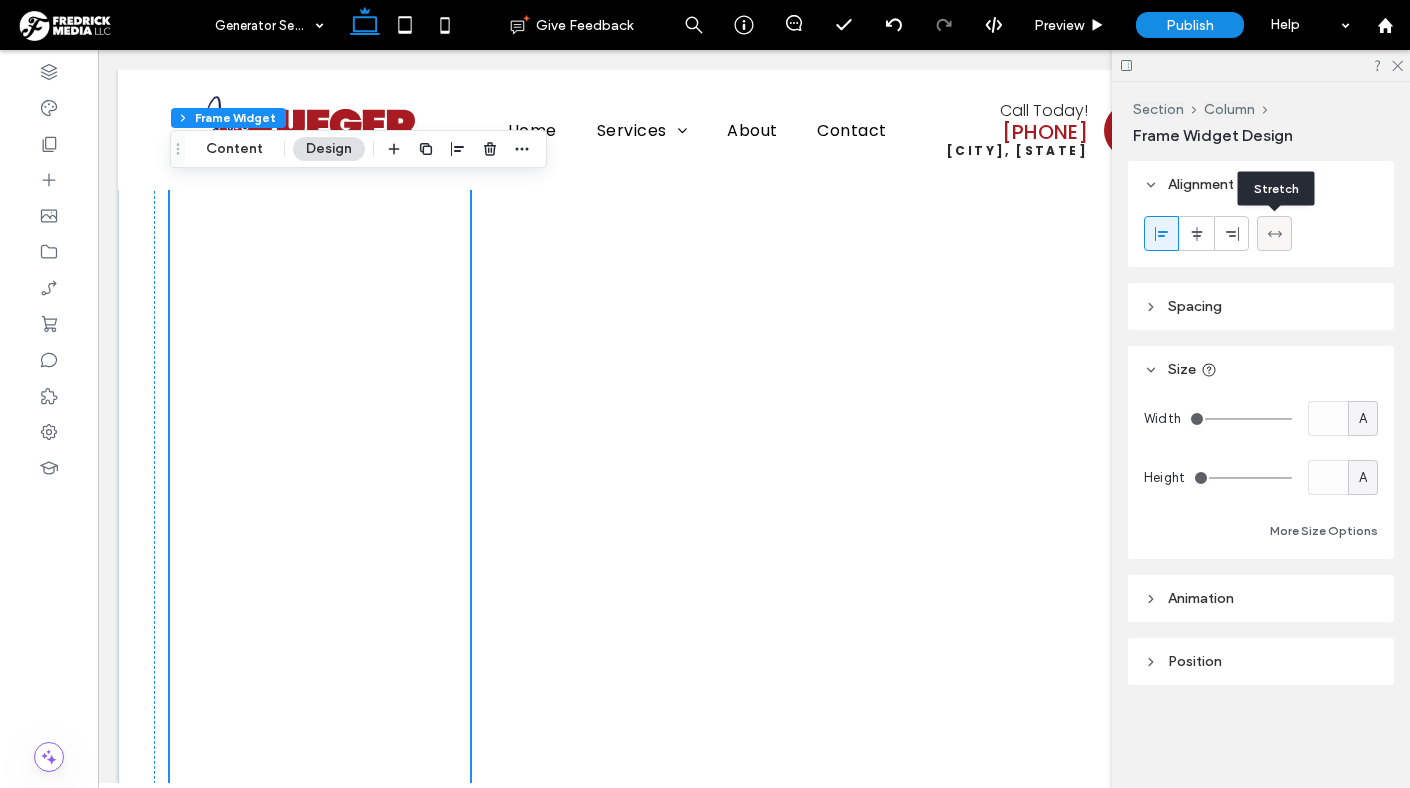 click 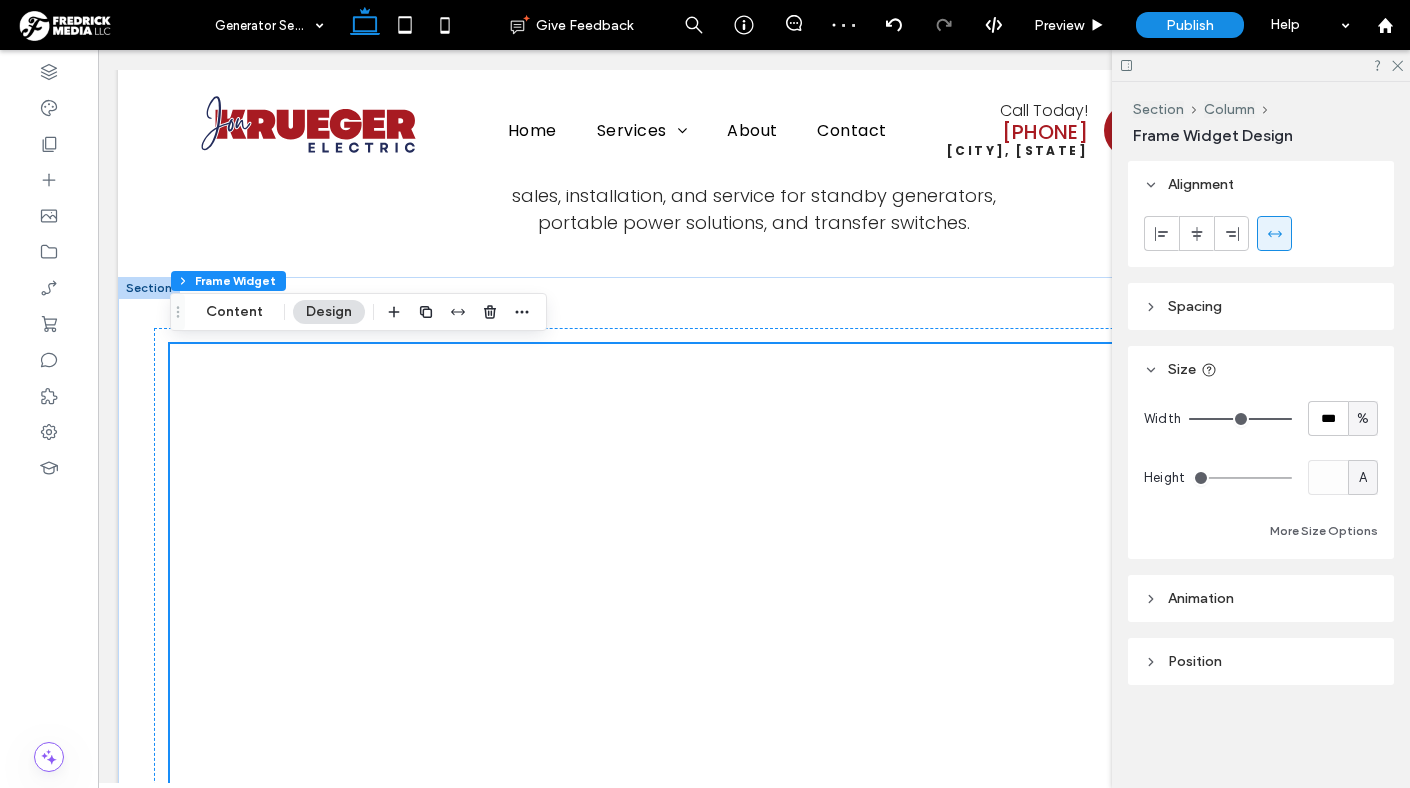 scroll, scrollTop: 441, scrollLeft: 0, axis: vertical 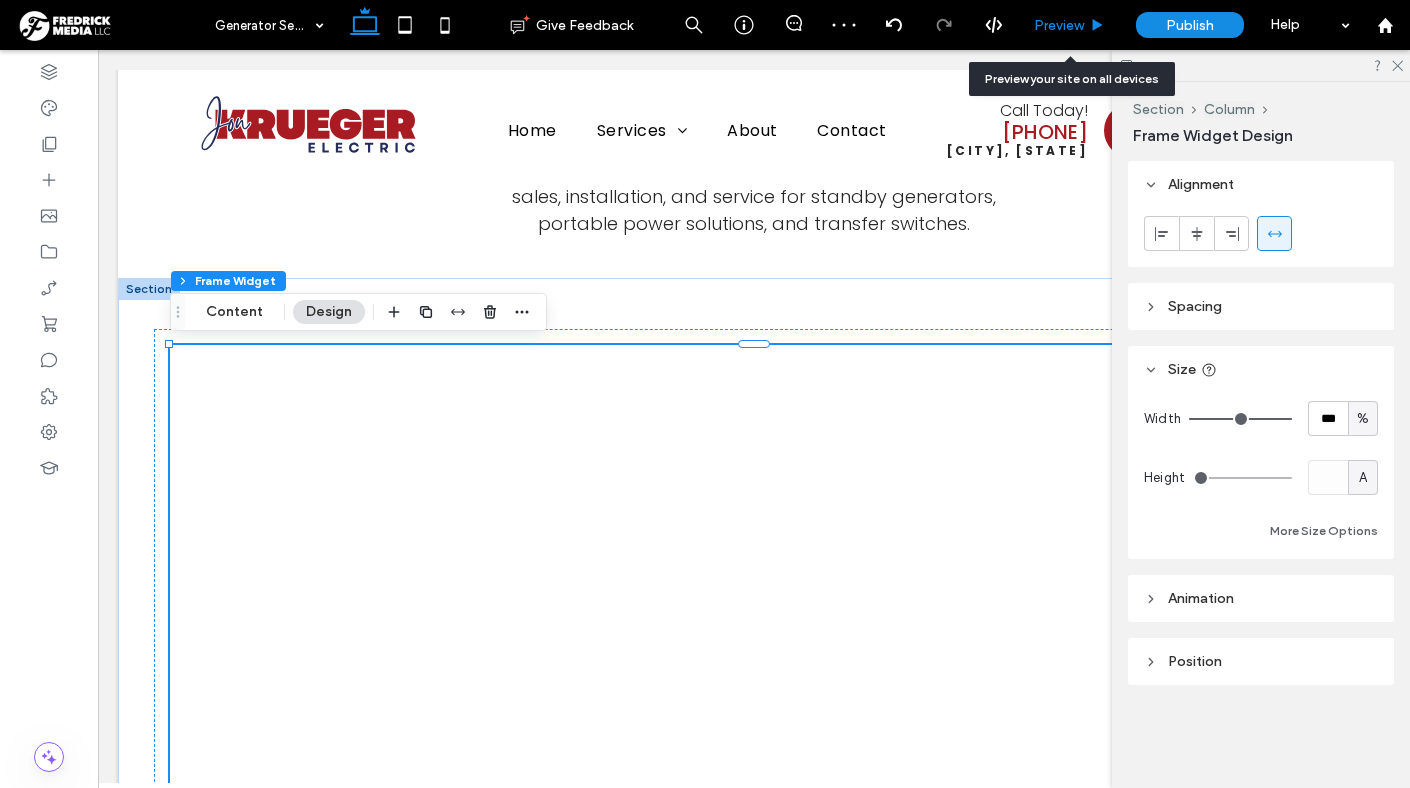 click on "Preview" at bounding box center (1059, 25) 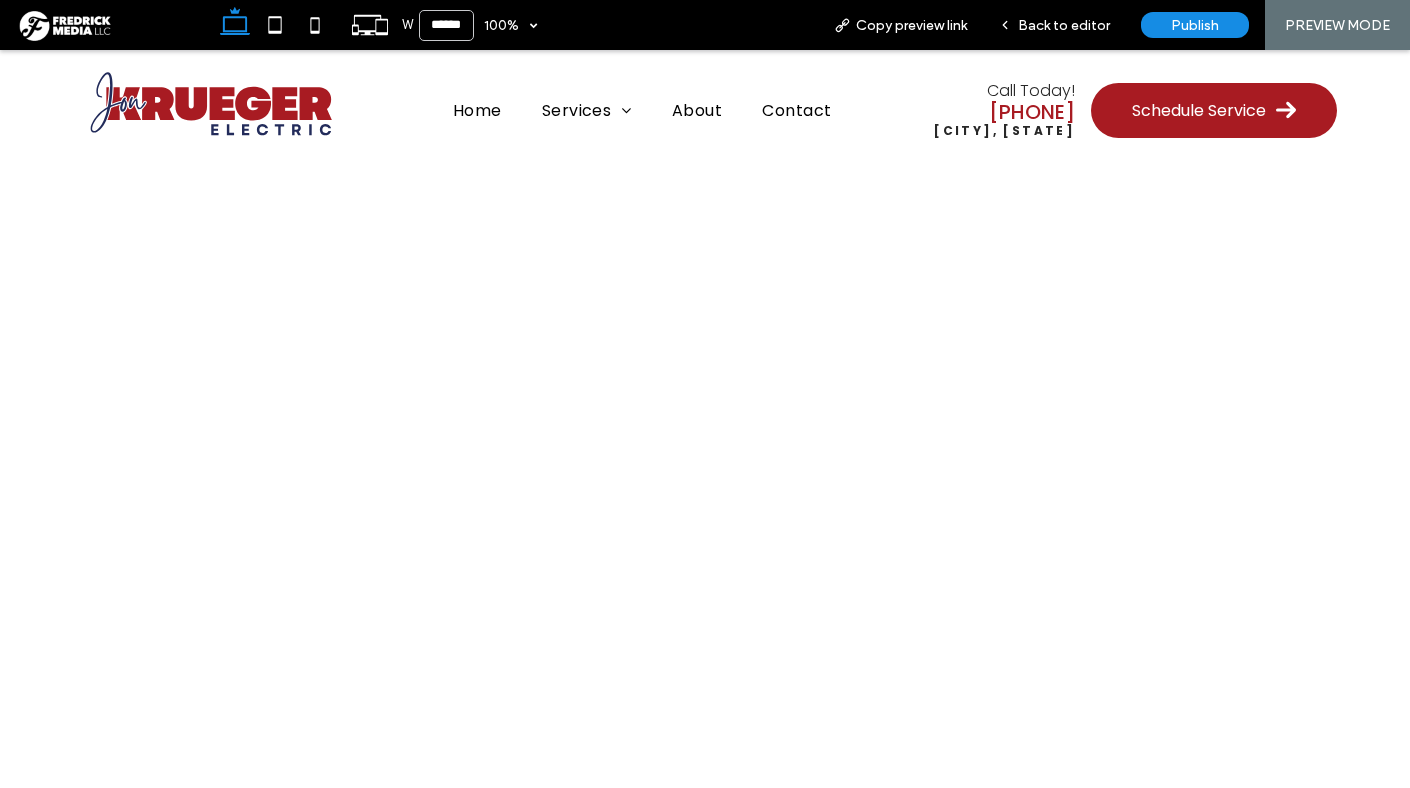 scroll, scrollTop: 1842, scrollLeft: 0, axis: vertical 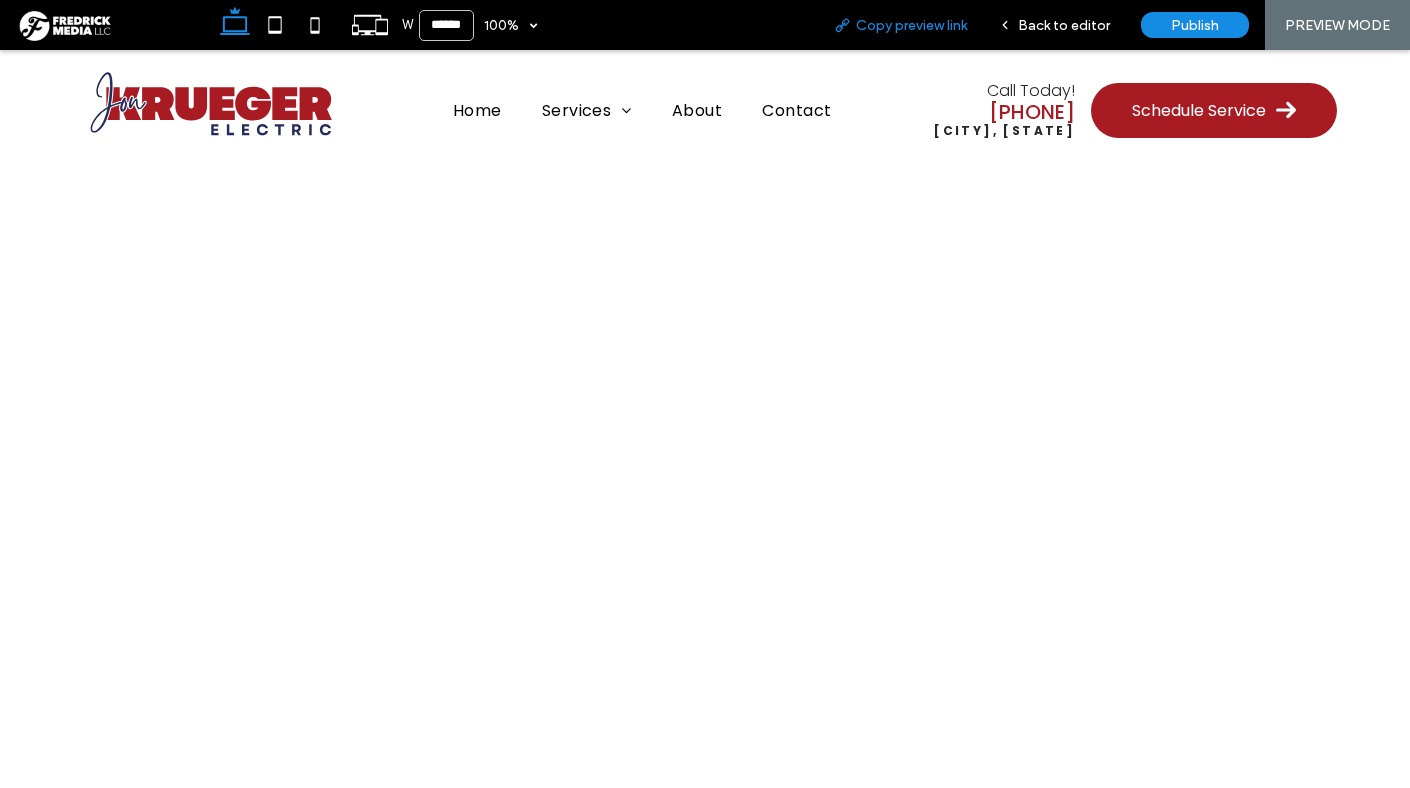 click on "Copy preview link" at bounding box center [911, 25] 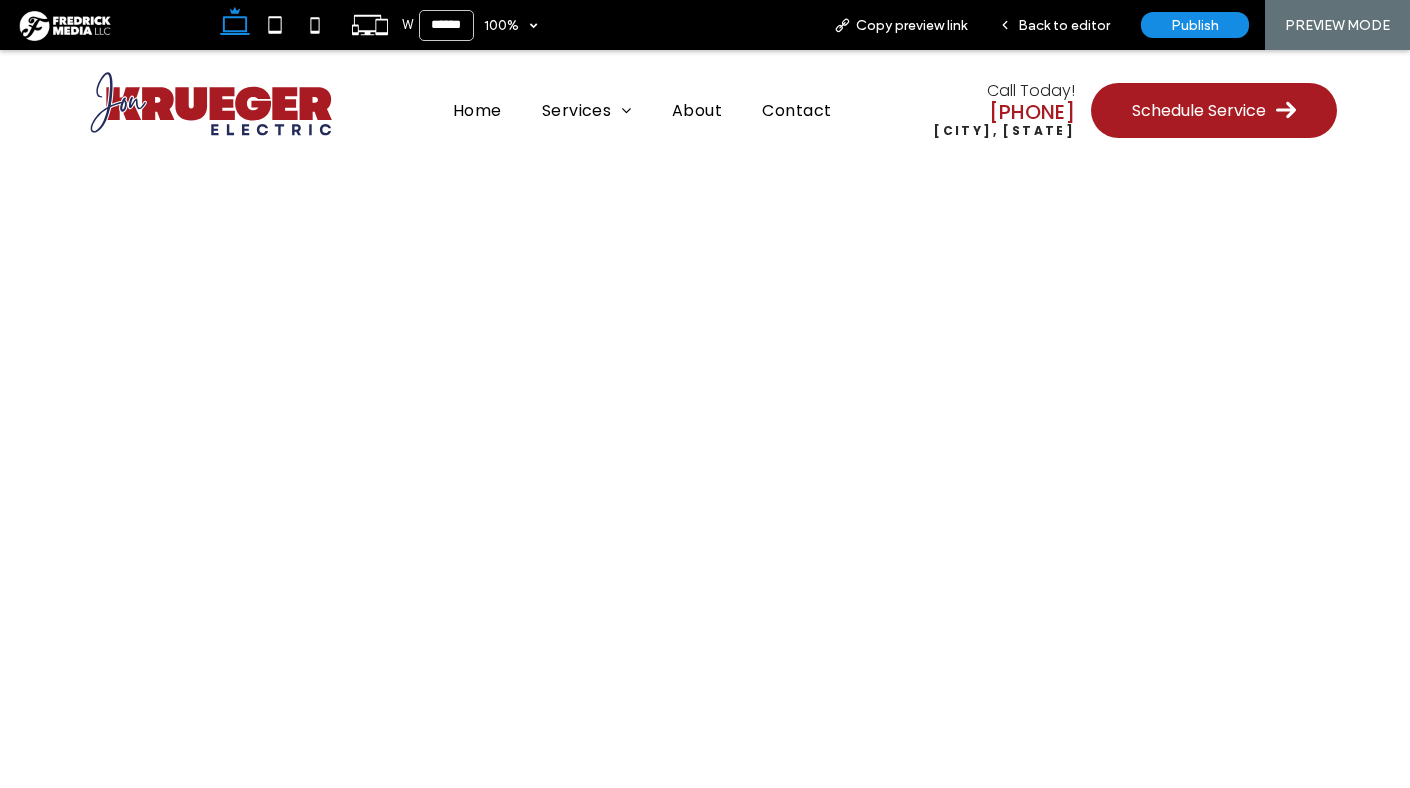 scroll, scrollTop: 1825, scrollLeft: 0, axis: vertical 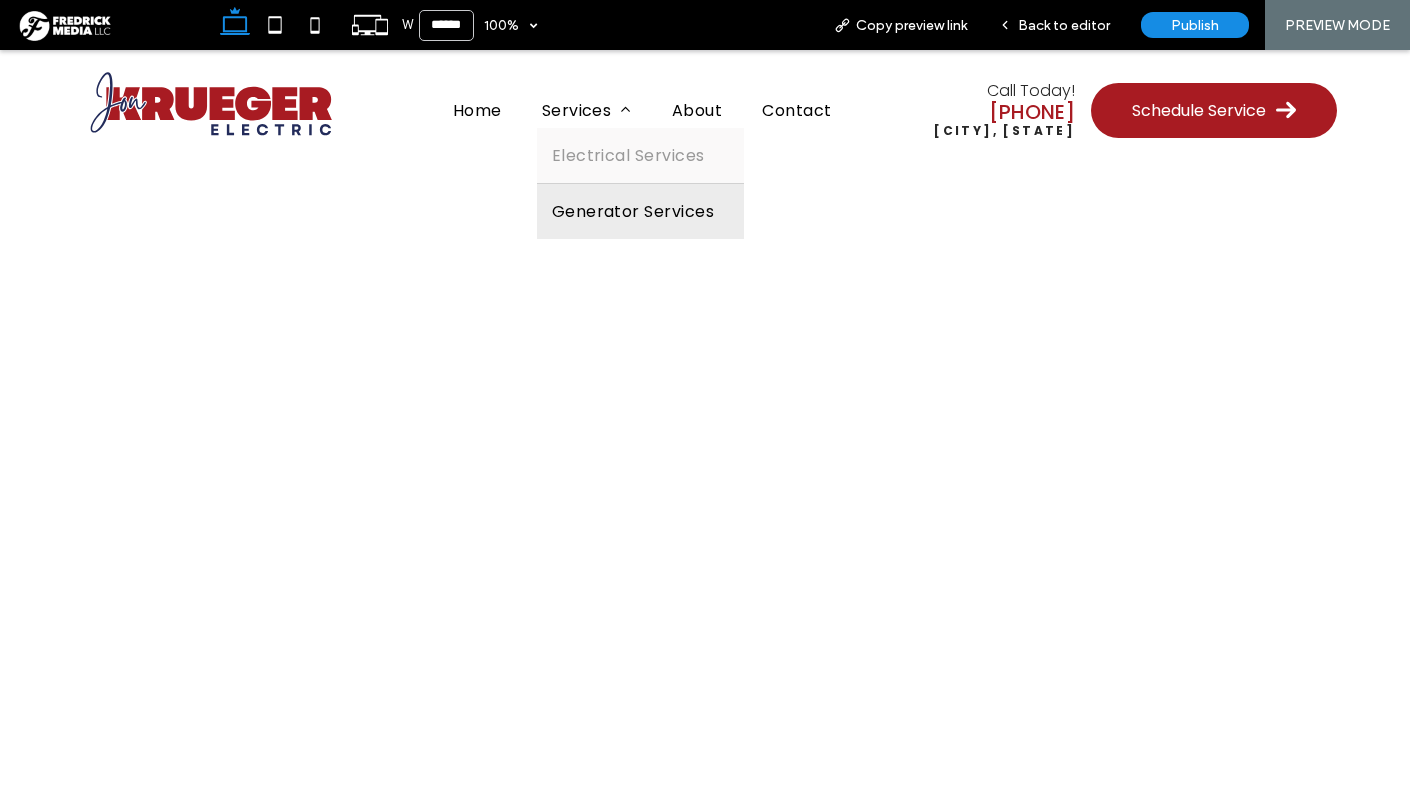 click on "Generator Services" at bounding box center [633, 211] 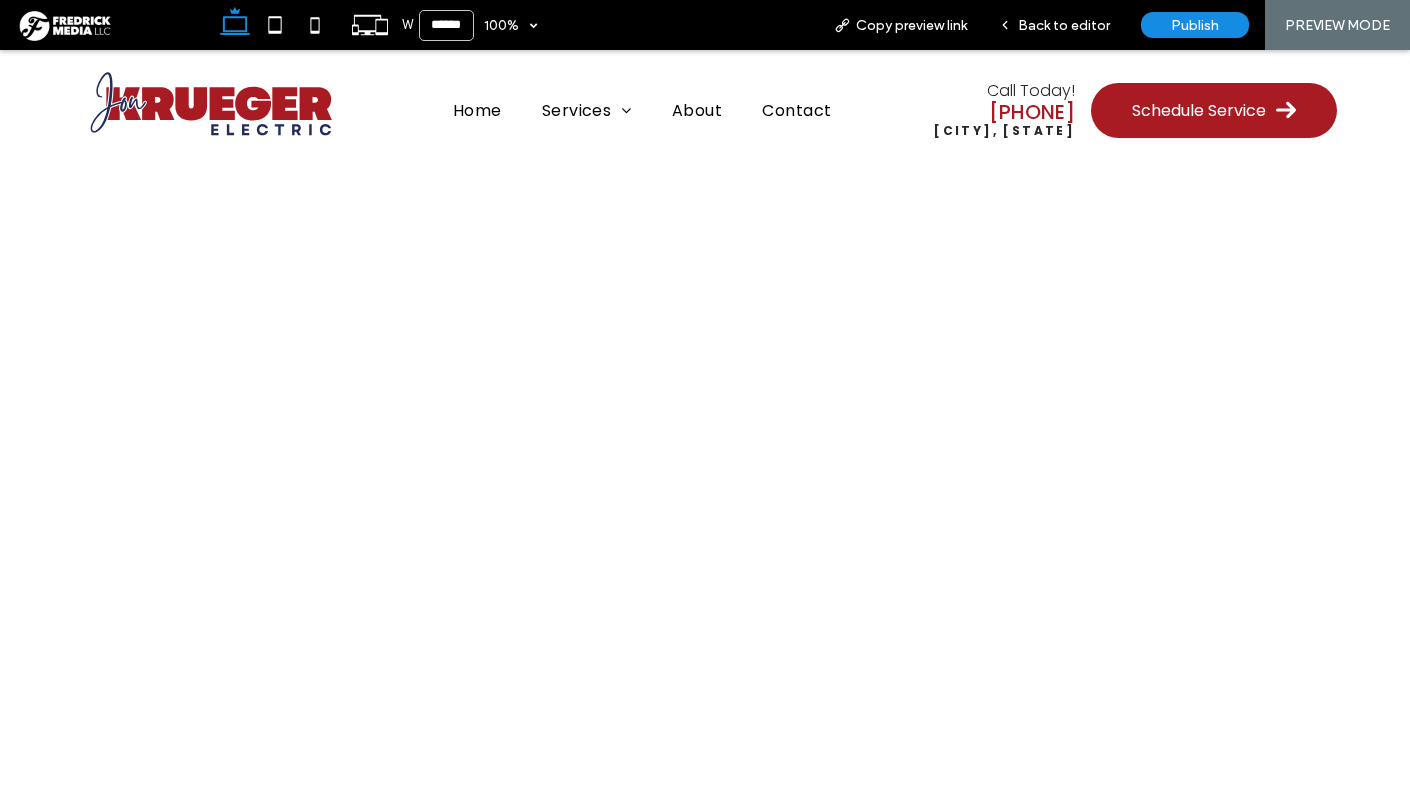 scroll, scrollTop: 1137, scrollLeft: 0, axis: vertical 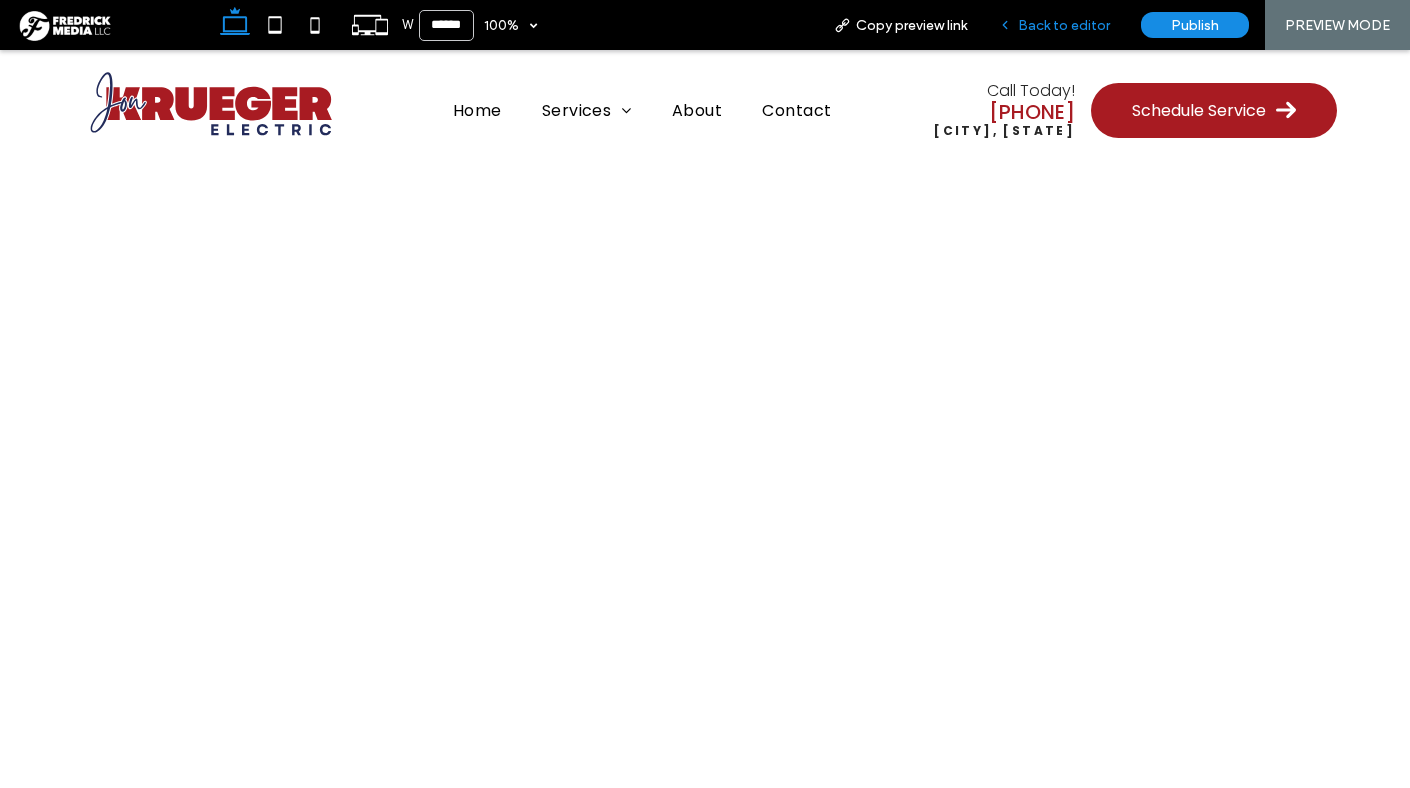 click on "Back to editor" at bounding box center (1064, 25) 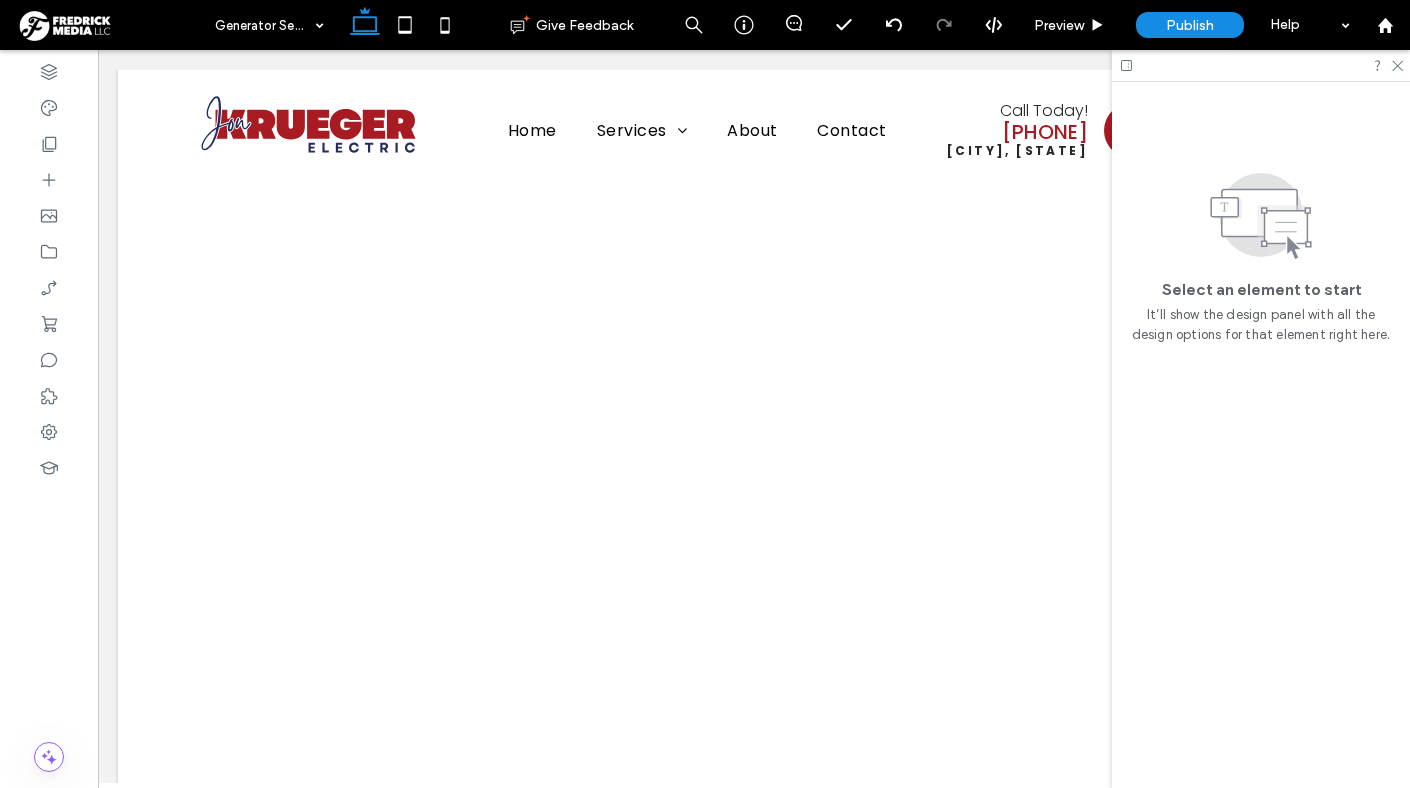 scroll, scrollTop: 1115, scrollLeft: 0, axis: vertical 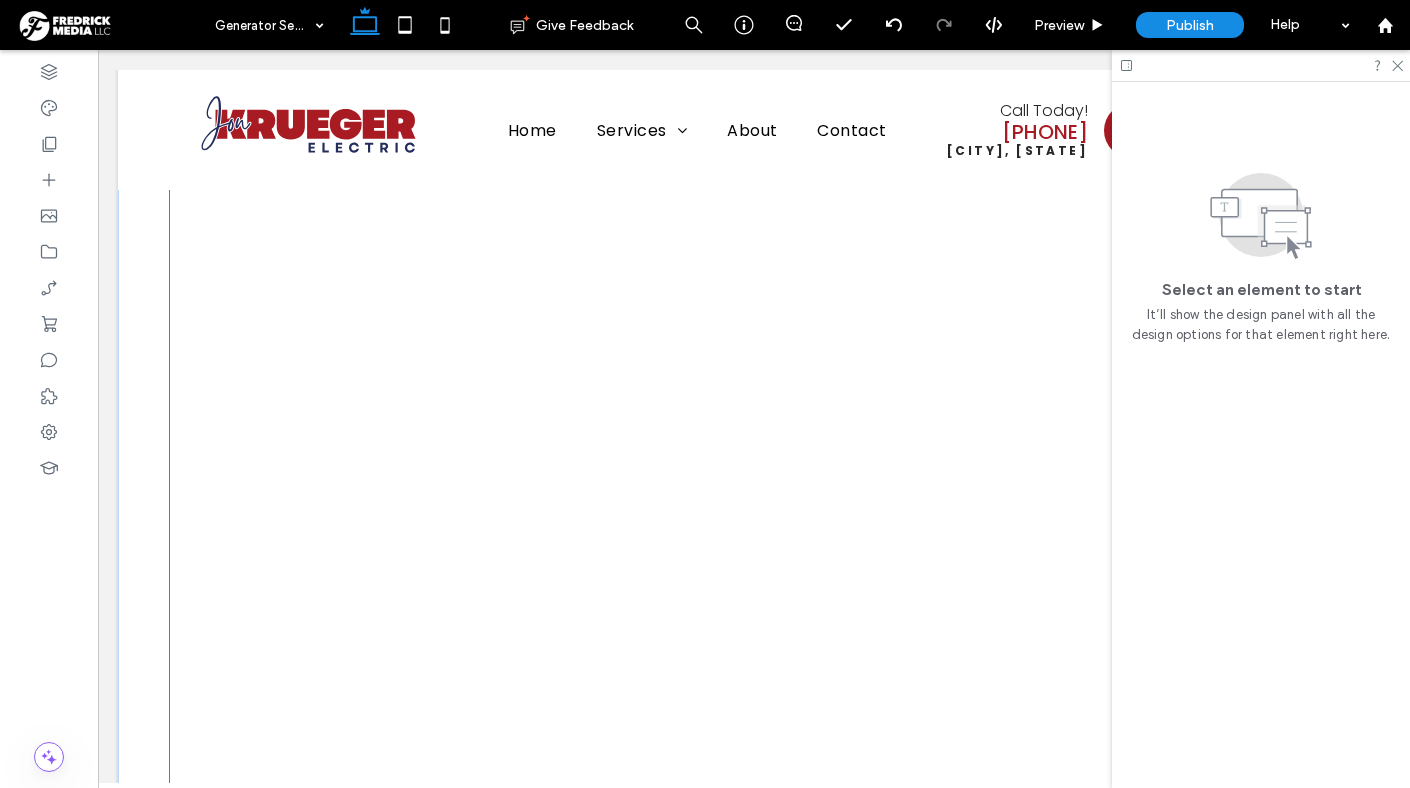 click on "<!-- Fallback text if iframe is not supported -->Your browser does not support iframes.
Loading content..." at bounding box center (754, 2318) 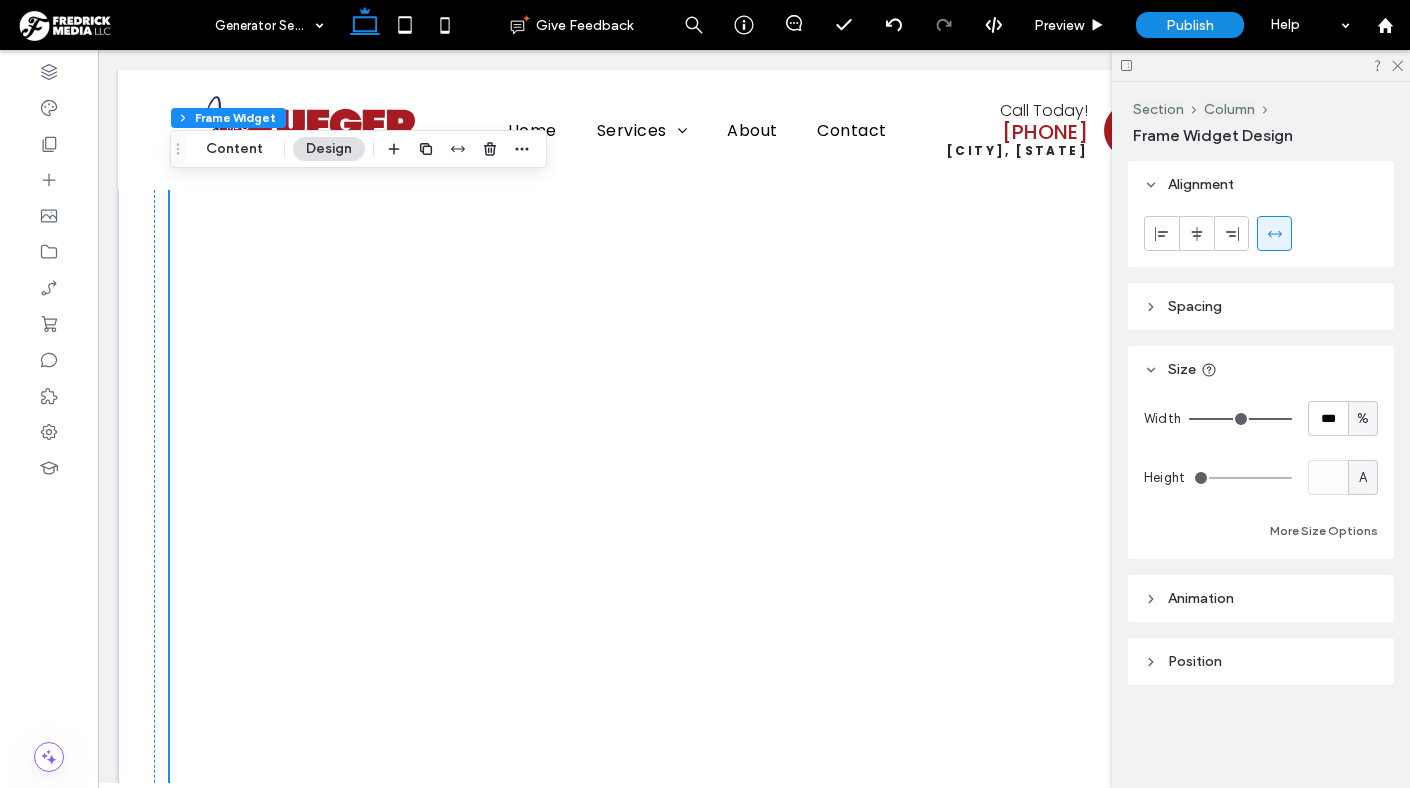 click on "<!-- Fallback text if iframe is not supported -->Your browser does not support iframes.
Loading content..." at bounding box center [754, 2318] 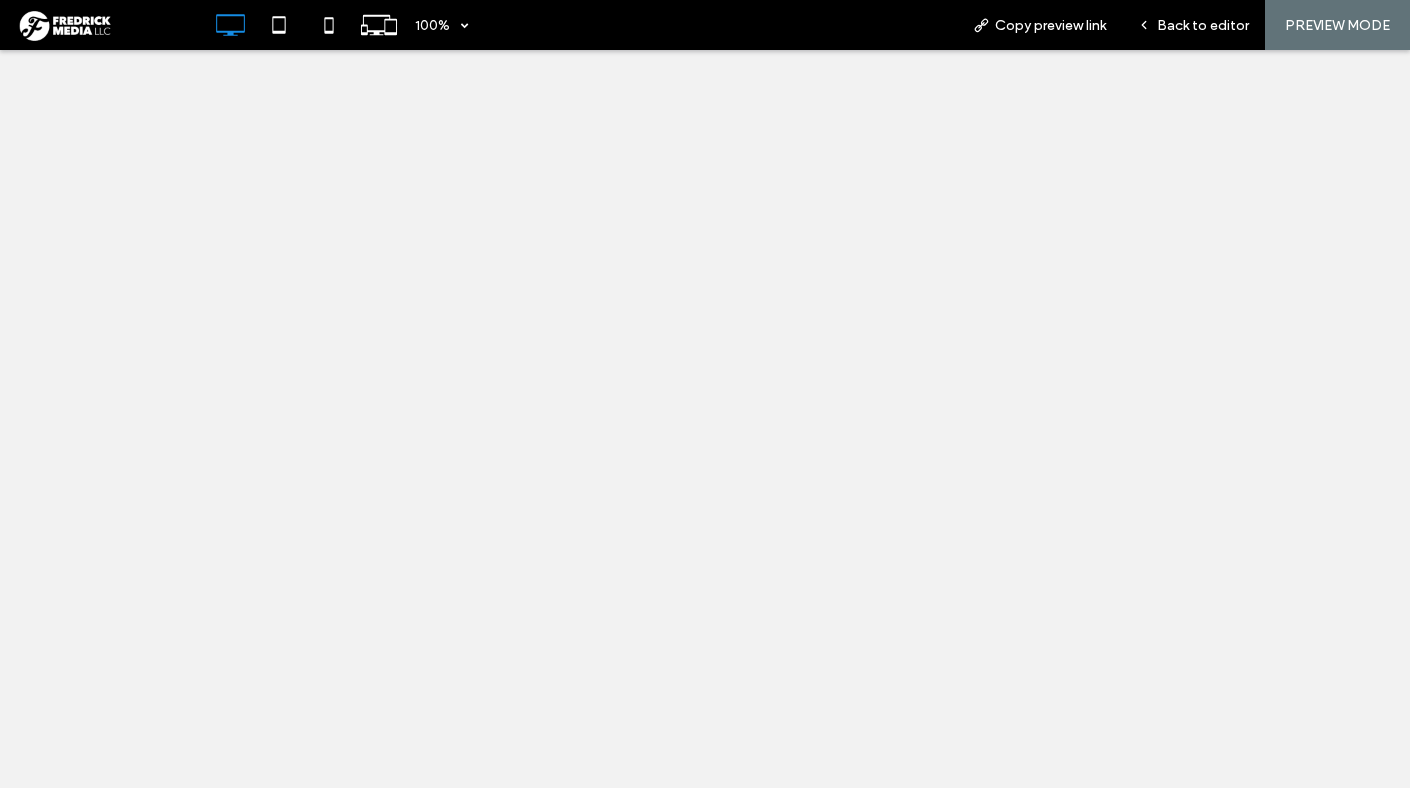 scroll, scrollTop: 0, scrollLeft: 0, axis: both 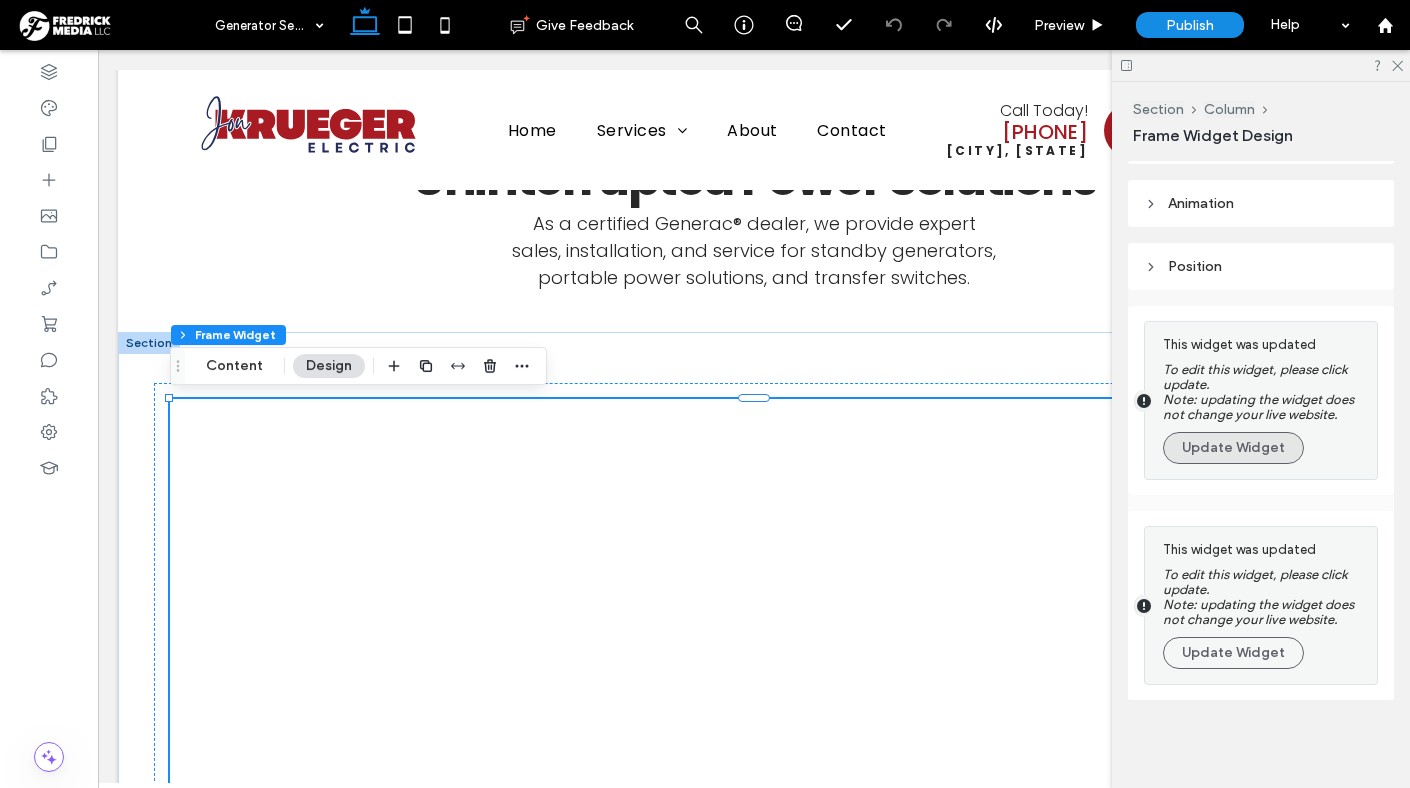 click on "Update Widget" at bounding box center (1233, 448) 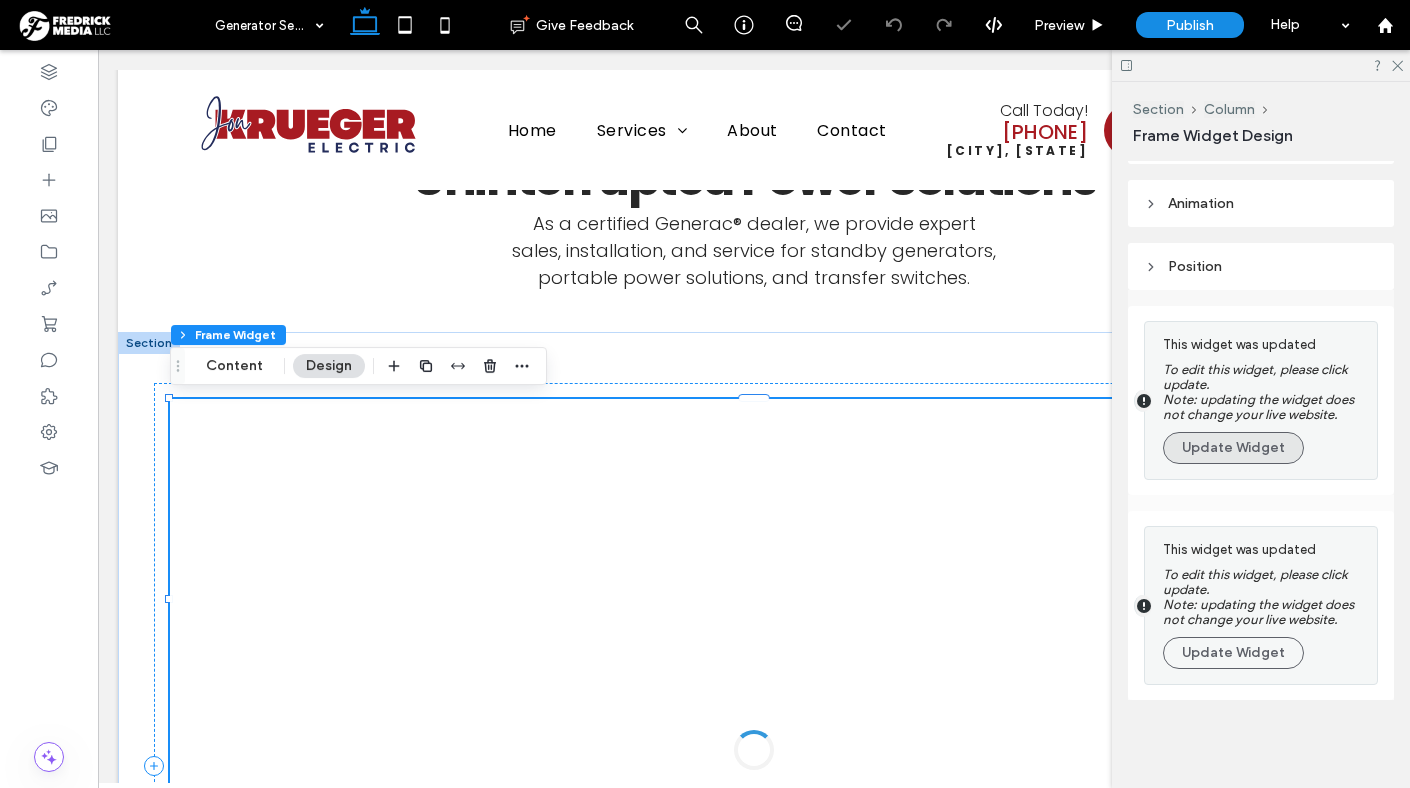 scroll, scrollTop: 195, scrollLeft: 0, axis: vertical 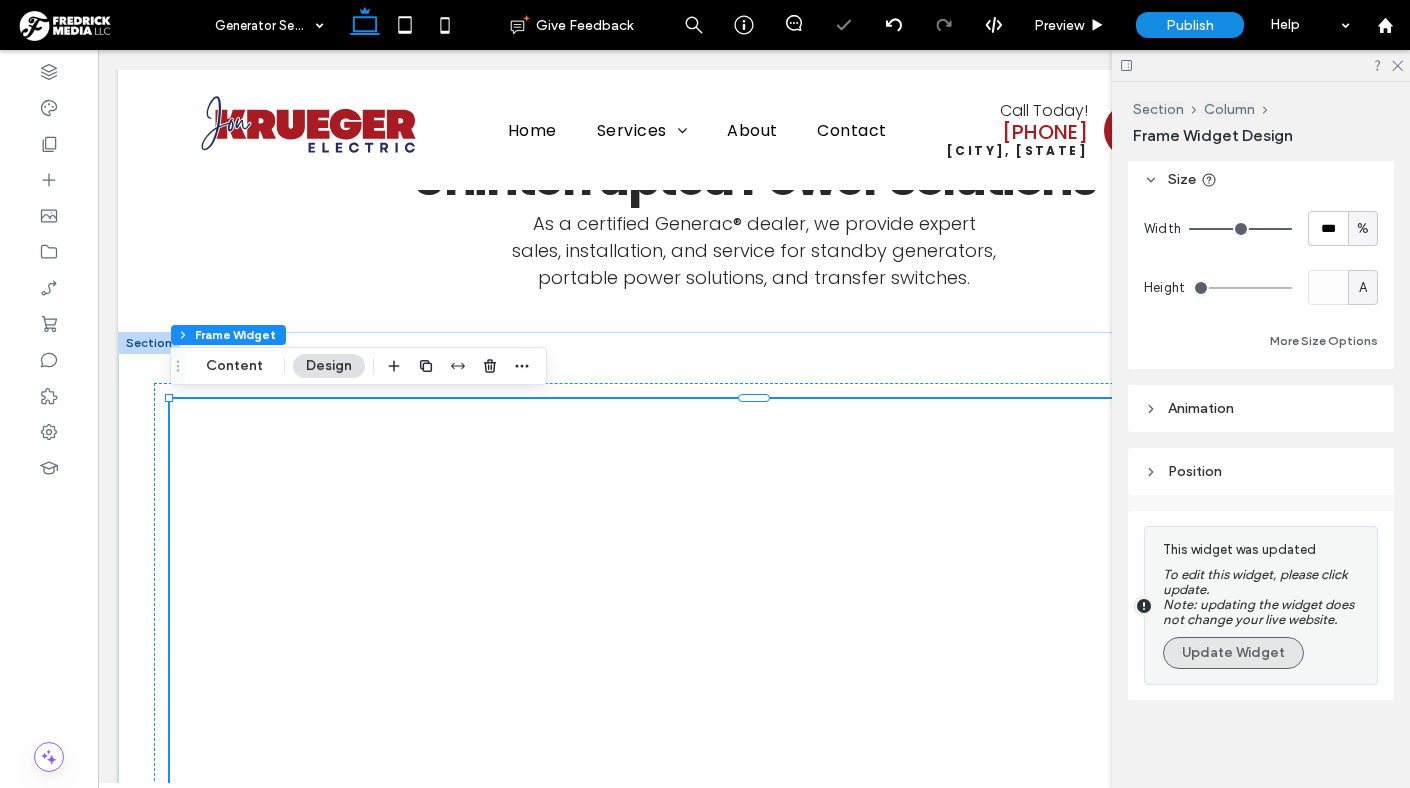 click on "Update Widget" at bounding box center [1233, 653] 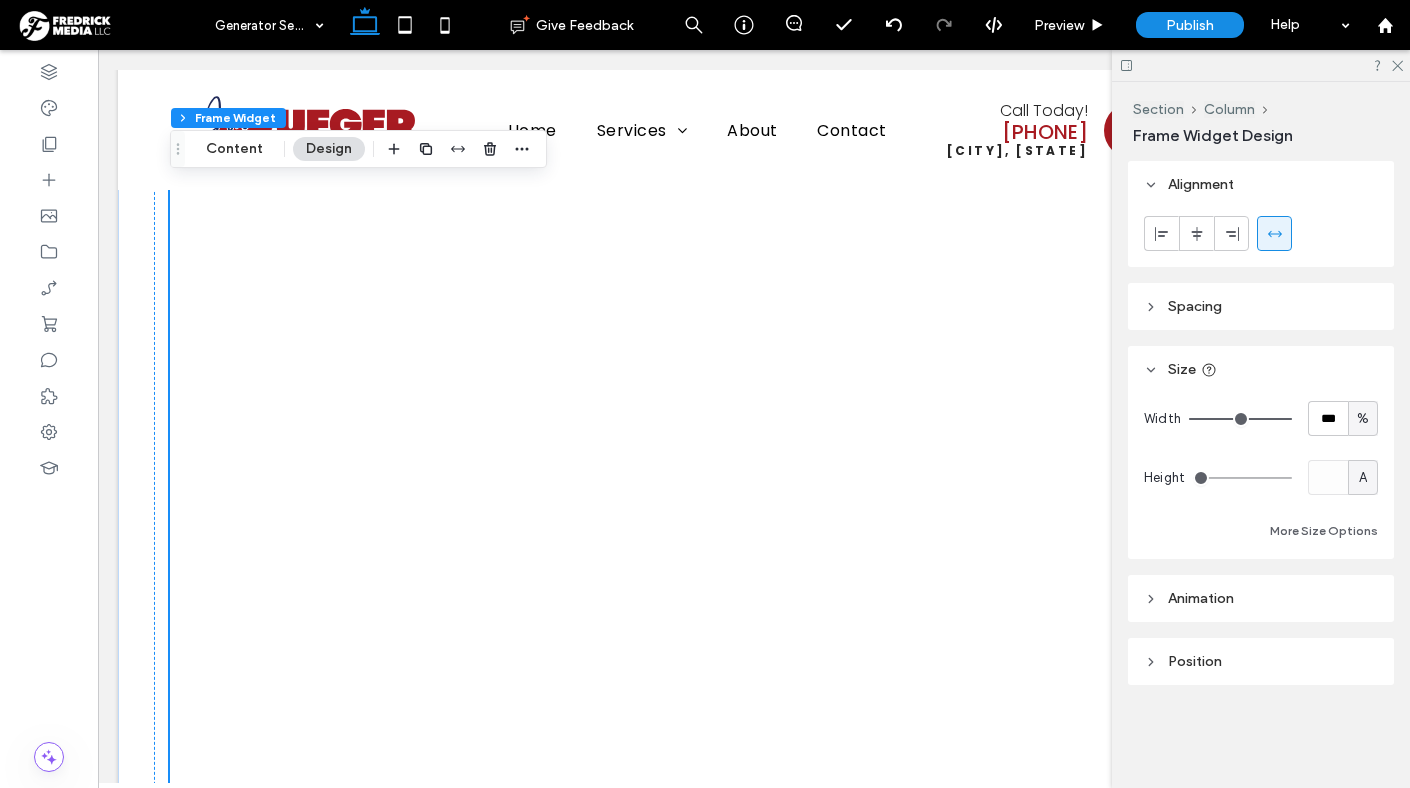 scroll, scrollTop: 815, scrollLeft: 0, axis: vertical 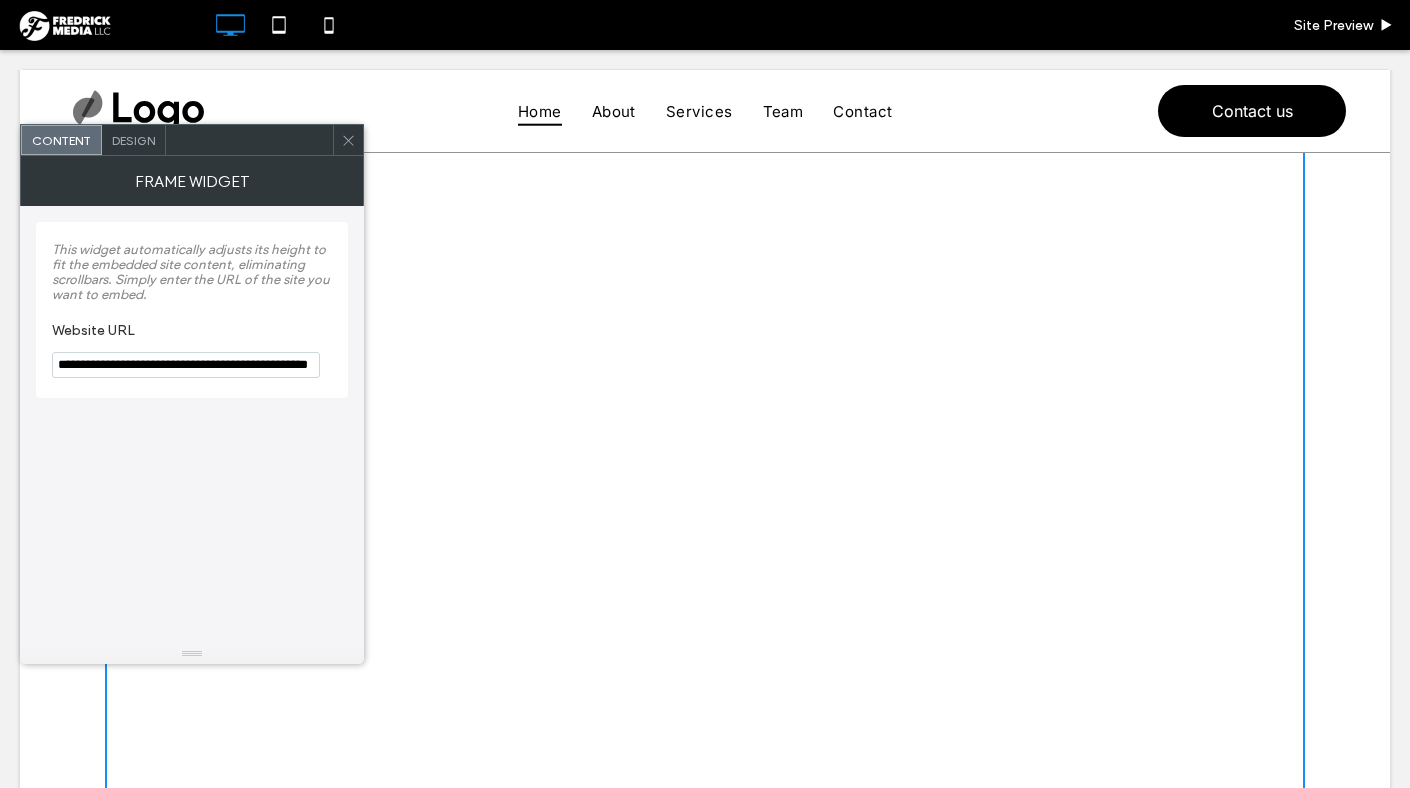 click 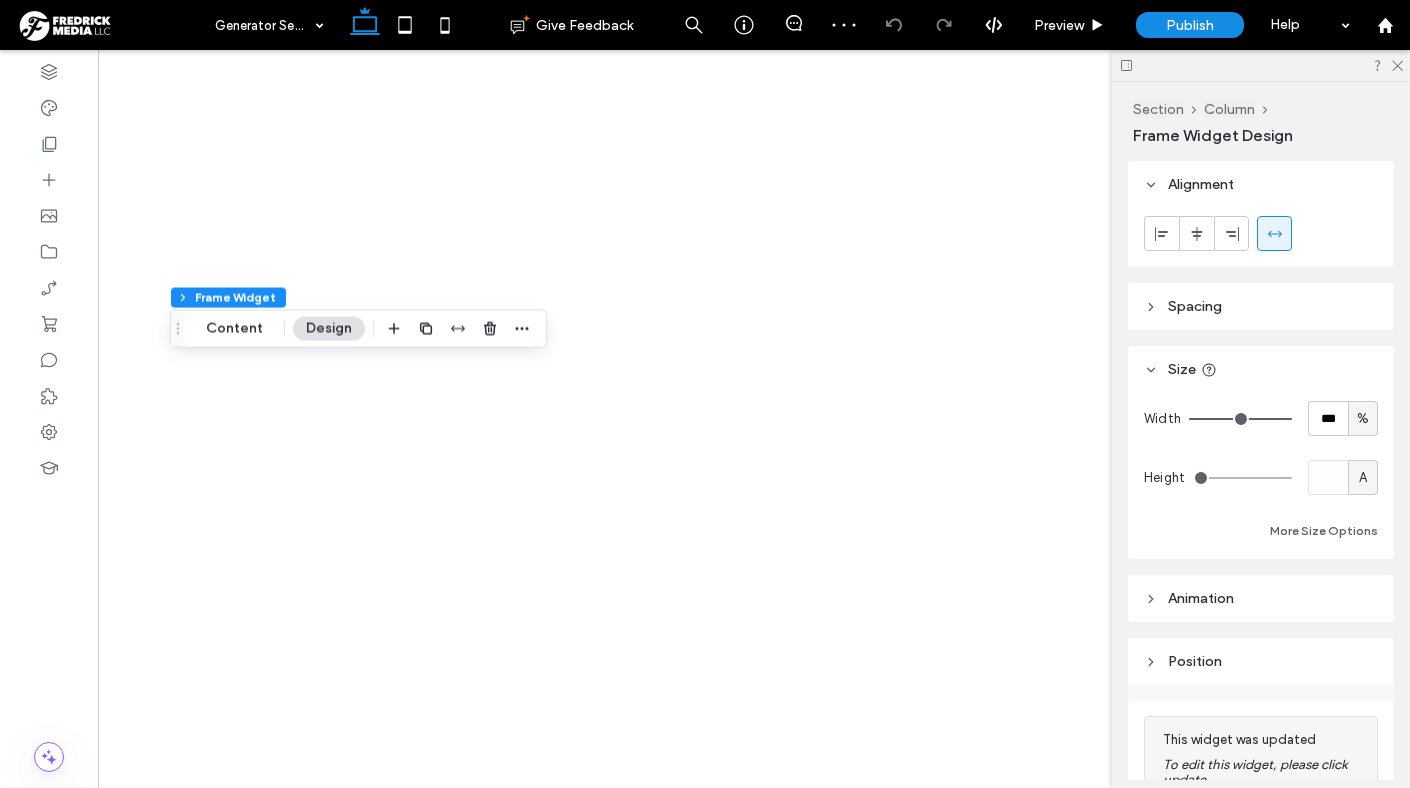 click on "Update Widget" at bounding box center [1233, 843] 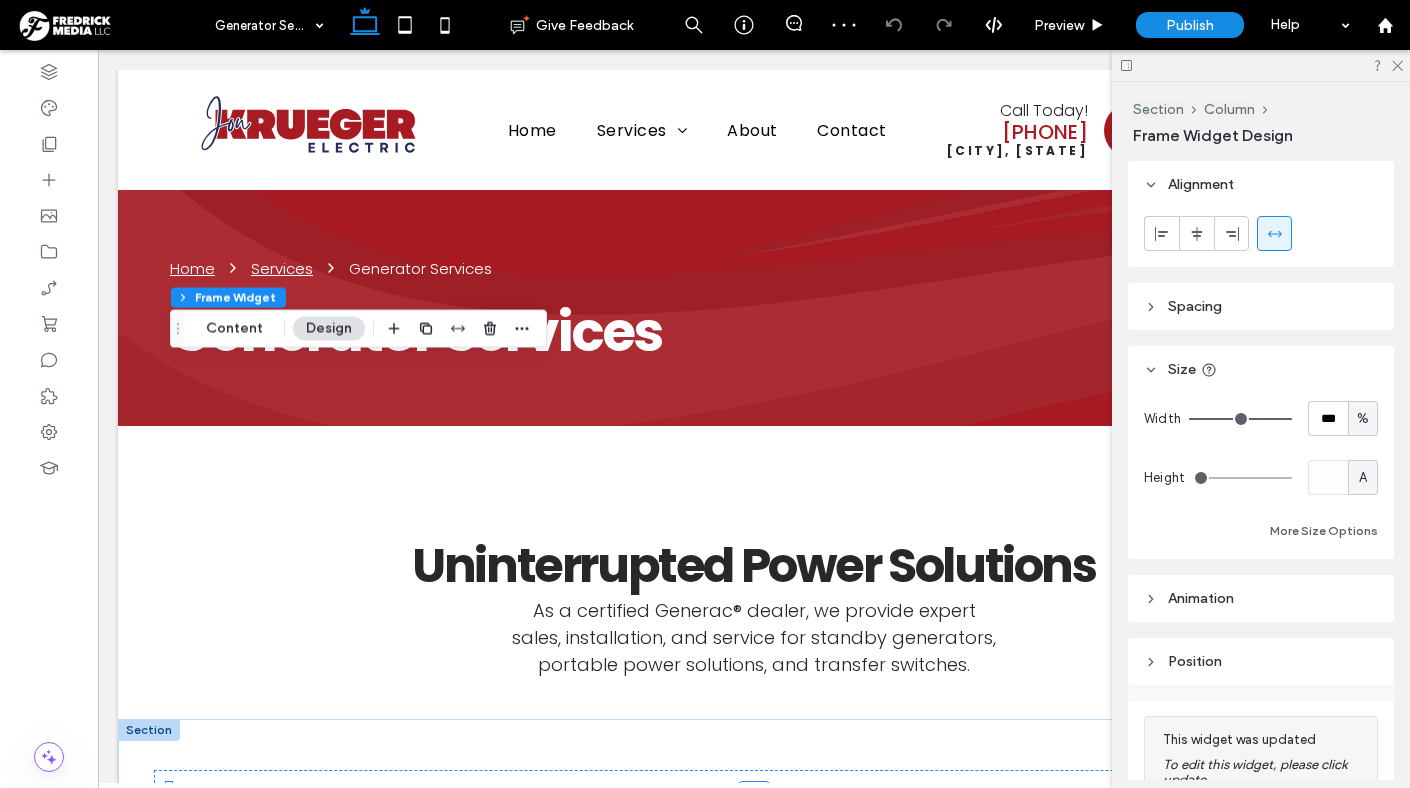 scroll, scrollTop: 424, scrollLeft: 0, axis: vertical 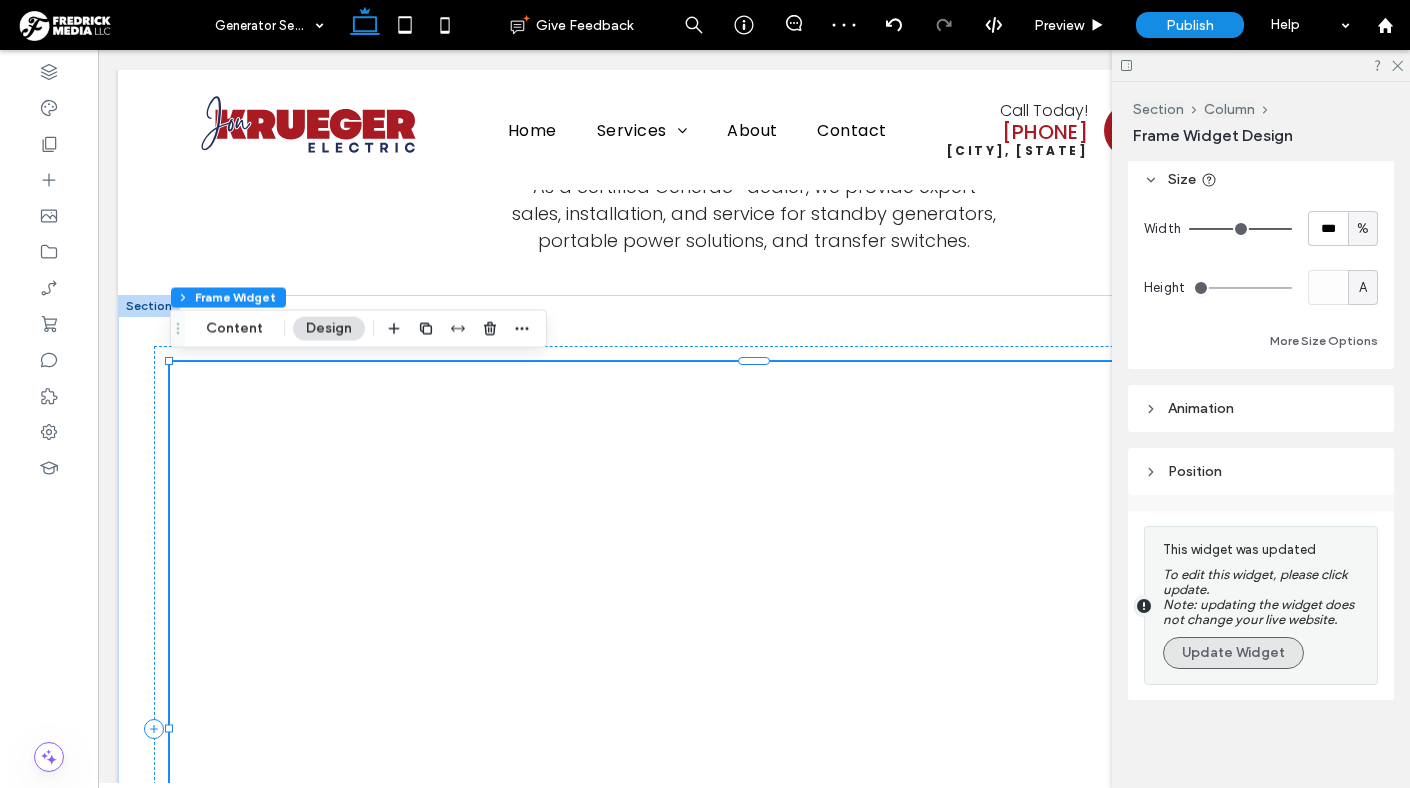 click on "Update Widget" at bounding box center (1233, 653) 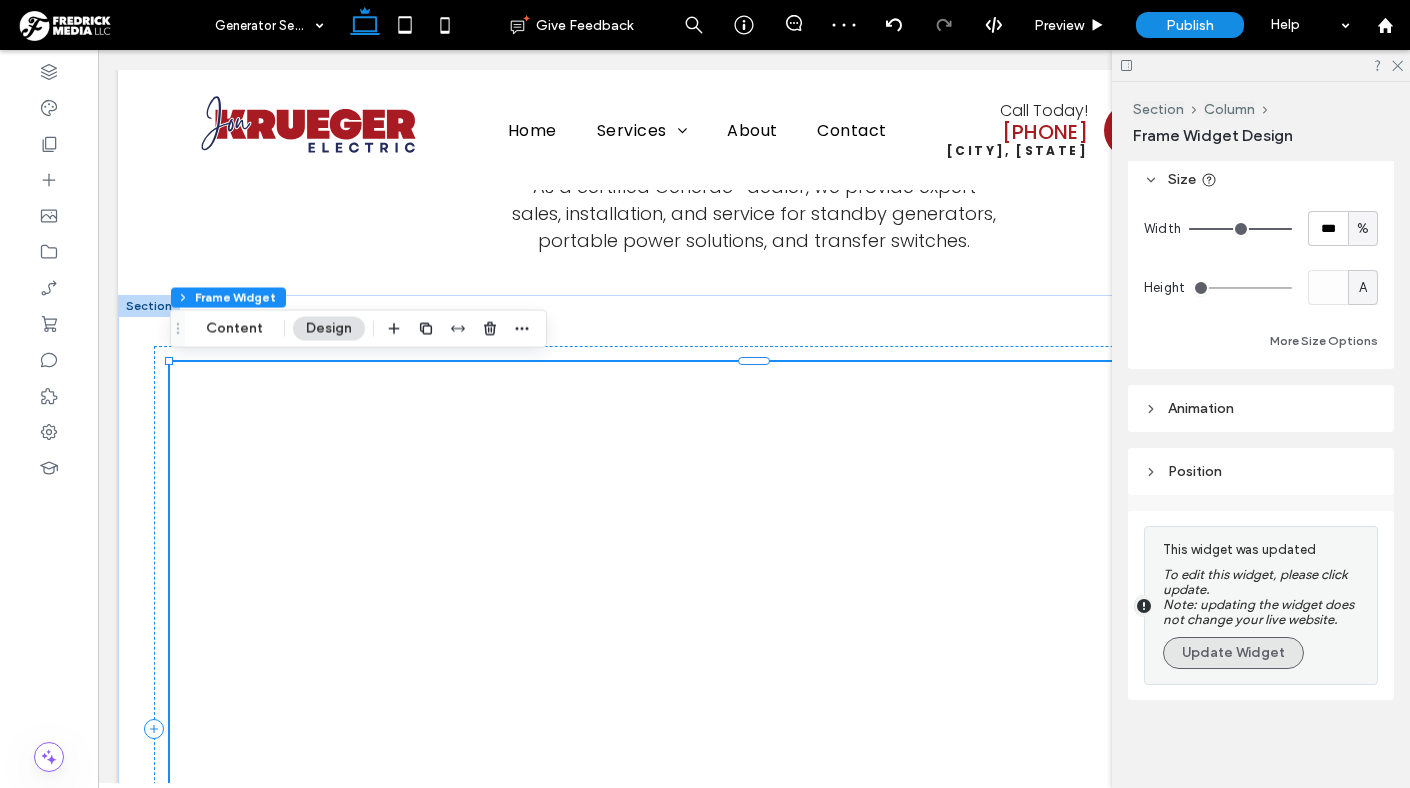 scroll, scrollTop: 0, scrollLeft: 0, axis: both 